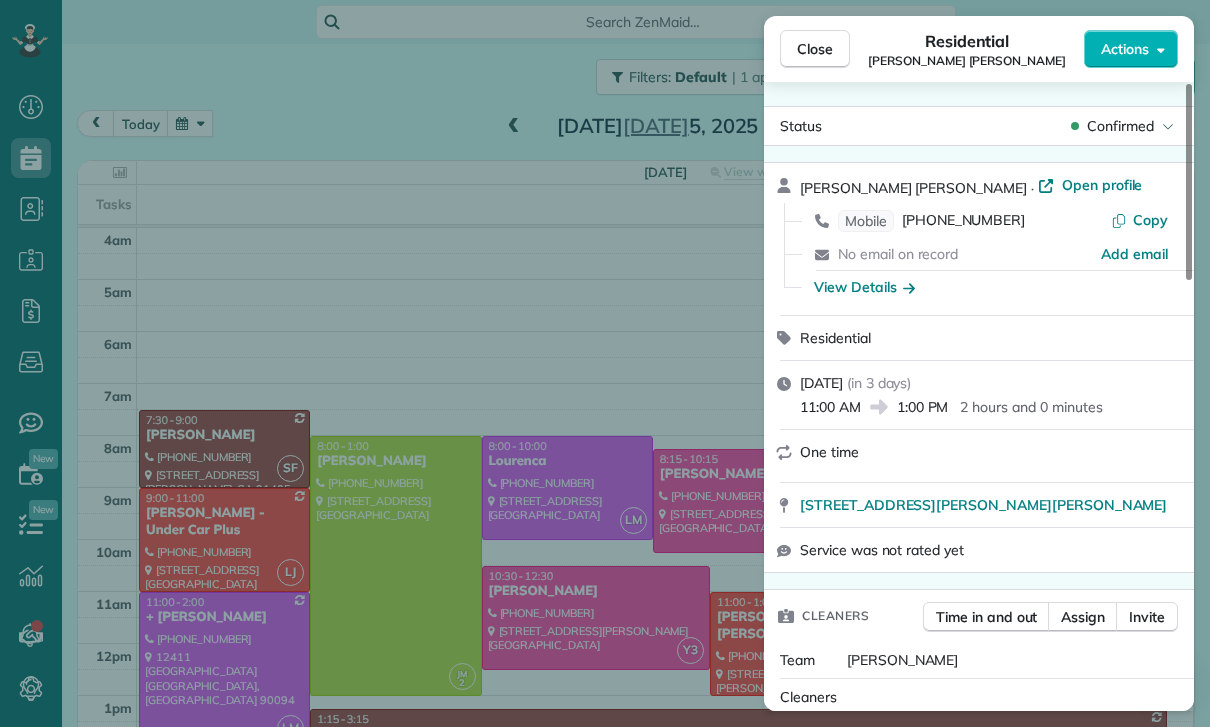 scroll, scrollTop: 0, scrollLeft: 0, axis: both 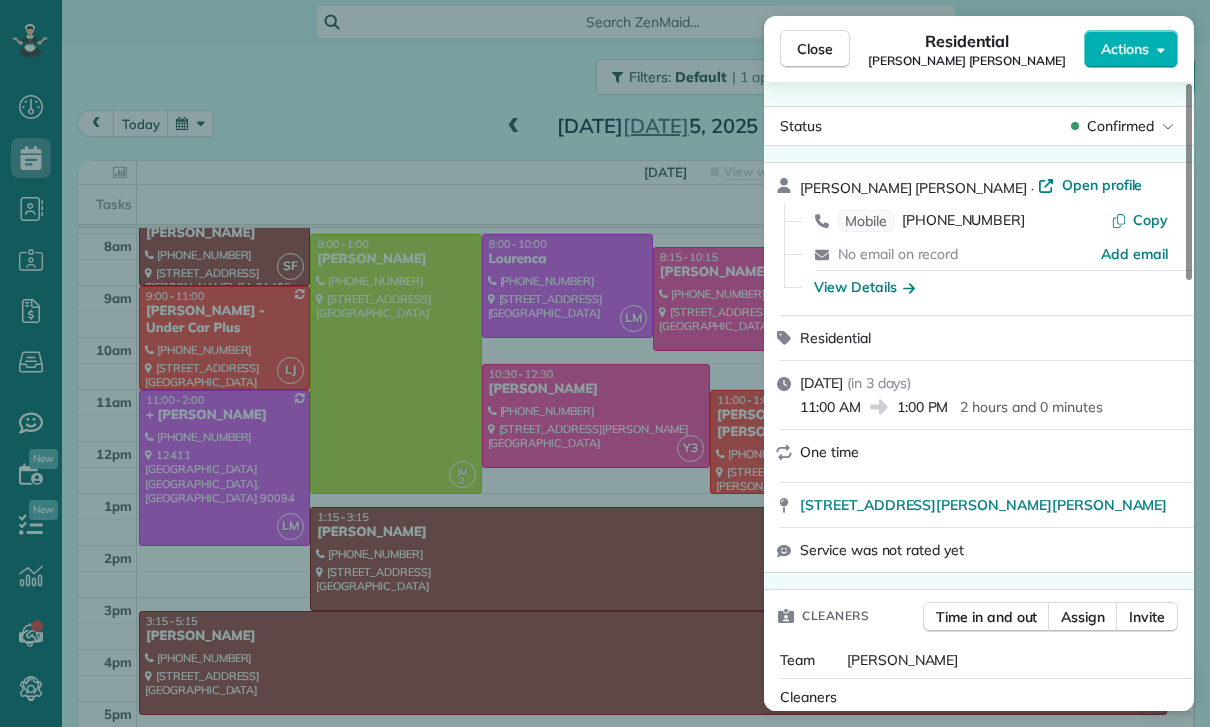 click on "Close Residential Connor Campfield Actions Status Confirmed Connor Campfield · Open profile Mobile (310) 490-7691 Copy No email on record Add email View Details Residential Saturday, July 05, 2025 ( in 3 days ) 11:00 AM 1:00 PM 2 hours and 0 minutes One time 14228 Dickens Street #102 Sherman Oaks CA 91423 Service was not rated yet Cleaners Time in and out Assign Invite Team Luisa Cleaners Luisa   Juarez 11:00 AM 1:00 PM Checklist Try Now Keep this appointment up to your standards. Stay on top of every detail, keep your cleaners organised, and your client happy. Assign a checklist Watch a 5 min demo Billing Billing actions Price $0.00 Overcharge $0.00 Discount $0.00 Coupon discount - Primary tax - Secondary tax - Total appointment price $0.00 Tips collected New feature! $0.00 Mark as paid Total including tip $0.00 Get paid online in no-time! Send an invoice and reward your cleaners with tips Charge customer credit card Appointment custom fields Key # - Work items No work items to display Notes Appointment 0 0" at bounding box center (605, 363) 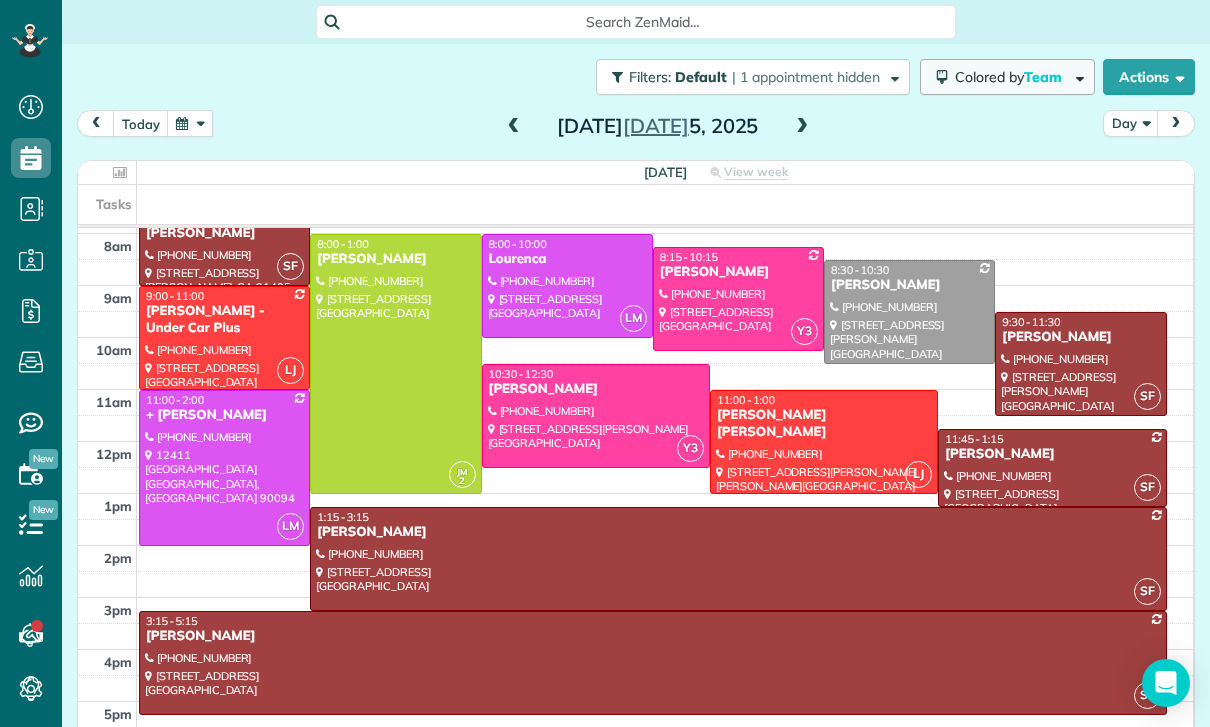 click on "Colored by  Team" at bounding box center [1007, 77] 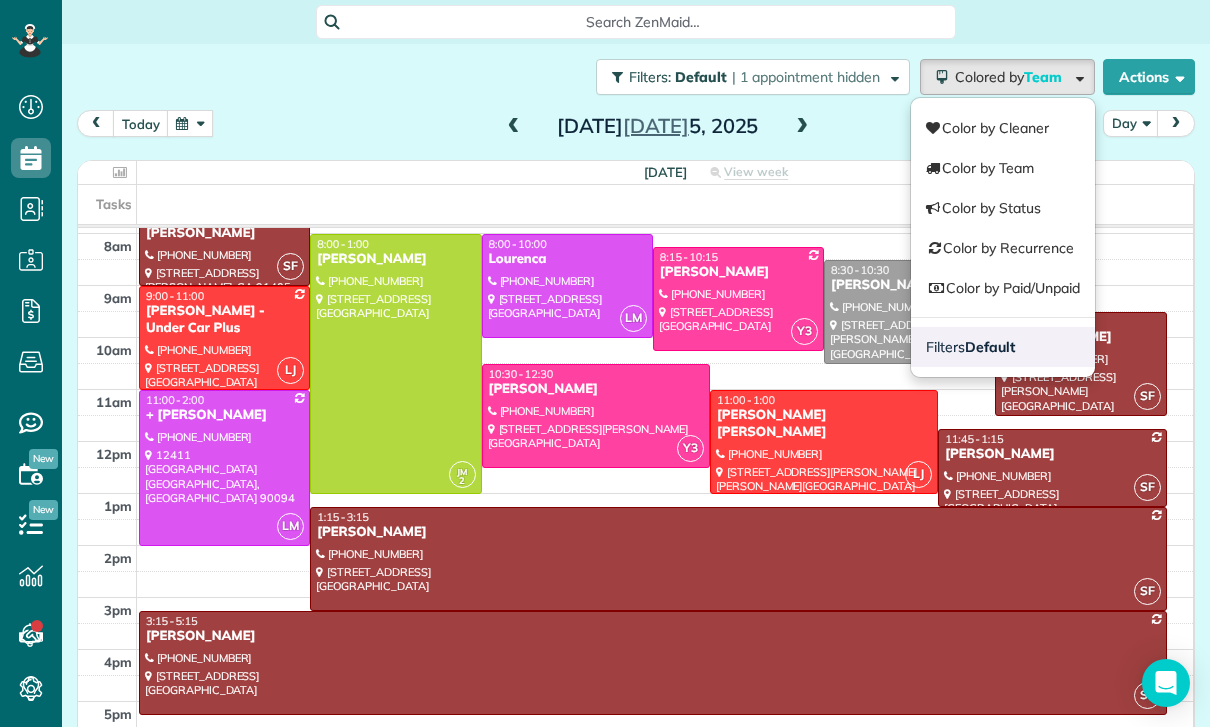 click on "Filters  Default" at bounding box center (1003, 347) 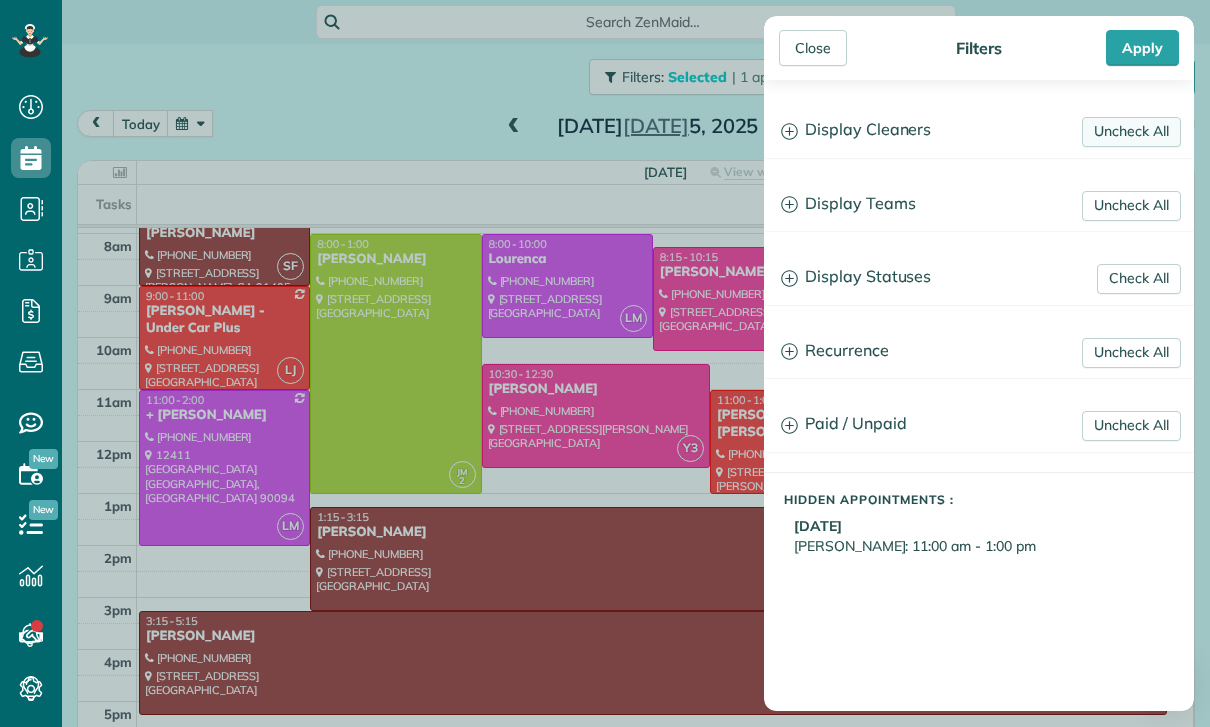 click on "Uncheck All" at bounding box center [1131, 132] 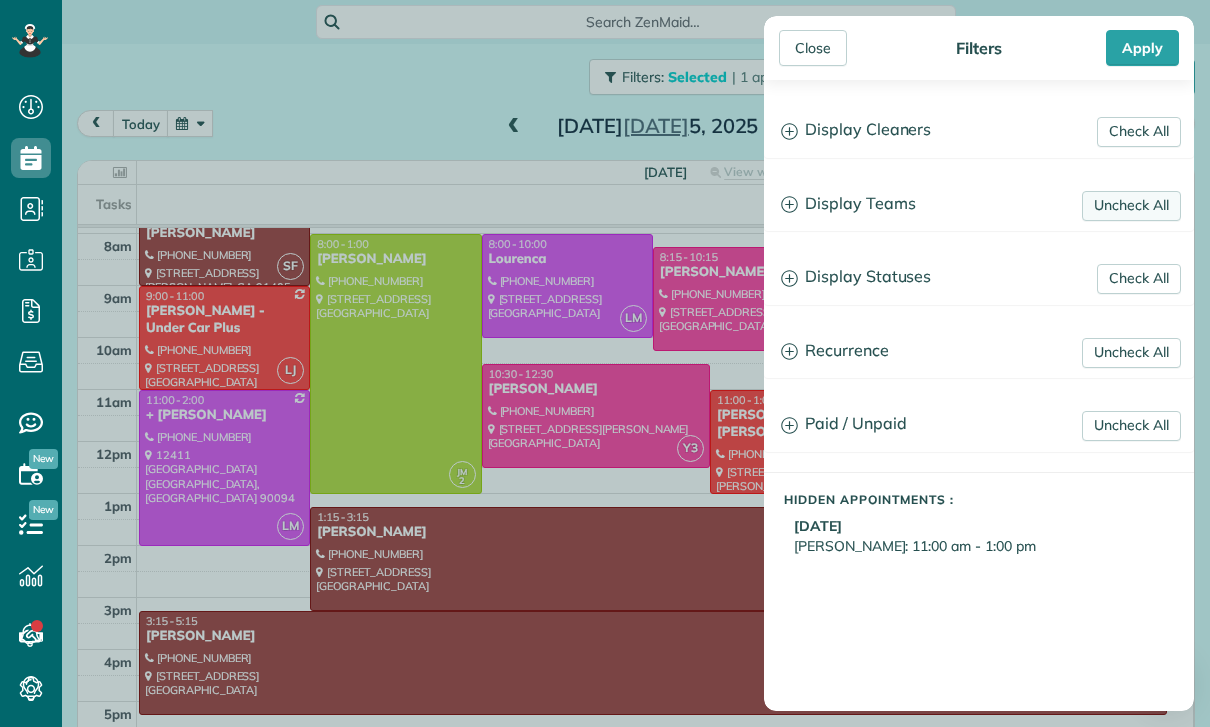 click on "Uncheck All" at bounding box center [1131, 206] 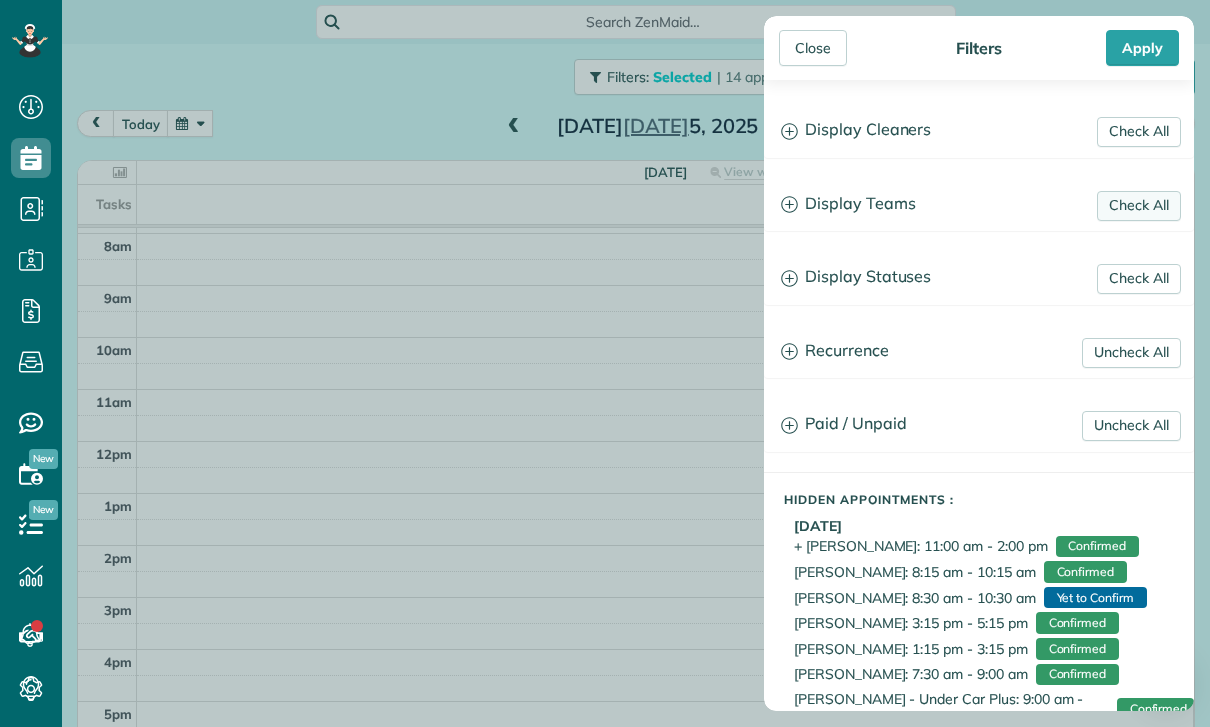 scroll, scrollTop: 202, scrollLeft: 0, axis: vertical 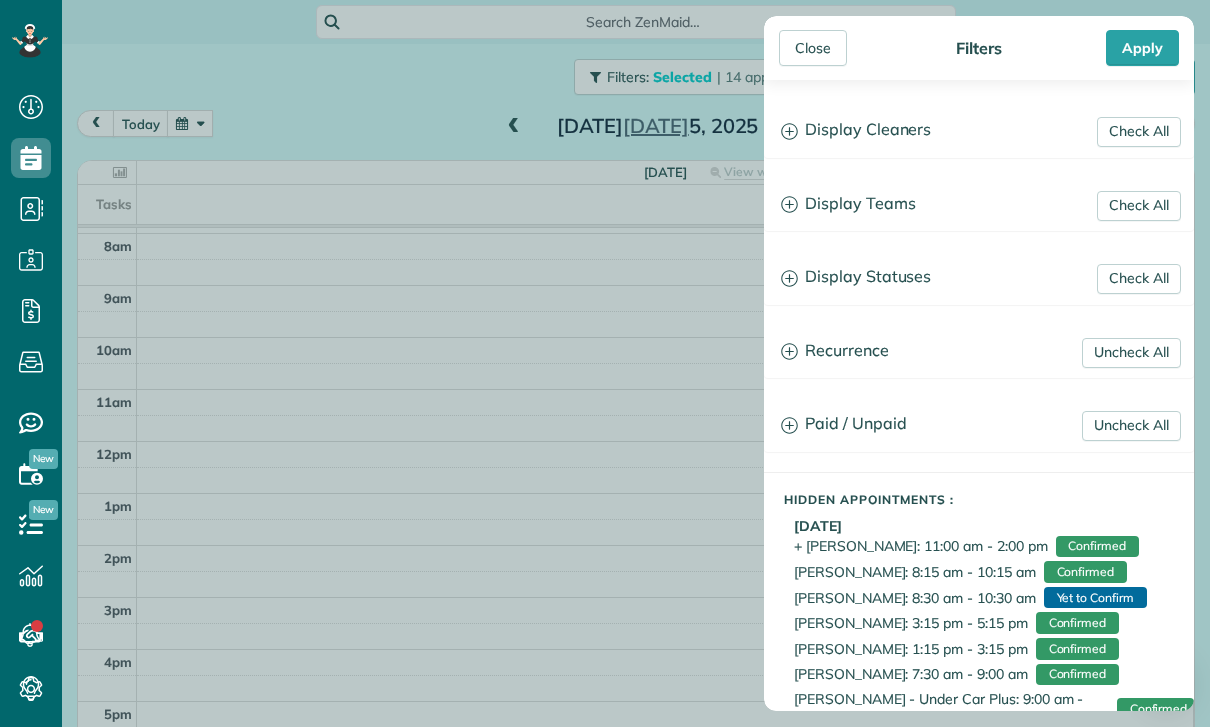 click on "Display Teams" at bounding box center [979, 204] 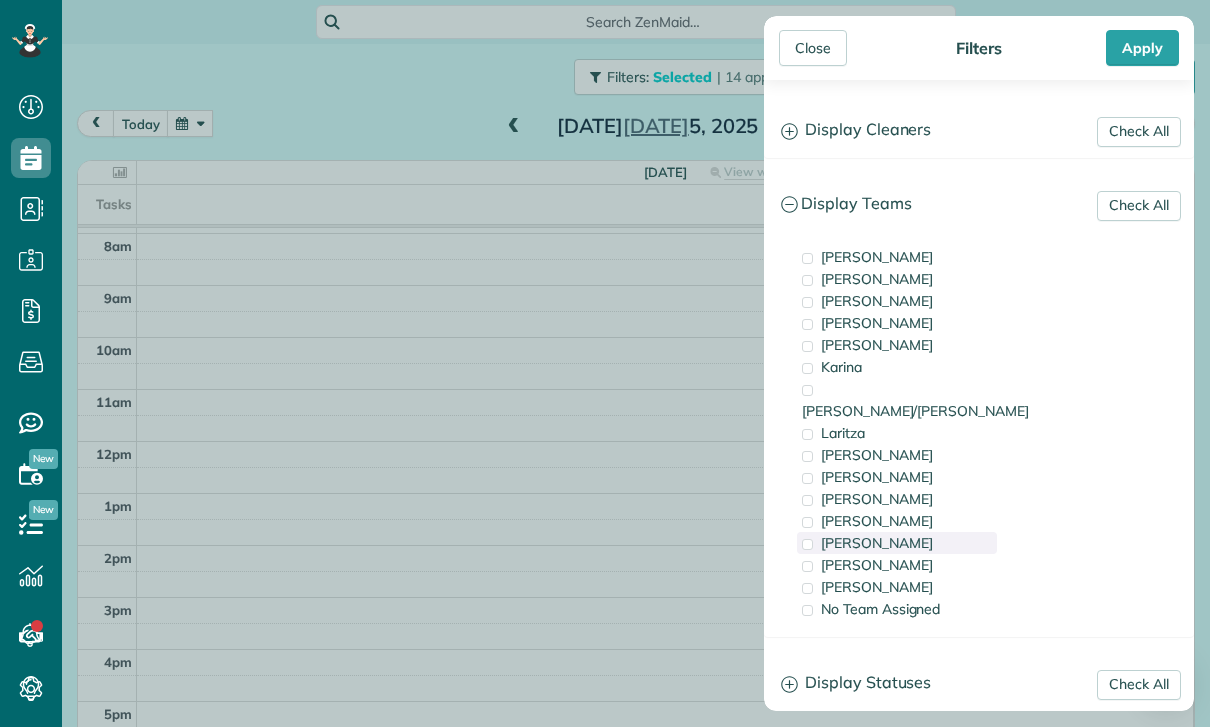 click on "Santy" at bounding box center (897, 543) 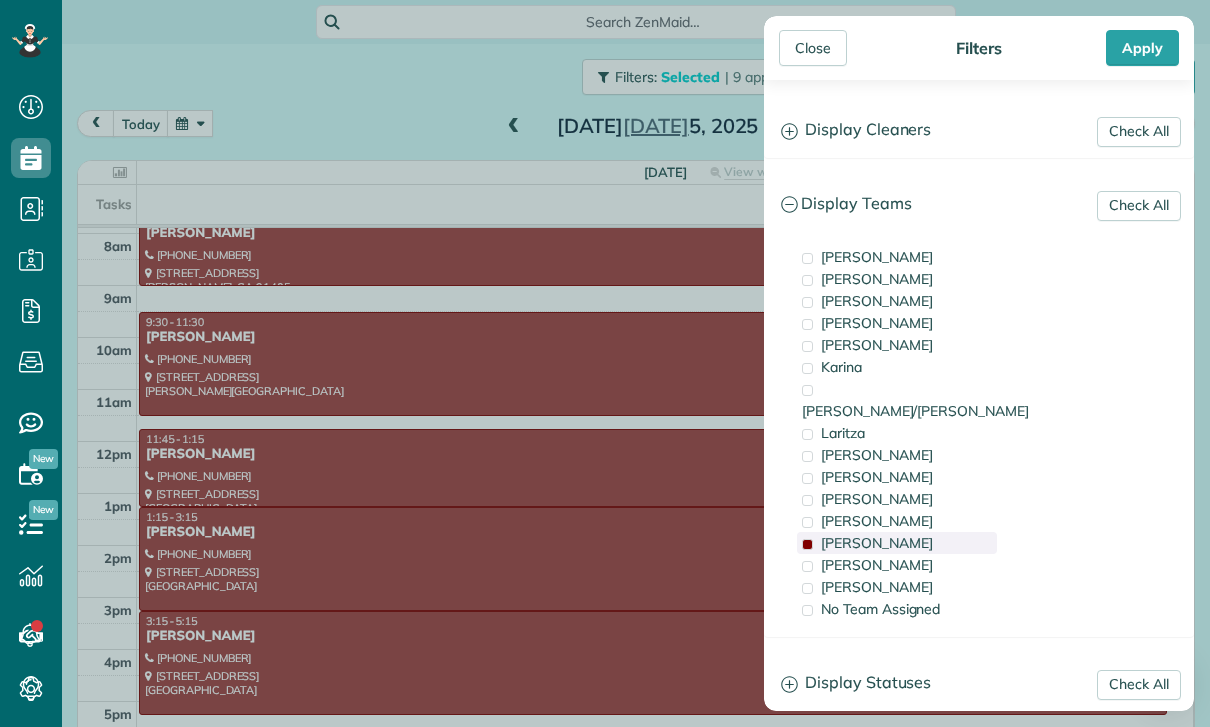 scroll, scrollTop: 202, scrollLeft: 0, axis: vertical 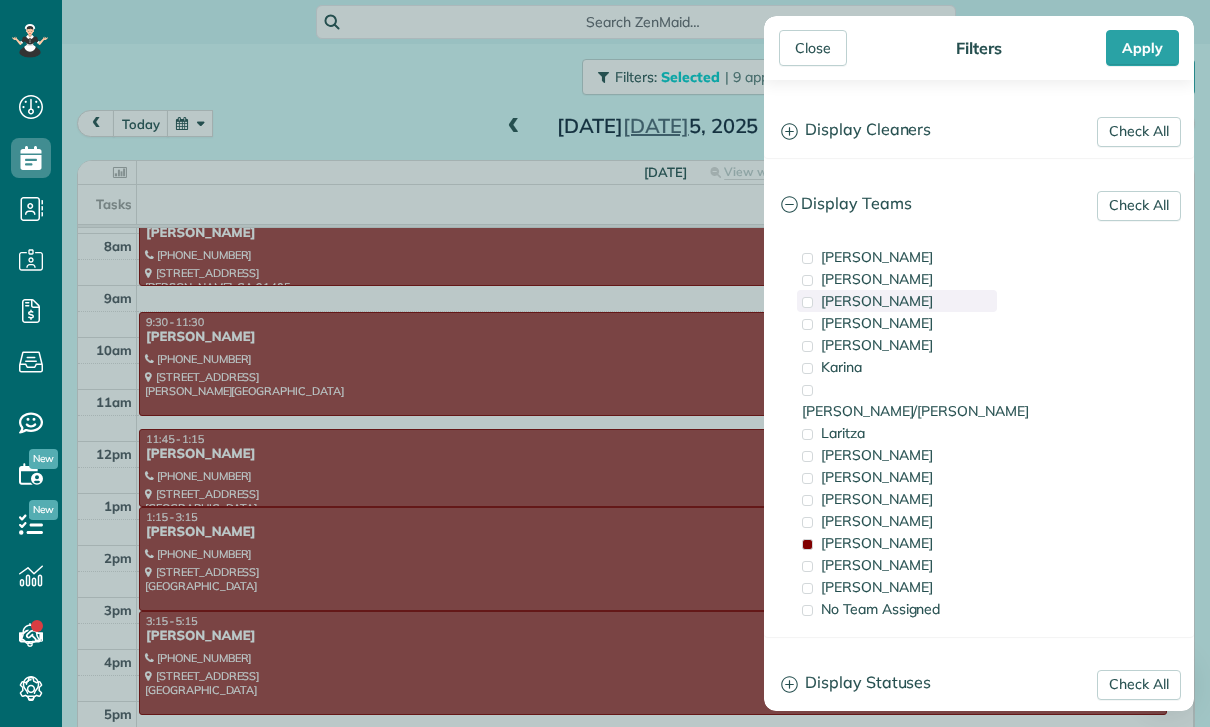 click on "[PERSON_NAME]" at bounding box center [897, 301] 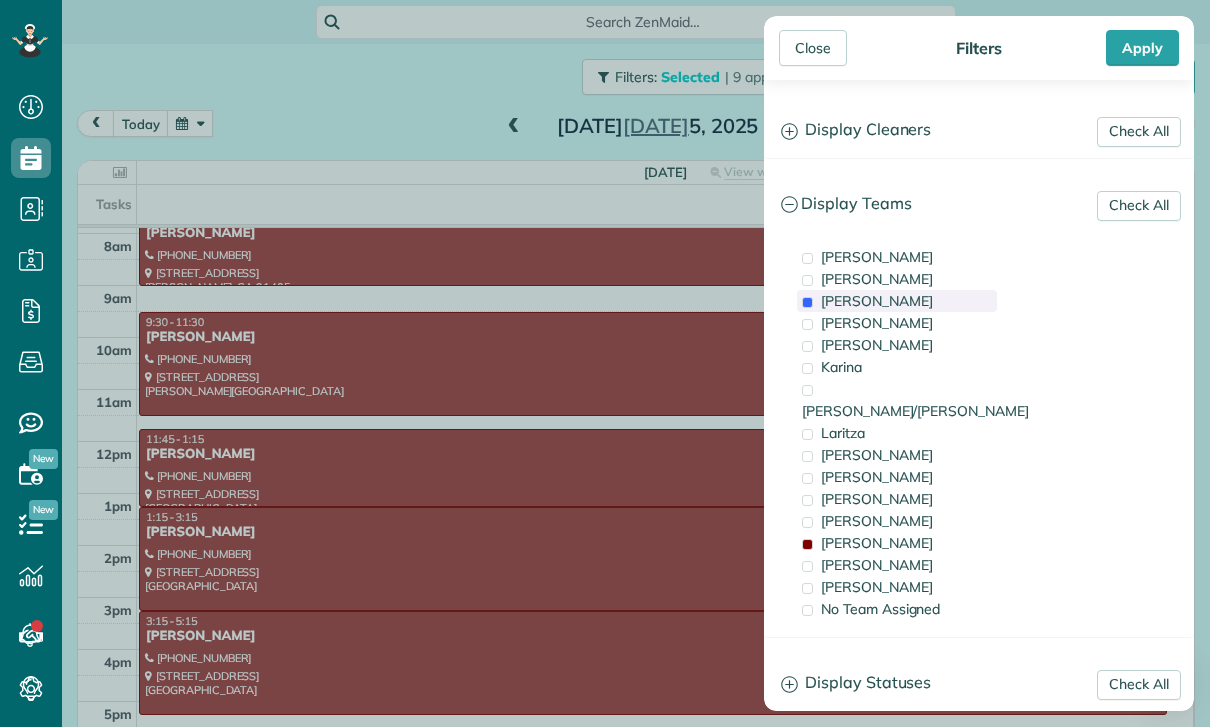 scroll, scrollTop: 202, scrollLeft: 0, axis: vertical 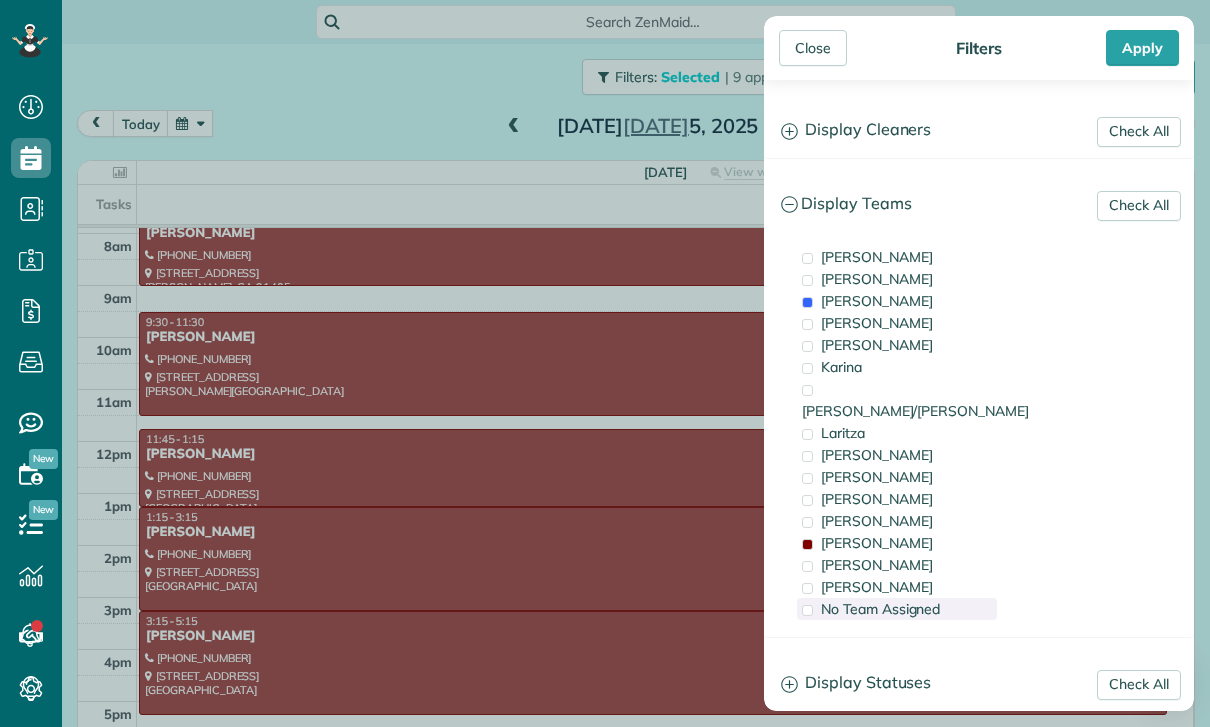 click on "No Team Assigned" at bounding box center [880, 609] 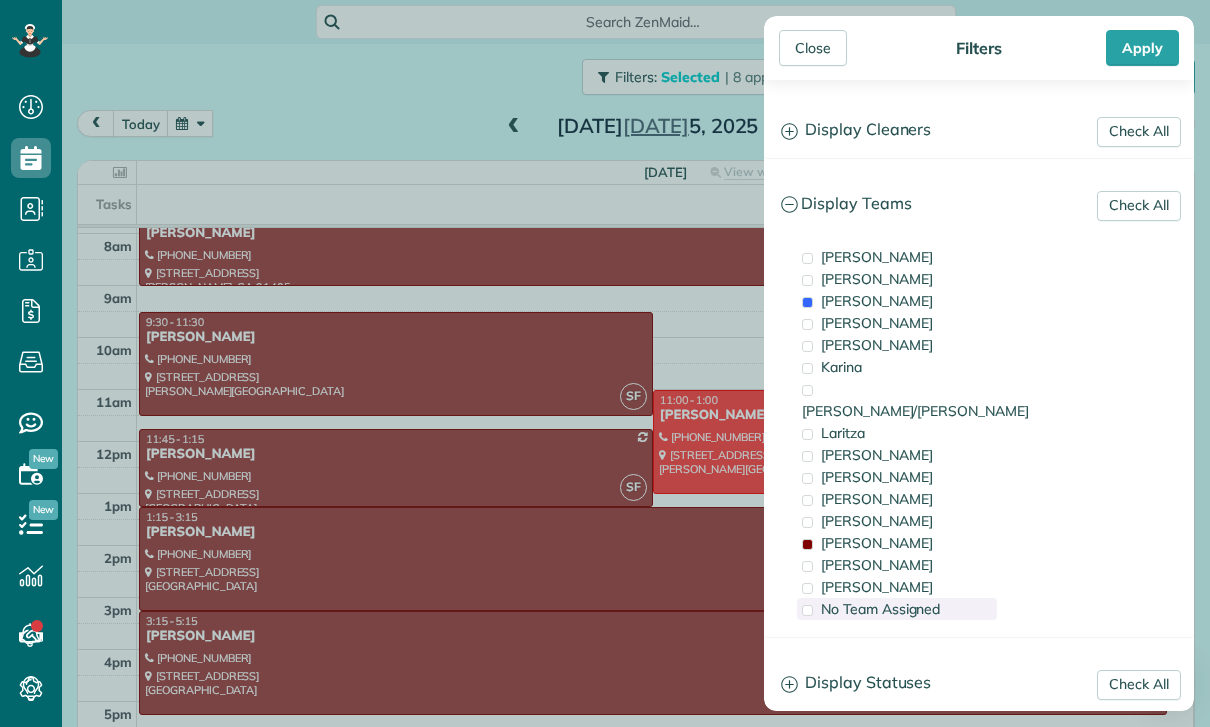 scroll, scrollTop: 202, scrollLeft: 0, axis: vertical 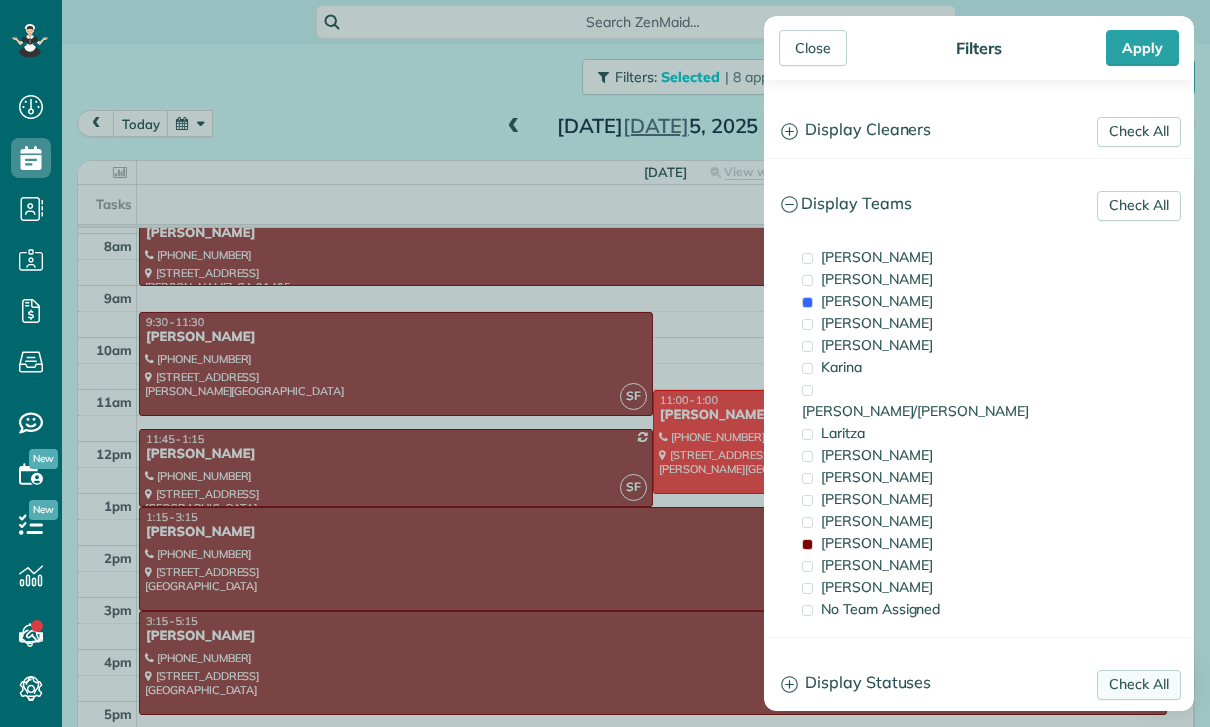 click on "Check All" at bounding box center (1139, 685) 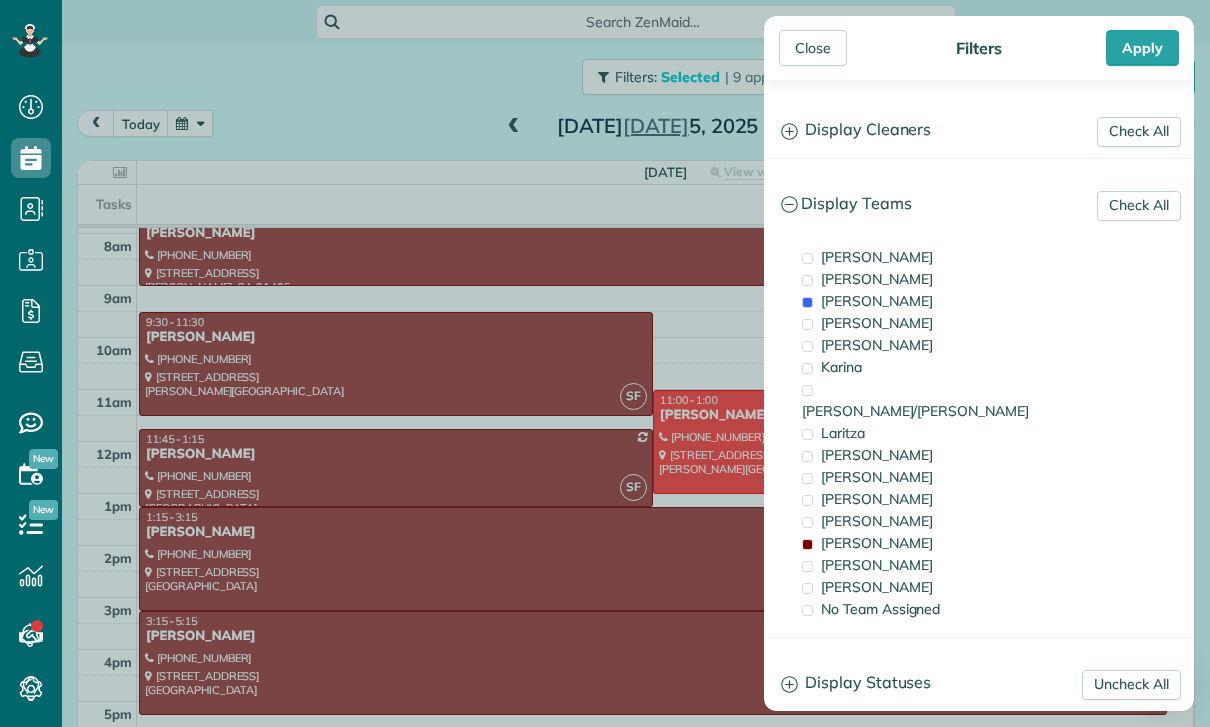 click on "Display Statuses" at bounding box center (979, 683) 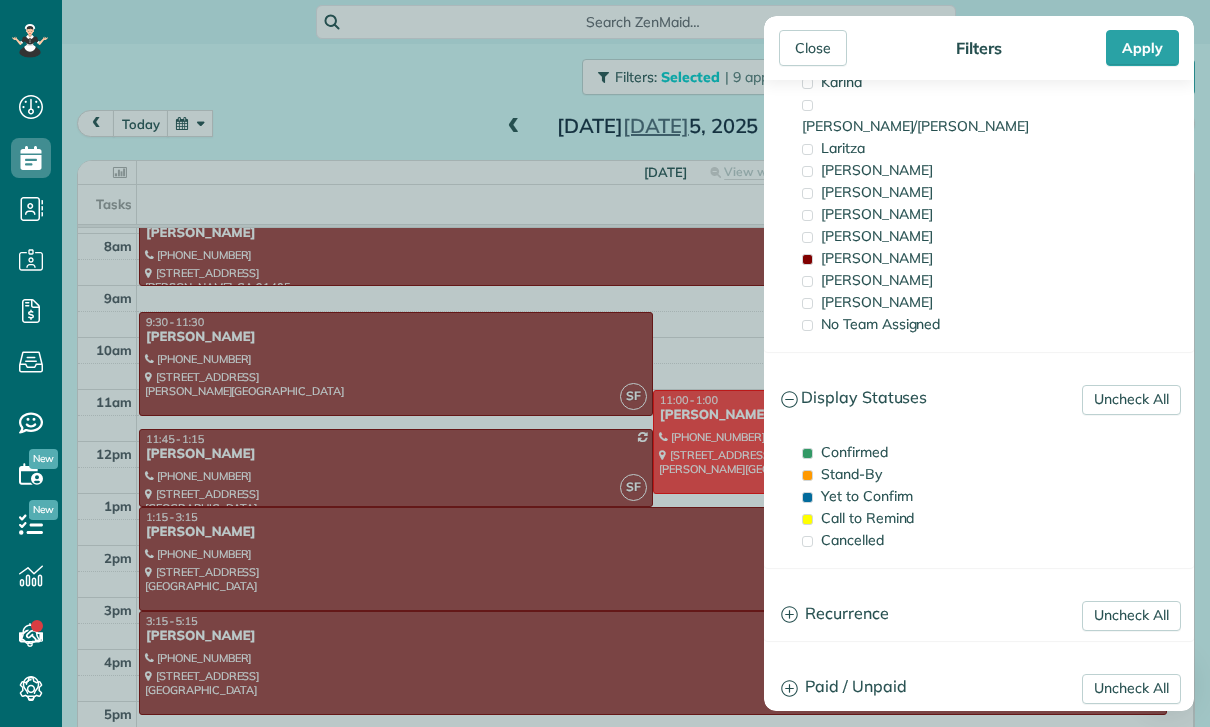 scroll, scrollTop: 326, scrollLeft: 0, axis: vertical 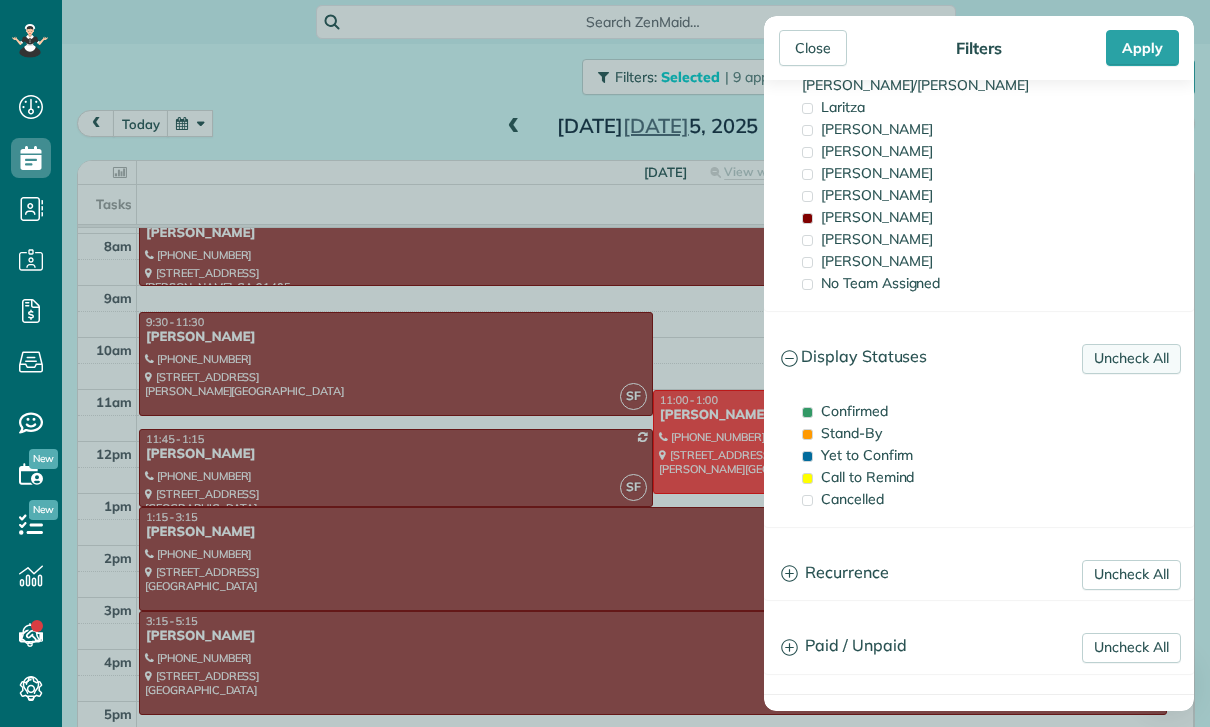 click on "Uncheck All" at bounding box center [1131, 359] 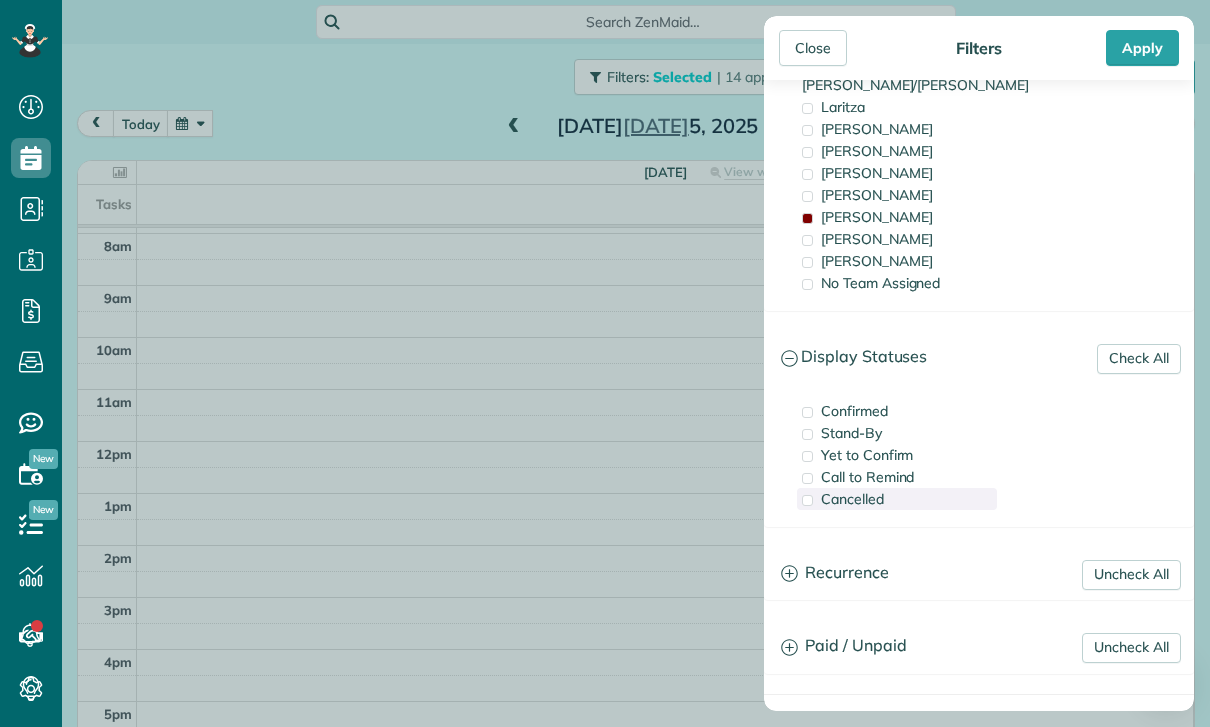 click on "Cancelled" at bounding box center [852, 499] 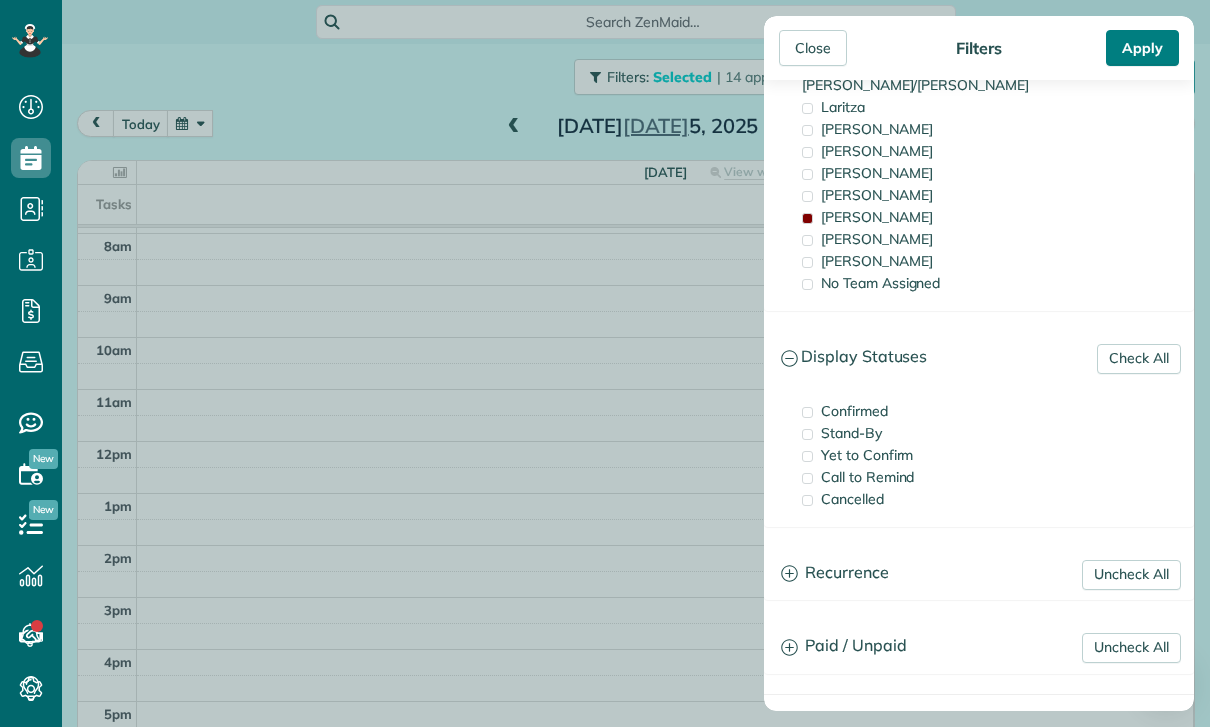click on "Apply" at bounding box center (1142, 48) 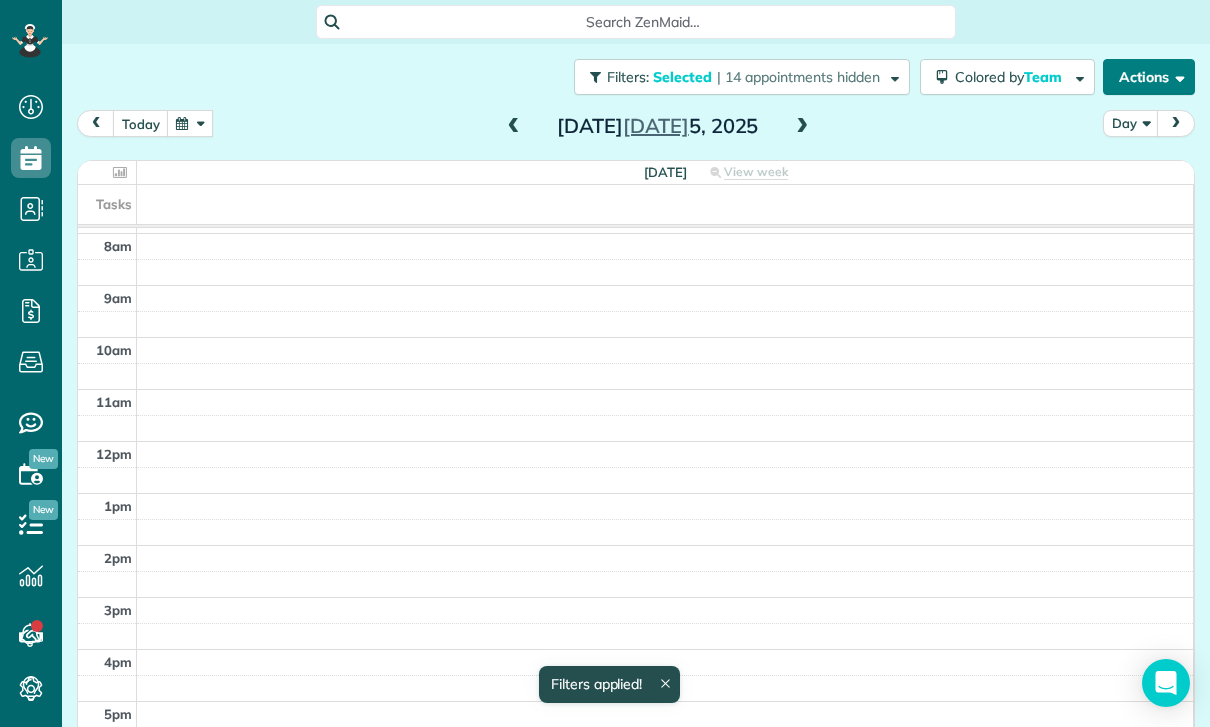 click on "Actions" at bounding box center [1149, 77] 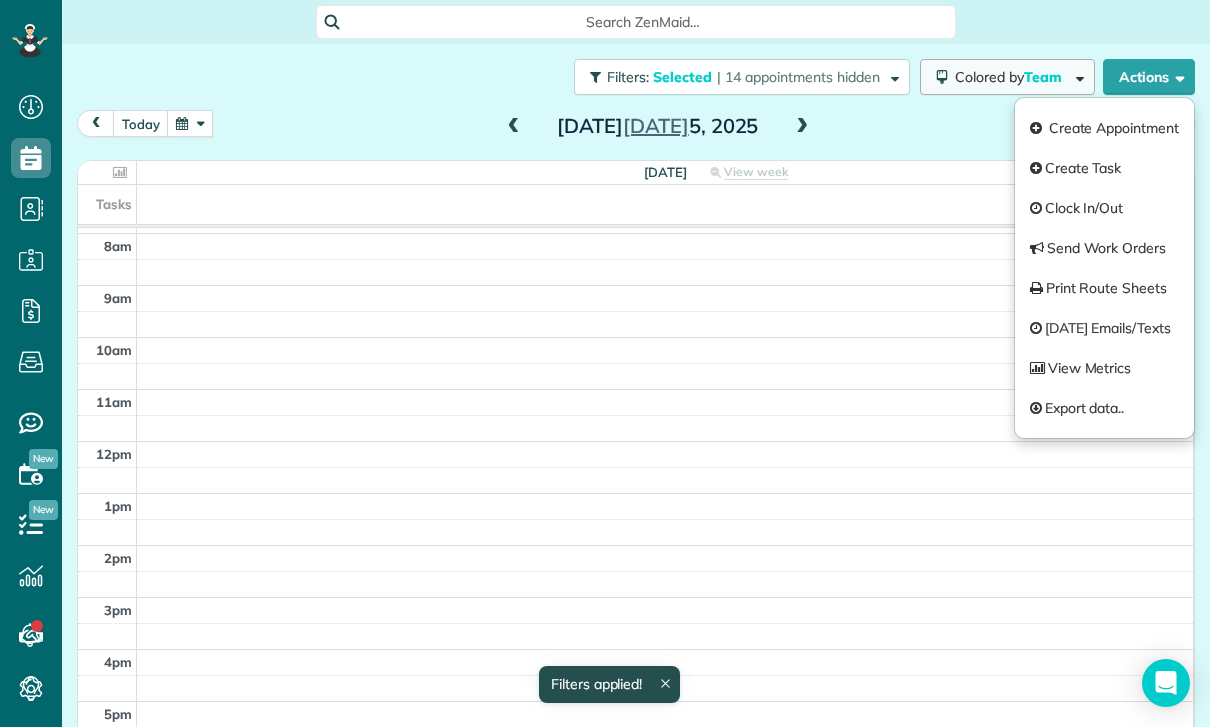 click on "Colored by  Team" at bounding box center (1007, 77) 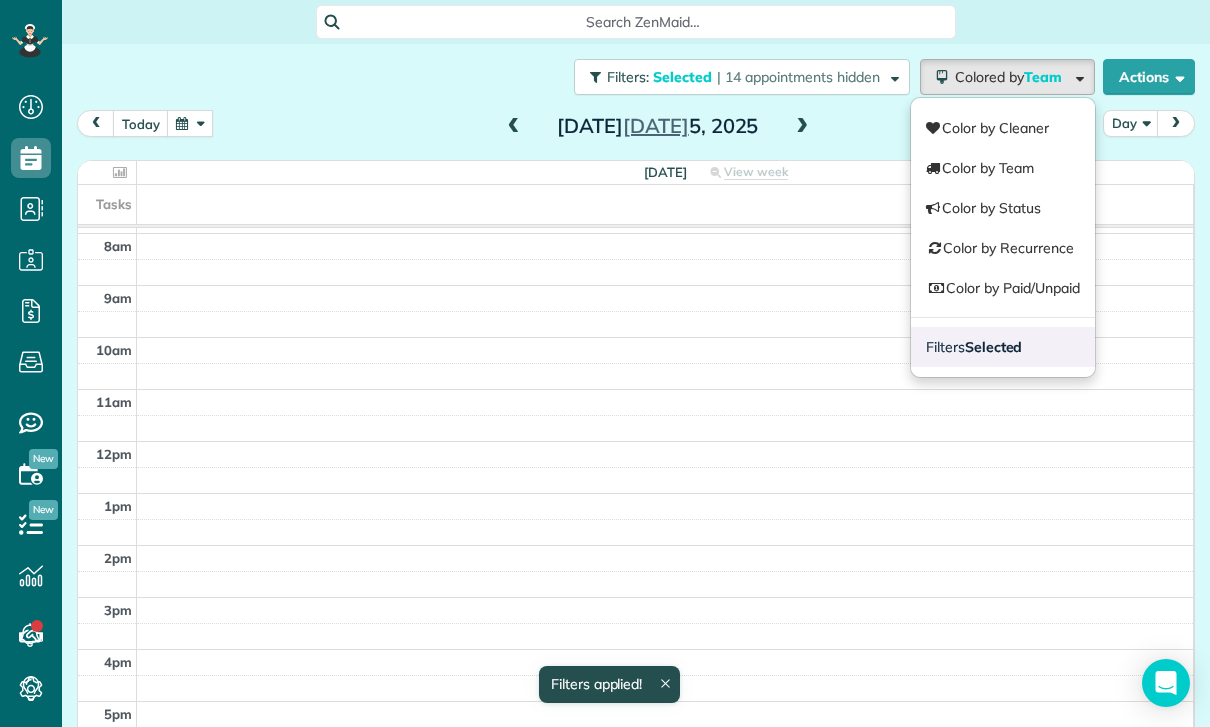 click on "Filters  Selected" at bounding box center (1003, 347) 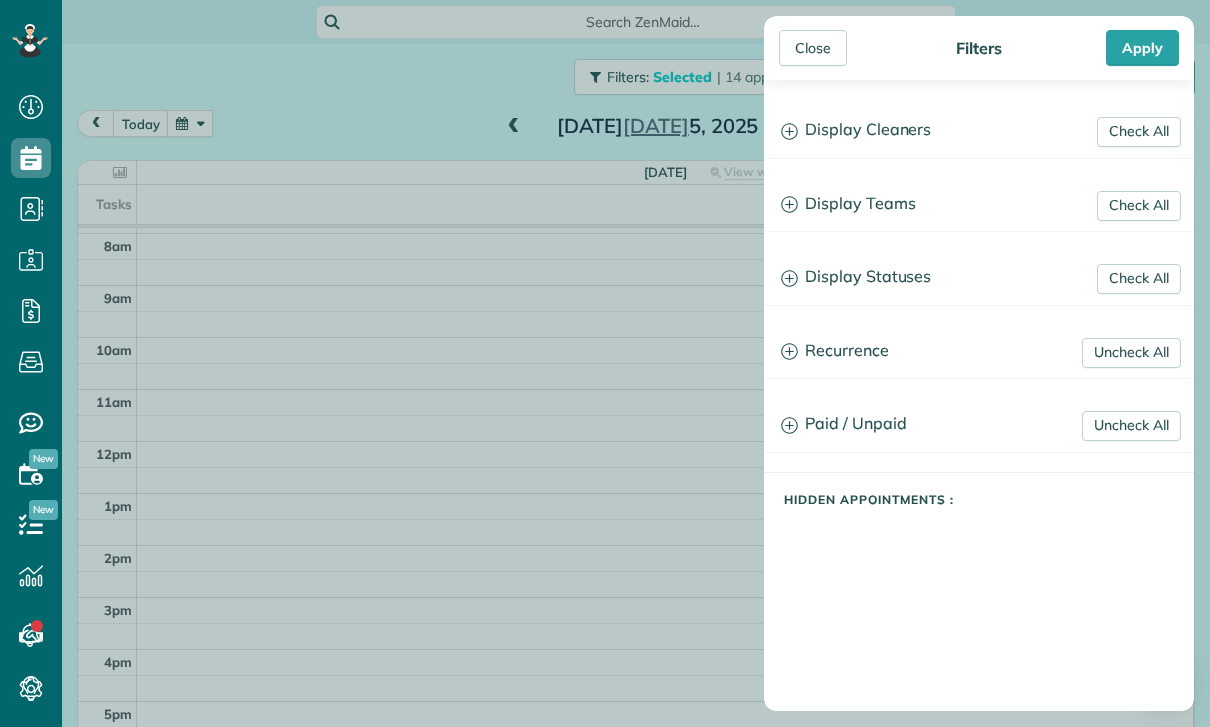 click on "Display Statuses" at bounding box center (979, 277) 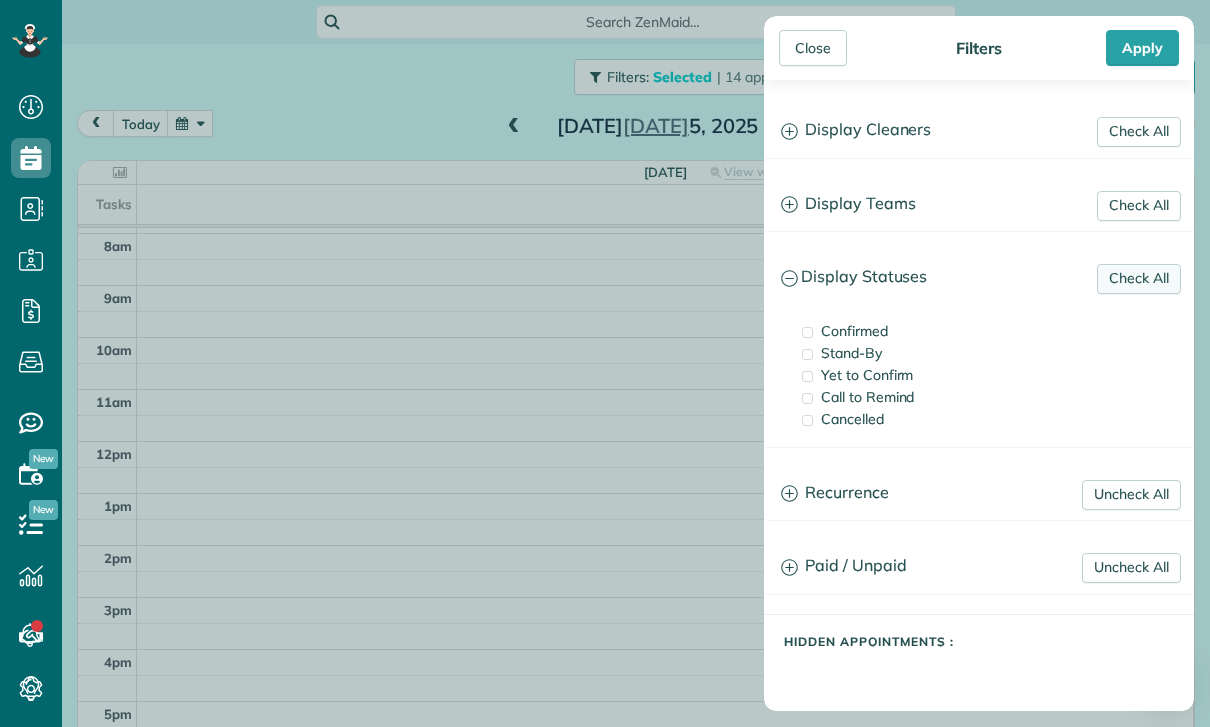 click on "Check All" at bounding box center (1139, 279) 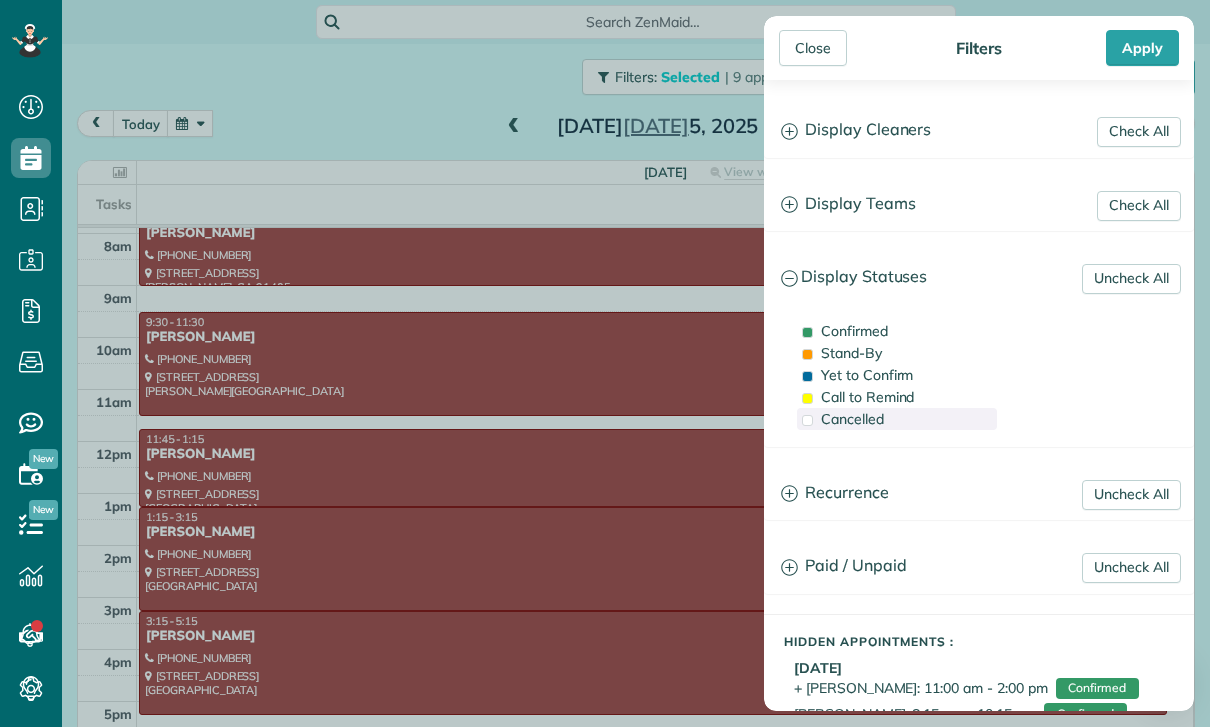 click on "Cancelled" at bounding box center [852, 419] 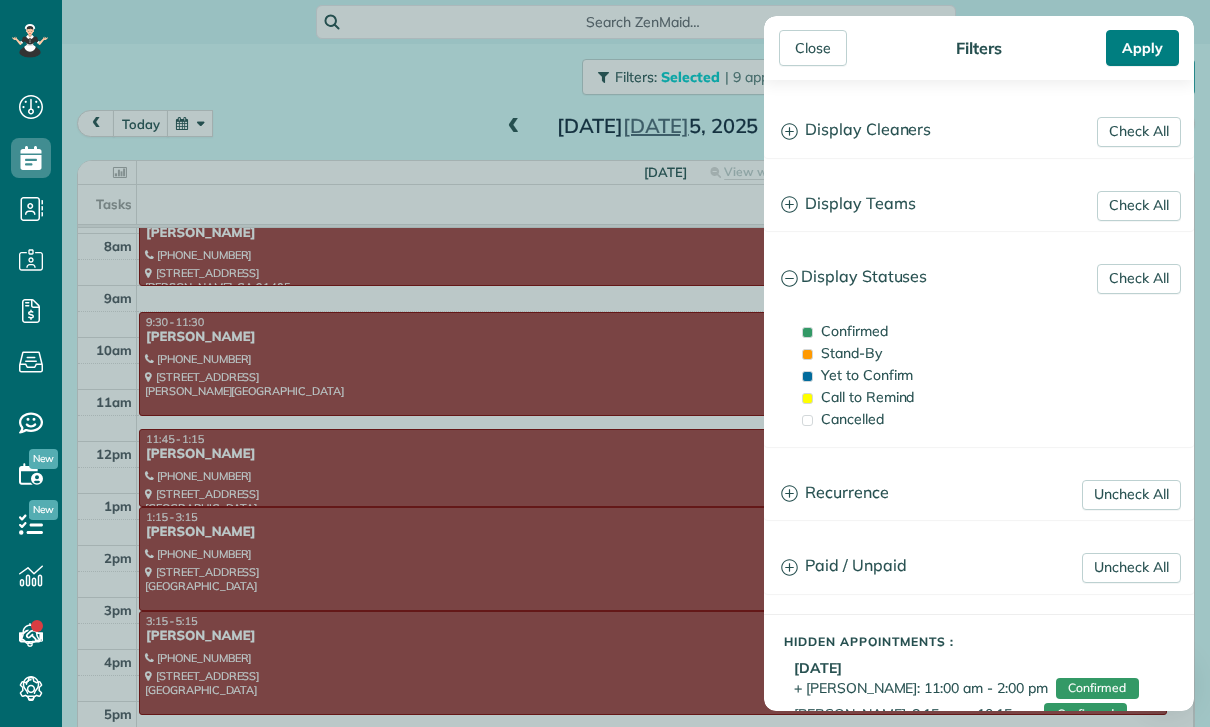 click on "Apply" at bounding box center (1142, 48) 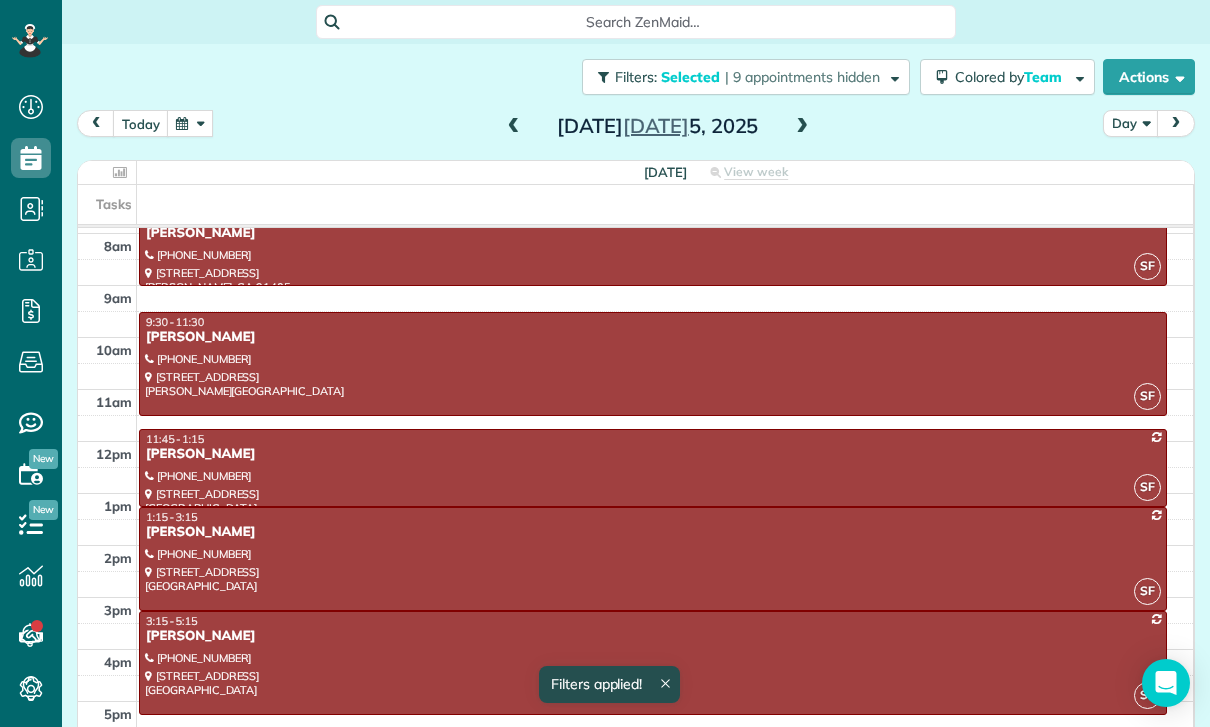 click on "Day" at bounding box center (1131, 123) 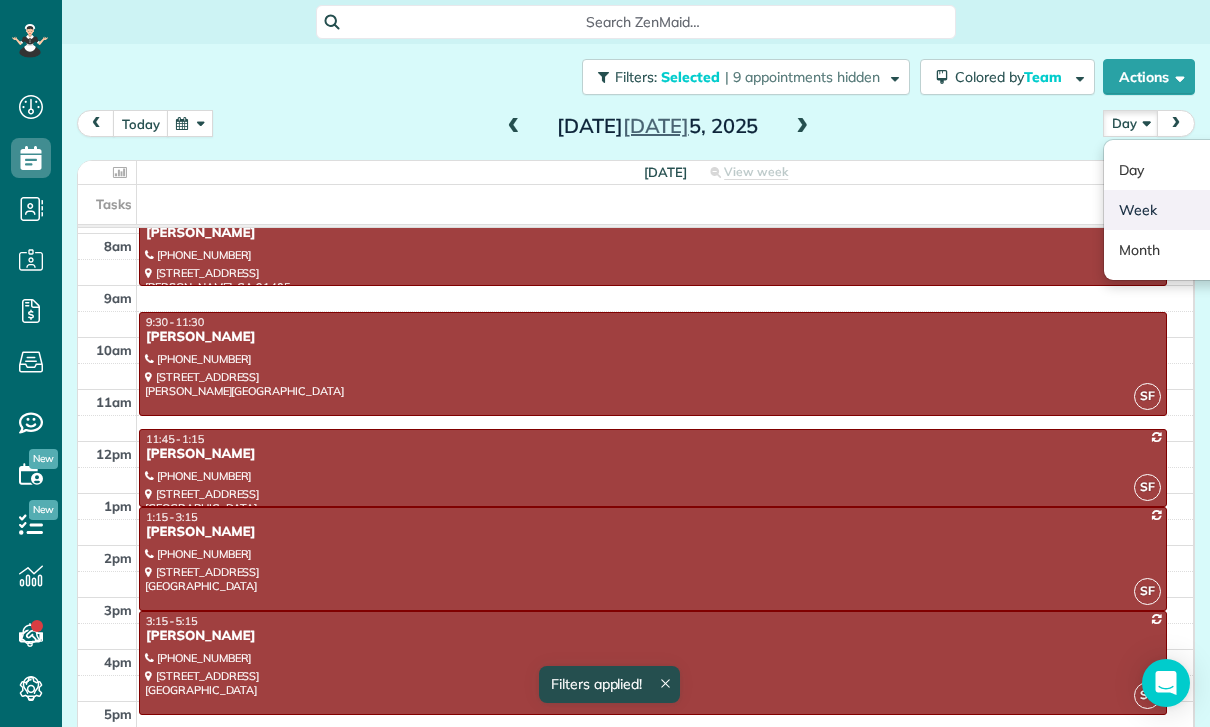click on "Week" at bounding box center (1183, 210) 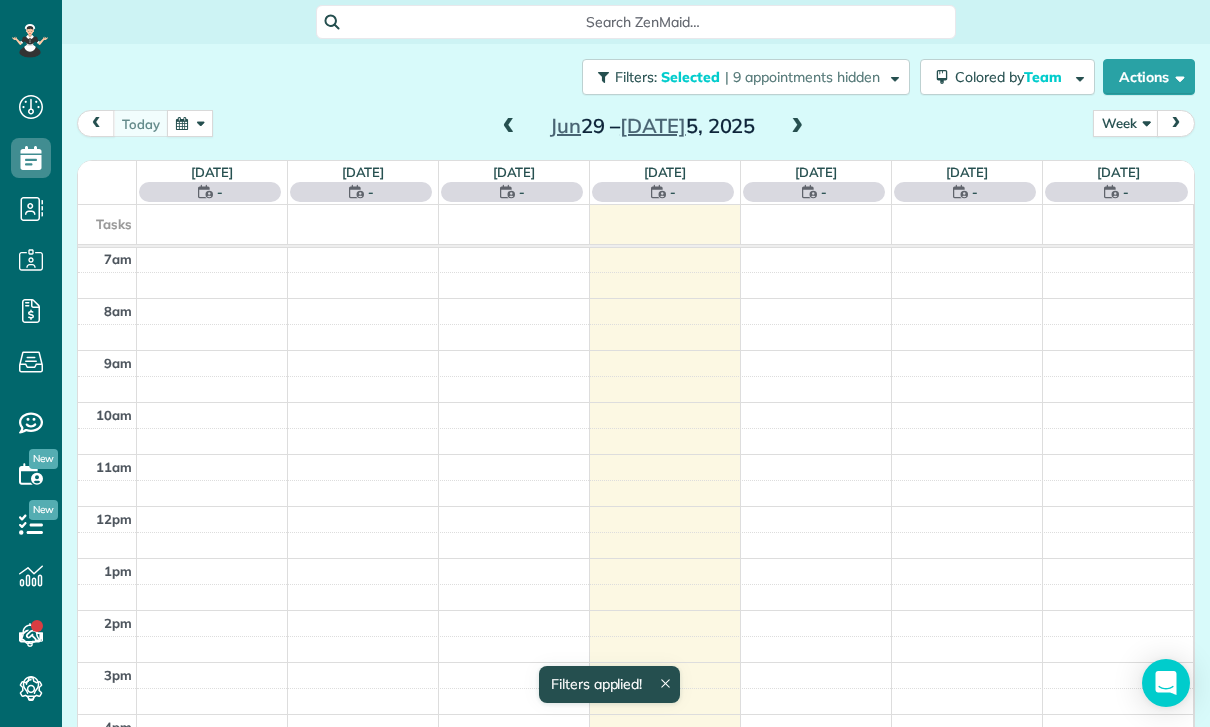 scroll, scrollTop: 157, scrollLeft: 0, axis: vertical 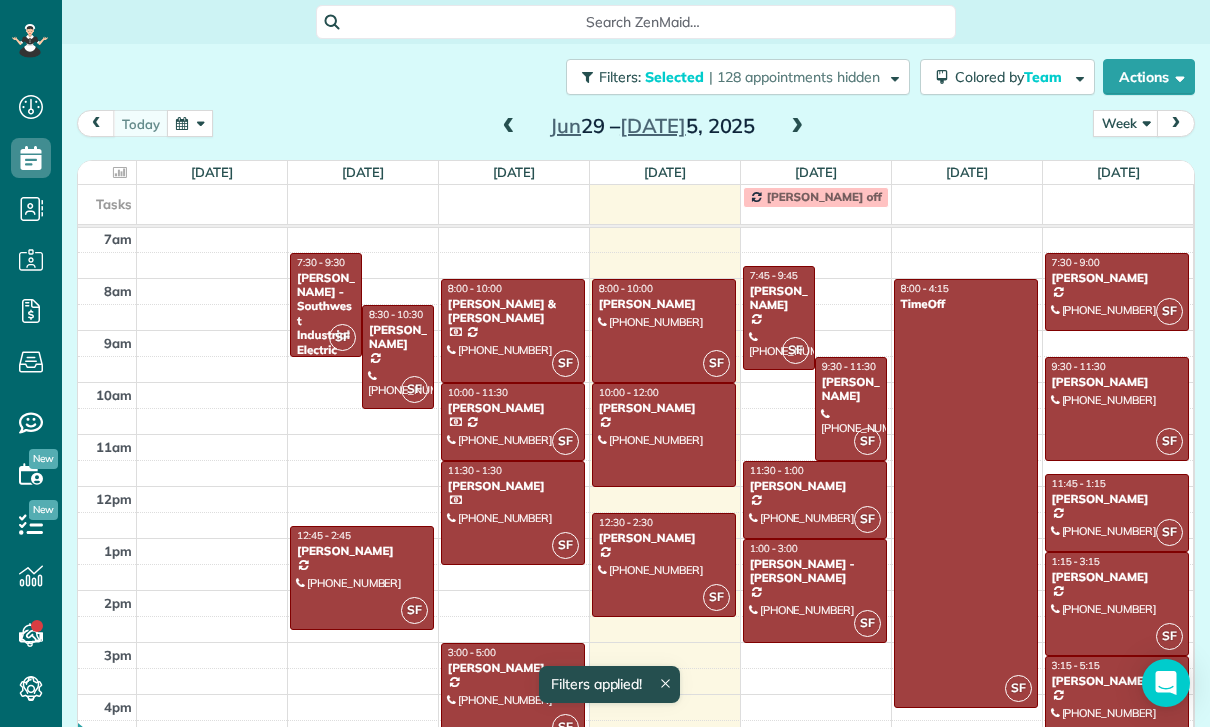 click at bounding box center (509, 127) 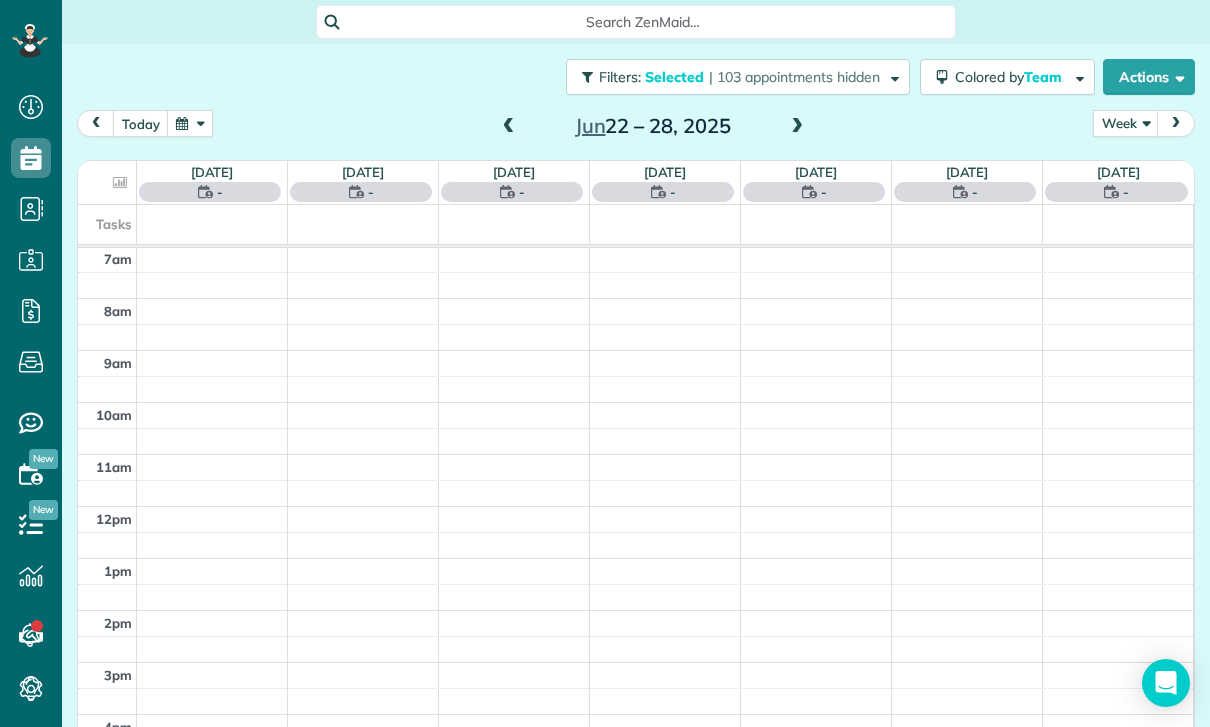 scroll, scrollTop: 157, scrollLeft: 0, axis: vertical 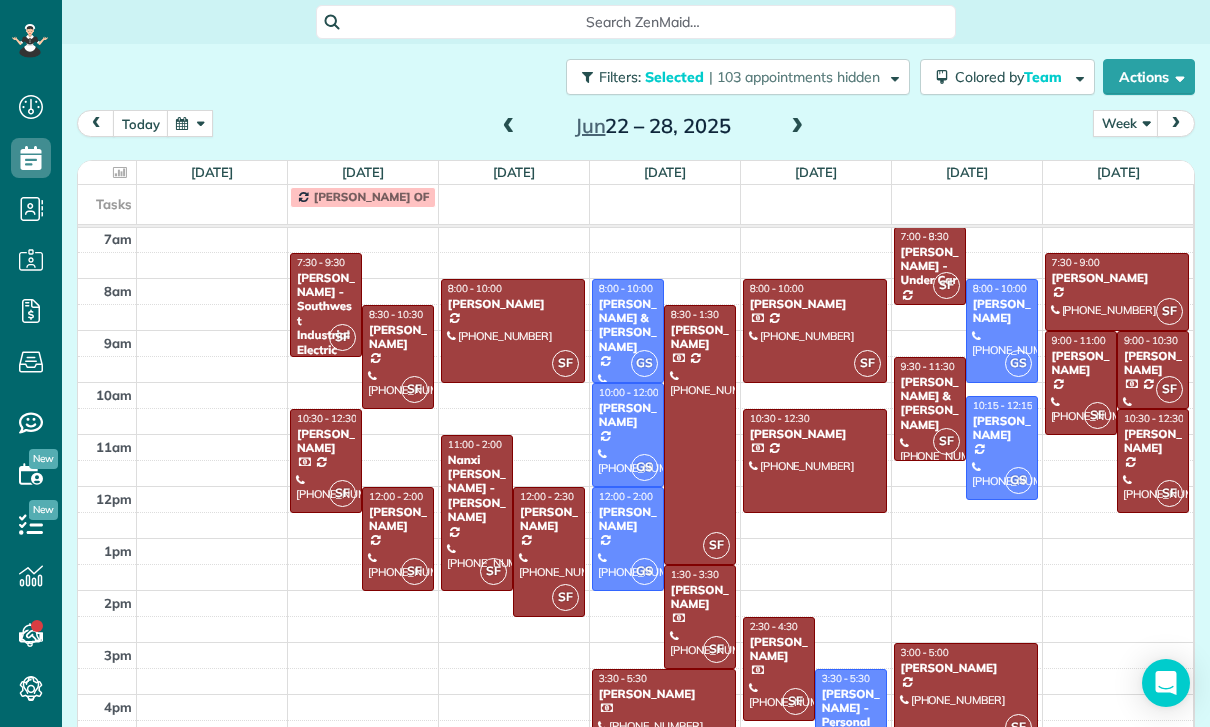 click on "Laura Malm - Southwest Industrial Electric" at bounding box center [326, 314] 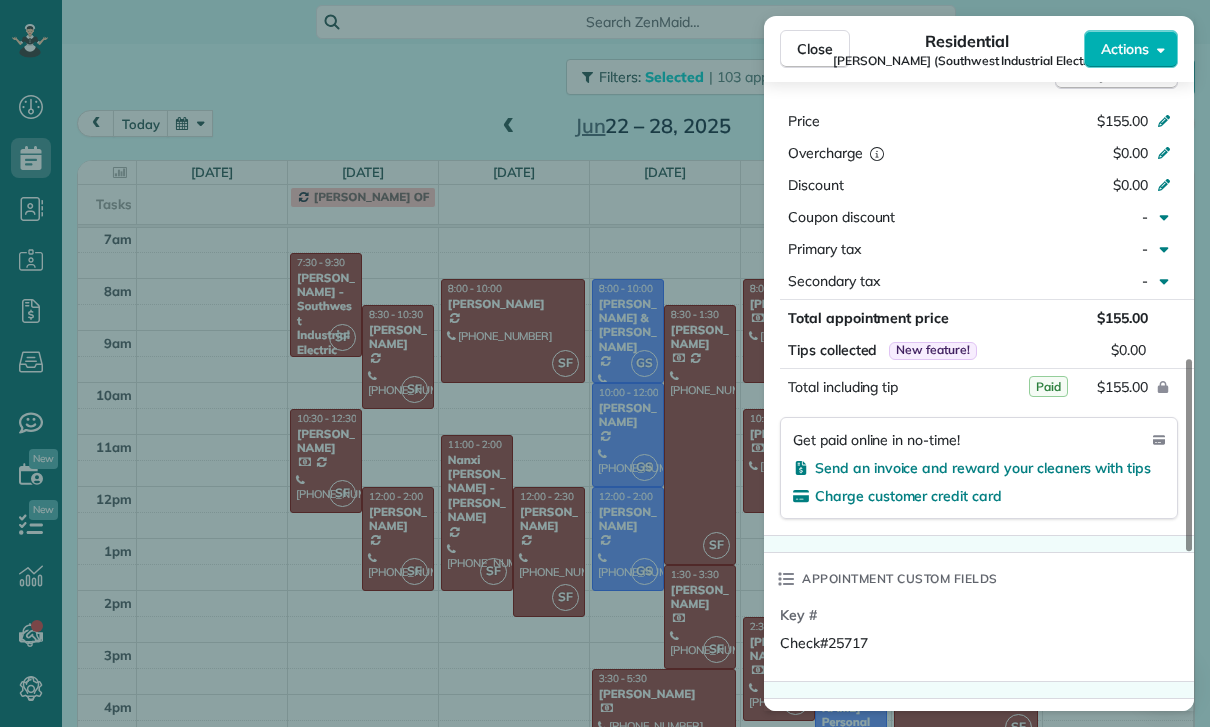 scroll, scrollTop: 992, scrollLeft: 0, axis: vertical 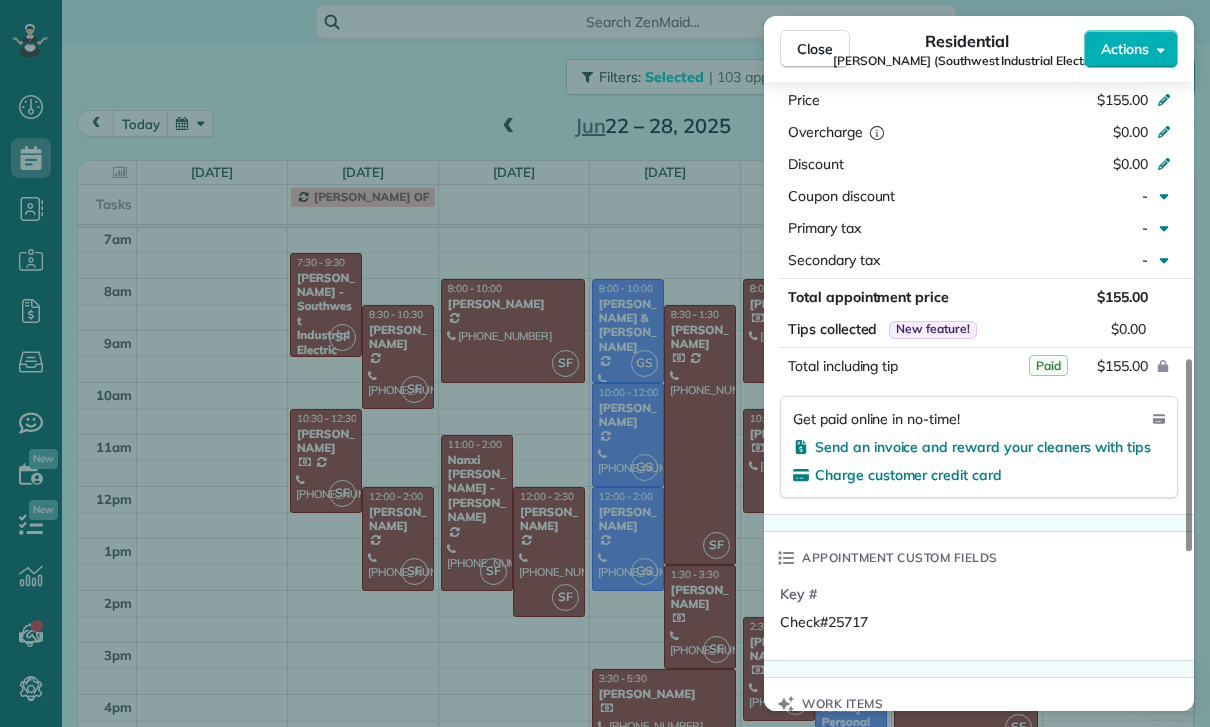 click on "Close Residential Laura Malm (Southwest Industrial Electric) Actions Status Confirmed Laura Malm (Southwest Industrial Electric) · Open profile Home (323) 255-6563 Copy No email on record Add email View Details Residential Monday, June 23, 2025 ( last week ) 7:30 AM 9:30 AM 2 hours and 0 minutes Repeats weekly Edit recurring service Previous (Jun 16) Next (Jun 30) 4557 York Blvd Los Angeles CA 90041 Service was not rated yet Cleaners Time in and out Assign Invite Team Santy Cleaners Santy   Flores 7:30 AM 9:30 AM Checklist Try Now Keep this appointment up to your standards. Stay on top of every detail, keep your cleaners organised, and your client happy. Assign a checklist Watch a 5 min demo Billing Billing actions Price $155.00 Overcharge $0.00 Discount $0.00 Coupon discount - Primary tax - Secondary tax - Total appointment price $155.00 Tips collected New feature! $0.00 Paid Total including tip $155.00 Get paid online in no-time! Send an invoice and reward your cleaners with tips Appointment custom fields" at bounding box center (605, 363) 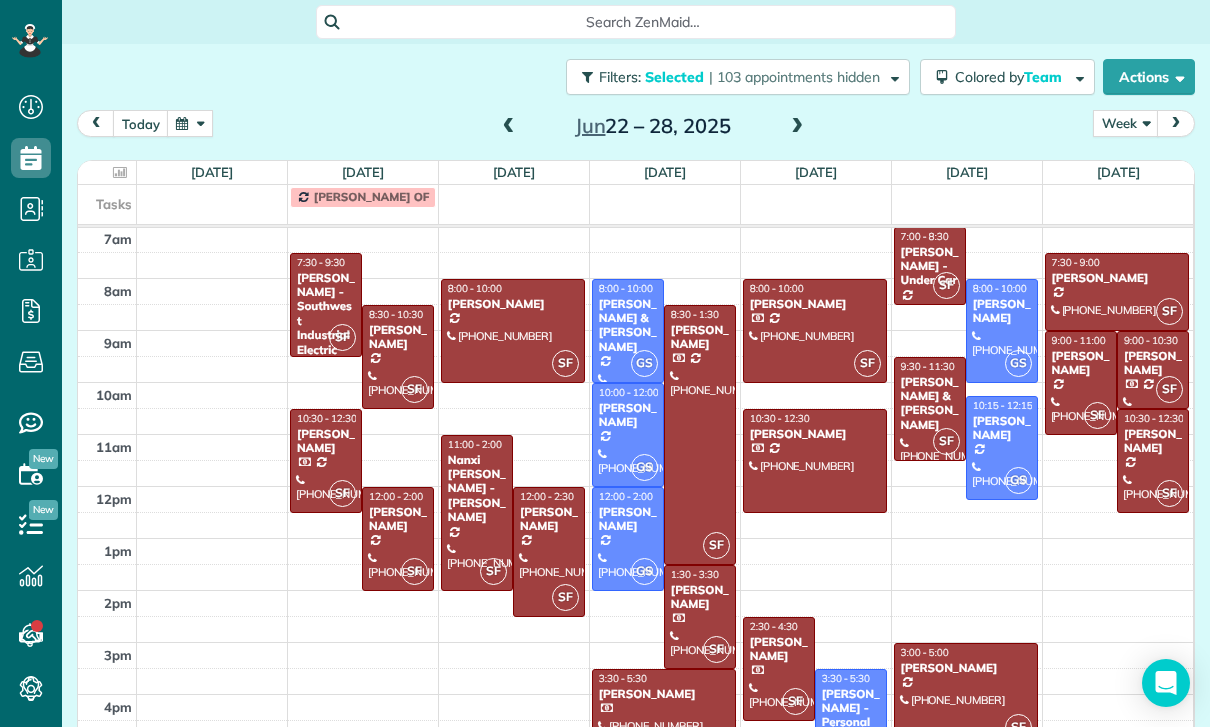 click on "Kitty Dustin" at bounding box center (398, 337) 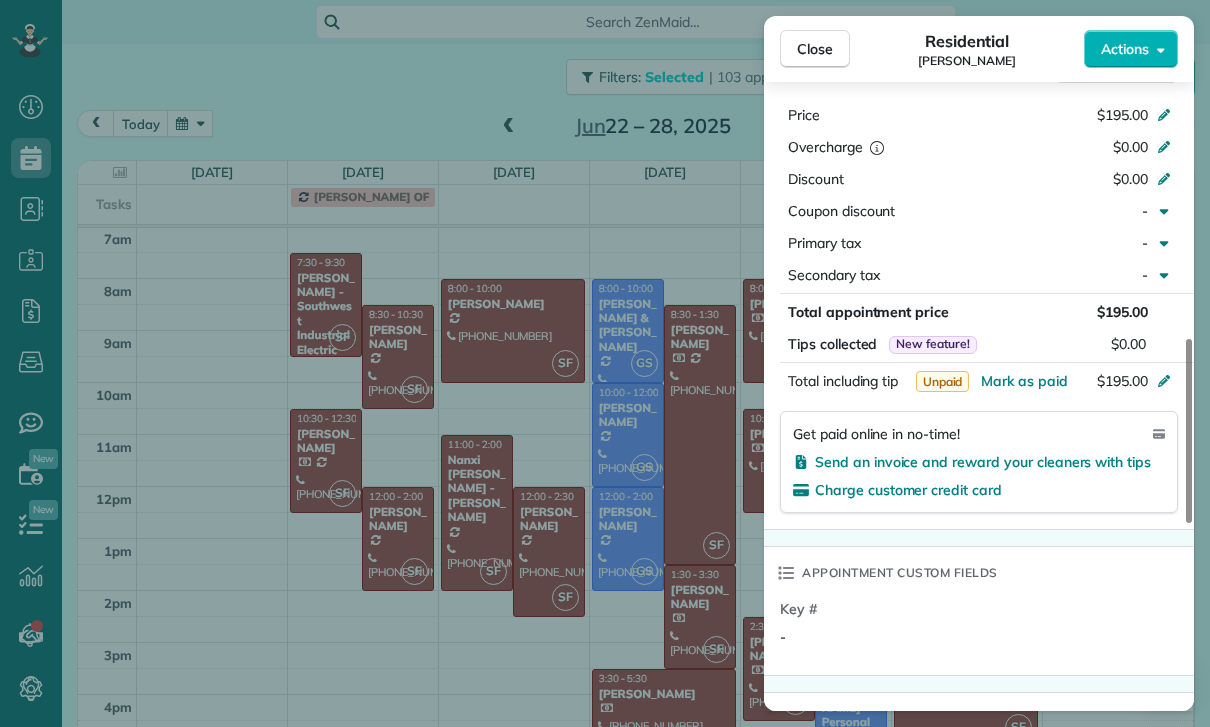 scroll, scrollTop: 959, scrollLeft: 0, axis: vertical 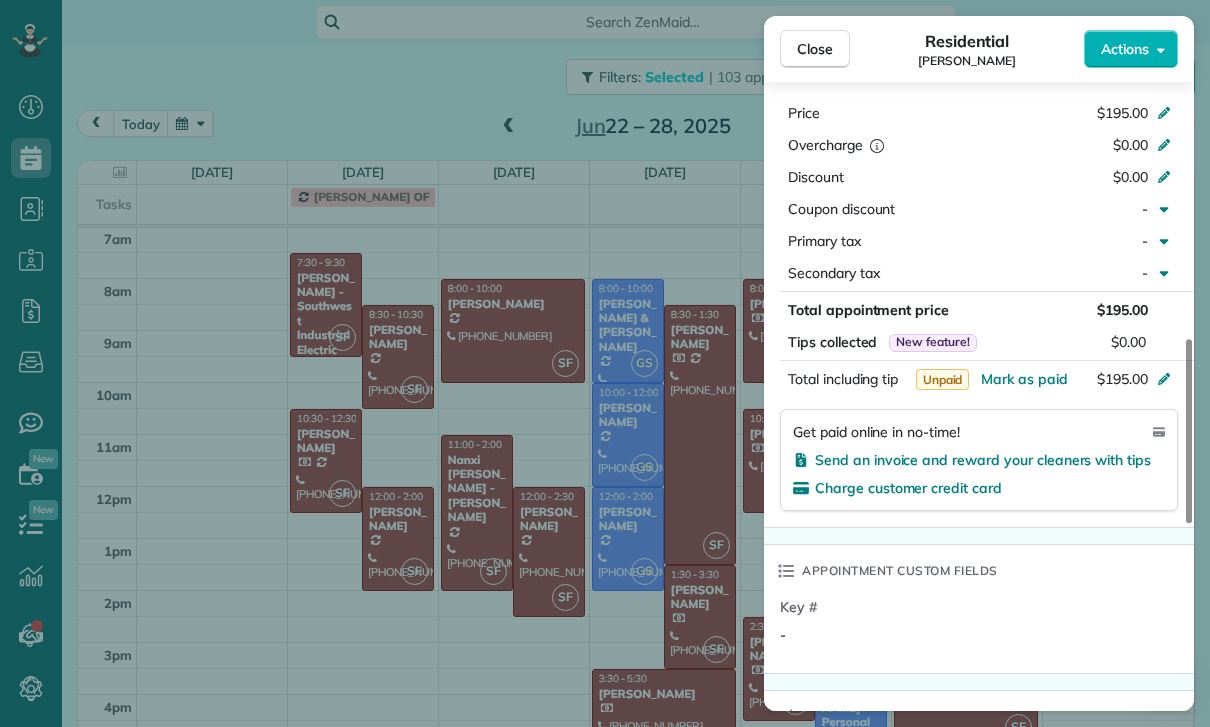 click on "Close Residential Kitty Dustin Actions Status Yet to Confirm Kitty Dustin · Open profile Mobile (626) 487-8717 Copy No email on record Add email View Details Residential Monday, June 23, 2025 ( last week ) 8:30 AM 10:30 AM 2 hours and 0 minutes Repeats weekly Edit recurring service Previous (Jun 16) Next (Jun 30) 5322 Neal Drive Los Angeles CA 90041 Service was not rated yet Cleaners Time in and out Assign Invite Team Santy Cleaners Santy   Flores 8:30 AM 10:30 AM Checklist Try Now Keep this appointment up to your standards. Stay on top of every detail, keep your cleaners organised, and your client happy. Assign a checklist Watch a 5 min demo Billing Billing actions Price $195.00 Overcharge $0.00 Discount $0.00 Coupon discount - Primary tax - Secondary tax - Total appointment price $195.00 Tips collected New feature! $0.00 Unpaid Mark as paid Total including tip $195.00 Get paid online in no-time! Send an invoice and reward your cleaners with tips Charge customer credit card Appointment custom fields Key # -" at bounding box center (605, 363) 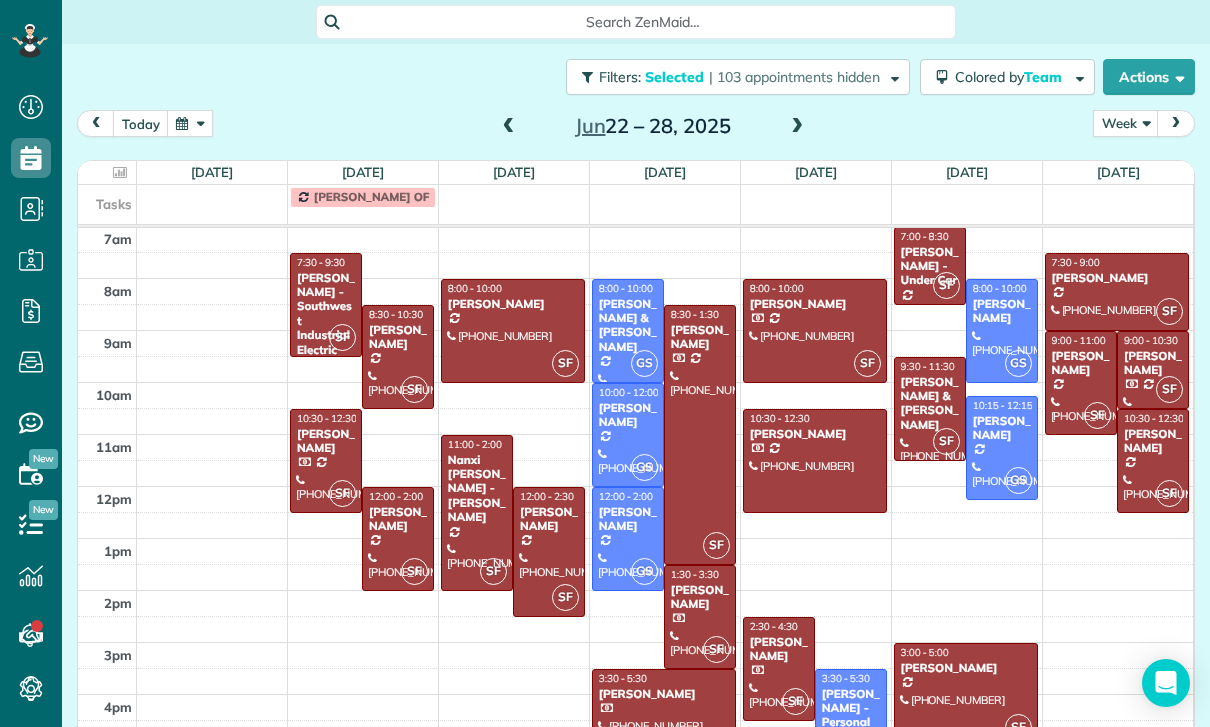 click on "Joanna Huynh" at bounding box center [326, 441] 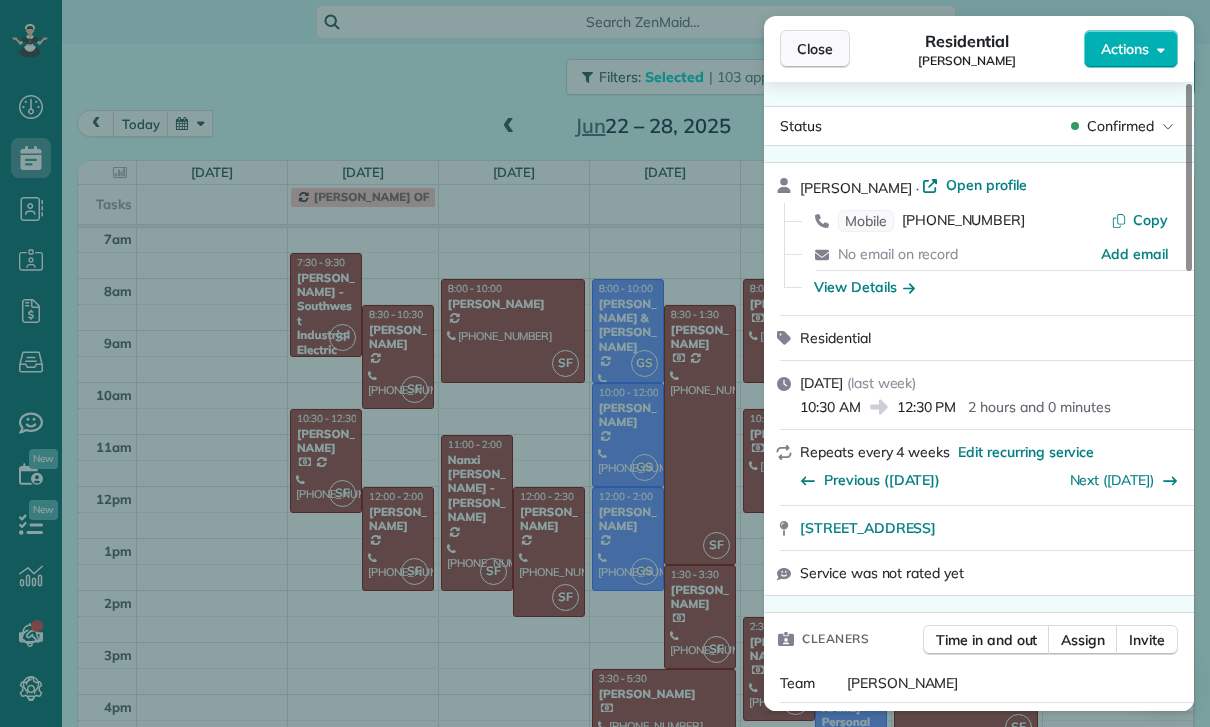 click on "Close" at bounding box center [815, 49] 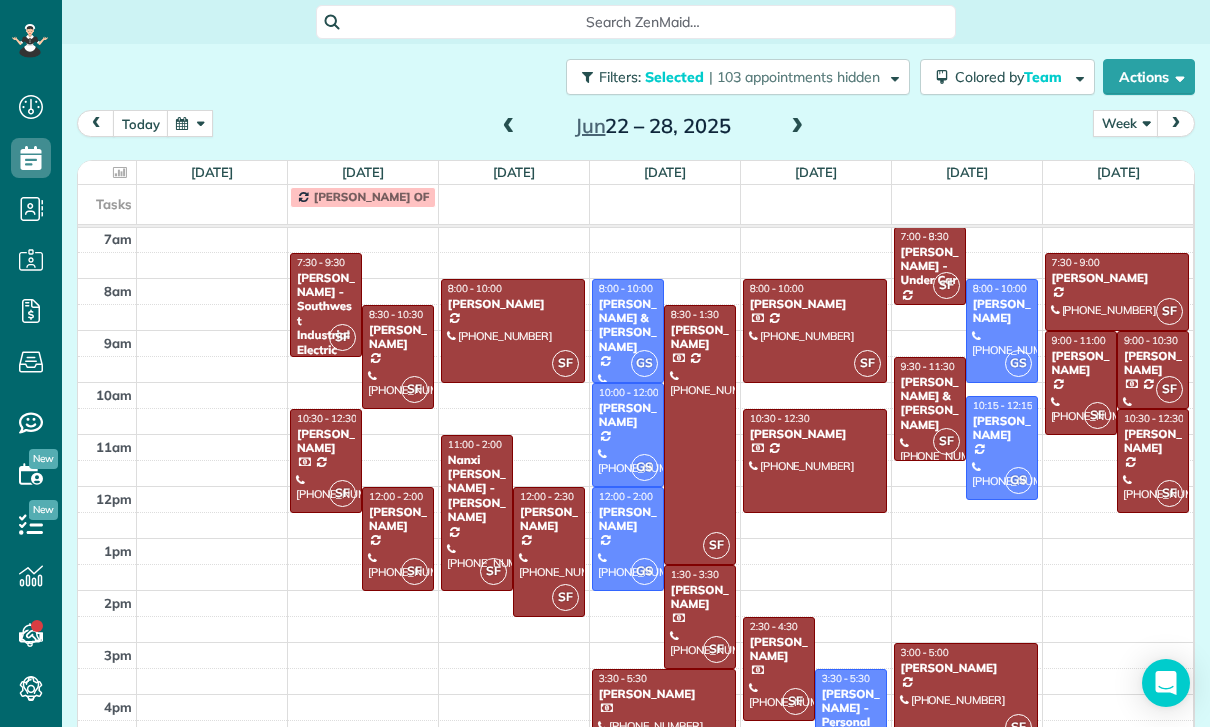 click at bounding box center (326, 461) 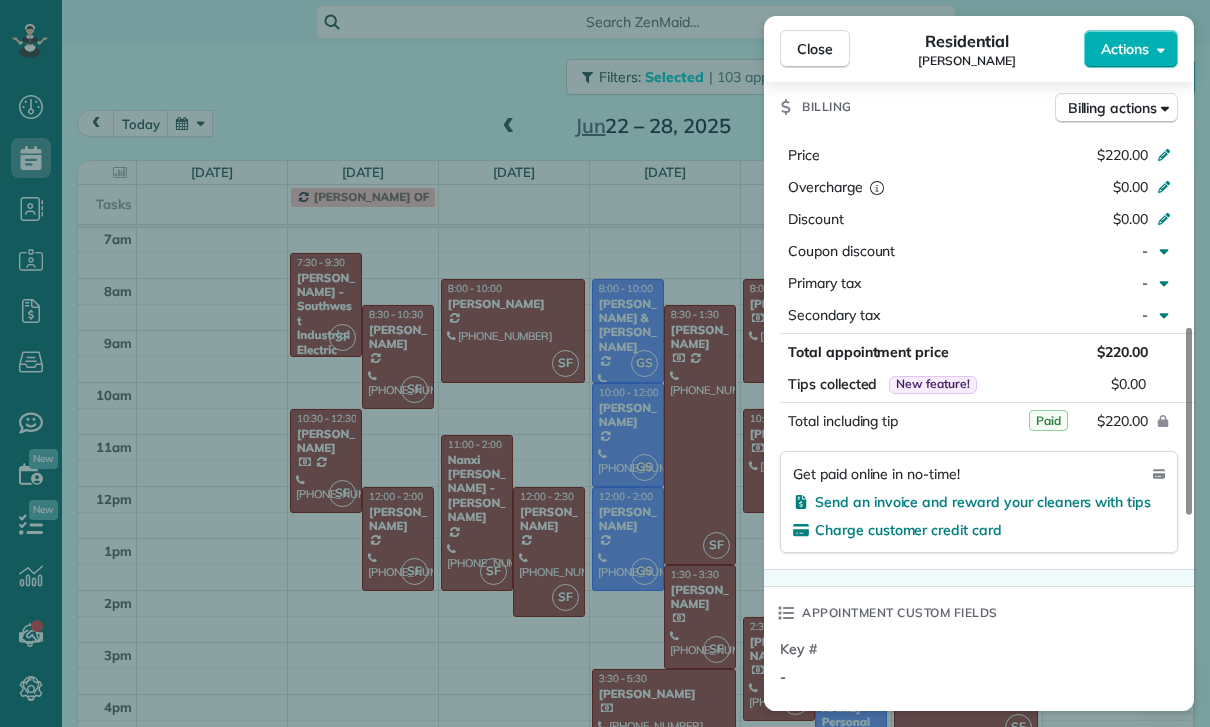 scroll, scrollTop: 929, scrollLeft: 0, axis: vertical 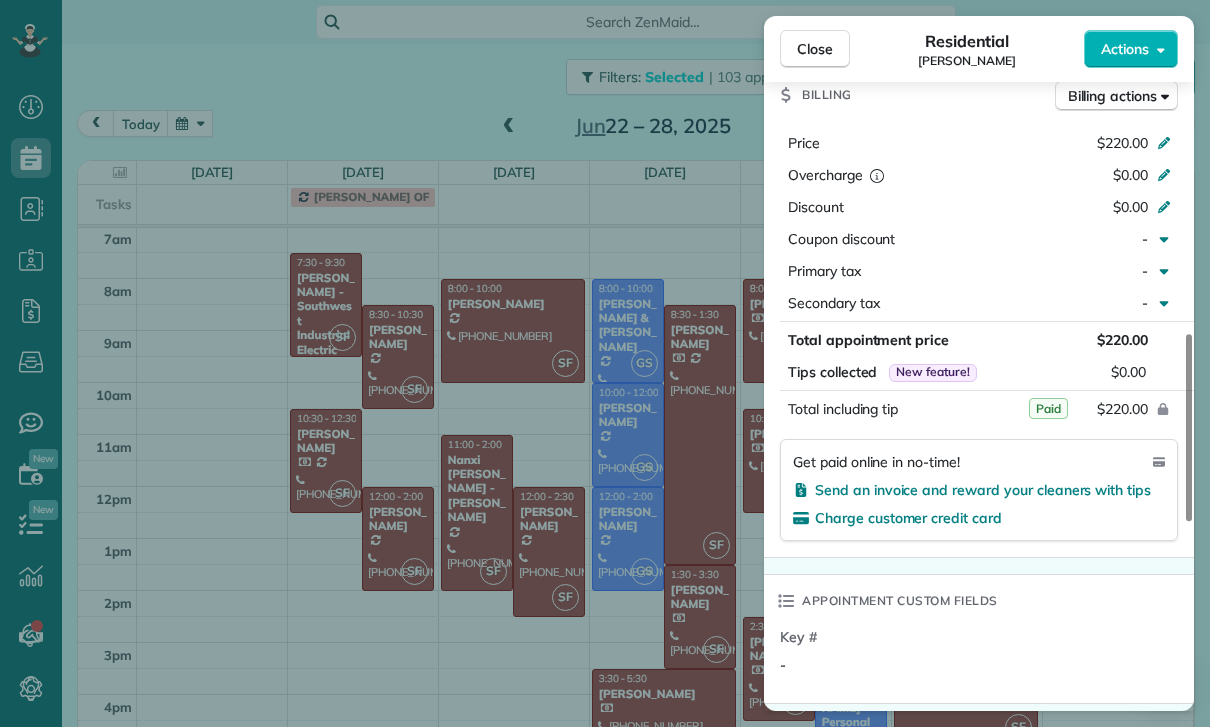 click on "Close Residential Joanna Huynh Actions Status Confirmed Joanna Huynh · Open profile Mobile (626) 274-6373 Copy No email on record Add email View Details Residential Monday, June 23, 2025 ( last week ) 10:30 AM 12:30 PM 2 hours and 0 minutes Repeats every 4 weeks Edit recurring service Previous (May 24) Next (Jul 19) 5003 Aberdeen Court El Monte CA 91731 Service was not rated yet Cleaners Time in and out Assign Invite Team Santy Cleaners Santy   Flores 10:30 AM 12:30 PM Checklist Try Now Keep this appointment up to your standards. Stay on top of every detail, keep your cleaners organised, and your client happy. Assign a checklist Watch a 5 min demo Billing Billing actions Price $220.00 Overcharge $0.00 Discount $0.00 Coupon discount - Primary tax - Secondary tax - Total appointment price $220.00 Tips collected New feature! $0.00 Paid Total including tip $220.00 Get paid online in no-time! Send an invoice and reward your cleaners with tips Charge customer credit card Appointment custom fields Key # - Notes 1 0" at bounding box center [605, 363] 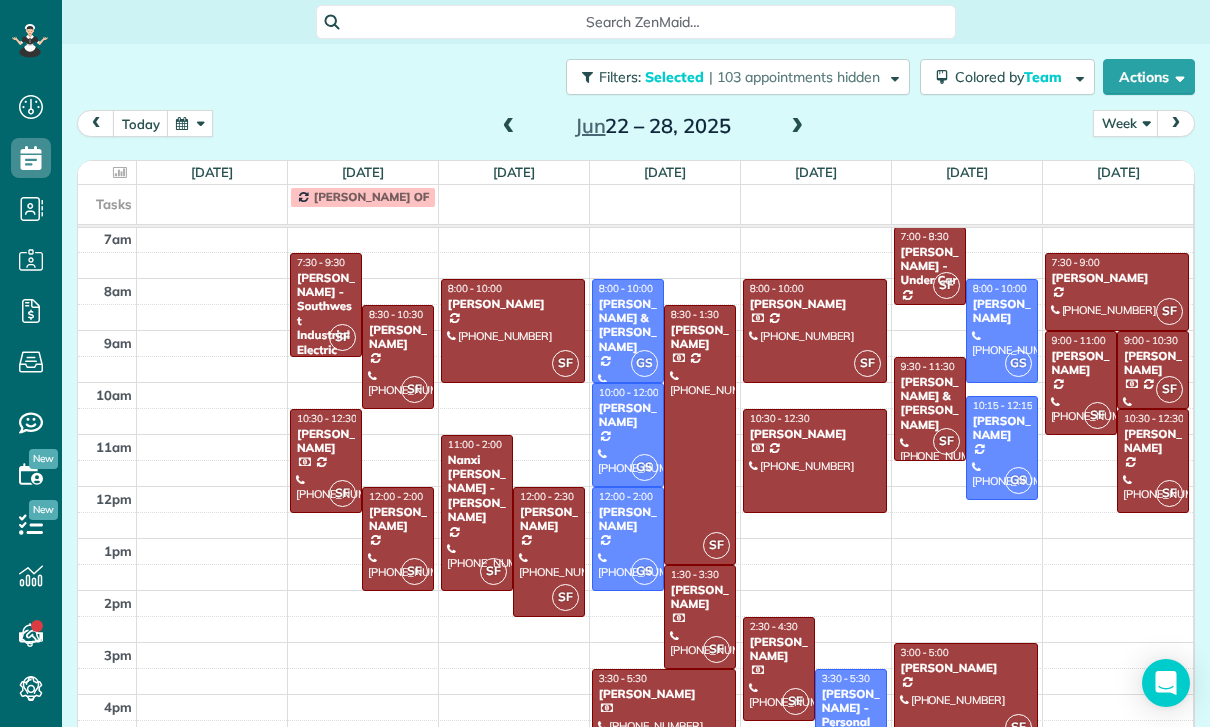 click on "Stella Samuel" at bounding box center (398, 519) 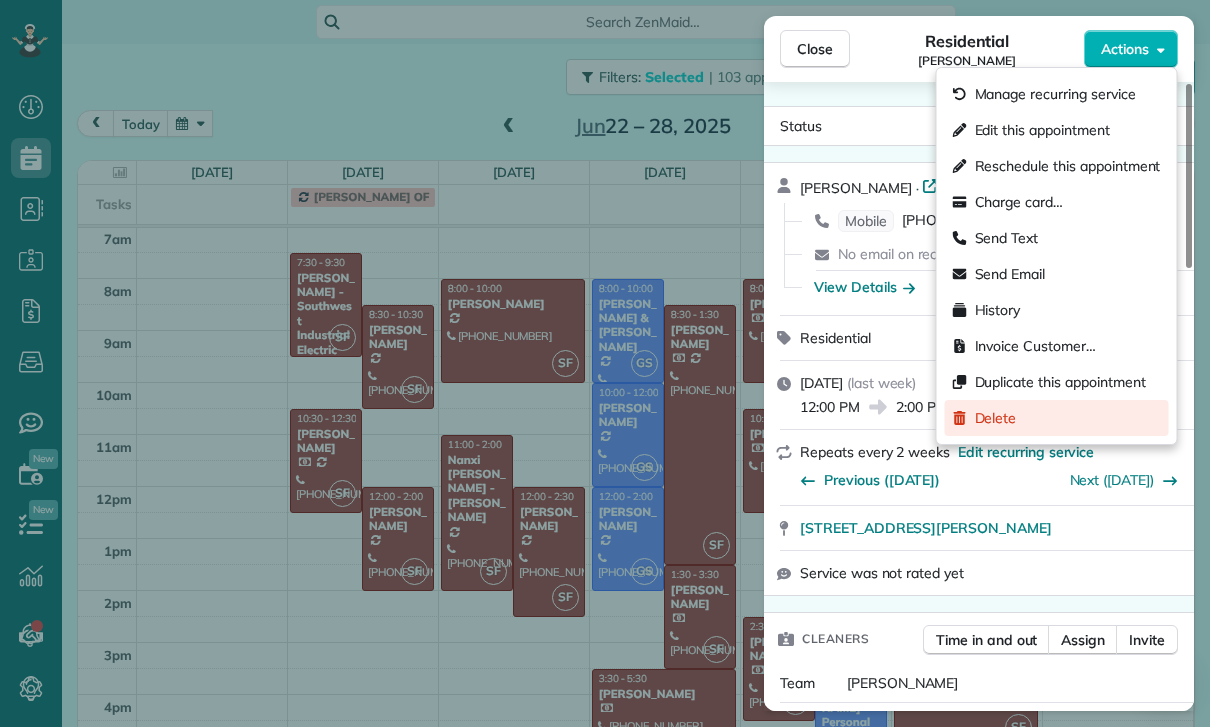 click on "Delete" at bounding box center (996, 418) 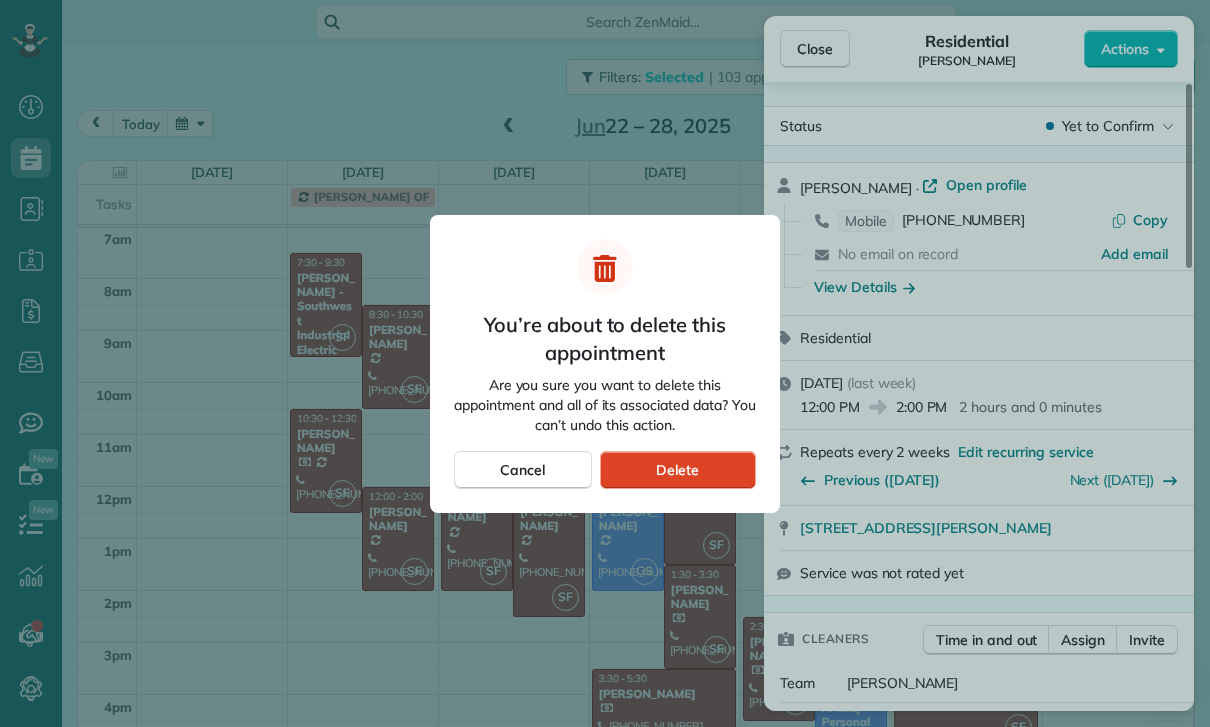 click on "Delete" at bounding box center [677, 470] 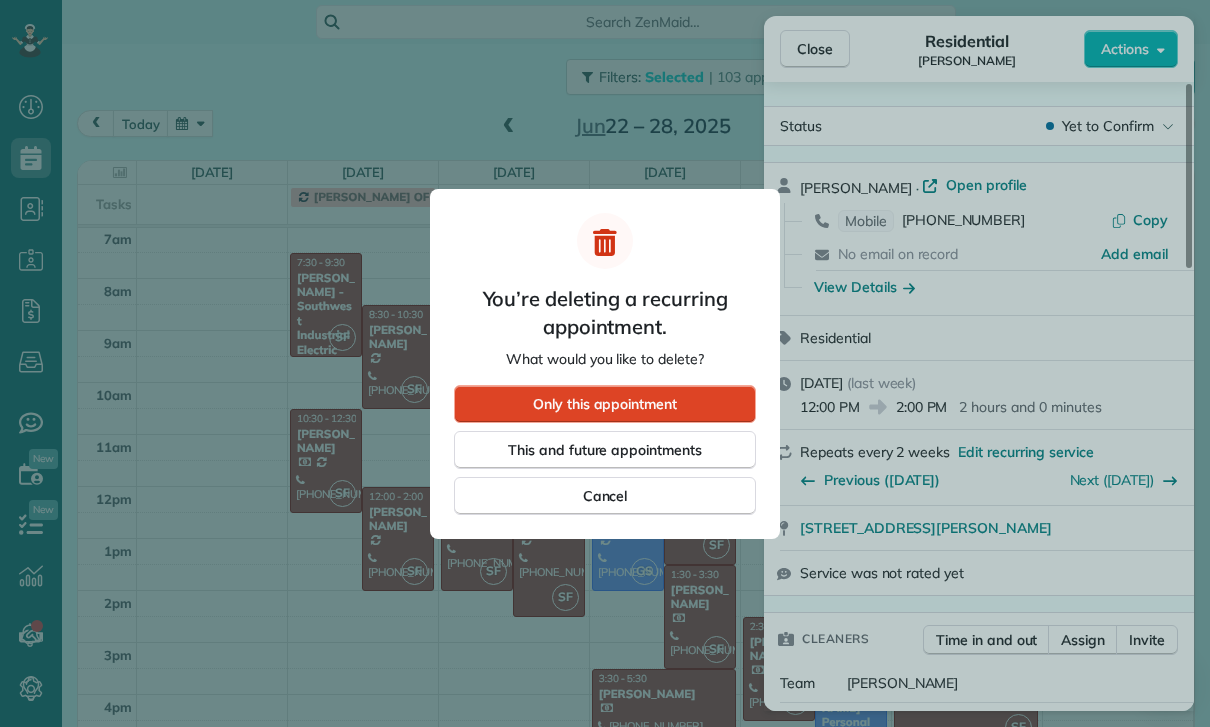 click on "Only this appointment" at bounding box center (605, 404) 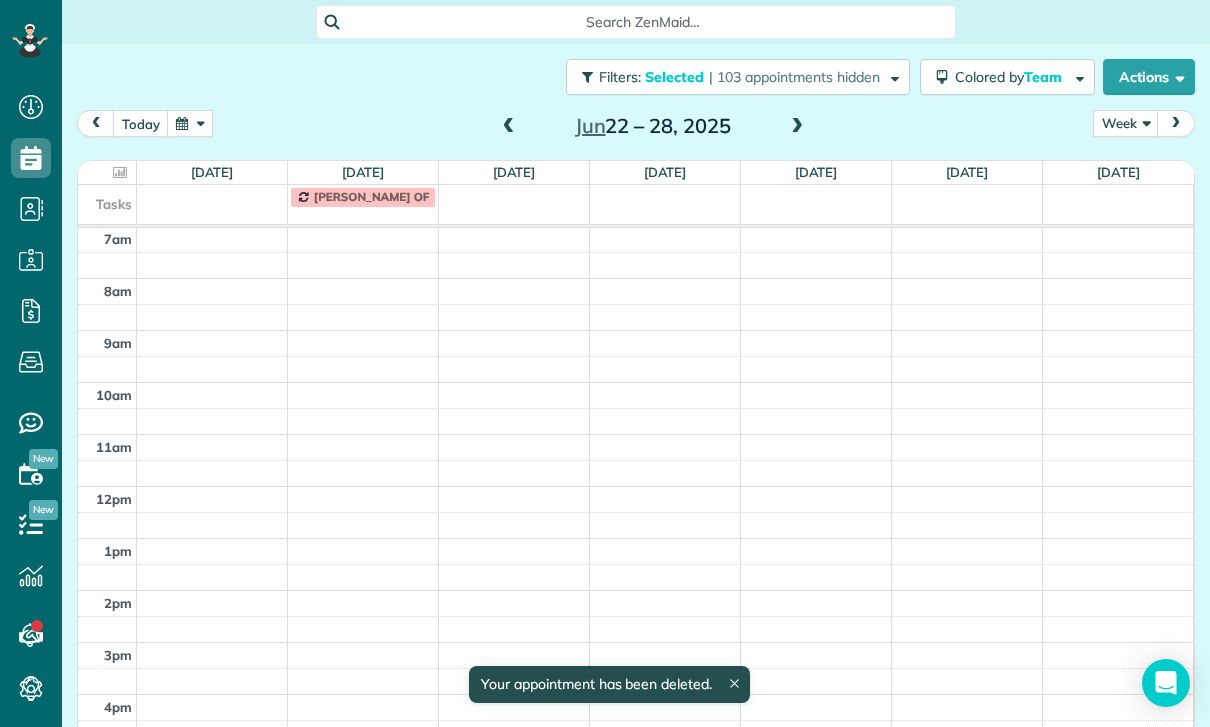 scroll, scrollTop: 157, scrollLeft: 0, axis: vertical 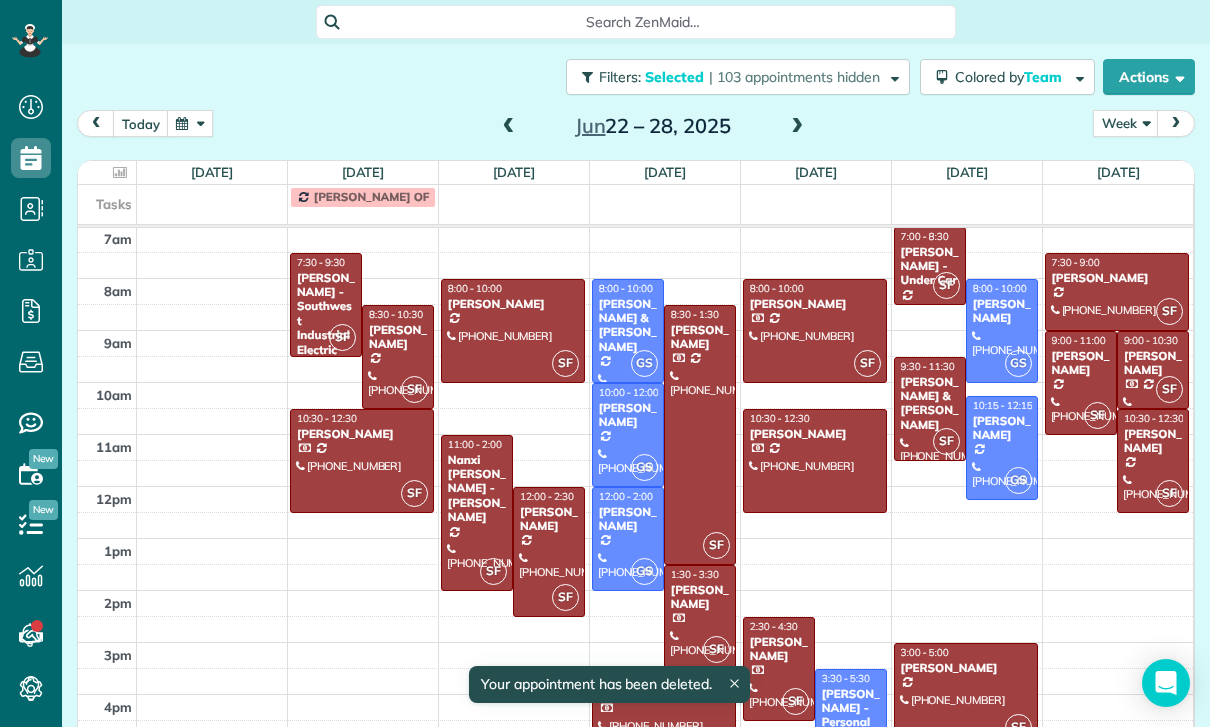 click at bounding box center (513, 331) 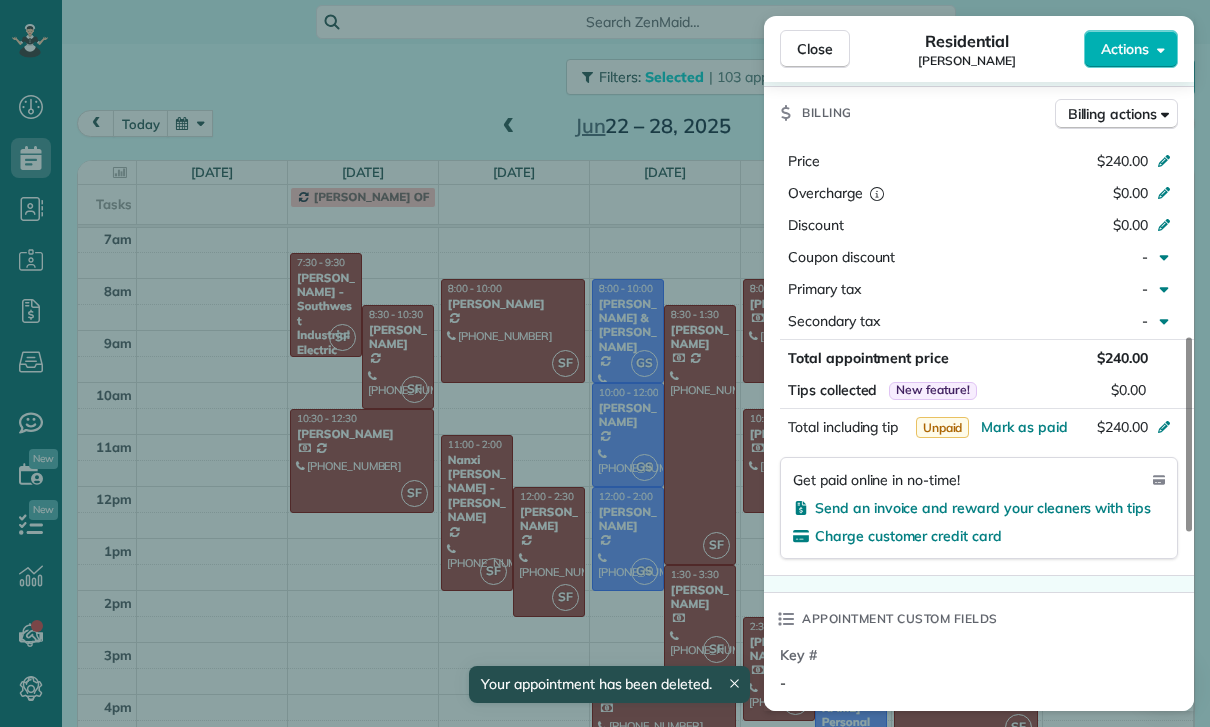 scroll, scrollTop: 932, scrollLeft: 0, axis: vertical 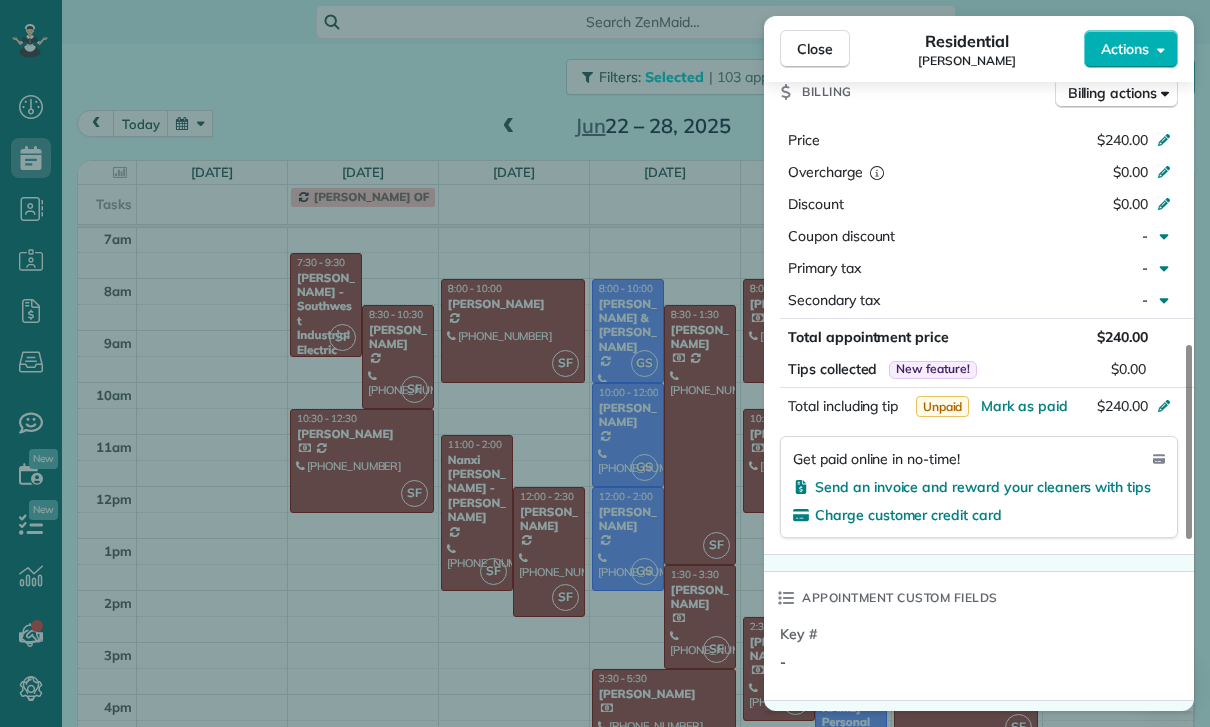 click on "Close Residential BJ Carretta Actions Status Confirmed BJ Carretta · Open profile Mobile (310) 749-8988 Copy No email on record Add email View Details Residential Tuesday, June 24, 2025 ( last week ) 8:00 AM 10:00 AM 2 hours and 0 minutes Repeats weekly Edit recurring service Previous (Jun 17) Next (Jul 01) 2929 Motor Avenue Los Angeles CA 90064 Service was not rated yet Cleaners Time in and out Assign Invite Team Santy Cleaners Santy   Flores 8:00 AM 10:00 AM Checklist Try Now Keep this appointment up to your standards. Stay on top of every detail, keep your cleaners organised, and your client happy. Assign a checklist Watch a 5 min demo Billing Billing actions Price $240.00 Overcharge $0.00 Discount $0.00 Coupon discount - Primary tax - Secondary tax - Total appointment price $240.00 Tips collected New feature! $0.00 Unpaid Mark as paid Total including tip $240.00 Get paid online in no-time! Send an invoice and reward your cleaners with tips Charge customer credit card Appointment custom fields Key # - 0 0" at bounding box center (605, 363) 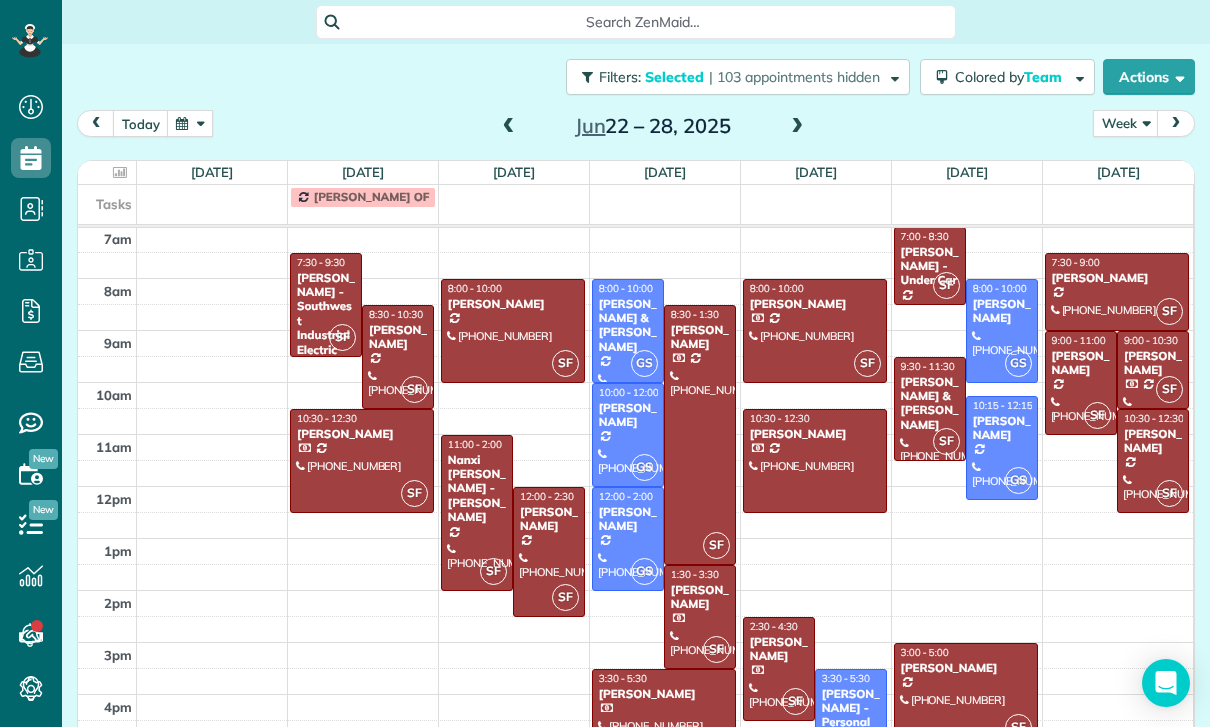 click at bounding box center (549, 552) 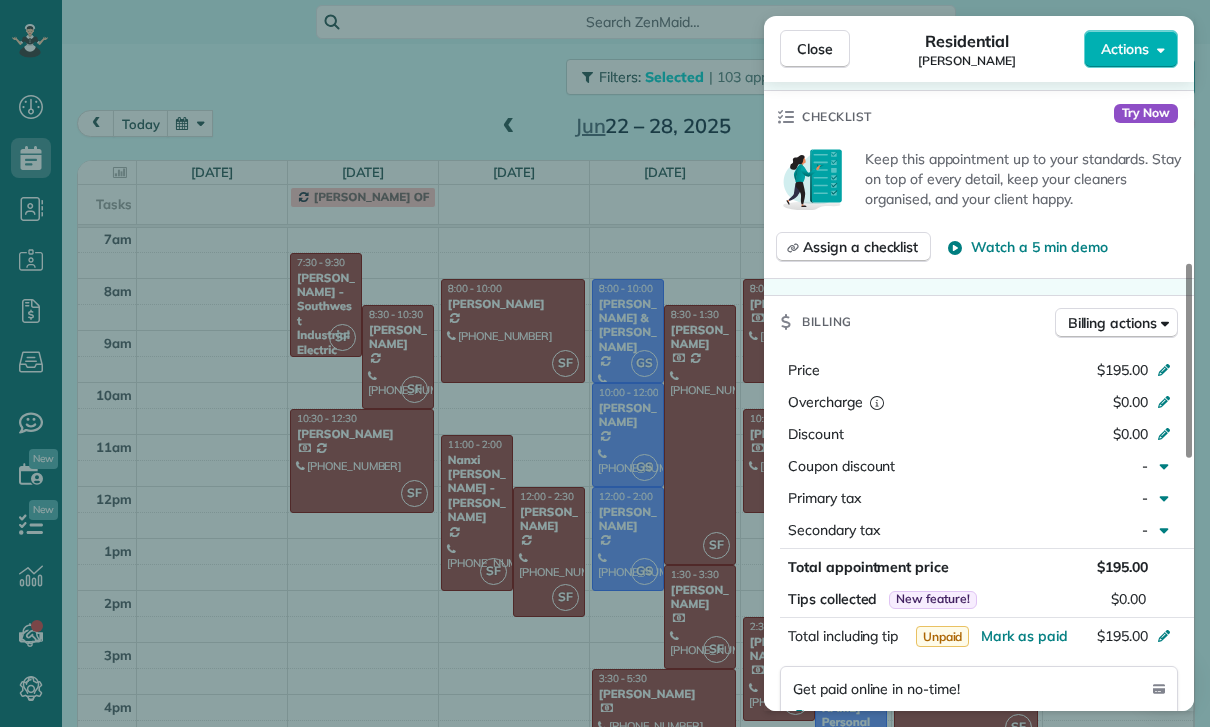 scroll, scrollTop: 777, scrollLeft: 0, axis: vertical 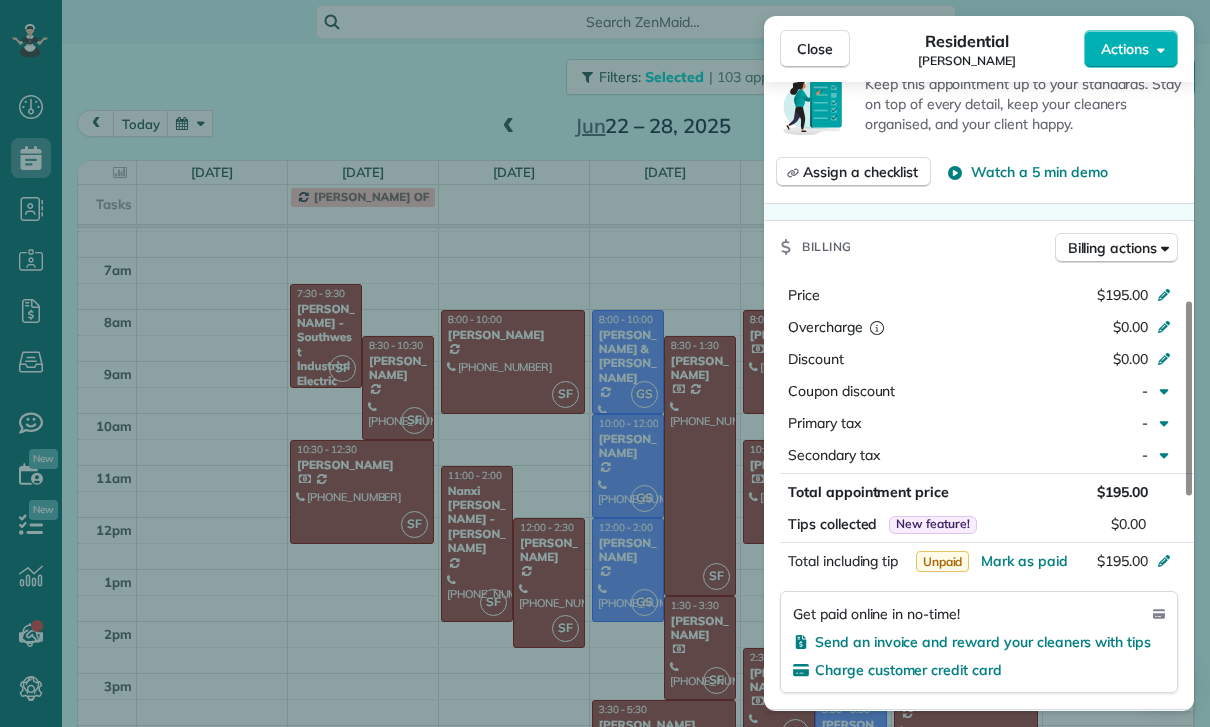 click on "Close Residential Kendal Horowitz Actions Status Confirmed Kendal Horowitz · Open profile Mobile (617) 872-0530 Copy No email on record Add email View Details Residential Tuesday, June 24, 2025 ( last week ) 12:00 PM 2:30 PM 2 hours and 30 minutes Repeats every 2 weeks Edit recurring service Previous (Jun 07) Next (Jul 07) 14603 Killion Street Sherman Oaks CA 91411 Service was not rated yet Cleaners Time in and out Assign Invite Team Santy Cleaners Santy   Flores 12:00 PM 2:30 PM Checklist Try Now Keep this appointment up to your standards. Stay on top of every detail, keep your cleaners organised, and your client happy. Assign a checklist Watch a 5 min demo Billing Billing actions Price $195.00 Overcharge $0.00 Discount $0.00 Coupon discount - Primary tax - Secondary tax - Total appointment price $195.00 Tips collected New feature! $0.00 Unpaid Mark as paid Total including tip $195.00 Get paid online in no-time! Send an invoice and reward your cleaners with tips Charge customer credit card Key # - Notes 0 0" at bounding box center [605, 363] 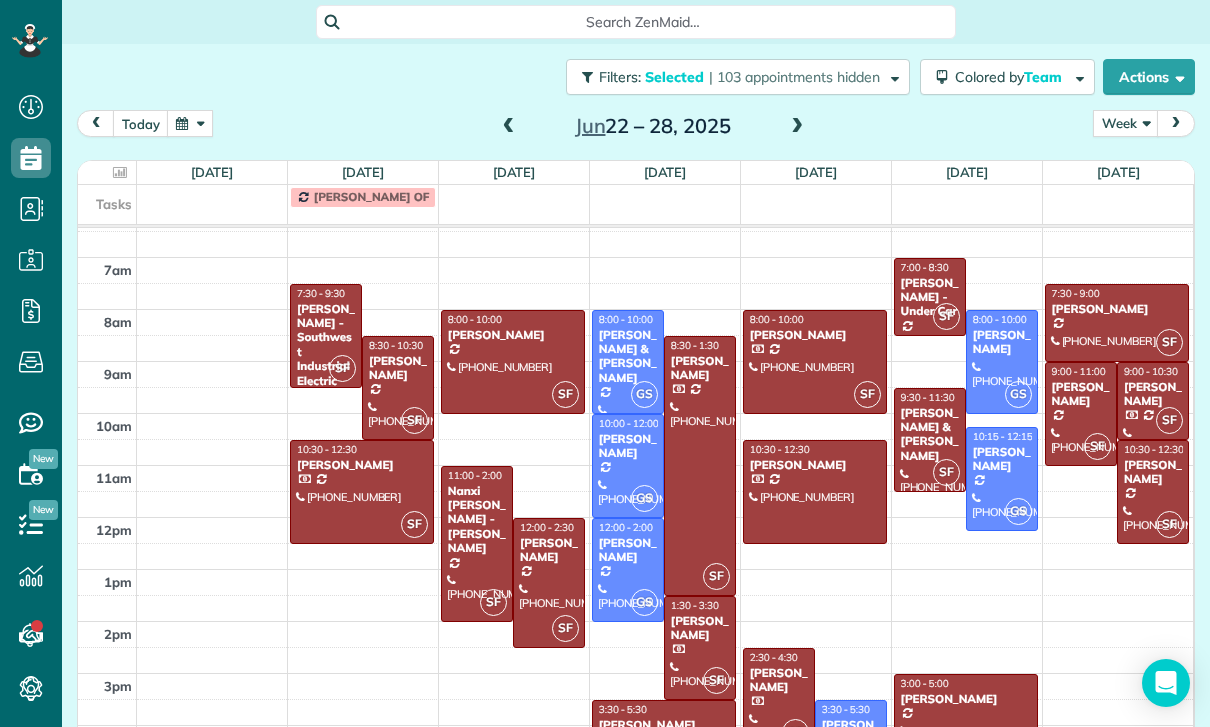 click at bounding box center [700, 466] 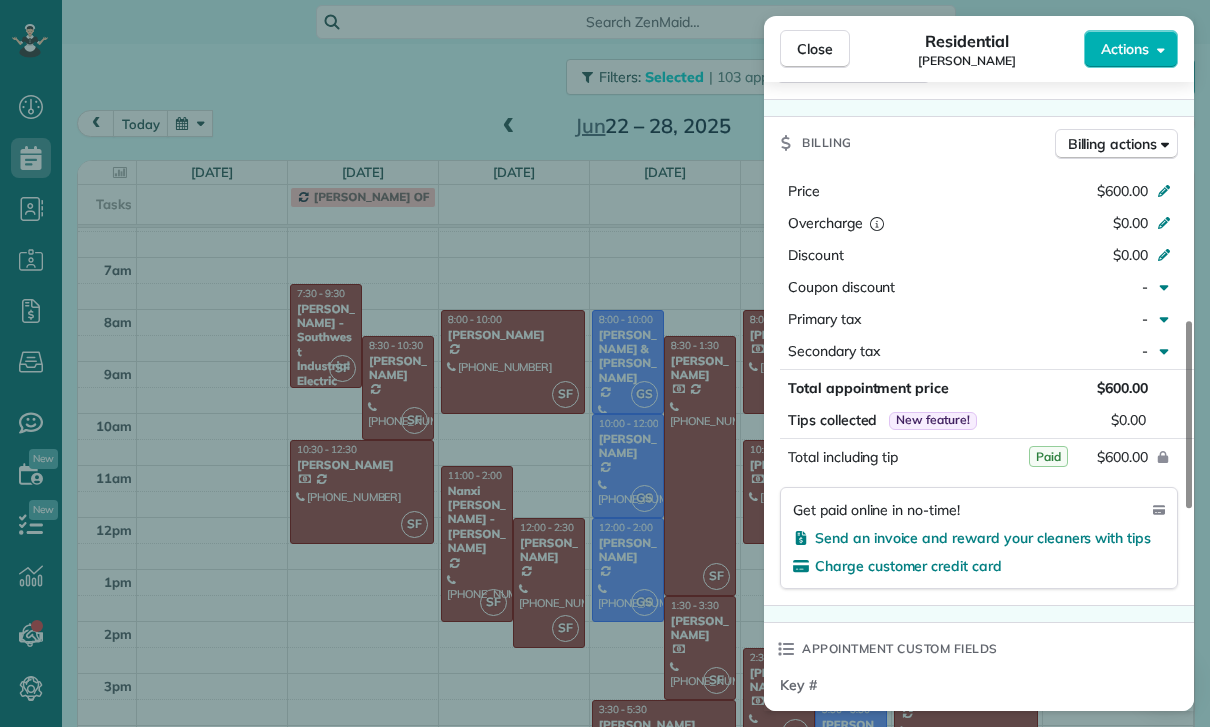 scroll, scrollTop: 881, scrollLeft: 0, axis: vertical 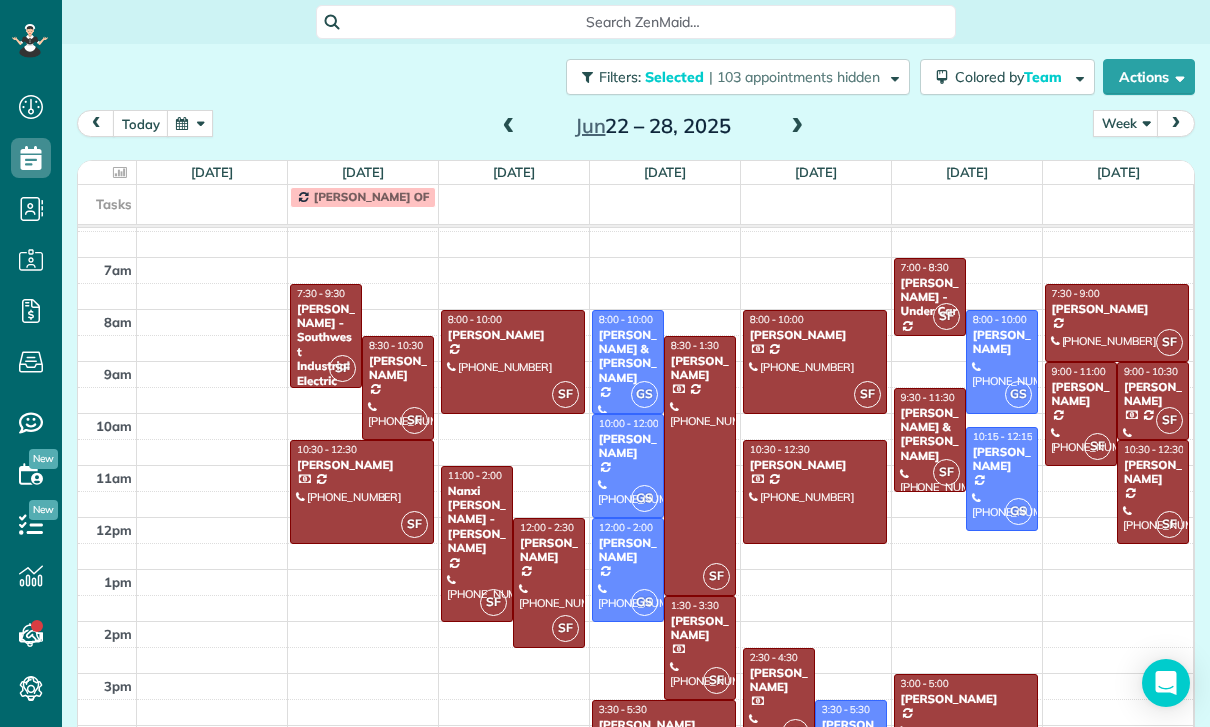 click on "1:30 - 3:30" at bounding box center (695, 605) 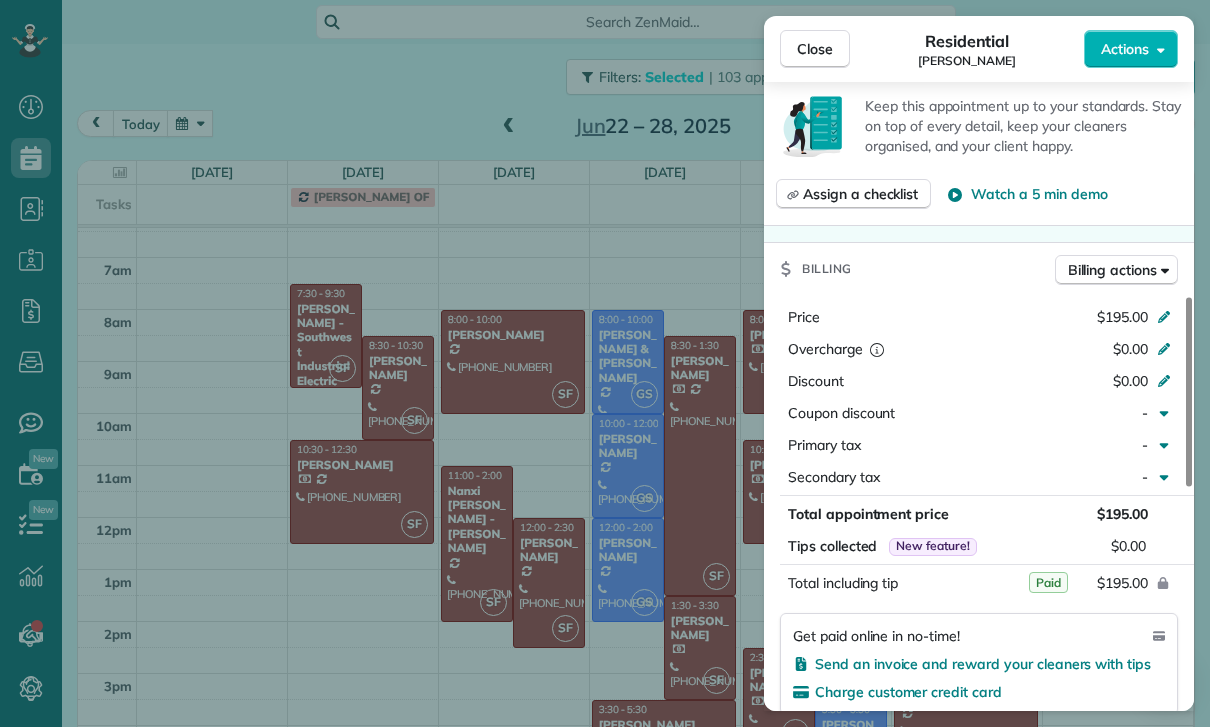 scroll, scrollTop: 820, scrollLeft: 0, axis: vertical 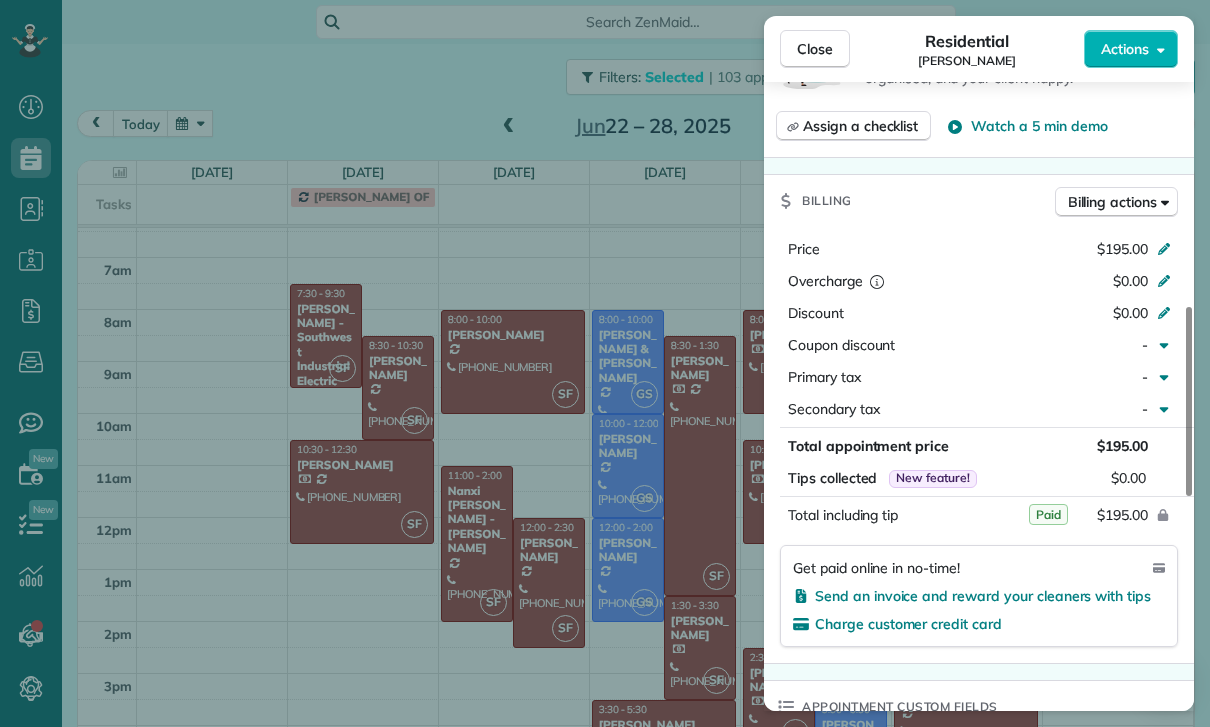 click on "Close Residential Stephen Childers Actions Status Confirmed Stephen Childers · Open profile Mobile (818) 695-4637 Copy No email on record Add email View Details Residential Wednesday, June 25, 2025 ( last week ) 1:30 PM 3:30 PM 2 hours and 0 minutes One time 2745 Nichols canyon Rd. Los angeles CA 90046 Service was not rated yet Cleaners Time in and out Assign Invite Team Santy Cleaners Santy   Flores 1:30 PM 3:30 PM Checklist Try Now Keep this appointment up to your standards. Stay on top of every detail, keep your cleaners organised, and your client happy. Assign a checklist Watch a 5 min demo Billing Billing actions Price $195.00 Overcharge $0.00 Discount $0.00 Coupon discount - Primary tax - Secondary tax - Total appointment price $195.00 Tips collected New feature! $0.00 Paid Total including tip $195.00 Get paid online in no-time! Send an invoice and reward your cleaners with tips Charge customer credit card Appointment custom fields Key # - Work items No work items to display Notes Appointment 1 1 ( ) (" at bounding box center (605, 363) 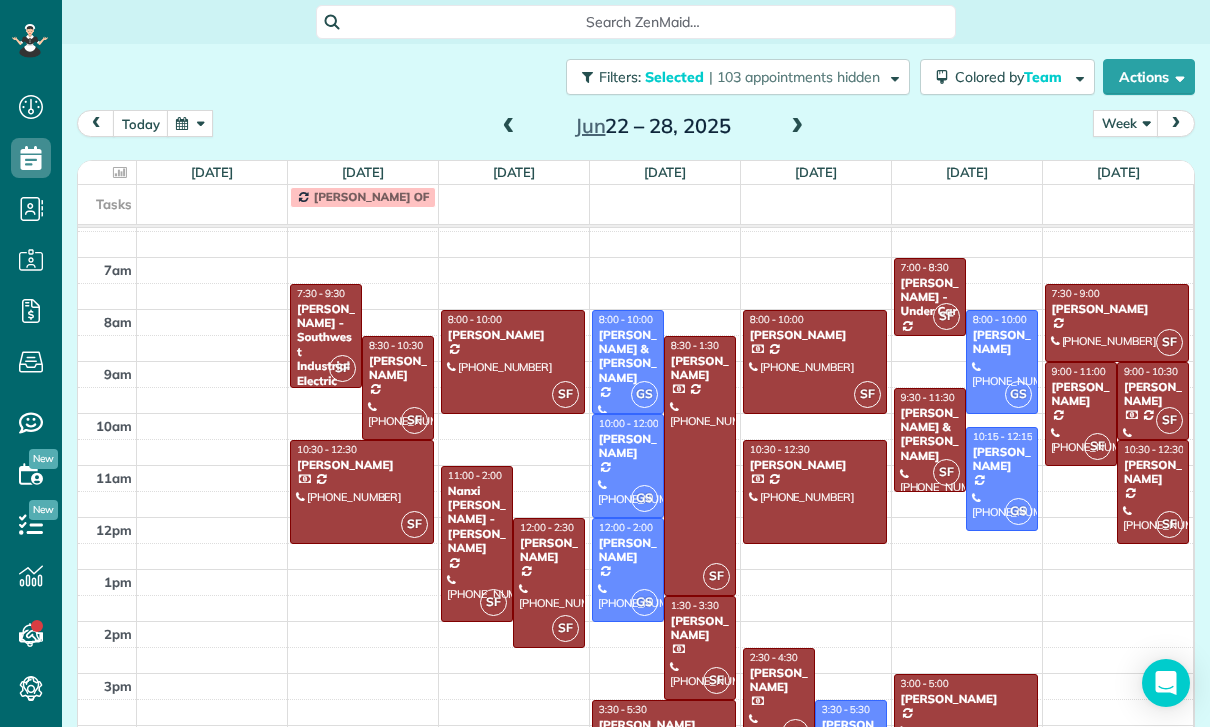 click at bounding box center (665, 687) 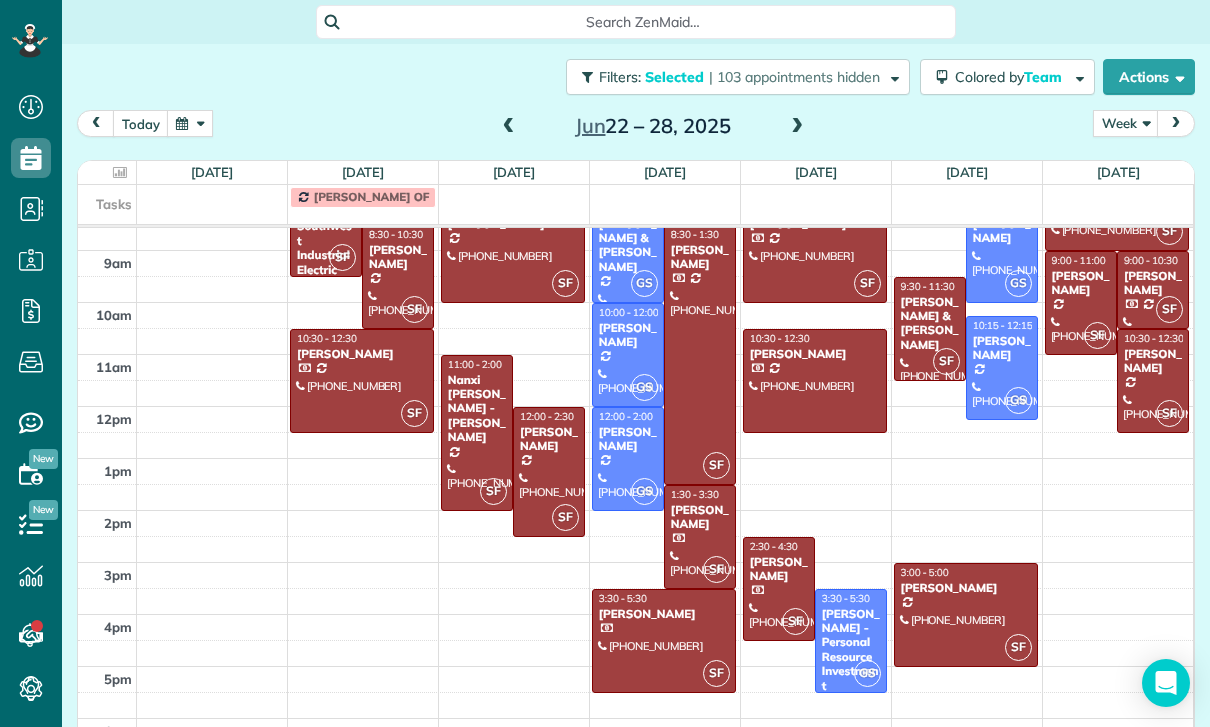 scroll, scrollTop: 254, scrollLeft: 0, axis: vertical 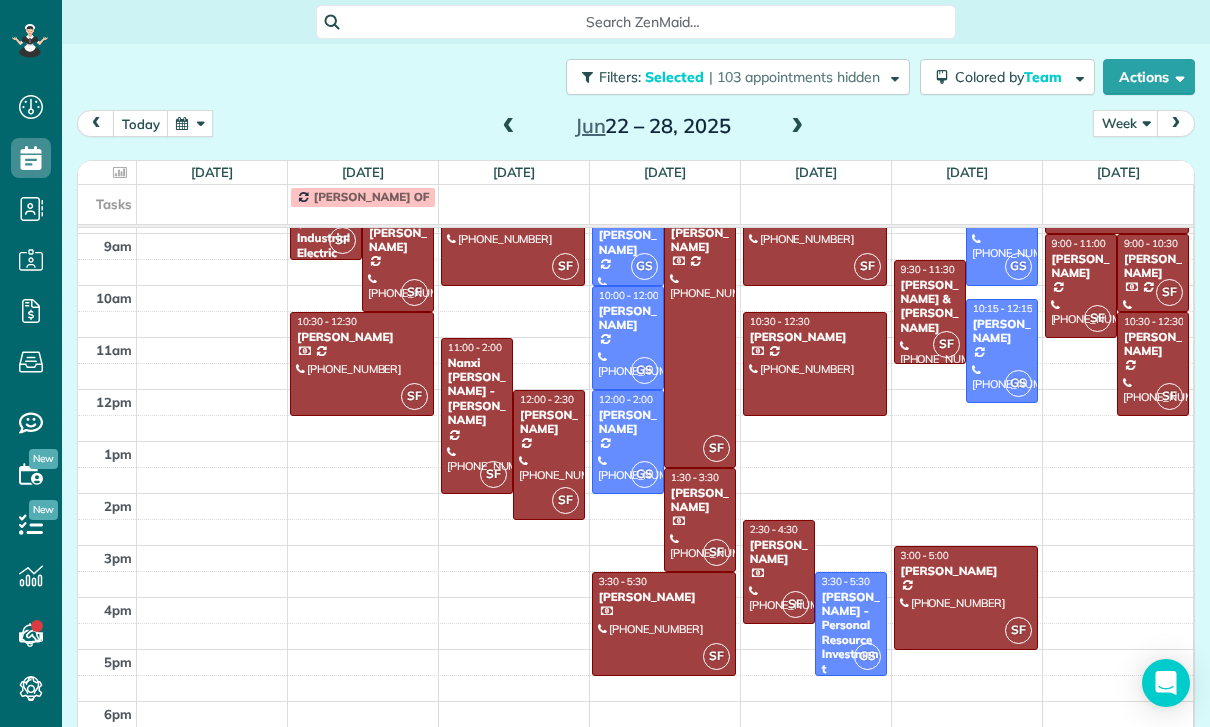 click at bounding box center (664, 624) 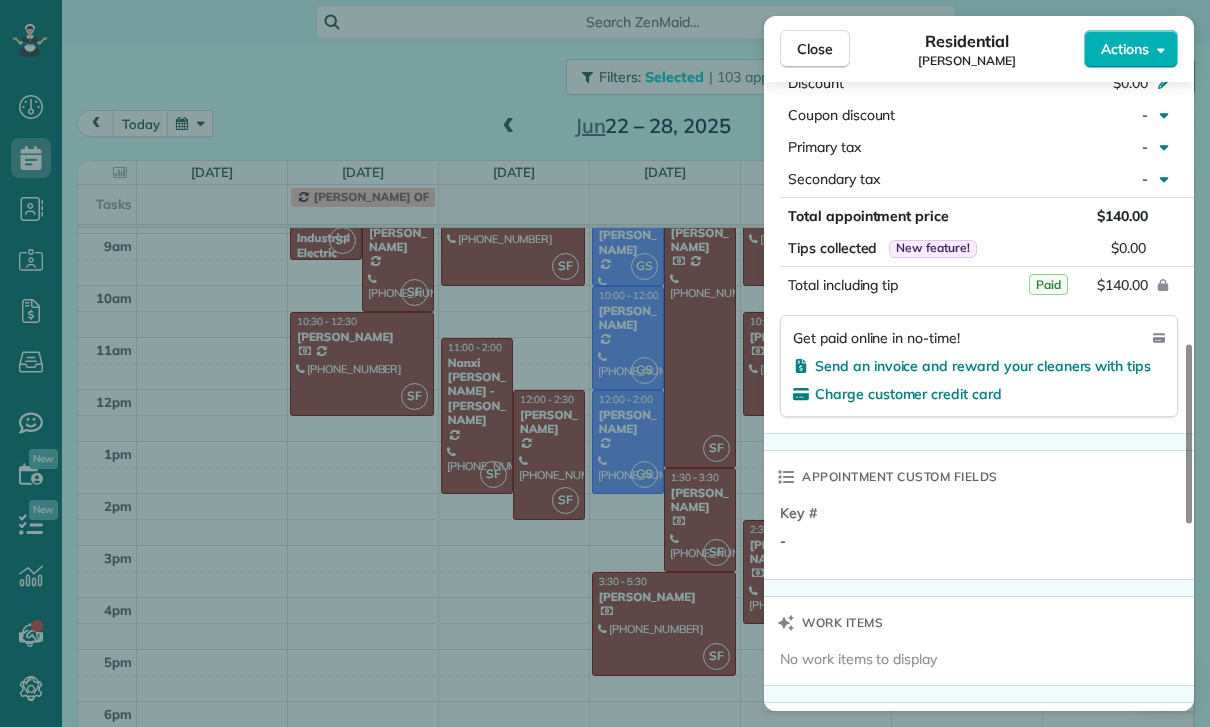 click on "Close Residential Stella Samuel Actions Status Confirmed Stella Samuel · Open profile Mobile (818) 378-6203 Copy No email on record Add email View Details Residential Wednesday, June 25, 2025 ( last week ) 3:30 PM 5:30 PM 2 hours and 0 minutes One time 4454Tyrone Ave Sherman Oaks CA 91423 Service was not rated yet Cleaners Time in and out Assign Invite Team Santy Cleaners Santy   Flores 3:30 PM 5:30 PM Checklist Try Now Keep this appointment up to your standards. Stay on top of every detail, keep your cleaners organised, and your client happy. Assign a checklist Watch a 5 min demo Billing Billing actions Price $140.00 Overcharge $0.00 Discount $0.00 Coupon discount - Primary tax - Secondary tax - Total appointment price $140.00 Tips collected New feature! $0.00 Paid Total including tip $140.00 Get paid online in no-time! Send an invoice and reward your cleaners with tips Charge customer credit card Appointment custom fields Key # - Work items No work items to display Notes Appointment 1 Customer 1 New note (" at bounding box center (605, 363) 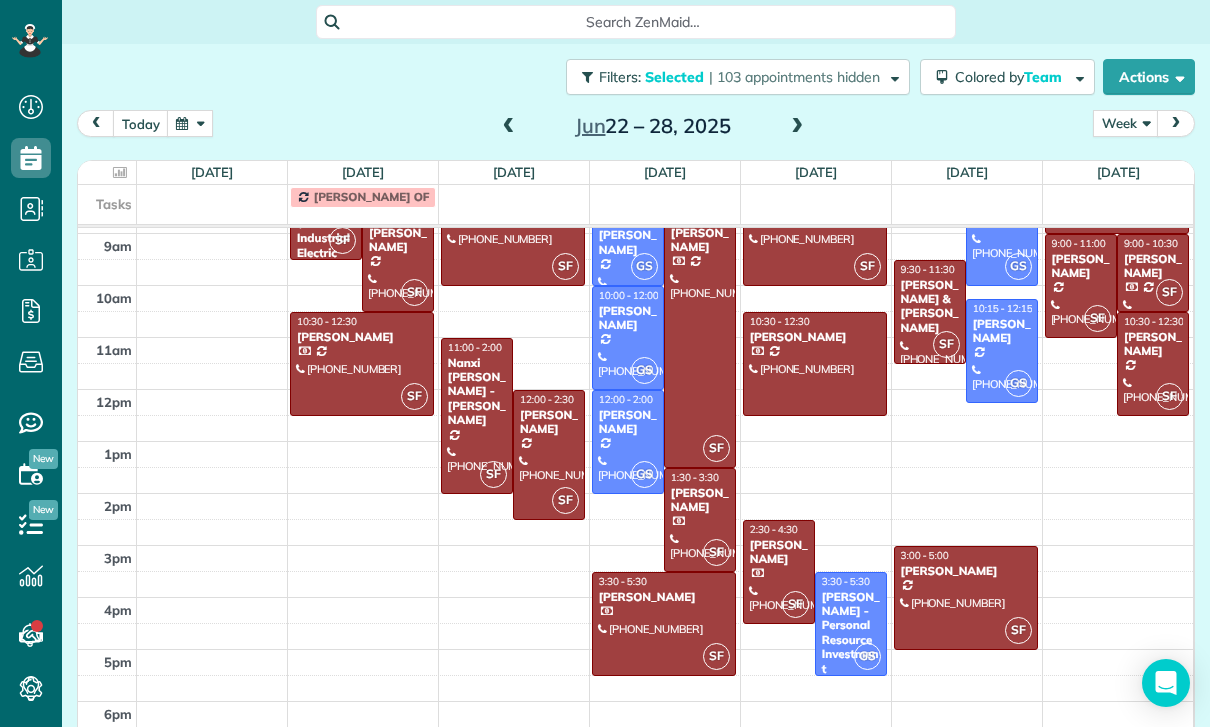 scroll, scrollTop: 1083, scrollLeft: 0, axis: vertical 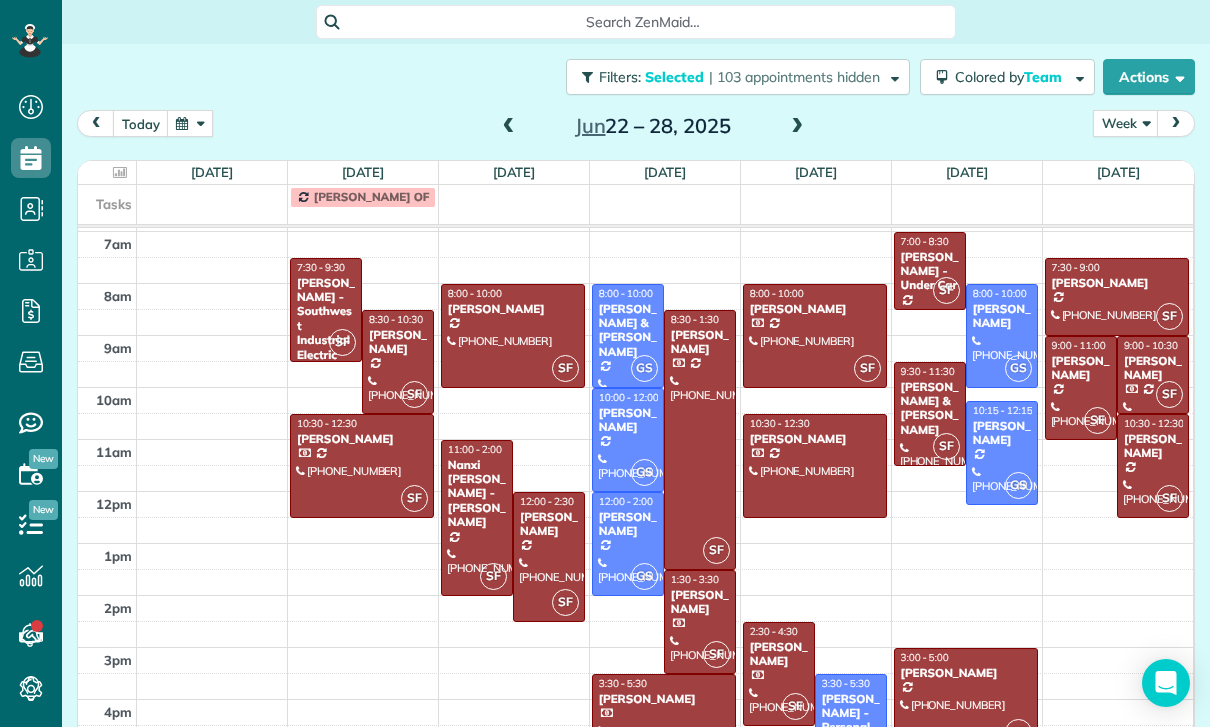 click at bounding box center (815, 336) 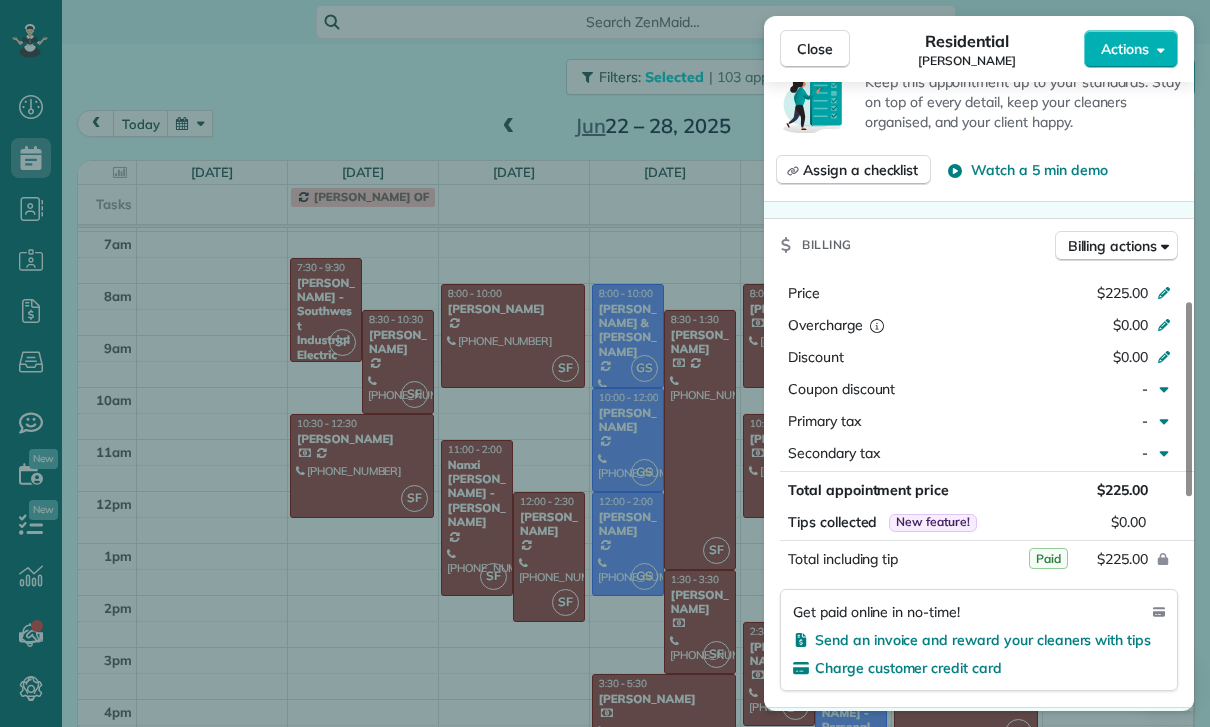 click on "Close Residential Robin Smalley Actions Status Yet to Confirm Robin Smalley · Open profile Mobile (323) 704-6195 Copy No email on record Add email View Details Residential Thursday, June 26, 2025 ( last week ) 8:00 AM 10:00 AM 2 hours and 0 minutes Repeats every 2 weeks Edit recurring service Previous (Jun 13) Next (Jul 11) 1622 North Curson Avenue Los Angeles CA 90046 Service was not rated yet Cleaners Time in and out Assign Invite Team Santy Cleaners Santy   Flores 8:00 AM 10:00 AM Checklist Try Now Keep this appointment up to your standards. Stay on top of every detail, keep your cleaners organised, and your client happy. Assign a checklist Watch a 5 min demo Billing Billing actions Price $225.00 Overcharge $0.00 Discount $0.00 Coupon discount - Primary tax - Secondary tax - Total appointment price $225.00 Tips collected New feature! $0.00 Paid Total including tip $225.00 Get paid online in no-time! Send an invoice and reward your cleaners with tips Charge customer credit card Appointment custom fields 0" at bounding box center (605, 363) 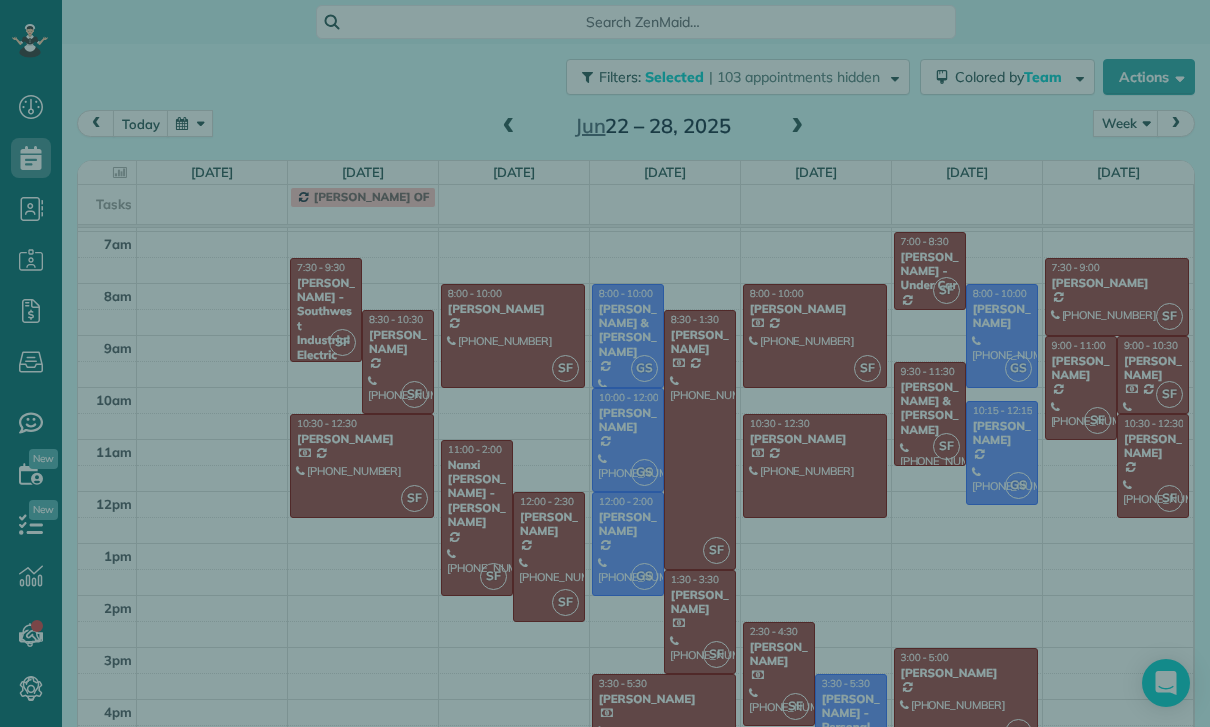 scroll, scrollTop: 791, scrollLeft: 0, axis: vertical 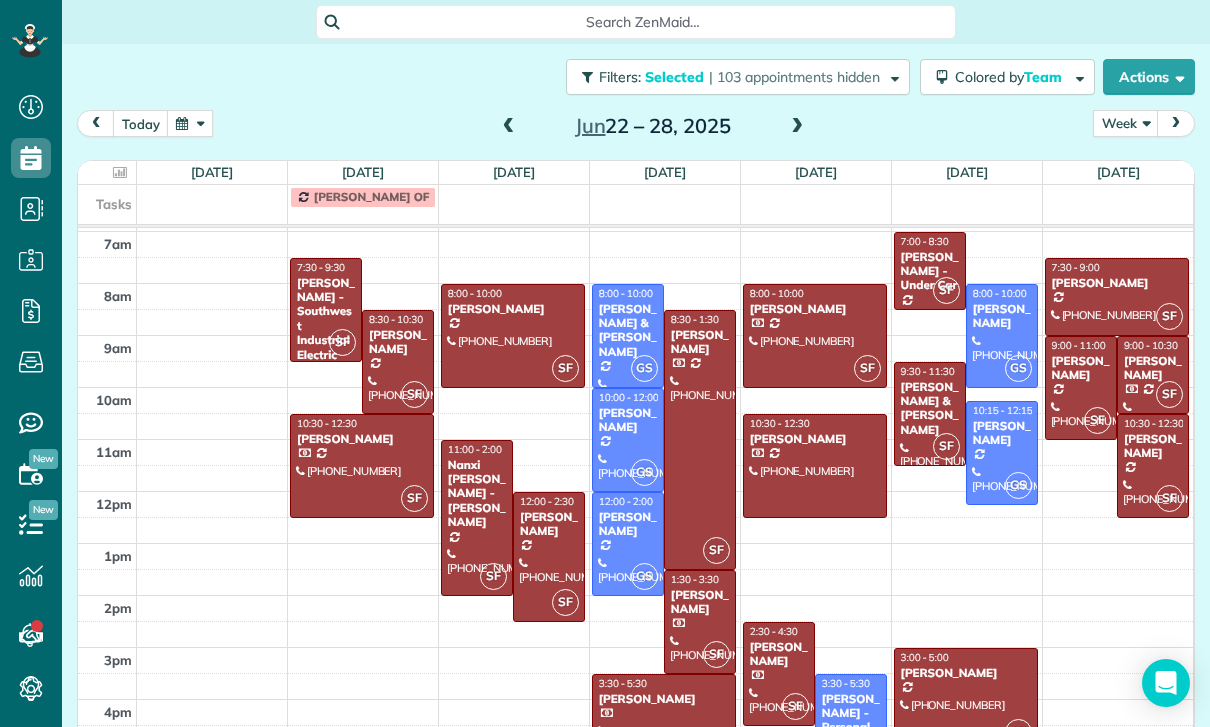 click at bounding box center [815, 466] 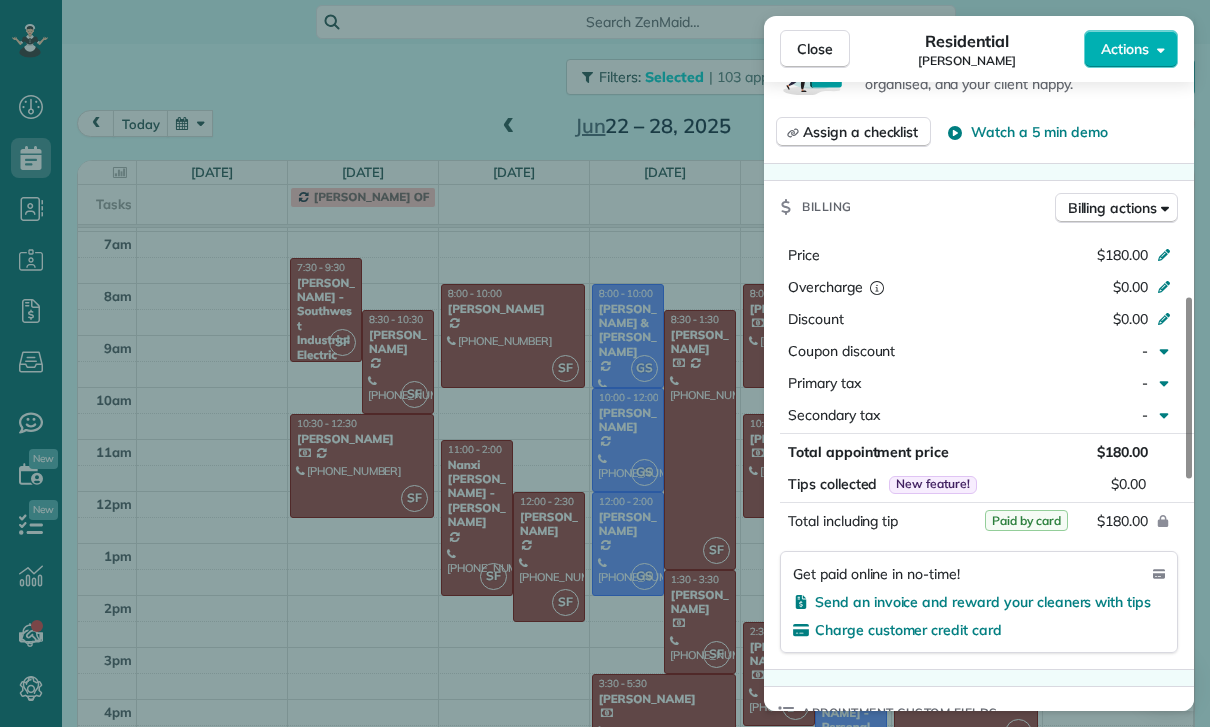 scroll, scrollTop: 897, scrollLeft: 0, axis: vertical 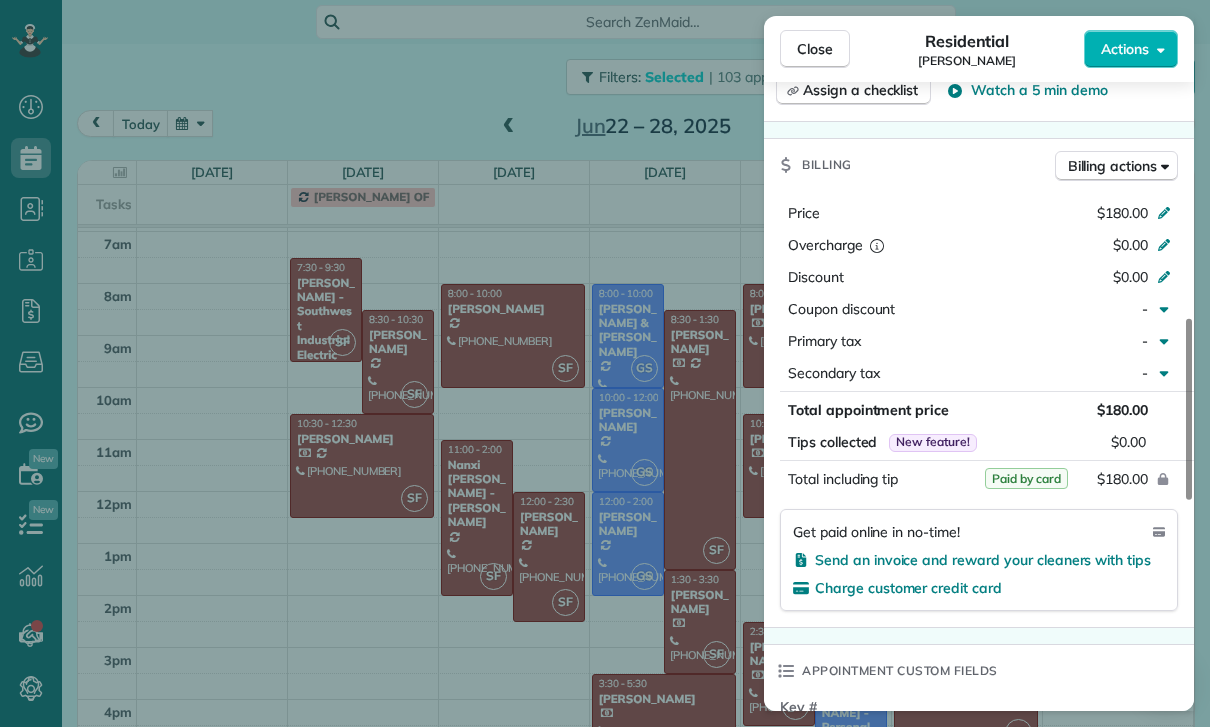 click on "Close Residential Celia Kwan Actions Status Yet to Confirm Celia Kwan · Open profile Mobile (818) 395-8201 Copy Home (818) 254-7232 Copy celia730@gmail.com Copy View Details Residential Thursday, June 26, 2025 ( last week ) 10:30 AM 12:30 PM 2 hours and 0 minutes Repeats every 2 weeks Edit recurring service Previous (Jun 12) Next (Jul 10) 4103 Wilkinson Ave Studio City CA 91604 Service was not rated yet Cleaners Time in and out Assign Invite Team Santy Cleaners No cleaners assigned yet Checklist Try Now Keep this appointment up to your standards. Stay on top of every detail, keep your cleaners organised, and your client happy. Assign a checklist Watch a 5 min demo Billing Billing actions Price $180.00 Overcharge $0.00 Discount $0.00 Coupon discount - Primary tax - Secondary tax - Total appointment price $180.00 Tips collected New feature! $0.00 Paid by card Total including tip $180.00 Get paid online in no-time! Send an invoice and reward your cleaners with tips Charge customer credit card Key # - Work items" at bounding box center (605, 363) 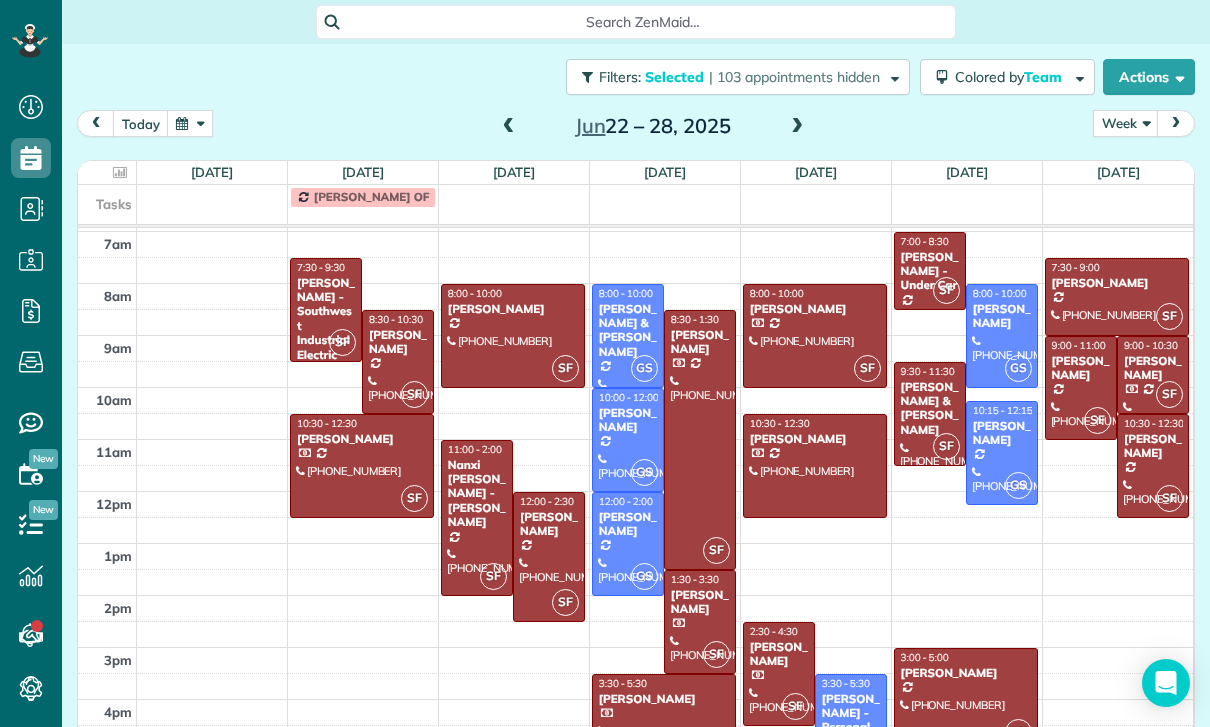 click at bounding box center [779, 674] 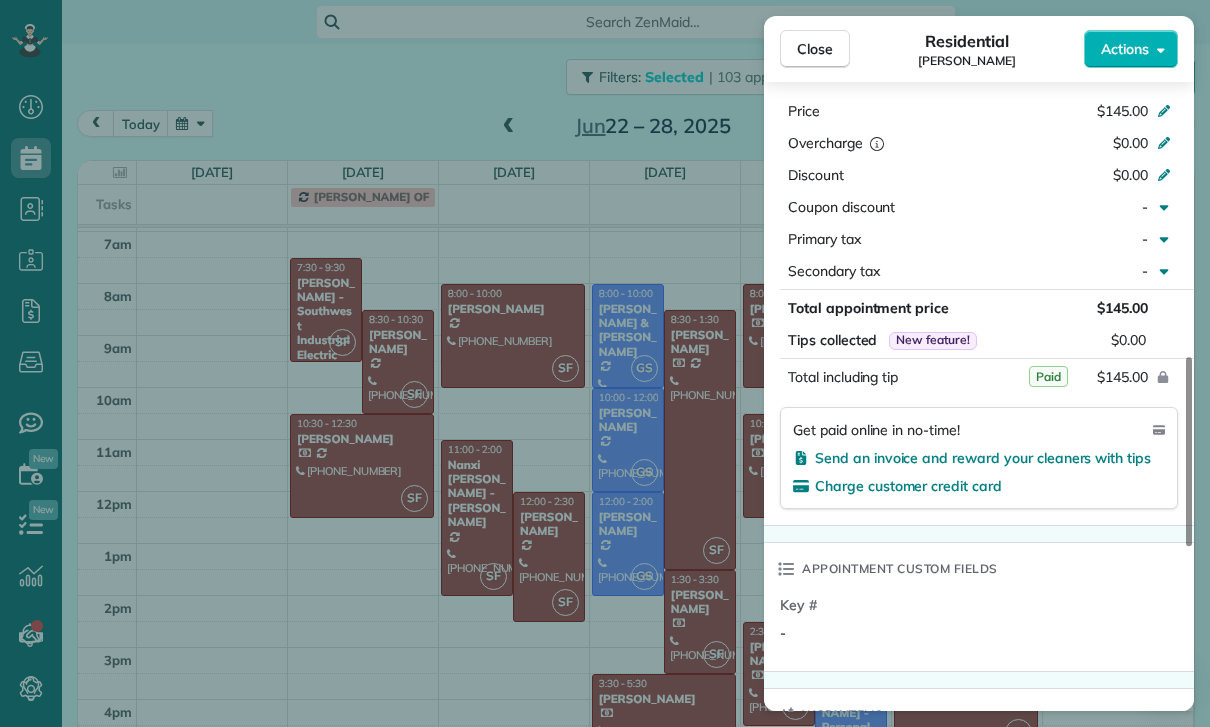scroll, scrollTop: 1005, scrollLeft: 0, axis: vertical 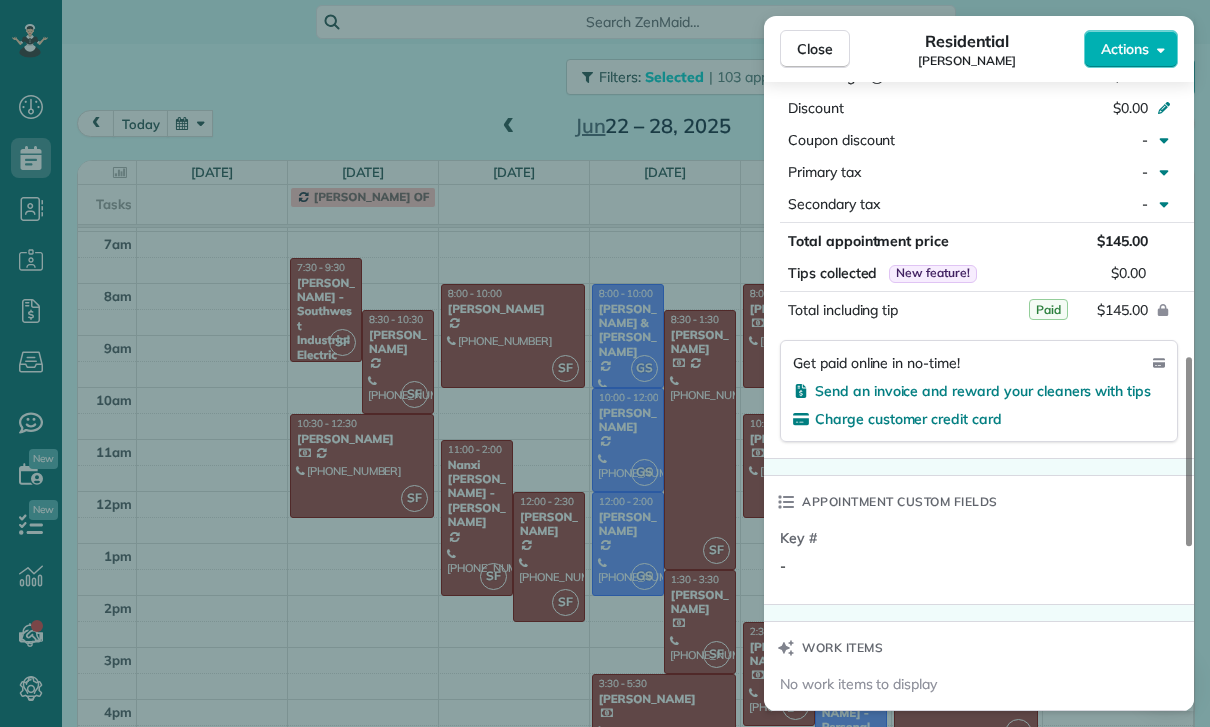 click on "Close Residential Anna Volkov Actions Status Confirmed Anna Volkov · Open profile Mobile (323) 356-5226 Copy No email on record Add email View Details Residential Thursday, June 26, 2025 ( last week ) 2:30 PM 4:30 PM 2 hours and 0 minutes One time 11750 Moorpark Street C Studio City CA 91604 Service was not rated yet Cleaners Time in and out Assign Invite Team Santy Cleaners Santy   Flores 2:30 PM 4:30 PM Checklist Try Now Keep this appointment up to your standards. Stay on top of every detail, keep your cleaners organised, and your client happy. Assign a checklist Watch a 5 min demo Billing Billing actions Price $145.00 Overcharge $0.00 Discount $0.00 Coupon discount - Primary tax - Secondary tax - Total appointment price $145.00 Tips collected New feature! $0.00 Paid Total including tip $145.00 Get paid online in no-time! Send an invoice and reward your cleaners with tips Charge customer credit card Appointment custom fields Key # - Work items No work items to display Notes Appointment 1 Customer 0 Public" at bounding box center [605, 363] 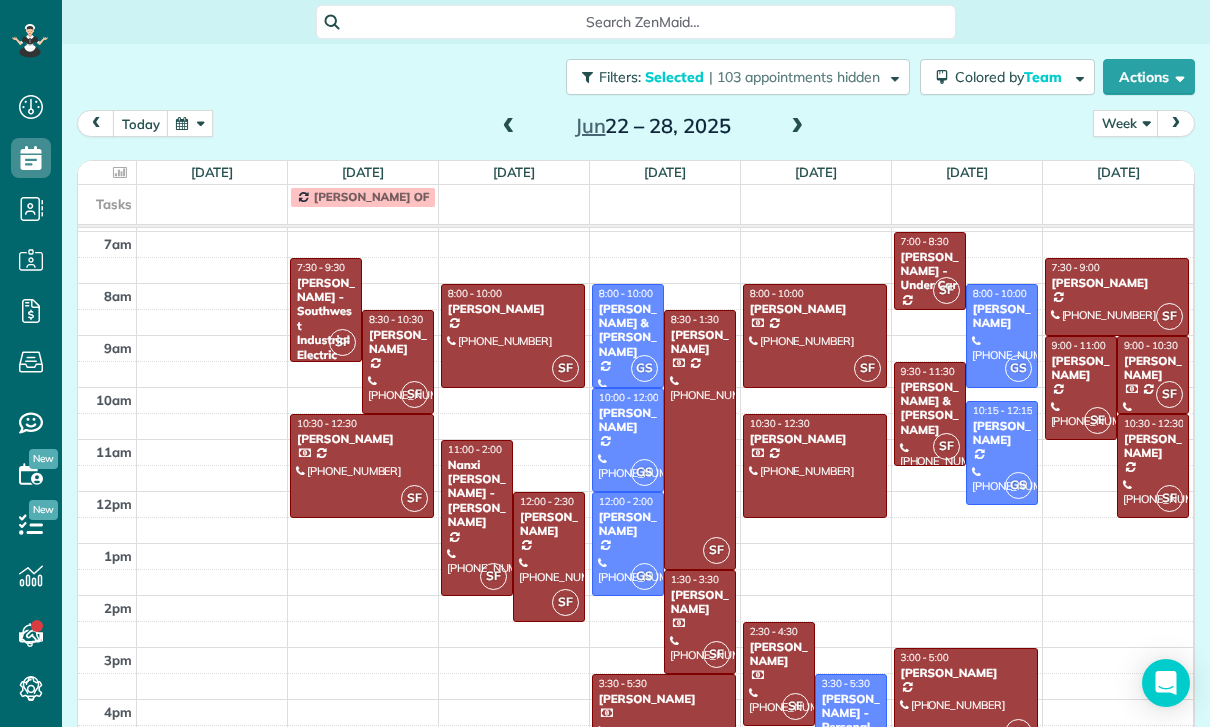 click on "Gino & Nicole Marliani" at bounding box center (930, 409) 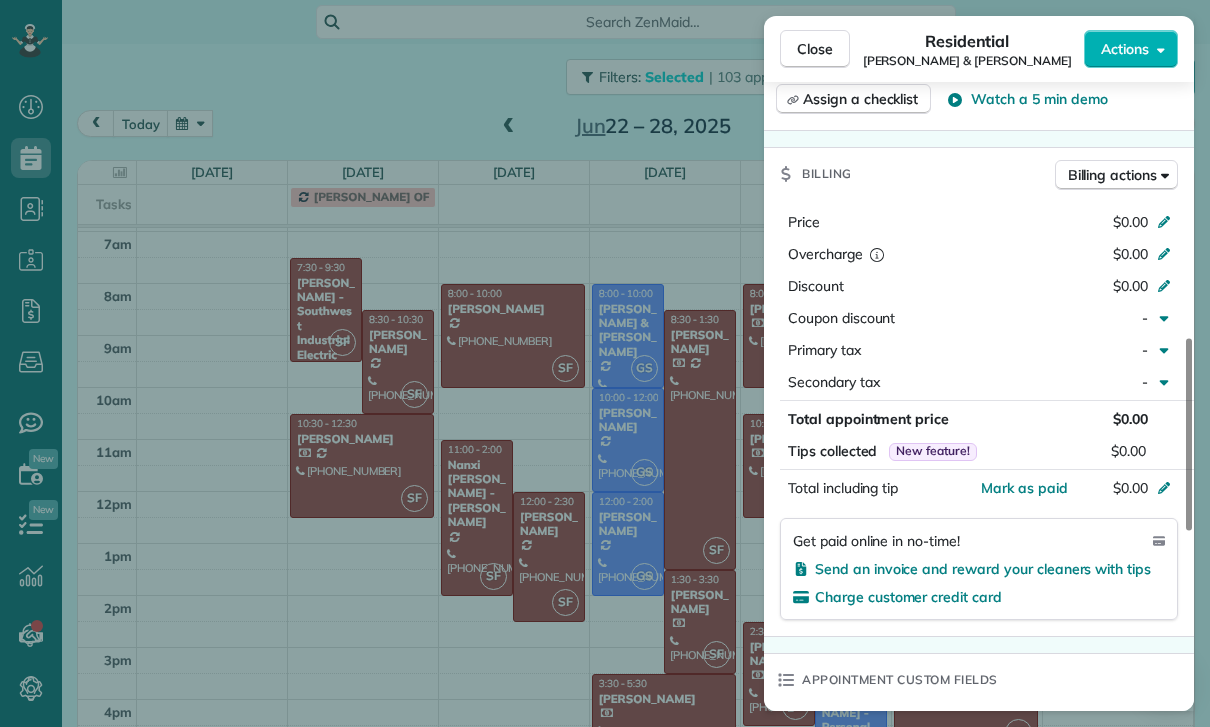 scroll, scrollTop: 917, scrollLeft: 0, axis: vertical 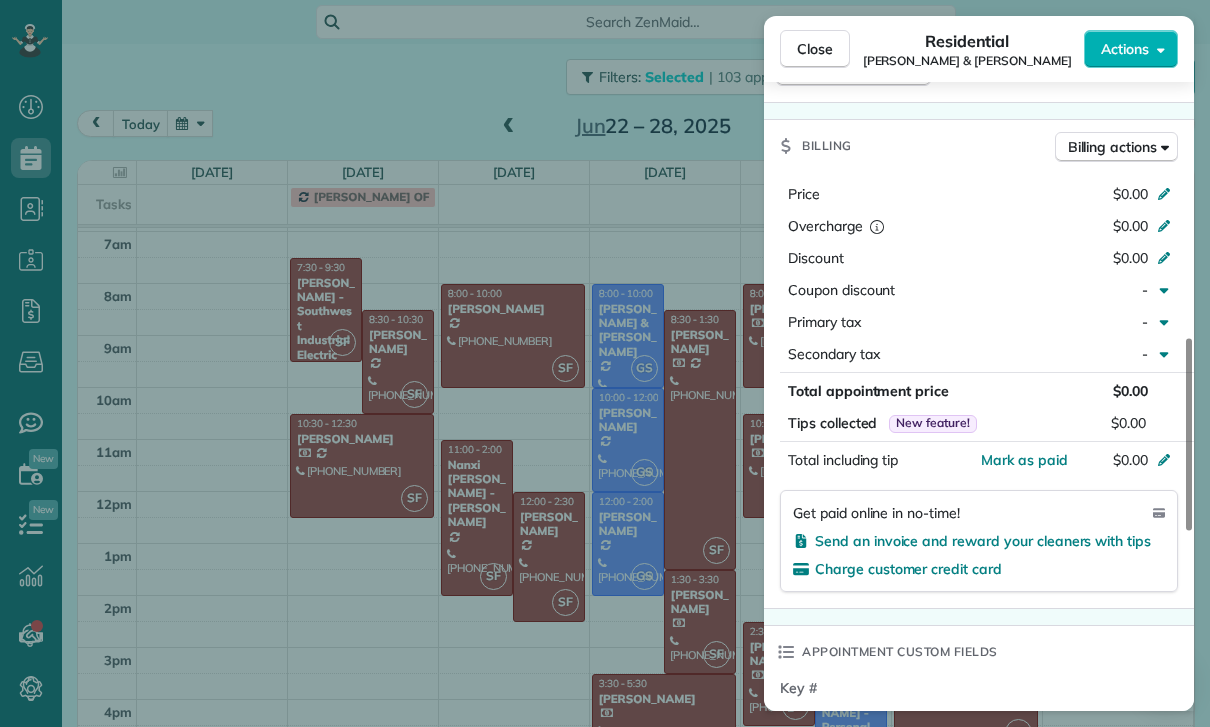 click on "Close Residential Gino & Nicole Marliani Actions Status Confirmed Gino & Nicole Marliani · Open profile Mobile (202) 215-9258 Copy Home (323) 336-3817 Copy nicolemarliani@gmail.com Copy View Details Residential Friday, June 27, 2025 ( last week ) 9:30 AM 11:30 AM 2 hours and 0 minutes One time 2754 Nalin Dr Bel Air CA 90077 ? ? ? Service was not rated yet Cleaners Time in and out Assign Invite Team Santy Cleaners Santy   Flores 9:30 AM 11:30 AM Checklist Try Now Keep this appointment up to your standards. Stay on top of every detail, keep your cleaners organised, and your client happy. Assign a checklist Watch a 5 min demo Billing Billing actions Price $0.00 Overcharge $0.00 Discount $0.00 Coupon discount - Primary tax - Secondary tax - Total appointment price $0.00 Tips collected New feature! $0.00 Mark as paid Total including tip $0.00 Get paid online in no-time! Send an invoice and reward your cleaners with tips Charge customer credit card Appointment custom fields Key # - Work items Notes Appointment 0 0" at bounding box center [605, 363] 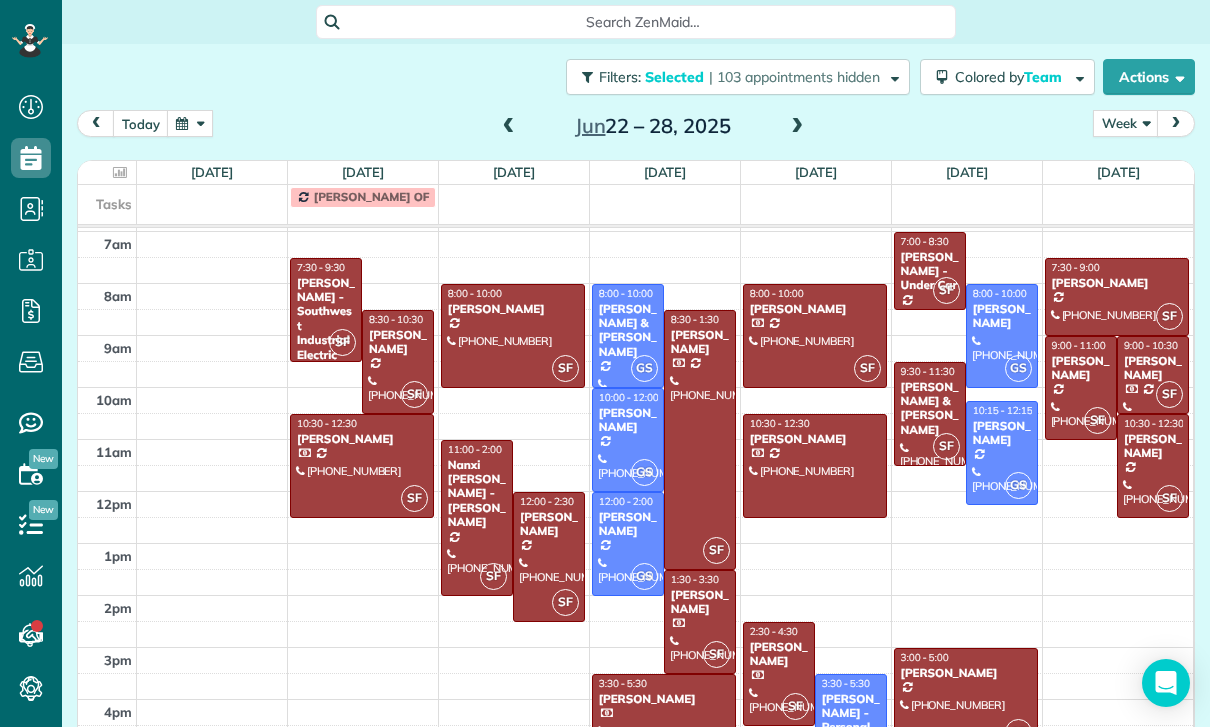 click at bounding box center [966, 700] 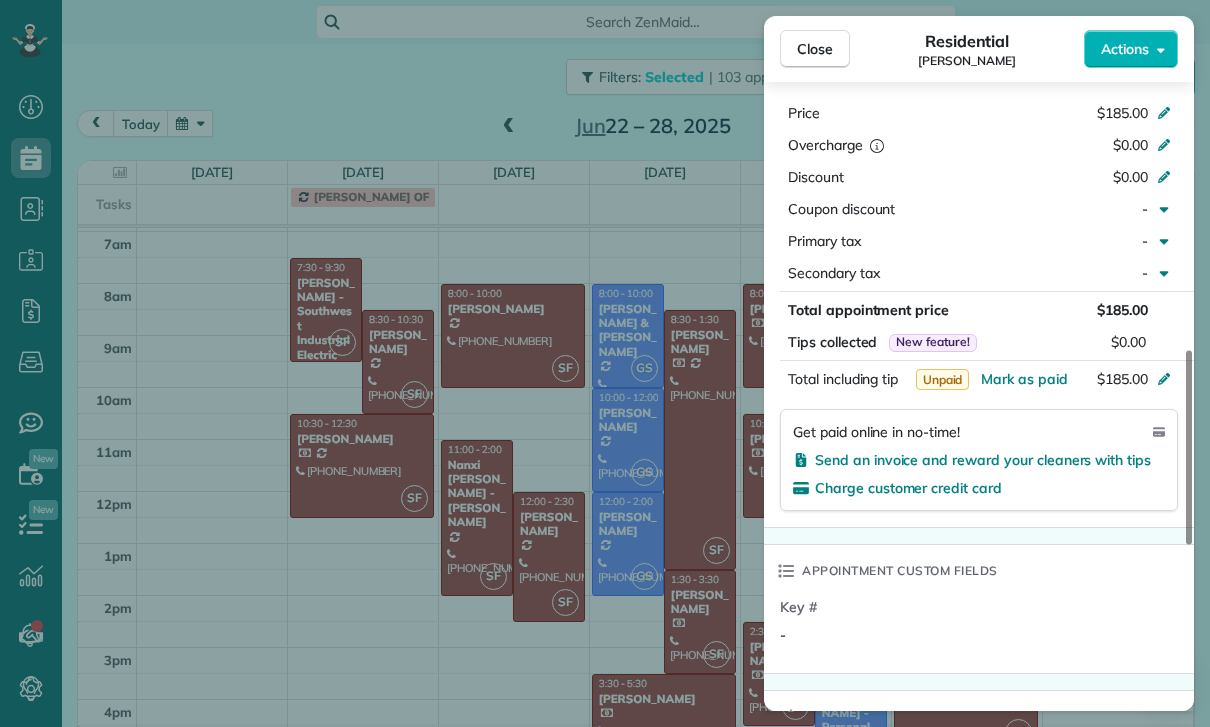 scroll, scrollTop: 993, scrollLeft: 0, axis: vertical 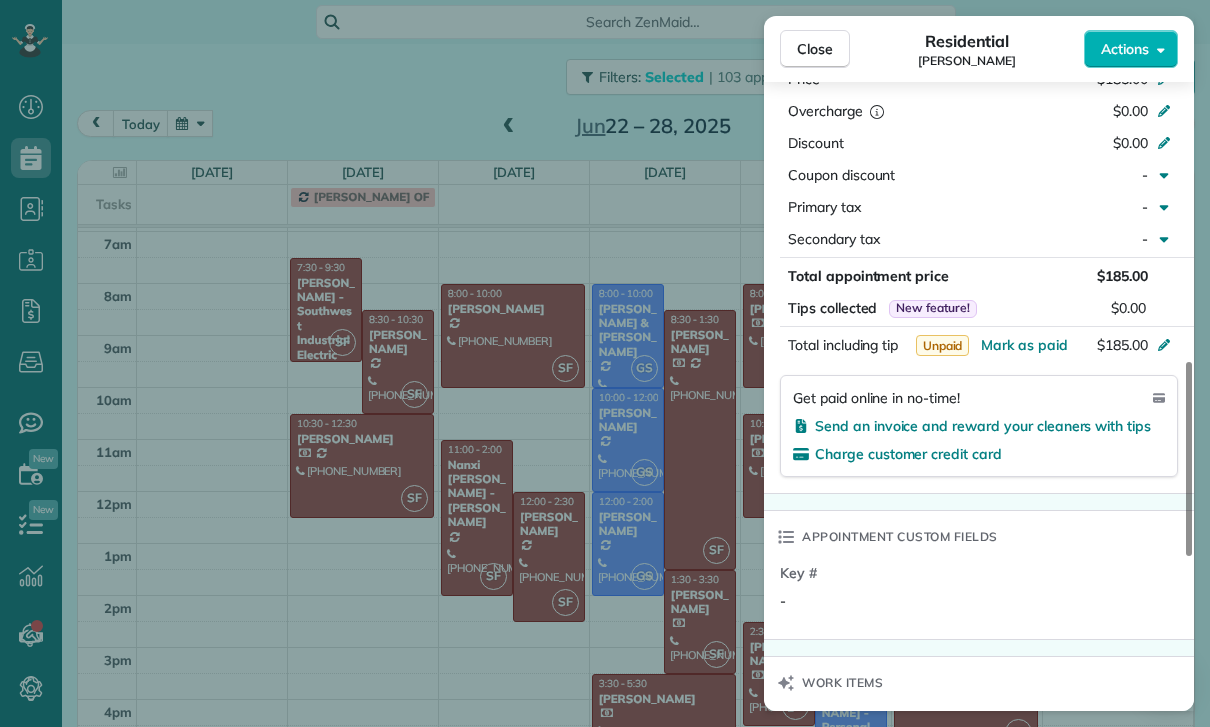click on "Close Residential Yvette Barlowe Actions Status Confirmed Yvette Barlowe · Open profile Mobile (818) 321-9499 Copy No email on record Add email View Details Residential Friday, June 27, 2025 ( last week ) 3:00 PM 5:00 PM 2 hours and 0 minutes Repeats weekly Edit recurring service Previous (Jun 20) Next (Jul 04) 3752 Winford Drive Tarzana CA 91356 Service was not rated yet Cleaners Time in and out Assign Invite Team Santy Cleaners Santy   Flores 3:00 PM 5:00 PM Checklist Try Now Keep this appointment up to your standards. Stay on top of every detail, keep your cleaners organised, and your client happy. Assign a checklist Watch a 5 min demo Billing Billing actions Price $185.00 Overcharge $0.00 Discount $0.00 Coupon discount - Primary tax - Secondary tax - Total appointment price $185.00 Tips collected New feature! $0.00 Unpaid Mark as paid Total including tip $185.00 Get paid online in no-time! Send an invoice and reward your cleaners with tips Charge customer credit card Appointment custom fields Key # - 0 1" at bounding box center (605, 363) 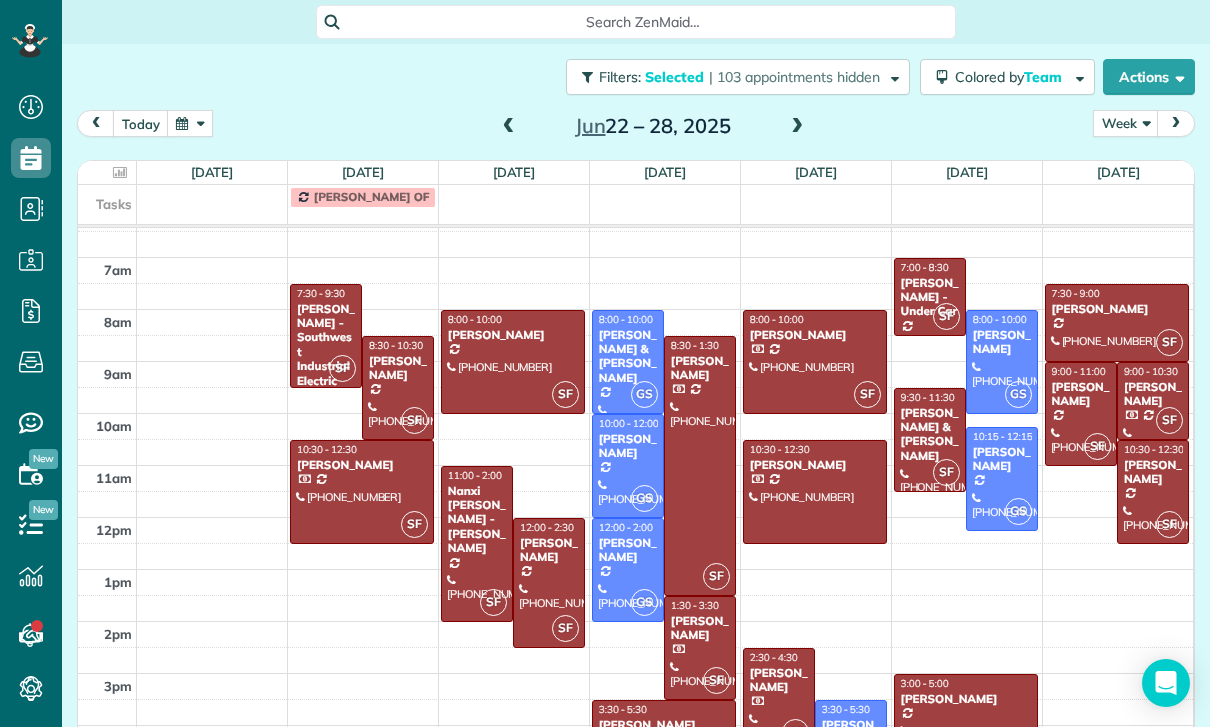 scroll, scrollTop: 126, scrollLeft: 0, axis: vertical 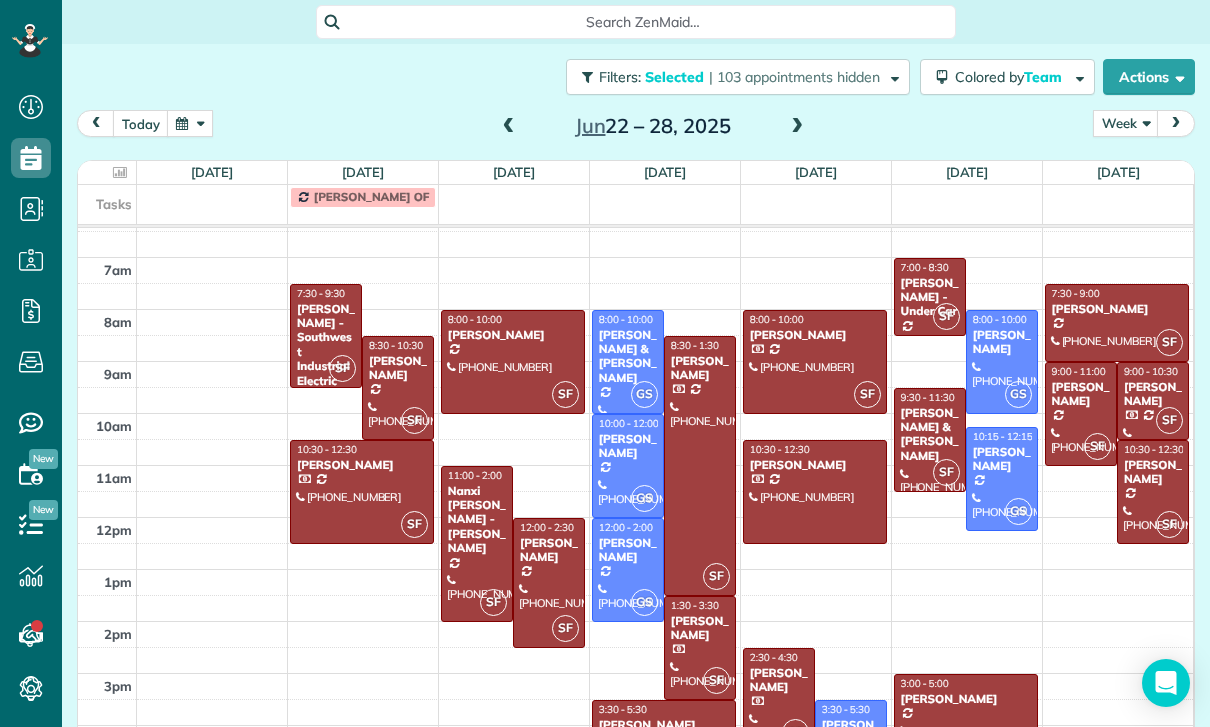 click on "9:00 - 11:00" at bounding box center [1079, 371] 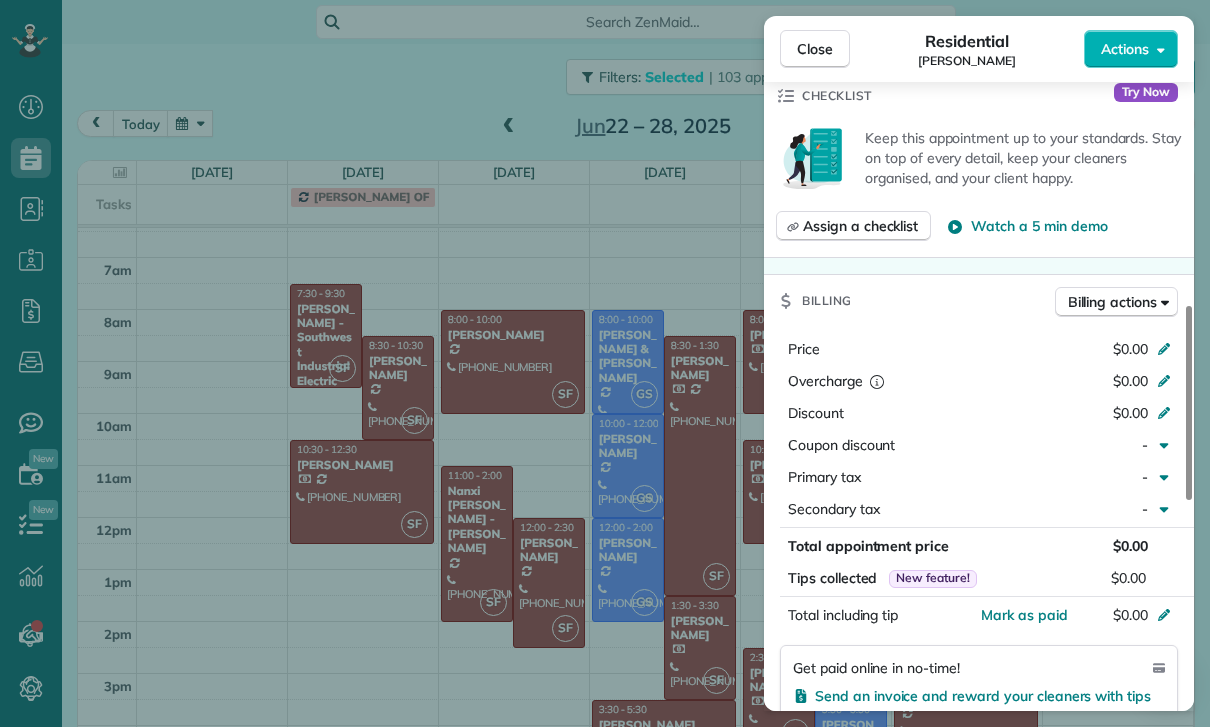 scroll, scrollTop: 800, scrollLeft: 0, axis: vertical 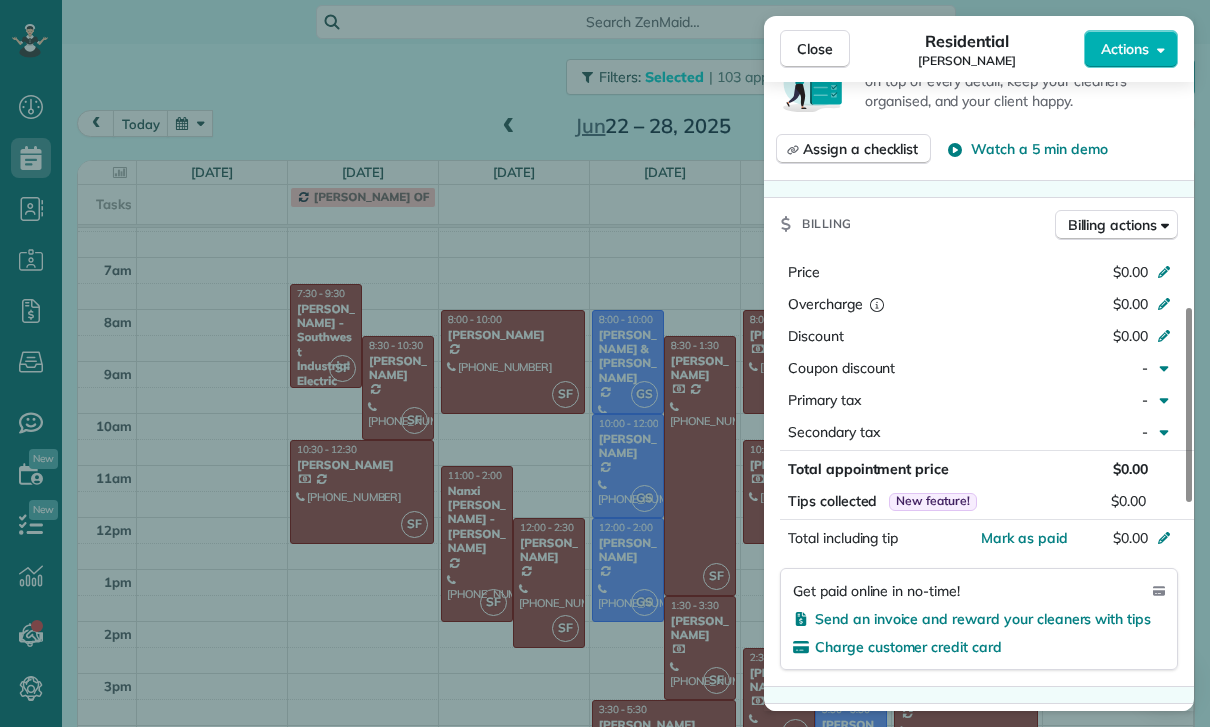 click on "Close Residential Kate Revill Actions Status Confirmed Kate Revill · Open profile Mobile (818) 282-5991 Copy No email on record Add email View Details Residential Saturday, June 28, 2025 ( 5 days ago ) 9:00 AM 11:00 AM 2 hours and 0 minutes Repeats every 2 weeks Edit recurring service Previous (Jun 14) Next (Jul 12) 15029 Encanto Drive Sherman Oaks CA 91403 Service was not rated yet Cleaners Time in and out Assign Invite Team Santy Cleaners Santy   Flores 9:00 AM 11:00 AM Checklist Try Now Keep this appointment up to your standards. Stay on top of every detail, keep your cleaners organised, and your client happy. Assign a checklist Watch a 5 min demo Billing Billing actions Price $0.00 Overcharge $0.00 Discount $0.00 Coupon discount - Primary tax - Secondary tax - Total appointment price $0.00 Tips collected New feature! $0.00 Mark as paid Total including tip $0.00 Get paid online in no-time! Send an invoice and reward your cleaners with tips Charge customer credit card Appointment custom fields Key # - 0 0" at bounding box center (605, 363) 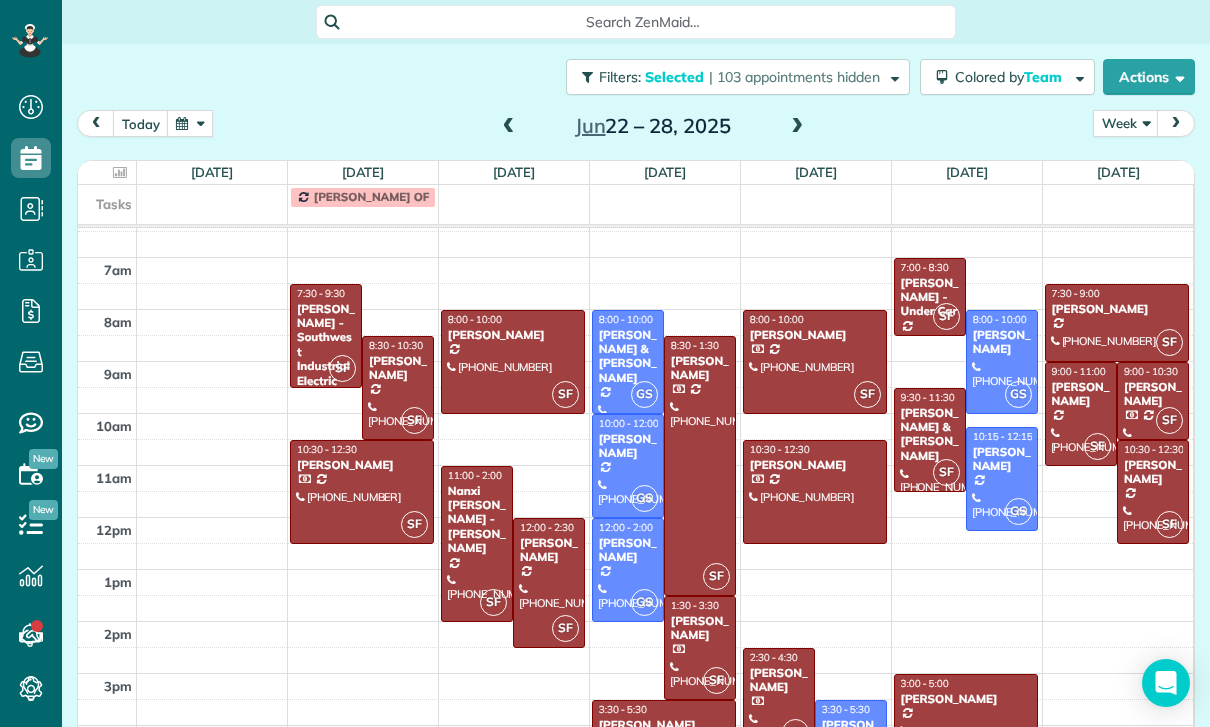 click on "Tess Vinnedge" at bounding box center [1153, 394] 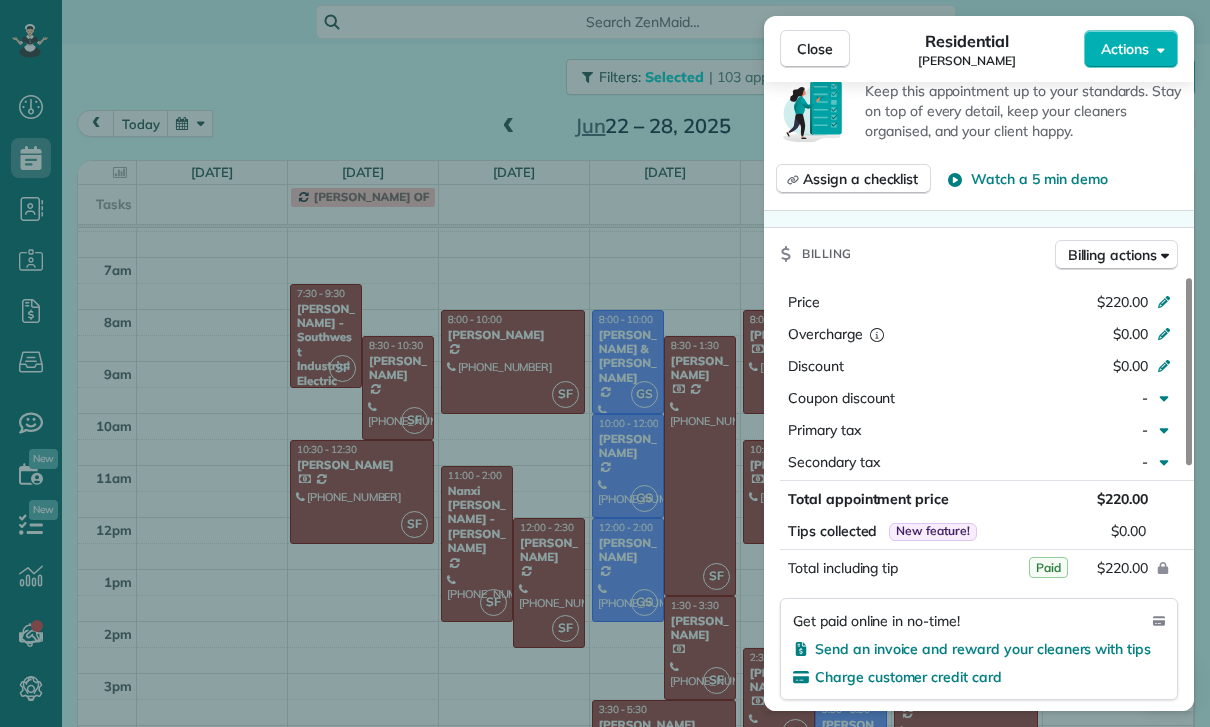 scroll, scrollTop: 814, scrollLeft: 0, axis: vertical 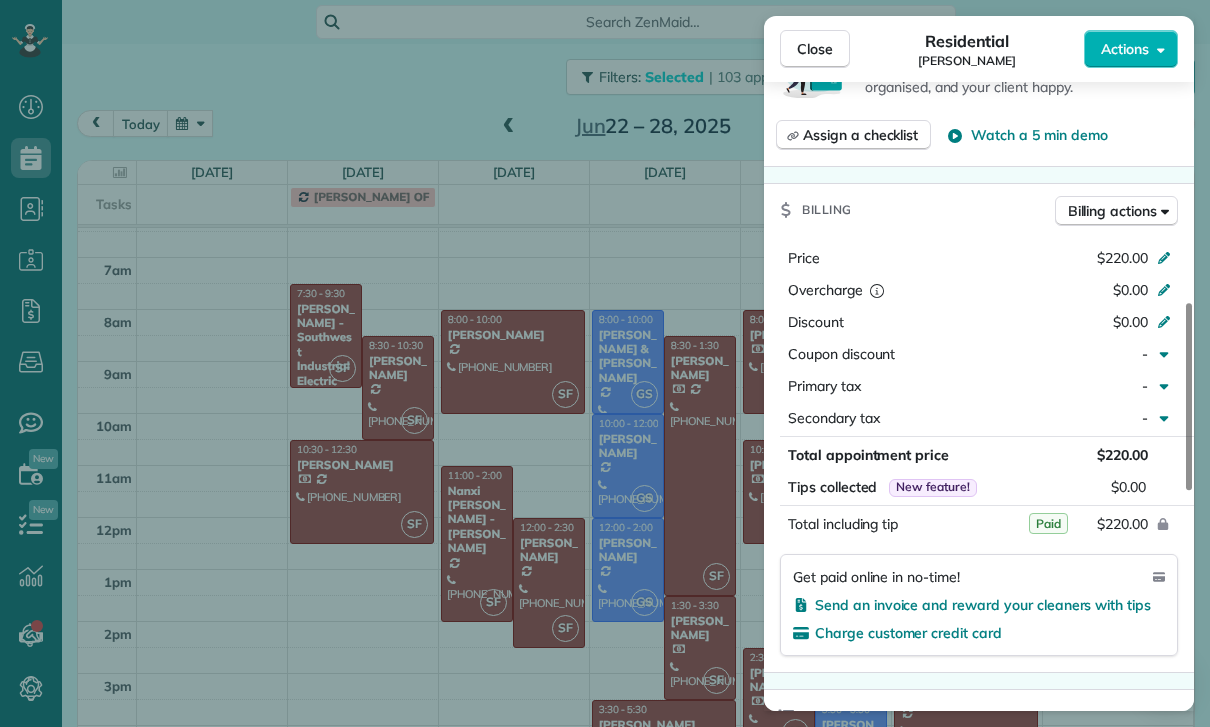 click on "Close Residential Tess Vinnedge Actions Status Confirmed Tess Vinnedge · Open profile Mobile (310) 560-2077 Copy No email on record Add email View Details Residential Saturday, June 28, 2025 ( 5 days ago ) 9:00 AM 10:30 AM 1 hours and 30 minutes Repeats every 2 weeks Edit recurring service Previous (May 31) Next (Jul 12) 8808 David Avenue Los Angeles CA 90034 Service was not rated yet Cleaners Time in and out Assign Invite Team Santy Cleaners Santy   Flores 9:00 AM 10:30 AM Checklist Try Now Keep this appointment up to your standards. Stay on top of every detail, keep your cleaners organised, and your client happy. Assign a checklist Watch a 5 min demo Billing Billing actions Price $220.00 Overcharge $0.00 Discount $0.00 Coupon discount - Primary tax - Secondary tax - Total appointment price $220.00 Tips collected New feature! $0.00 Paid Total including tip $220.00 Get paid online in no-time! Send an invoice and reward your cleaners with tips Charge customer credit card Appointment custom fields Key # - 1 0" at bounding box center (605, 363) 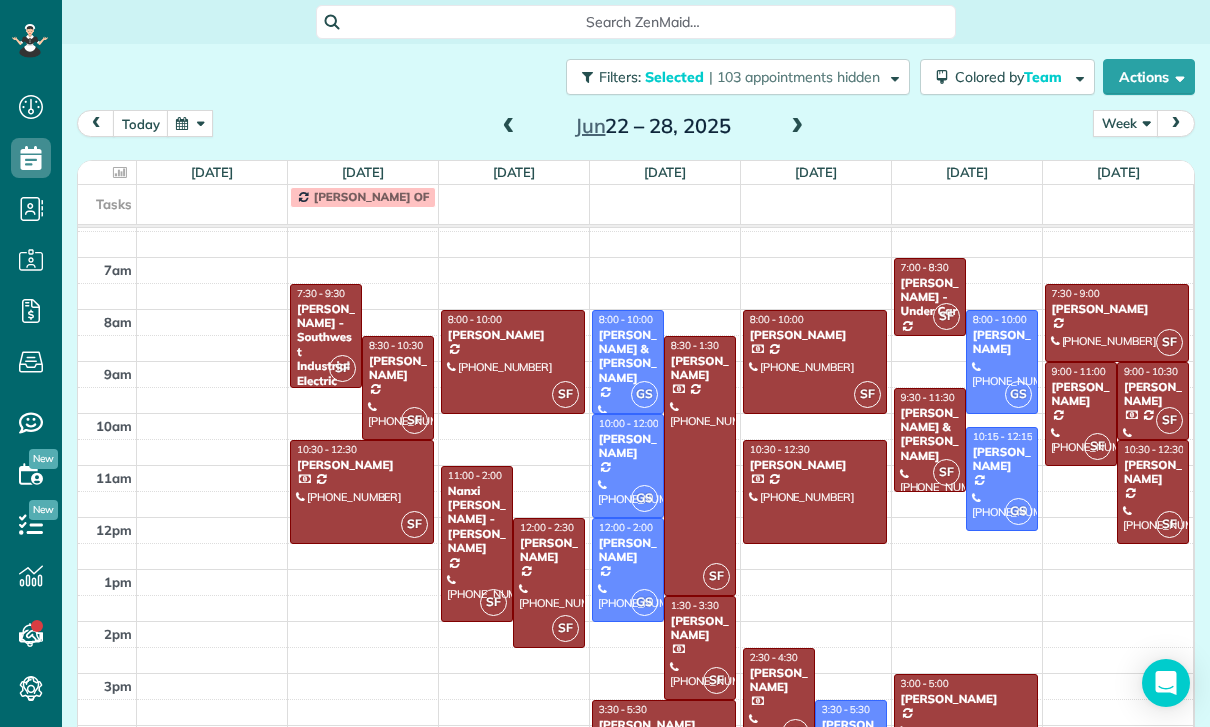 click on "Sam Wollman" at bounding box center (1153, 472) 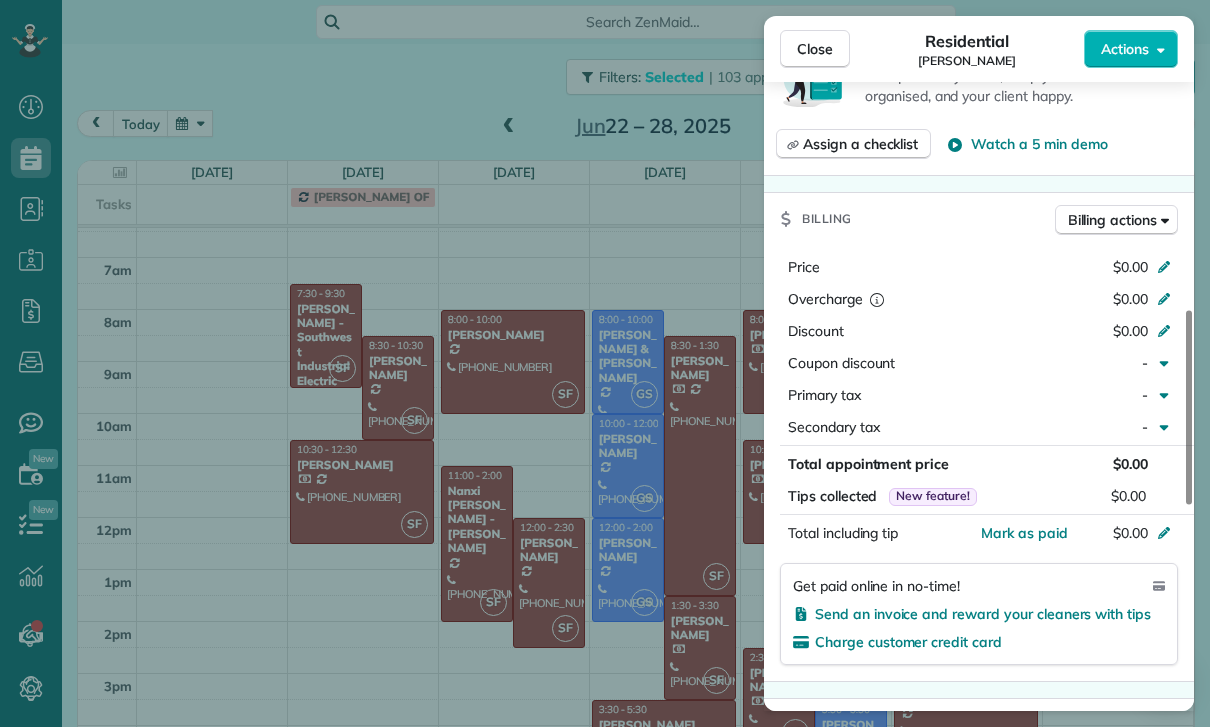 scroll, scrollTop: 846, scrollLeft: 0, axis: vertical 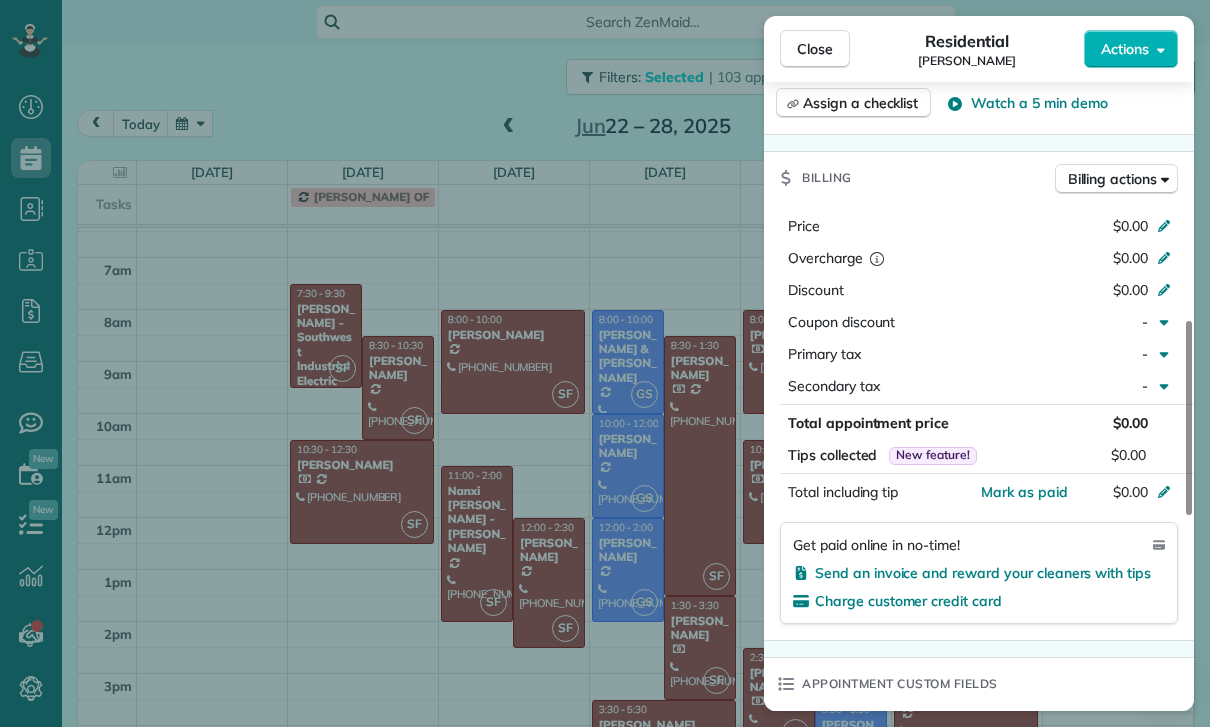 click on "Close Residential Sam Wollman Actions Status Confirmed Sam Wollman · Open profile Mobile (213) 364-6252 Copy No email on record Add email View Details Residential Saturday, June 28, 2025 ( 5 days ago ) 10:30 AM 12:30 PM 2 hours and 0 minutes Repeats every 4 weeks Edit recurring service Previous (May 31) Next (Jul 26) 502 San Vicente Boulevard Santa Monica CA 90402 Service was not rated yet Cleaners Time in and out Assign Invite Team Santy Cleaners Santy   Flores 10:30 AM 12:30 PM Checklist Try Now Keep this appointment up to your standards. Stay on top of every detail, keep your cleaners organised, and your client happy. Assign a checklist Watch a 5 min demo Billing Billing actions Price $0.00 Overcharge $0.00 Discount $0.00 Coupon discount - Primary tax - Secondary tax - Total appointment price $0.00 Tips collected New feature! $0.00 Mark as paid Total including tip $0.00 Get paid online in no-time! Send an invoice and reward your cleaners with tips Charge customer credit card Appointment custom fields - 0" at bounding box center (605, 363) 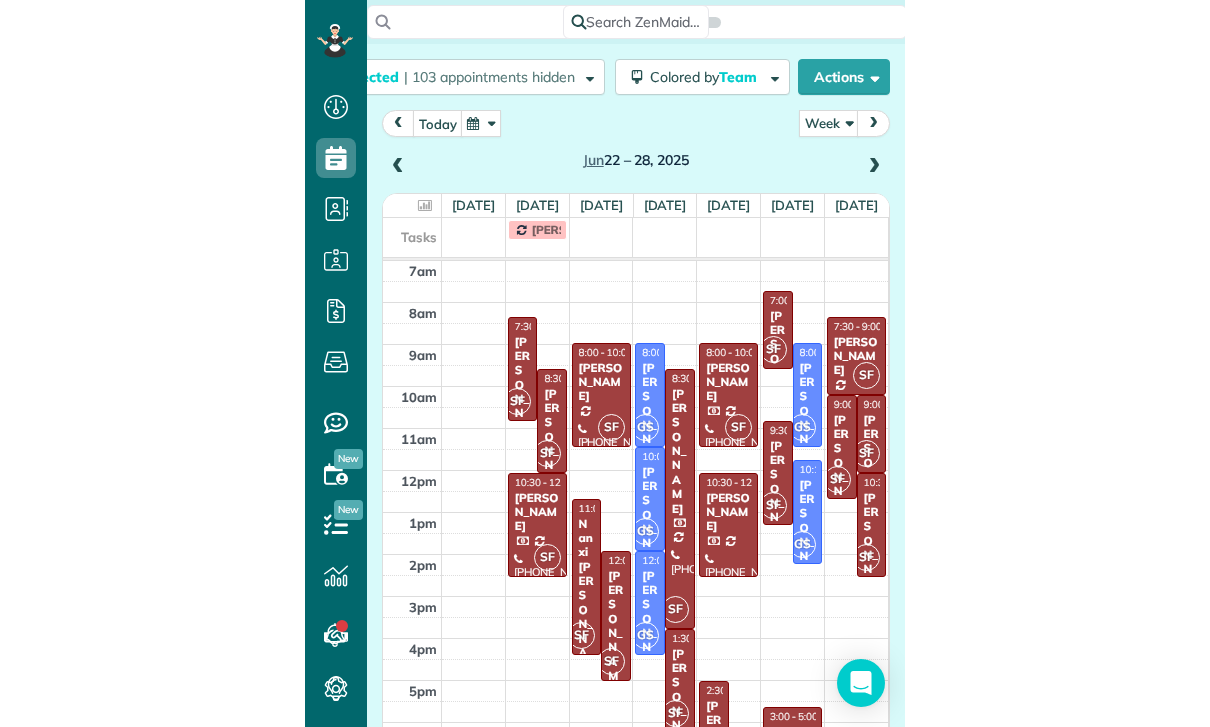scroll, scrollTop: 126, scrollLeft: 0, axis: vertical 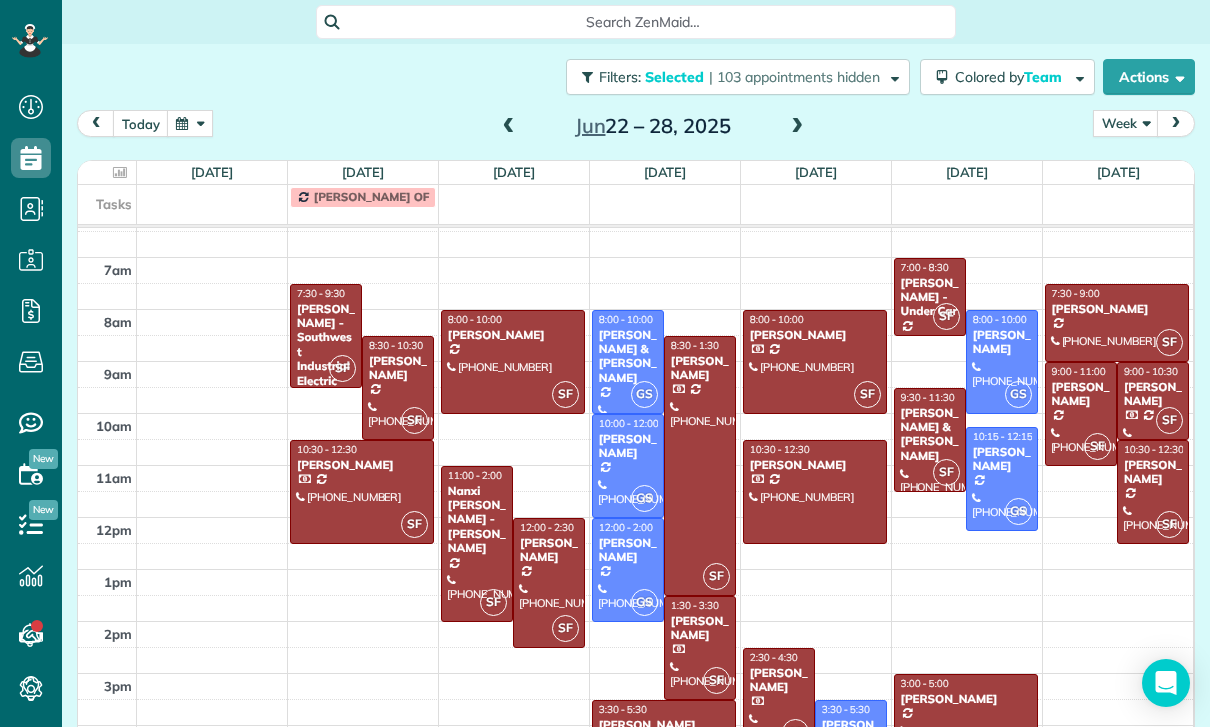 click on "Bob & Kim Franks" at bounding box center (628, 357) 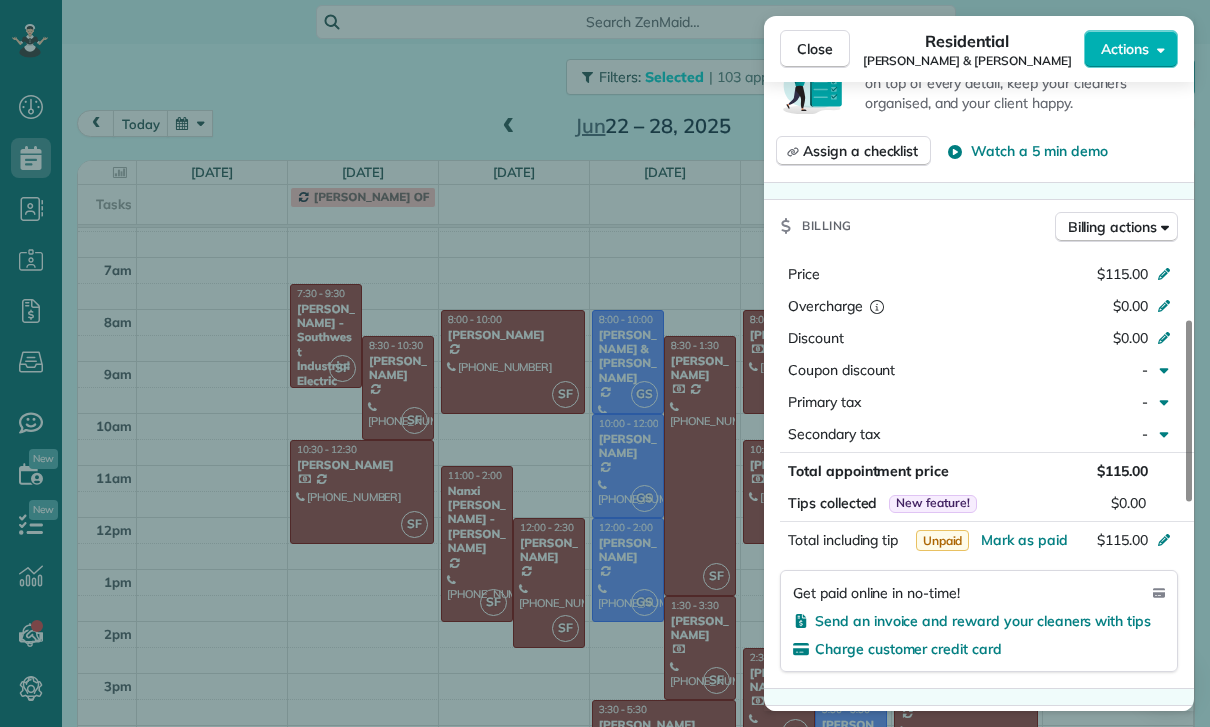 scroll, scrollTop: 904, scrollLeft: 0, axis: vertical 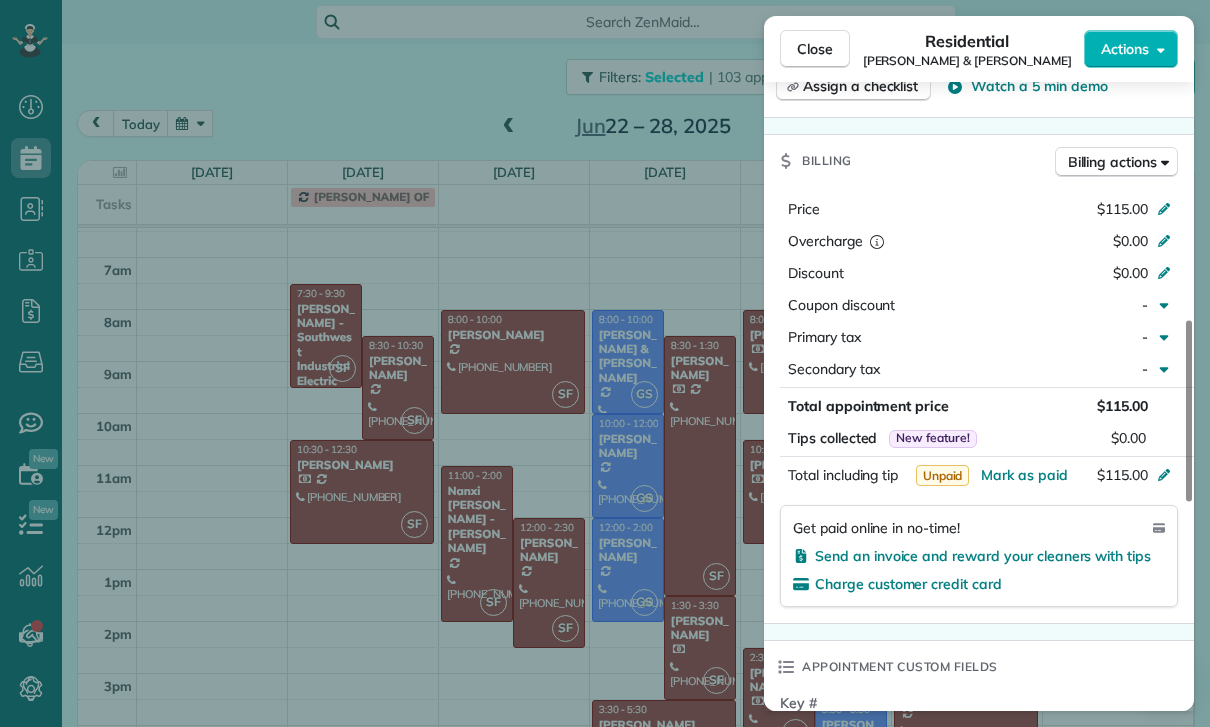 click on "Close Residential Bob & Kim Franks Actions Status Yet to Confirm Bob & Kim Franks · Open profile Mobile (818) 326-9854 Copy Home (818) 321-9987 Copy No email on record Add email View Details Residential Wednesday, June 25, 2025 ( last week ) 8:00 AM 10:00 AM 2 hours and 0 minutes Repeats every 2 weeks Edit recurring service Previous (Jun 11) Next (Jul 09) 2073 montecito dr. glendale CA 91208 Service was not rated yet Cleaners Time in and out Assign Invite Team Gilma Cleaners Gilma   Sante 8:00 AM 10:00 AM Checklist Try Now Keep this appointment up to your standards. Stay on top of every detail, keep your cleaners organised, and your client happy. Assign a checklist Watch a 5 min demo Billing Billing actions Price $115.00 Overcharge $0.00 Discount $0.00 Coupon discount - Primary tax - Secondary tax - Total appointment price $115.00 Tips collected New feature! $0.00 Unpaid Mark as paid Total including tip $115.00 Get paid online in no-time! Send an invoice and reward your cleaners with tips Key # - Work items" at bounding box center (605, 363) 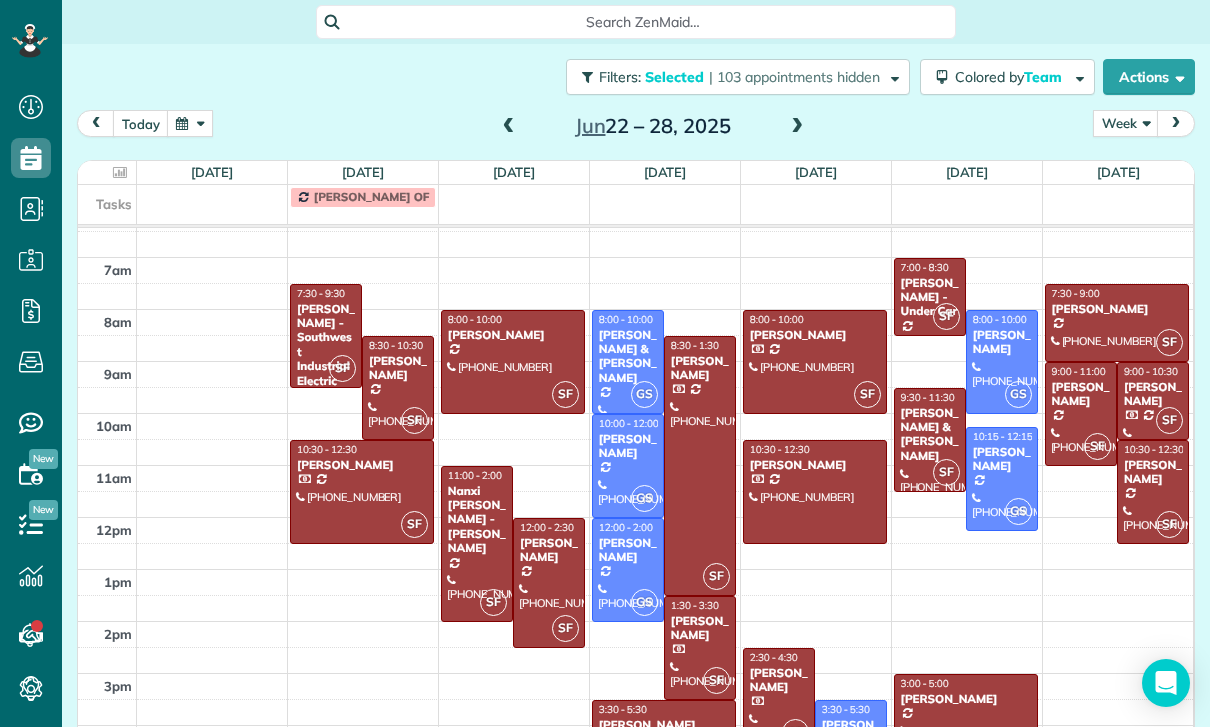 click at bounding box center [509, 127] 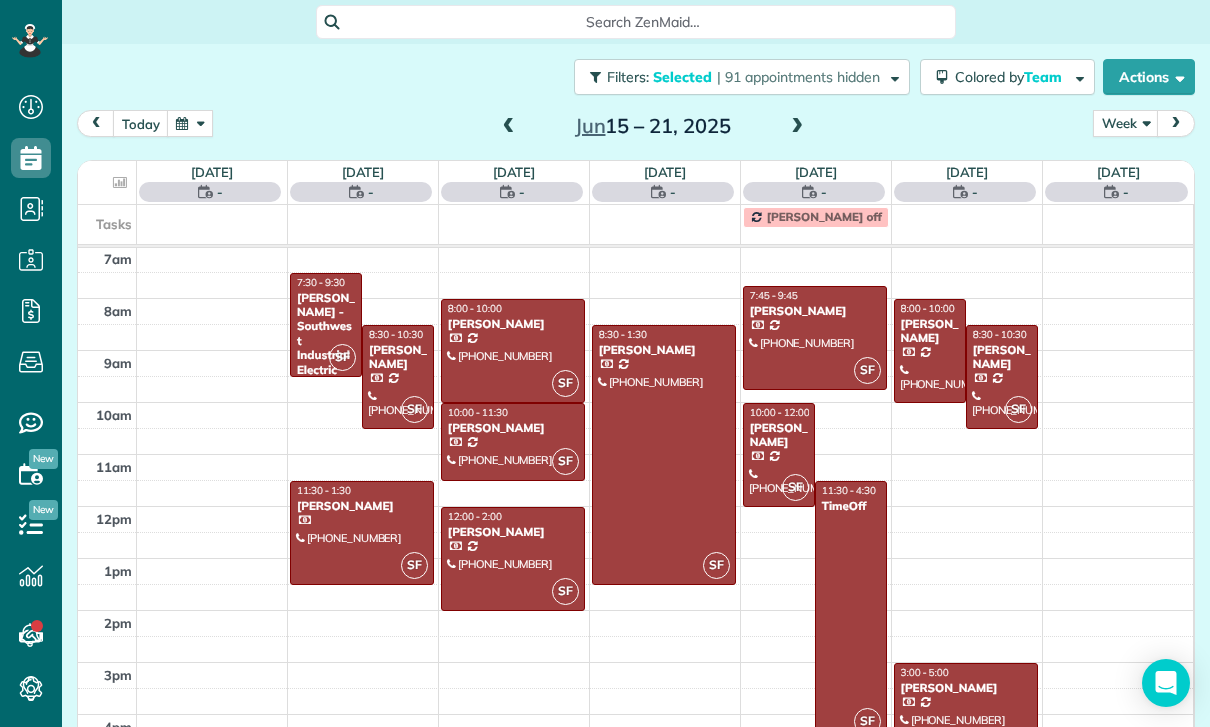 scroll, scrollTop: 157, scrollLeft: 0, axis: vertical 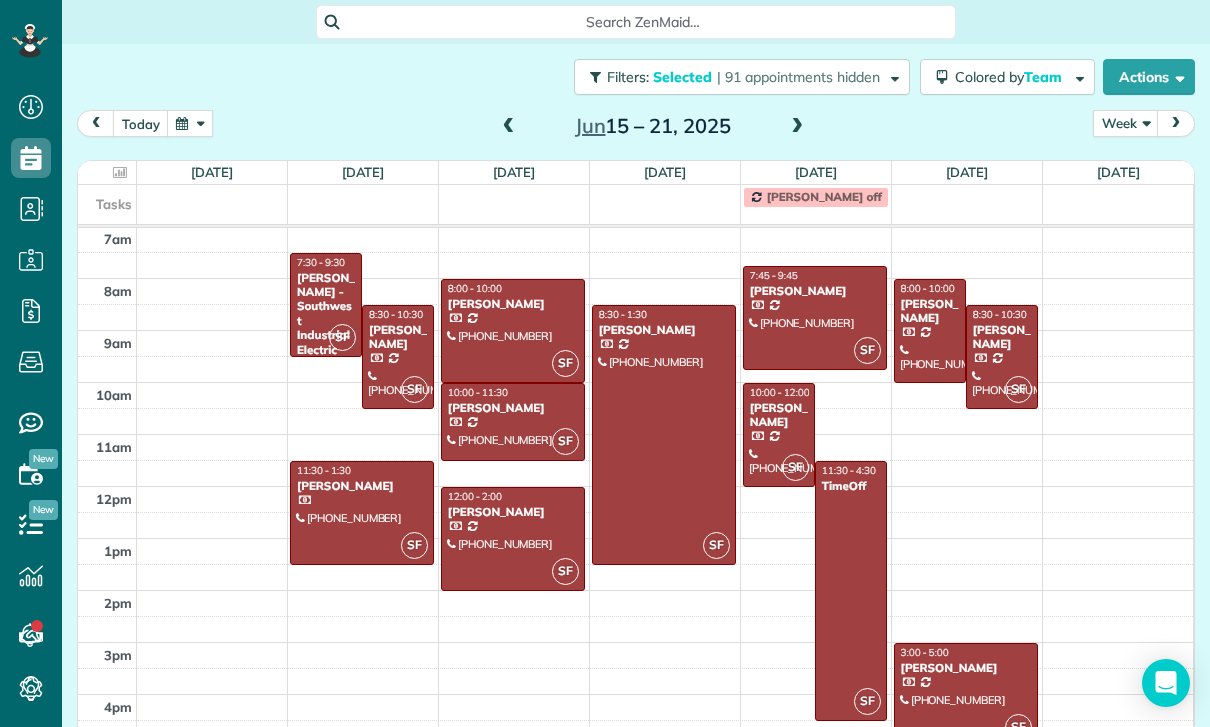 click at bounding box center (966, 695) 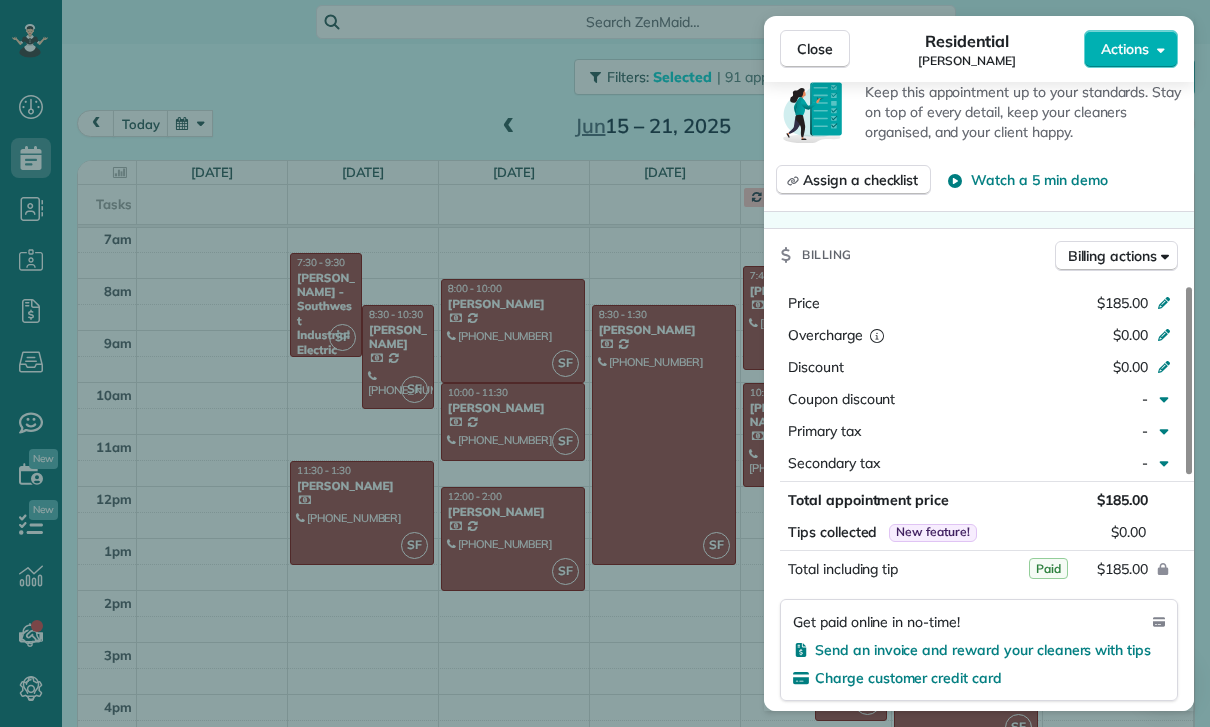 scroll, scrollTop: 827, scrollLeft: 0, axis: vertical 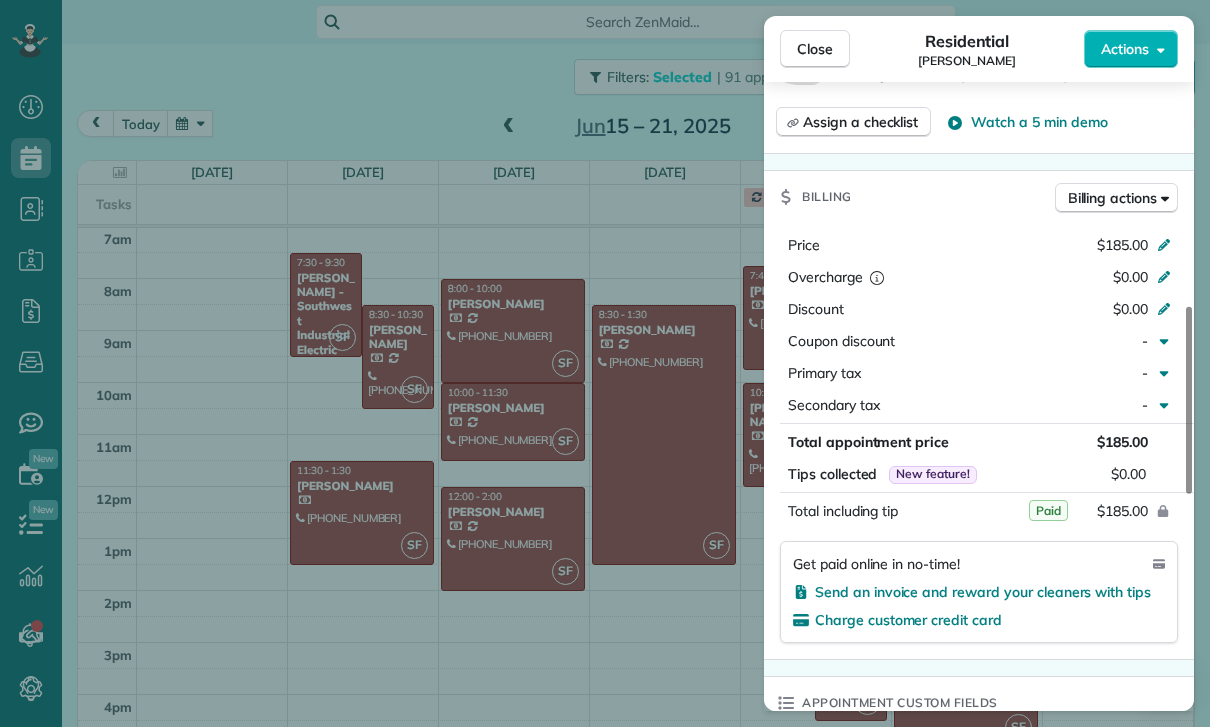 click on "Close Residential Yvette Barlowe Actions Status Confirmed Yvette Barlowe · Open profile Mobile (818) 321-9499 Copy No email on record Add email View Details Residential Friday, June 20, 2025 3:00 PM 5:00 PM 2 hours and 0 minutes Repeats weekly Edit recurring service Previous (Jun 13) Next (Jun 27) 3752 Winford Drive Tarzana CA 91356 Service was not rated yet Cleaners Time in and out Assign Invite Team Santy Cleaners Santy   Flores 3:00 PM 5:00 PM Checklist Try Now Keep this appointment up to your standards. Stay on top of every detail, keep your cleaners organised, and your client happy. Assign a checklist Watch a 5 min demo Billing Billing actions Price $185.00 Overcharge $0.00 Discount $0.00 Coupon discount - Primary tax - Secondary tax - Total appointment price $185.00 Tips collected New feature! $0.00 Paid Total including tip $185.00 Get paid online in no-time! Send an invoice and reward your cleaners with tips Charge customer credit card Appointment custom fields Key # - Work items Notes Appointment 1 1" at bounding box center (605, 363) 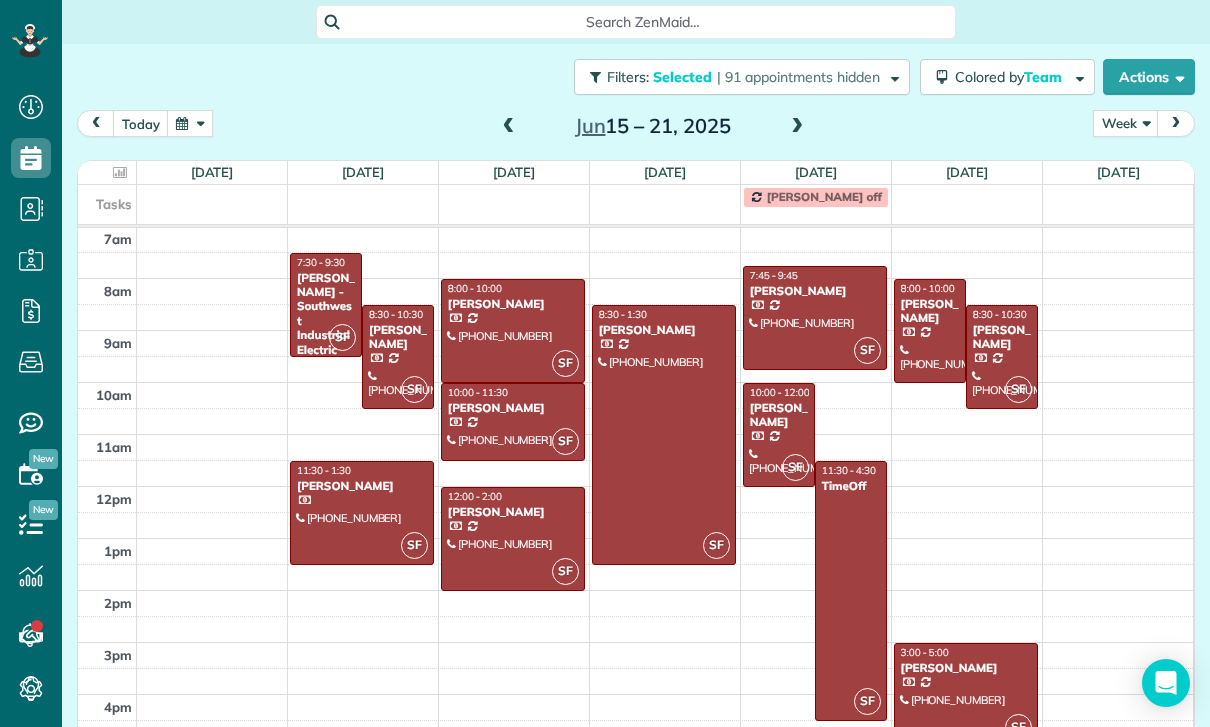 click at bounding box center (509, 127) 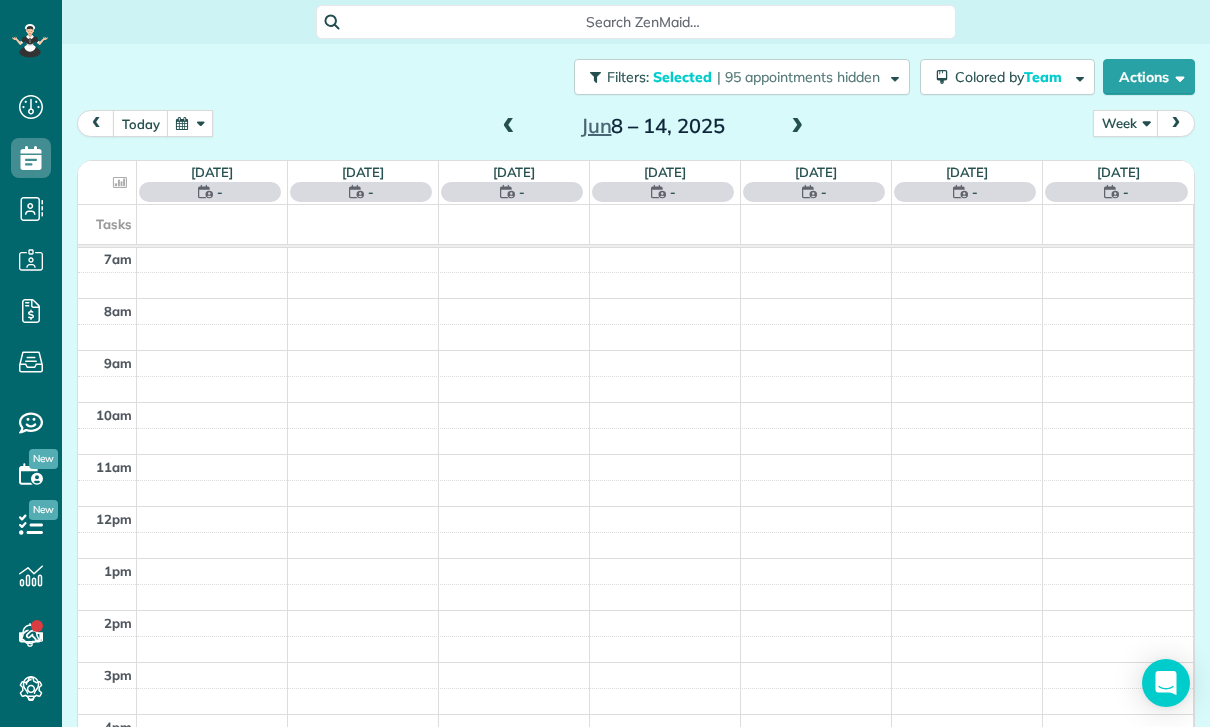 scroll, scrollTop: 157, scrollLeft: 0, axis: vertical 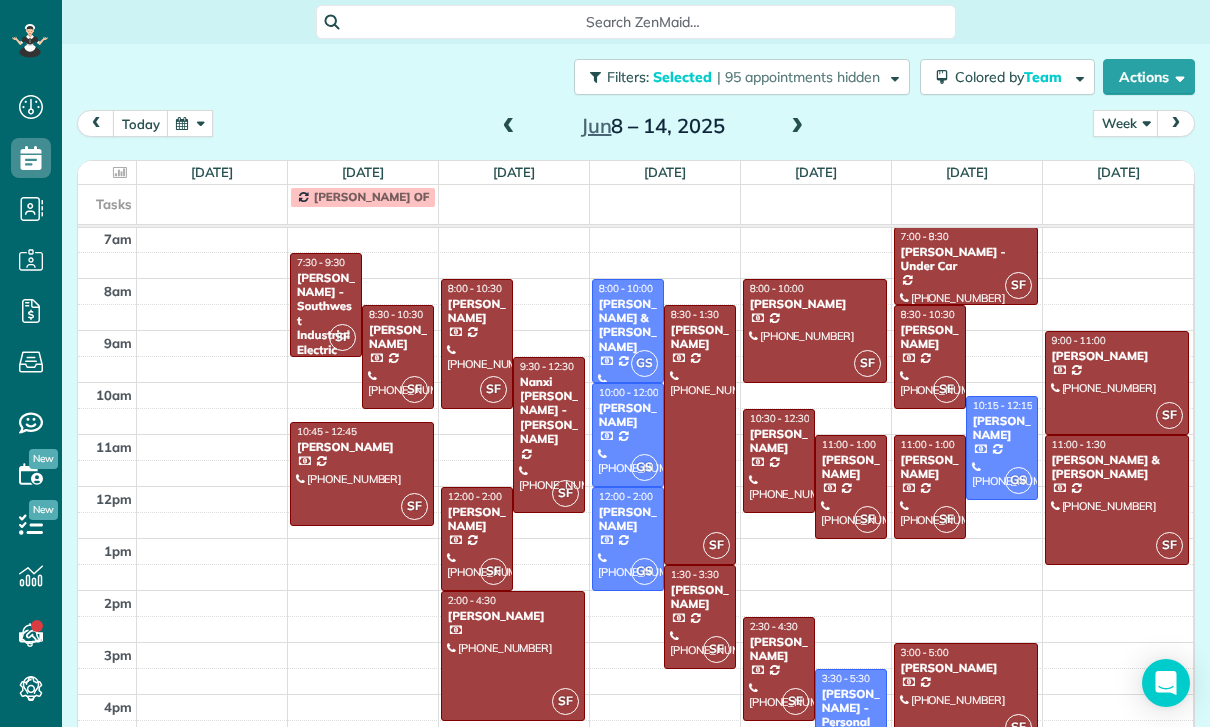click on "Yvette Barlowe" at bounding box center [966, 668] 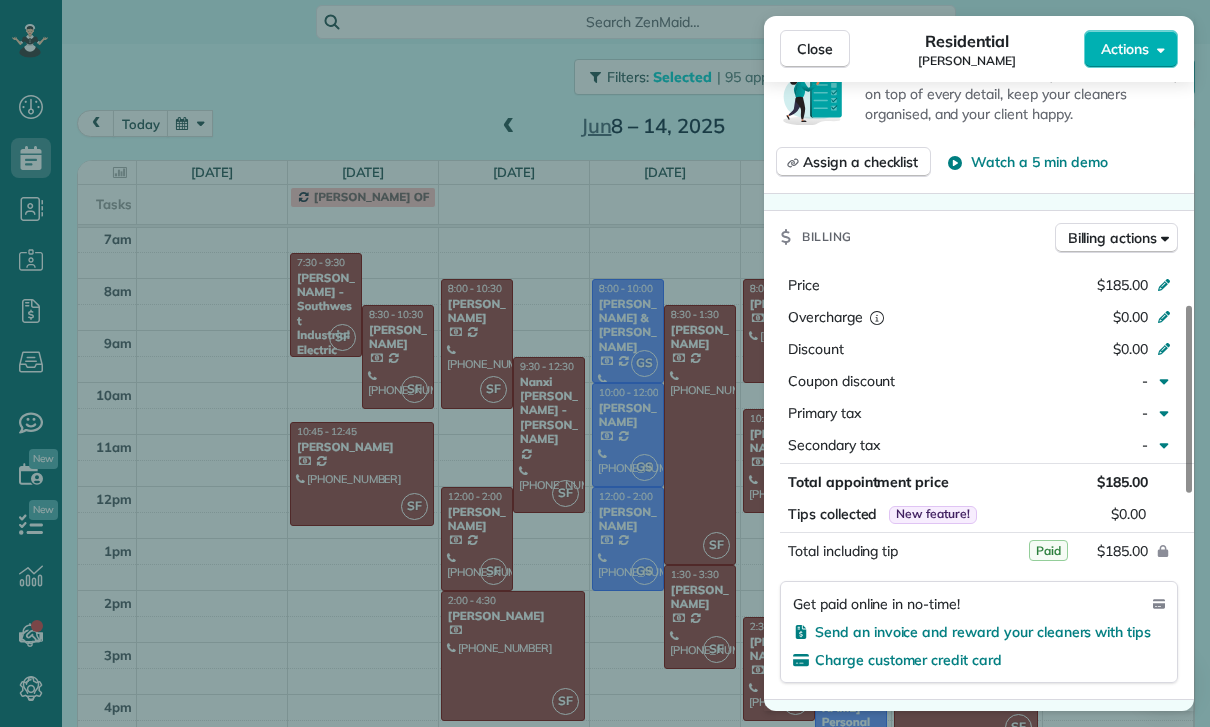 scroll, scrollTop: 833, scrollLeft: 0, axis: vertical 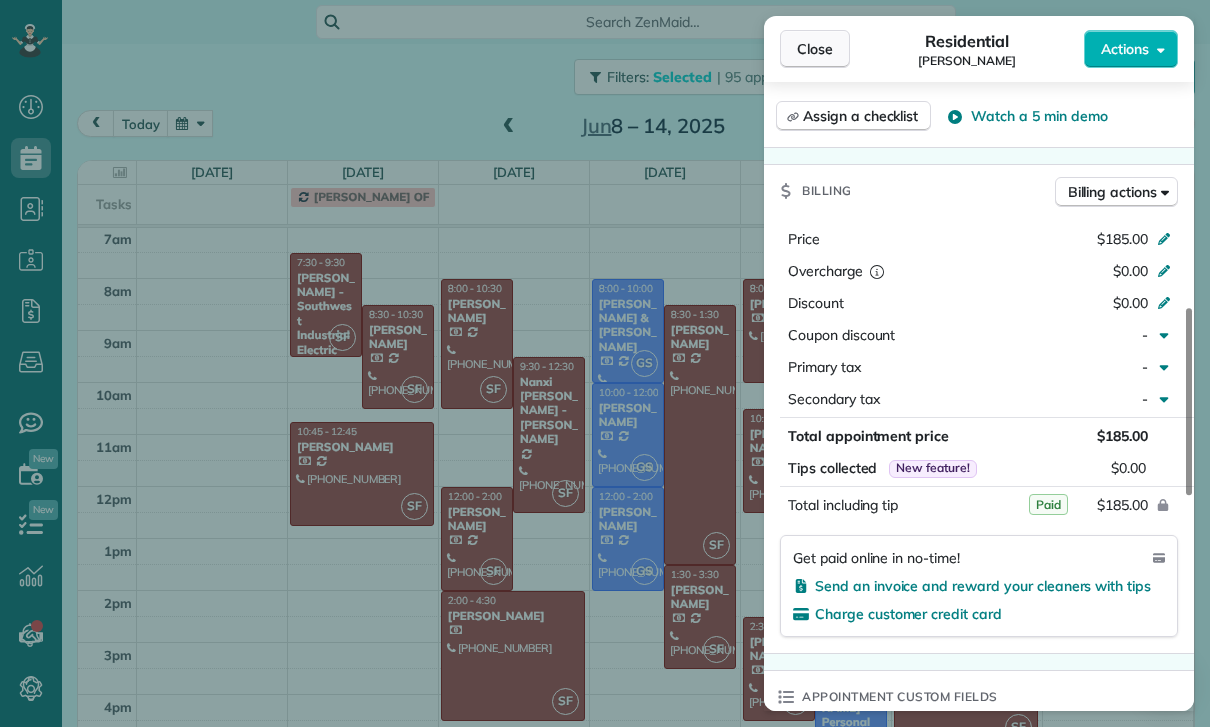 click on "Close" at bounding box center [815, 49] 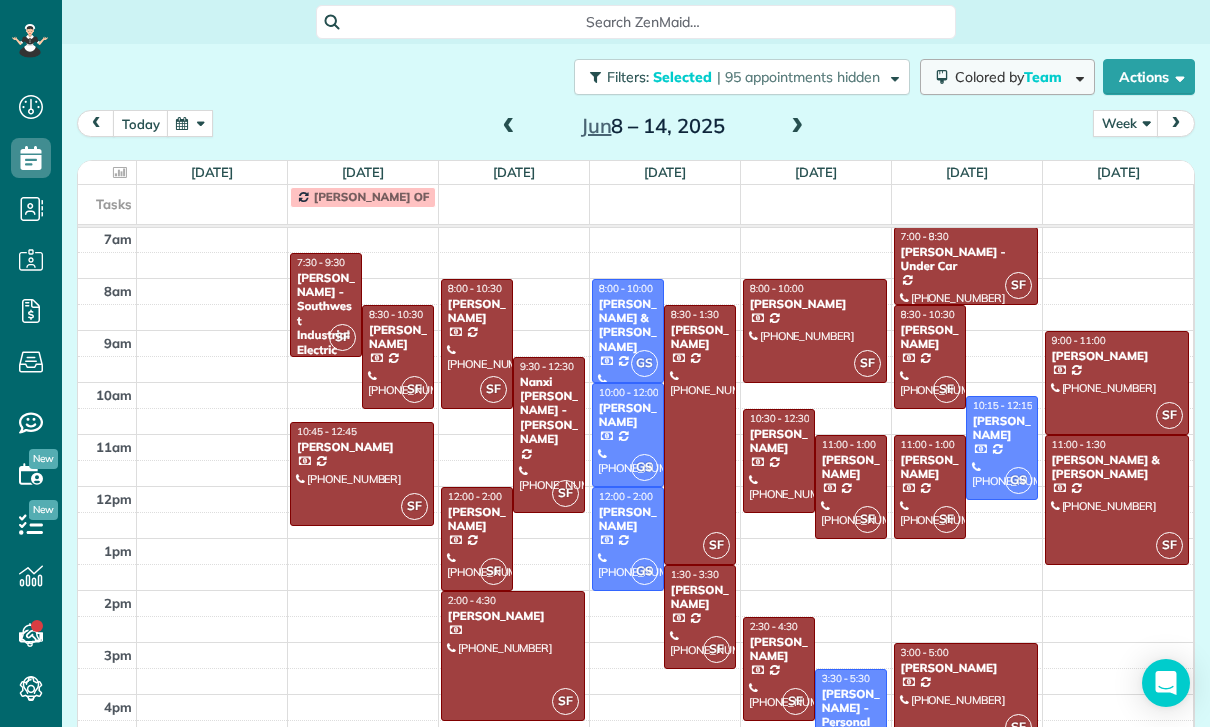 click on "Colored by  Team" at bounding box center [1007, 77] 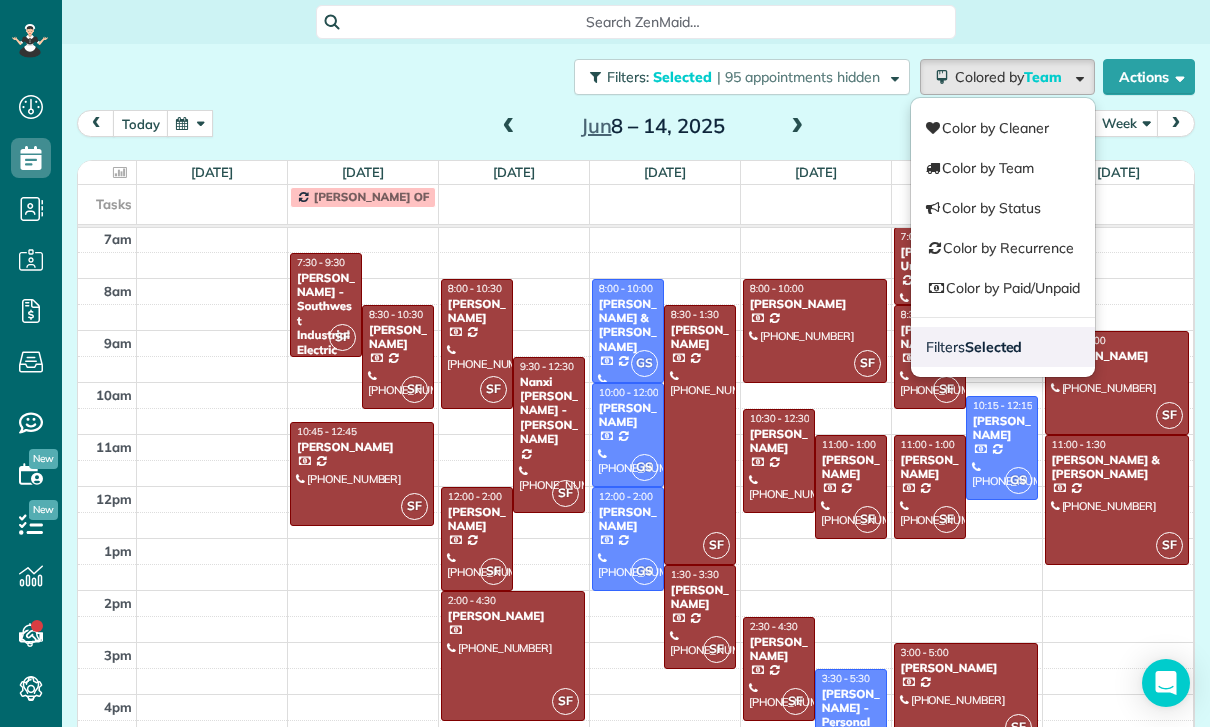 click on "Filters  Selected" at bounding box center (1003, 347) 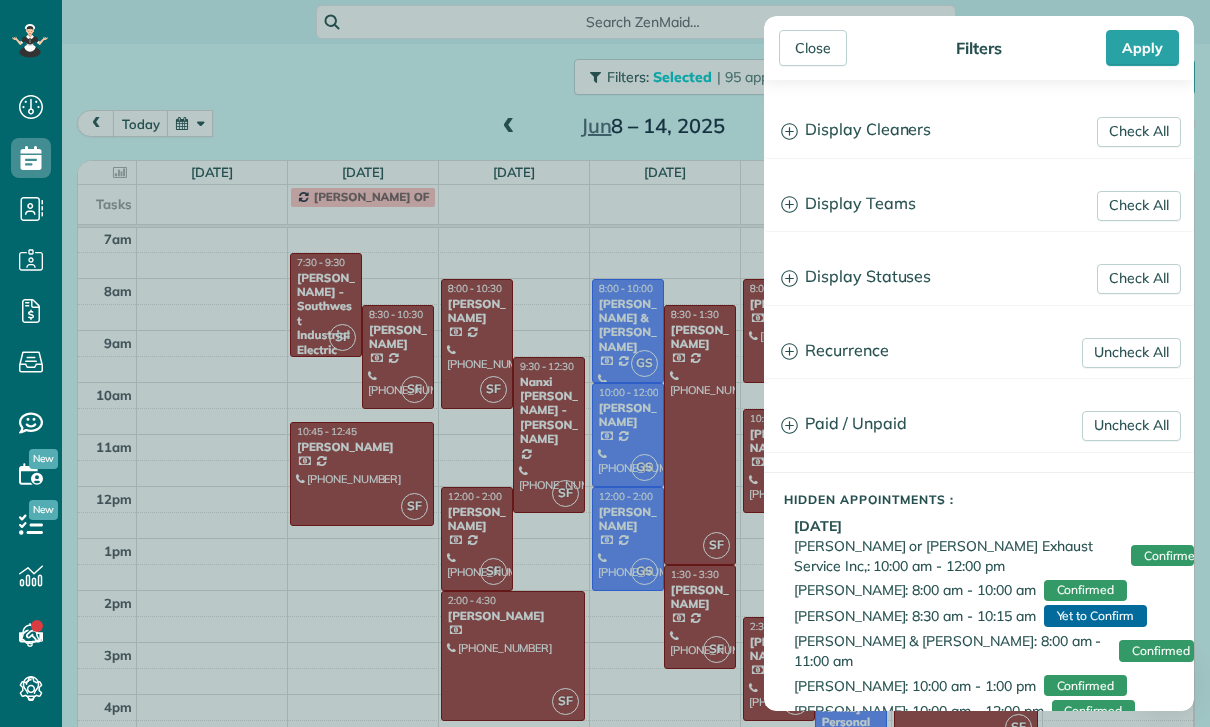 click on "Display Teams" at bounding box center (979, 204) 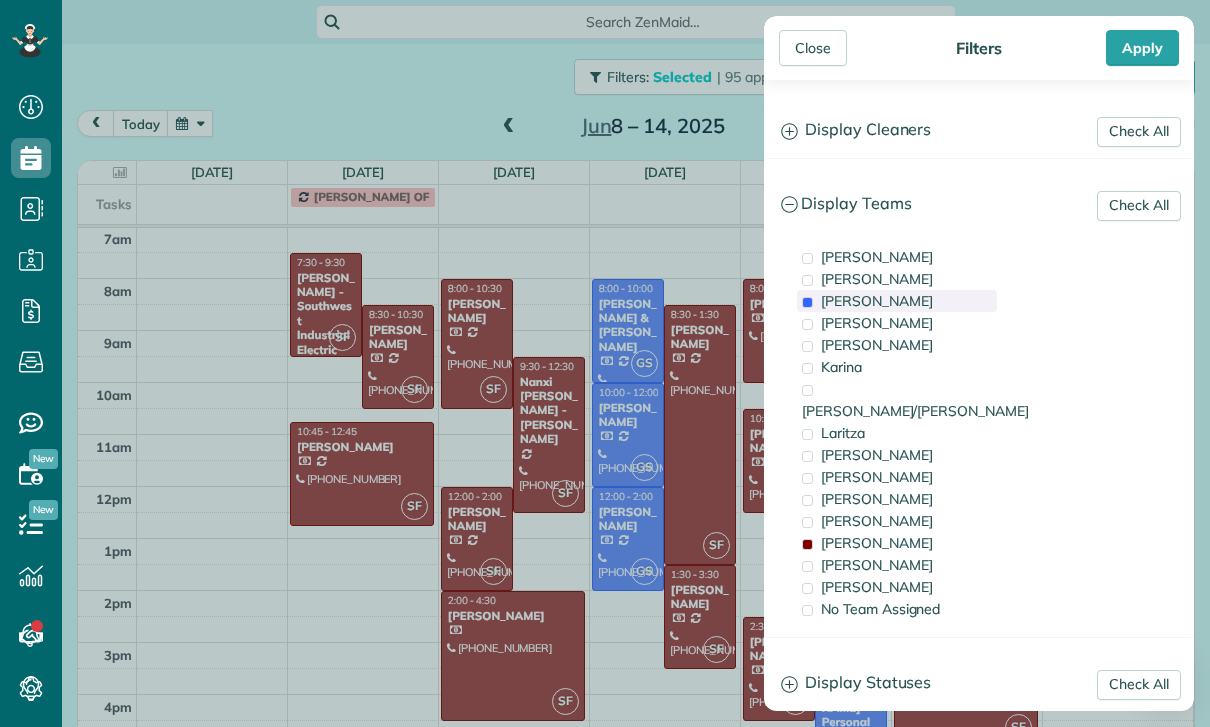 click on "[PERSON_NAME]" at bounding box center [897, 301] 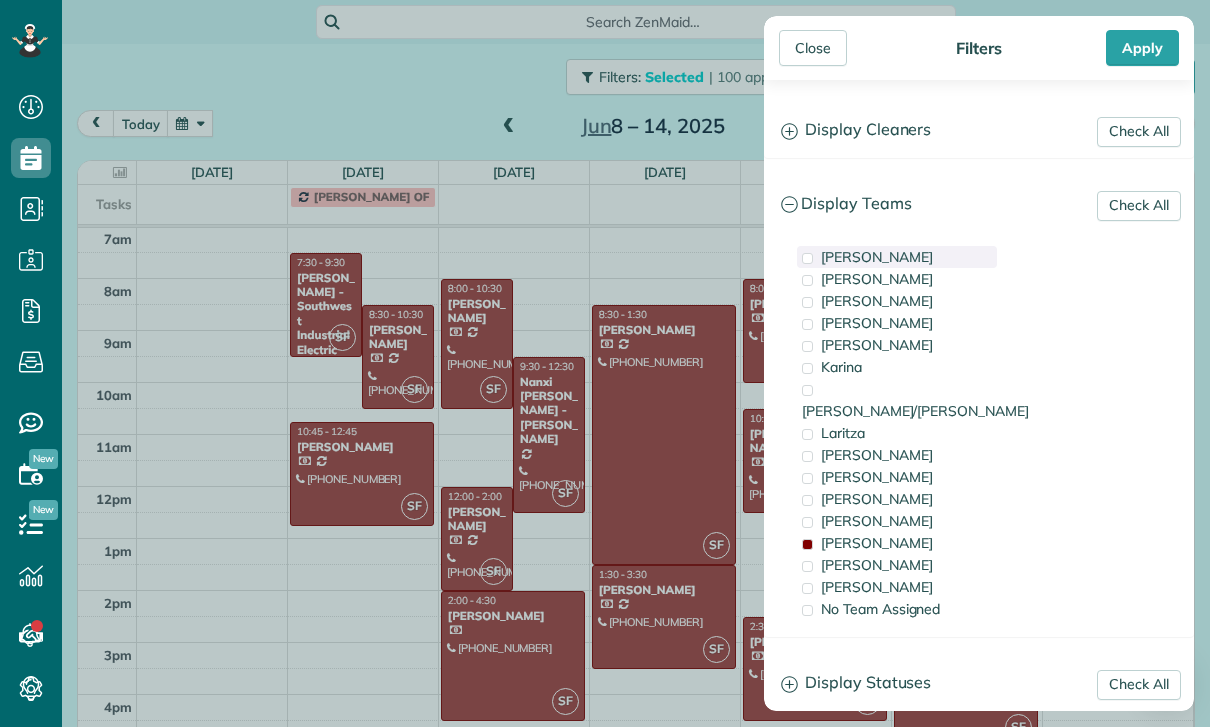click on "[PERSON_NAME]" at bounding box center [897, 257] 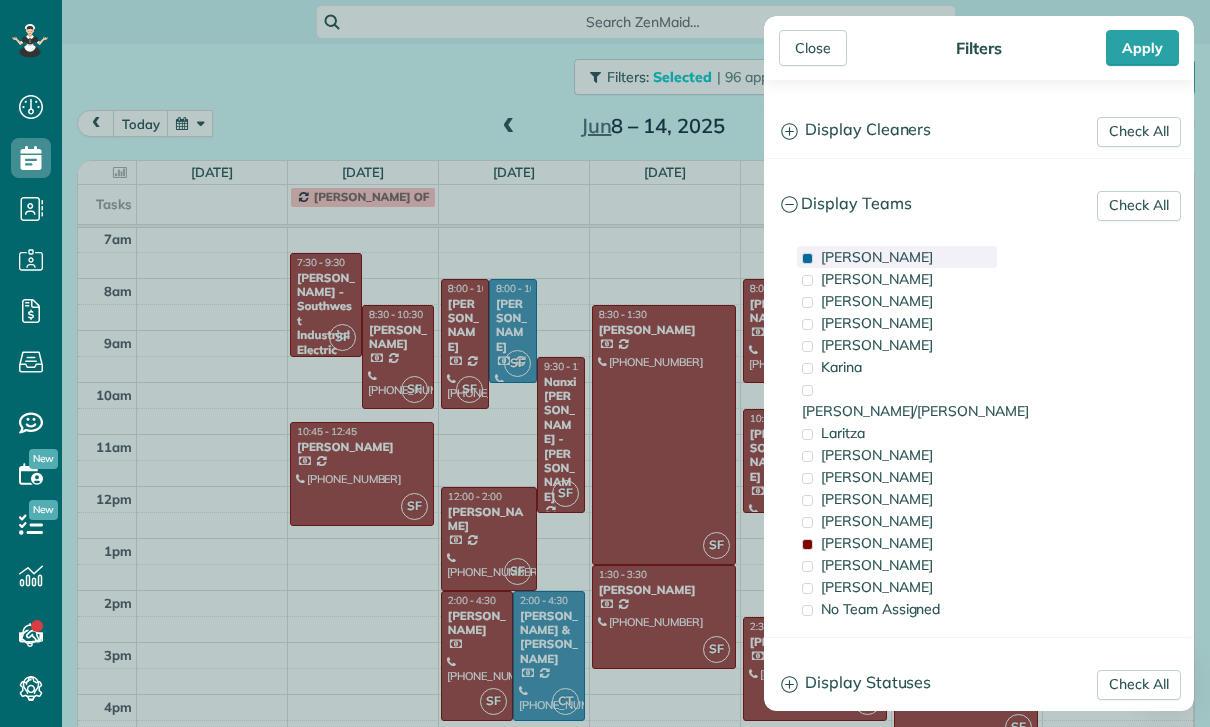 scroll, scrollTop: 157, scrollLeft: 0, axis: vertical 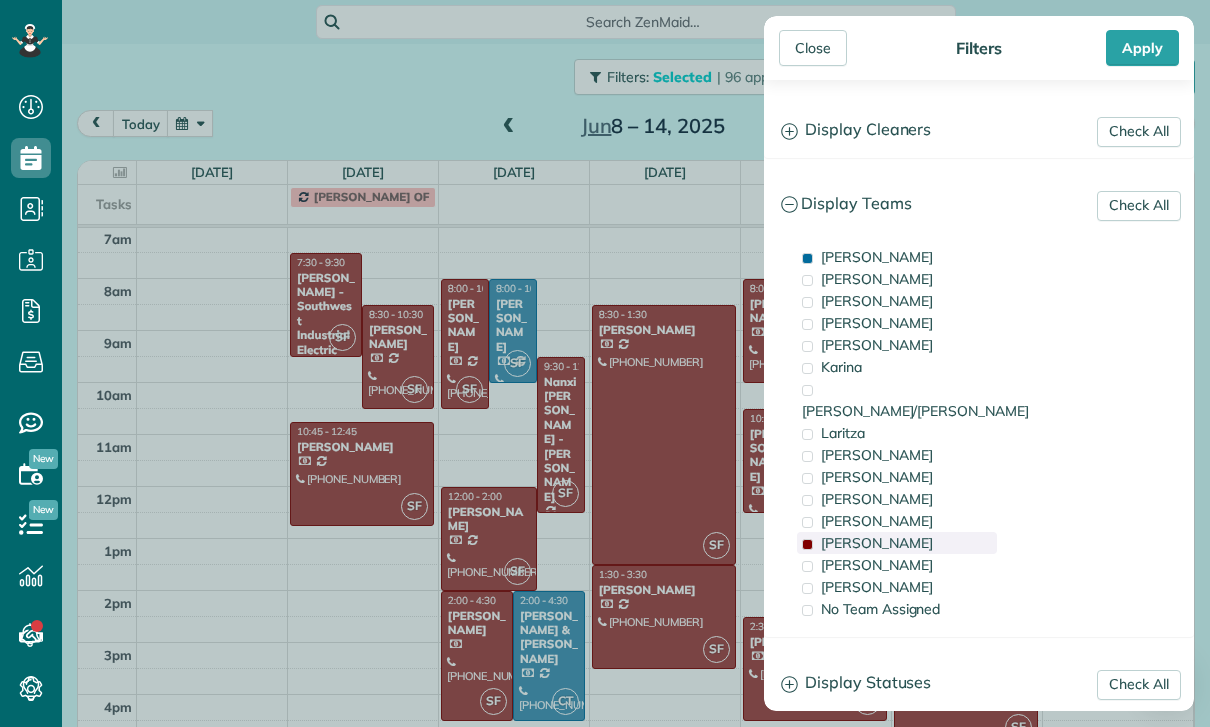 click on "[PERSON_NAME]" at bounding box center [877, 543] 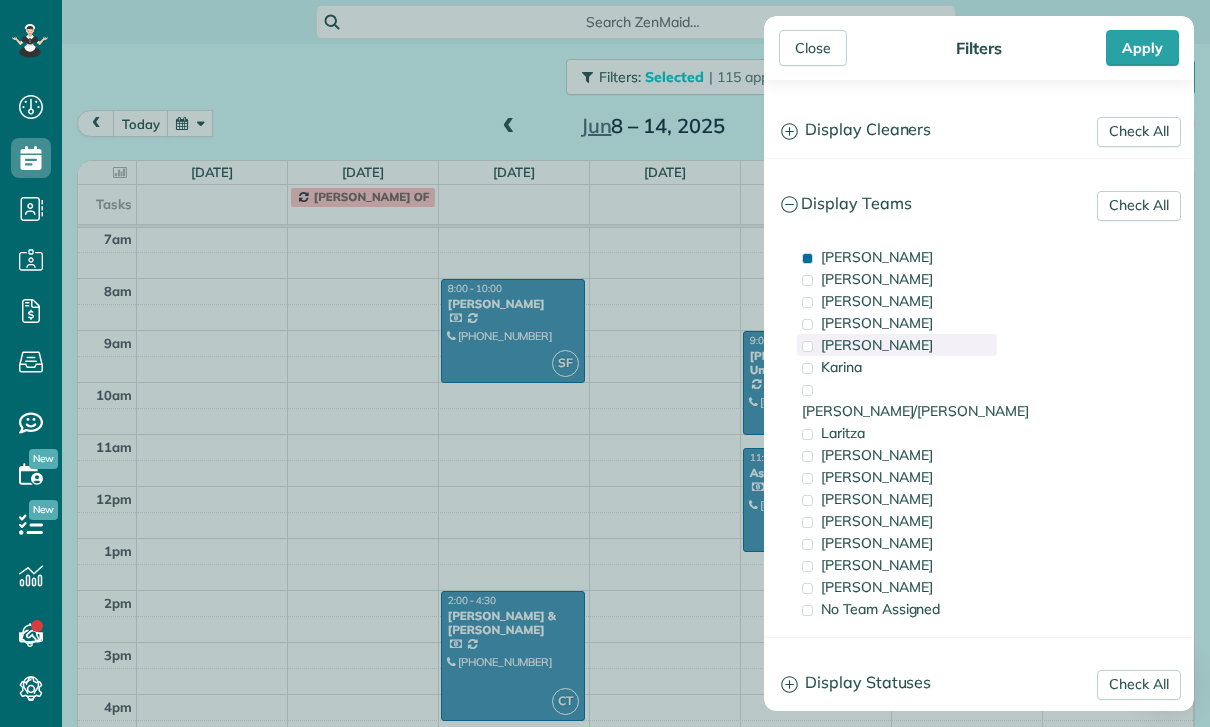 click on "[PERSON_NAME]" at bounding box center [897, 345] 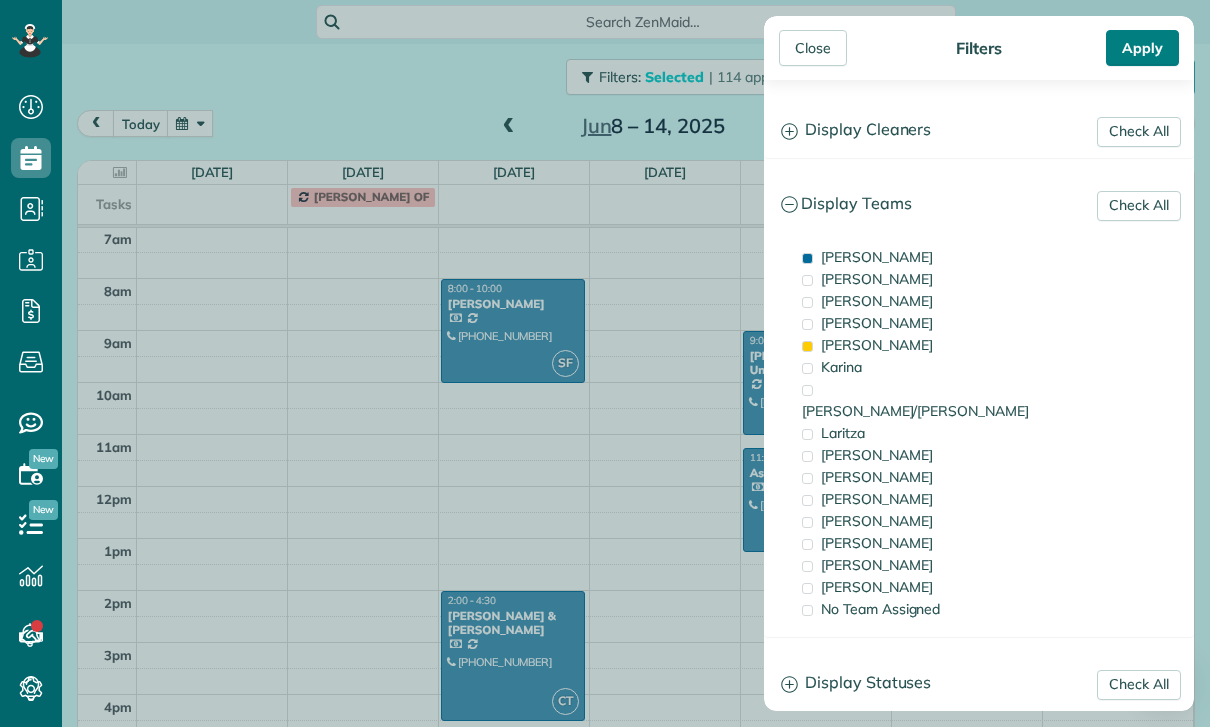 click on "Apply" at bounding box center (1142, 48) 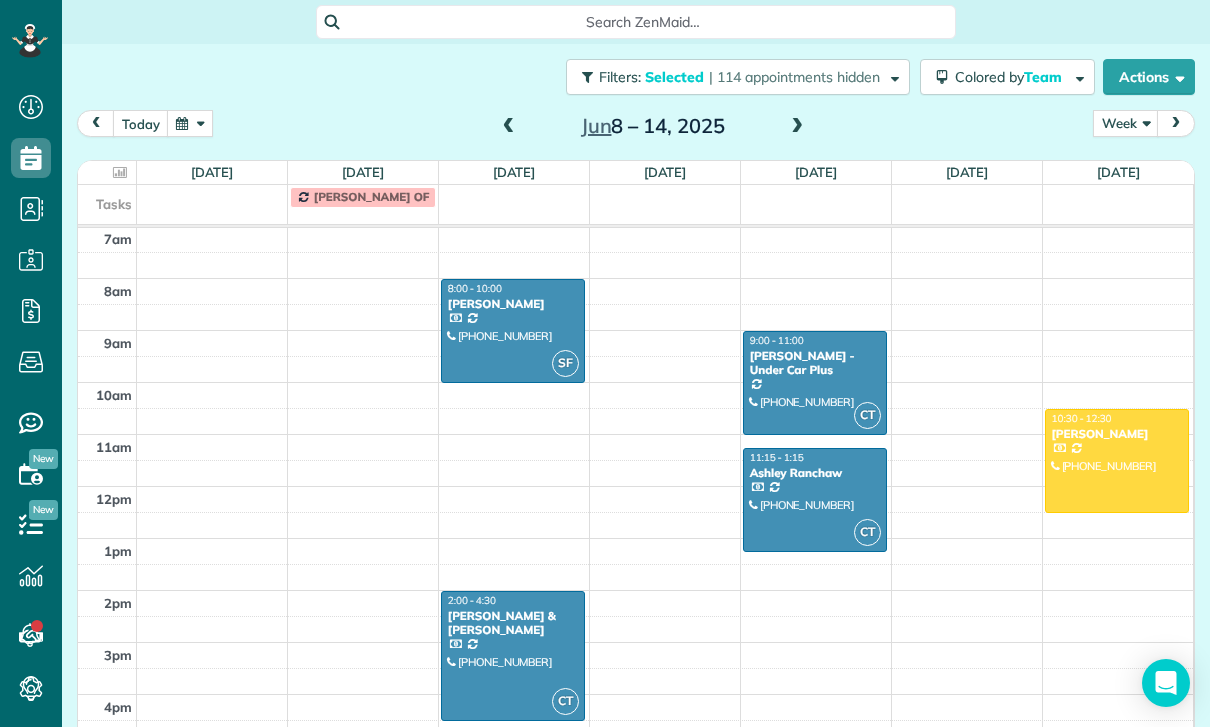 click at bounding box center [190, 123] 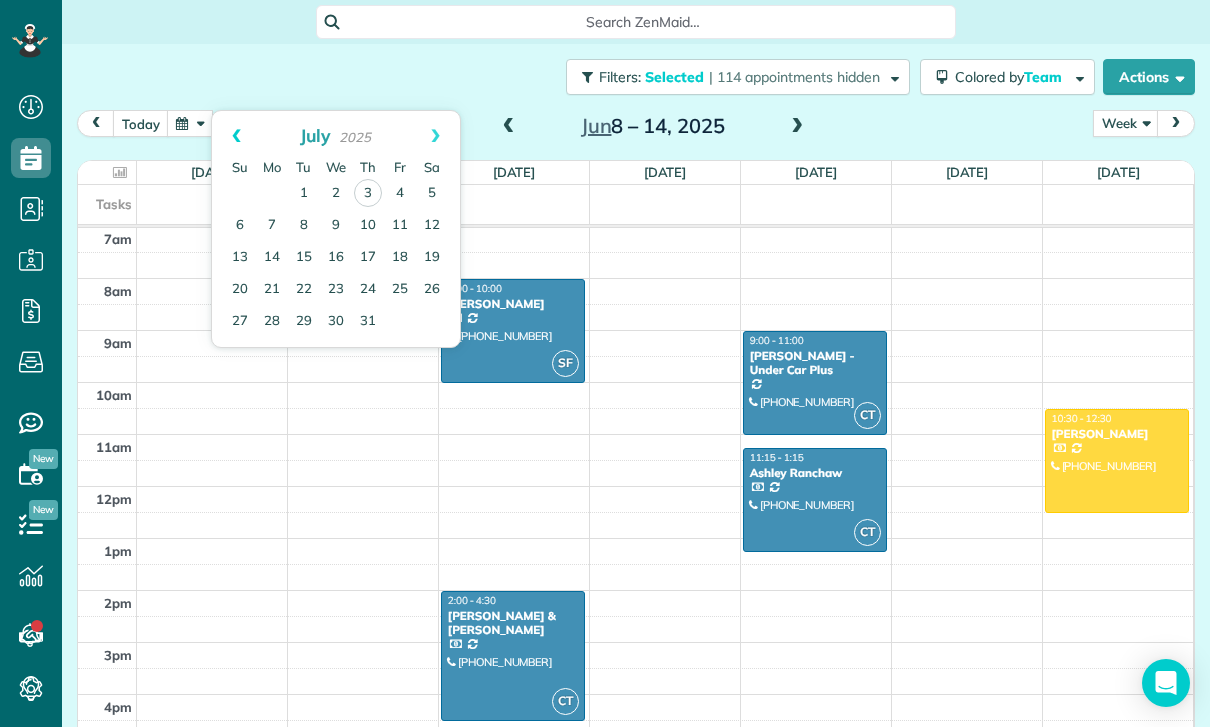 click on "Prev" at bounding box center (236, 136) 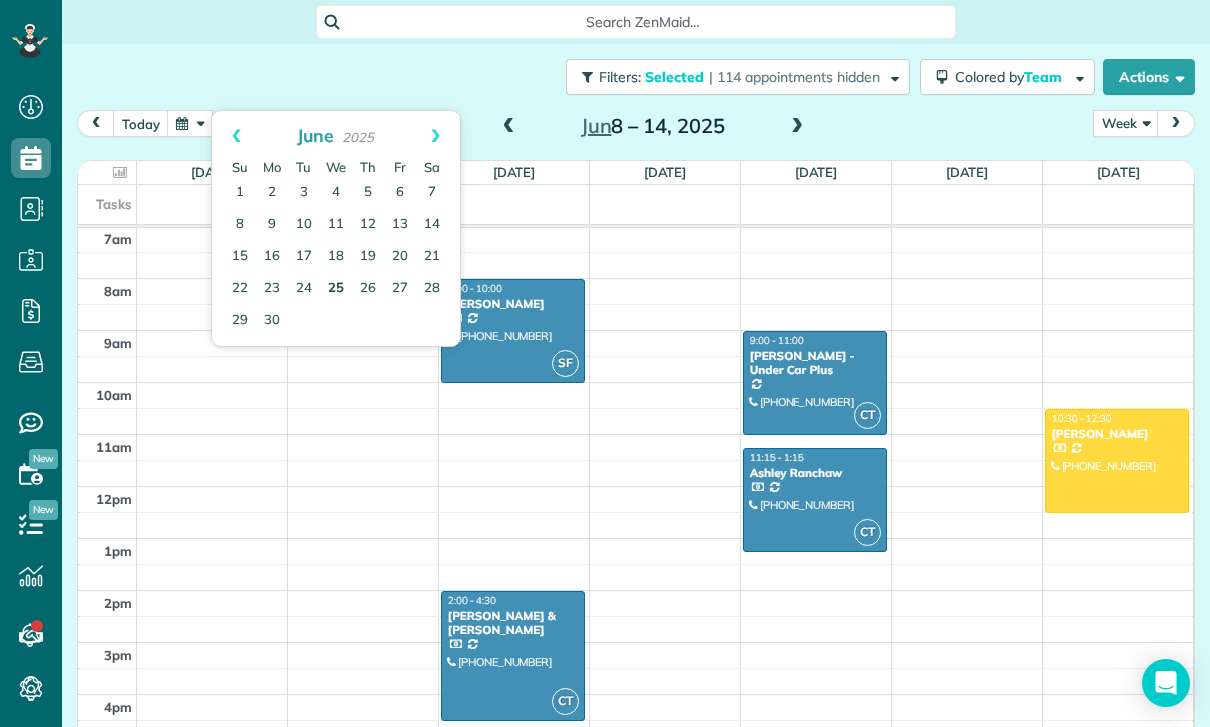 click on "25" at bounding box center (336, 289) 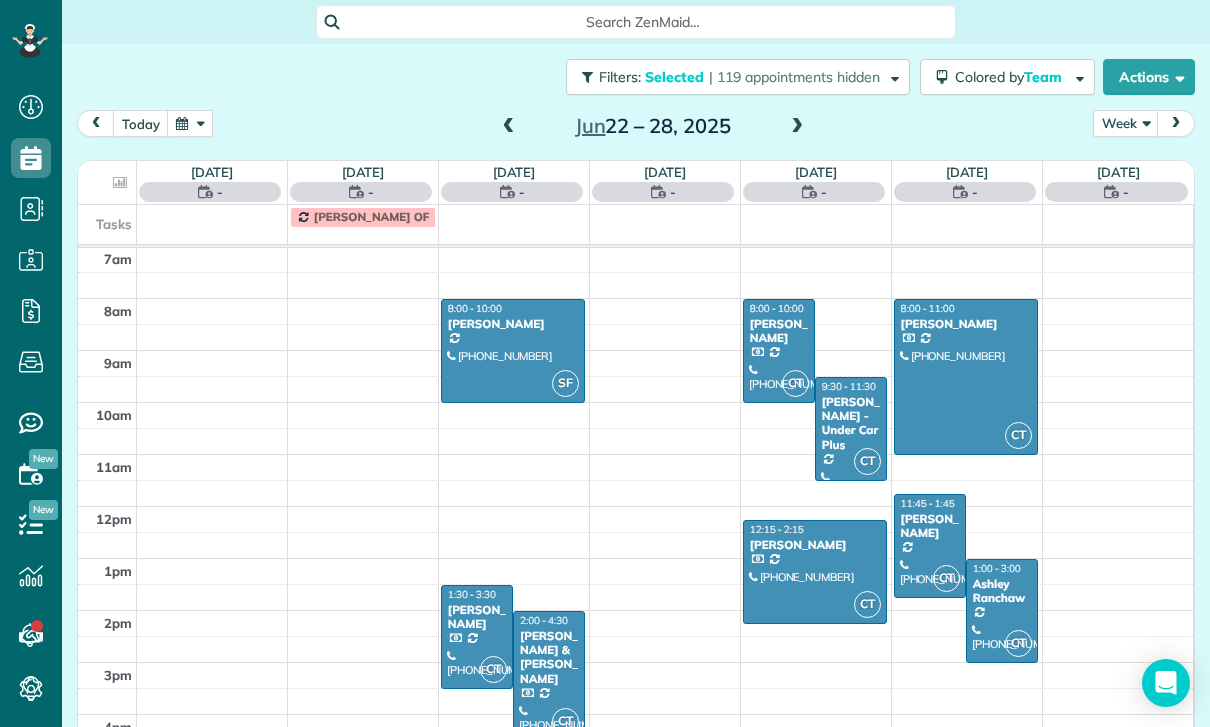 scroll, scrollTop: 157, scrollLeft: 0, axis: vertical 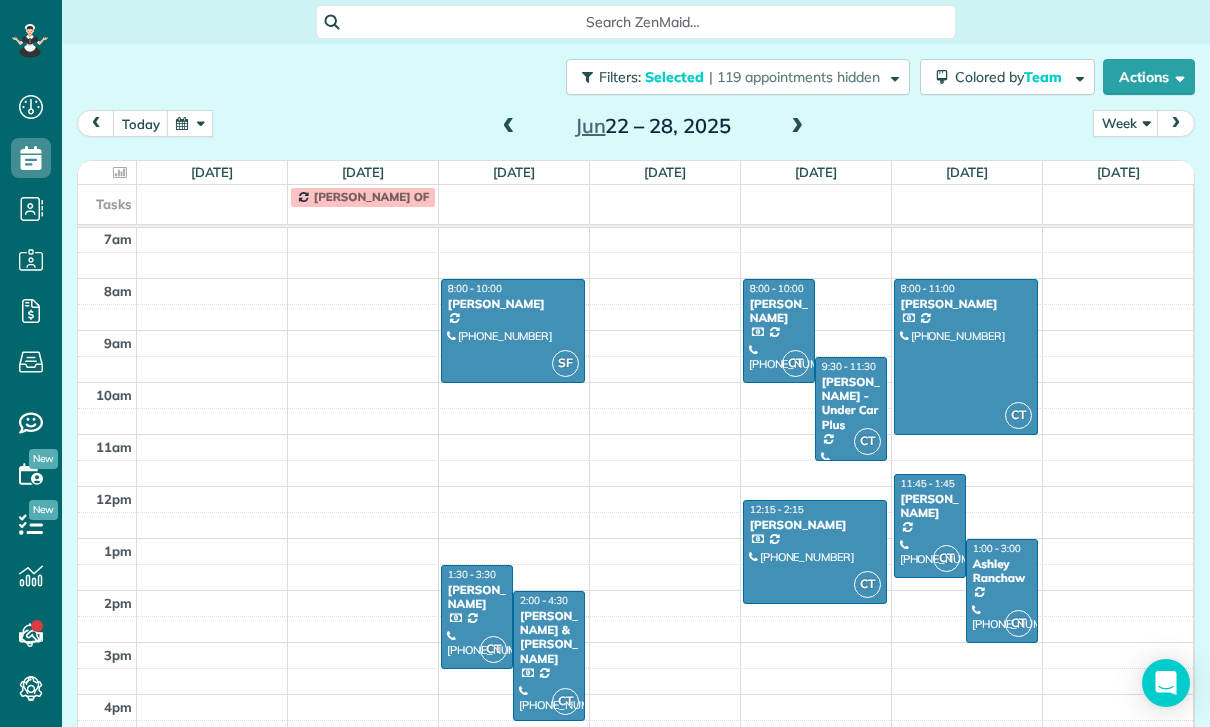 click on "Sarah Sonnier" at bounding box center (513, 304) 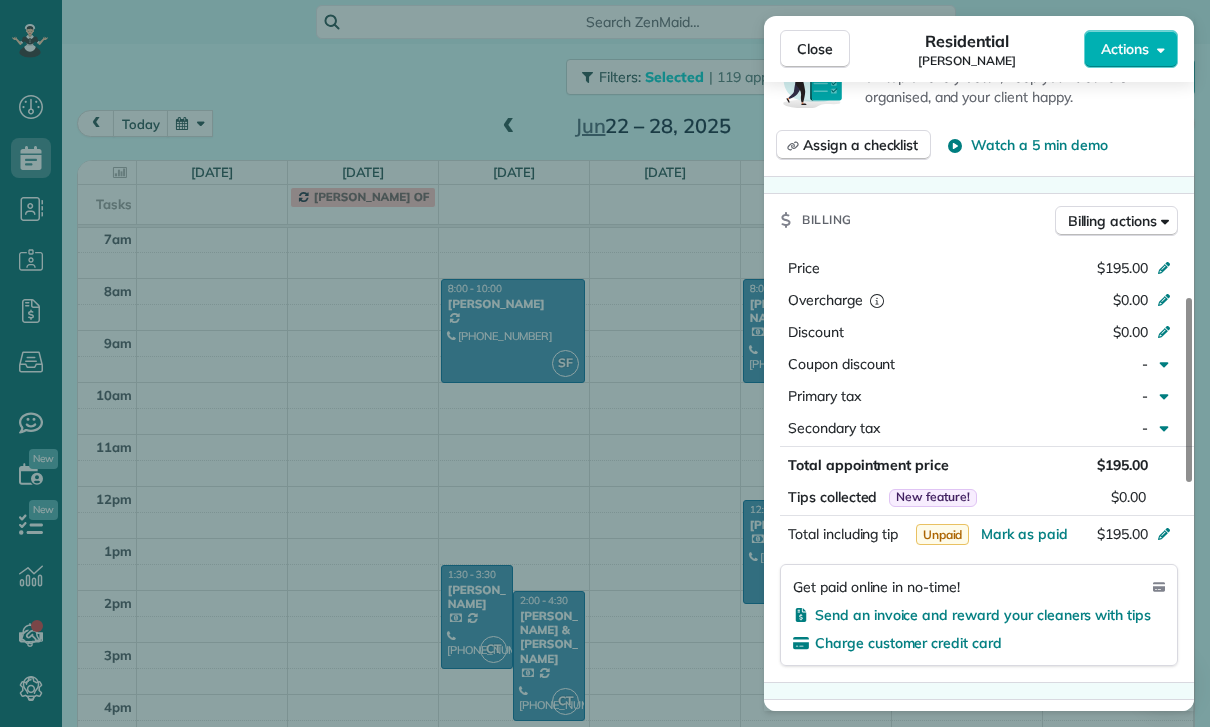 scroll, scrollTop: 834, scrollLeft: 0, axis: vertical 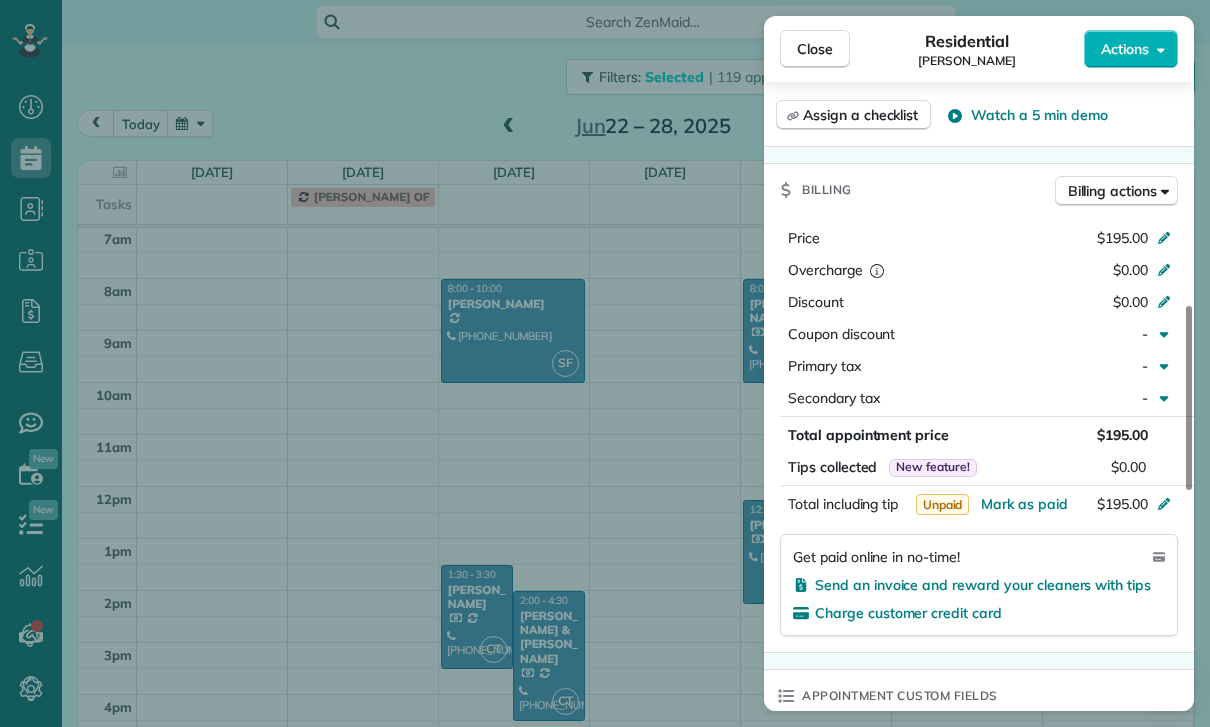 click on "Close Residential Sarah Sonnier Actions Status Yet to Confirm Sarah Sonnier · Open profile Mobile (310) 902-2054 Copy No email on record Add email View Details Residential Tuesday, June 24, 2025 ( last week ) 8:00 AM 10:00 AM 2 hours and 0 minutes Repeats weekly Edit recurring service Previous (Jun 10) Next (Jul 01) 4934 Collett Avenue Encino CA 91436 Service was not rated yet Cleaners Time in and out Assign Invite Team Carlos Cleaners Santy   Flores 8:00 AM 10:00 AM Checklist Try Now Keep this appointment up to your standards. Stay on top of every detail, keep your cleaners organised, and your client happy. Assign a checklist Watch a 5 min demo Billing Billing actions Price $195.00 Overcharge $0.00 Discount $0.00 Coupon discount - Primary tax - Secondary tax - Total appointment price $195.00 Tips collected New feature! $0.00 Unpaid Mark as paid Total including tip $195.00 Get paid online in no-time! Send an invoice and reward your cleaners with tips Charge customer credit card Appointment custom fields - 0" at bounding box center [605, 363] 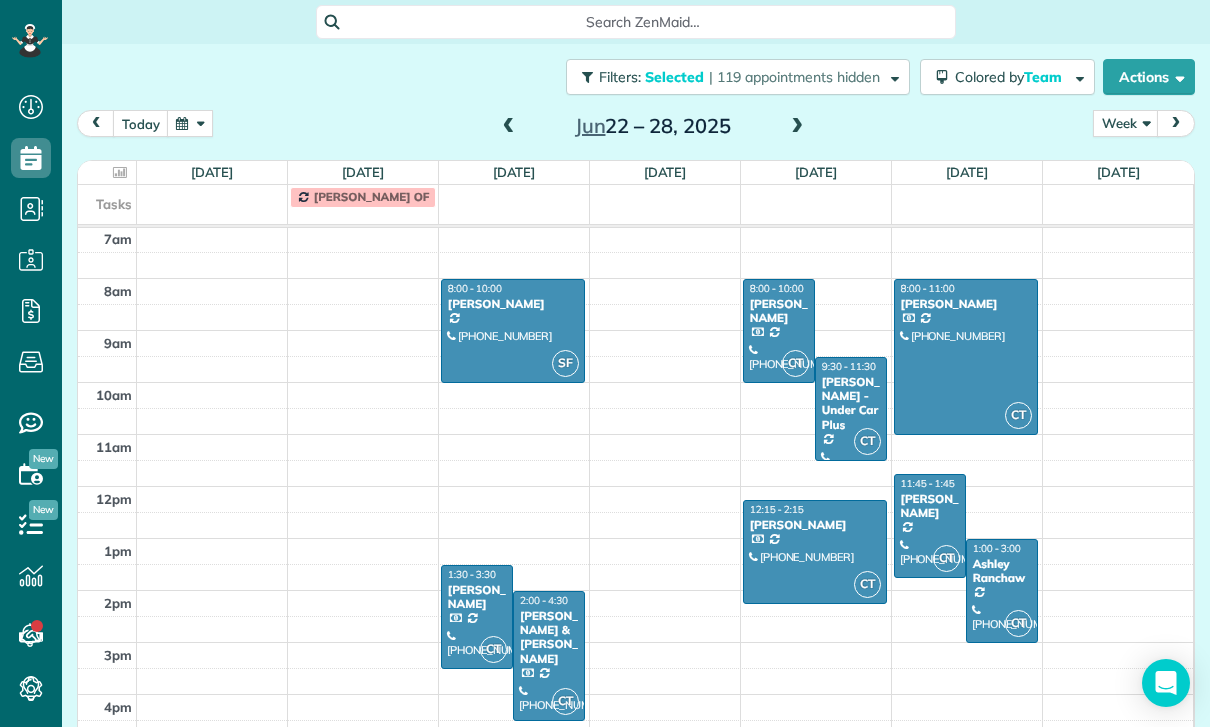 click at bounding box center (477, 617) 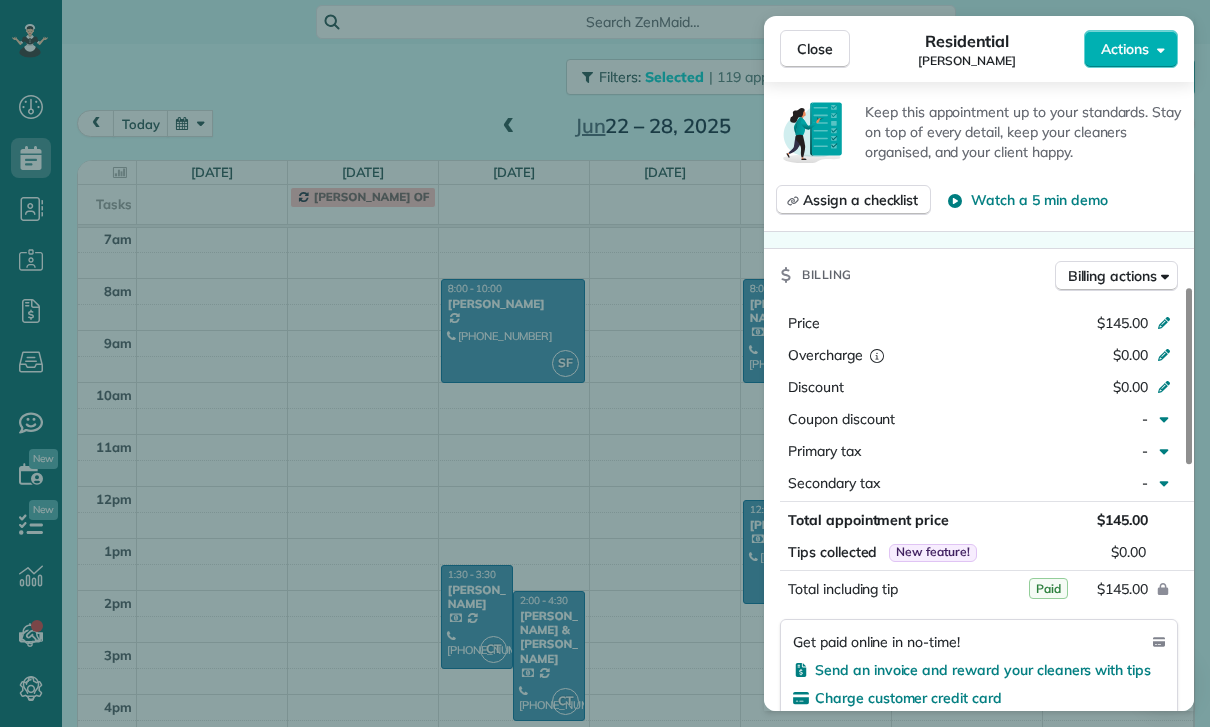 scroll, scrollTop: 812, scrollLeft: 0, axis: vertical 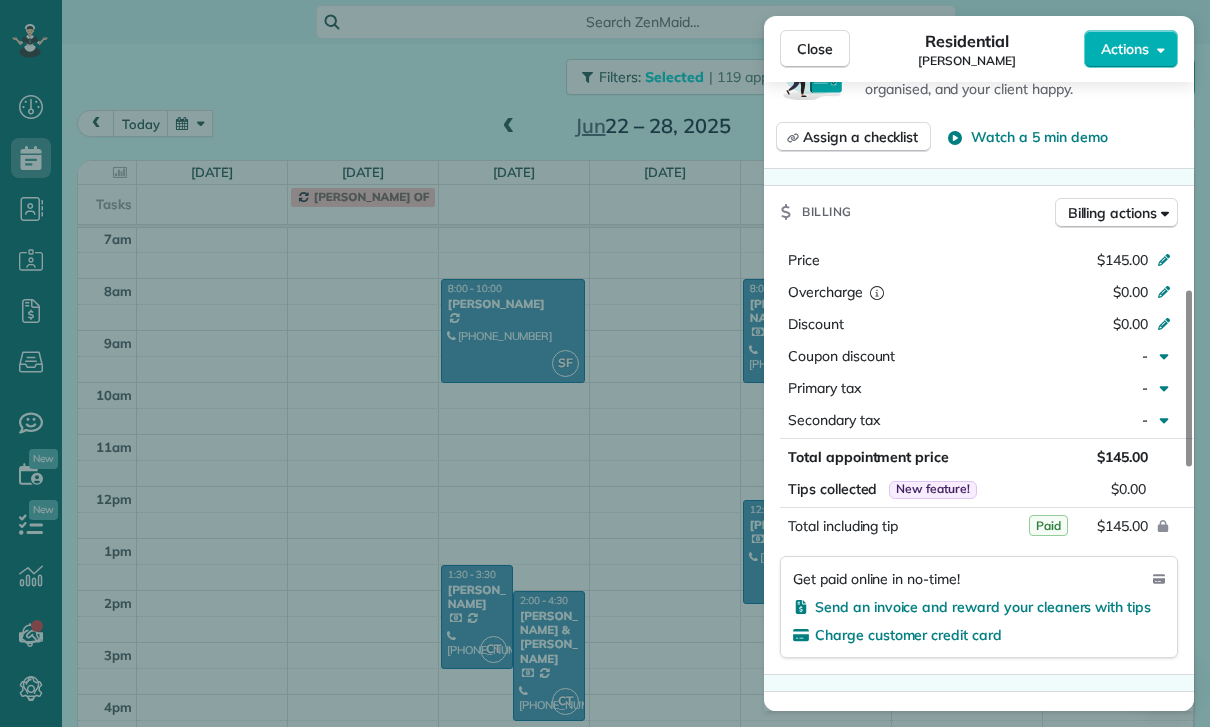 click on "Close Residential Danielle Ondarza Actions Status Yet to Confirm Danielle Ondarza · Open profile Mobile (213) 798-0305 Copy No email on record Add email View Details Residential Tuesday, June 24, 2025 ( last week ) 1:30 PM 3:30 PM 2 hours and 0 minutes Repeats every 2 weeks Edit recurring service Previous (Jun 05) Next (Jul 03) 1857 Los Encinos Avenue Glendale CA 91208 Service was not rated yet Cleaners Time in and out Assign Invite Team Carlos Cleaners Carlos   Turcios 1:30 PM 3:30 PM Checklist Try Now Keep this appointment up to your standards. Stay on top of every detail, keep your cleaners organised, and your client happy. Assign a checklist Watch a 5 min demo Billing Billing actions Price $145.00 Overcharge $0.00 Discount $0.00 Coupon discount - Primary tax - Secondary tax - Total appointment price $145.00 Tips collected New feature! $0.00 Paid Total including tip $145.00 Get paid online in no-time! Send an invoice and reward your cleaners with tips Charge customer credit card Appointment custom fields" at bounding box center (605, 363) 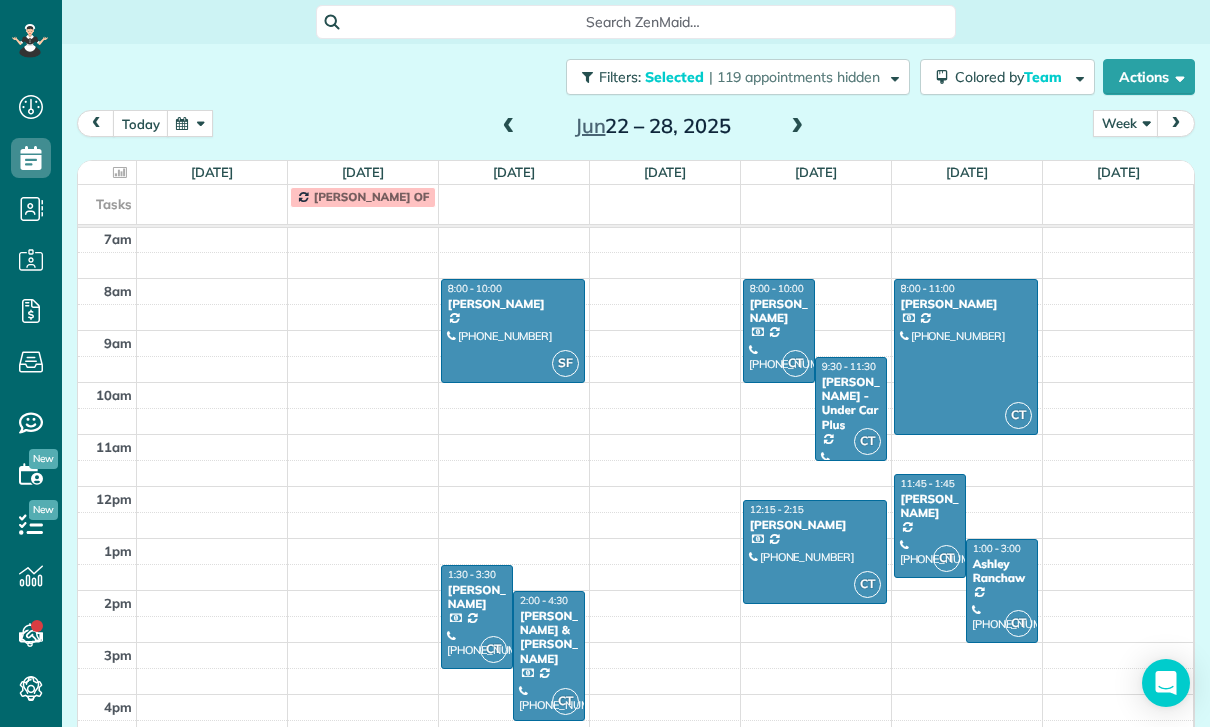 click at bounding box center (549, 656) 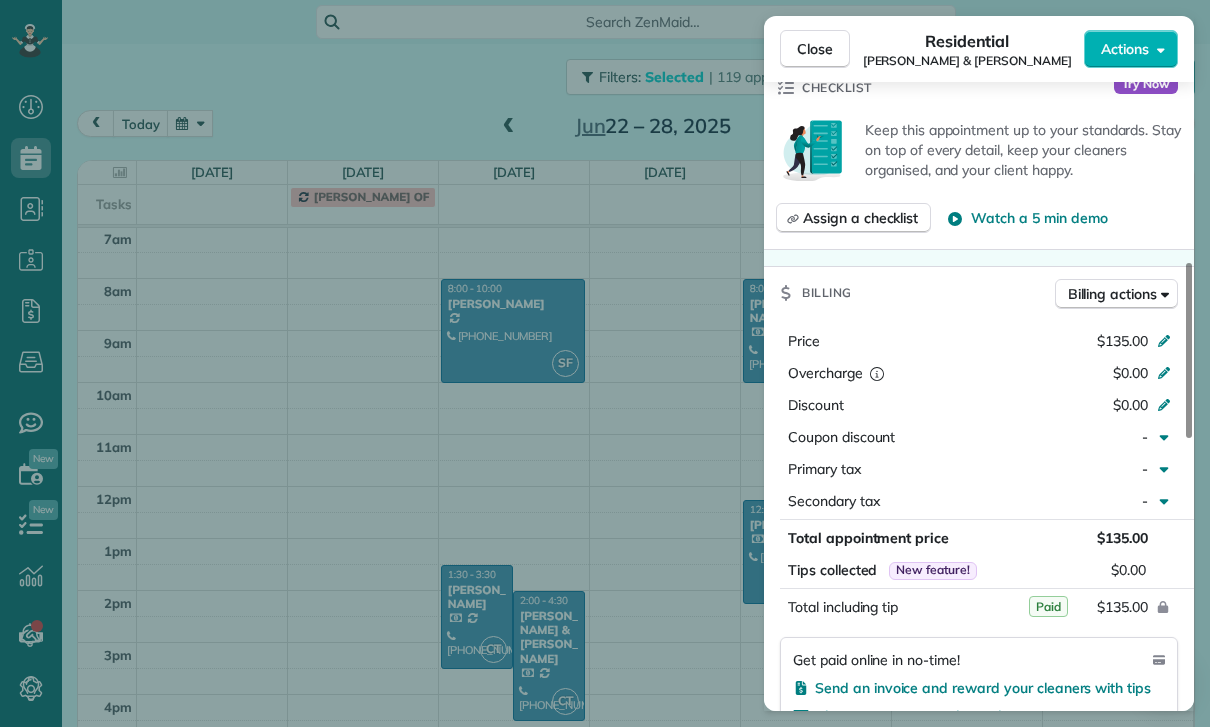 scroll, scrollTop: 784, scrollLeft: 0, axis: vertical 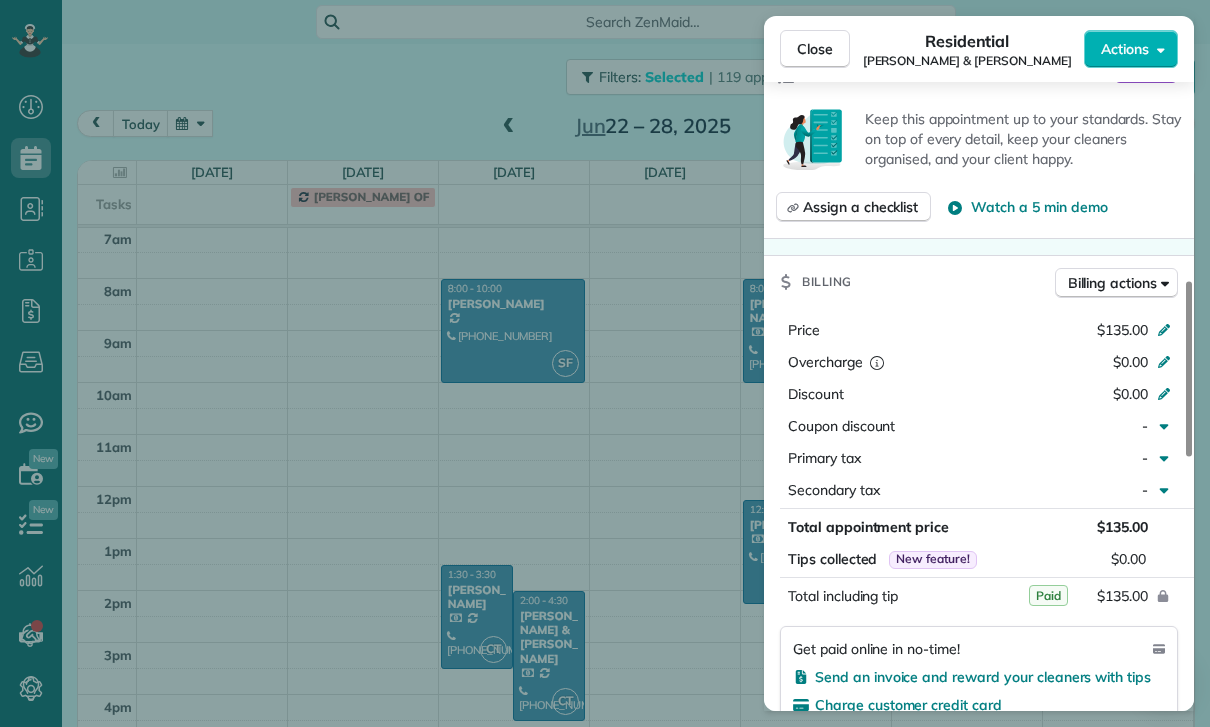 click on "Close Residential Daniel & Kathy Mellitz Actions Status Yet to Confirm Daniel & Kathy Mellitz · Open profile Spouse (562) 833-5209 Copy Mobile (562) 833-5210 Copy lezone@mac.com Copy View Details Residential Tuesday, June 24, 2025 ( last week ) 2:00 PM 4:30 PM 2 hours and 30 minutes Repeats weekly Edit recurring service Previous (Jun 17) Next (Jul 01) 13511 Rand Drive Sherman Oaks CA 91423 Service was not rated yet Cleaners Time in and out Assign Invite Team Carlos Cleaners Carlos   Turcios 2:00 PM 4:30 PM Checklist Try Now Keep this appointment up to your standards. Stay on top of every detail, keep your cleaners organised, and your client happy. Assign a checklist Watch a 5 min demo Billing Billing actions Price $135.00 Overcharge $0.00 Discount $0.00 Coupon discount - Primary tax - Secondary tax - Total appointment price $135.00 Tips collected New feature! $0.00 Paid Total including tip $135.00 Get paid online in no-time! Send an invoice and reward your cleaners with tips Charge customer credit card Key #" at bounding box center [605, 363] 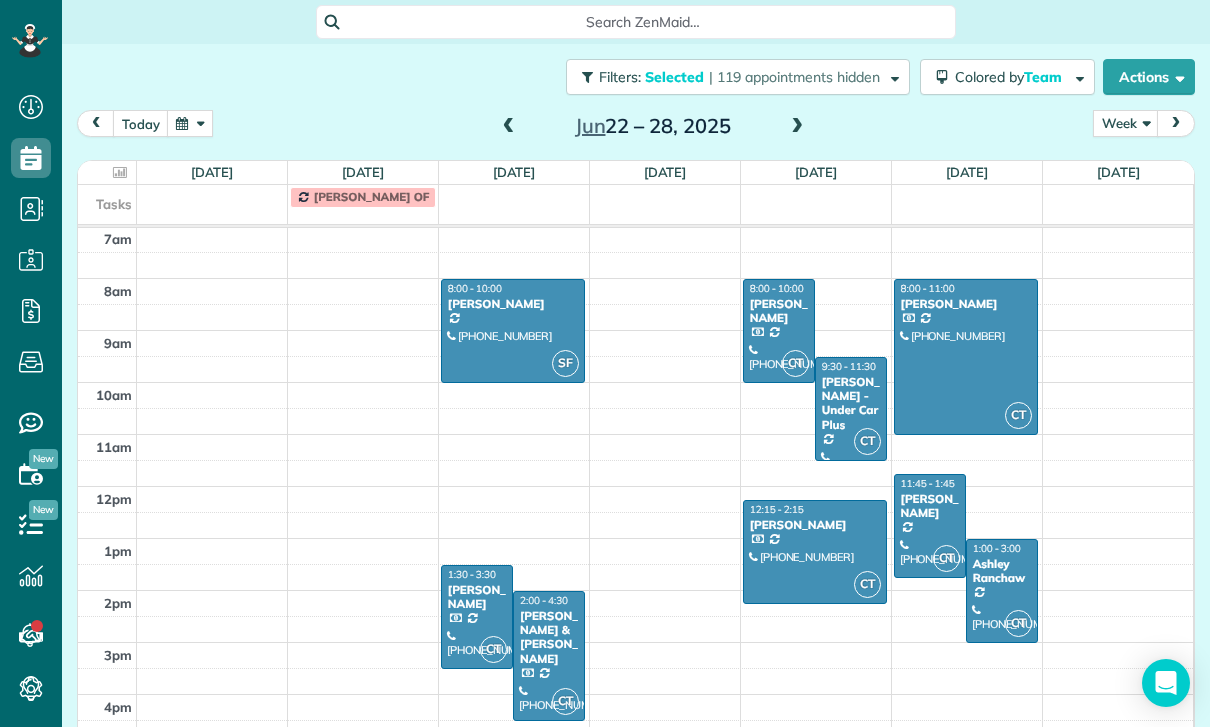 click on "Stephanie Blair Thompson" at bounding box center (779, 311) 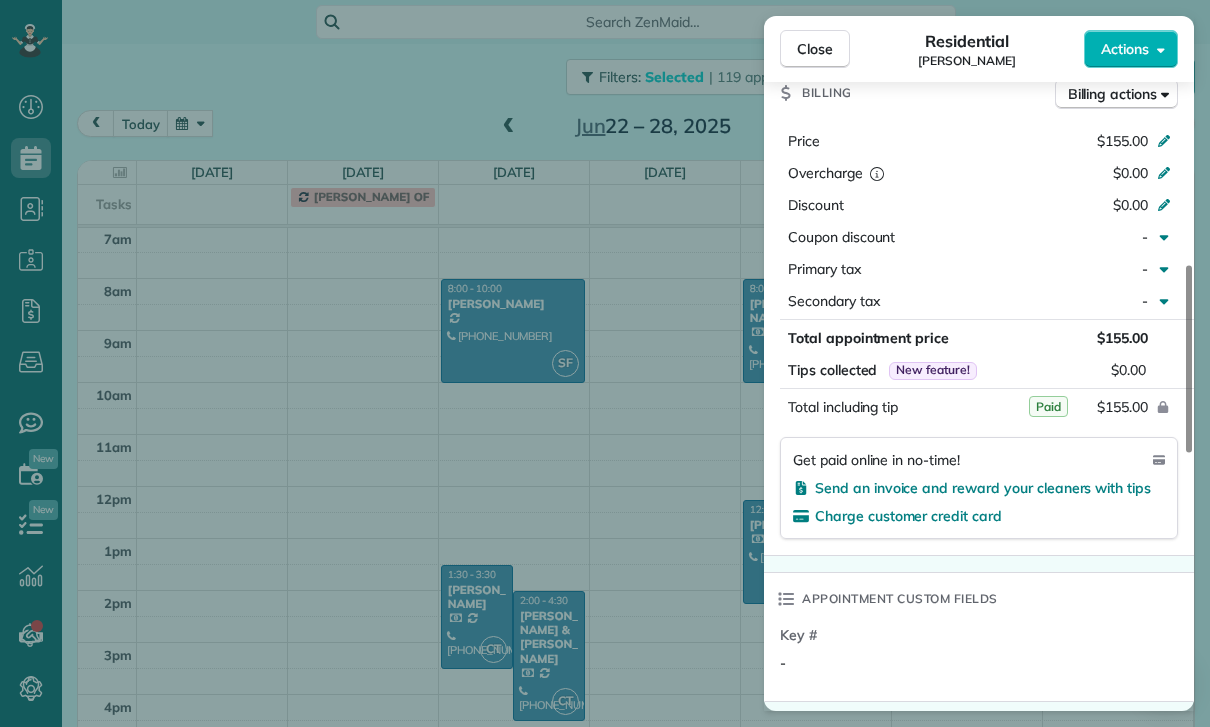 scroll, scrollTop: 950, scrollLeft: 0, axis: vertical 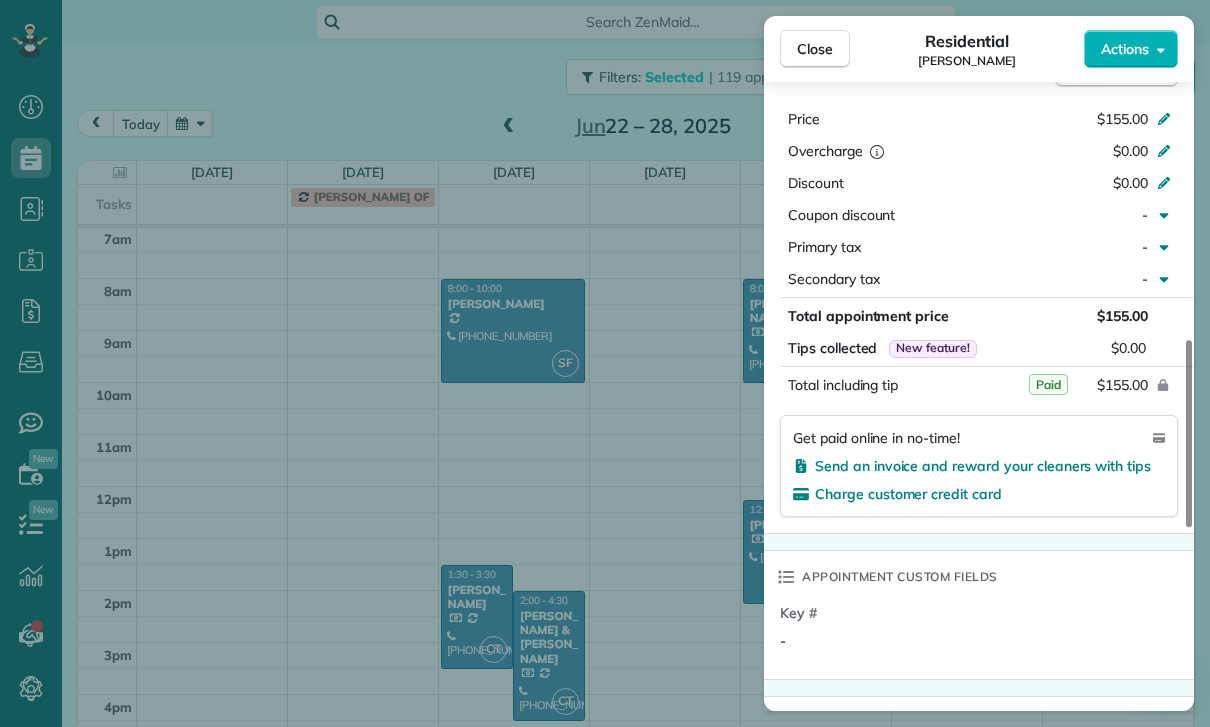 click on "Close Residential Stephanie Blair Thompson Actions Status Confirmed Stephanie Blair Thompson · Open profile Mobile (310) 936-0686 Copy No email on record Add email View Details Residential Thursday, June 26, 2025 ( last week ) 8:00 AM 10:00 AM 2 hours and 0 minutes Repeats every 4 weeks Edit recurring service Next (Jul 24) 2727 Angus Street Silverlake CA 90039 Service was not rated yet Cleaners Time in and out Assign Invite Team Carlos Cleaners Carlos   Turcios 8:00 AM 10:00 AM Checklist Try Now Keep this appointment up to your standards. Stay on top of every detail, keep your cleaners organised, and your client happy. Assign a checklist Watch a 5 min demo Billing Billing actions Price $155.00 Overcharge $0.00 Discount $0.00 Coupon discount - Primary tax - Secondary tax - Total appointment price $155.00 Tips collected New feature! $0.00 Paid Total including tip $155.00 Get paid online in no-time! Send an invoice and reward your cleaners with tips Charge customer credit card Appointment custom fields Key # -" at bounding box center (605, 363) 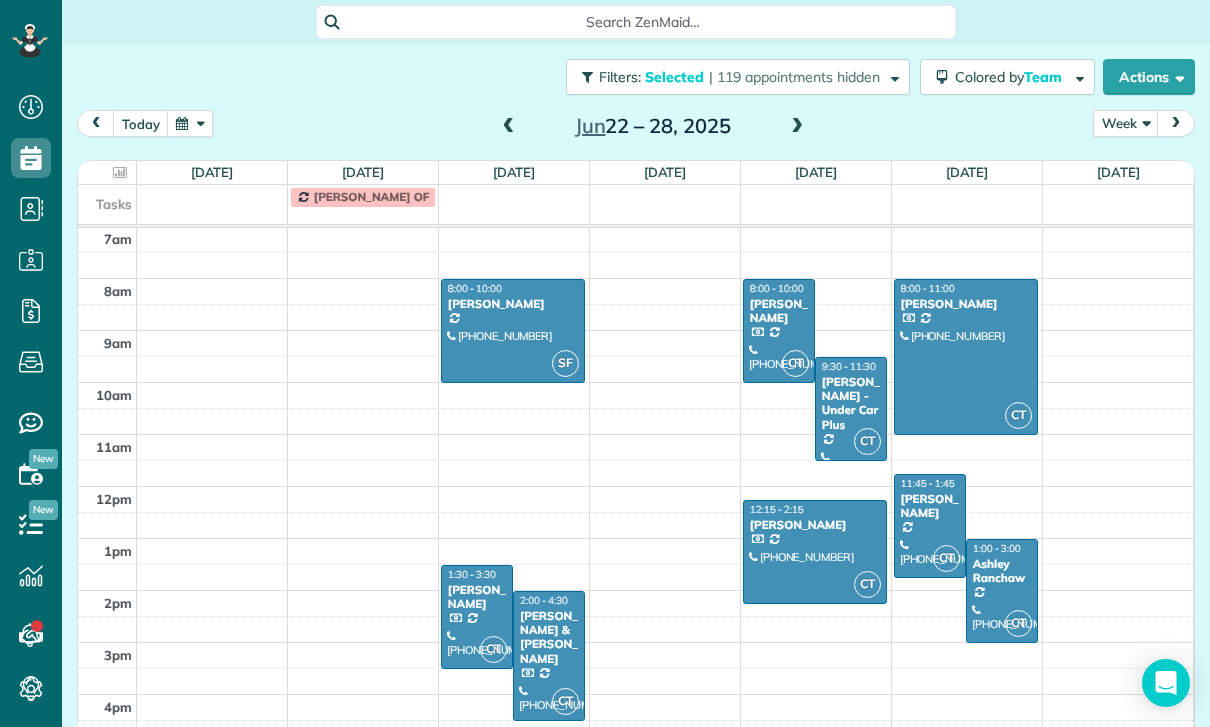 click on "Aparna Ramaswamy" at bounding box center [815, 525] 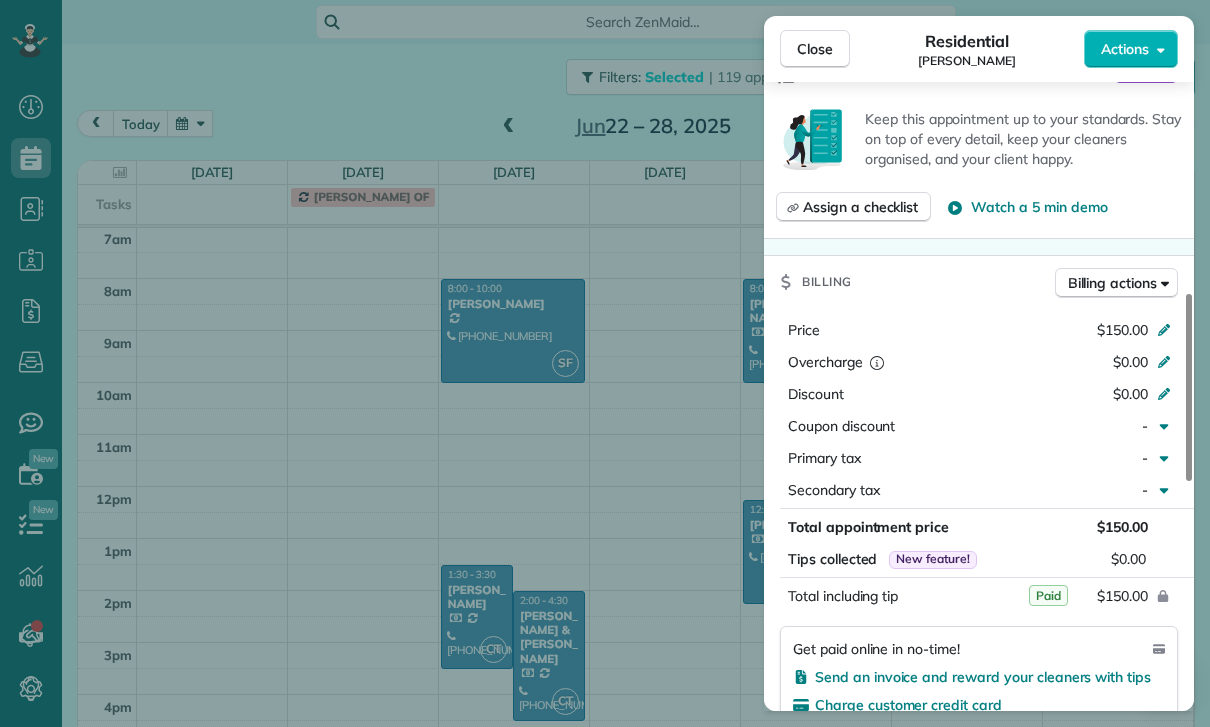 scroll, scrollTop: 923, scrollLeft: 0, axis: vertical 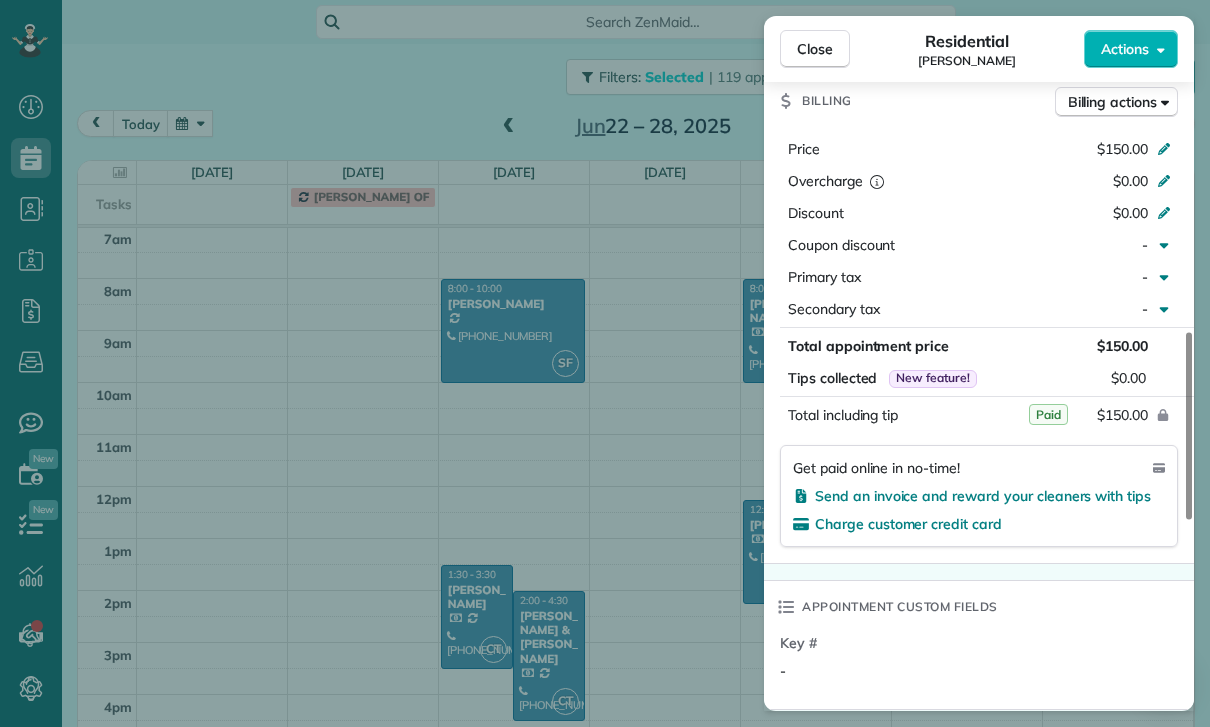 click on "Close Residential Aparna Ramaswamy Actions Status Confirmed Aparna Ramaswamy · Open profile Mobile (612) 703-0638 Copy No email on record Add email View Details Residential Thursday, June 26, 2025 ( last week ) 12:15 PM 2:15 PM 2 hours and 0 minutes Repeats every 2 weeks Edit recurring service Previous (Jun 05) Next (Jul 10) 935 Bay Tree Road La Cañada Flintridge CA 91011 Service was not rated yet Cleaners Time in and out Assign Invite Team Carlos Cleaners Carlos   Turcios 12:15 PM 2:15 PM Checklist Try Now Keep this appointment up to your standards. Stay on top of every detail, keep your cleaners organised, and your client happy. Assign a checklist Watch a 5 min demo Billing Billing actions Price $150.00 Overcharge $0.00 Discount $0.00 Coupon discount - Primary tax - Secondary tax - Total appointment price $150.00 Tips collected New feature! $0.00 Paid Total including tip $150.00 Get paid online in no-time! Send an invoice and reward your cleaners with tips Charge customer credit card Key # - Work items 1" at bounding box center (605, 363) 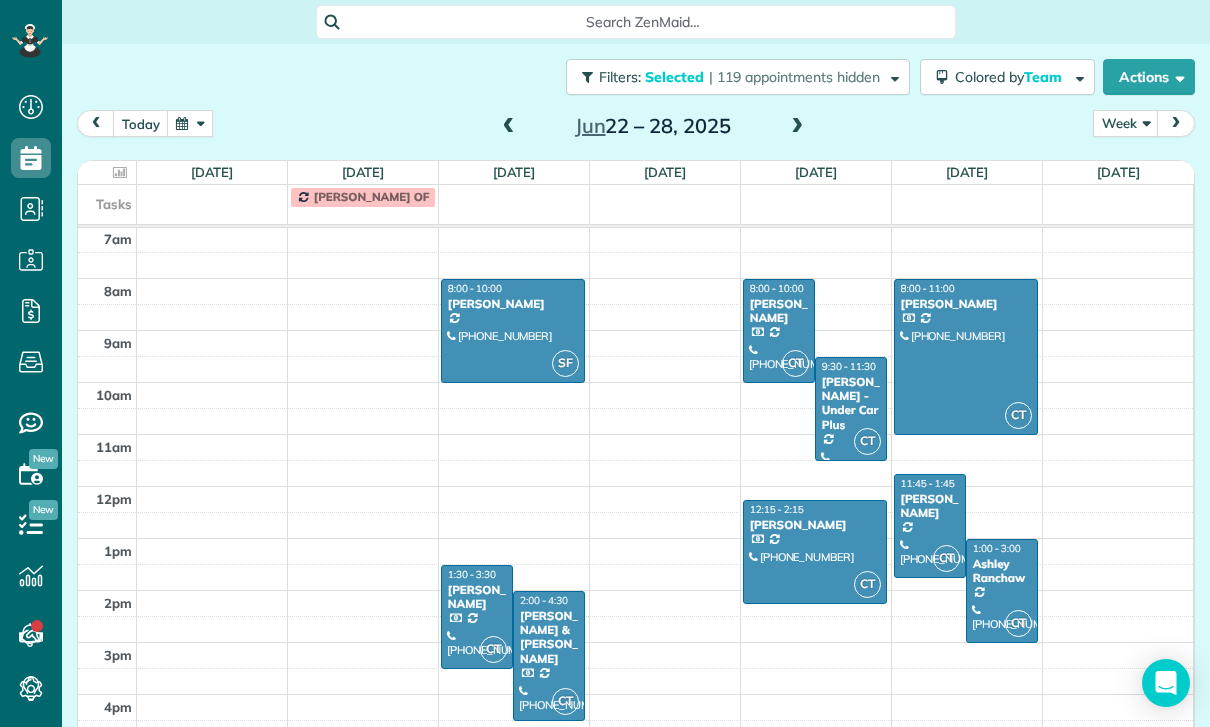 click at bounding box center (966, 357) 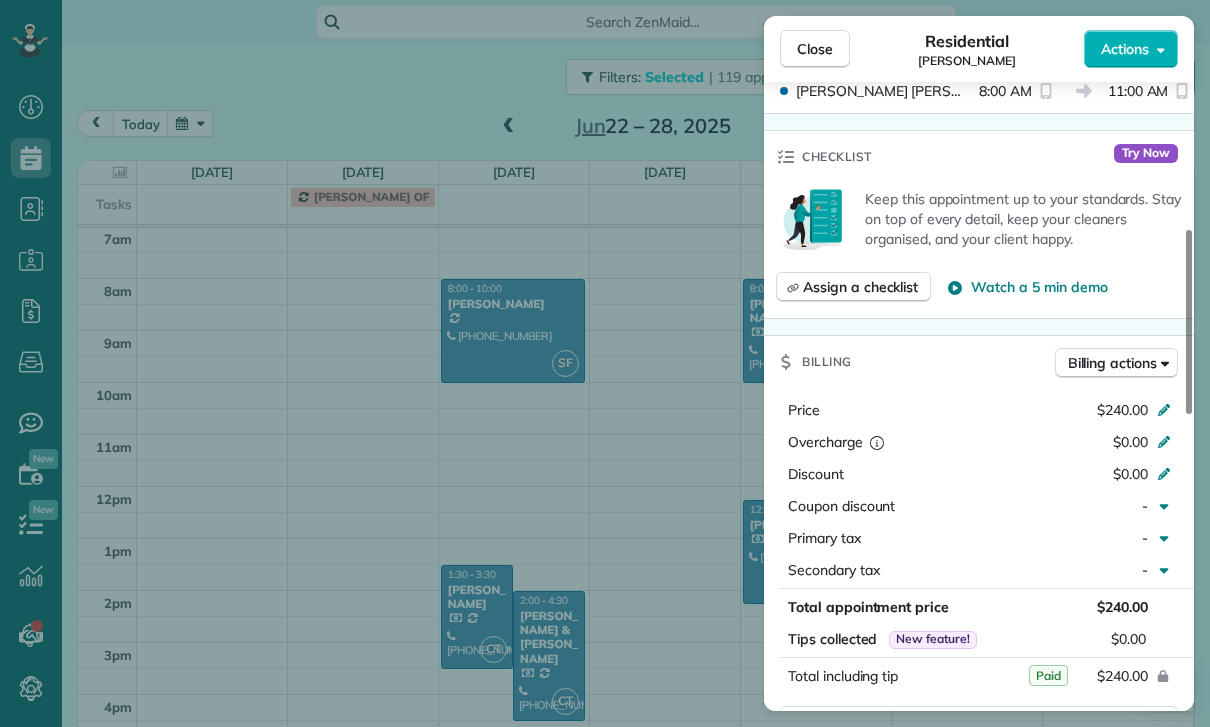 scroll, scrollTop: 952, scrollLeft: 0, axis: vertical 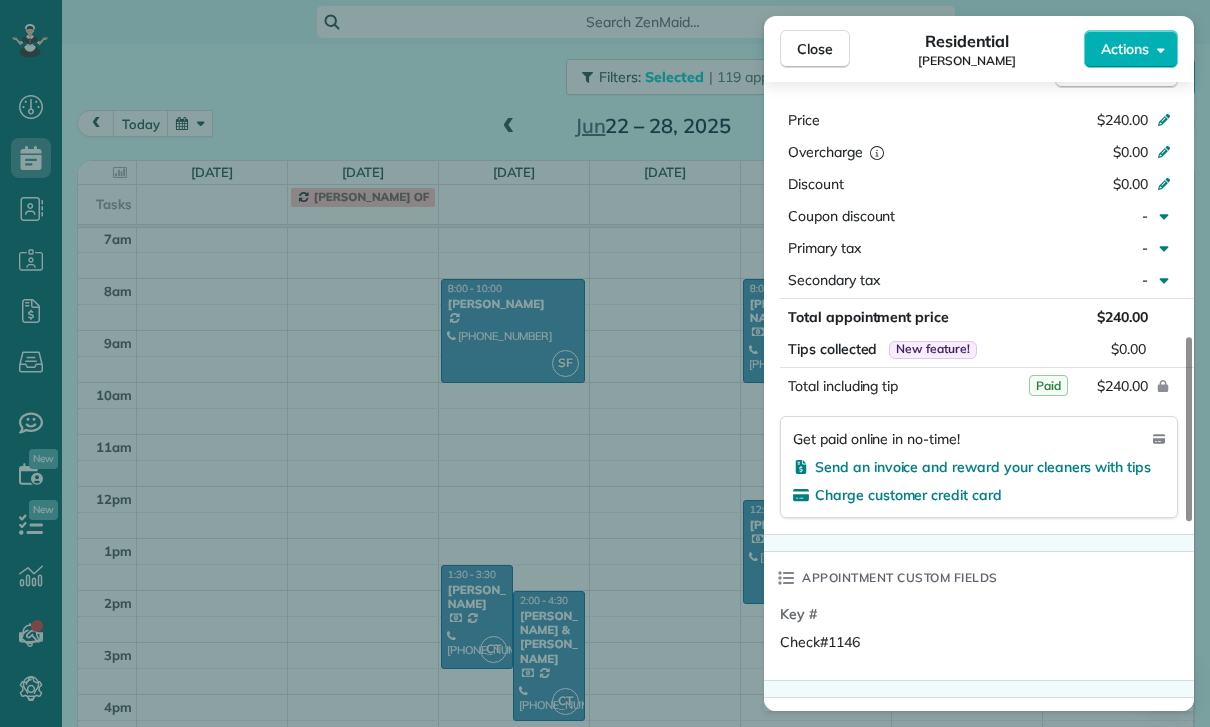 click on "Close Residential Debra Emmons Actions Status Yet to Confirm Debra Emmons · Open profile Mobile (310) 418-7892 Copy No email on record Add email View Details Residential Friday, June 27, 2025 ( last week ) 8:00 AM 11:00 AM 3 hours and 0 minutes Repeats every 2 weeks Edit recurring service Previous (May 30) Next (Jul 11) 3656 Stoner Avenue Los Angeles CA 90066 Service was not rated yet Cleaners Time in and out Assign Invite Team Carlos Cleaners Carlos   Turcios 8:00 AM 11:00 AM Checklist Try Now Keep this appointment up to your standards. Stay on top of every detail, keep your cleaners organised, and your client happy. Assign a checklist Watch a 5 min demo Billing Billing actions Price $240.00 Overcharge $0.00 Discount $0.00 Coupon discount - Primary tax - Secondary tax - Total appointment price $240.00 Tips collected New feature! $0.00 Paid Total including tip $240.00 Get paid online in no-time! Send an invoice and reward your cleaners with tips Charge customer credit card Appointment custom fields Key # 0 0" at bounding box center [605, 363] 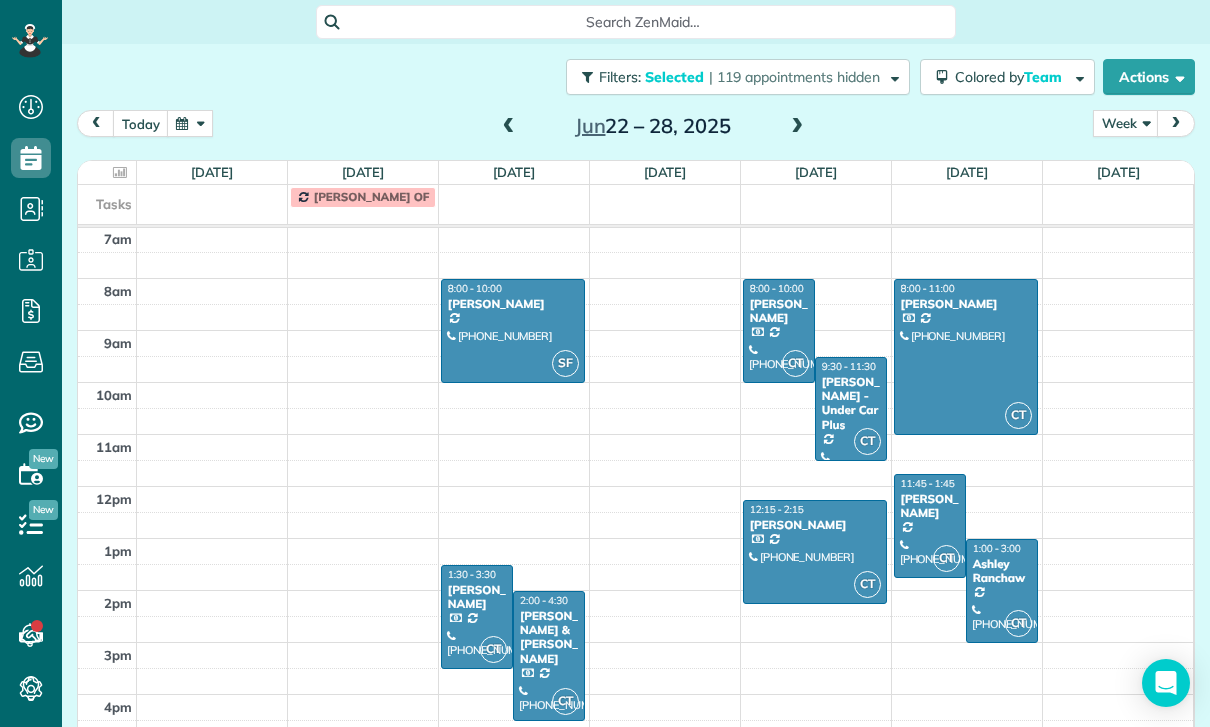click at bounding box center (930, 526) 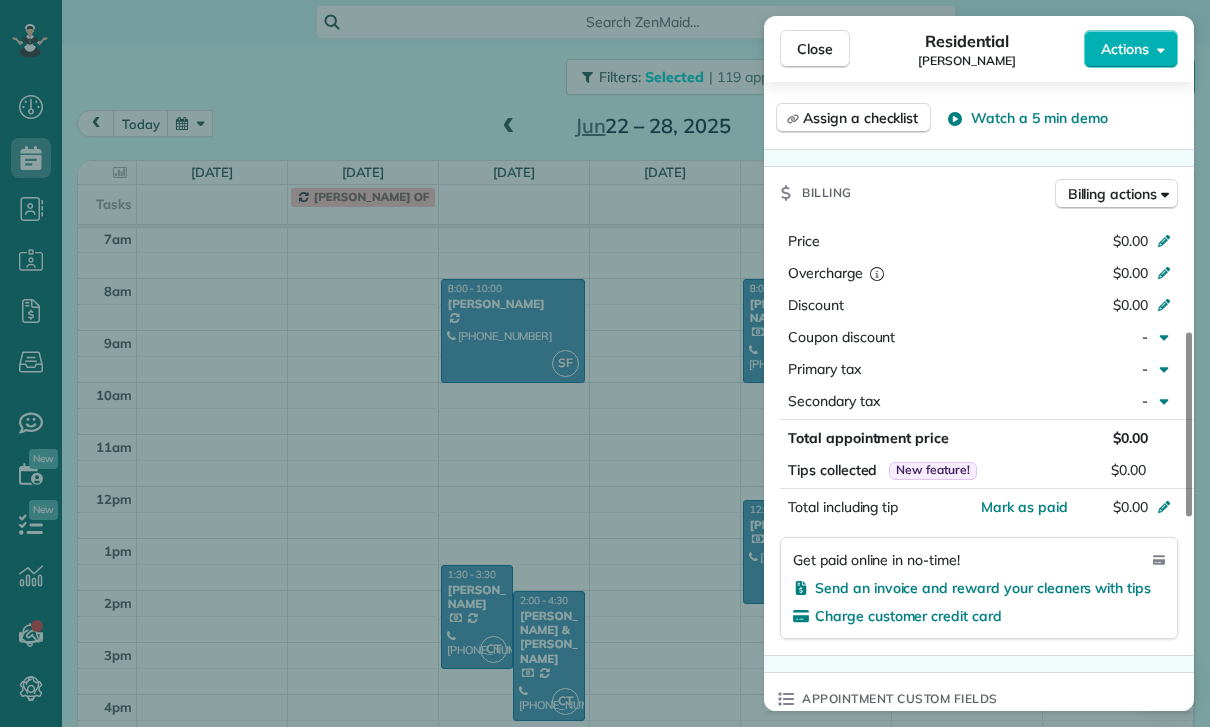 scroll, scrollTop: 975, scrollLeft: 0, axis: vertical 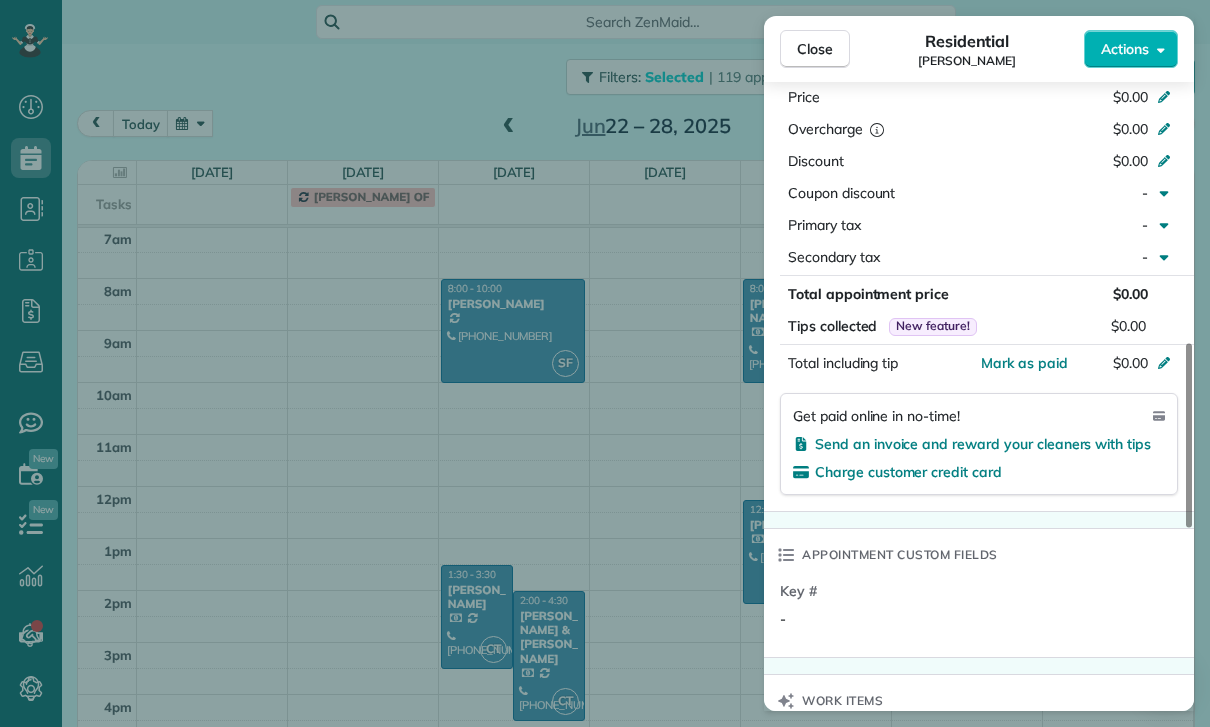 click on "Close Residential Sonali Mehta Actions Status Yet to Confirm Sonali Mehta · Open profile Mobile (408) 250-7308 Copy No email on record Add email View Details Residential Friday, June 27, 2025 ( last week ) 11:45 AM 1:45 PM 2 hours and 0 minutes Repeats every 2 weeks Edit recurring service Previous (Jun 03) Next (Jul 07) 15245 La Maida Street Sherman Oaks CA 91403 Service was not rated yet Cleaners Time in and out Assign Invite Team Carlos Cleaners Carlos   Turcios 11:45 AM 1:45 PM Checklist Try Now Keep this appointment up to your standards. Stay on top of every detail, keep your cleaners organised, and your client happy. Assign a checklist Watch a 5 min demo Billing Billing actions Price $0.00 Overcharge $0.00 Discount $0.00 Coupon discount - Primary tax - Secondary tax - Total appointment price $0.00 Tips collected New feature! $0.00 Mark as paid Total including tip $0.00 Get paid online in no-time! Send an invoice and reward your cleaners with tips Charge customer credit card Appointment custom fields - 0" at bounding box center (605, 363) 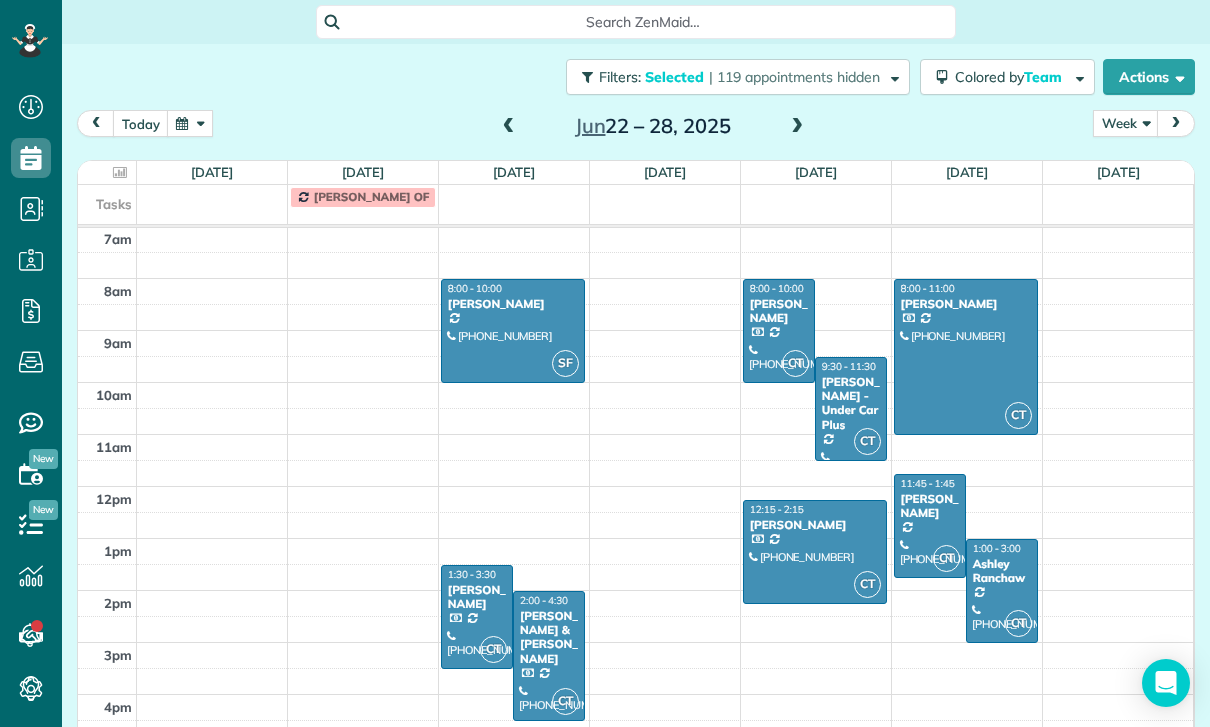 click at bounding box center [1002, 591] 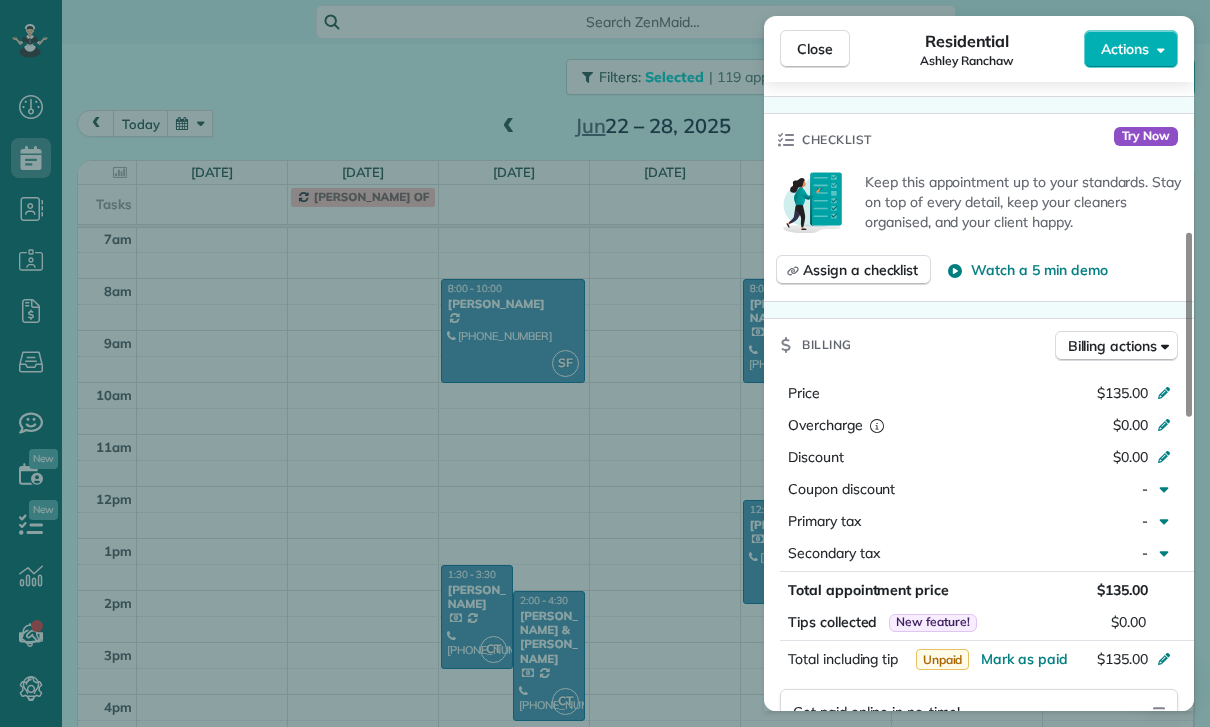 scroll, scrollTop: 884, scrollLeft: 0, axis: vertical 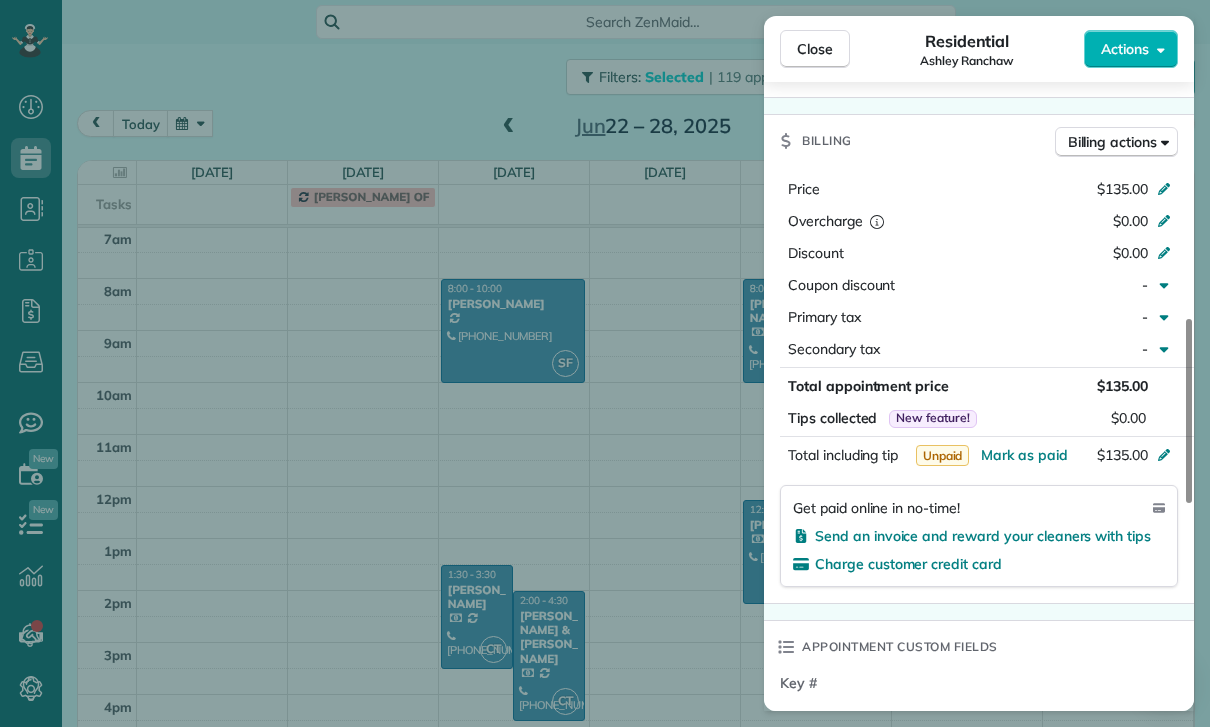 click on "Close Residential Ashley Ranchaw Actions Status Yet to Confirm Ashley Ranchaw · Open profile Mobile (310) 428-6466 Copy theranshaws@gmail.com Copy View Details Residential Friday, June 27, 2025 ( last week ) 1:00 PM 3:00 PM 2 hours and 0 minutes Repeats every 2 weeks Edit recurring service Previous (Jun 12) Next (Jul 11) 3868 Sherwood Place Sherman Oaks CA 91423 Service was not rated yet Cleaners Time in and out Assign Invite Team Carlos Cleaners Carlos   Turcios 1:00 PM 3:00 PM Checklist Try Now Keep this appointment up to your standards. Stay on top of every detail, keep your cleaners organised, and your client happy. Assign a checklist Watch a 5 min demo Billing Billing actions Price $135.00 Overcharge $0.00 Discount $0.00 Coupon discount - Primary tax - Secondary tax - Total appointment price $135.00 Tips collected New feature! $0.00 Unpaid Mark as paid Total including tip $135.00 Get paid online in no-time! Send an invoice and reward your cleaners with tips Charge customer credit card Key # - Work items" at bounding box center (605, 363) 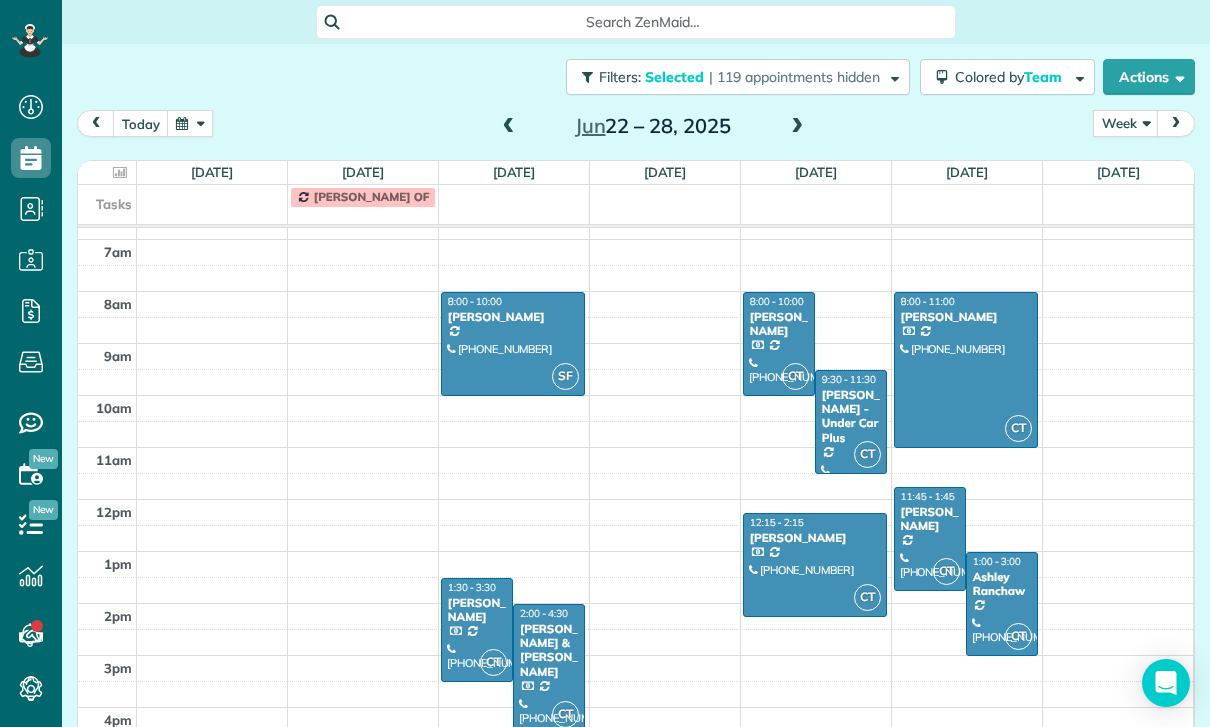 scroll, scrollTop: 157, scrollLeft: 0, axis: vertical 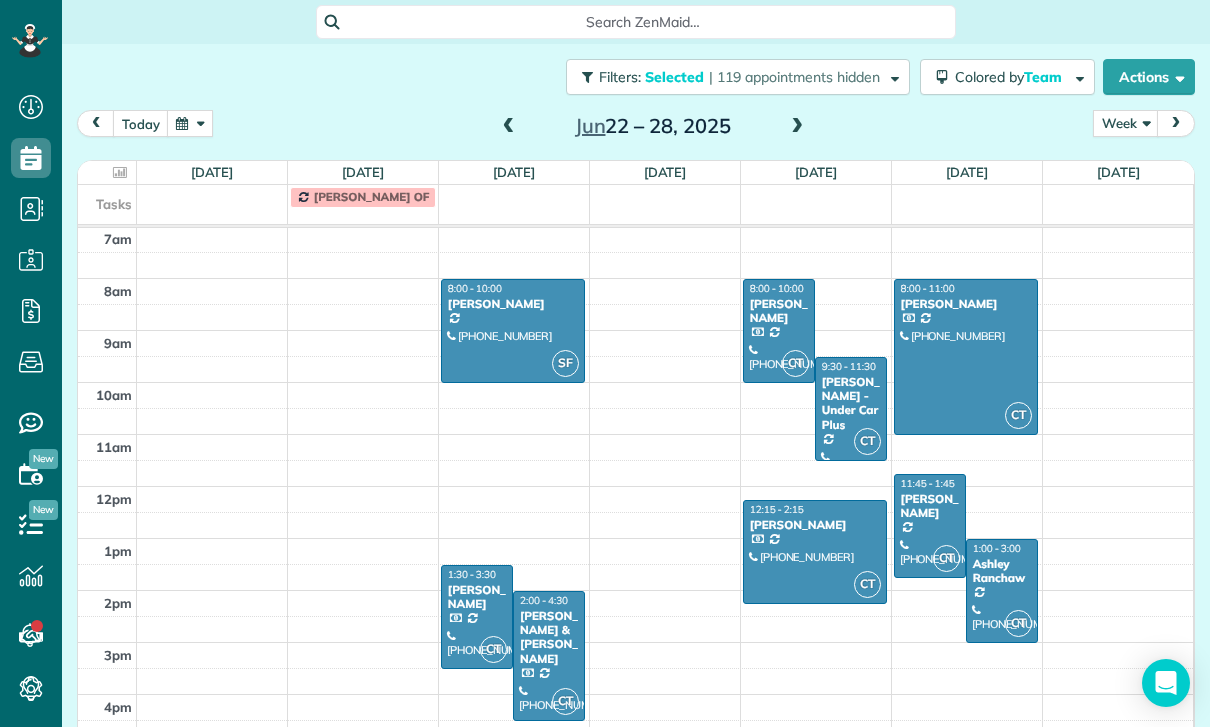 click at bounding box center (509, 127) 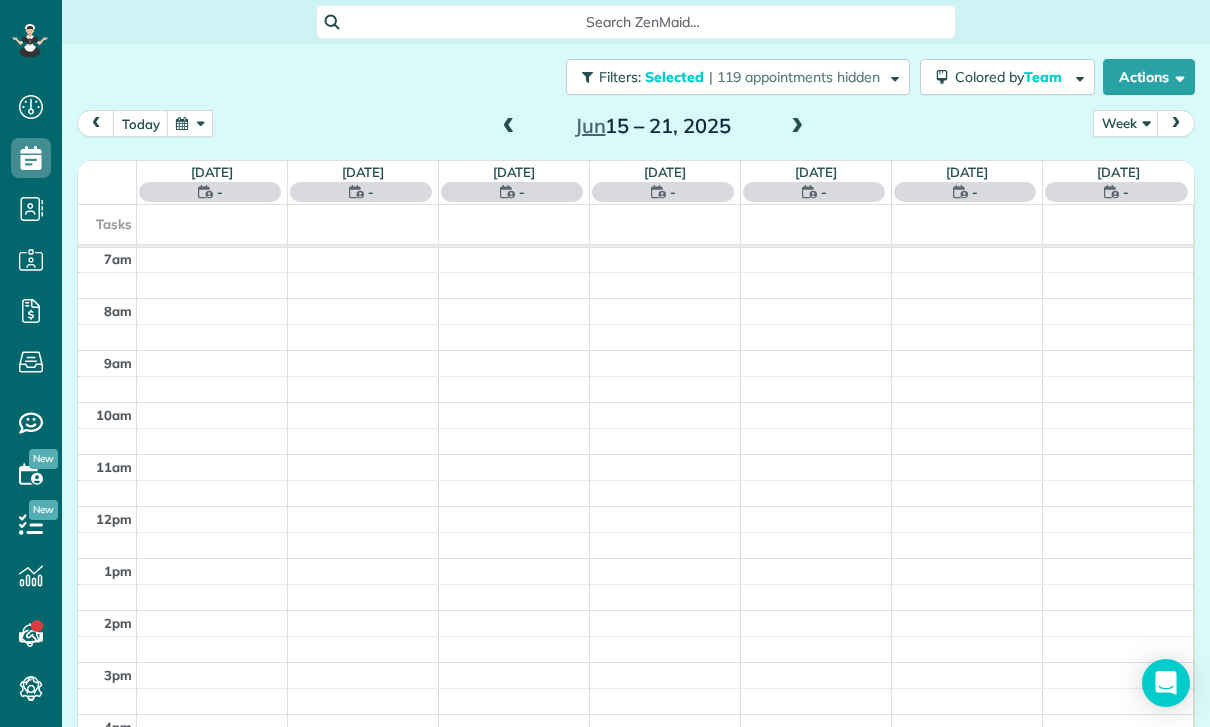 scroll, scrollTop: 157, scrollLeft: 0, axis: vertical 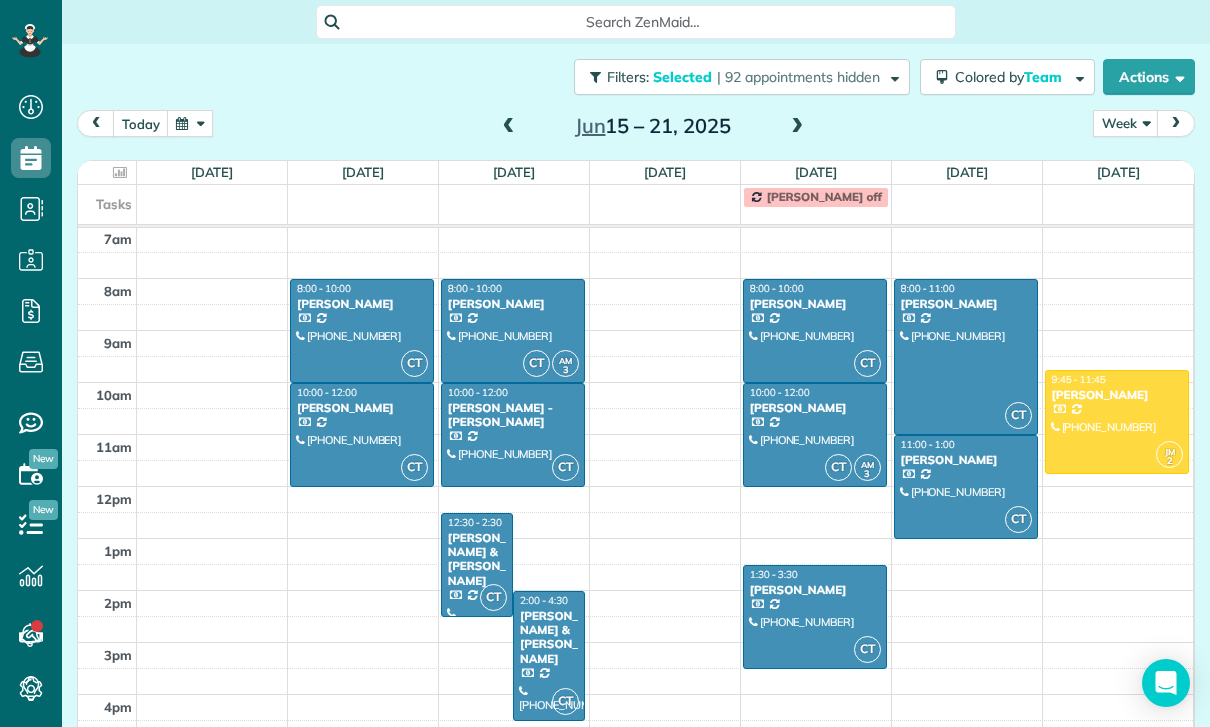 click at bounding box center [815, 435] 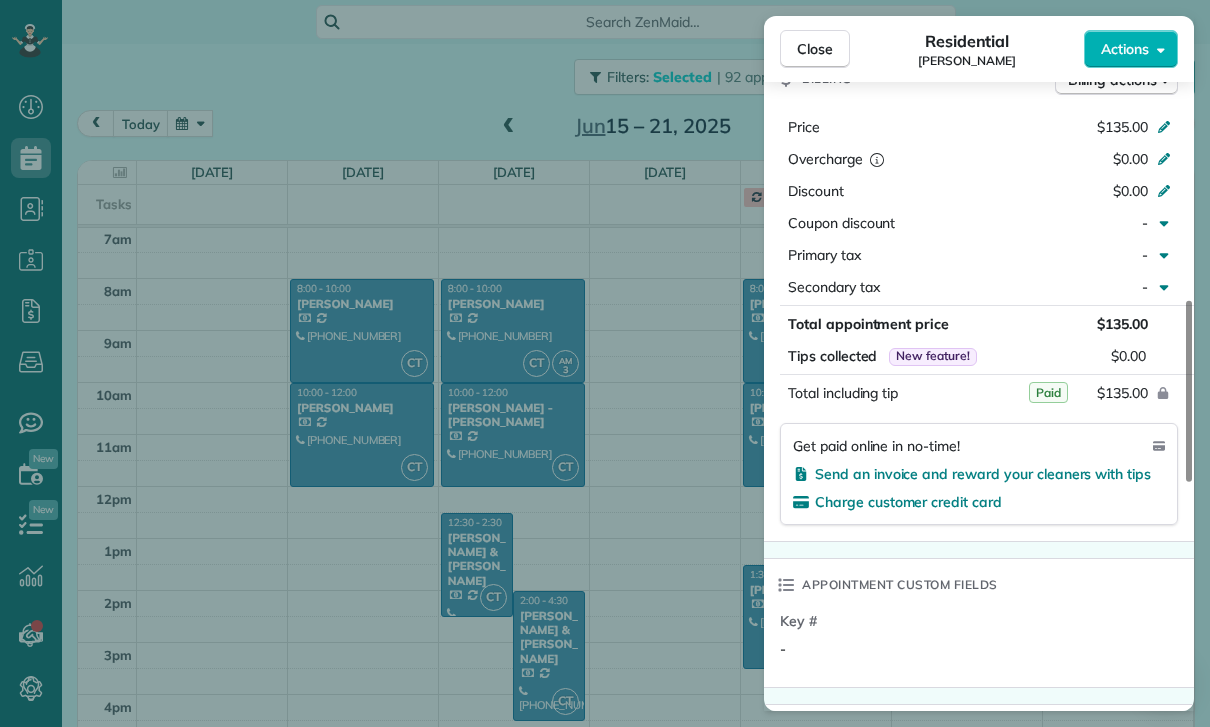 scroll, scrollTop: 1048, scrollLeft: 0, axis: vertical 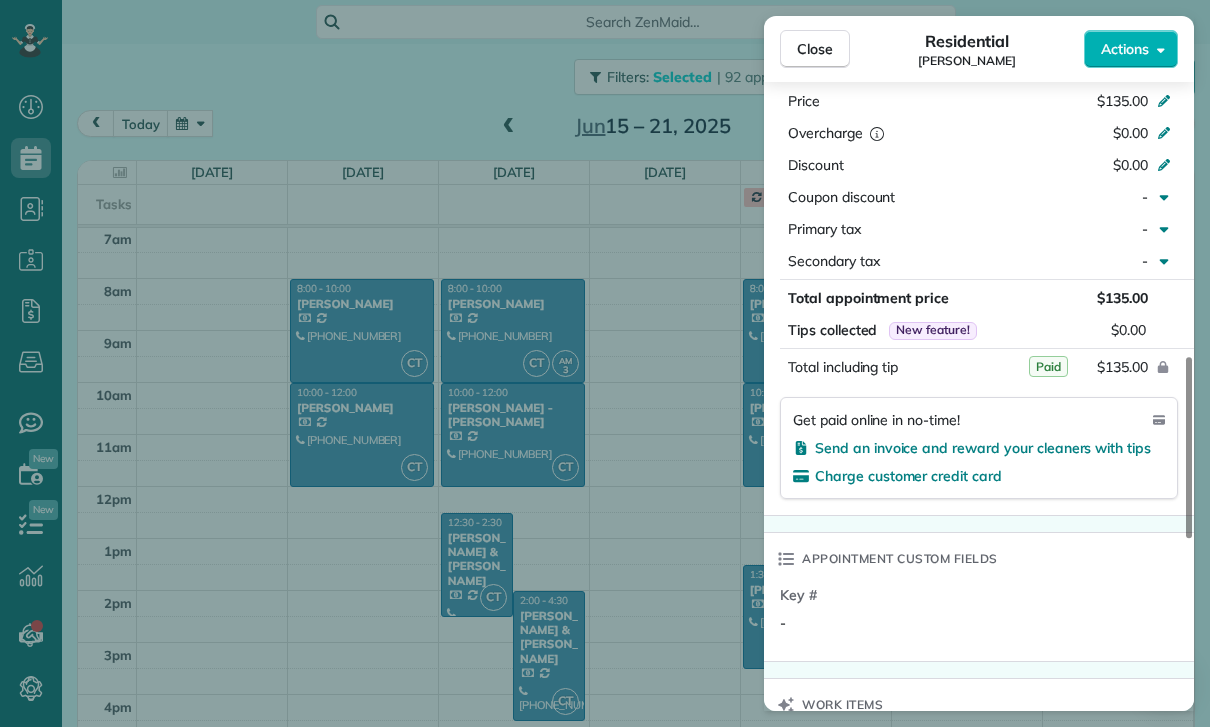 click on "Close Residential Sandra Tignor Actions Status Confirmed Sandra Tignor · Open profile Home (323) 559-0928 Copy Mobile (626) 319-8265 Copy No email on record Add email View Details Residential Thursday, June 19, 2025 10:00 AM 12:00 PM 2 hours and 0 minutes Repeats every 2 weeks Edit recurring service Previous (Jun 05) Next (Jul 03) 4423 mount eagle pl. Los angles 90041 ? ? ? Service was not rated yet Cleaners Time in and out Assign Invite Team Carlos Cleaners Carlos   Turcios 10:00 AM 12:00 PM Ana Mirna   10:00 AM 12:00 PM Checklist Try Now Keep this appointment up to your standards. Stay on top of every detail, keep your cleaners organised, and your client happy. Assign a checklist Watch a 5 min demo Billing Billing actions Price $135.00 Overcharge $0.00 Discount $0.00 Coupon discount - Primary tax - Secondary tax - Total appointment price $135.00 Tips collected New feature! $0.00 Paid Total including tip $135.00 Get paid online in no-time! Send an invoice and reward your cleaners with tips Key # - Notes 1 1" at bounding box center (605, 363) 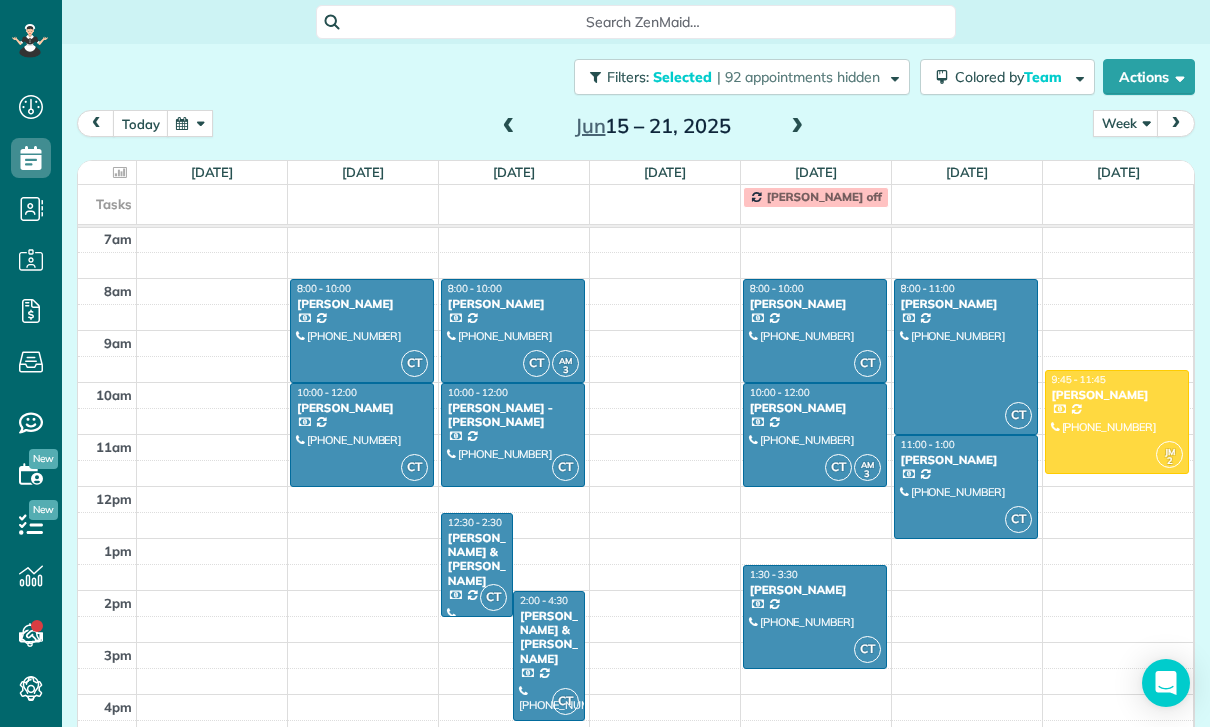 click at bounding box center [815, 617] 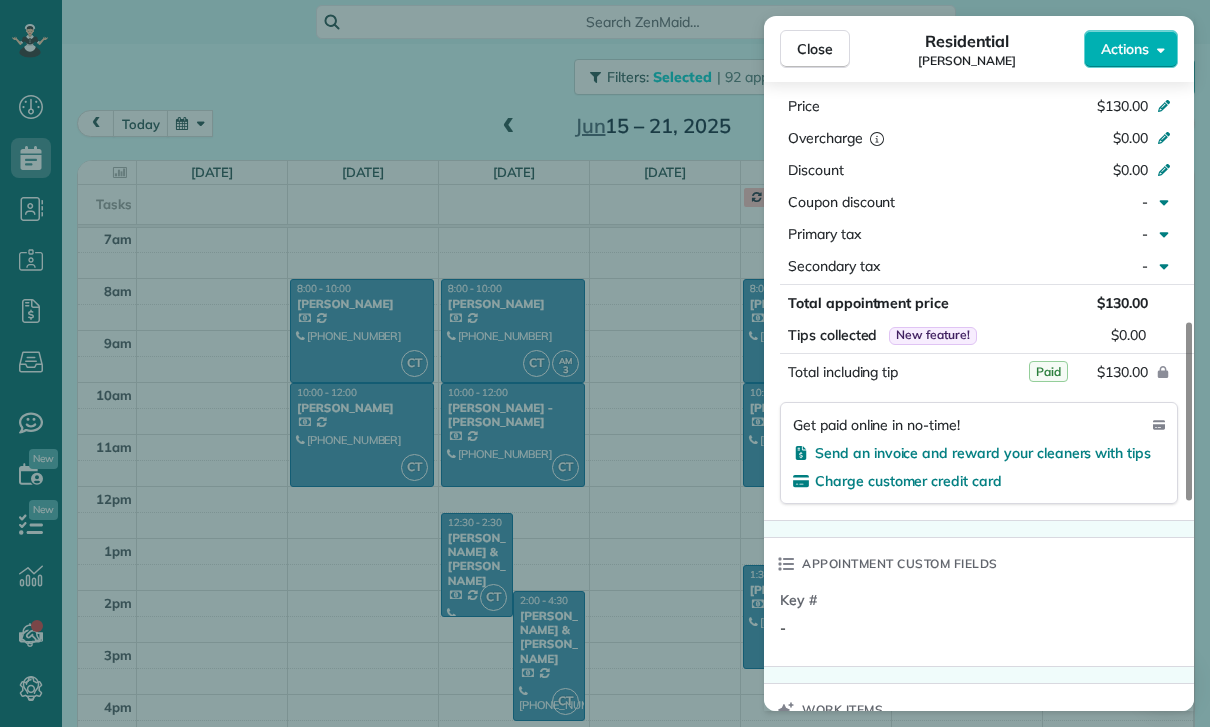 scroll, scrollTop: 980, scrollLeft: 0, axis: vertical 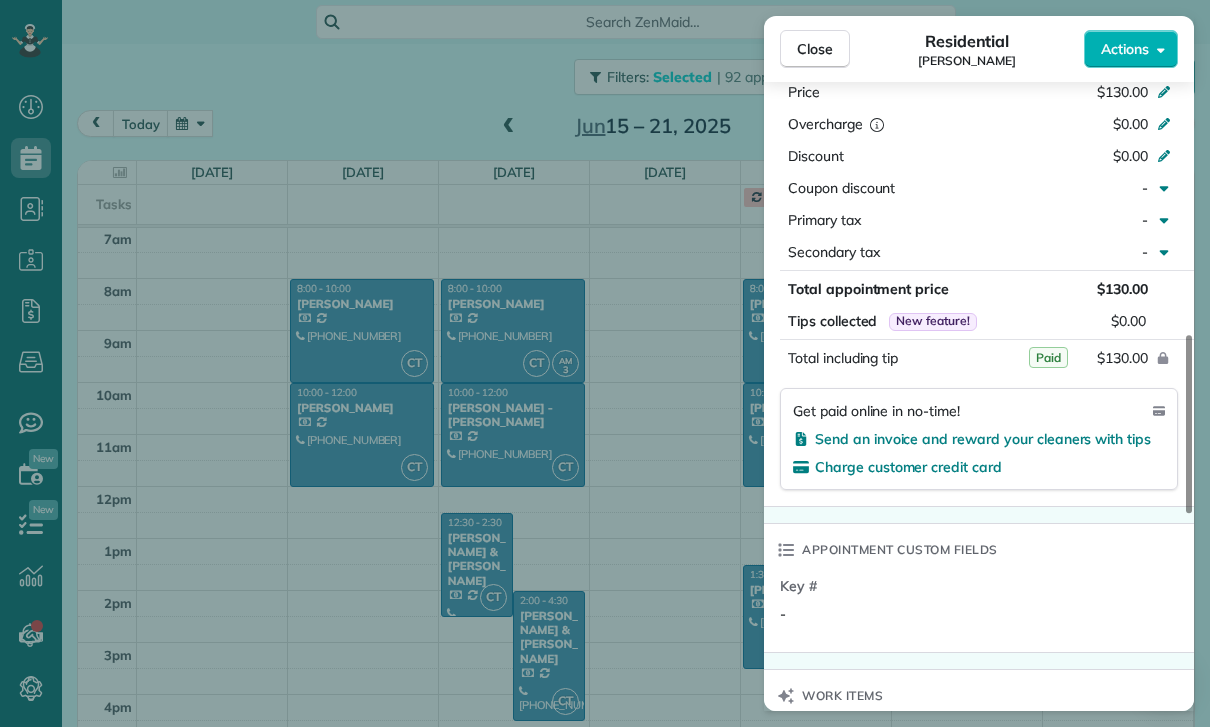 click on "Close Residential George Azpilcueta Actions Status Yet to Confirm George Azpilcueta · Open profile Mobile (818) 399-1551 Copy No email on record Add email View Details Residential Thursday, June 19, 2025 1:30 PM 3:30 PM 2 hours and 0 minutes Repeats every 2 weeks Edit recurring service Previous (Jun 06) Next (Jun 30) 4652 Noble Ave Sherman Oaks CA 91403 Service was not rated yet Cleaners Time in and out Assign Invite Team Carlos Cleaners Carlos   Turcios 1:30 PM 3:30 PM Checklist Try Now Keep this appointment up to your standards. Stay on top of every detail, keep your cleaners organised, and your client happy. Assign a checklist Watch a 5 min demo Billing Billing actions Price $130.00 Overcharge $0.00 Discount $0.00 Coupon discount - Primary tax - Secondary tax - Total appointment price $130.00 Tips collected New feature! $0.00 Paid Total including tip $130.00 Get paid online in no-time! Send an invoice and reward your cleaners with tips Charge customer credit card Appointment custom fields Key # - Notes 1" at bounding box center [605, 363] 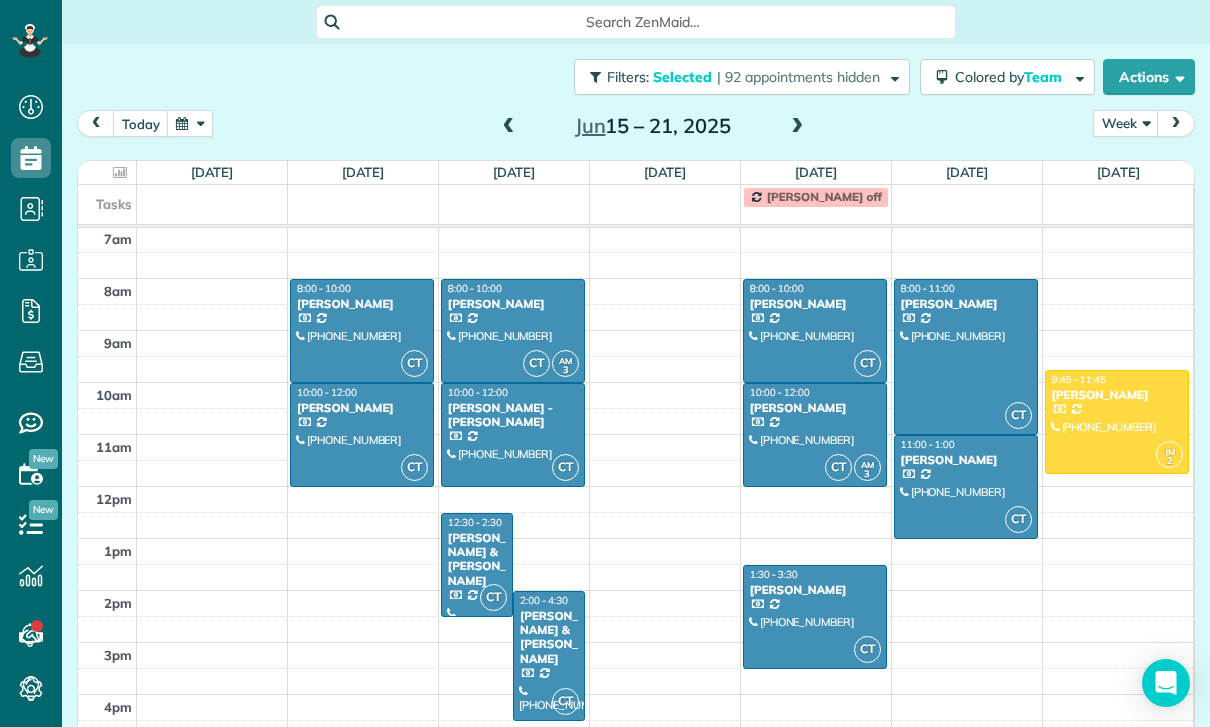 click at bounding box center (1117, 422) 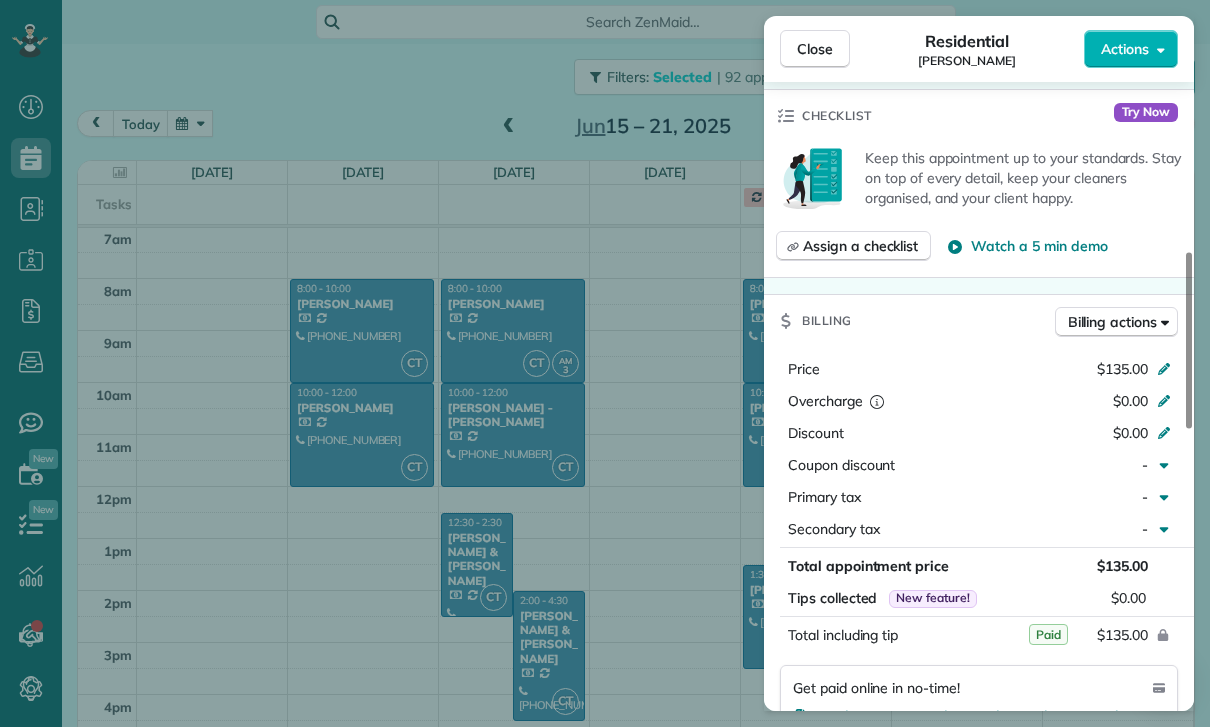 scroll, scrollTop: 828, scrollLeft: 0, axis: vertical 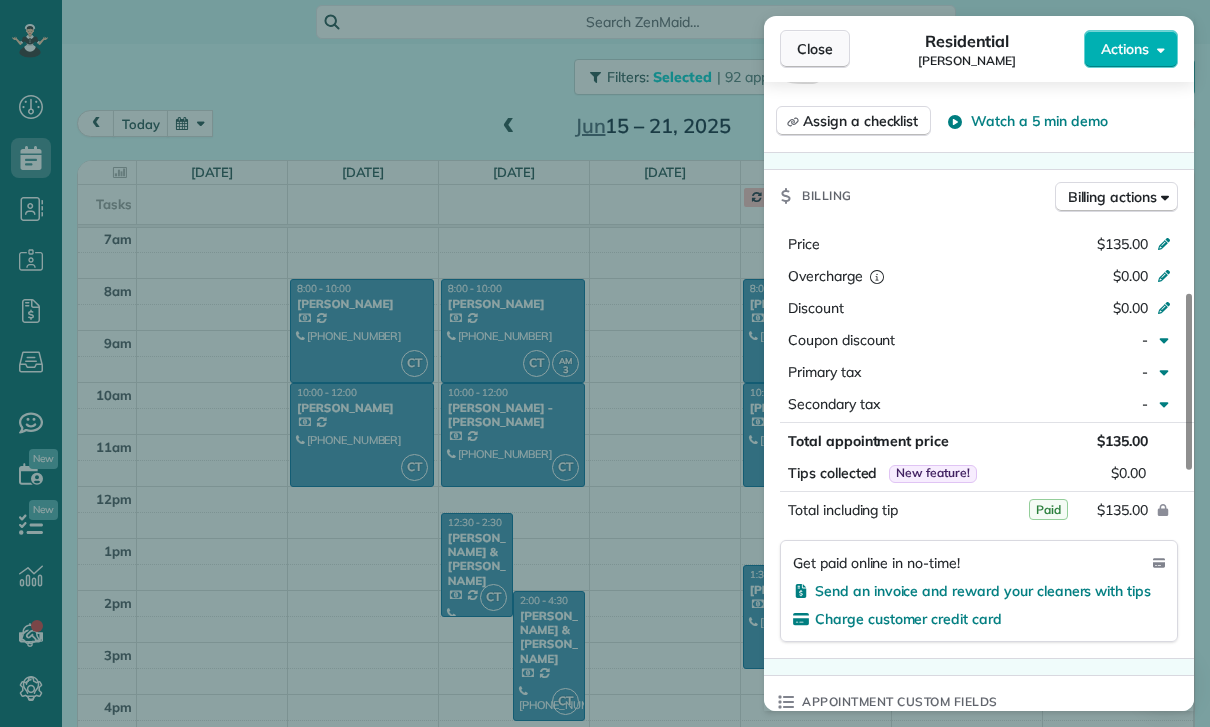 click on "Close" at bounding box center (815, 49) 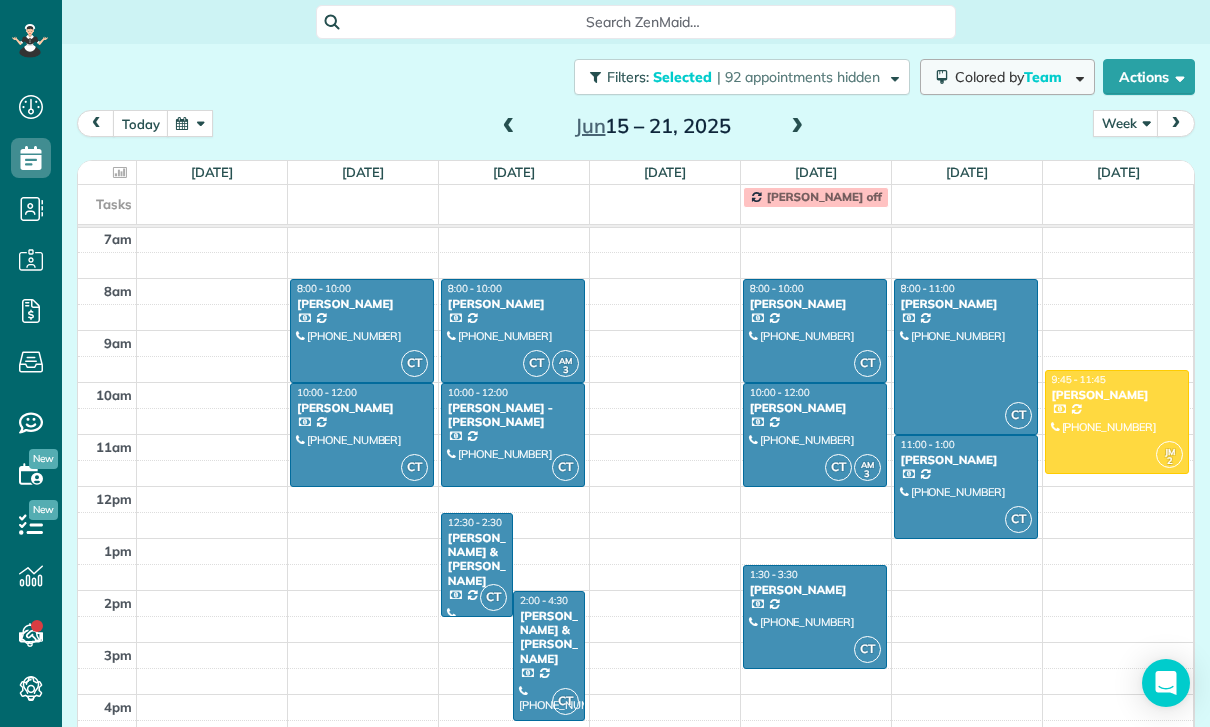 click on "Team" at bounding box center (1044, 77) 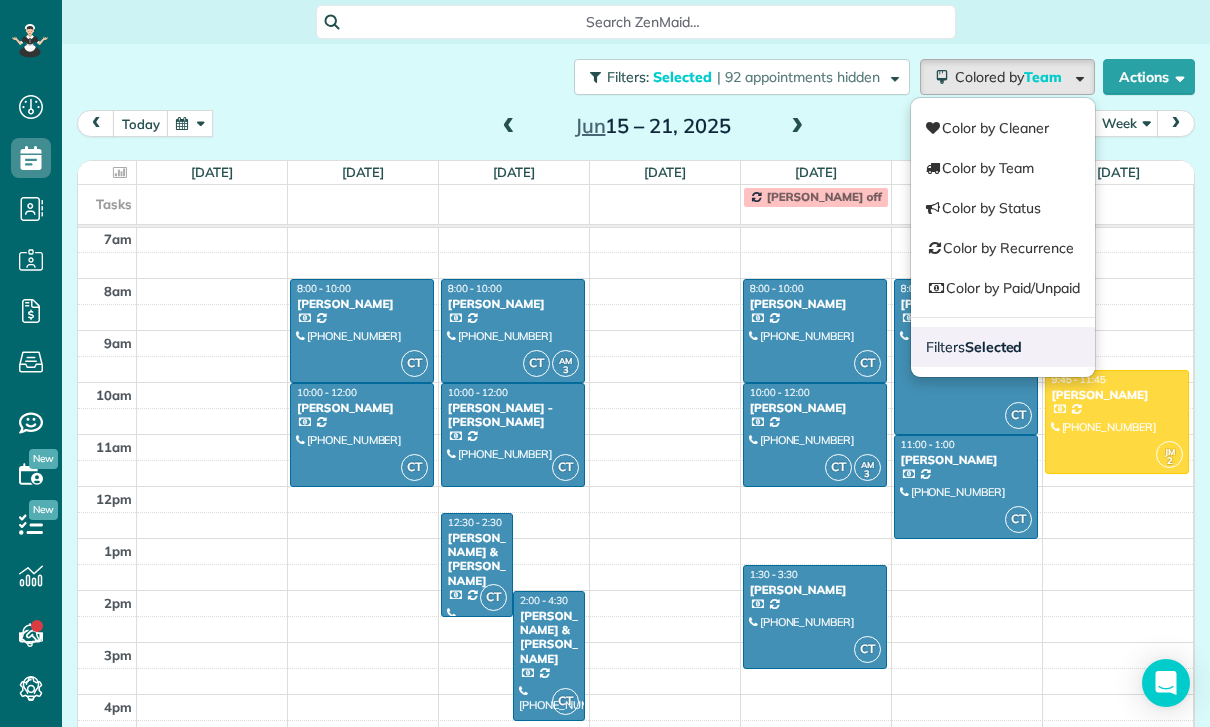click on "Selected" at bounding box center [994, 347] 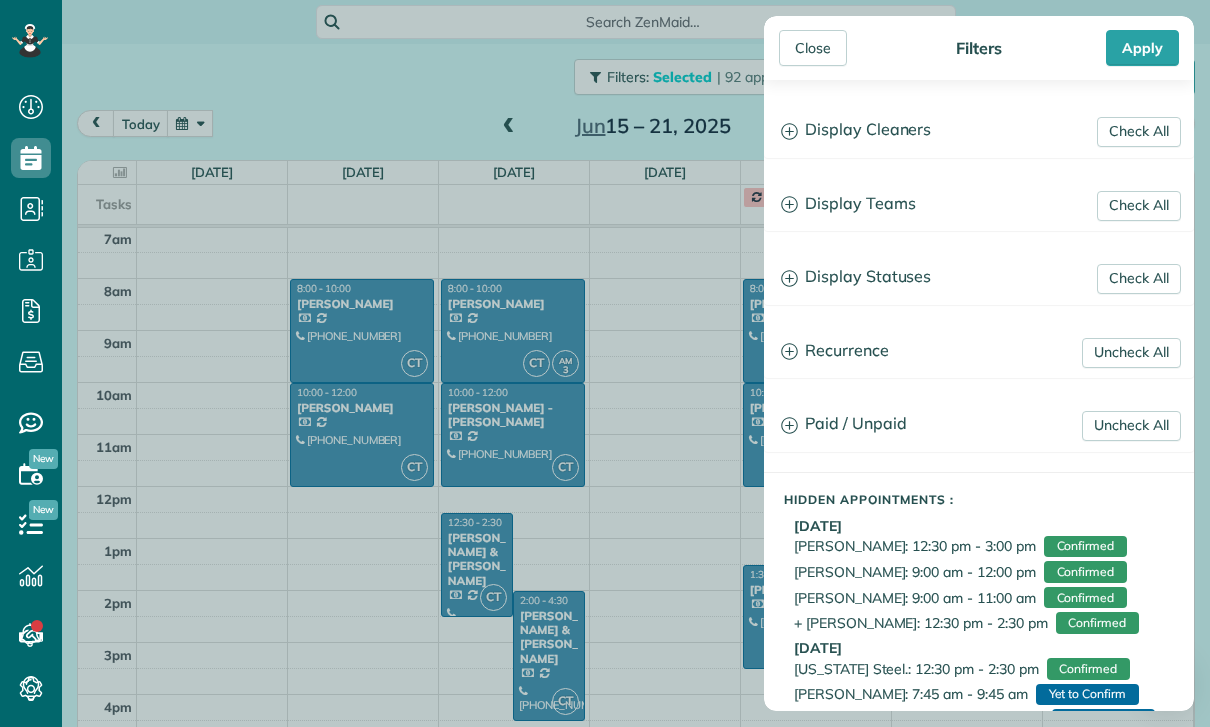click on "Display Teams" at bounding box center (979, 204) 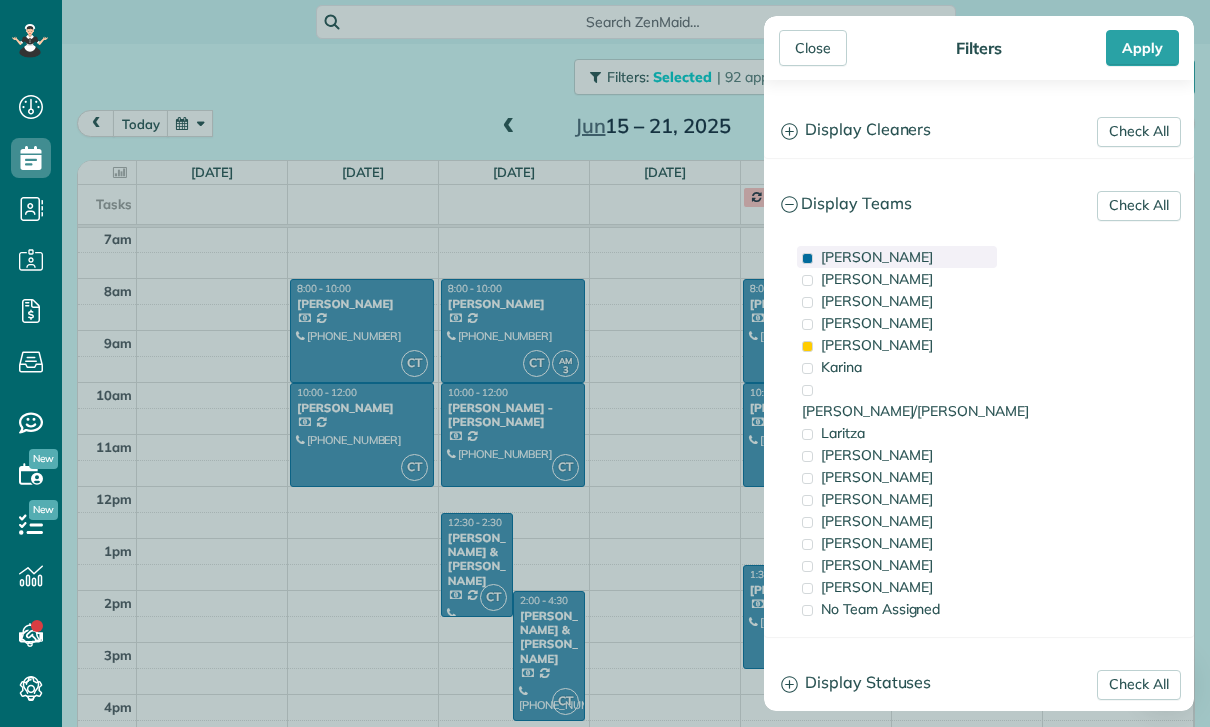 click on "[PERSON_NAME]" at bounding box center (877, 257) 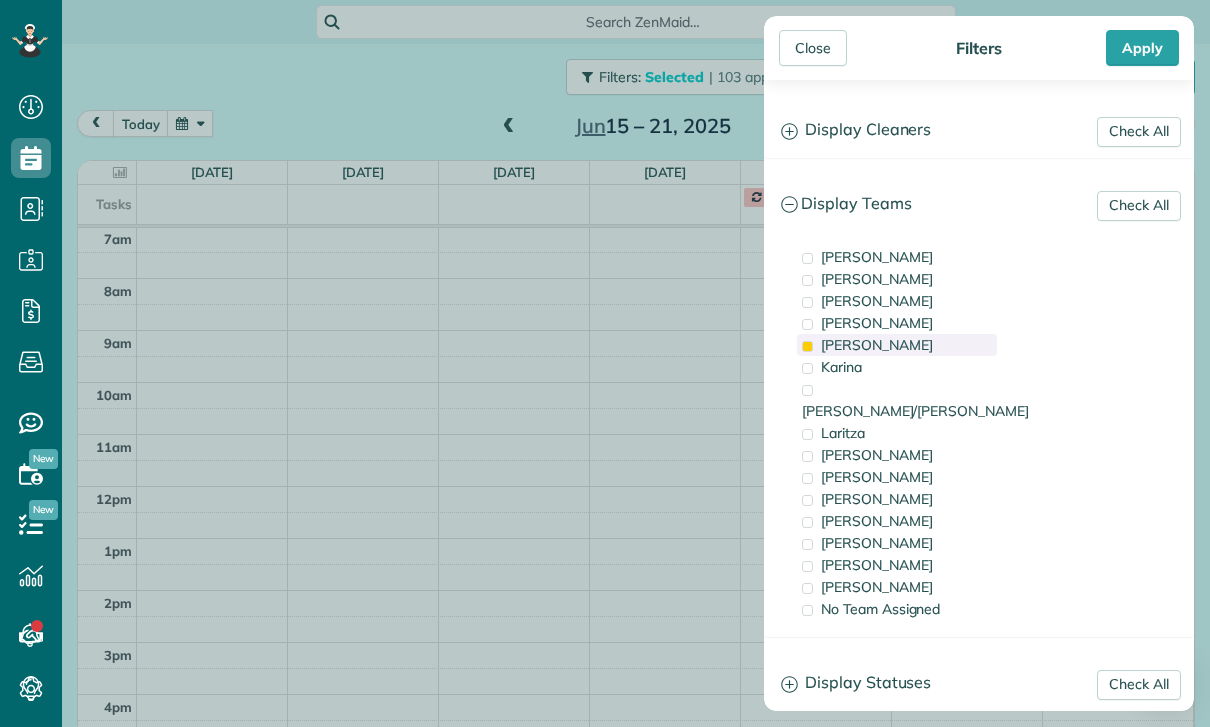 click on "[PERSON_NAME]" at bounding box center [897, 345] 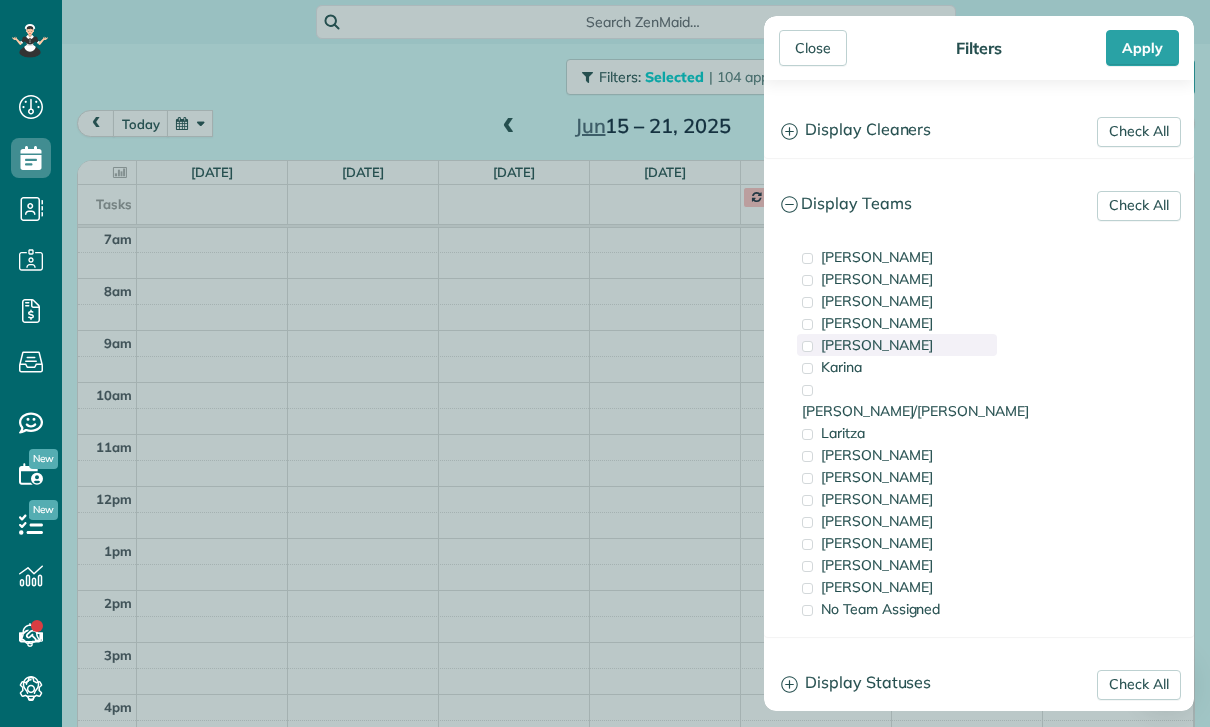 scroll, scrollTop: 157, scrollLeft: 0, axis: vertical 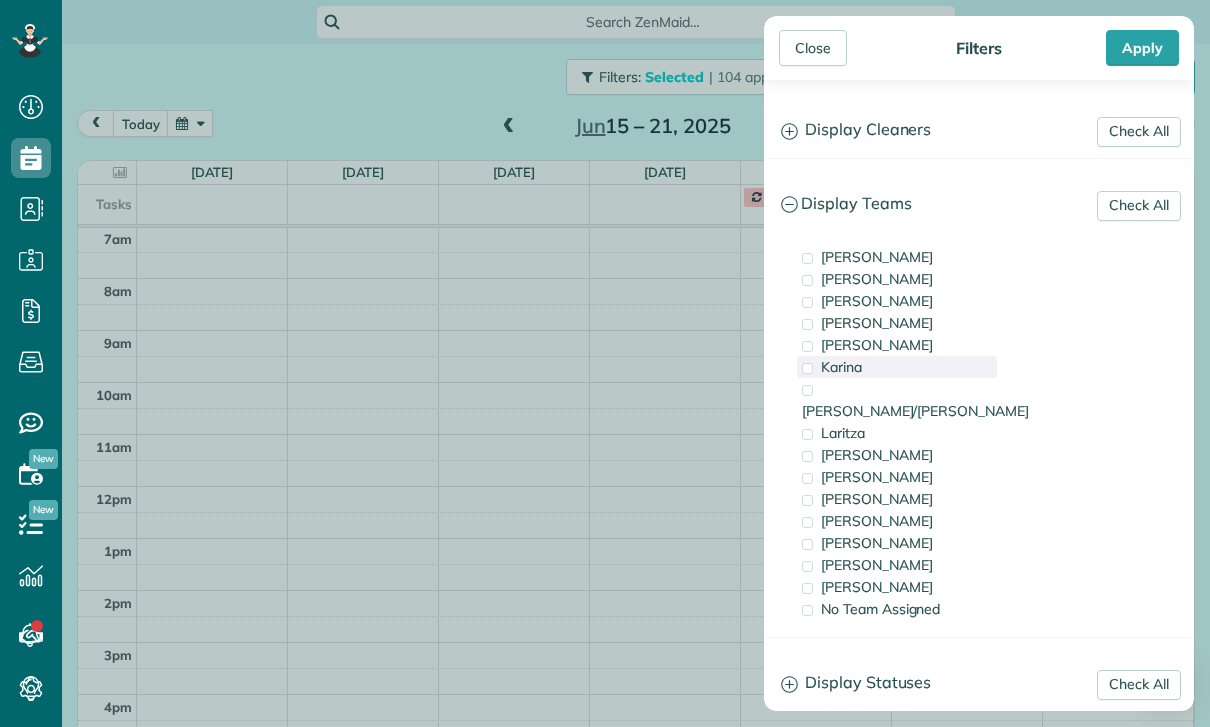 click on "Karina" at bounding box center [897, 367] 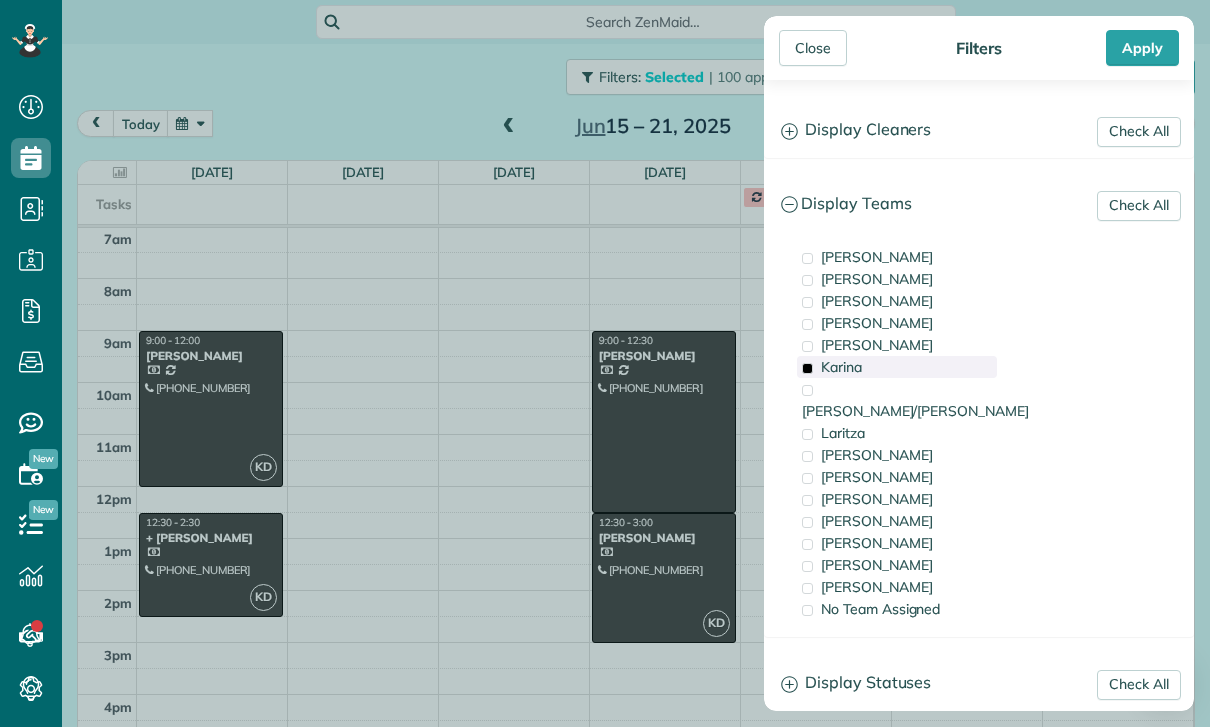 scroll, scrollTop: 157, scrollLeft: 0, axis: vertical 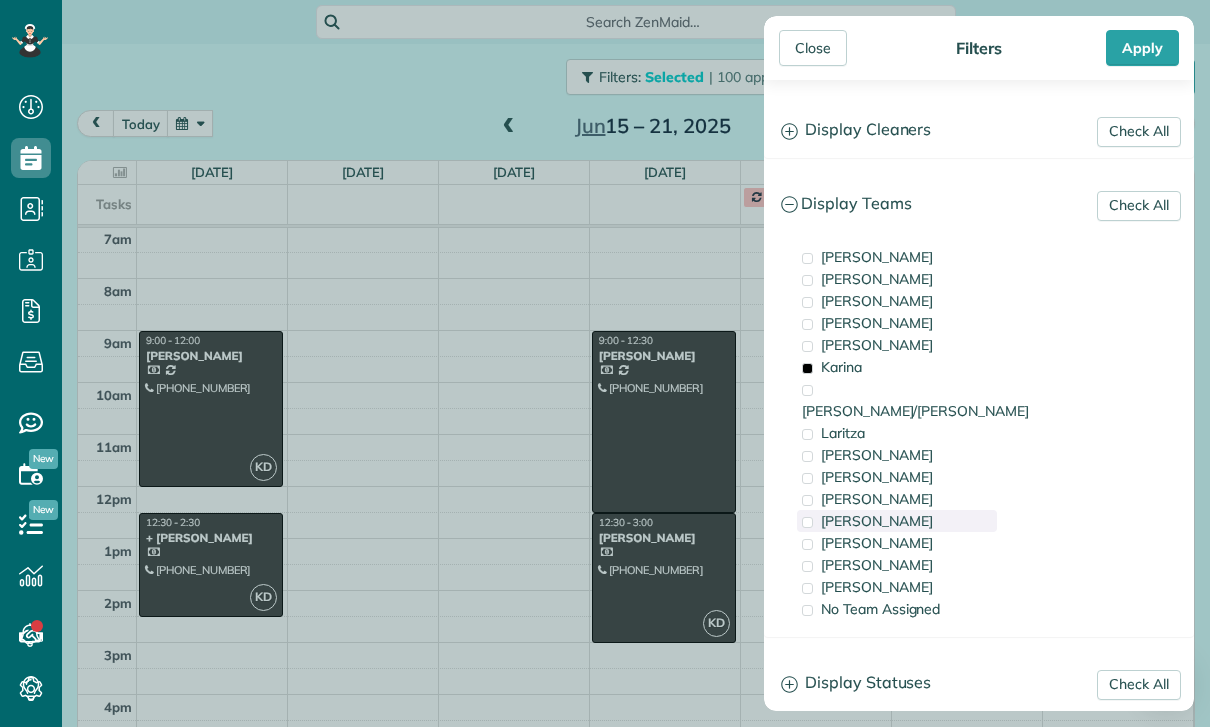 click on "[PERSON_NAME]" at bounding box center (897, 521) 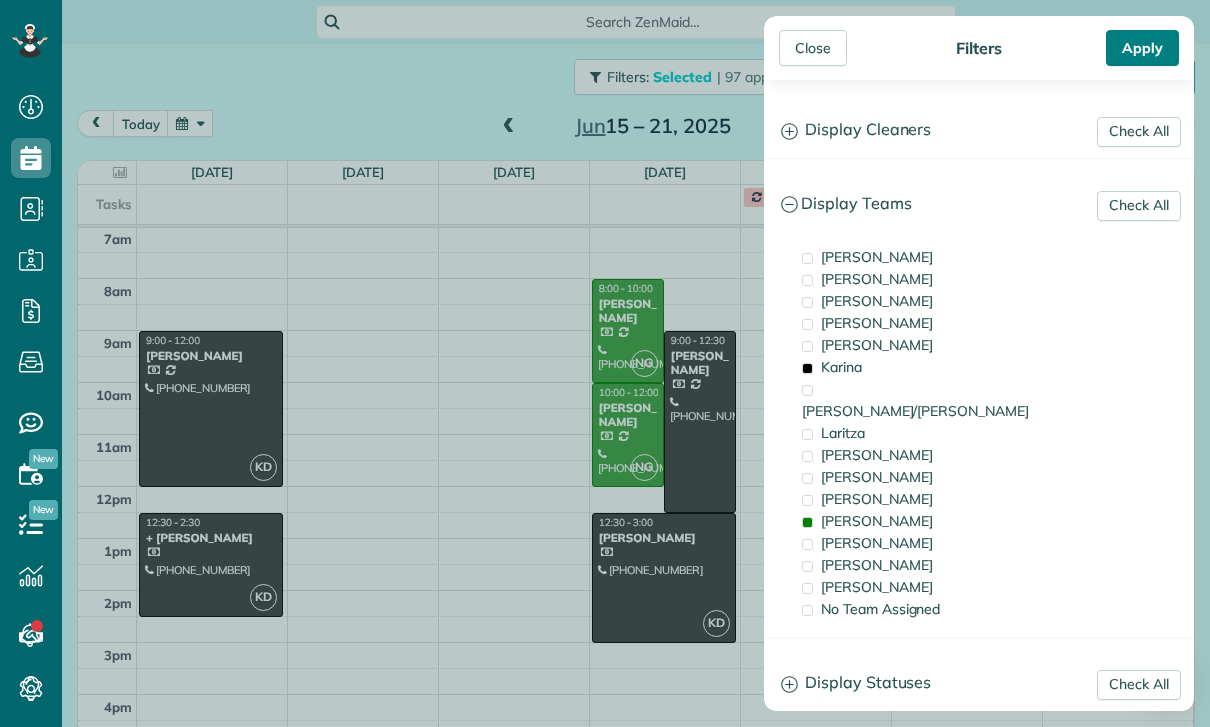 click on "Apply" at bounding box center (1142, 48) 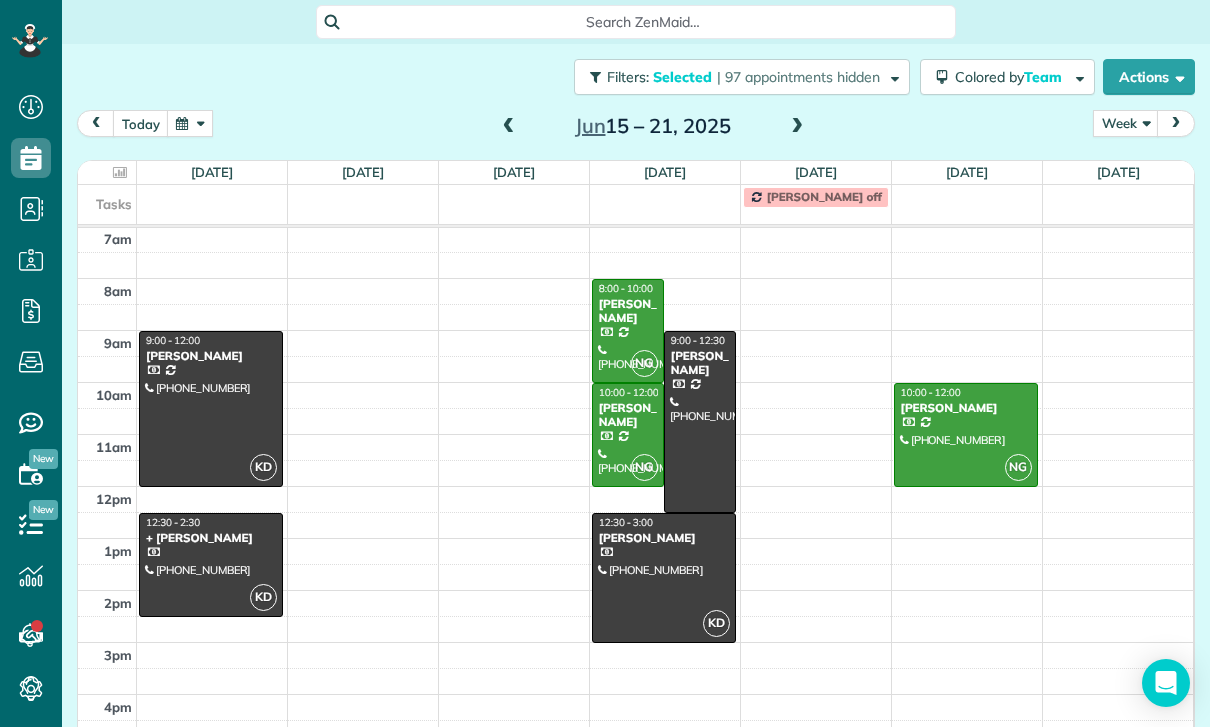 click on "today   Week Day Week Month Jun  15 – 21, 2025" at bounding box center [636, 128] 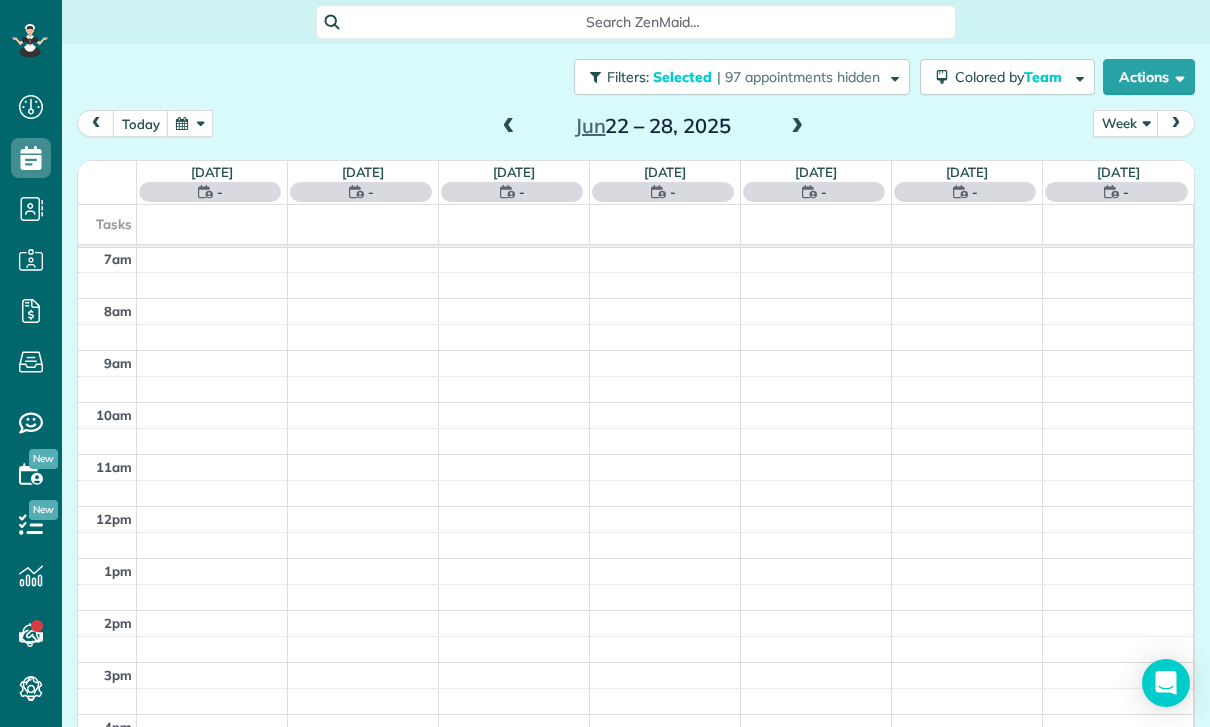 scroll, scrollTop: 157, scrollLeft: 0, axis: vertical 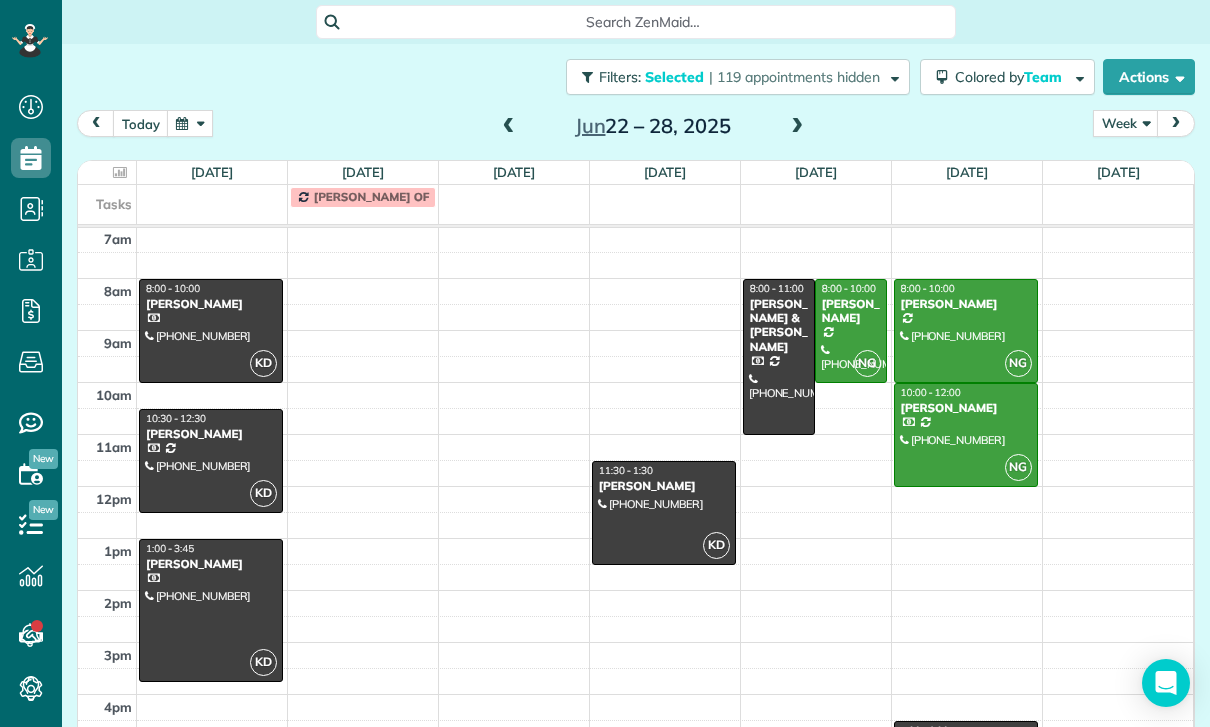click at bounding box center (190, 123) 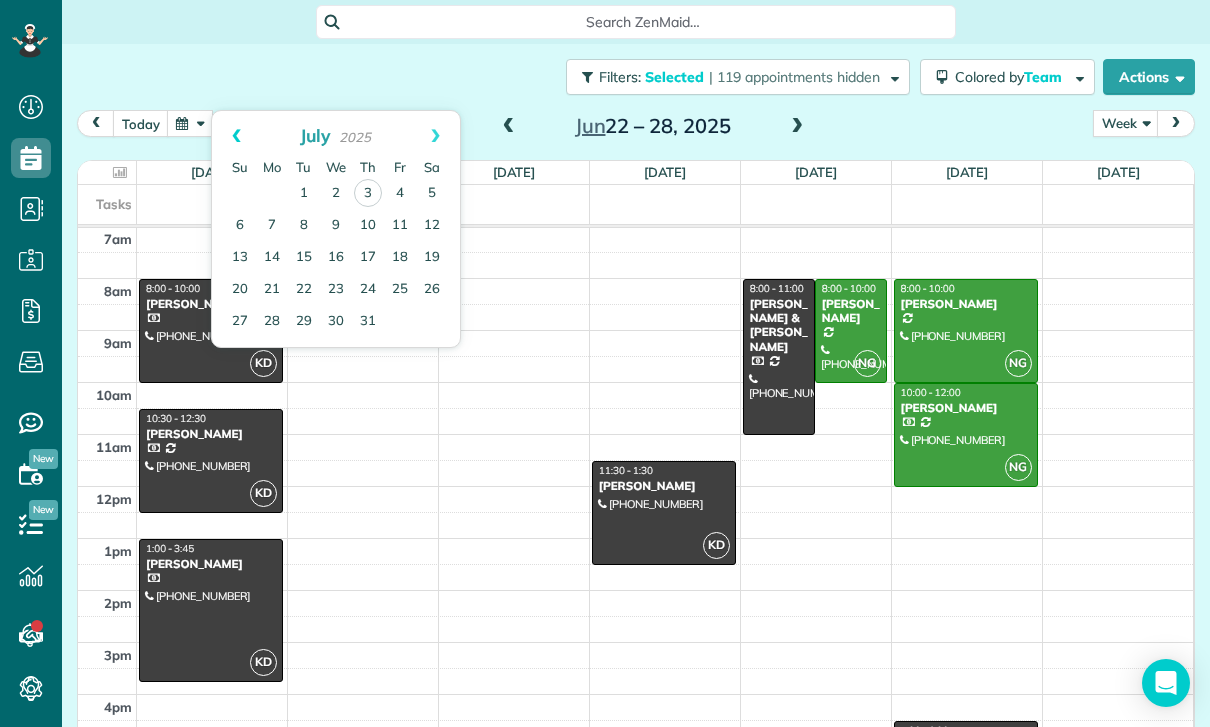 click on "Prev" at bounding box center (236, 136) 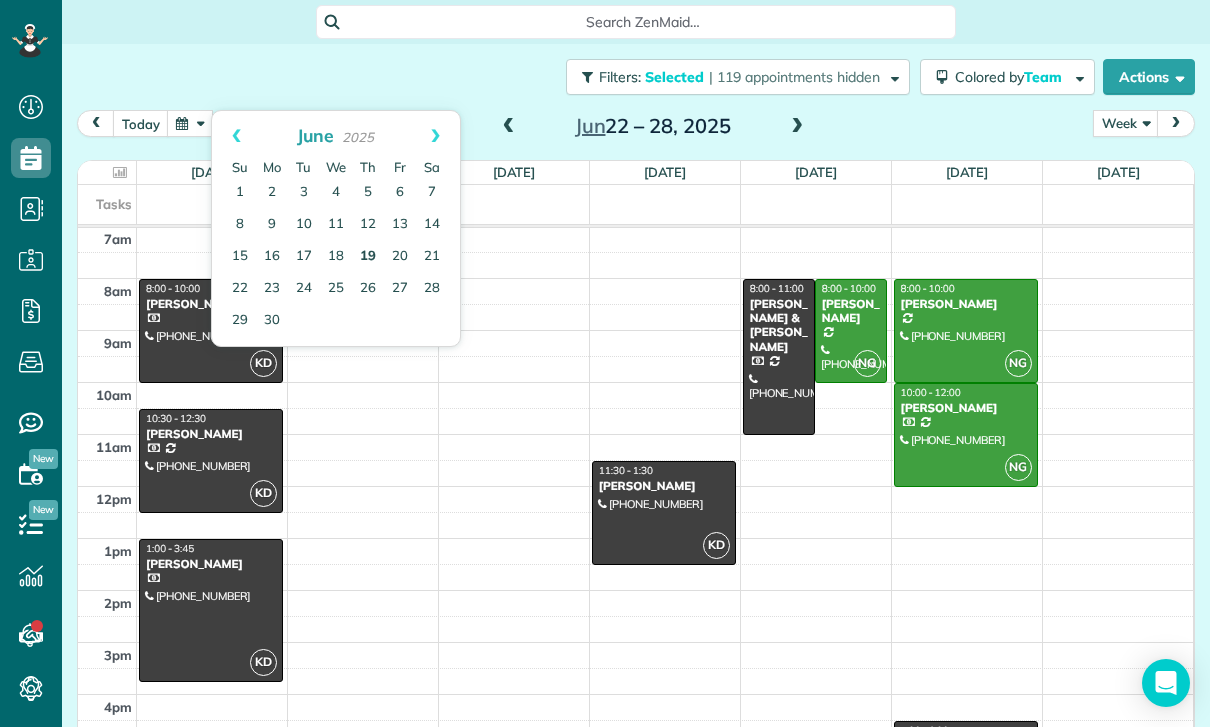 click on "19" at bounding box center (368, 257) 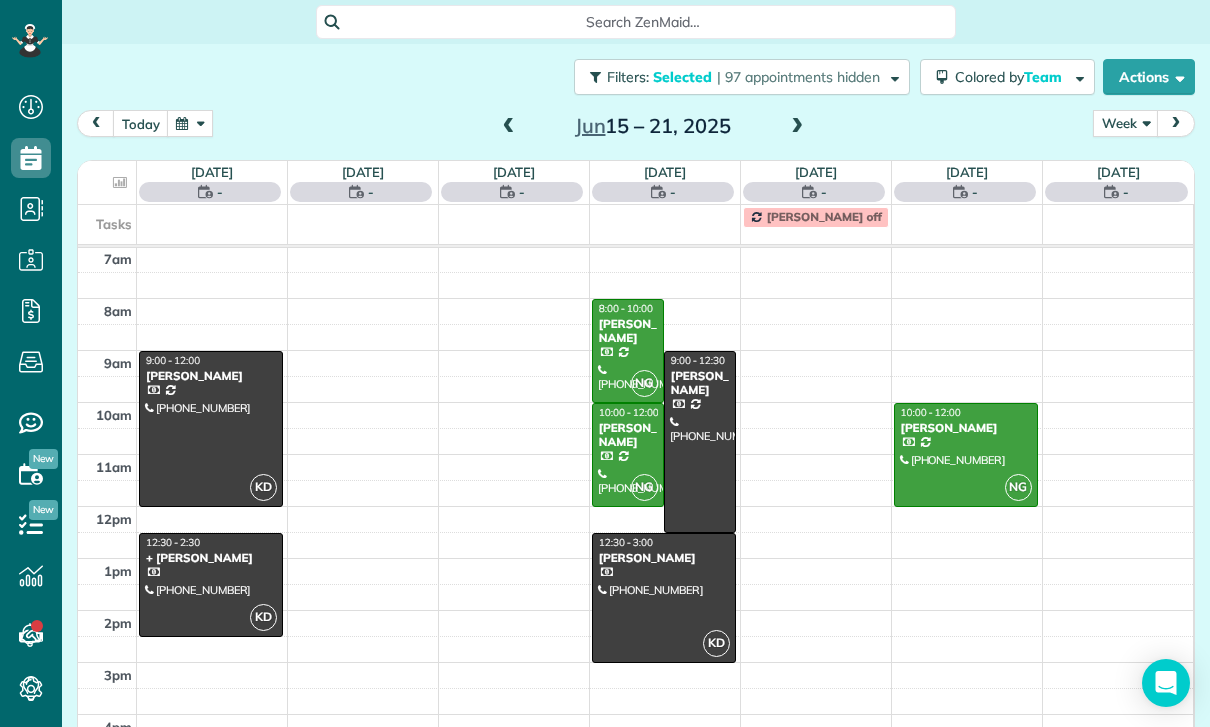 scroll, scrollTop: 157, scrollLeft: 0, axis: vertical 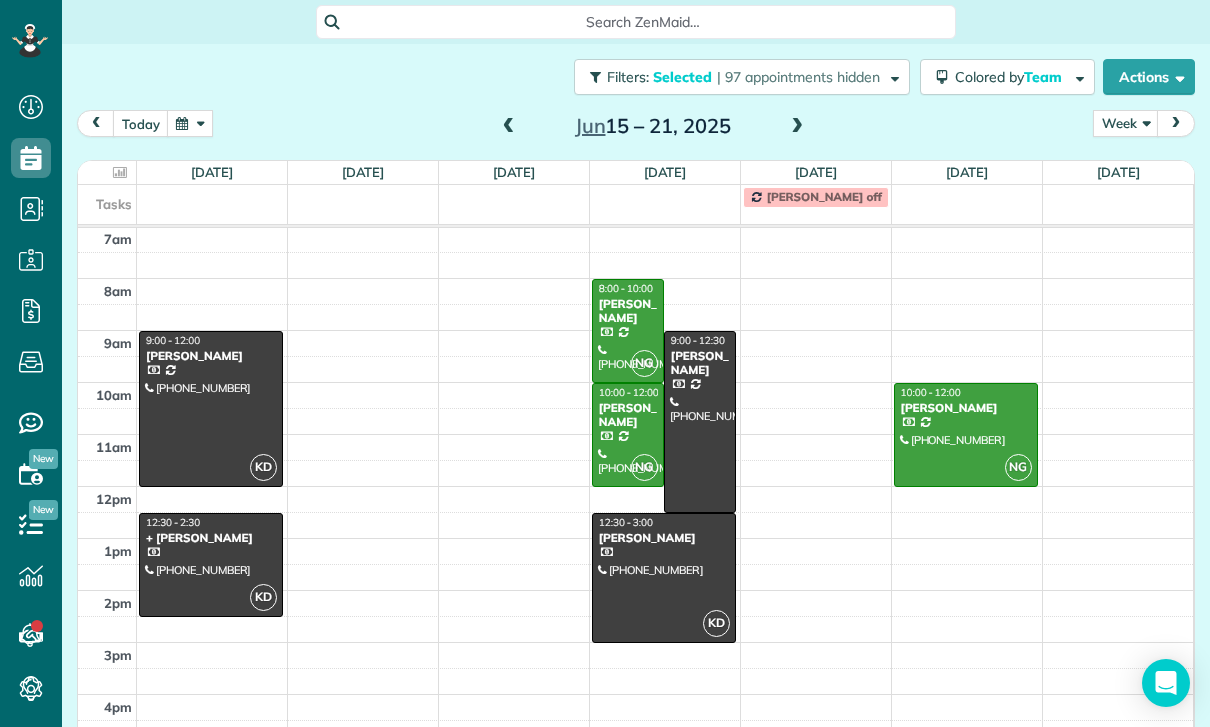 click at bounding box center [190, 123] 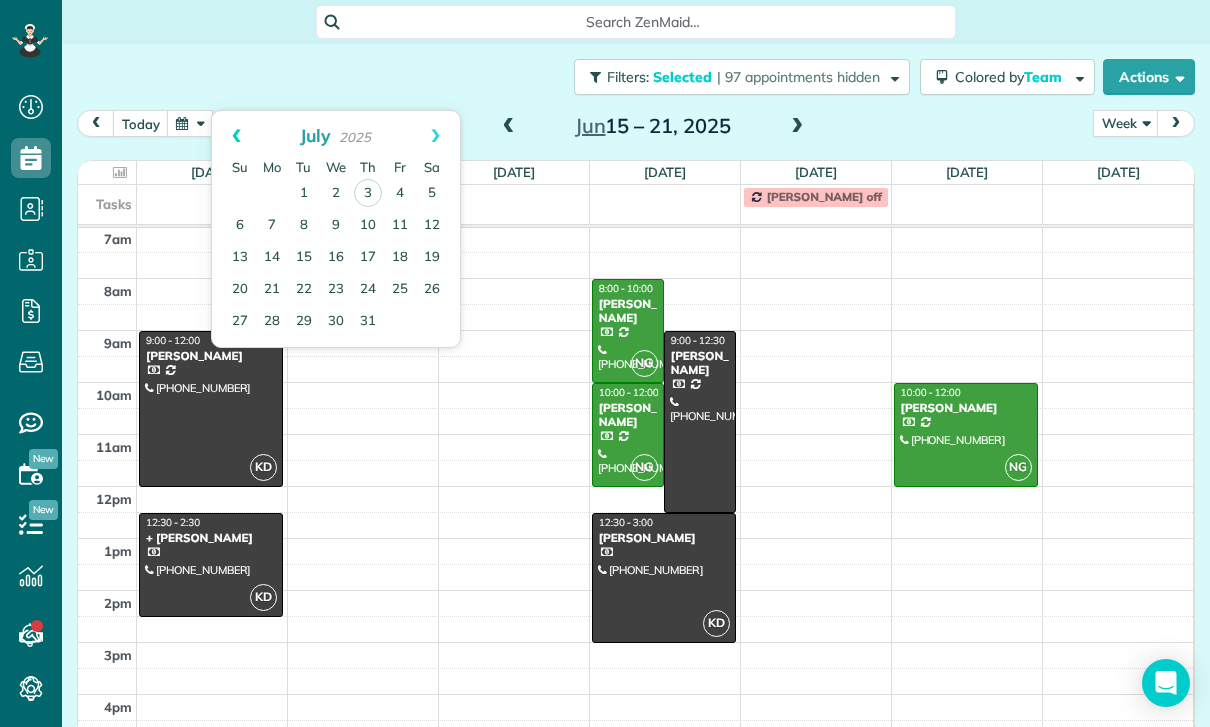 click on "Prev" at bounding box center (236, 136) 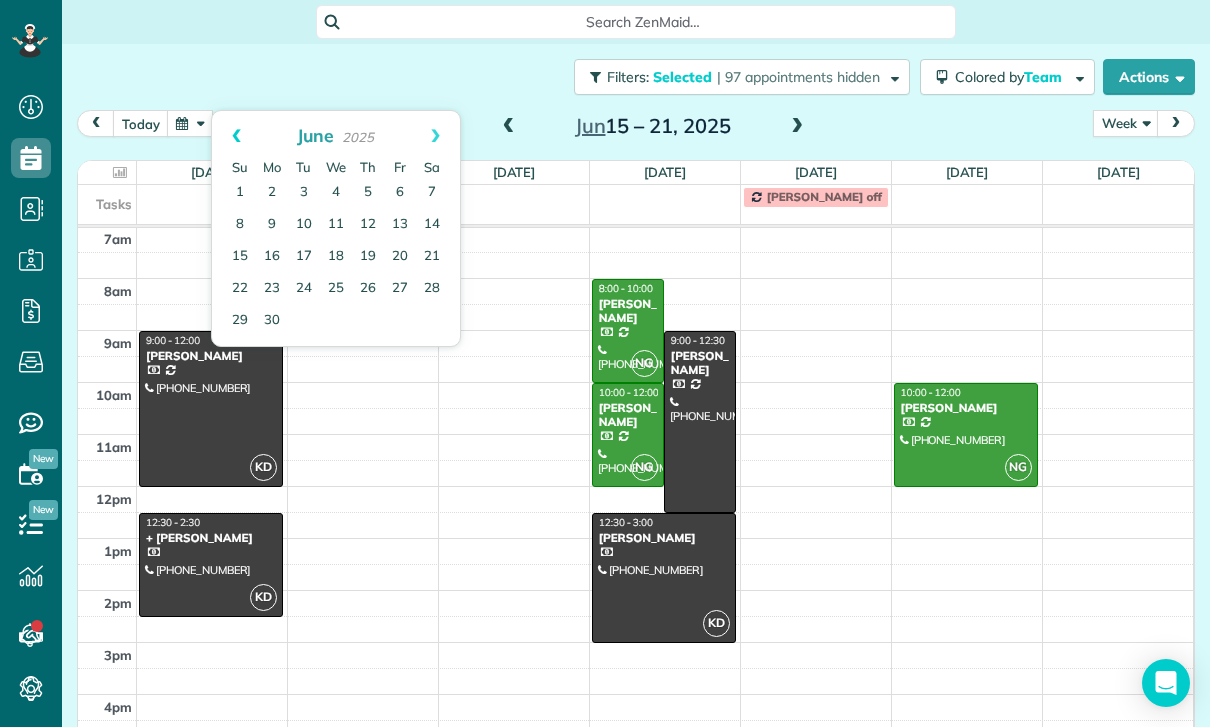 click on "Prev" at bounding box center (236, 136) 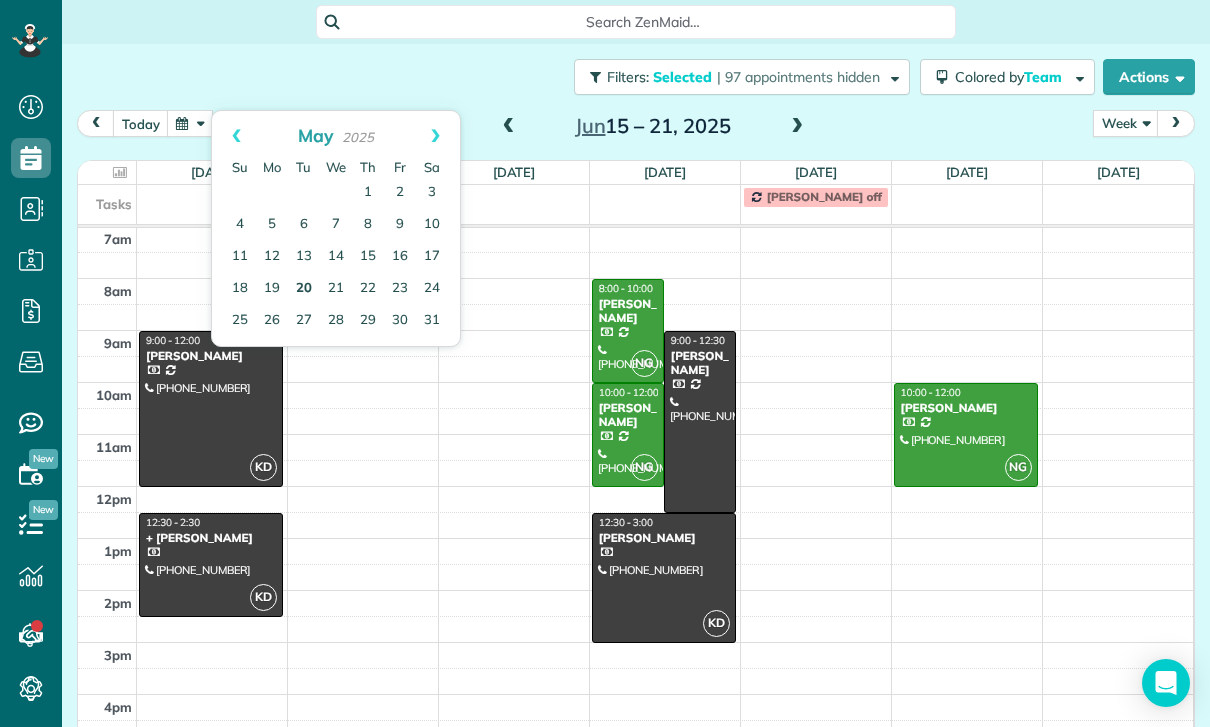click on "20" at bounding box center [304, 289] 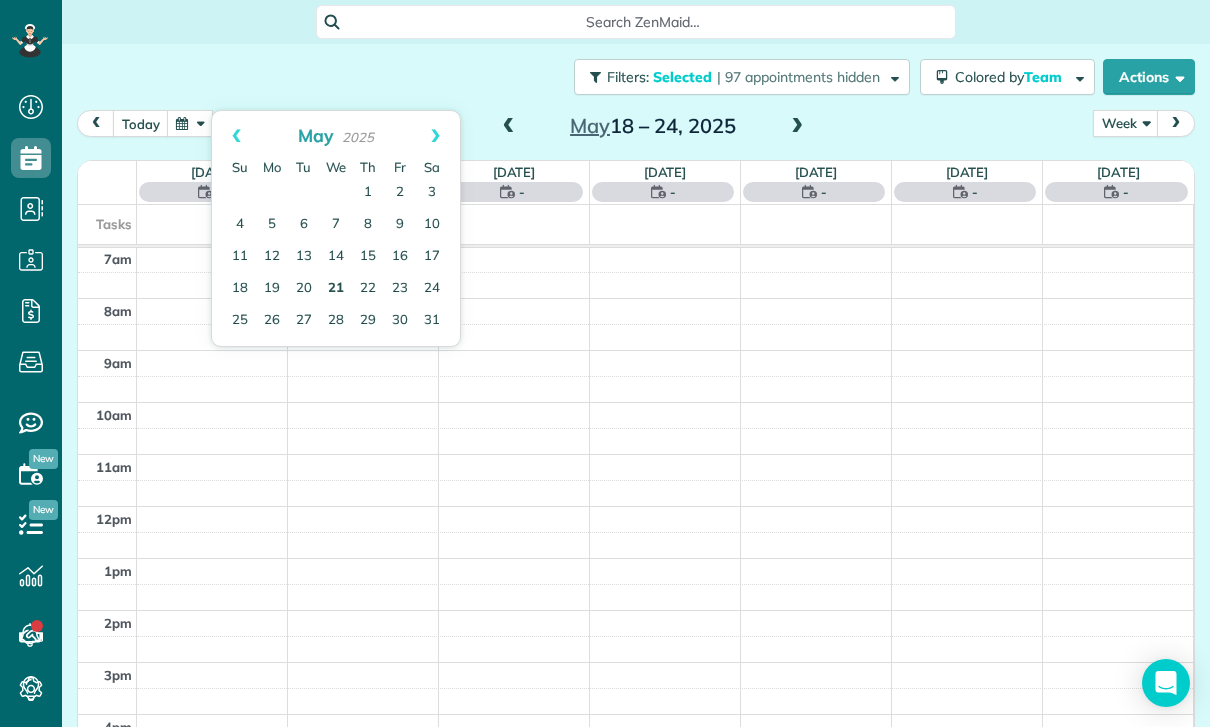 click on "21" at bounding box center (336, 289) 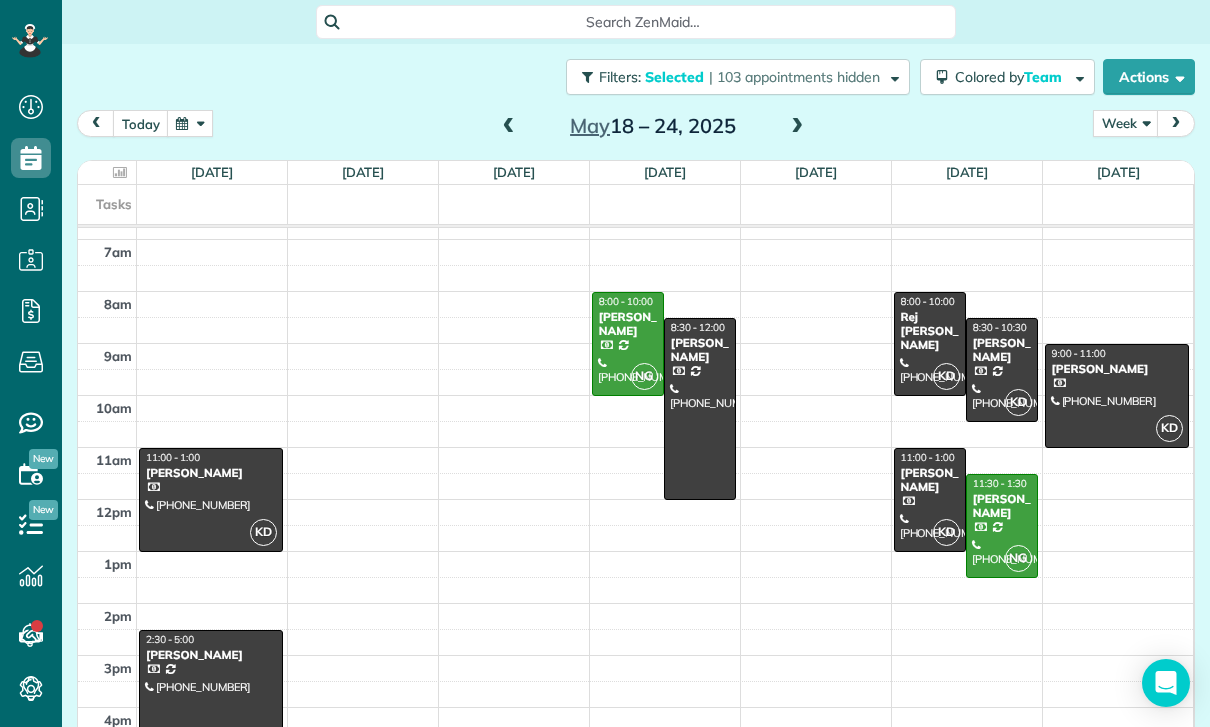scroll, scrollTop: 157, scrollLeft: 0, axis: vertical 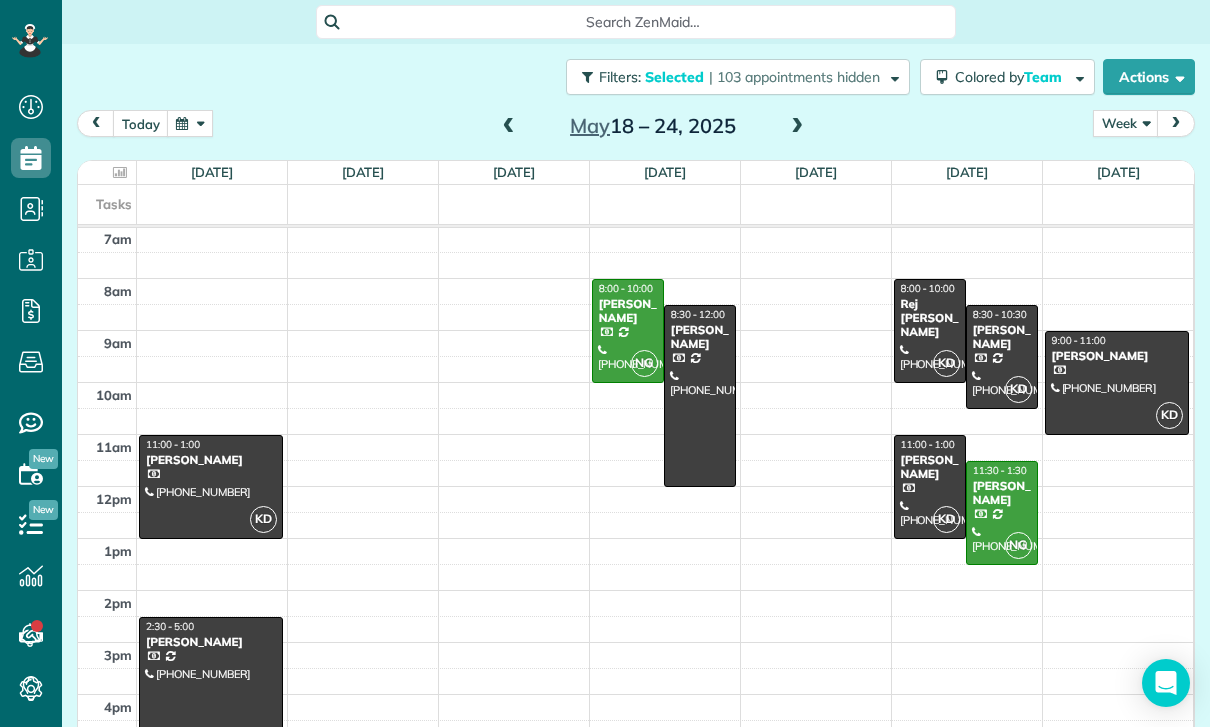click at bounding box center [797, 127] 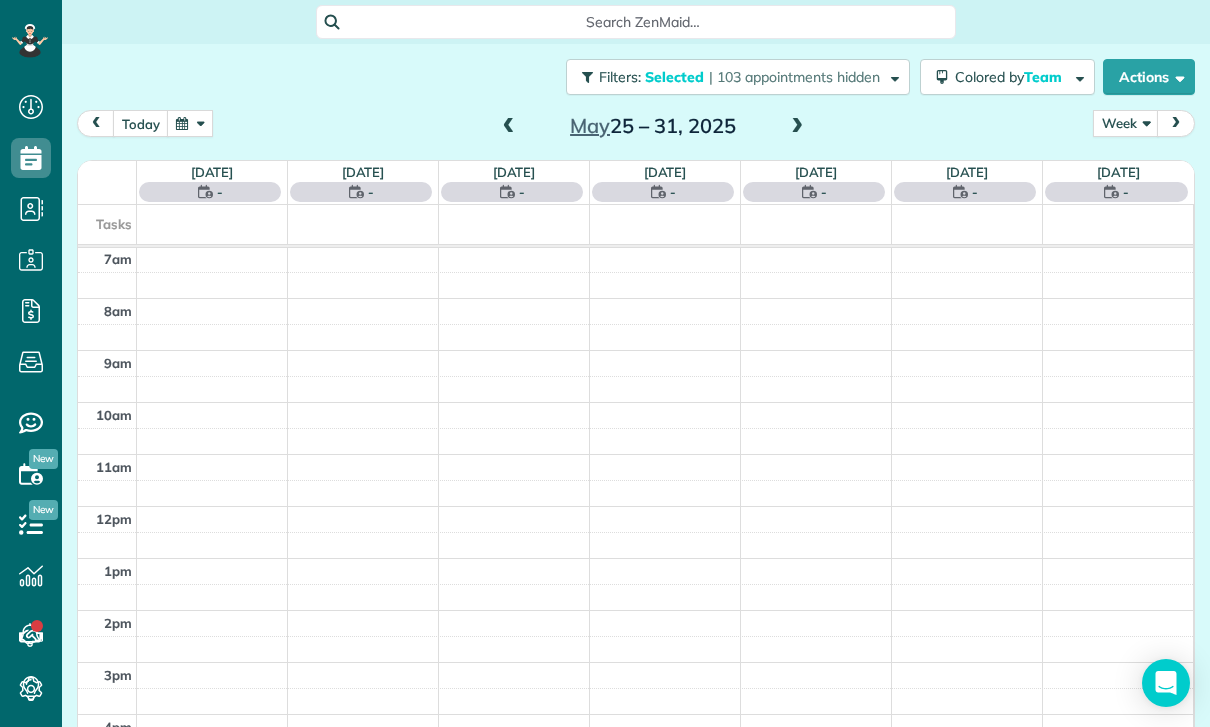 scroll, scrollTop: 157, scrollLeft: 0, axis: vertical 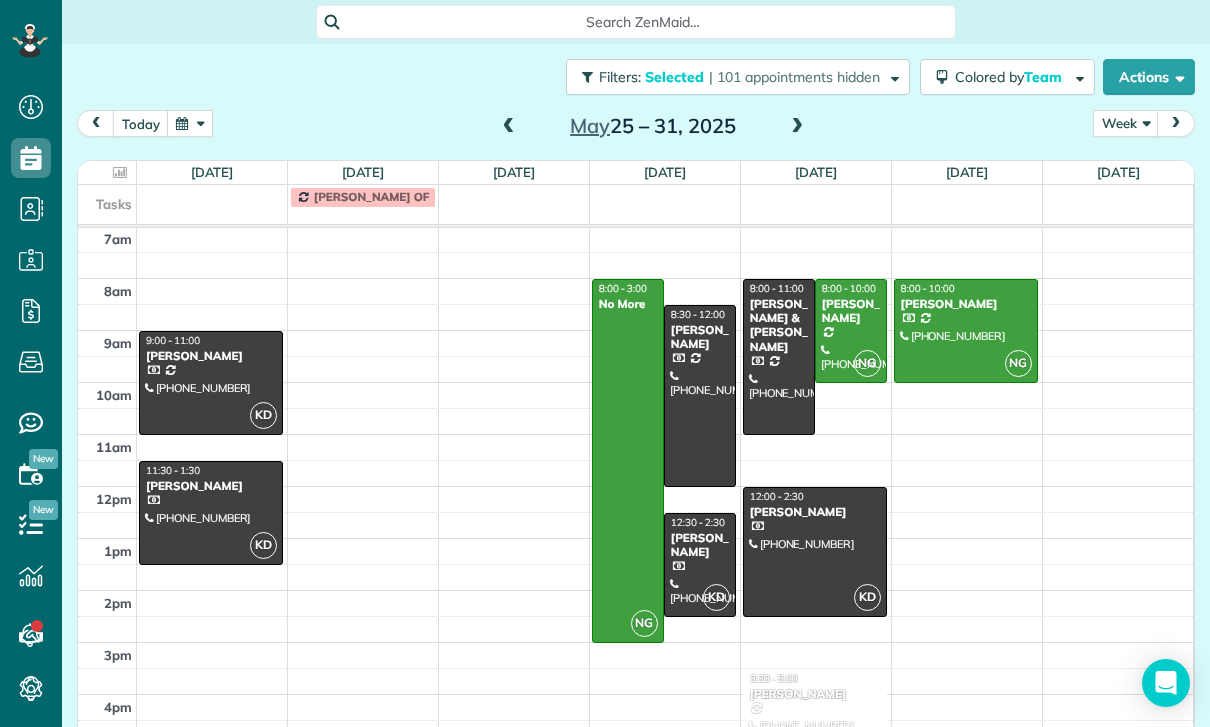 click at bounding box center [797, 127] 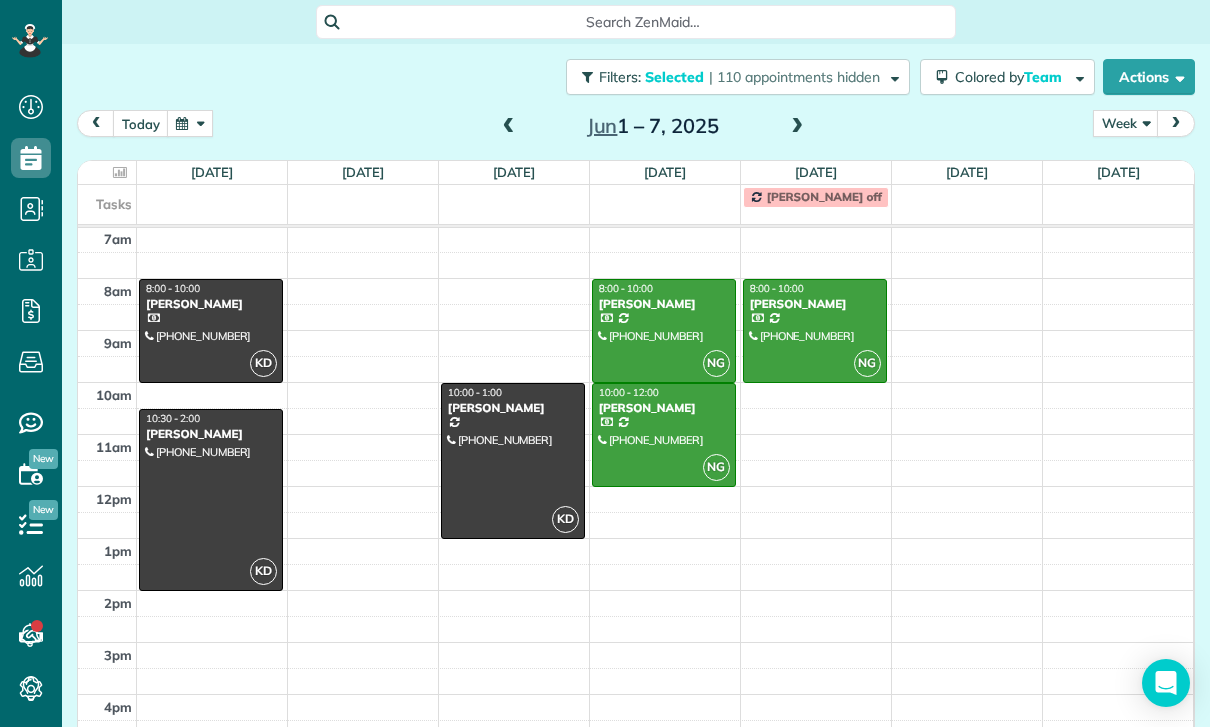 scroll, scrollTop: 157, scrollLeft: 0, axis: vertical 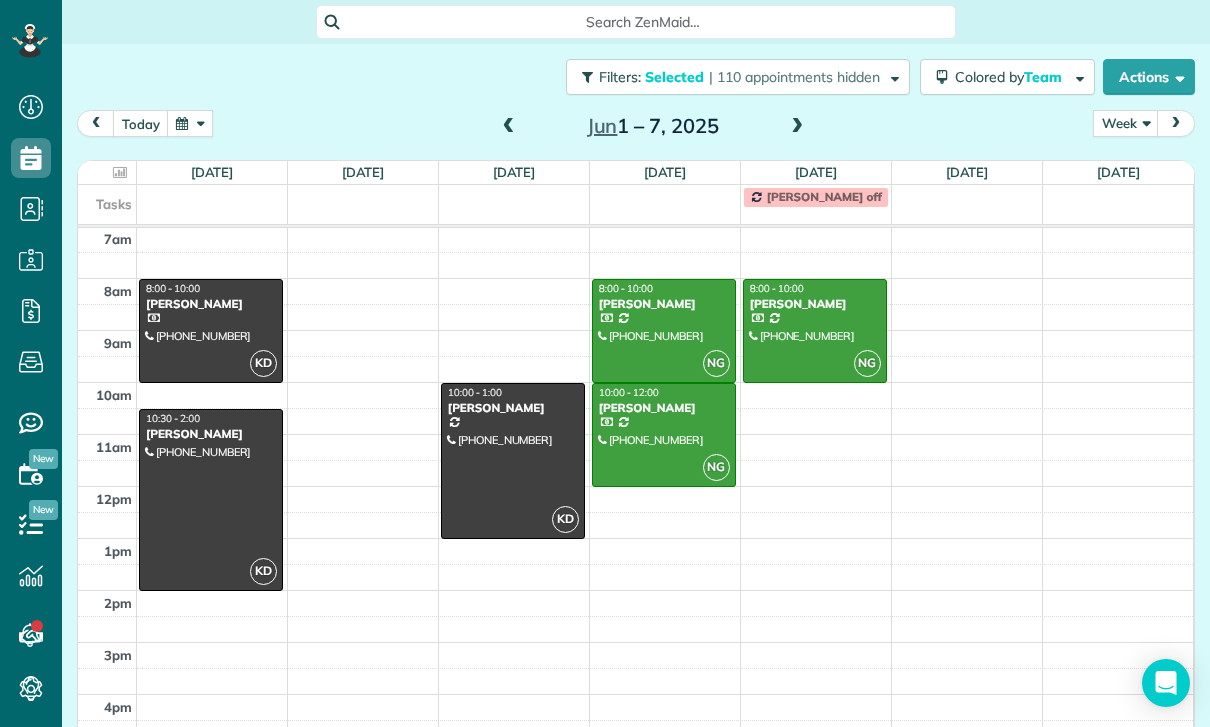 click at bounding box center (509, 127) 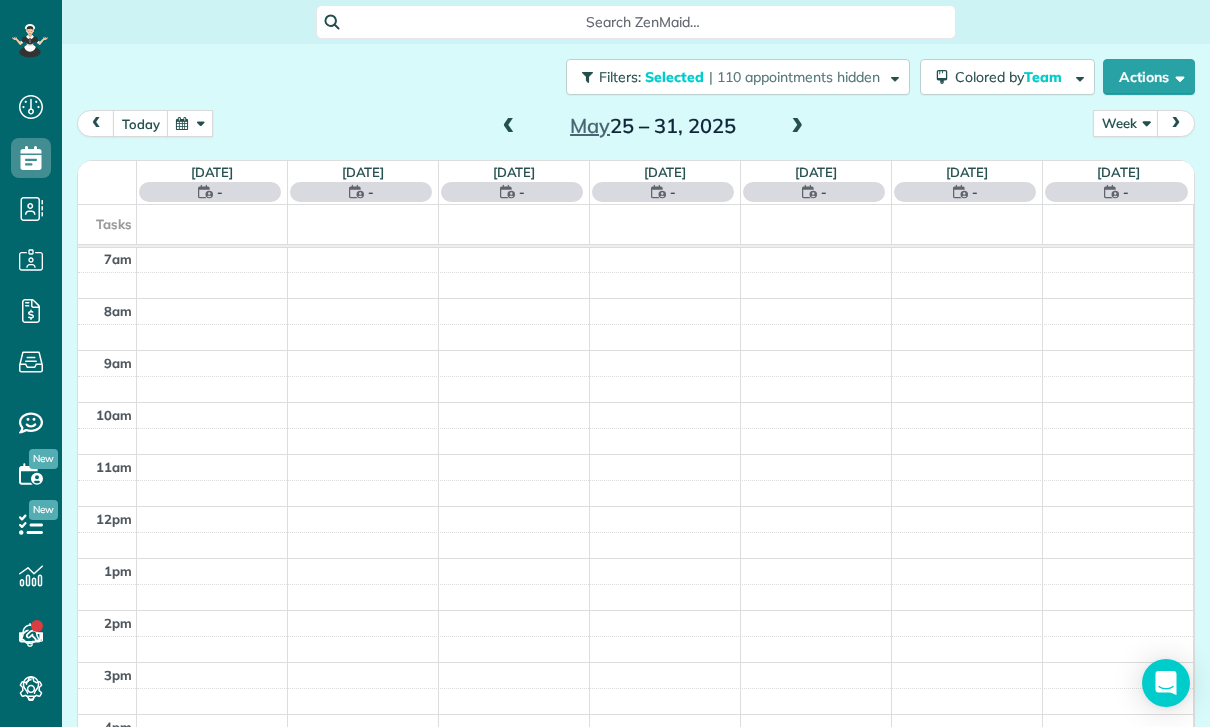 scroll, scrollTop: 157, scrollLeft: 0, axis: vertical 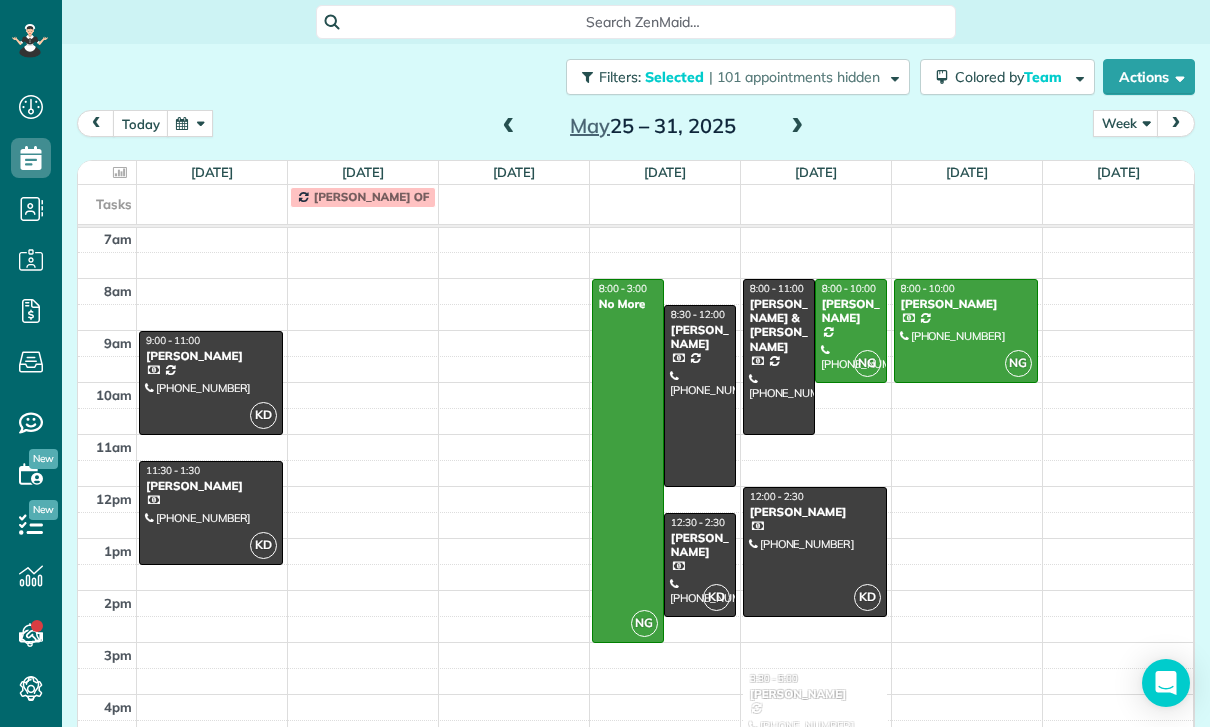 click on "Doug Schreck" at bounding box center [851, 311] 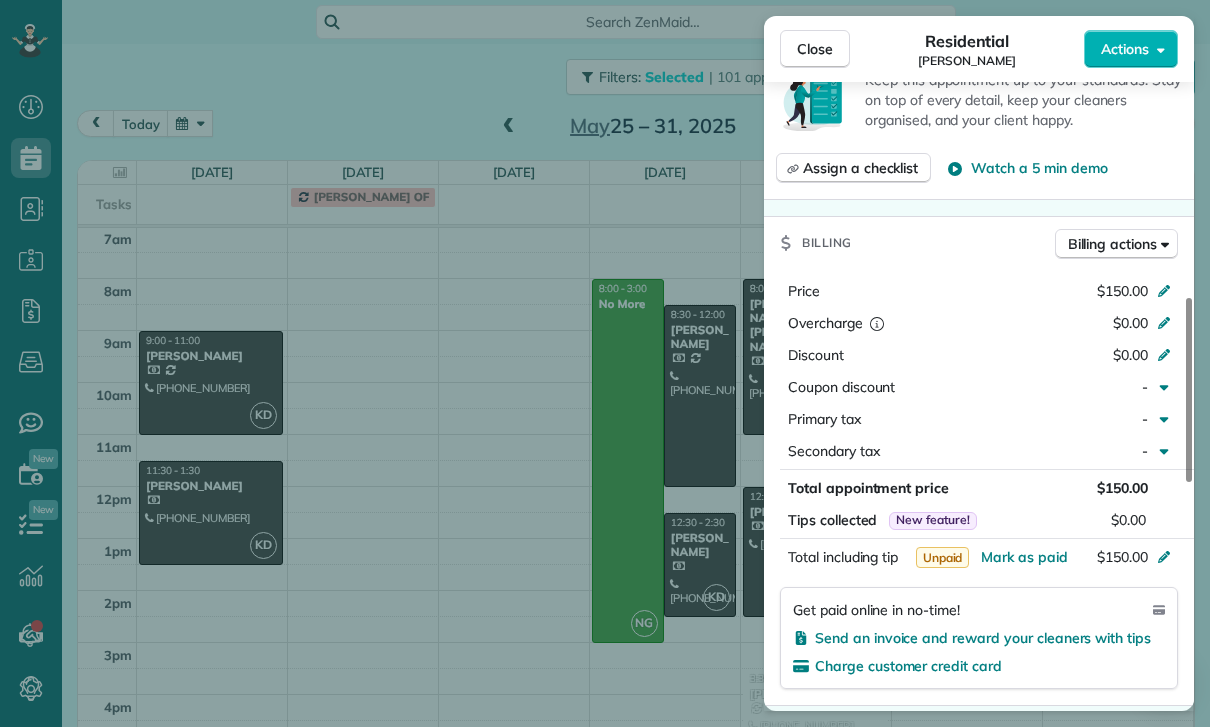 scroll, scrollTop: 840, scrollLeft: 0, axis: vertical 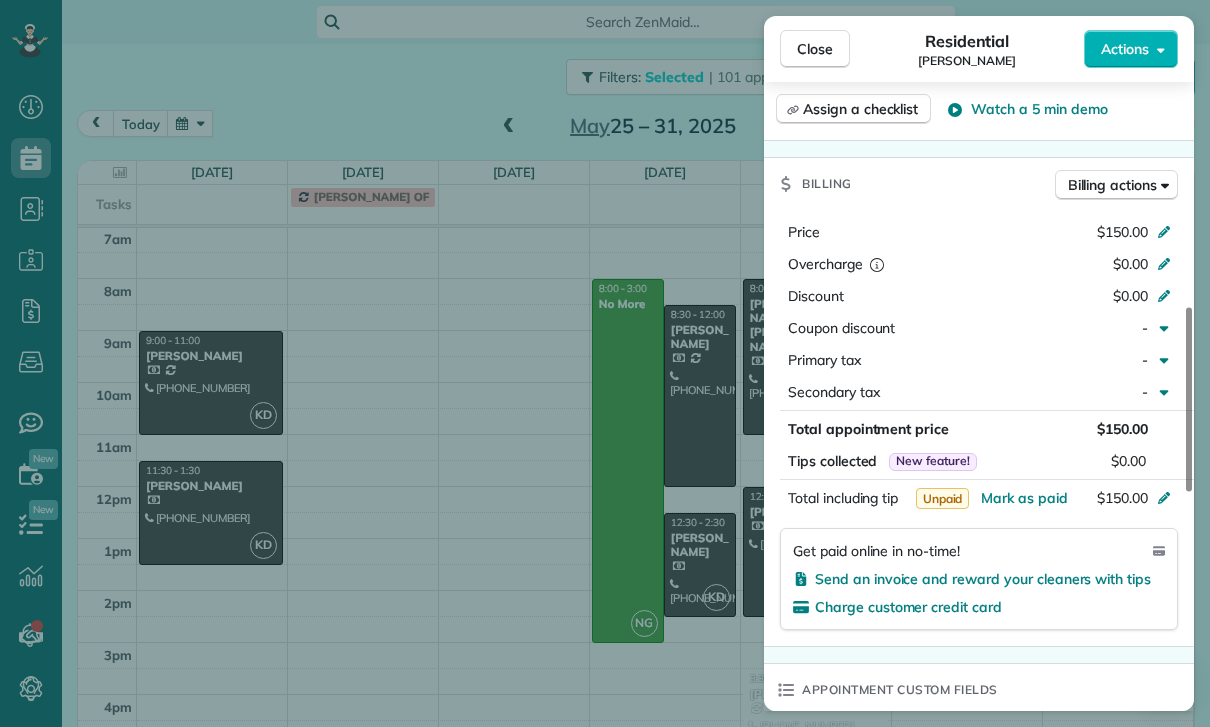 click on "Close Residential Doug Schreck Actions Status Yet to Confirm Doug Schreck · Open profile Mobile (818) 416-9537 Copy No email on record Add email View Details Residential Thursday, May 29, 2025 8:00 AM 10:00 AM 2 hours and 0 minutes Repeats every 2 weeks Edit recurring service Previous (May 15) Next (Jun 12) 13723 Weddington Street Sherman Oaks CA 91401 Service was not rated yet Cleaners Time in and out Assign Invite Team Nelly Cleaners Nelly   Gusman 8:00 AM 10:00 AM Checklist Try Now Keep this appointment up to your standards. Stay on top of every detail, keep your cleaners organised, and your client happy. Assign a checklist Watch a 5 min demo Billing Billing actions Price $150.00 Overcharge $0.00 Discount $0.00 Coupon discount - Primary tax - Secondary tax - Total appointment price $150.00 Tips collected New feature! $0.00 Unpaid Mark as paid Total including tip $150.00 Get paid online in no-time! Send an invoice and reward your cleaners with tips Charge customer credit card Appointment custom fields - 0" at bounding box center (605, 363) 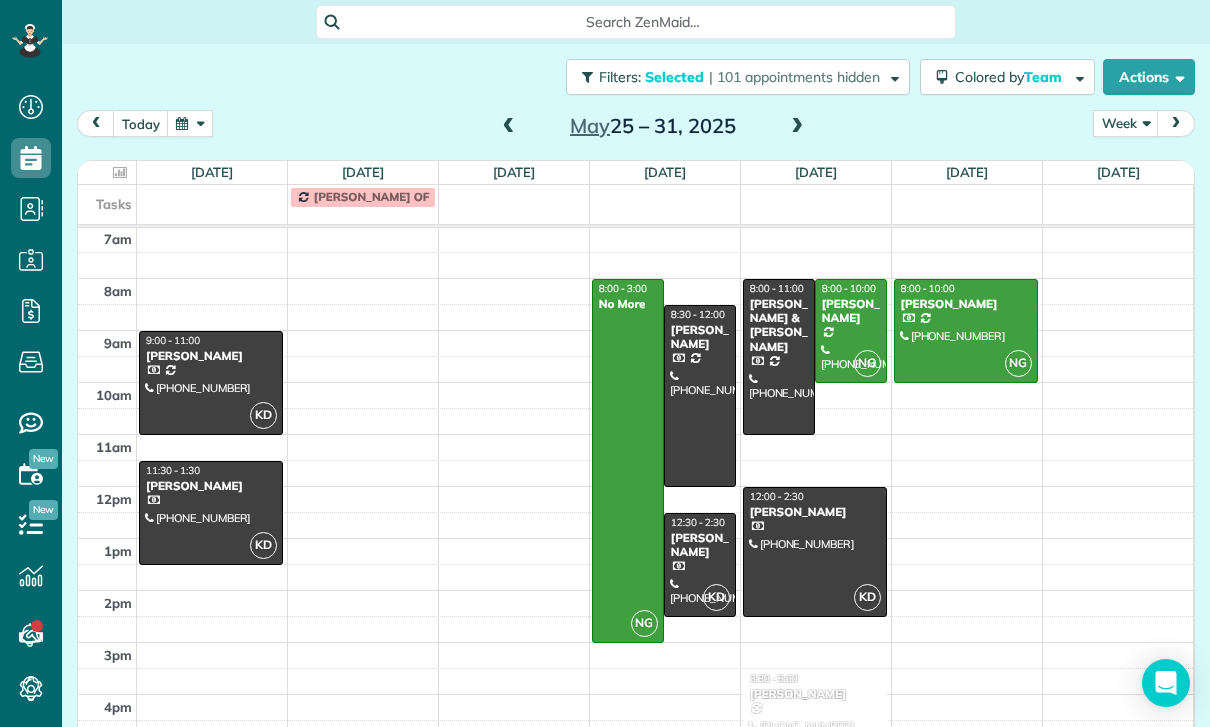 click at bounding box center [797, 127] 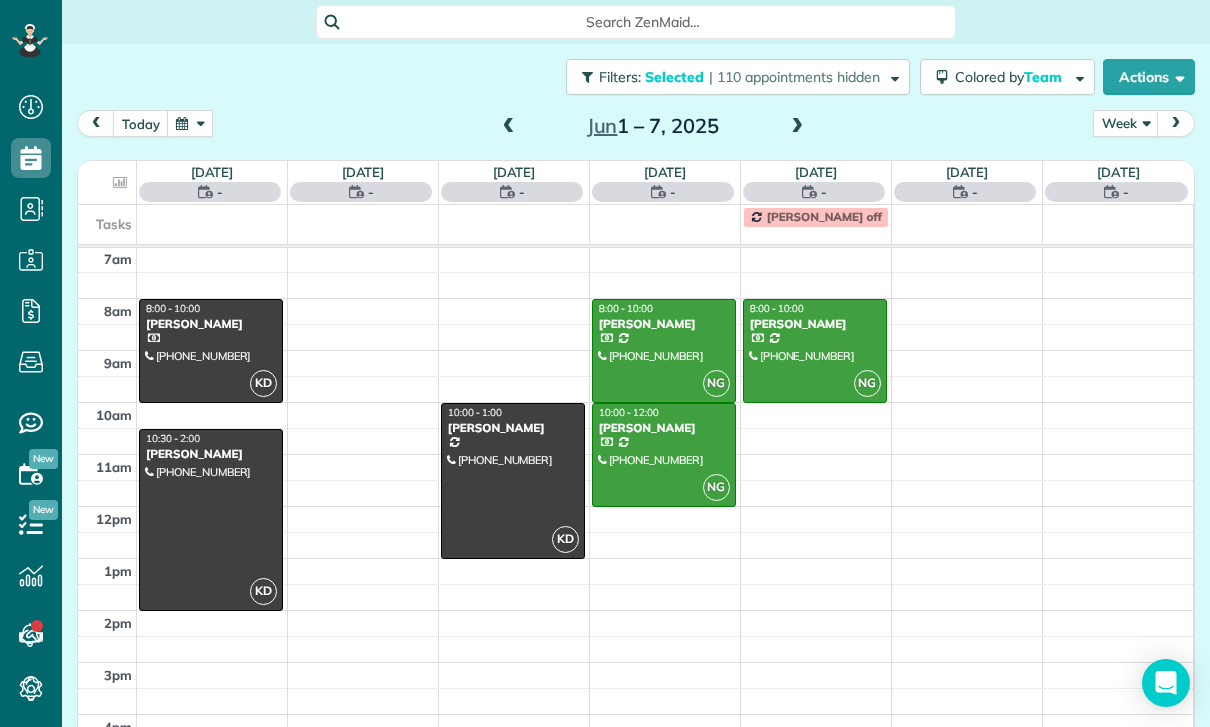 scroll, scrollTop: 157, scrollLeft: 0, axis: vertical 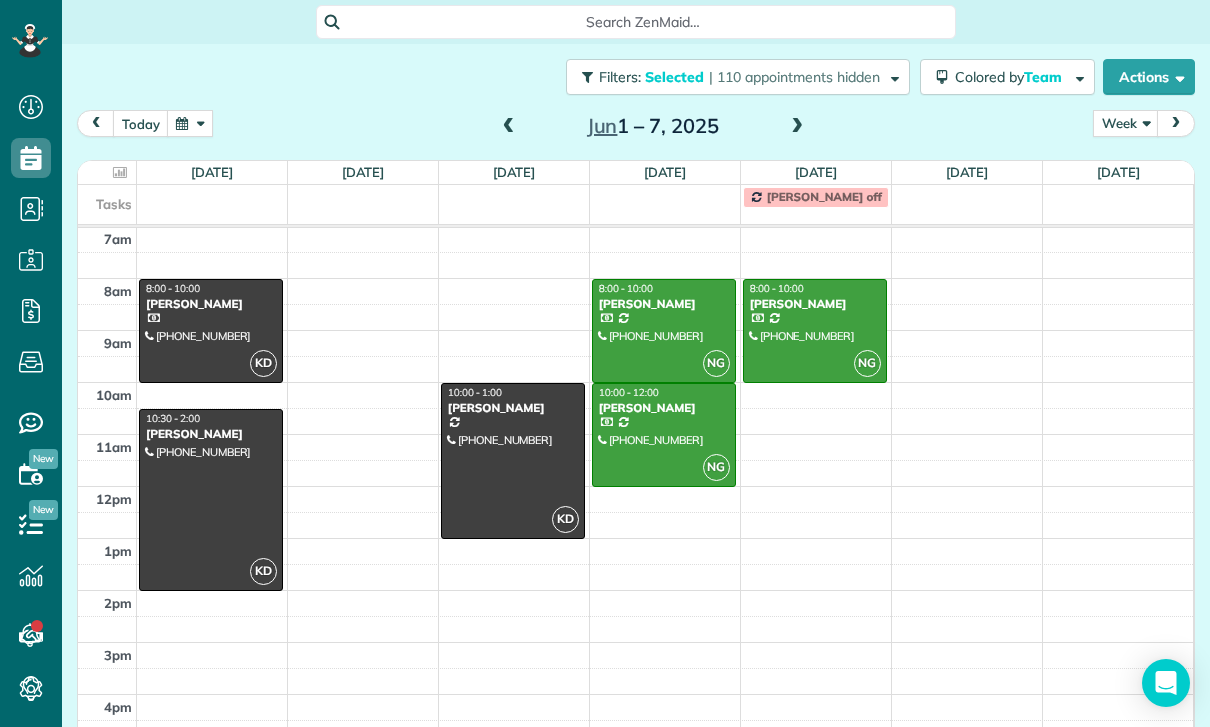 click at bounding box center [797, 127] 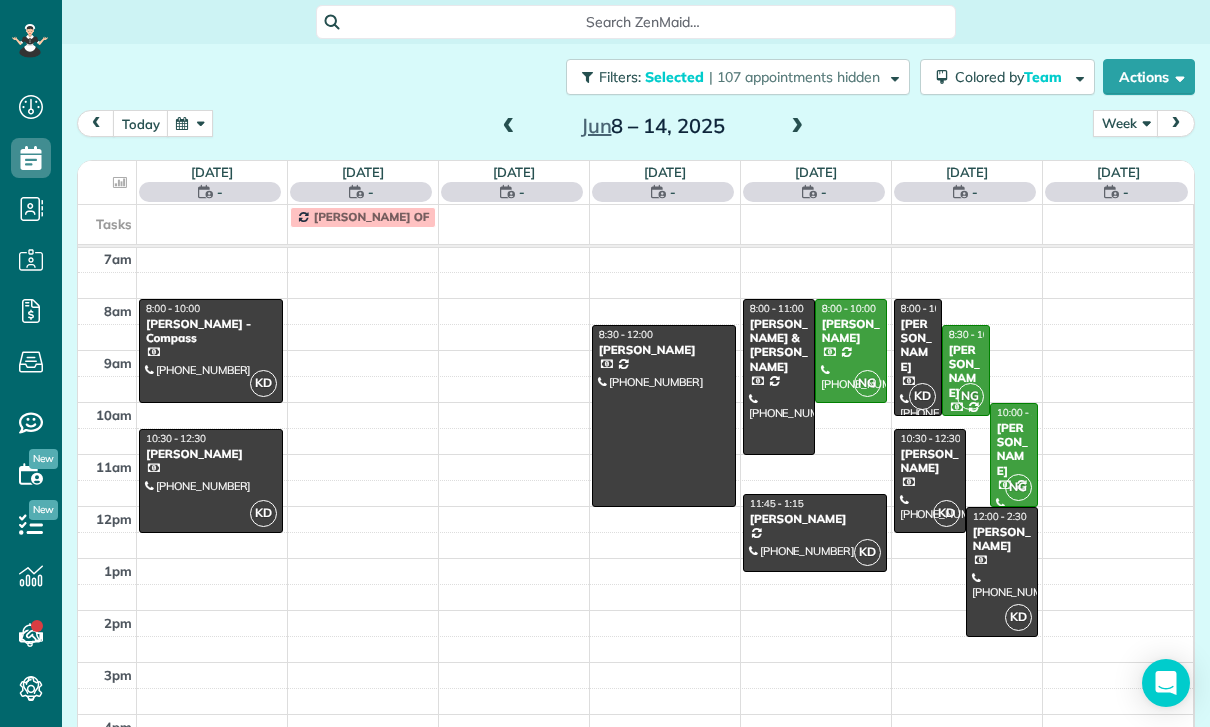 scroll, scrollTop: 157, scrollLeft: 0, axis: vertical 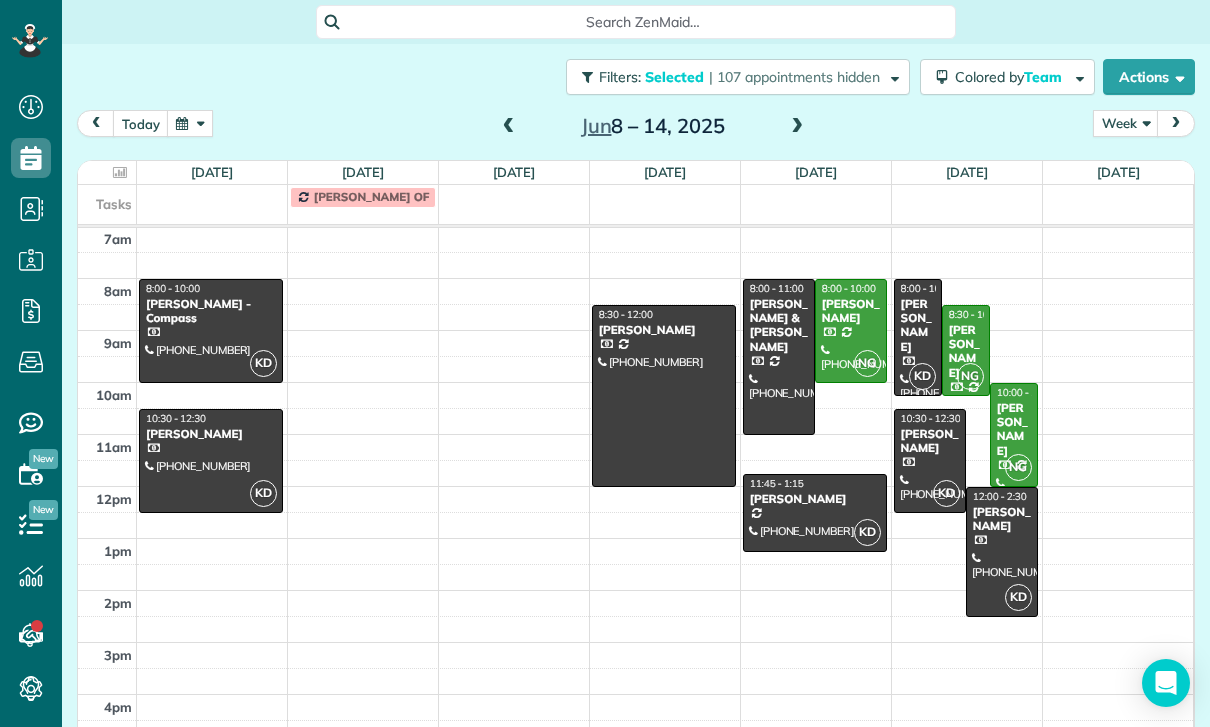click at bounding box center [797, 127] 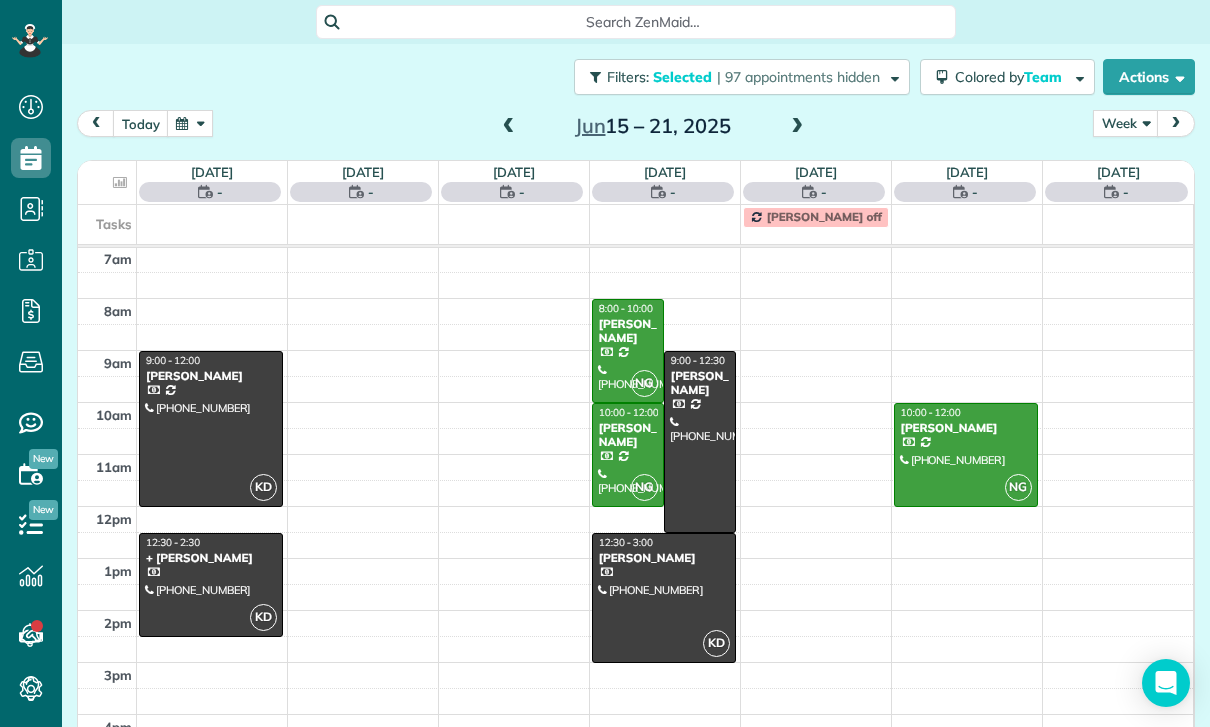 scroll, scrollTop: 157, scrollLeft: 0, axis: vertical 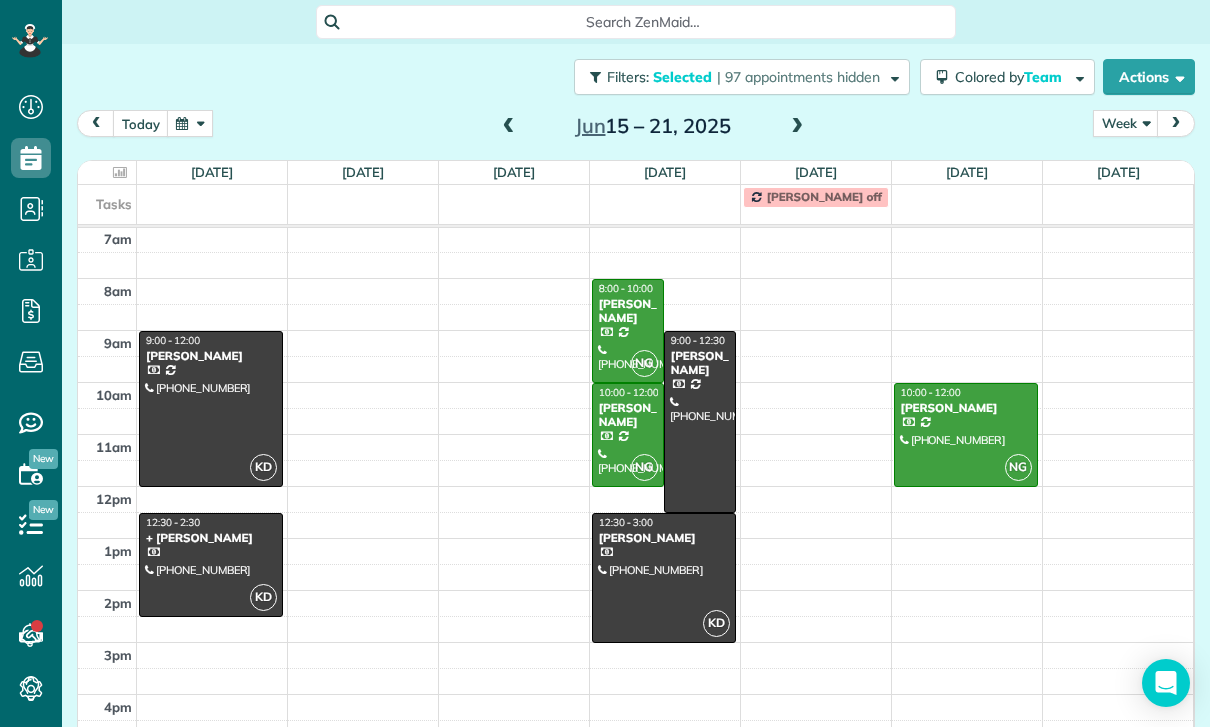 click at bounding box center [664, 578] 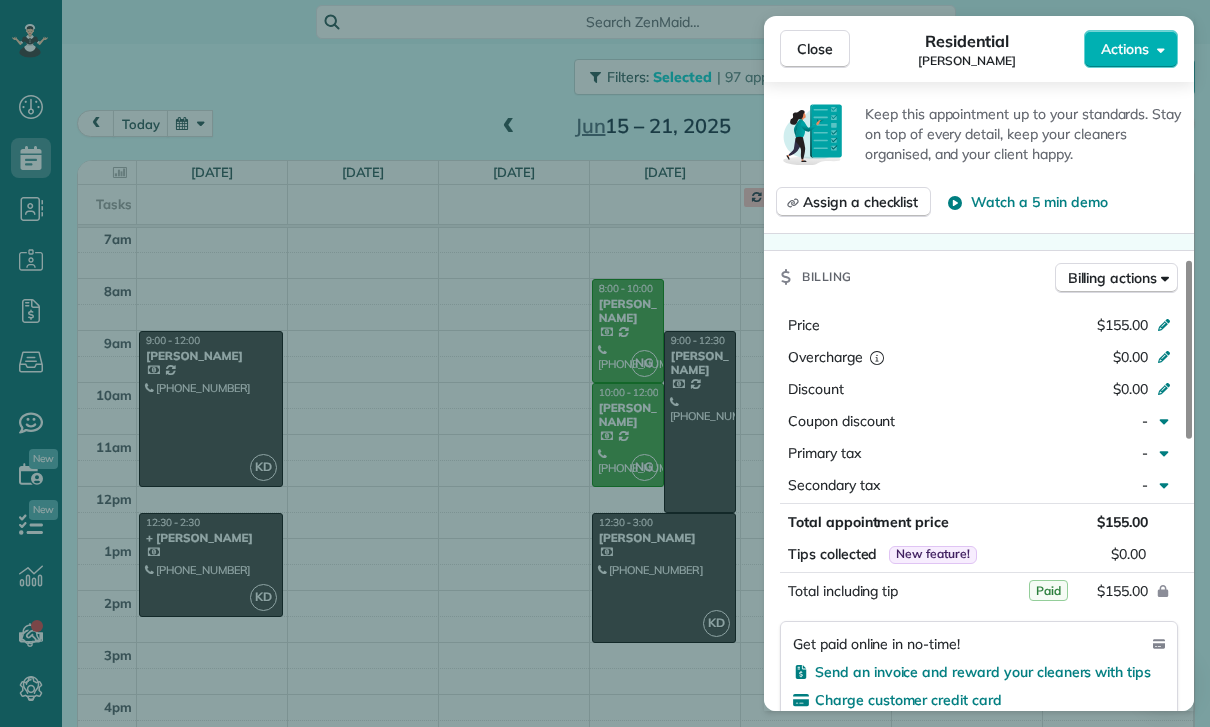 scroll, scrollTop: 744, scrollLeft: 0, axis: vertical 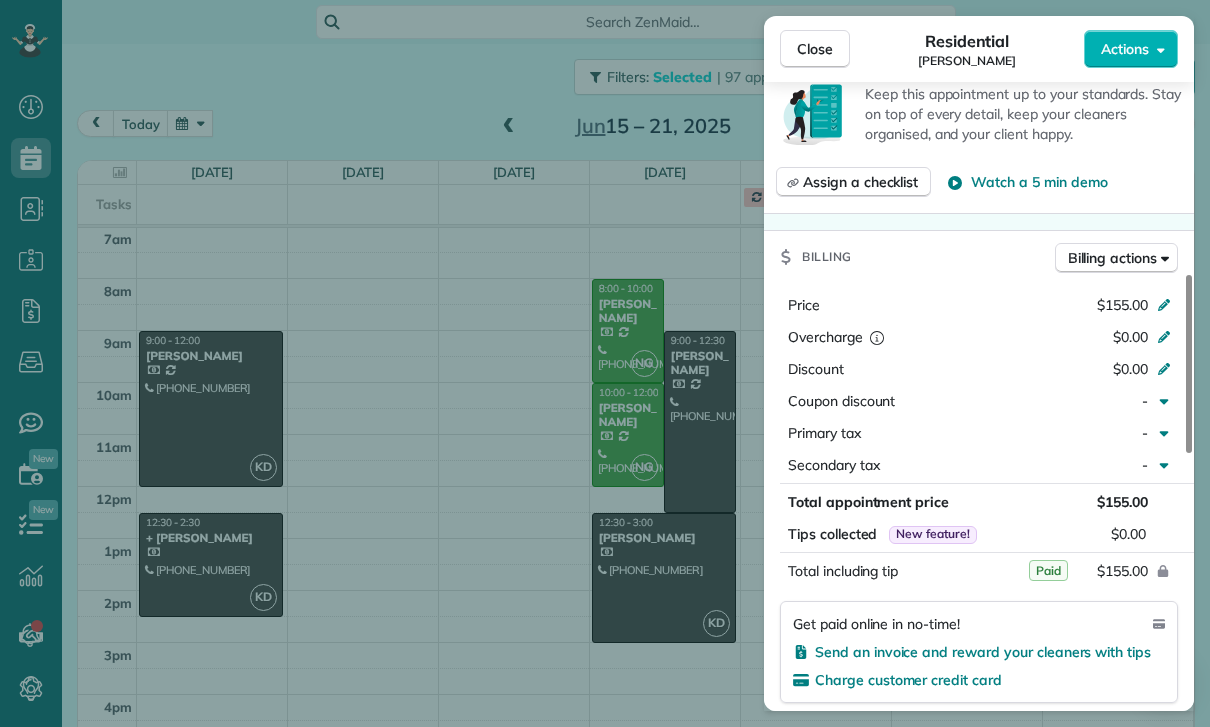 click on "Close Residential Olivia Glantz Actions Status Confirmed Olivia Glantz · Open profile Mobile (847) 507-7750 Copy No email on record Add email View Details Residential Wednesday, June 18, 2025 12:30 PM 3:00 PM 2 hours and 30 minutes One time 616 North Sweetzer Avenue Apt 102 Los Angeles CA 90048 Service was not rated yet Cleaners Time in and out Assign Invite Team Karina Cleaners Karina   Duenas 12:30 PM 3:00 PM Checklist Try Now Keep this appointment up to your standards. Stay on top of every detail, keep your cleaners organised, and your client happy. Assign a checklist Watch a 5 min demo Billing Billing actions Price $155.00 Overcharge $0.00 Discount $0.00 Coupon discount - Primary tax - Secondary tax - Total appointment price $155.00 Tips collected New feature! $0.00 Paid Total including tip $155.00 Get paid online in no-time! Send an invoice and reward your cleaners with tips Charge customer credit card Appointment custom fields Key # - Work items No work items to display Notes Appointment 1 Customer 0 (" at bounding box center (605, 363) 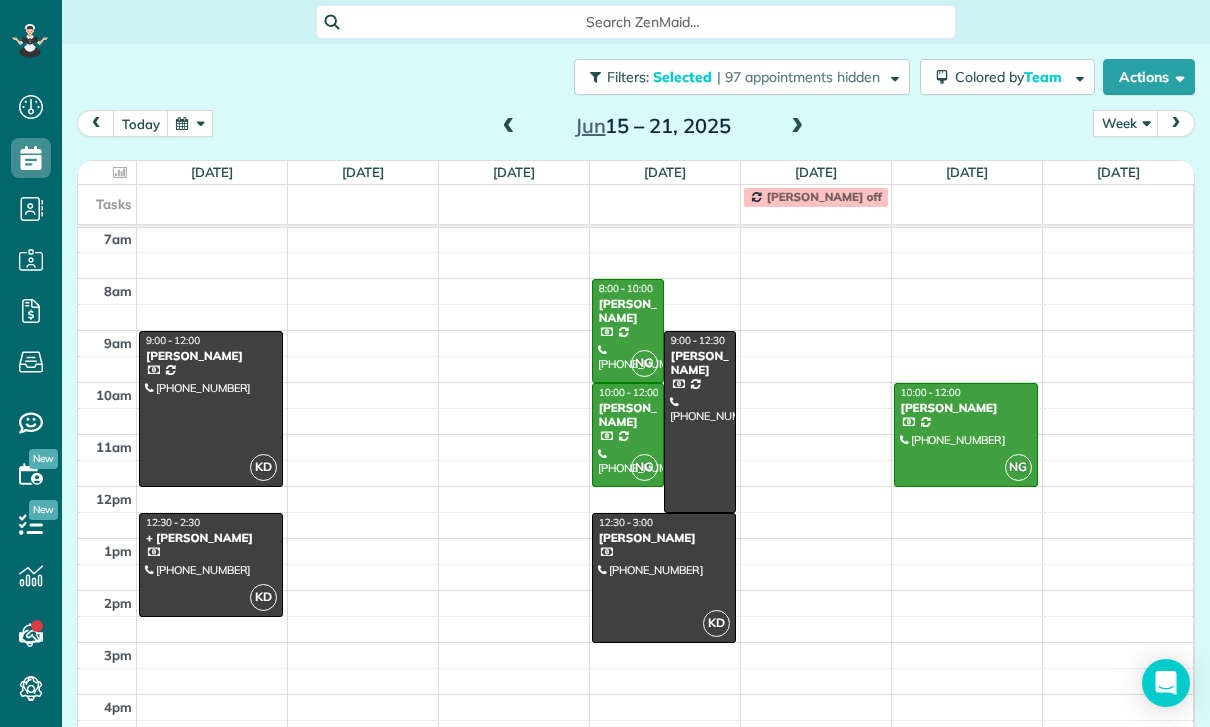 click at bounding box center (797, 127) 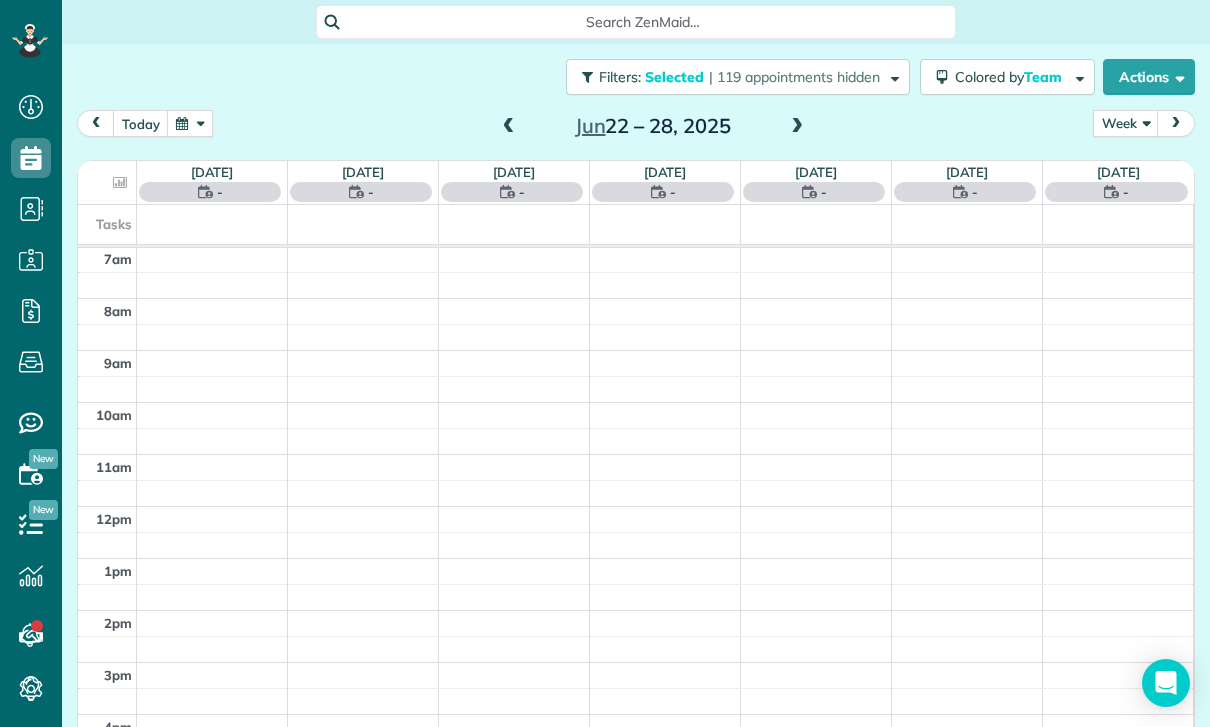 scroll, scrollTop: 157, scrollLeft: 0, axis: vertical 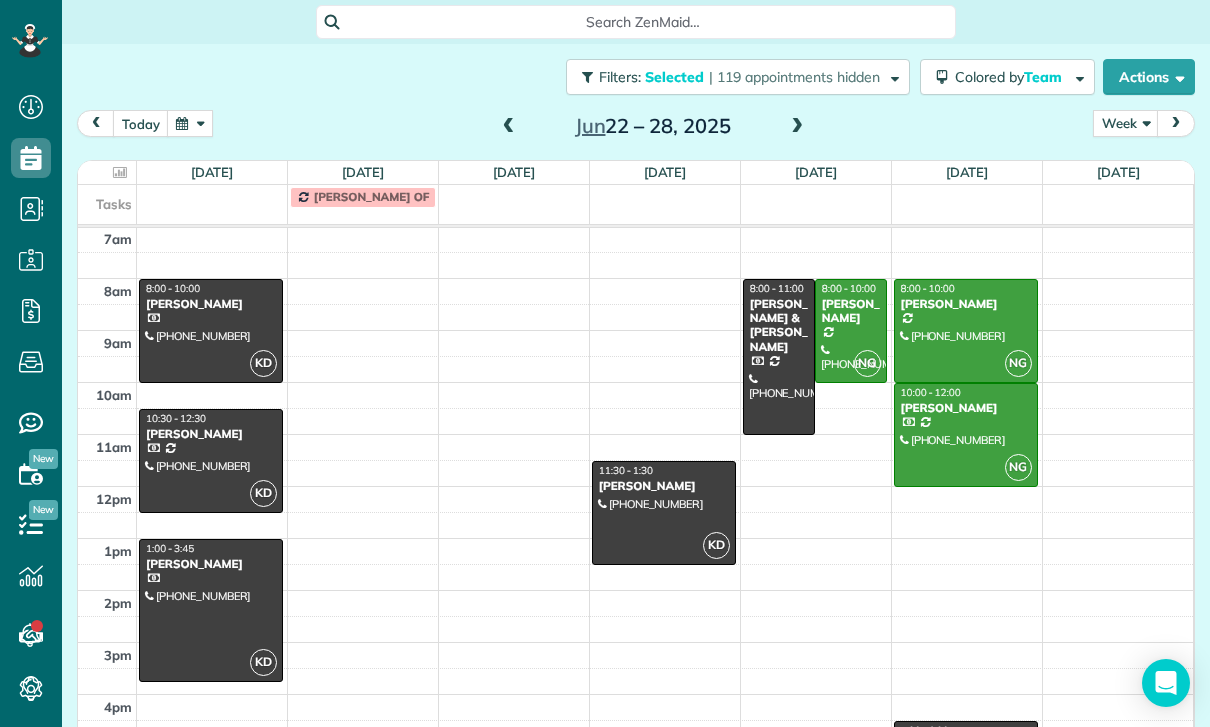 click at bounding box center [664, 513] 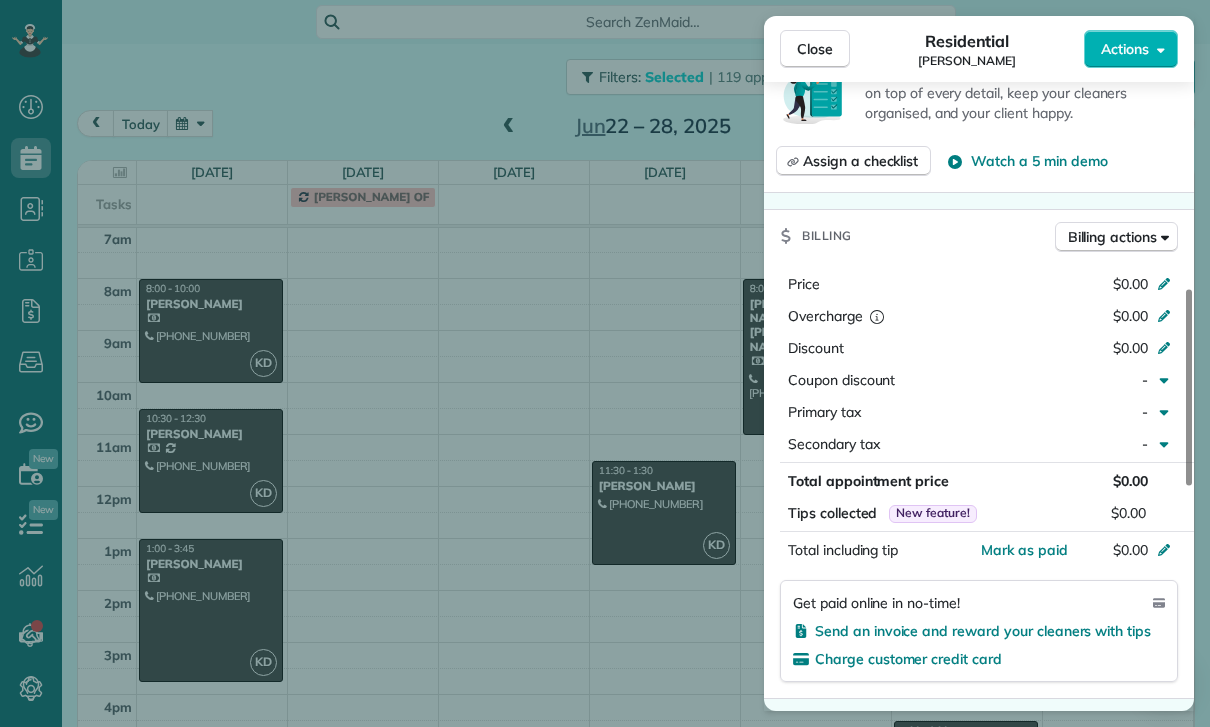 scroll, scrollTop: 794, scrollLeft: 0, axis: vertical 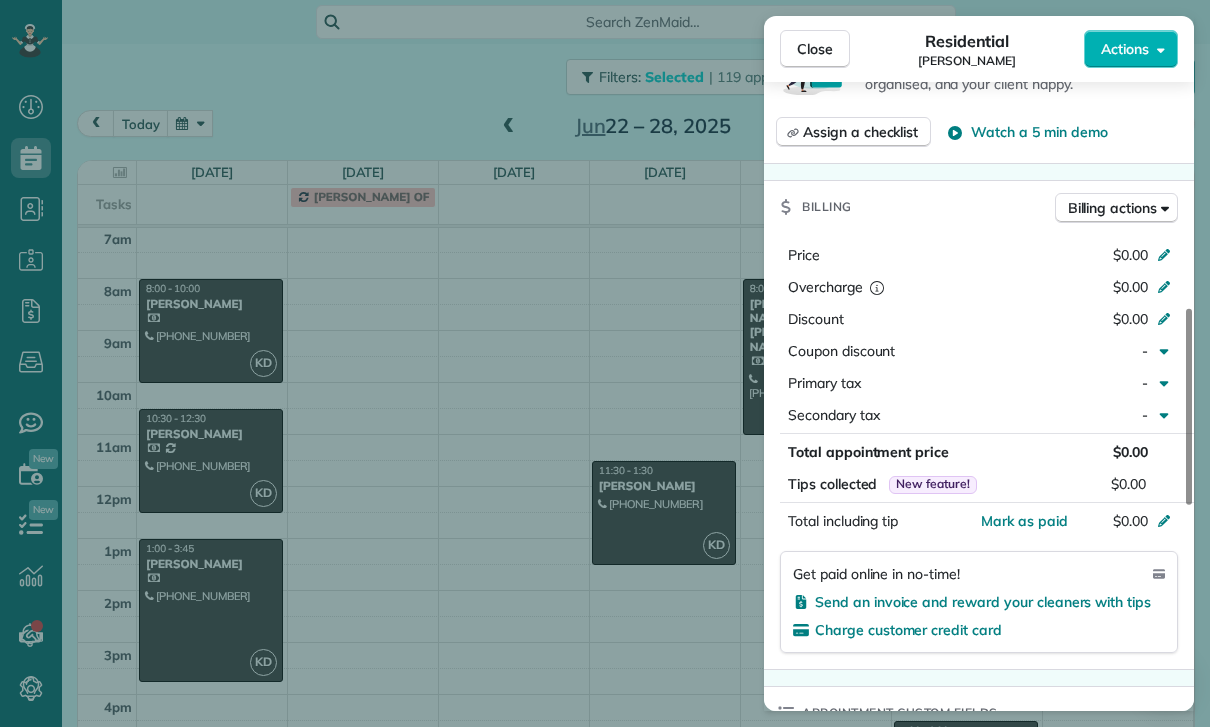 click on "Close Residential Kevin Cimino Actions Status Confirmed Kevin Cimino · Open profile Mobile (336) 312-8174 Copy No email on record Add email View Details Residential Wednesday, June 25, 2025 ( last week ) 11:30 AM 1:30 PM 2 hours and 0 minutes One time 1417 Nadeau Drive Los Angeles CA 90019 Service was not rated yet Cleaners Time in and out Assign Invite Team Karina Cleaners Karina   Duenas 11:30 AM 1:30 PM Checklist Try Now Keep this appointment up to your standards. Stay on top of every detail, keep your cleaners organised, and your client happy. Assign a checklist Watch a 5 min demo Billing Billing actions Price $0.00 Overcharge $0.00 Discount $0.00 Coupon discount - Primary tax - Secondary tax - Total appointment price $0.00 Tips collected New feature! $0.00 Mark as paid Total including tip $0.00 Get paid online in no-time! Send an invoice and reward your cleaners with tips Charge customer credit card Appointment custom fields Key # - Work items No work items to display Notes Appointment 0 Customer 0" at bounding box center (605, 363) 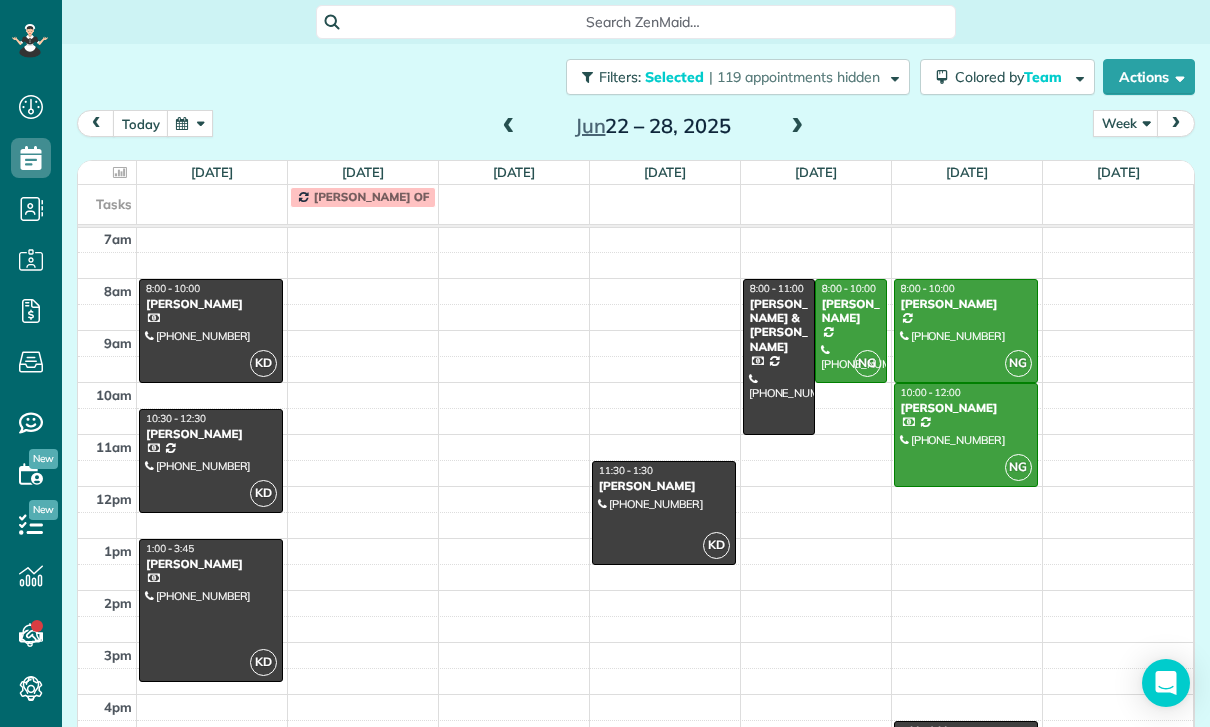 click at bounding box center (779, 357) 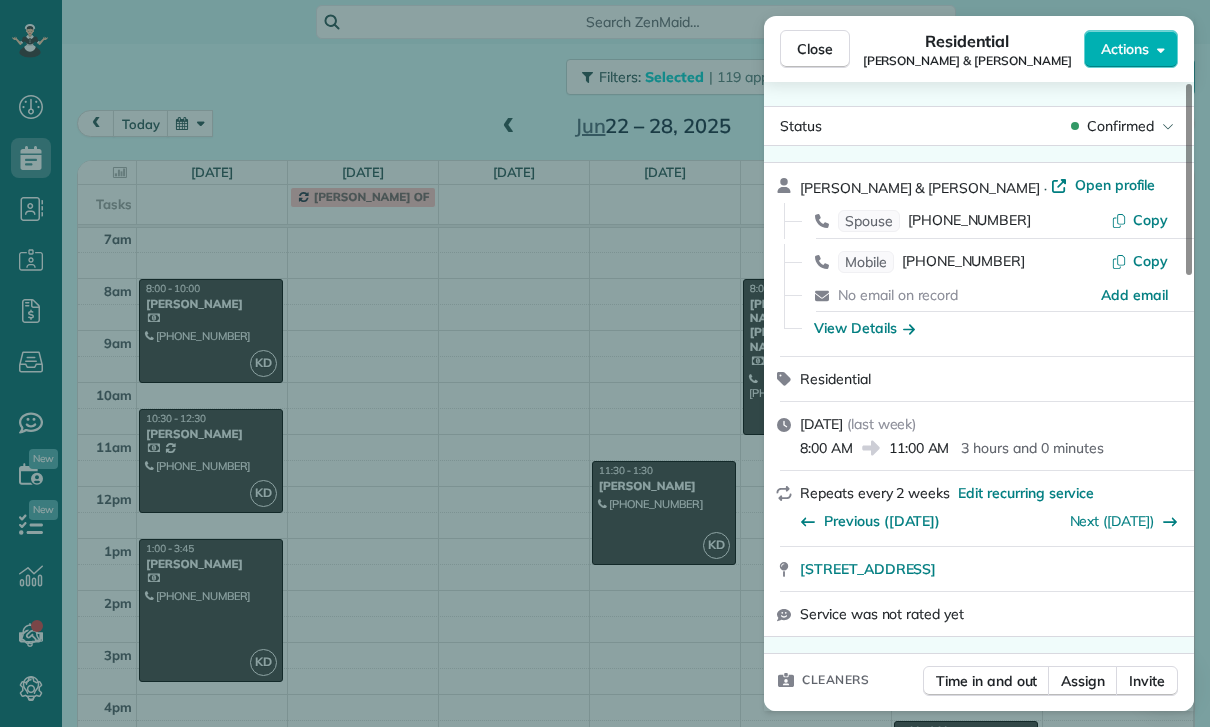 scroll, scrollTop: 62, scrollLeft: 0, axis: vertical 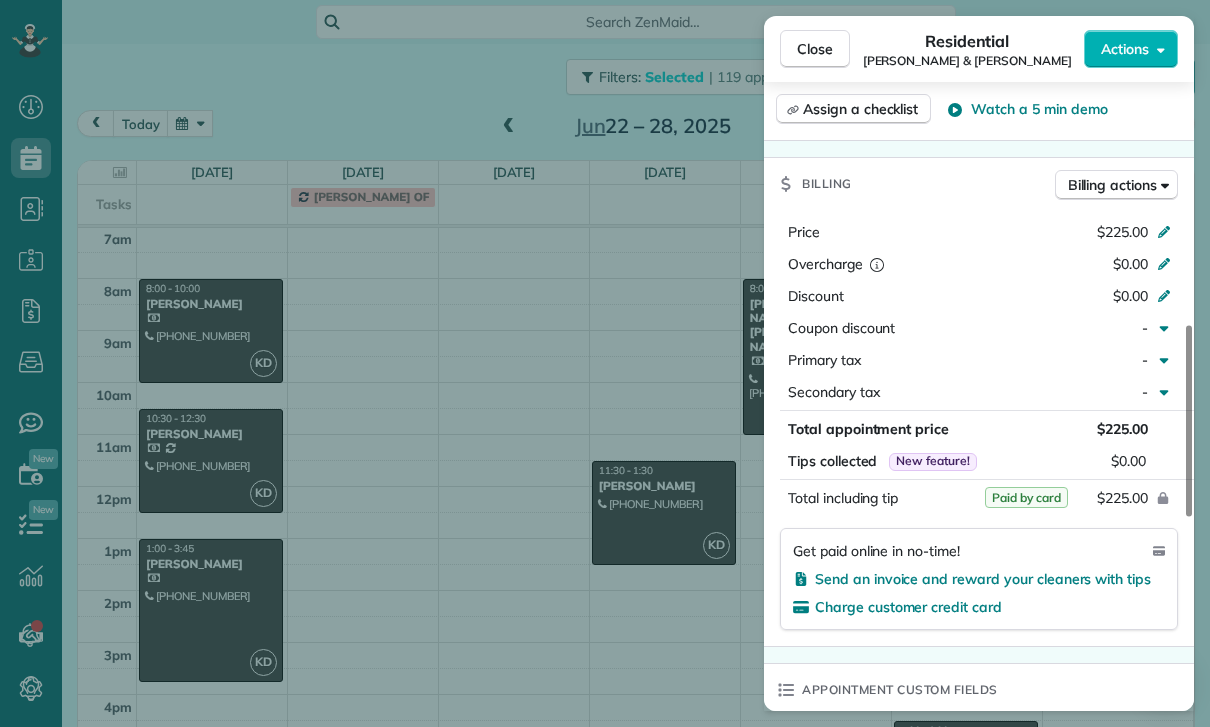 click on "Close Residential Doug & Susan Rogers Actions Status Confirmed Doug & Susan Rogers · Open profile Spouse (818) 939-3153 Copy Mobile (818) 939-3141 Copy No email on record Add email View Details Residential Thursday, June 26, 2025 ( last week ) 8:00 AM 11:00 AM 3 hours and 0 minutes Repeats every 2 weeks Edit recurring service Previous (Jun 12) Next (Jul 10) 1600 Valley View Road Glendale CA 91202 Service was not rated yet Cleaners Time in and out Assign Invite Team Karina Cleaners No cleaners assigned yet Checklist Try Now Keep this appointment up to your standards. Stay on top of every detail, keep your cleaners organised, and your client happy. Assign a checklist Watch a 5 min demo Billing Billing actions Price $225.00 Overcharge $0.00 Discount $0.00 Coupon discount - Primary tax - Secondary tax - Total appointment price $225.00 Tips collected New feature! $0.00 Paid by card Total including tip $225.00 Get paid online in no-time! Send an invoice and reward your cleaners with tips Appointment custom fields" at bounding box center [605, 363] 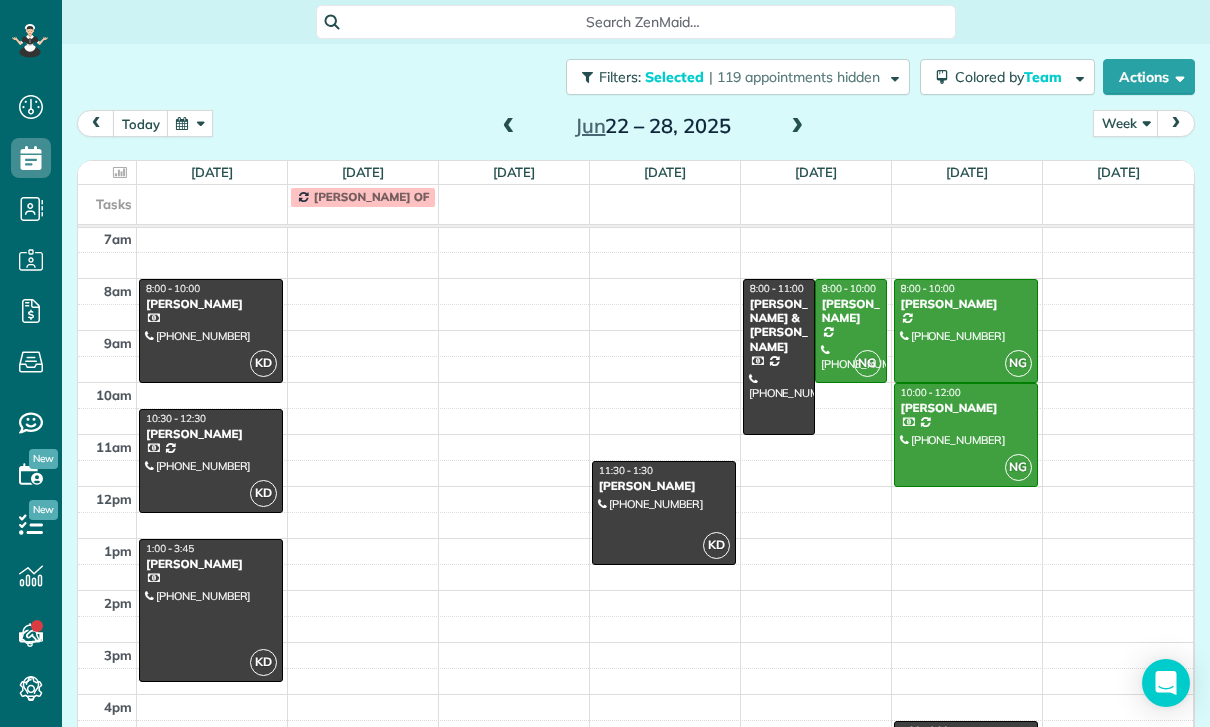 click at bounding box center [797, 127] 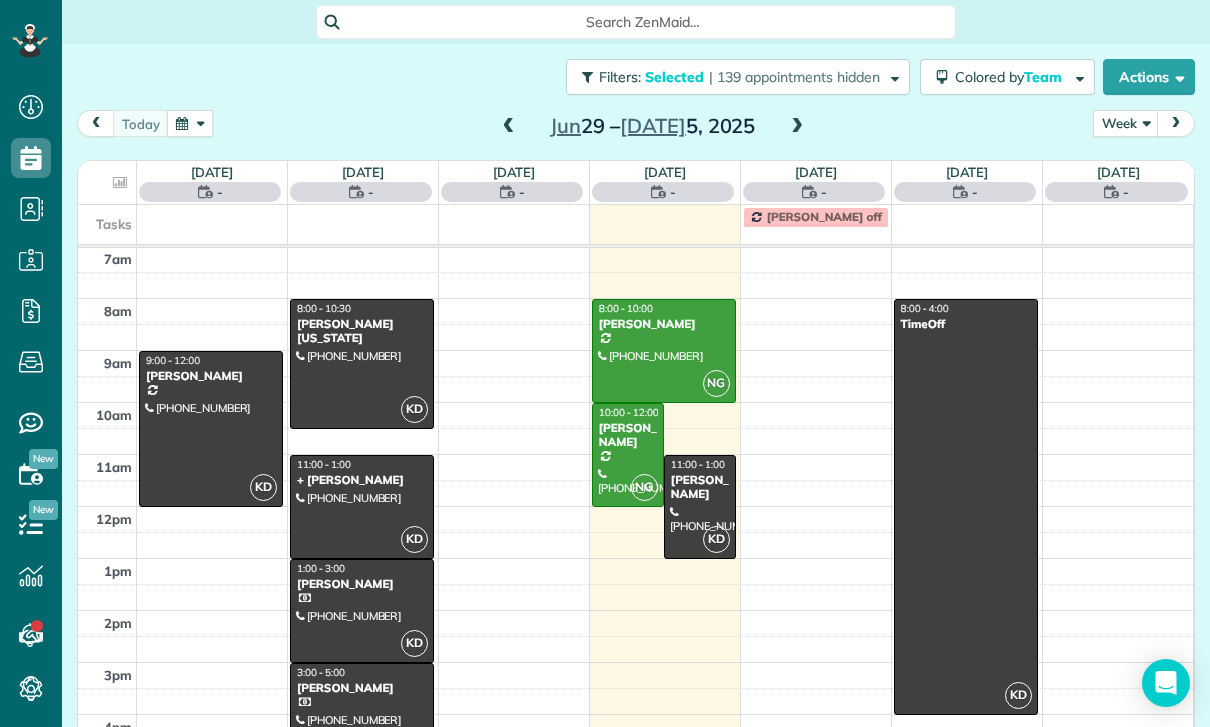 scroll, scrollTop: 157, scrollLeft: 0, axis: vertical 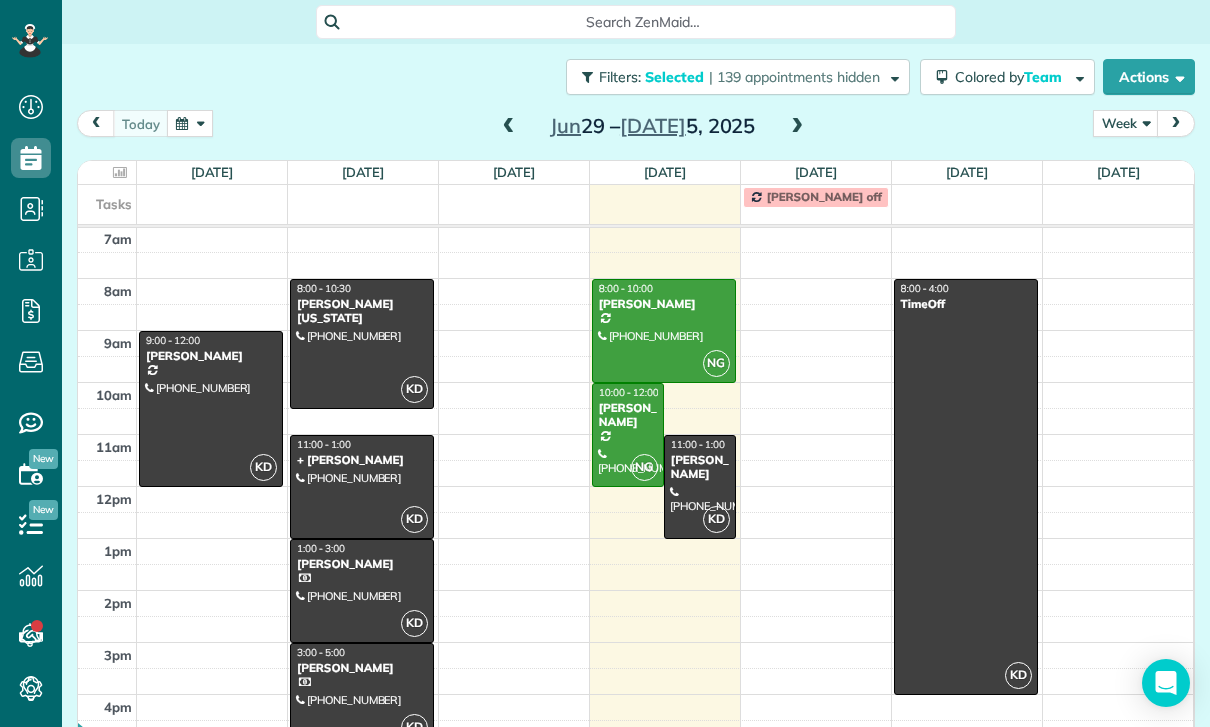 click at bounding box center (211, 409) 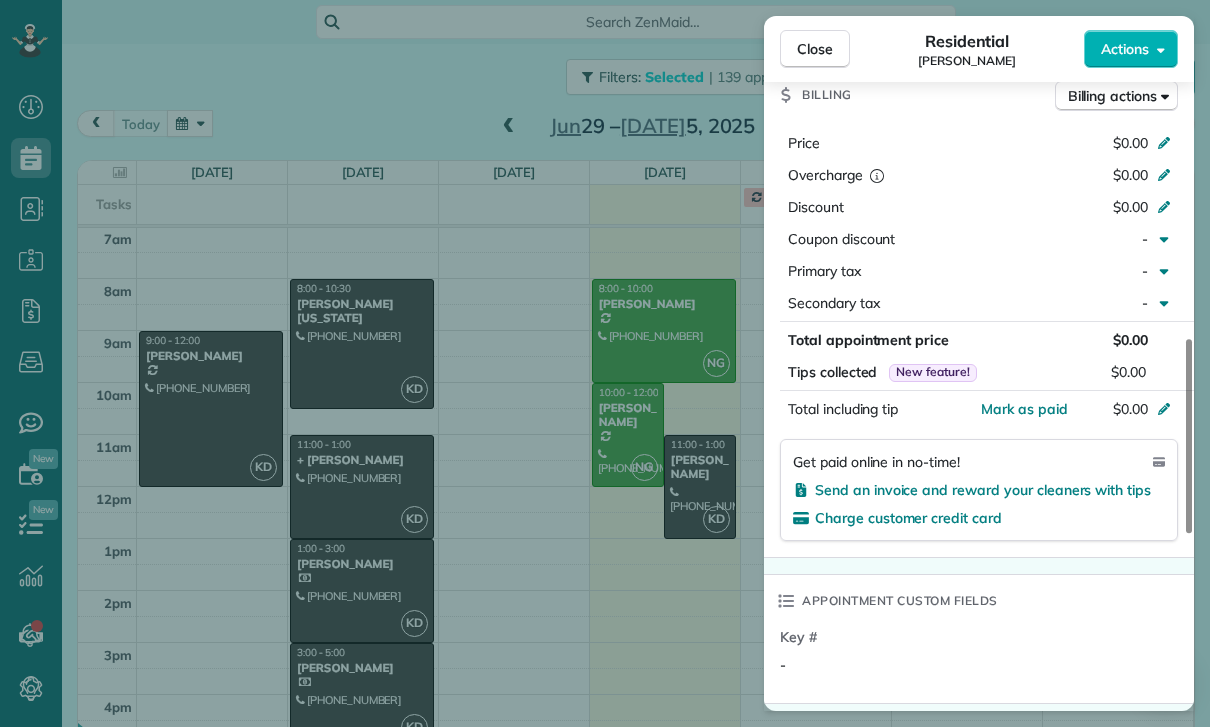 scroll, scrollTop: 982, scrollLeft: 0, axis: vertical 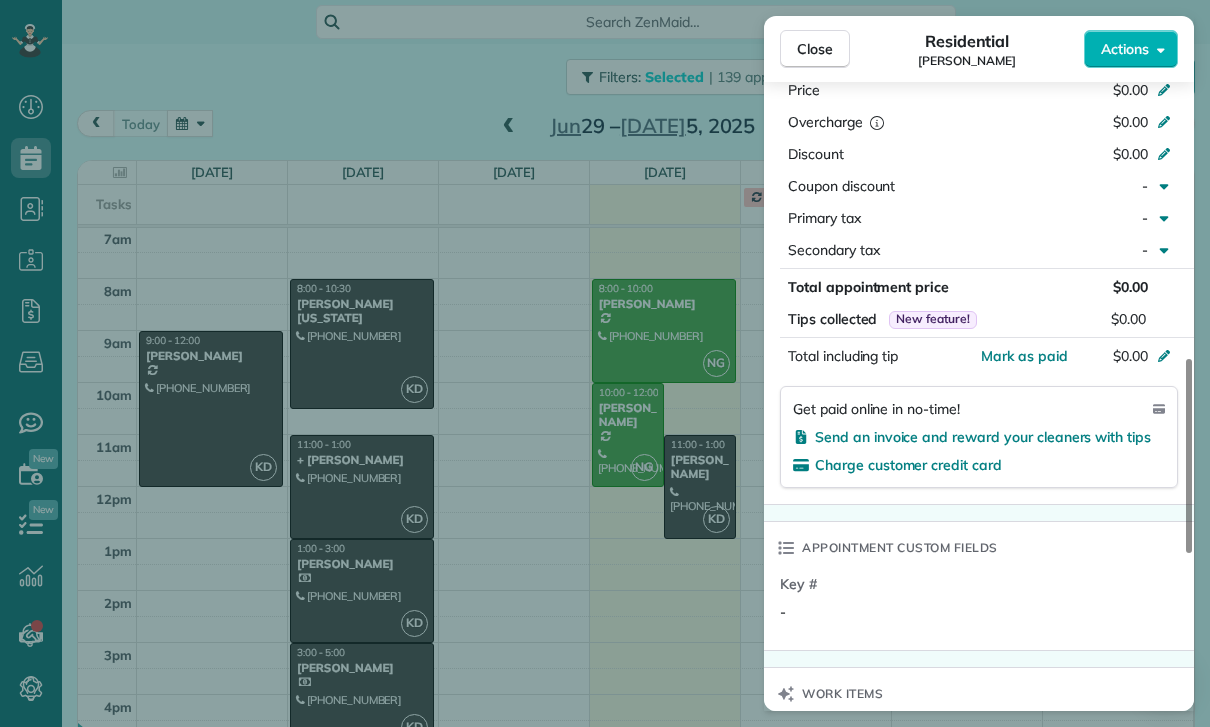 click on "Close Residential Jessie Runzel Actions Status Confirmed Jessie Runzel · Open profile Mobile (847) 346-9002 Copy No email on record Add email View Details Residential Sunday, June 29, 2025 ( 4 days ago ) 9:00 AM 12:00 PM 3 hours and 0 minutes Repeats every 2 weeks Edit recurring service Previous (Jun 15) Next (Jul 13) 1050 South Bronson Avenue Los Angeles CA 90019 Service was not rated yet Cleaners Time in and out Assign Invite Team Karina Cleaners Karina   Duenas 9:00 AM 12:00 PM Checklist Try Now Keep this appointment up to your standards. Stay on top of every detail, keep your cleaners organised, and your client happy. Assign a checklist Watch a 5 min demo Billing Billing actions Price $0.00 Overcharge $0.00 Discount $0.00 Coupon discount - Primary tax - Secondary tax - Total appointment price $0.00 Tips collected New feature! $0.00 Mark as paid Total including tip $0.00 Get paid online in no-time! Send an invoice and reward your cleaners with tips Charge customer credit card Appointment custom fields - 0" at bounding box center [605, 363] 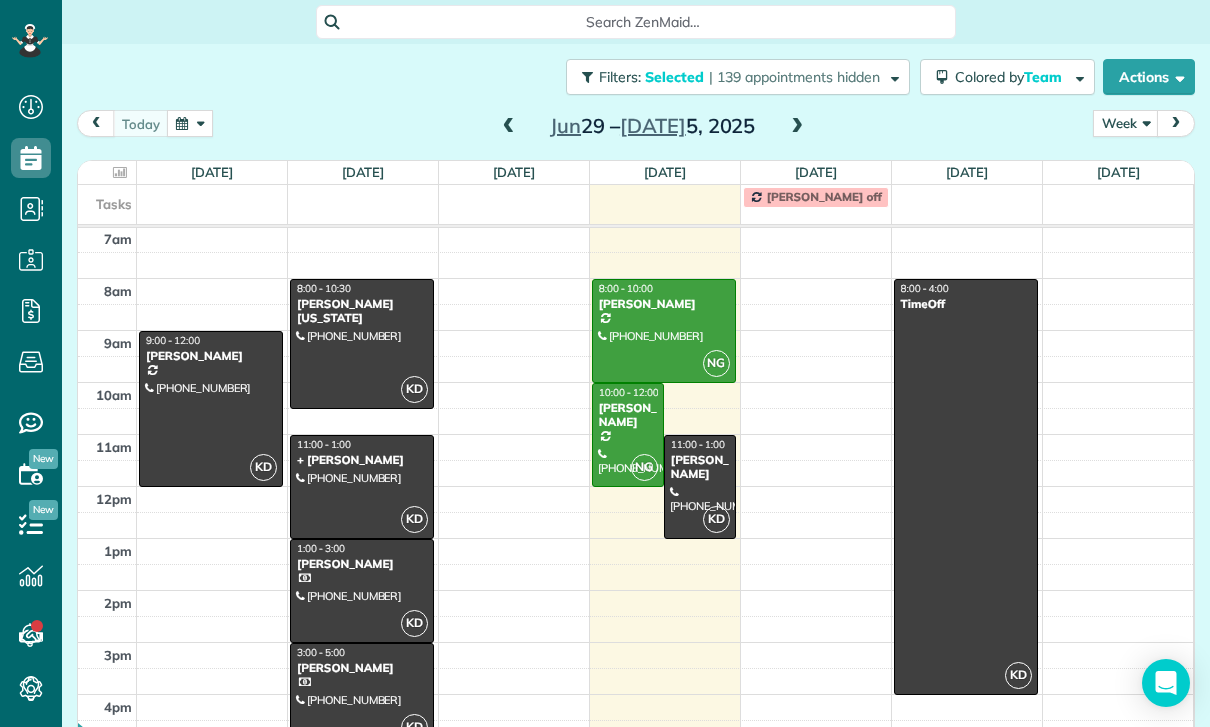 click at bounding box center [509, 127] 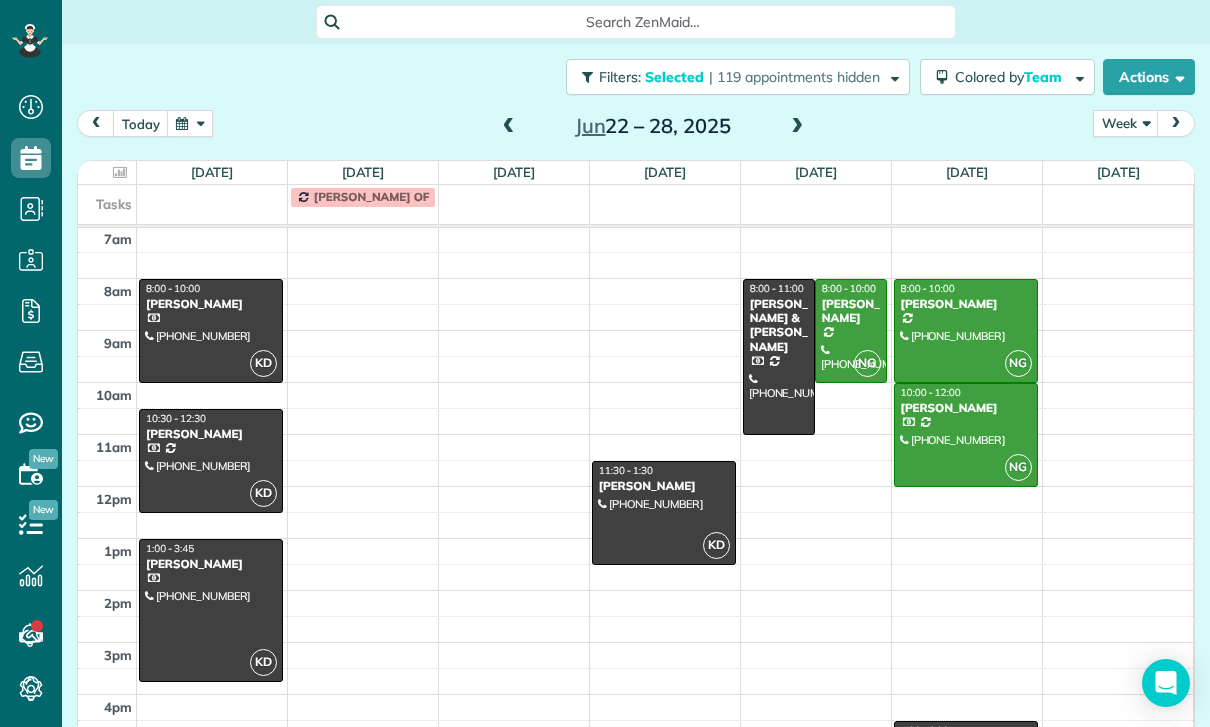scroll, scrollTop: 157, scrollLeft: 0, axis: vertical 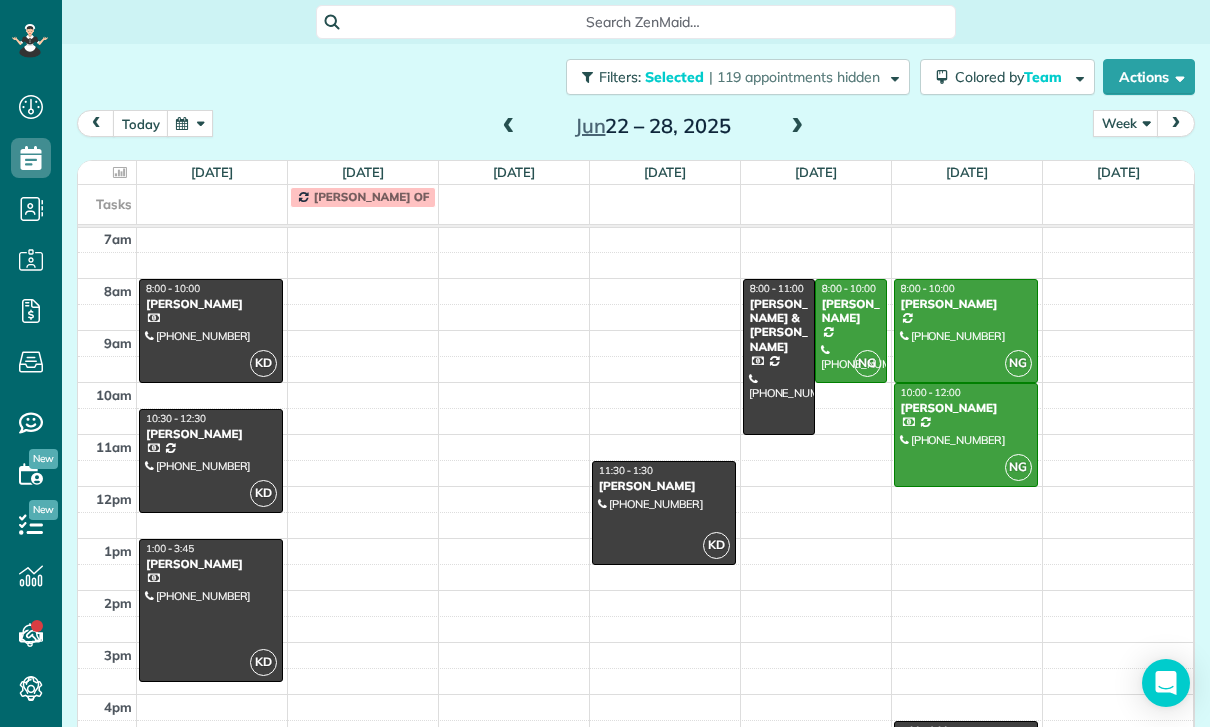 click on "Doug Schreck" at bounding box center [851, 311] 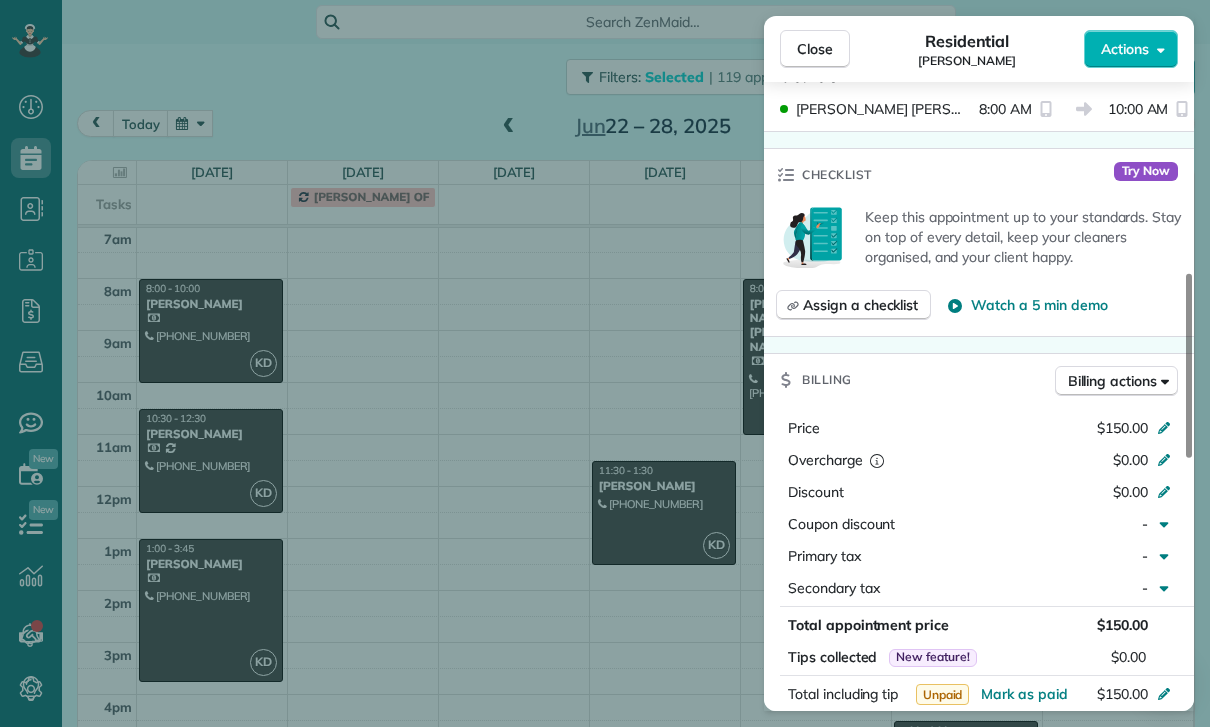 scroll, scrollTop: 713, scrollLeft: 0, axis: vertical 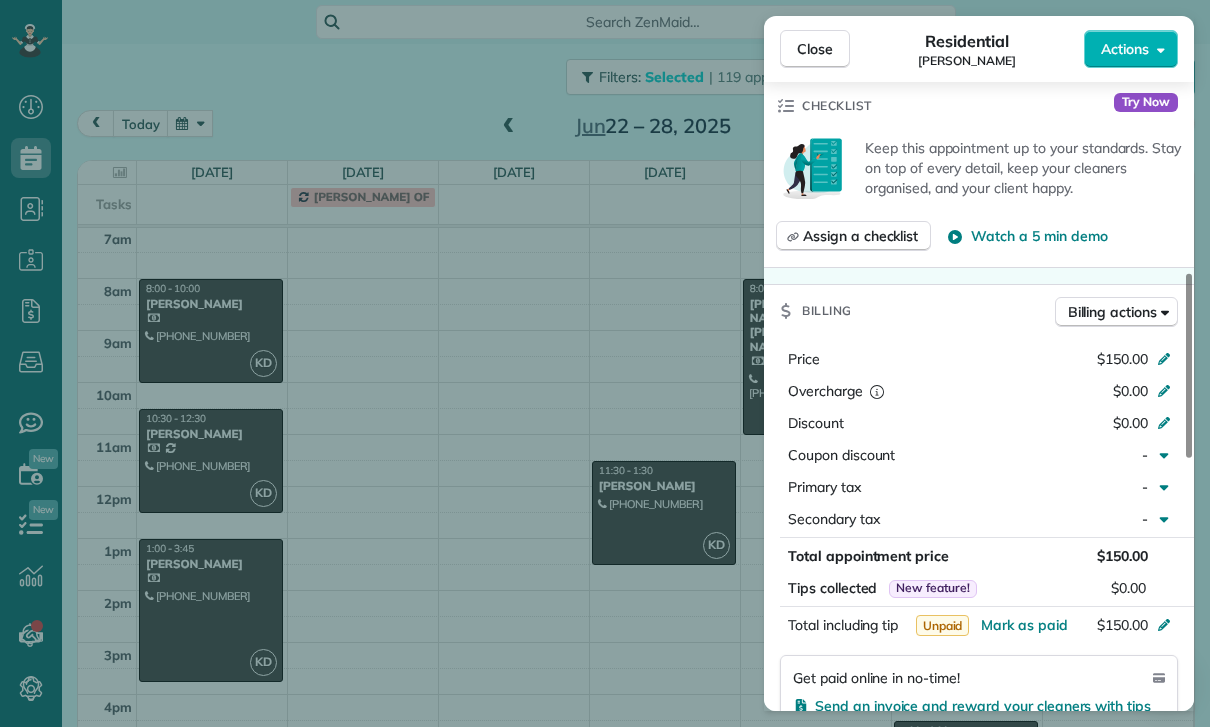 click on "Close Residential Doug Schreck Actions Status Yet to Confirm Doug Schreck · Open profile Mobile (818) 416-9537 Copy No email on record Add email View Details Residential Thursday, June 26, 2025 ( last week ) 8:00 AM 10:00 AM 2 hours and 0 minutes Repeats every 2 weeks Edit recurring service Previous (Jun 12) Next (Jul 10) 13723 Weddington Street Sherman Oaks CA 91401 Service was not rated yet Cleaners Time in and out Assign Invite Team Nelly Cleaners Nelly   Gusman 8:00 AM 10:00 AM Checklist Try Now Keep this appointment up to your standards. Stay on top of every detail, keep your cleaners organised, and your client happy. Assign a checklist Watch a 5 min demo Billing Billing actions Price $150.00 Overcharge $0.00 Discount $0.00 Coupon discount - Primary tax - Secondary tax - Total appointment price $150.00 Tips collected New feature! $0.00 Unpaid Mark as paid Total including tip $150.00 Get paid online in no-time! Send an invoice and reward your cleaners with tips Charge customer credit card Key # - Notes 0" at bounding box center (605, 363) 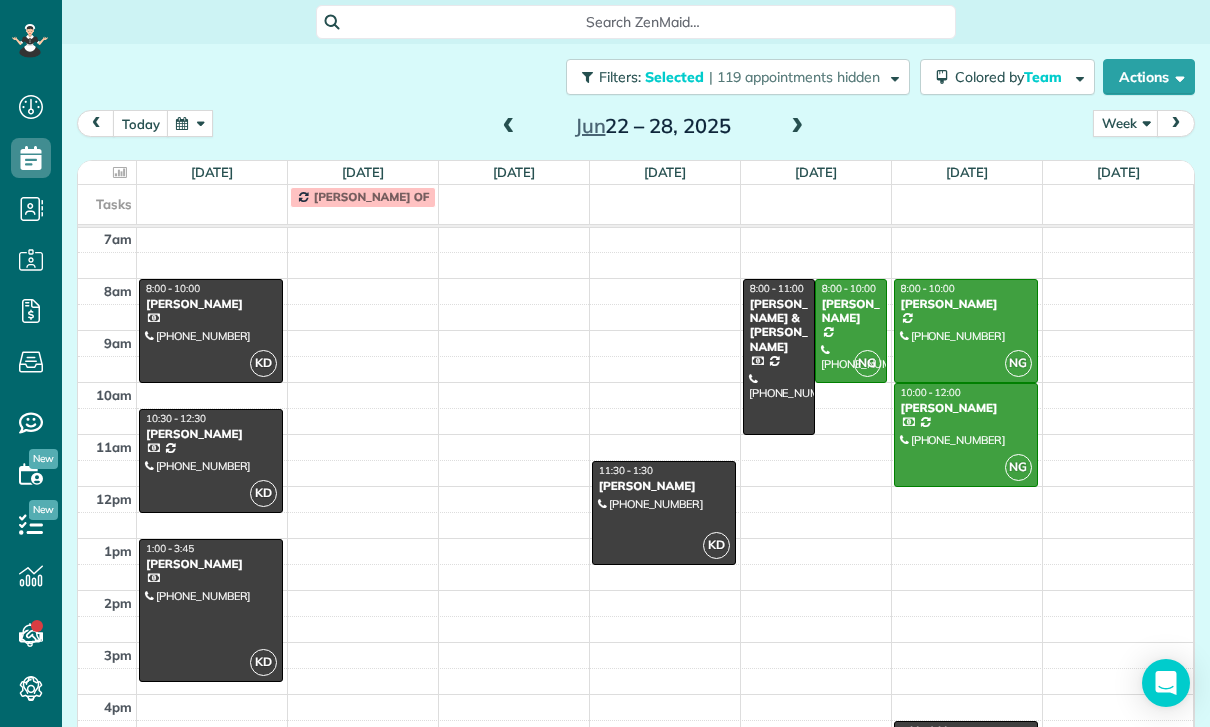 click at bounding box center [966, 331] 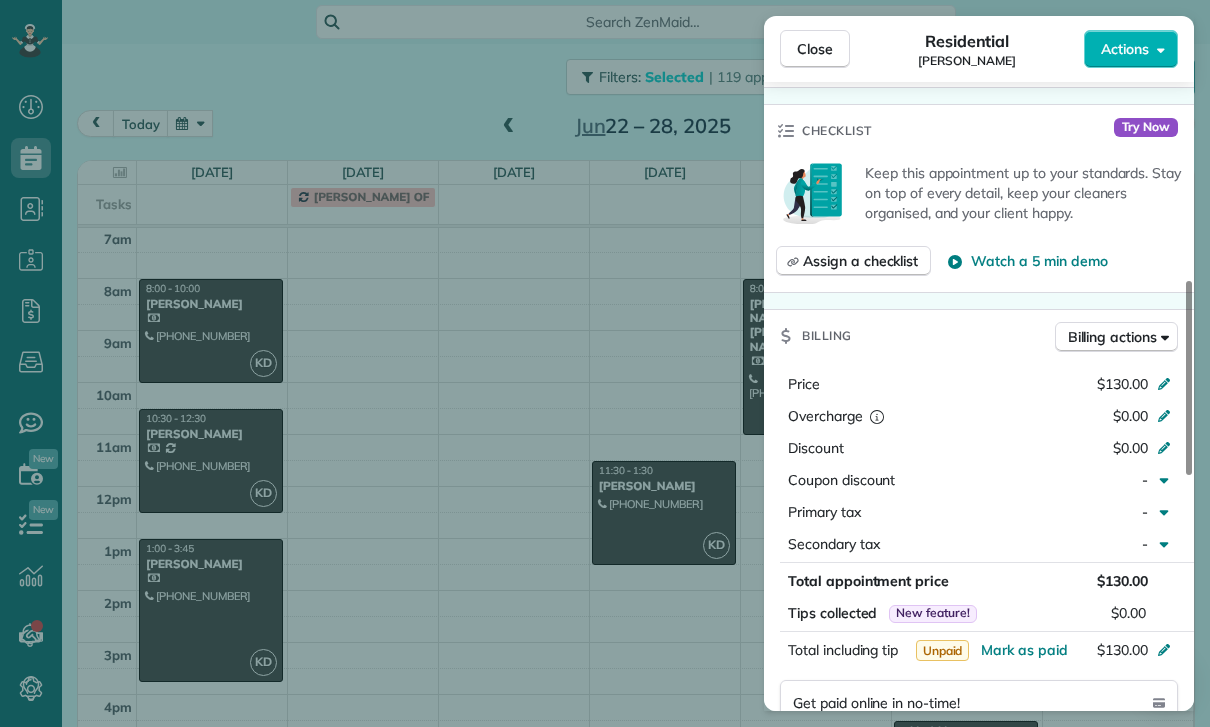 scroll, scrollTop: 772, scrollLeft: 0, axis: vertical 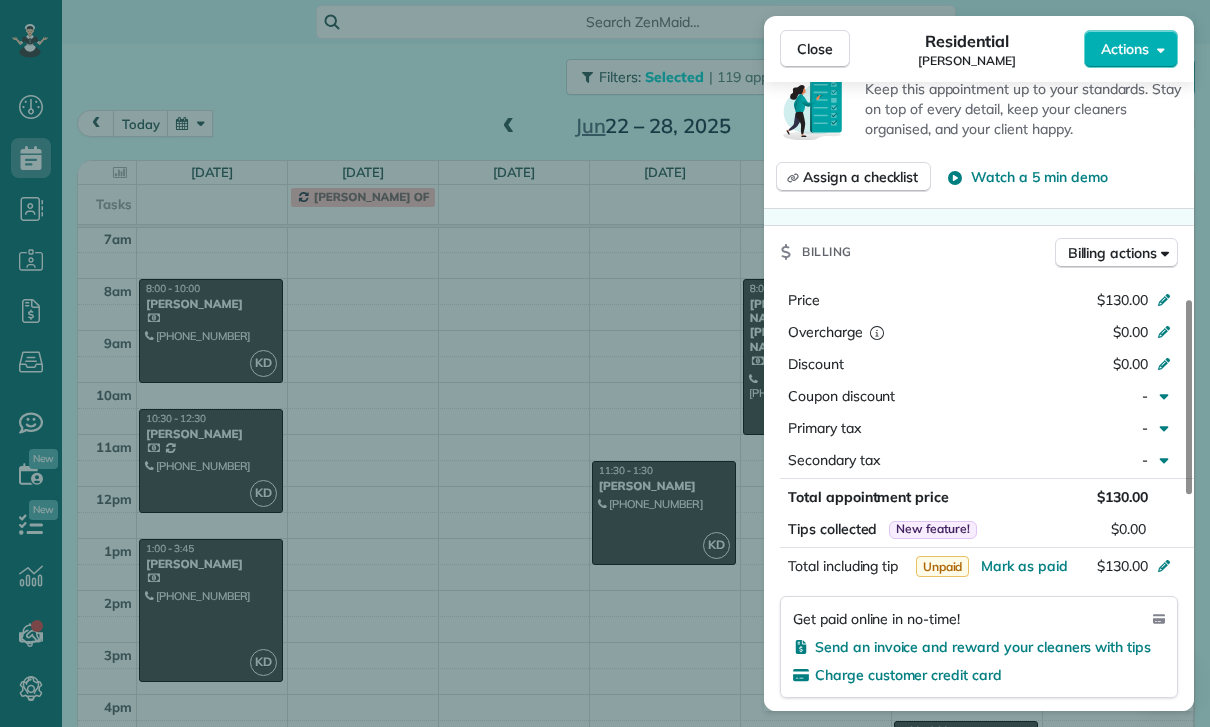 click on "Close Residential Ethan Mendelson Actions Status Confirmed Ethan Mendelson · Open profile Mobile (503) 807-0901 Copy No email on record Add email View Details Residential Friday, June 27, 2025 ( last week ) 8:00 AM 10:00 AM 2 hours and 0 minutes Repeats every 4 weeks Edit recurring service Previous (May 30) Next (Jul 25) 14014 Milbank Street Sherman Oaks CA 91423 Service was not rated yet Cleaners Time in and out Assign Invite Team Nelly Cleaners Nelly   Gusman 8:00 AM 10:00 AM Checklist Try Now Keep this appointment up to your standards. Stay on top of every detail, keep your cleaners organised, and your client happy. Assign a checklist Watch a 5 min demo Billing Billing actions Price $130.00 Overcharge $0.00 Discount $0.00 Coupon discount - Primary tax - Secondary tax - Total appointment price $130.00 Tips collected New feature! $0.00 Unpaid Mark as paid Total including tip $130.00 Get paid online in no-time! Send an invoice and reward your cleaners with tips Charge customer credit card Key # - Work items" at bounding box center (605, 363) 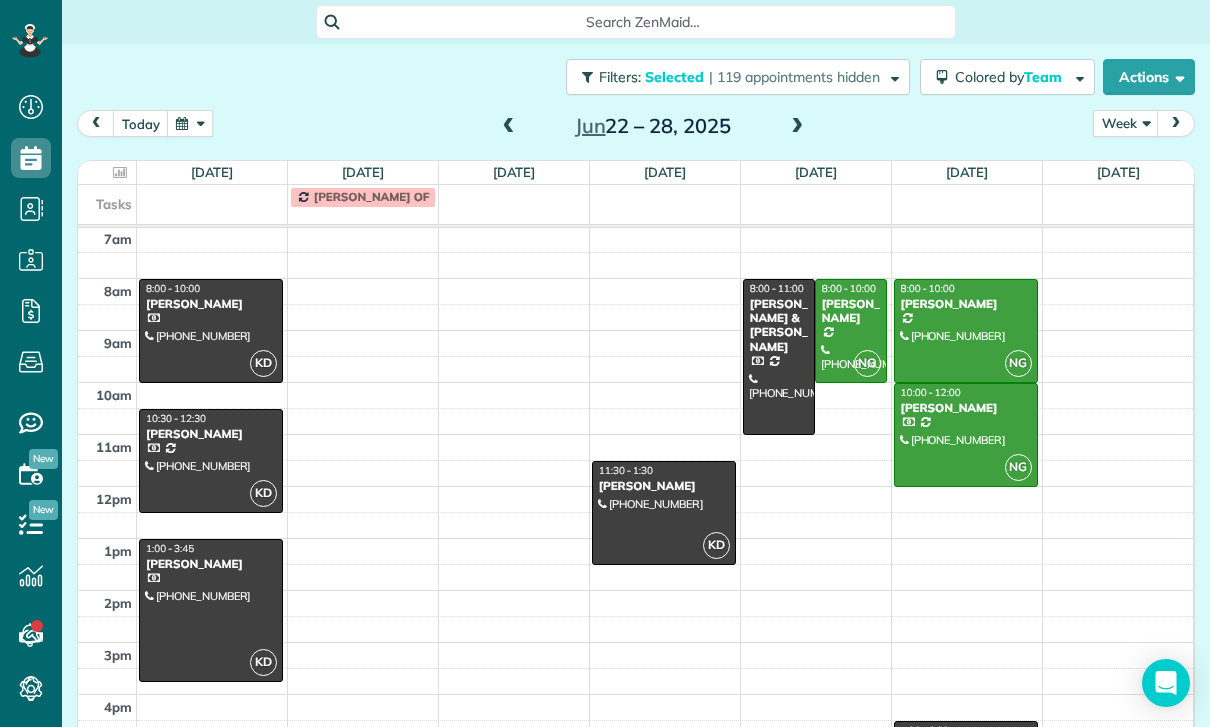 click at bounding box center (966, 435) 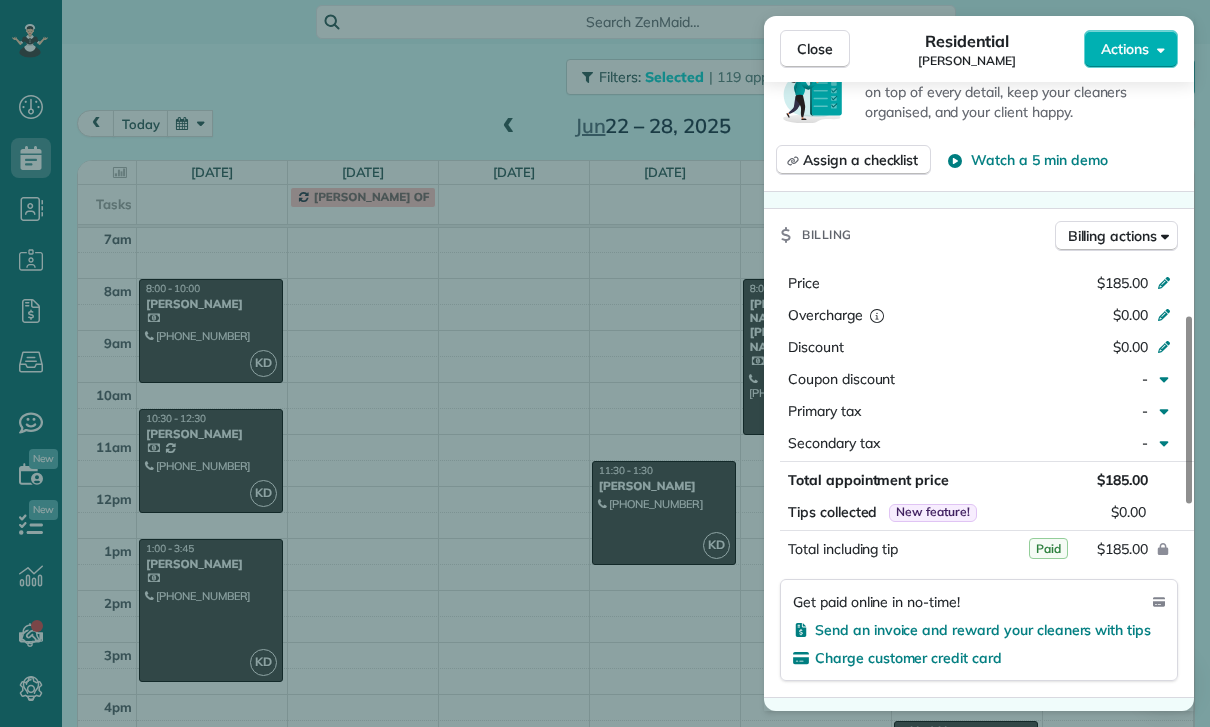 scroll, scrollTop: 881, scrollLeft: 0, axis: vertical 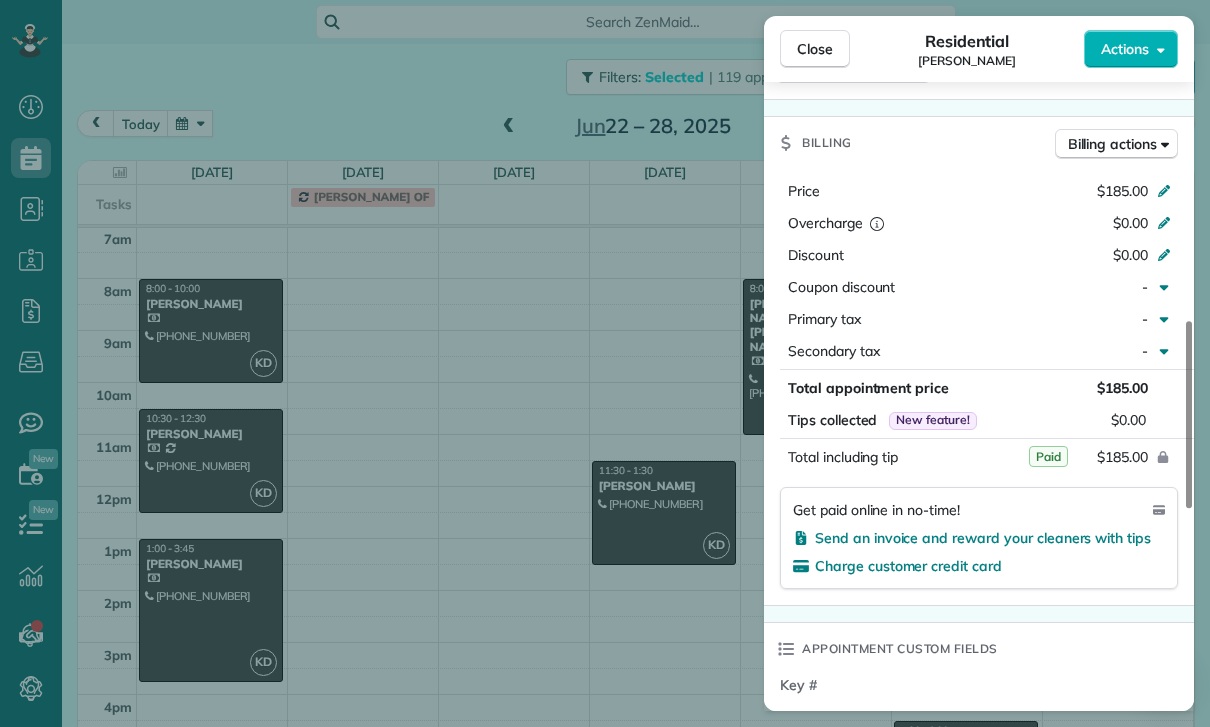 click on "Close Residential Michael Parks Actions Status Confirmed Michael Parks · Open profile Mobile (818) 326-3311 Copy No email on record Add email View Details Residential Friday, June 27, 2025 ( last week ) 10:00 AM 12:00 PM 2 hours and 0 minutes Repeats weekly Edit recurring service Previous (Jun 20) Next (Jul 04) 2075 Watsonia Terrace Los Angeles CA 90068 Service was not rated yet Cleaners Time in and out Assign Invite Team Nelly Cleaners Nelly   Gusman 10:00 AM 12:00 PM Checklist Try Now Keep this appointment up to your standards. Stay on top of every detail, keep your cleaners organised, and your client happy. Assign a checklist Watch a 5 min demo Billing Billing actions Price $185.00 Overcharge $0.00 Discount $0.00 Coupon discount - Primary tax - Secondary tax - Total appointment price $185.00 Tips collected New feature! $0.00 Paid Total including tip $185.00 Get paid online in no-time! Send an invoice and reward your cleaners with tips Charge customer credit card Appointment custom fields Key # - Notes 1 0" at bounding box center (605, 363) 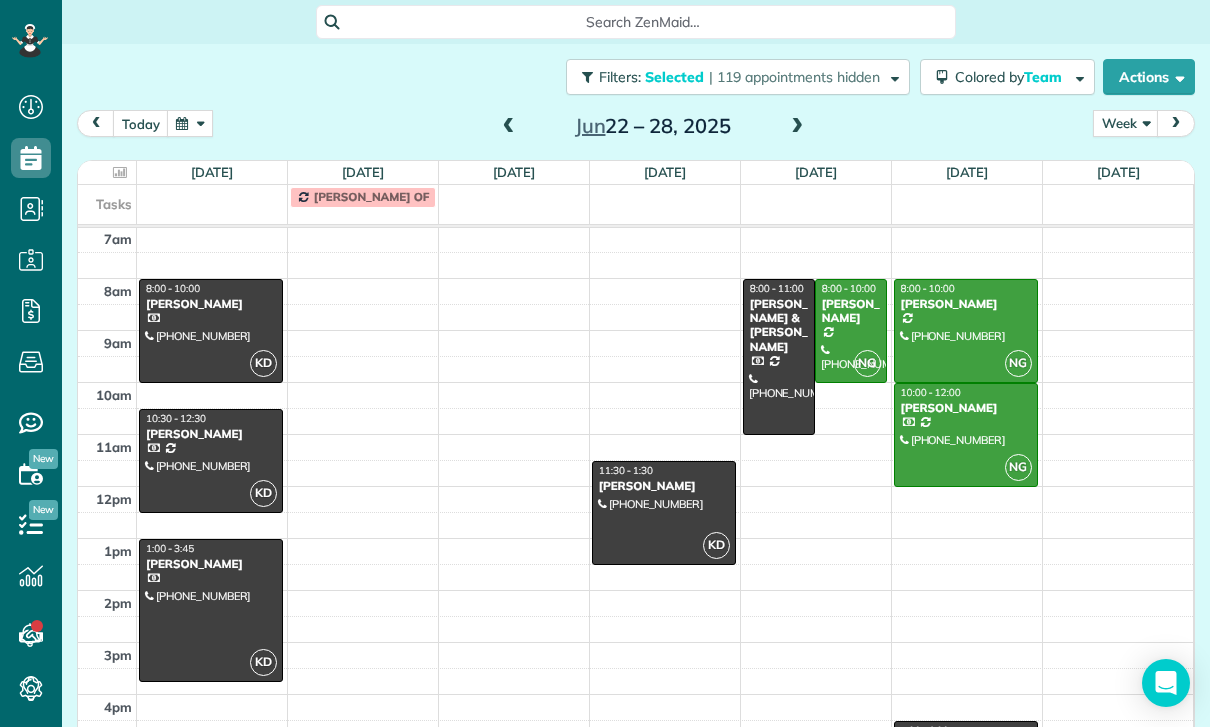 click on "[DATE] – [DATE]" at bounding box center (653, 126) 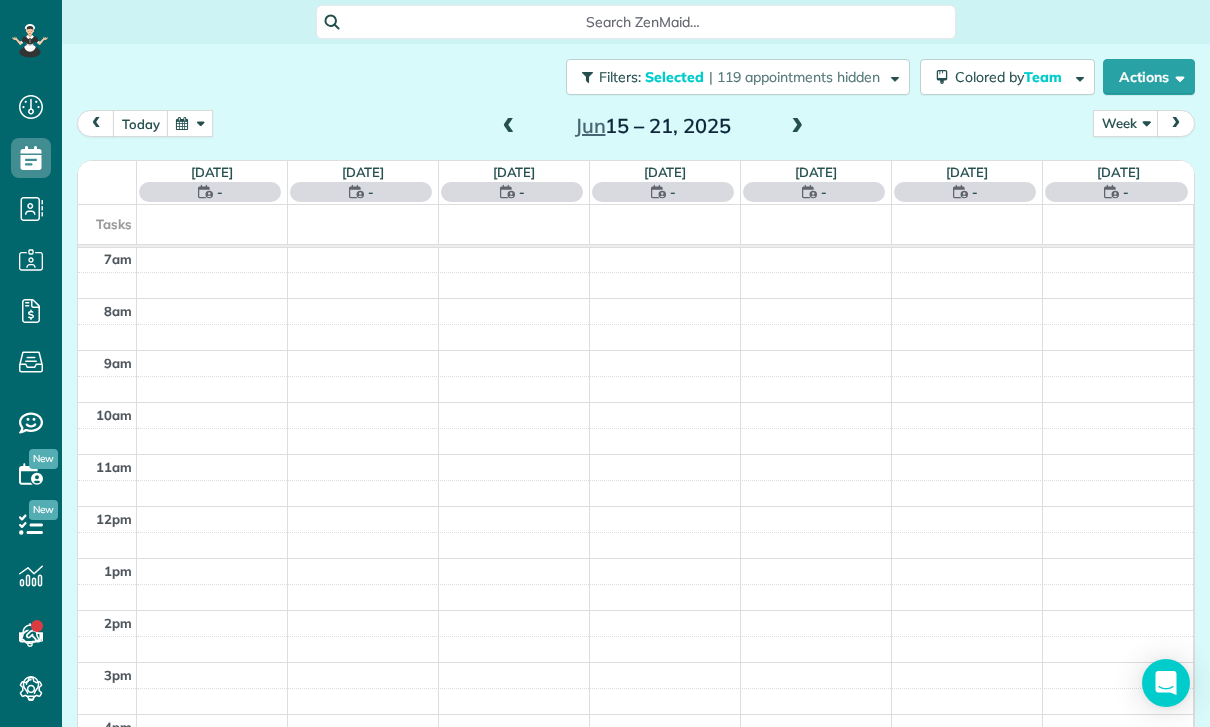 scroll, scrollTop: 157, scrollLeft: 0, axis: vertical 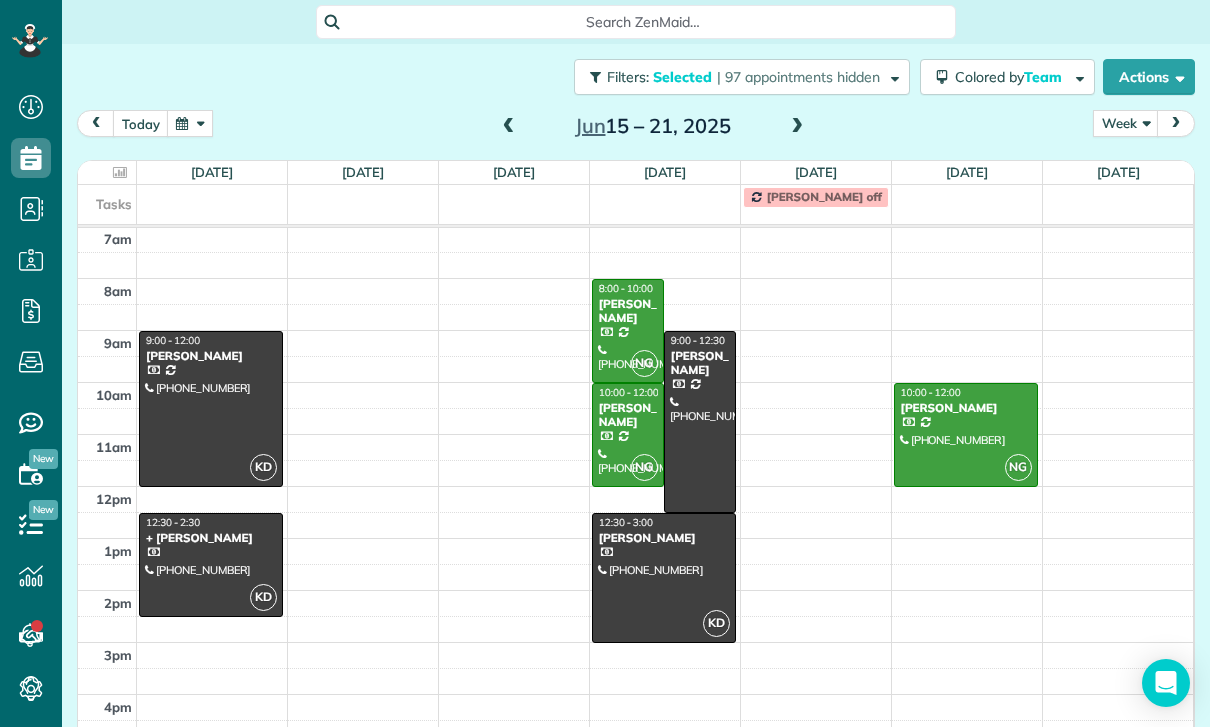 click at bounding box center [966, 435] 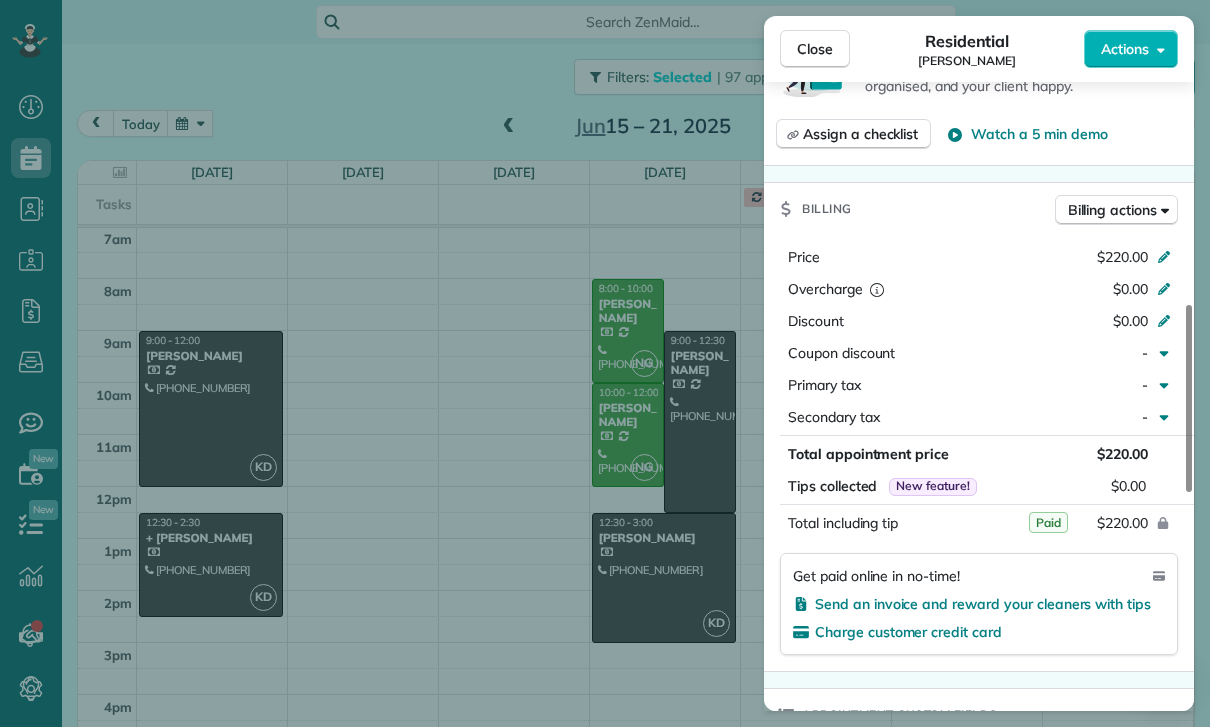 scroll, scrollTop: 847, scrollLeft: 0, axis: vertical 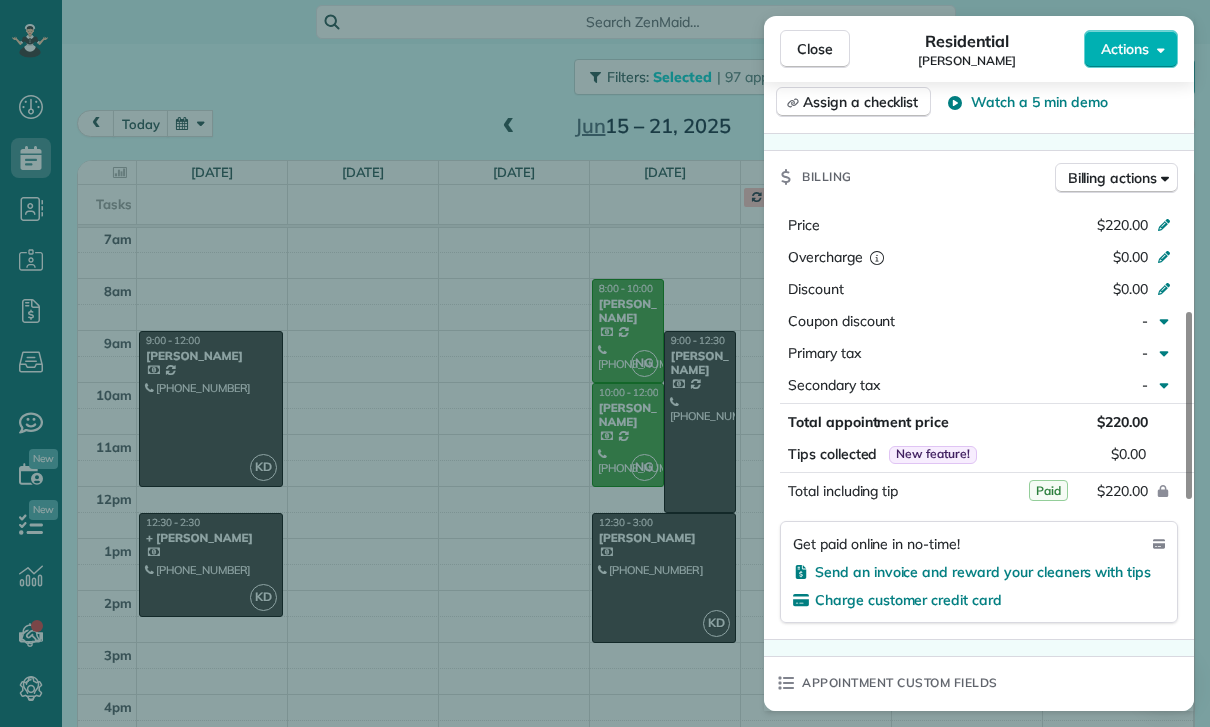 click on "Close Residential Michael Parks Actions Status Confirmed Michael Parks · Open profile Mobile (818) 326-3311 Copy No email on record Add email View Details Residential Friday, June 20, 2025 10:00 AM 12:00 PM 2 hours and 0 minutes Repeats weekly Edit recurring service Previous (Jun 13) Next (Jun 27) 2075 Watsonia Terrace Los Angeles CA 90068 Service was not rated yet Cleaners Time in and out Assign Invite Team Nelly Cleaners Nelly   Gusman 10:00 AM 12:00 PM Checklist Try Now Keep this appointment up to your standards. Stay on top of every detail, keep your cleaners organised, and your client happy. Assign a checklist Watch a 5 min demo Billing Billing actions Price $220.00 Overcharge $0.00 Discount $0.00 Coupon discount - Primary tax - Secondary tax - Total appointment price $220.00 Tips collected New feature! $0.00 Paid Total including tip $220.00 Get paid online in no-time! Send an invoice and reward your cleaners with tips Charge customer credit card Appointment custom fields Key # - Work items Notes 1 0 (" at bounding box center [605, 363] 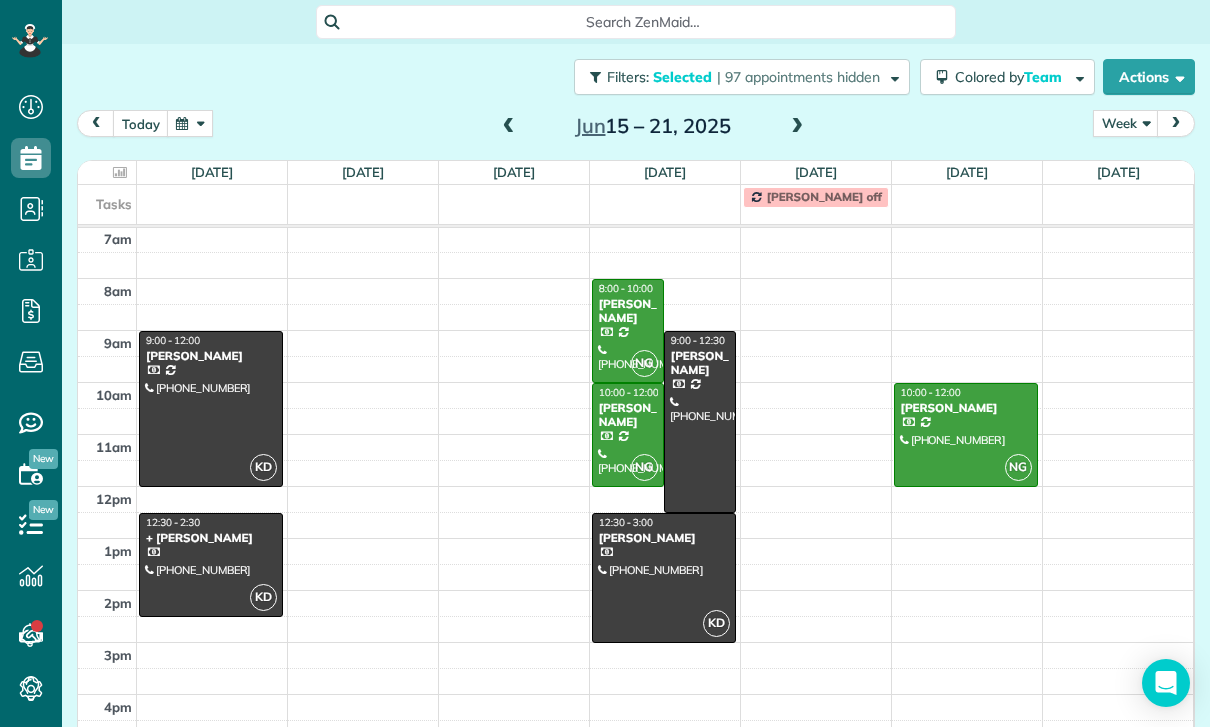 click at bounding box center [797, 127] 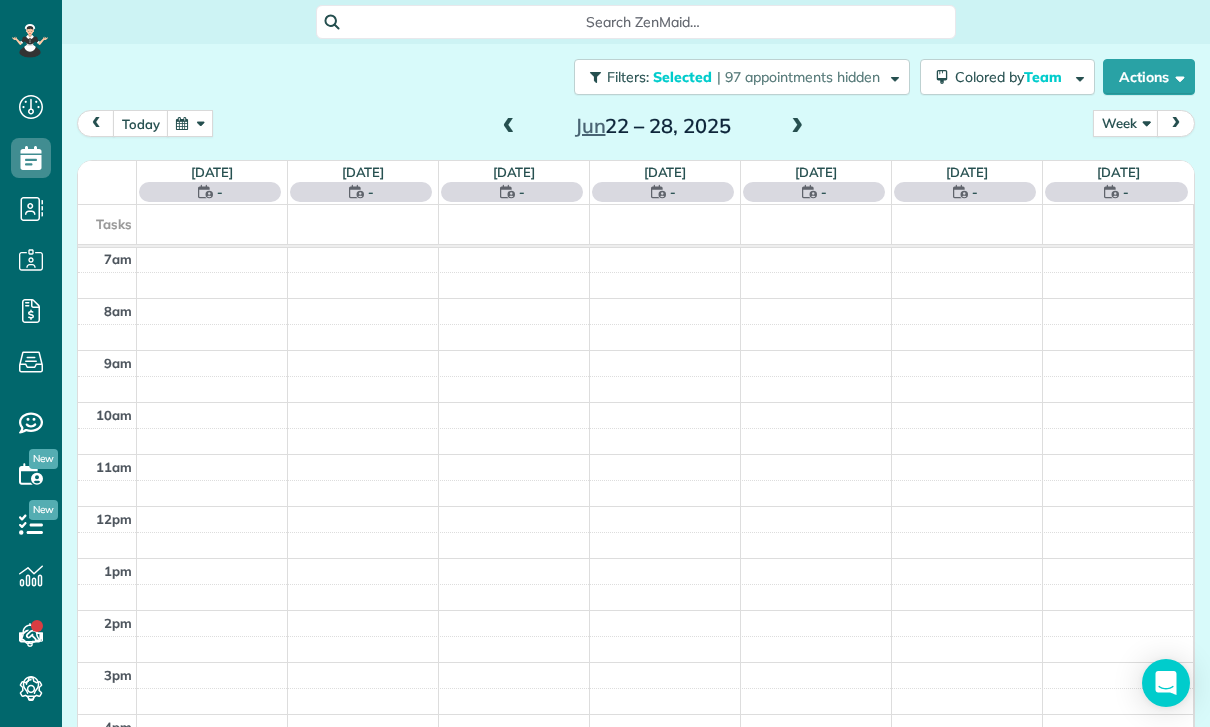 scroll, scrollTop: 157, scrollLeft: 0, axis: vertical 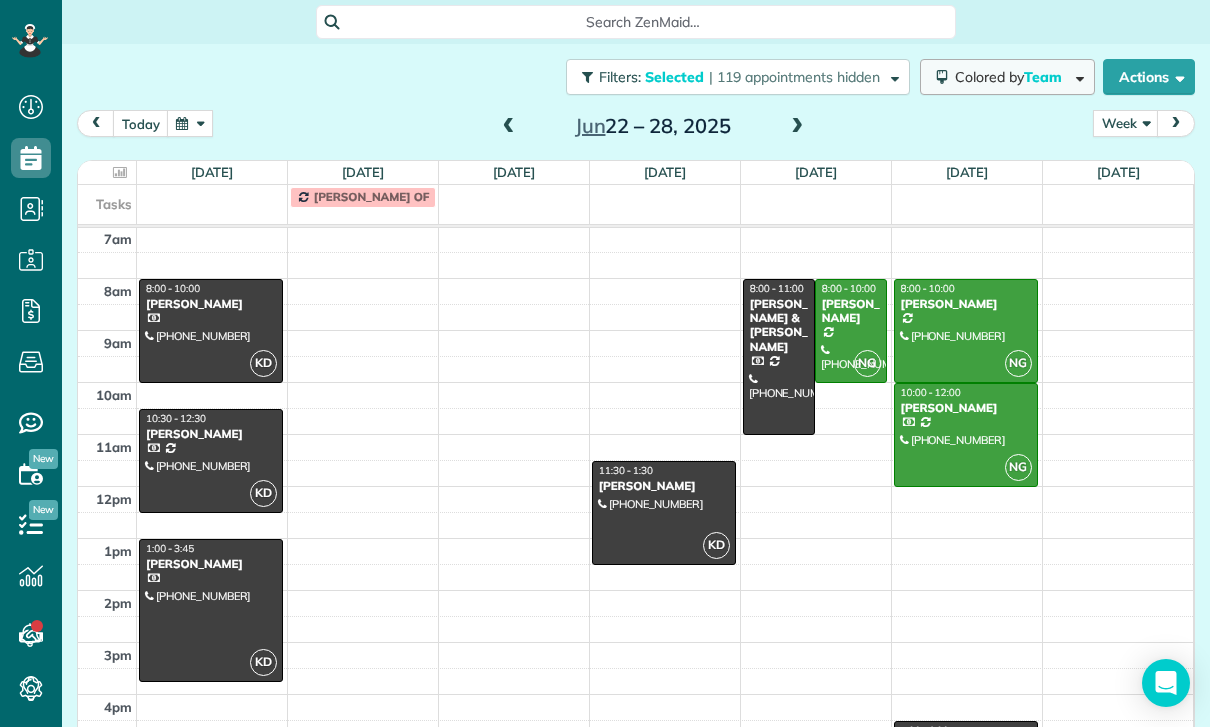 click on "Colored by  Team" at bounding box center (1007, 77) 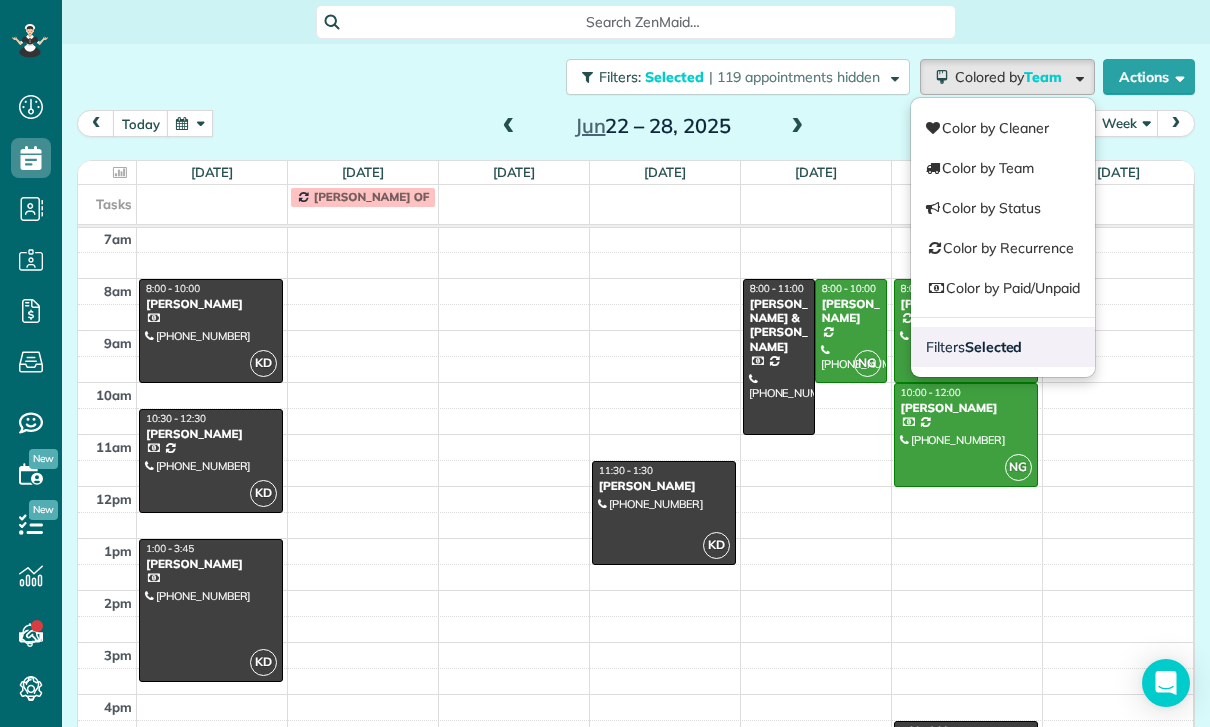 click on "Selected" at bounding box center (994, 347) 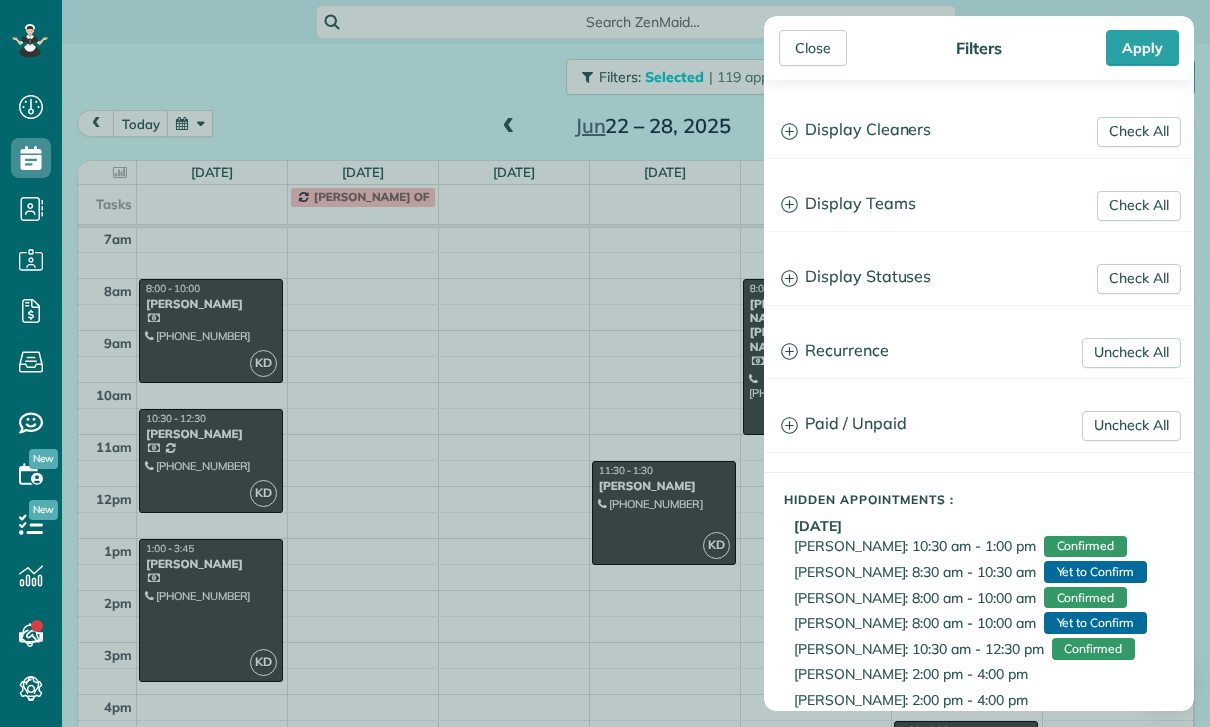 click on "Display Teams" at bounding box center [979, 204] 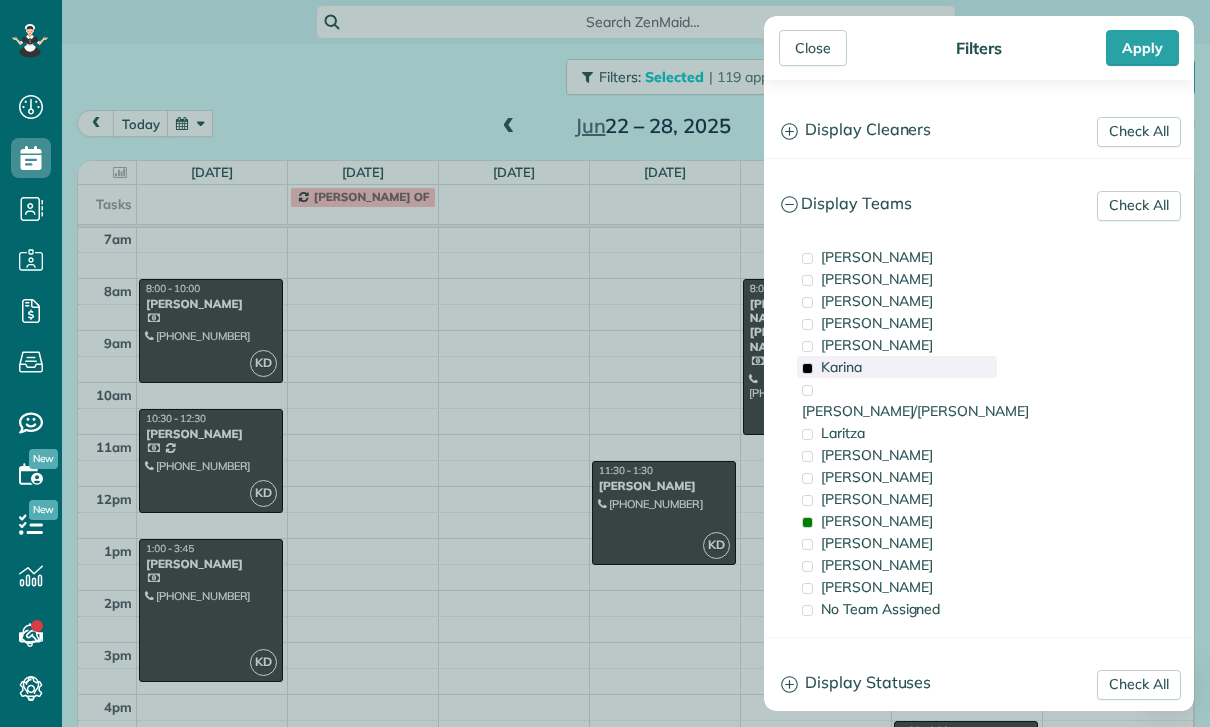 click on "Karina" at bounding box center (897, 367) 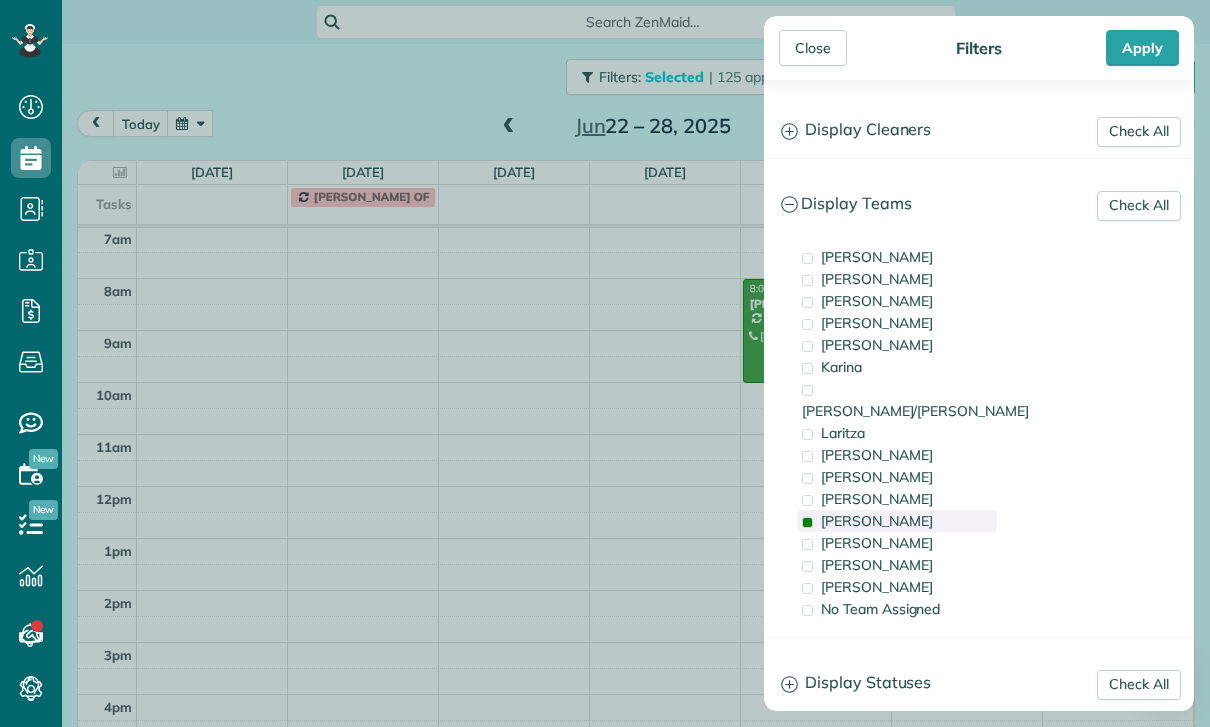 click on "[PERSON_NAME]" at bounding box center (897, 521) 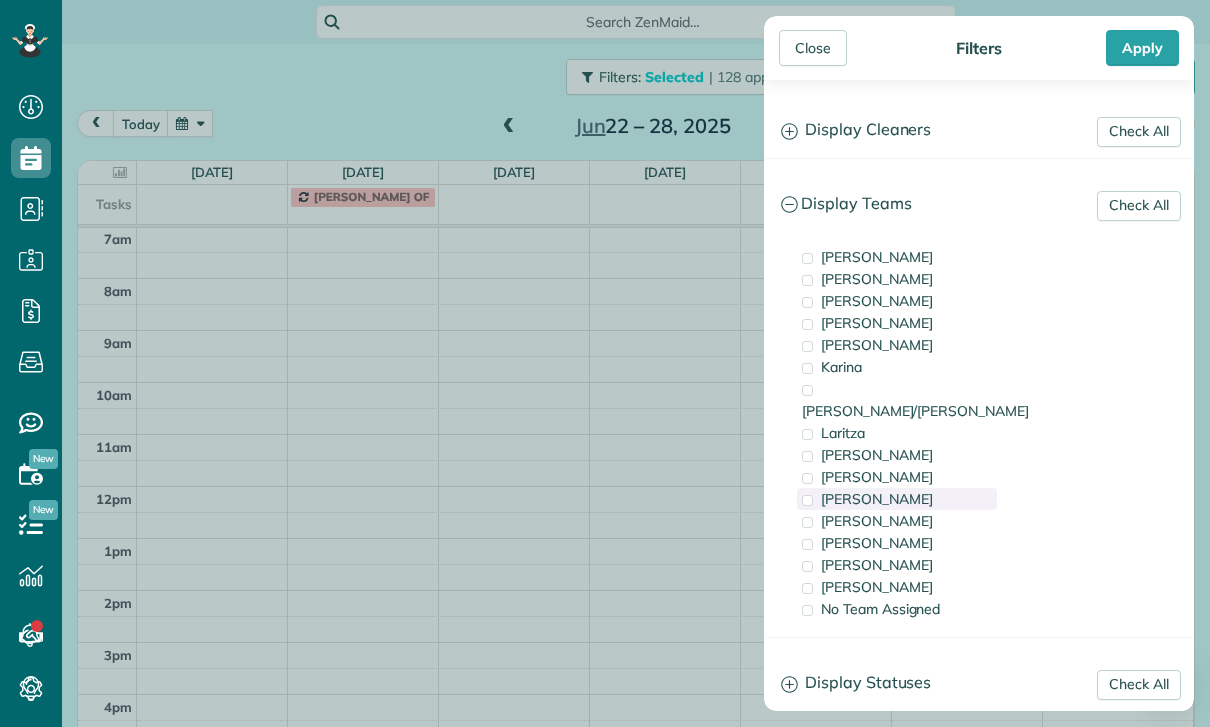 click on "[PERSON_NAME]" at bounding box center [897, 499] 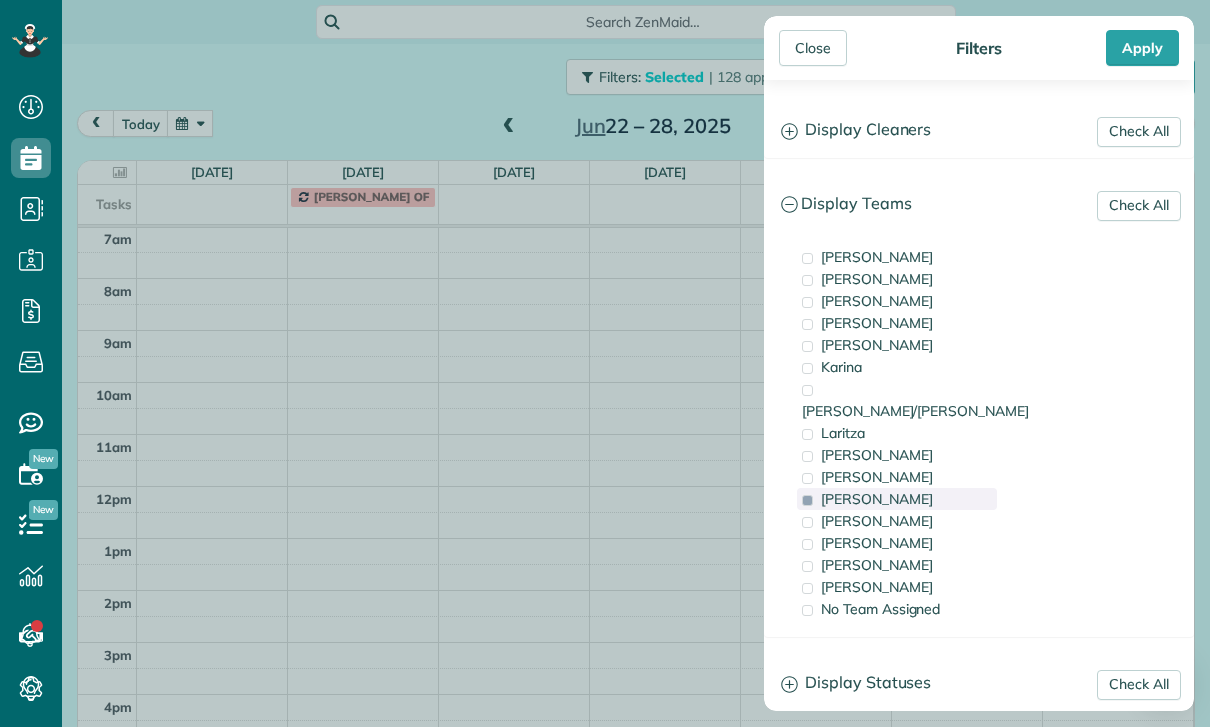 click on "[PERSON_NAME]" at bounding box center [897, 499] 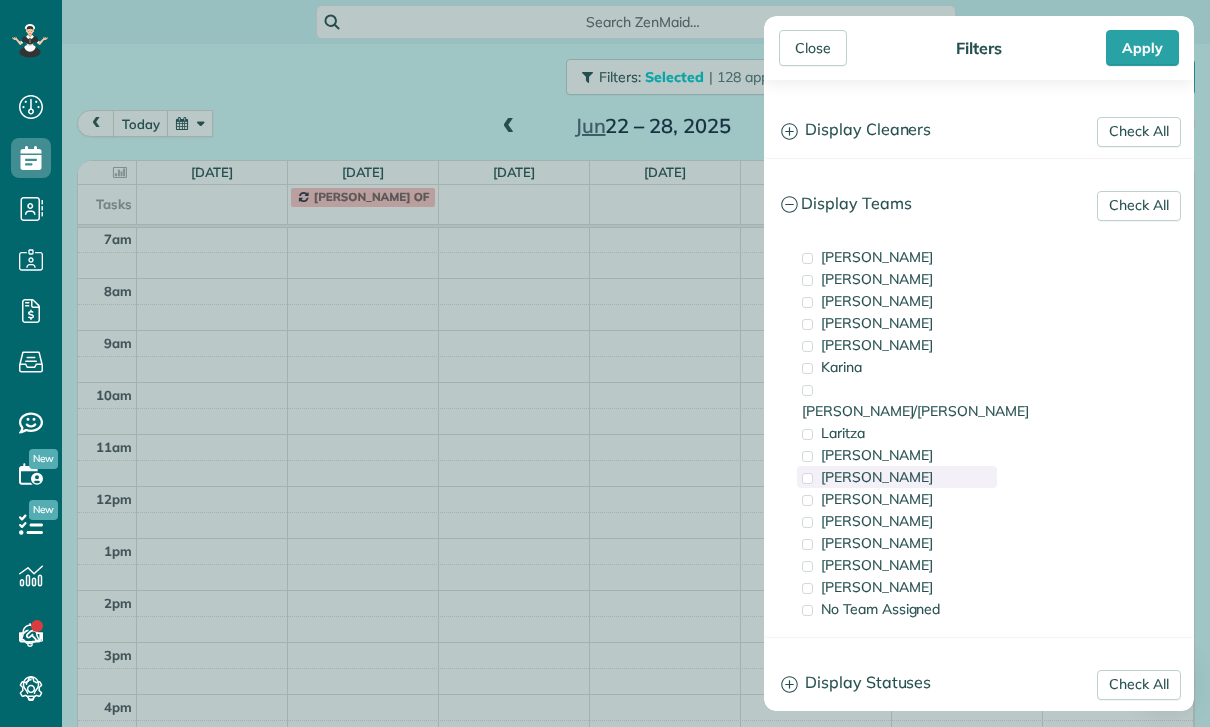 click on "[PERSON_NAME]" at bounding box center (897, 477) 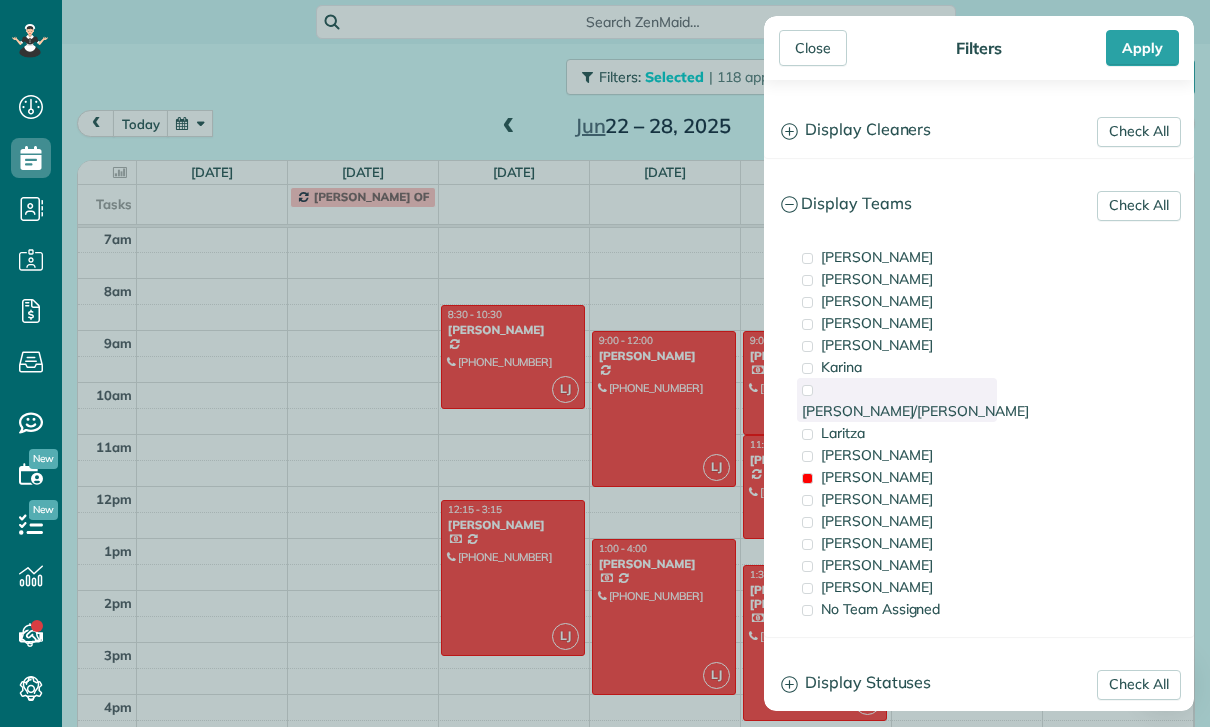 click on "[PERSON_NAME]/[PERSON_NAME]" at bounding box center (915, 411) 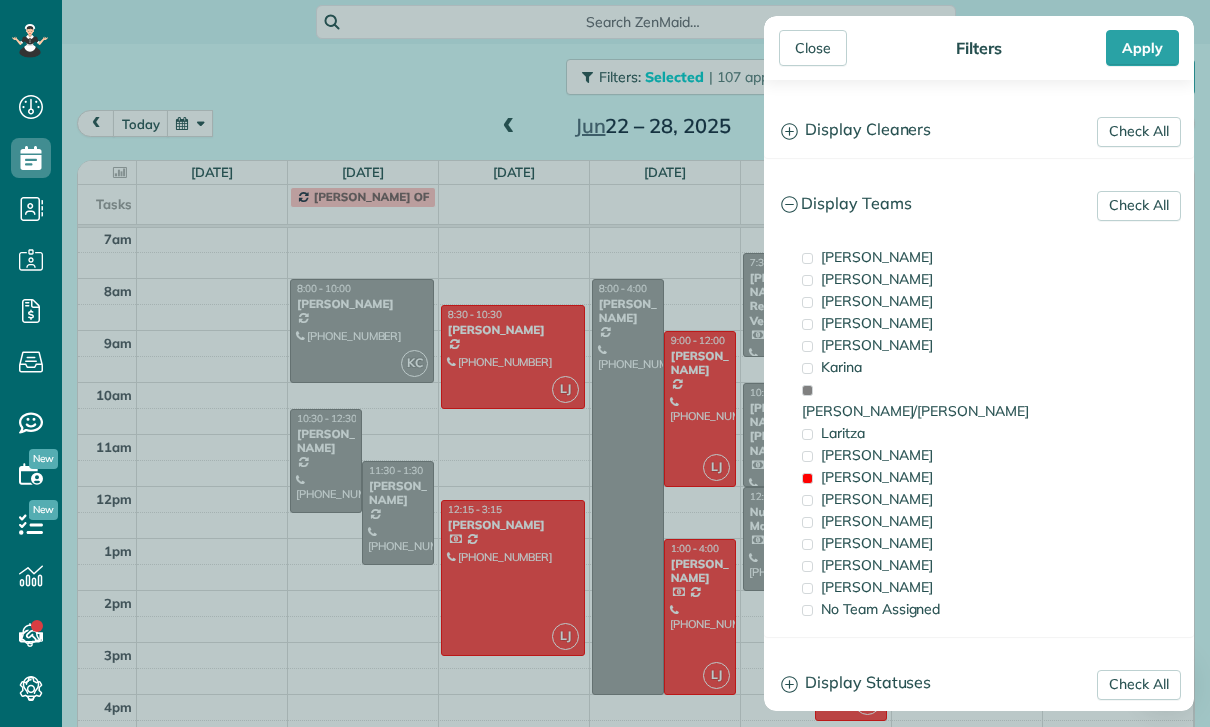 click on "Close
Filters
Apply" at bounding box center [979, 48] 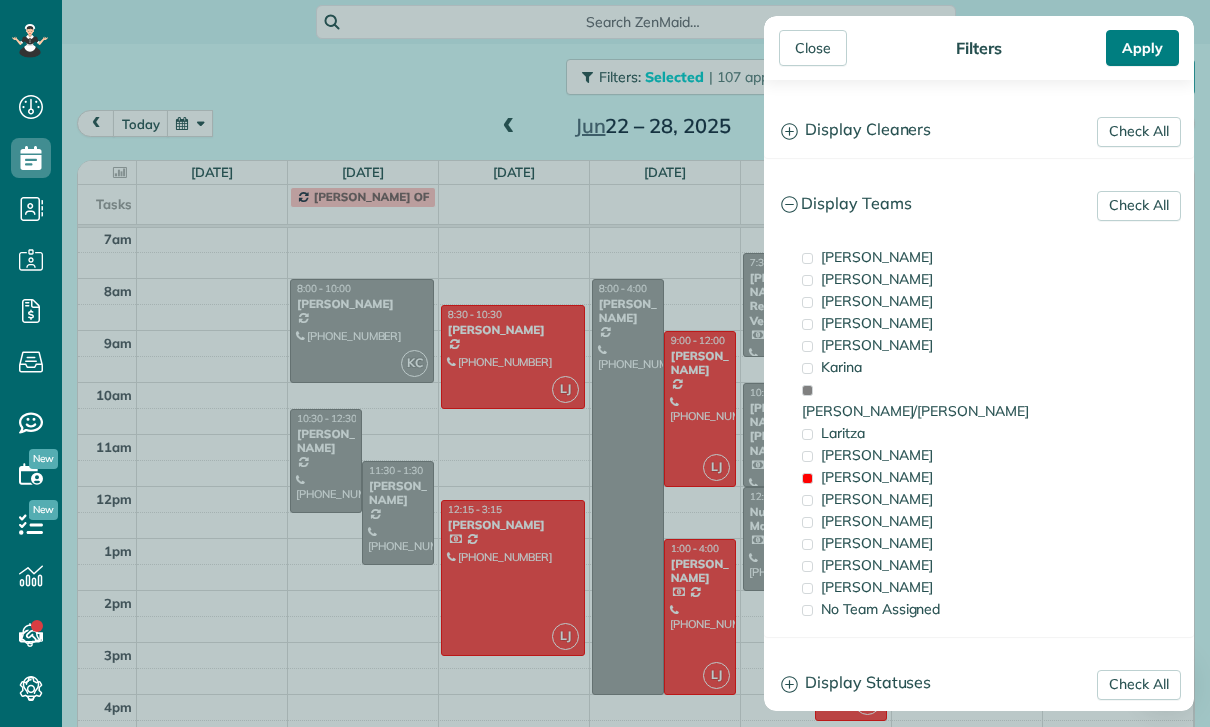 click on "Apply" at bounding box center (1142, 48) 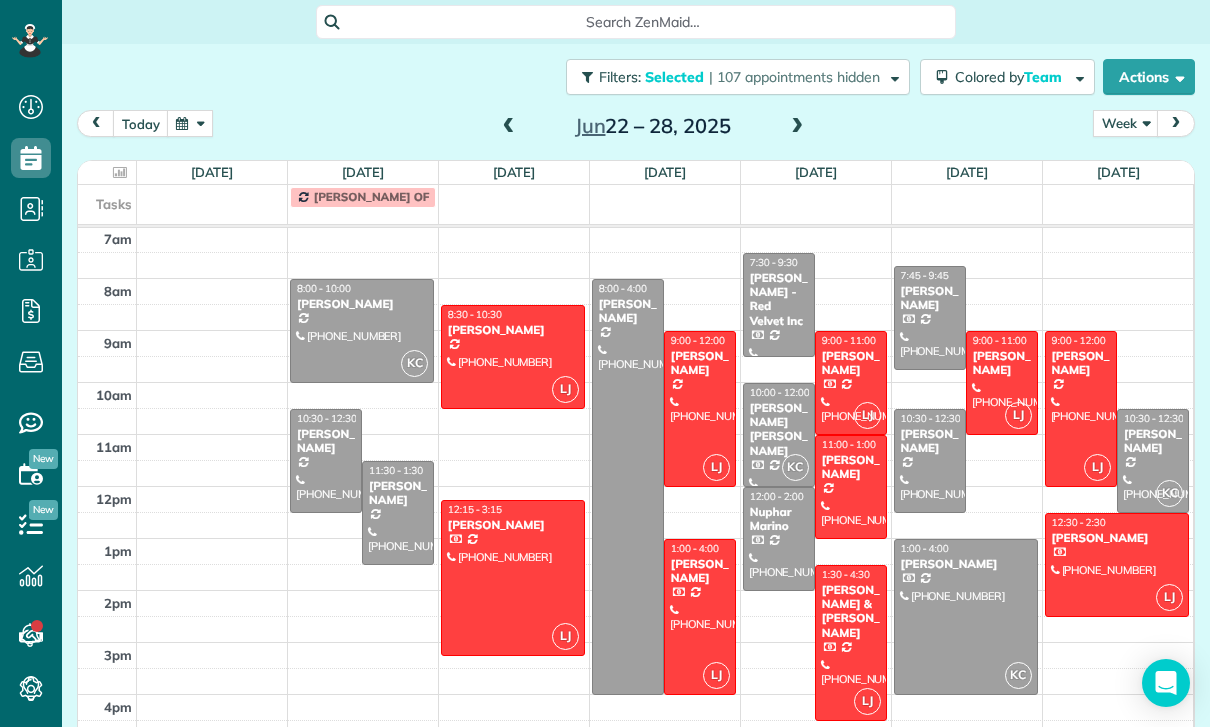 click at bounding box center (513, 357) 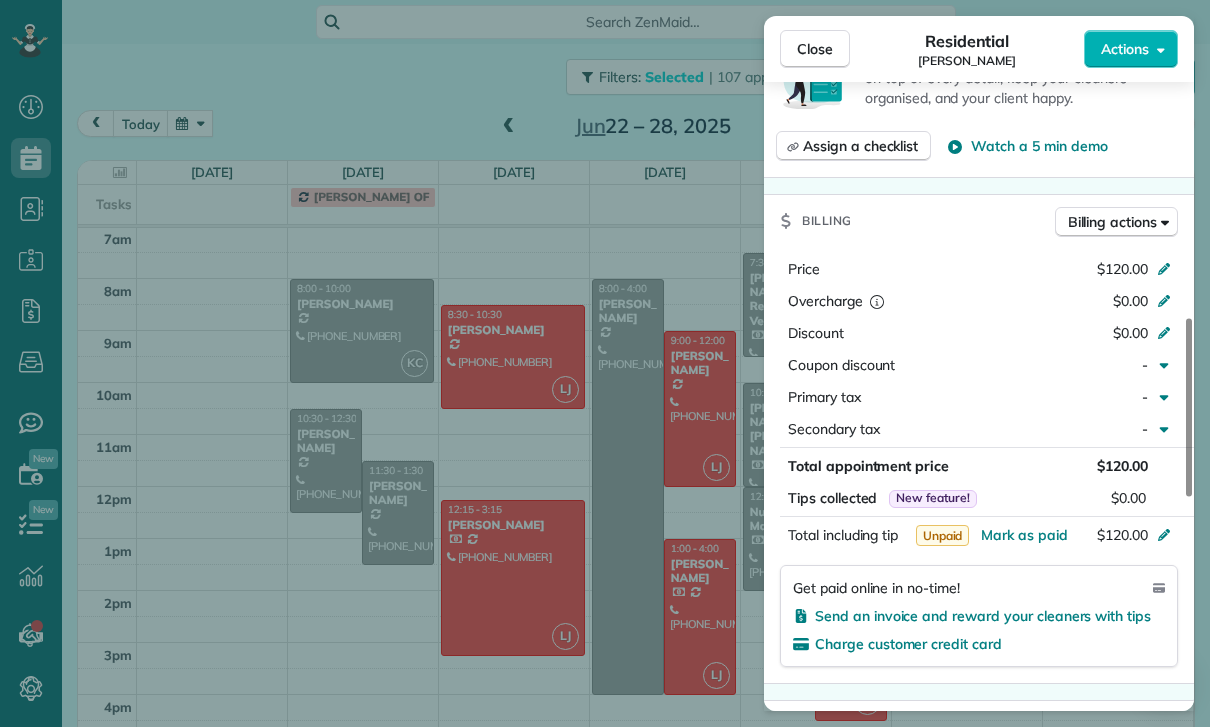 scroll, scrollTop: 930, scrollLeft: 0, axis: vertical 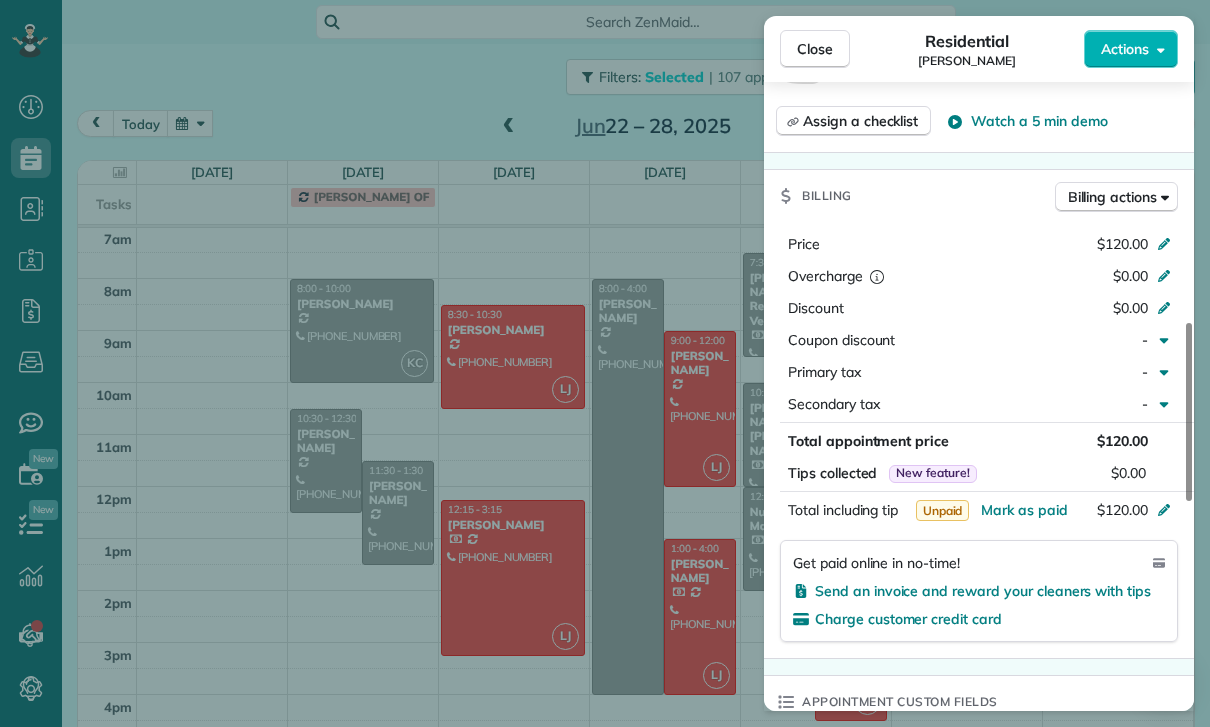 click on "Close Residential Jackie Biegel Actions Status Yet to Confirm Jackie Biegel · Open profile Mobile (215) 353-1683 Copy Home (215) 439-8848 Copy Home (323) 208-1891 Copy No email on record Add email View Details Residential Tuesday, June 24, 2025 ( last week ) 8:30 AM 10:30 AM 2 hours and 0 minutes Repeats every 2 weeks Edit recurring service Previous (Jun 10) Next (Jul 08) 4217 Russell Ave. Loz Feliz ? CA ? Service was not rated yet Cleaners Time in and out Assign Invite Team Luisa Cleaners Luisa   Juarez 8:30 AM 10:30 AM Checklist Try Now Keep this appointment up to your standards. Stay on top of every detail, keep your cleaners organised, and your client happy. Assign a checklist Watch a 5 min demo Billing Billing actions Price $120.00 Overcharge $0.00 Discount $0.00 Coupon discount - Primary tax - Secondary tax - Total appointment price $120.00 Tips collected New feature! $0.00 Unpaid Mark as paid Total including tip $120.00 Get paid online in no-time! Send an invoice and reward your cleaners with tips - 0" at bounding box center [605, 363] 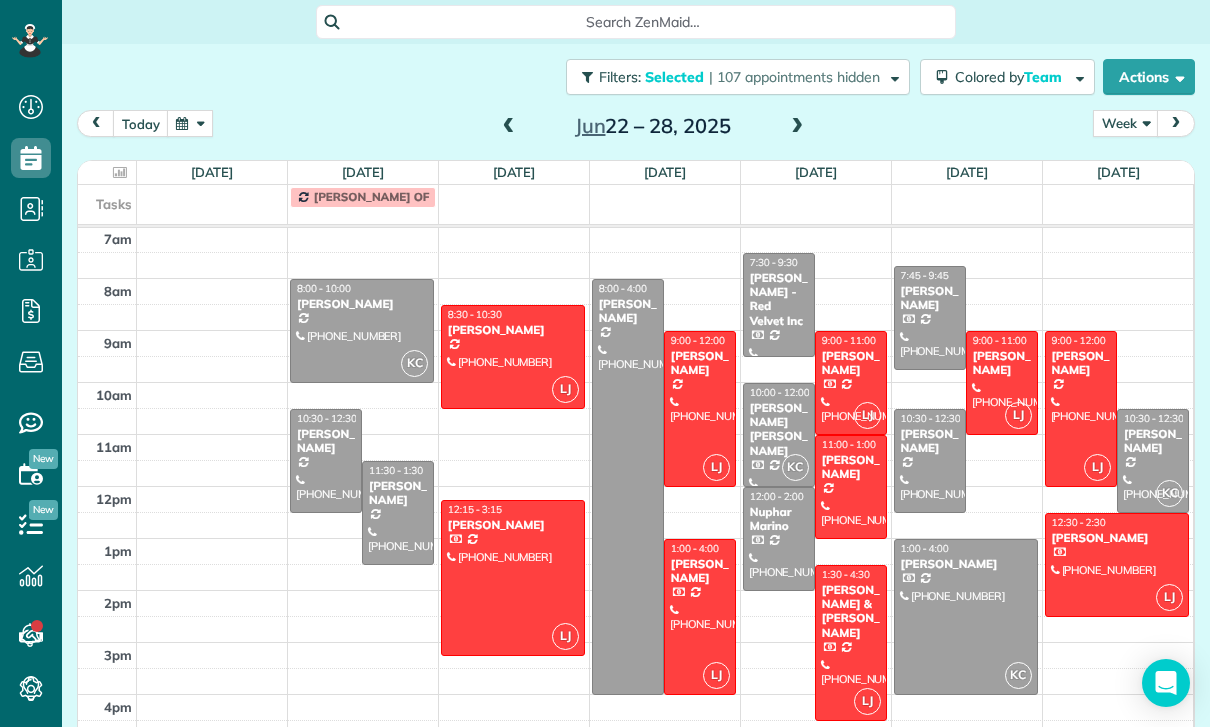 click at bounding box center [513, 578] 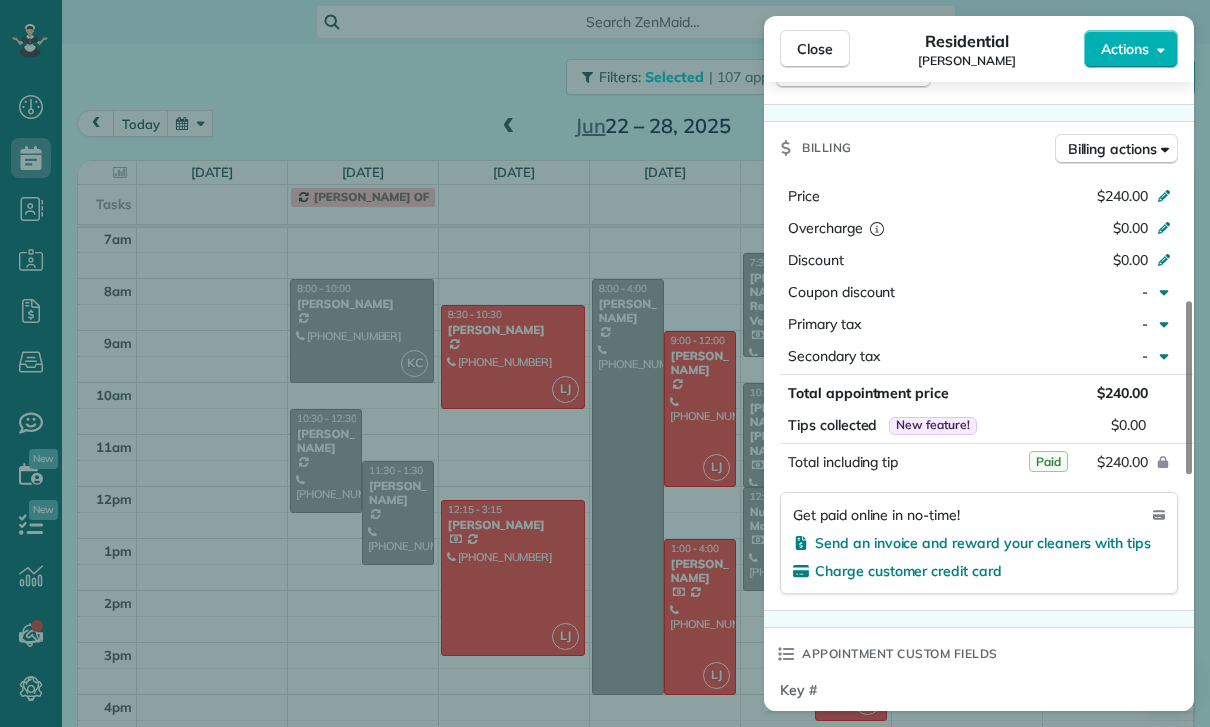 scroll, scrollTop: 960, scrollLeft: 0, axis: vertical 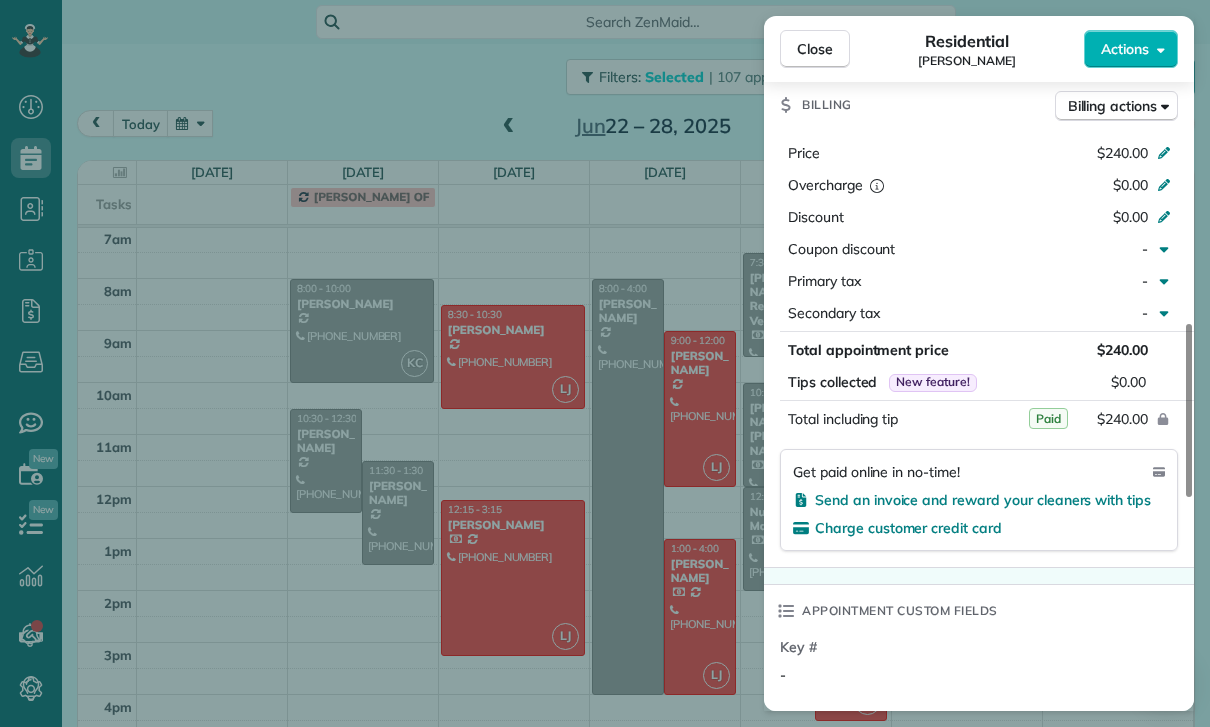 click on "Close Residential Ben Phan Actions Status Yet to Confirm Ben Phan · Open profile Spouse (818) 445-2630 Copy Mobile (818) 636-8524 Copy No email on record Add email View Details Residential Tuesday, June 24, 2025 ( last week ) 12:15 PM 3:15 PM 3 hours and 0 minutes Repeats every 2 weeks Edit recurring service Previous (May 22) Next (Jul 11) 1640 East Mountain Street Pasadena CA 91104 Service was not rated yet Cleaners Time in and out Assign Invite Team Luisa Cleaners Luisa   Juarez 12:15 PM 3:15 PM Checklist Try Now Keep this appointment up to your standards. Stay on top of every detail, keep your cleaners organised, and your client happy. Assign a checklist Watch a 5 min demo Billing Billing actions Price $240.00 Overcharge $0.00 Discount $0.00 Coupon discount - Primary tax - Secondary tax - Total appointment price $240.00 Tips collected New feature! $0.00 Paid Total including tip $240.00 Get paid online in no-time! Send an invoice and reward your cleaners with tips Charge customer credit card Key # - Notes" at bounding box center (605, 363) 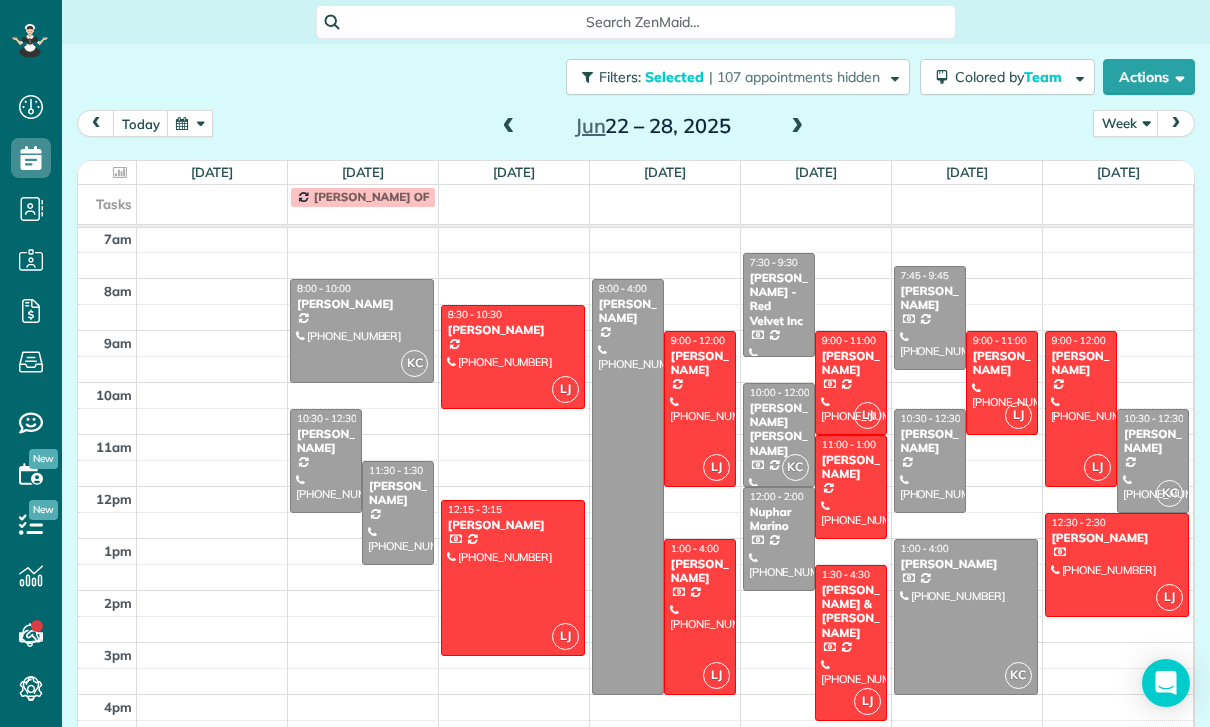 scroll, scrollTop: 126, scrollLeft: 0, axis: vertical 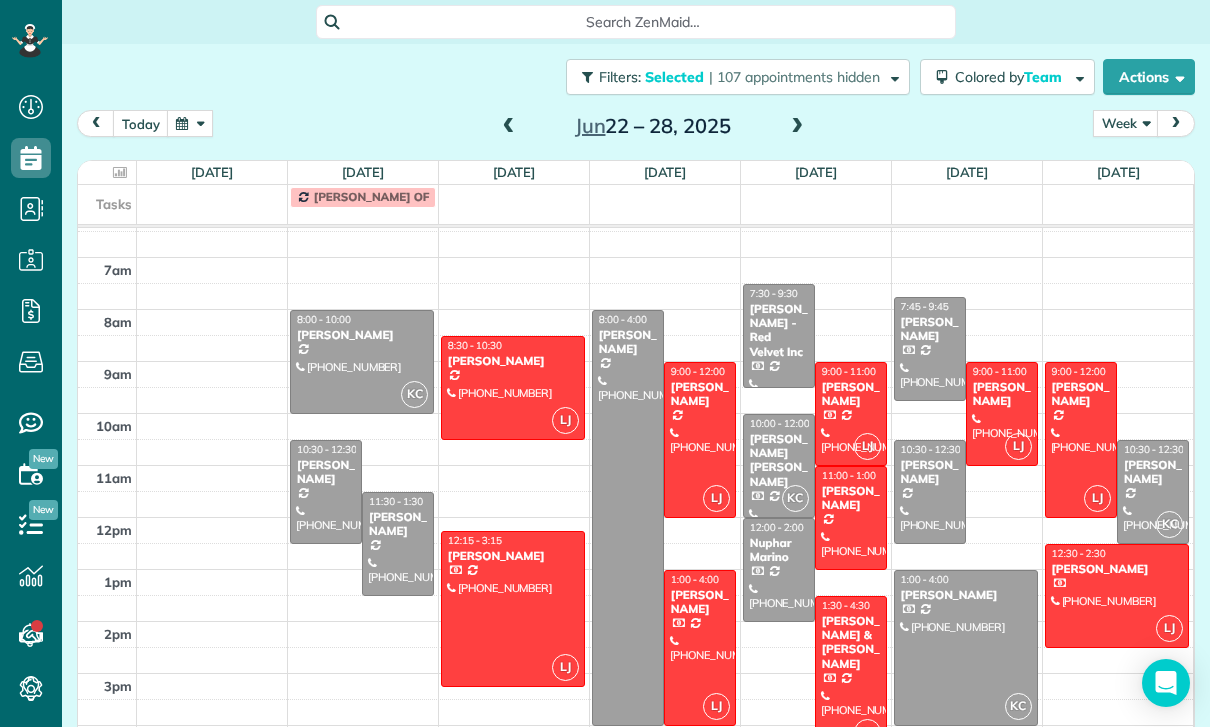 click at bounding box center [513, 388] 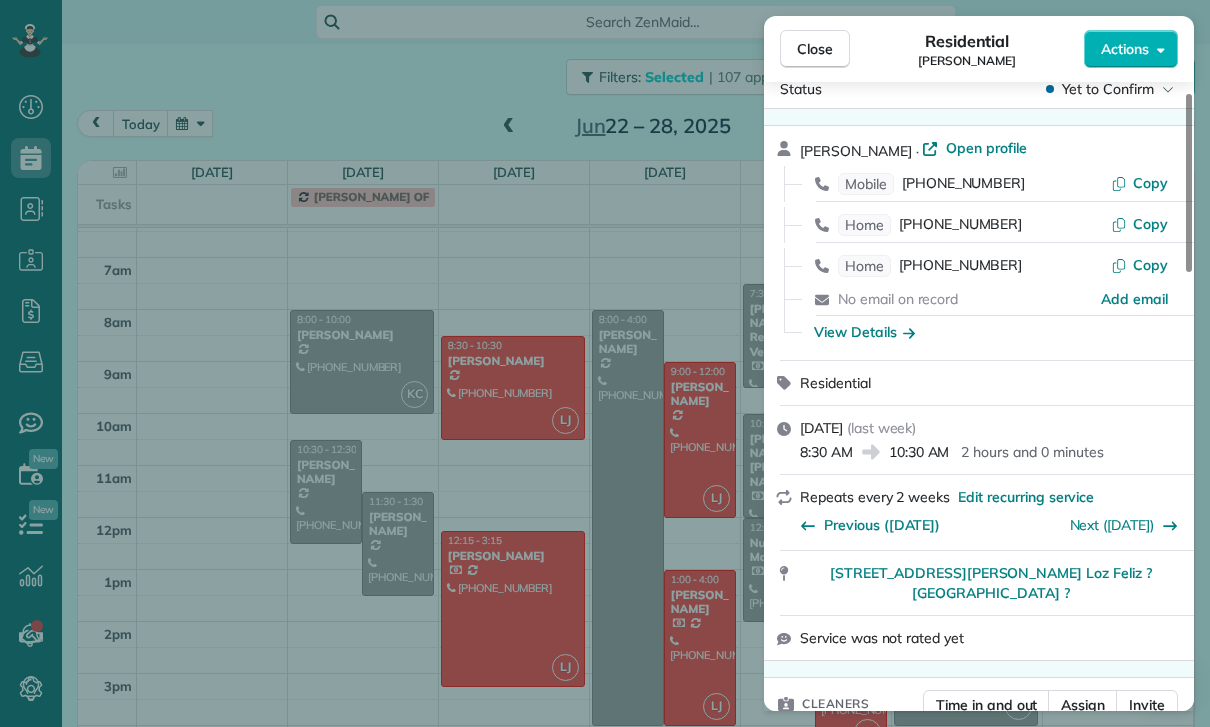scroll, scrollTop: 39, scrollLeft: 0, axis: vertical 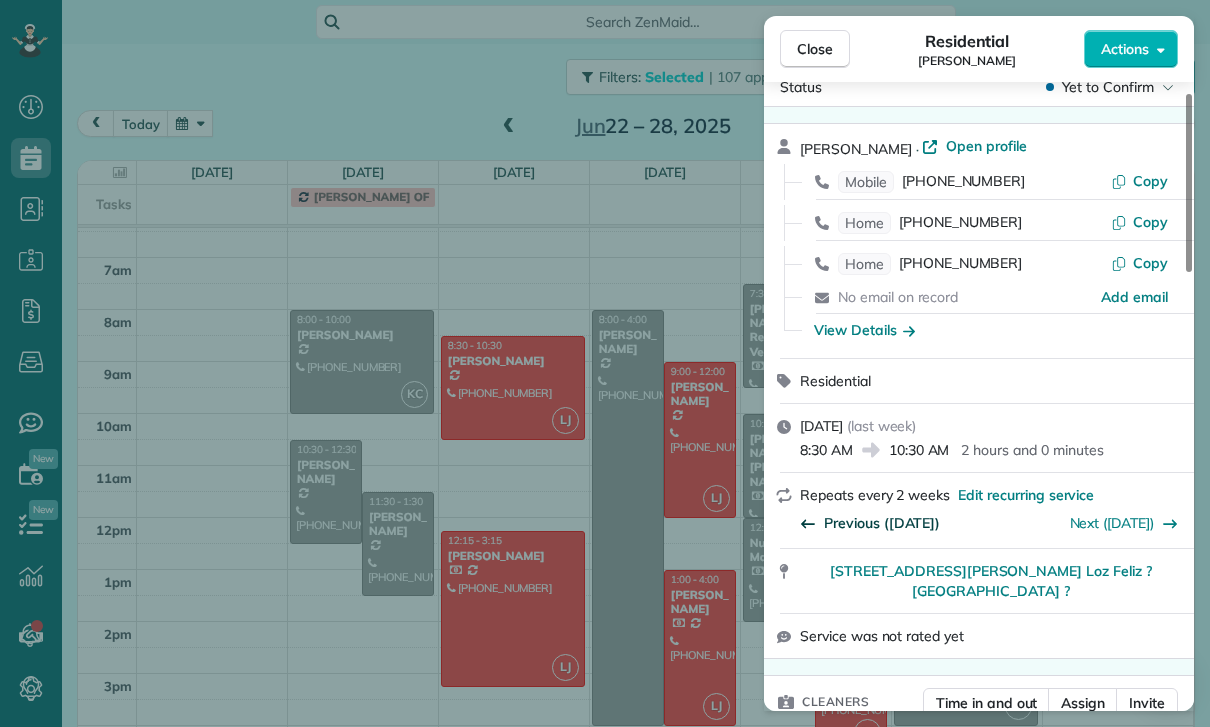 click on "Previous ([DATE])" at bounding box center (882, 523) 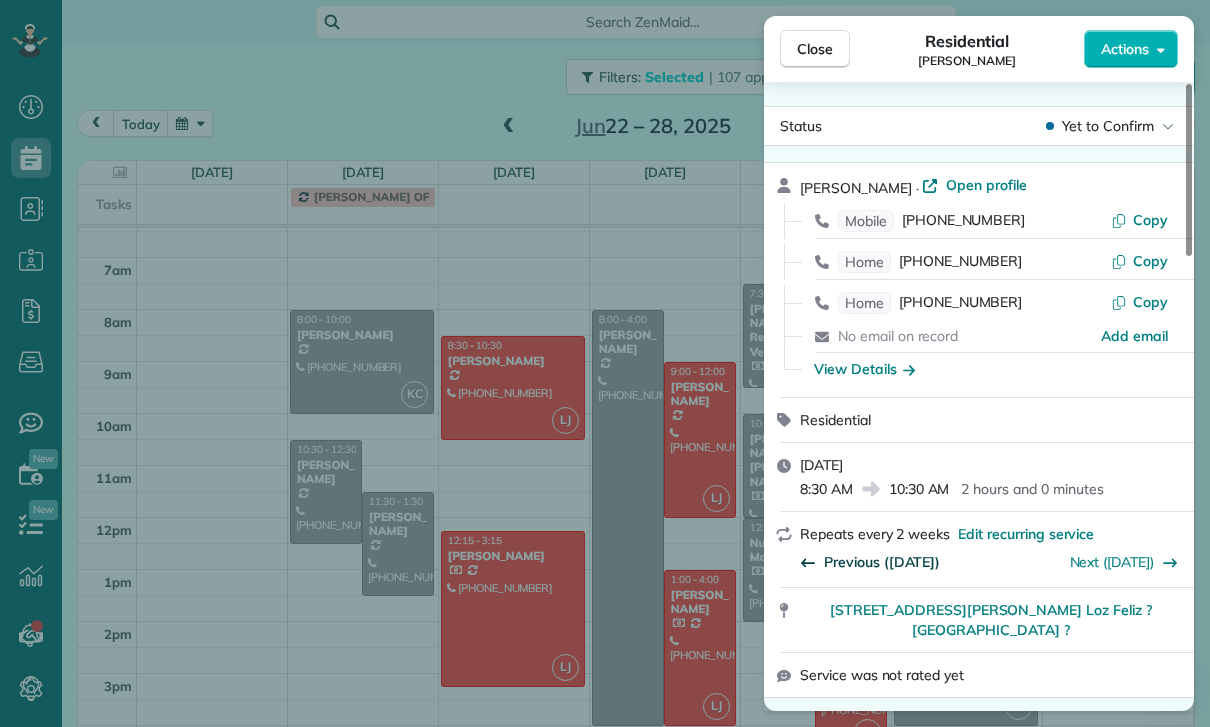 scroll, scrollTop: 0, scrollLeft: 0, axis: both 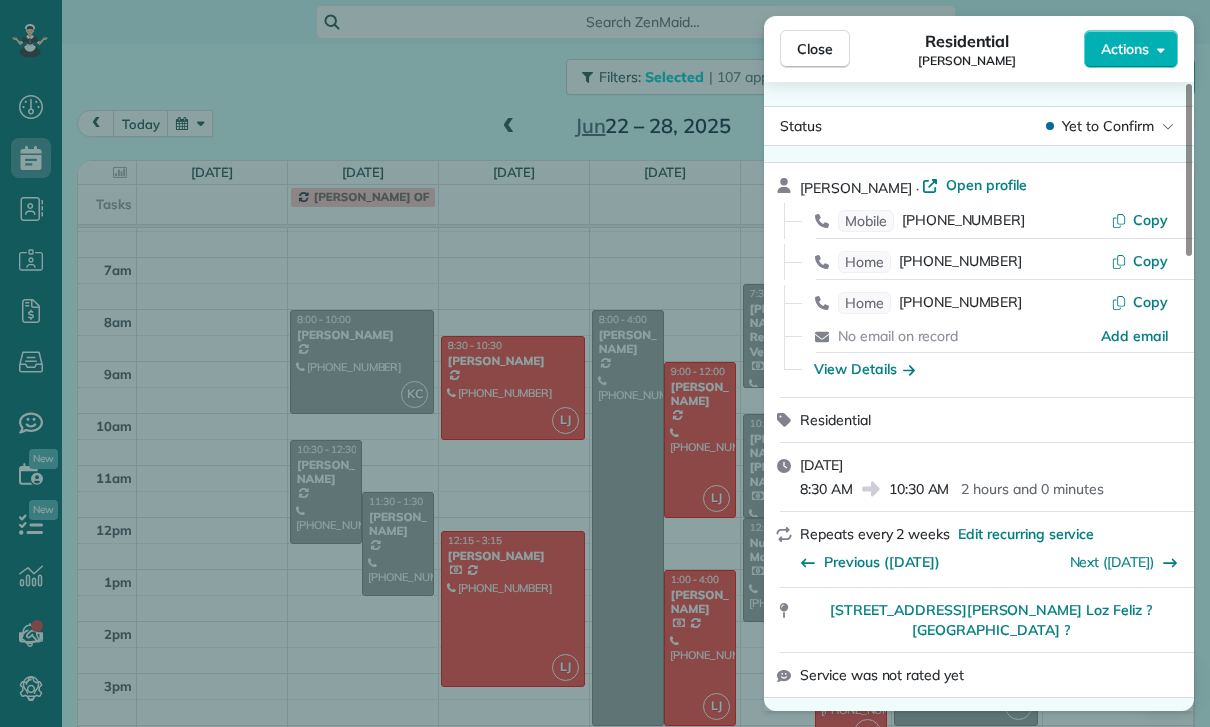 click on "Close Residential Jackie Biegel Actions Status Yet to Confirm Jackie Biegel · Open profile Mobile (215) 353-1683 Copy Home (215) 439-8848 Copy Home (323) 208-1891 Copy No email on record Add email View Details Residential Tuesday, June 10, 2025 8:30 AM 10:30 AM 2 hours and 0 minutes Repeats every 2 weeks Edit recurring service Previous (May 27) Next (Jun 24) 4217 Russell Ave. Loz Feliz ? CA ? Service was not rated yet Cleaners Time in and out Assign Invite Team Luisa Cleaners Luisa   Juarez 8:30 AM 10:30 AM Checklist Try Now Keep this appointment up to your standards. Stay on top of every detail, keep your cleaners organised, and your client happy. Assign a checklist Watch a 5 min demo Billing Billing actions Price $120.00 Overcharge $0.00 Discount $0.00 Coupon discount - Primary tax - Secondary tax - Total appointment price $120.00 Tips collected New feature! $0.00 Paid Total including tip $120.00 Get paid online in no-time! Send an invoice and reward your cleaners with tips Charge customer credit card - 1" at bounding box center (605, 363) 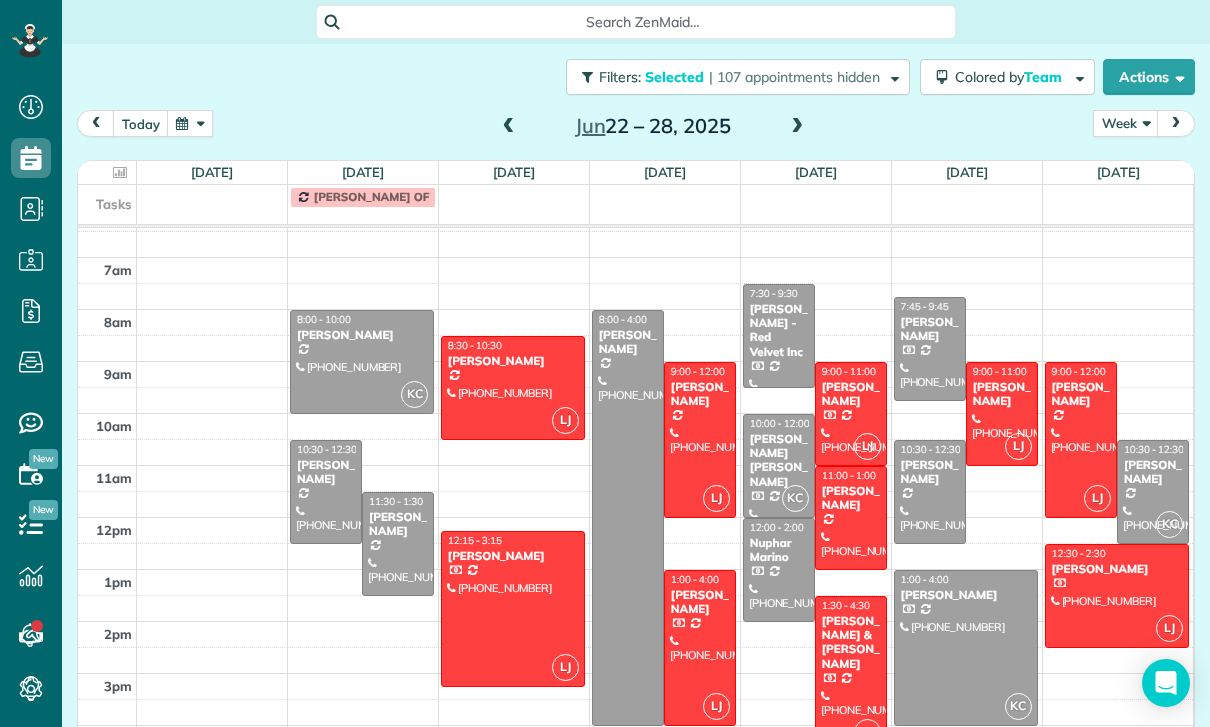 click at bounding box center (700, 440) 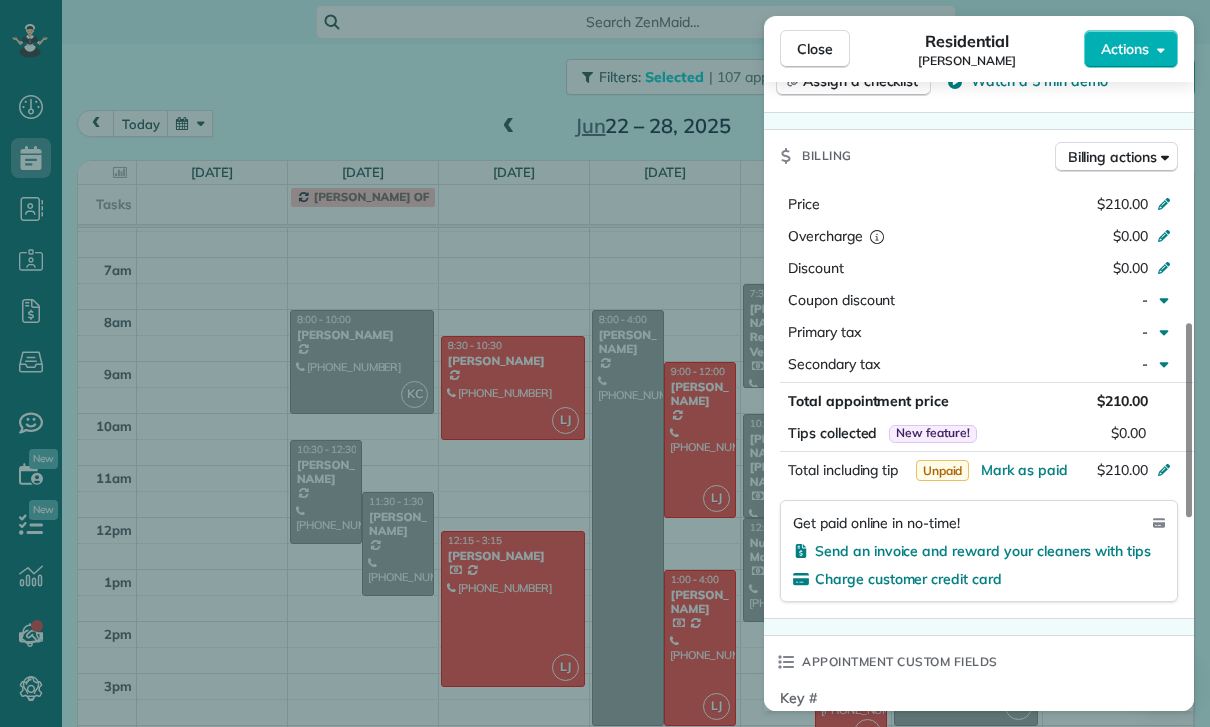 click on "Close Residential Will Jacobs Actions Status Confirmed Will Jacobs · Open profile Mobile (626) 840-7570 Copy wjacobs@ucla.edu Copy View Details Residential Wednesday, June 25, 2025 ( last week ) 9:00 AM 12:00 PM 3 hours and 0 minutes Repeats every 2 weeks Edit recurring service Previous (Jun 11) Next (Jul 09) 5105 Solliden Lane La Cañada Flintridge CA 91011 Service was not rated yet Cleaners Time in and out Assign Invite Team Luisa Cleaners Luisa   Juarez 9:00 AM 12:00 PM Checklist Try Now Keep this appointment up to your standards. Stay on top of every detail, keep your cleaners organised, and your client happy. Assign a checklist Watch a 5 min demo Billing Billing actions Price $210.00 Overcharge $0.00 Discount $0.00 Coupon discount - Primary tax - Secondary tax - Total appointment price $210.00 Tips collected New feature! $0.00 Unpaid Mark as paid Total including tip $210.00 Get paid online in no-time! Send an invoice and reward your cleaners with tips Charge customer credit card Key # - Work items Notes" at bounding box center (605, 363) 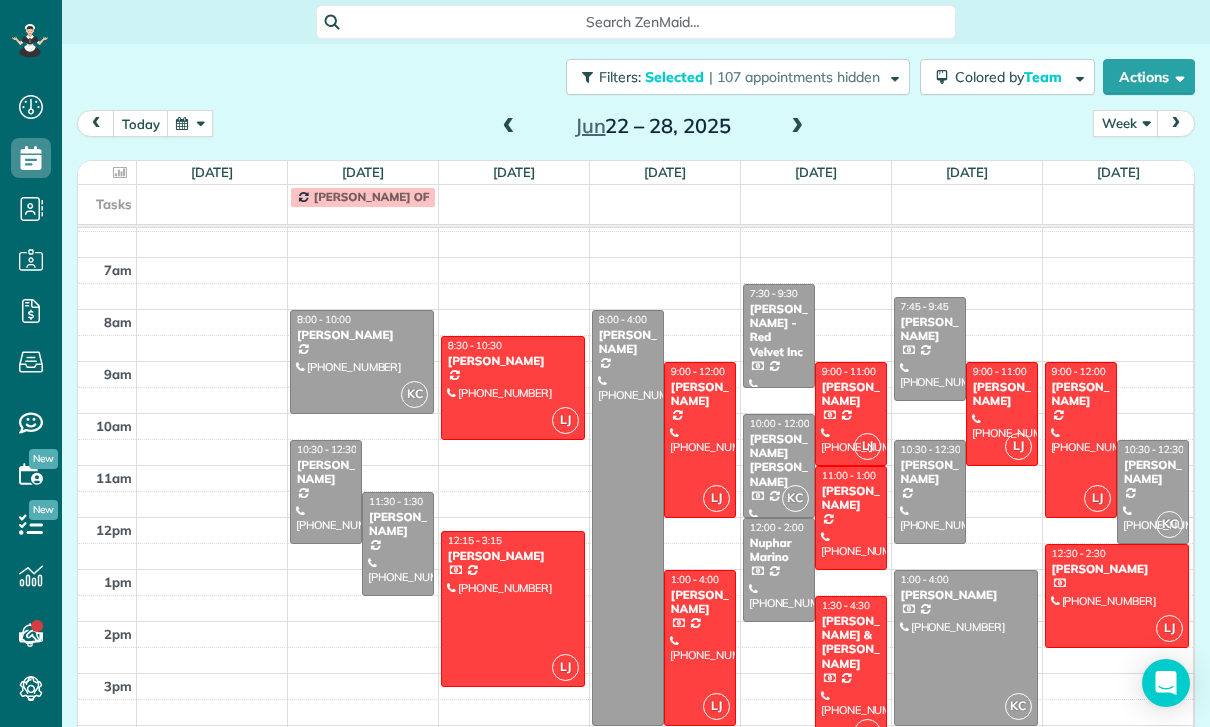scroll, scrollTop: 893, scrollLeft: 0, axis: vertical 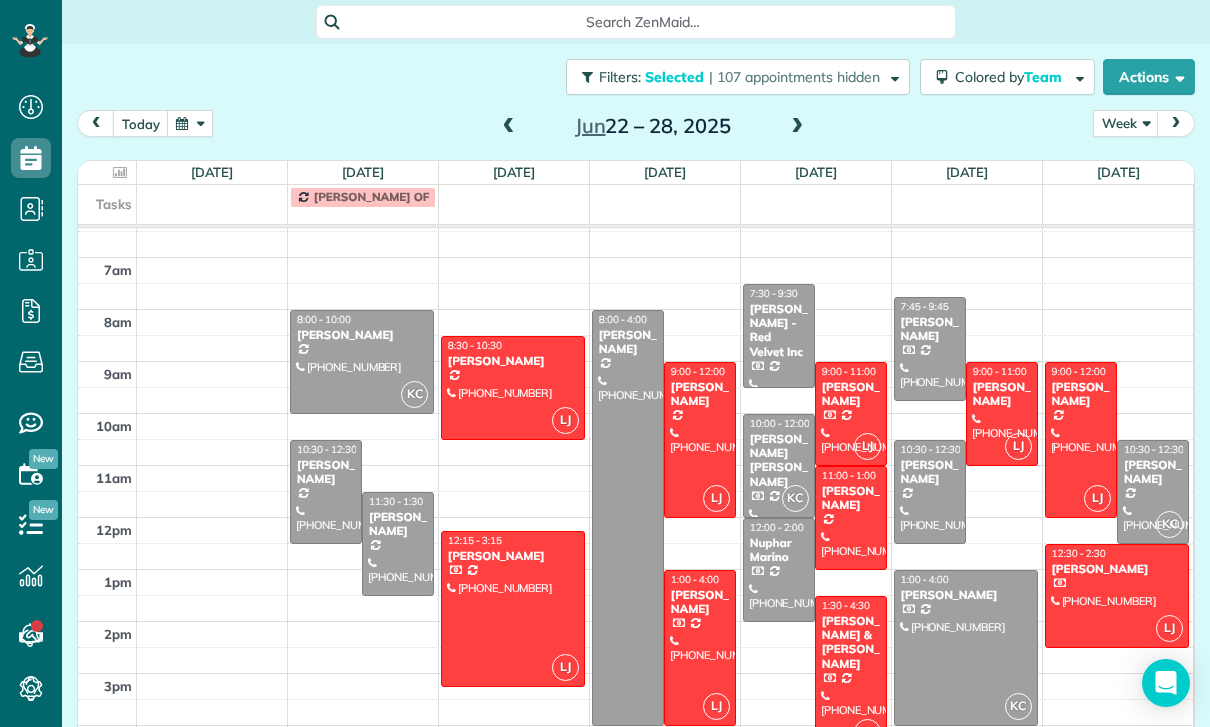 click at bounding box center [700, 648] 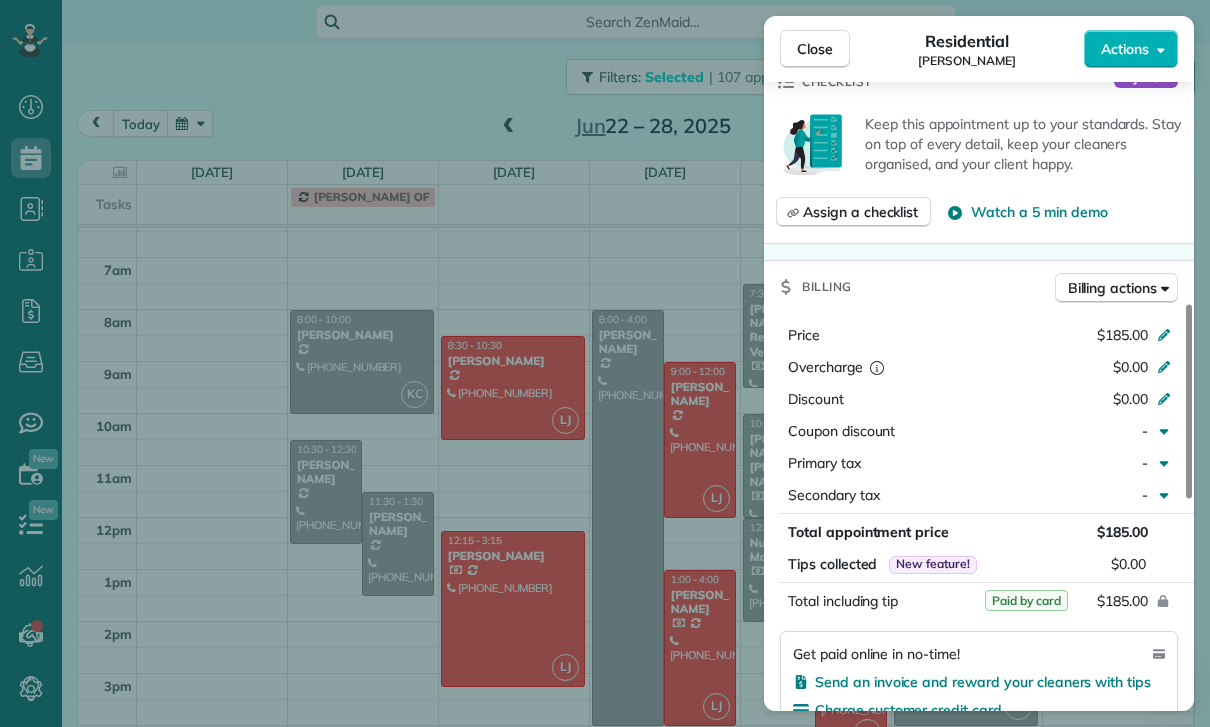 scroll, scrollTop: 837, scrollLeft: 0, axis: vertical 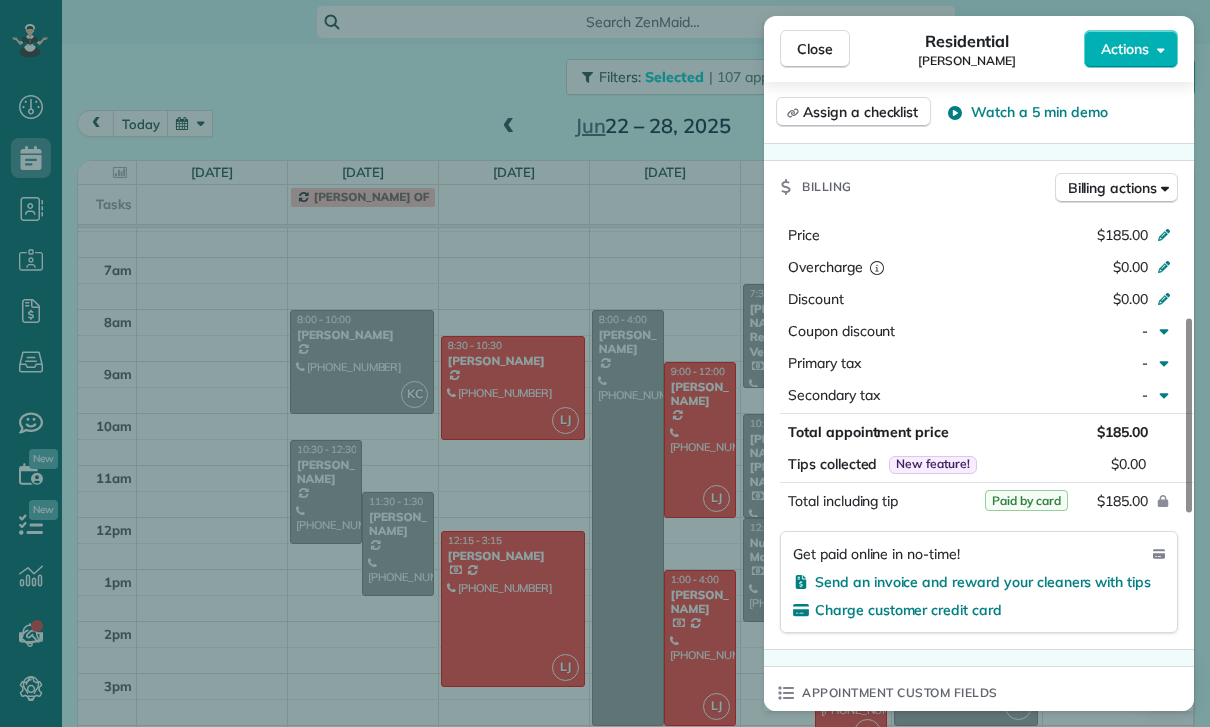 click on "Close Residential Kameelah Gateau Actions Status Confirmed Kameelah Gateau · Open profile Mobile (951) 805-1784 Copy No email on record Add email View Details Residential Wednesday, June 25, 2025 ( last week ) 1:00 PM 4:00 PM 3 hours and 0 minutes Repeats every 2 weeks Edit recurring service Previous (Jun 11) Next (Jul 09) 11581 Hortense Street Valley Village CA 91602 Service was not rated yet Cleaners Time in and out Assign Invite Team Luisa Cleaners Luisa   Juarez 1:00 PM 4:00 PM Checklist Try Now Keep this appointment up to your standards. Stay on top of every detail, keep your cleaners organised, and your client happy. Assign a checklist Watch a 5 min demo Billing Billing actions Price $185.00 Overcharge $0.00 Discount $0.00 Coupon discount - Primary tax - Secondary tax - Total appointment price $185.00 Tips collected New feature! $0.00 Paid by card Total including tip $185.00 Get paid online in no-time! Send an invoice and reward your cleaners with tips Charge customer credit card Key # - Work items 0 0" at bounding box center [605, 363] 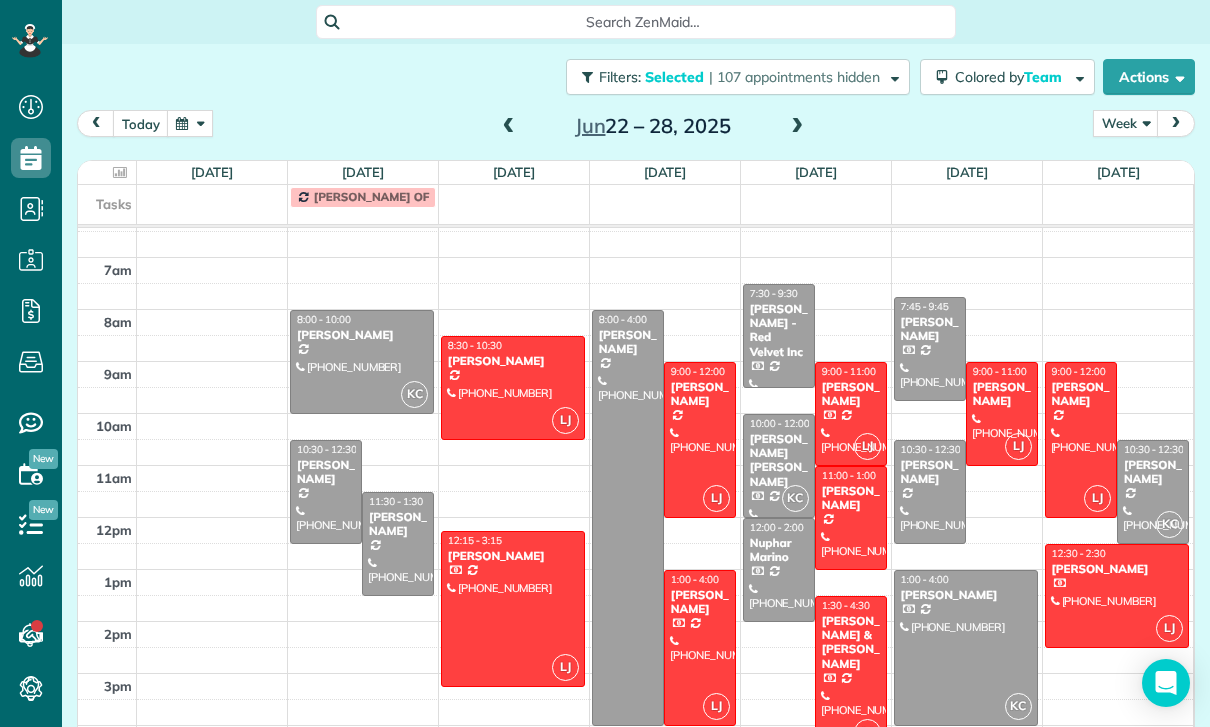 scroll, scrollTop: 126, scrollLeft: 0, axis: vertical 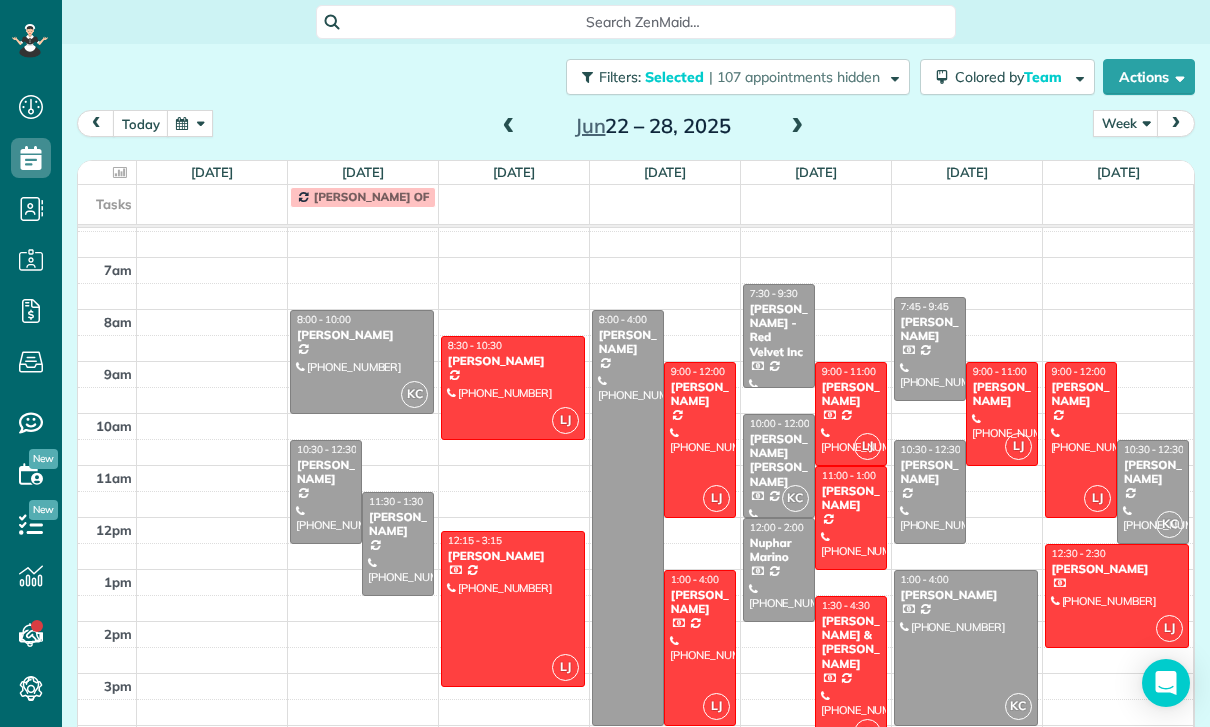 click on "Karen Hostettler" at bounding box center (851, 394) 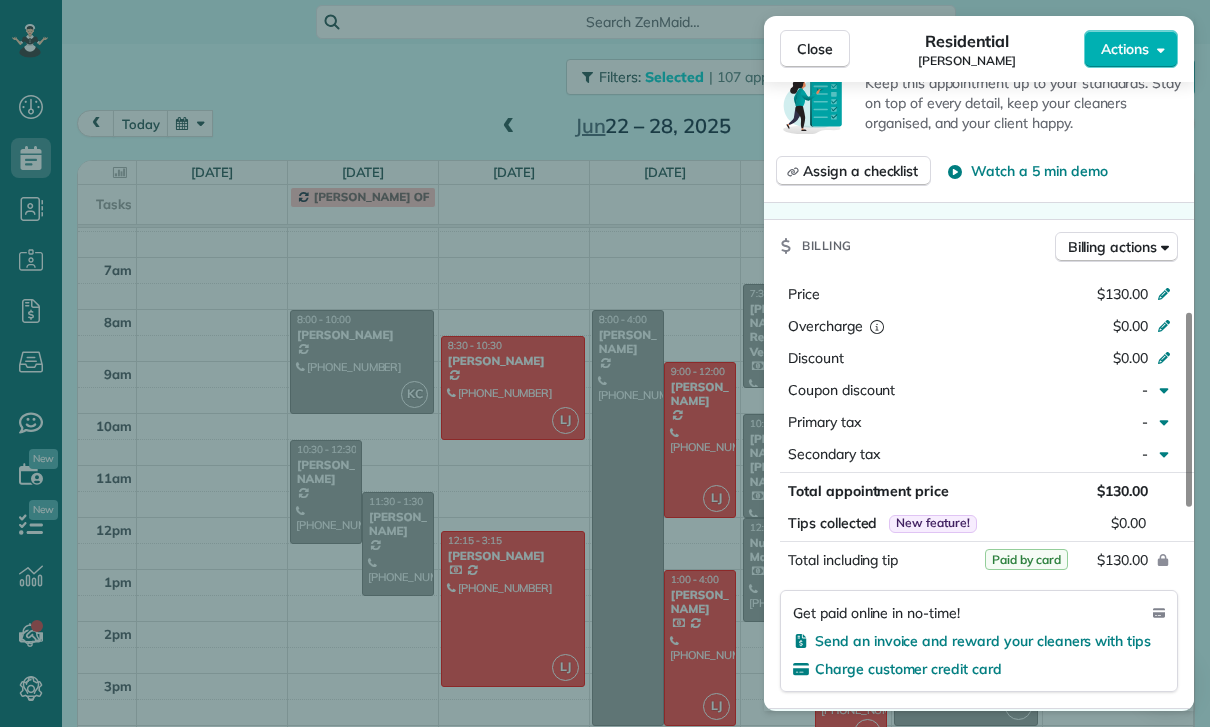 scroll, scrollTop: 832, scrollLeft: 0, axis: vertical 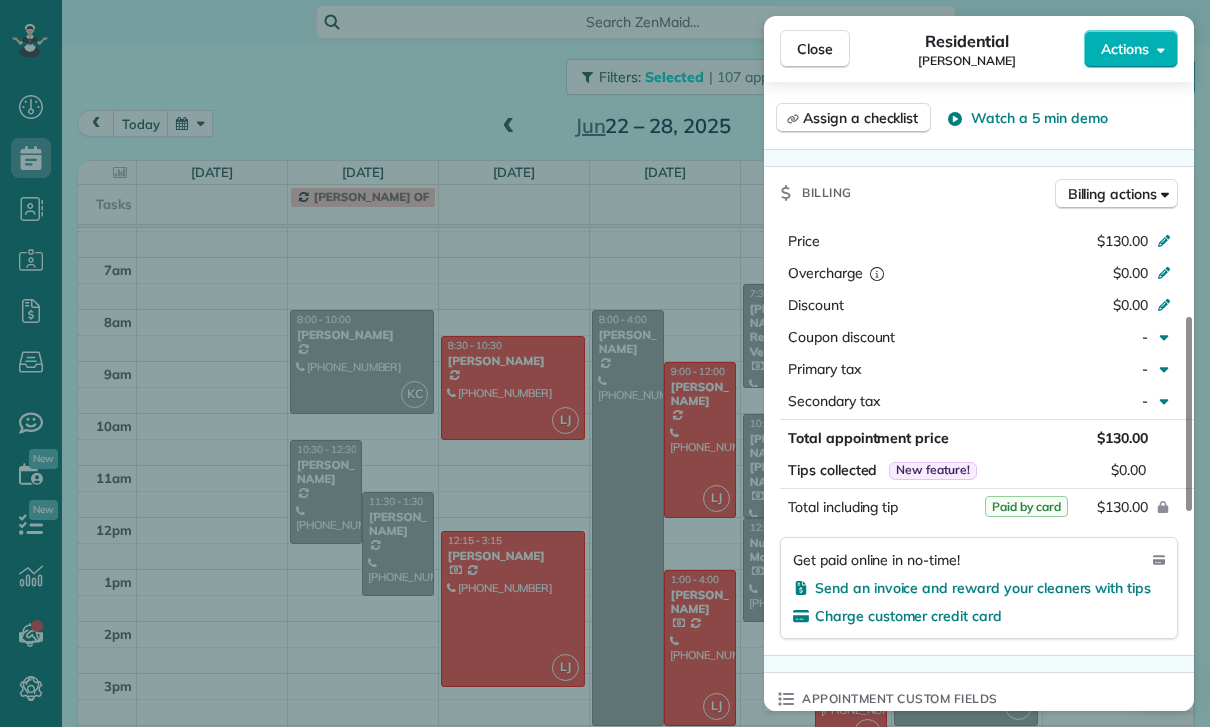 click on "Close Residential Karen Hostettler Actions Status Yet to Confirm Karen Hostettler · Open profile Mobile (818) 519-1596 Copy k.hostettler13@gmail.com Copy View Details Residential Thursday, June 26, 2025 ( last week ) 9:00 AM 11:00 AM 2 hours and 0 minutes Repeats every 2 weeks Edit recurring service Previous (May 30) Next (Jul 11) 6722 Cantaloupe Avenue Valley Glen CA 91405 Service was not rated yet Cleaners Time in and out Assign Invite Team Luisa Cleaners Luisa   Juarez 9:00 AM 11:00 AM Checklist Try Now Keep this appointment up to your standards. Stay on top of every detail, keep your cleaners organised, and your client happy. Assign a checklist Watch a 5 min demo Billing Billing actions Price $130.00 Overcharge $0.00 Discount $0.00 Coupon discount - Primary tax - Secondary tax - Total appointment price $130.00 Tips collected New feature! $0.00 Paid by card Total including tip $130.00 Get paid online in no-time! Send an invoice and reward your cleaners with tips Charge customer credit card Key # - Notes 0" at bounding box center [605, 363] 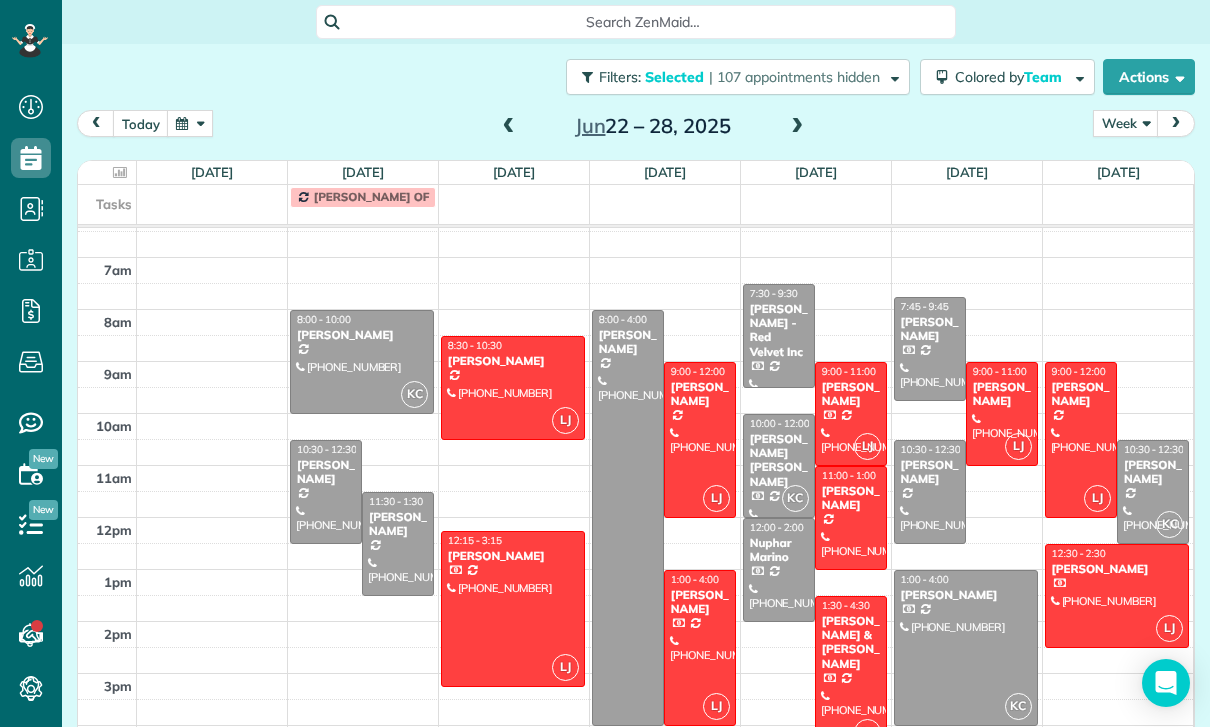 click on "Paul Regulinski" at bounding box center (851, 498) 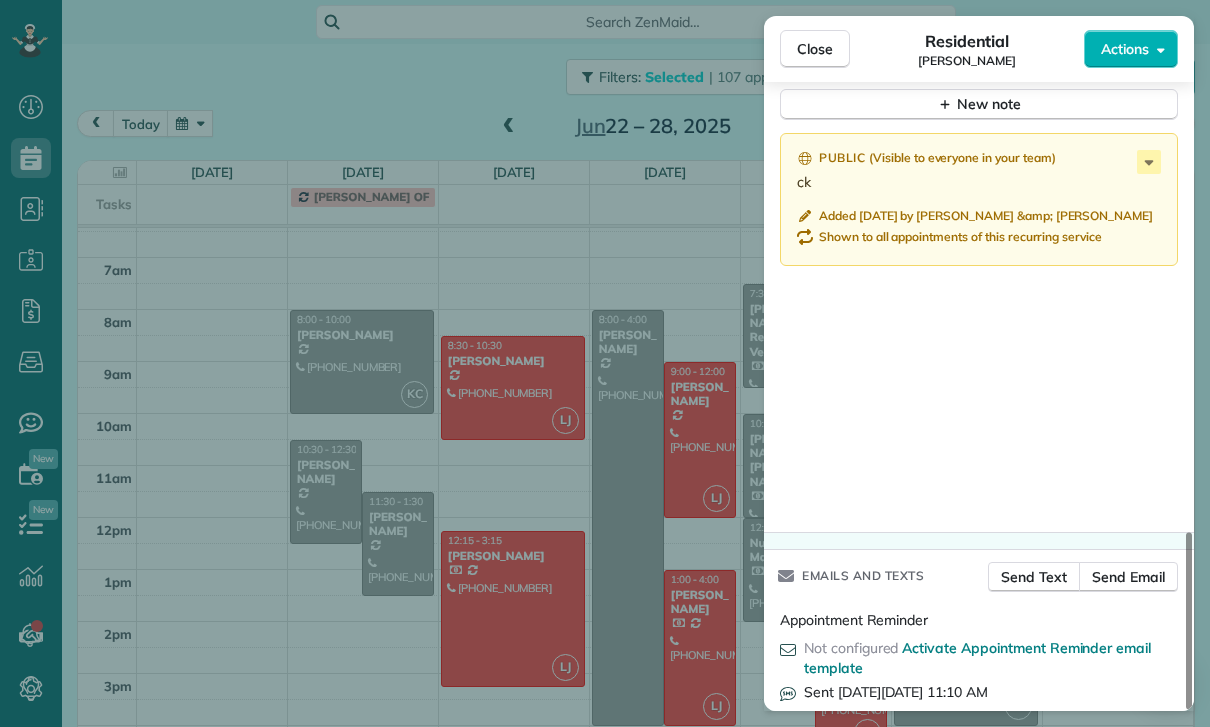 scroll, scrollTop: 1761, scrollLeft: 0, axis: vertical 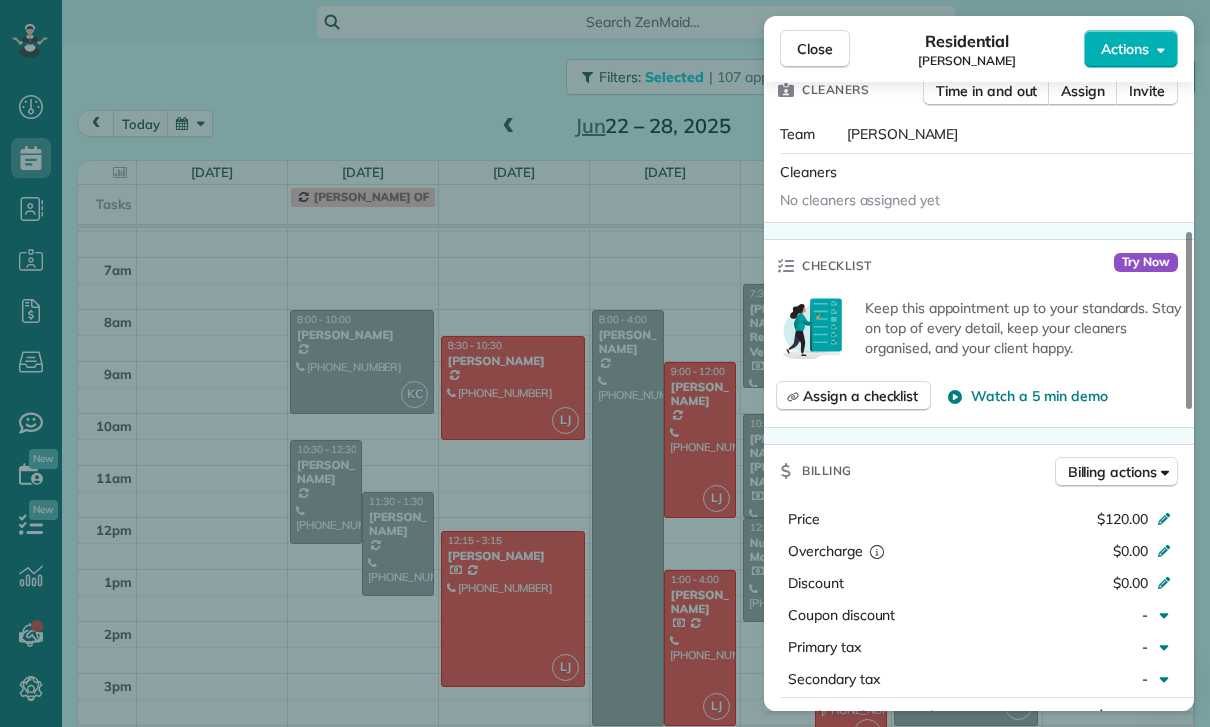 click on "Close Residential Paul Regulinski Actions Status Yet to Confirm Paul Regulinski · Open profile Mobile (310) 463-1775 Copy No email on record Add email View Details Residential Thursday, June 26, 2025 ( last week ) 11:00 AM 1:00 PM 2 hours and 0 minutes Repeats every 4 weeks Edit recurring service Previous (May 29) Next (Jul 24) 4410 Sepulveda Blv #406 Sherman Oaks CA ? Service was not rated yet Cleaners Time in and out Assign Invite Team Luisa Cleaners No cleaners assigned yet Checklist Try Now Keep this appointment up to your standards. Stay on top of every detail, keep your cleaners organised, and your client happy. Assign a checklist Watch a 5 min demo Billing Billing actions Price $120.00 Overcharge $0.00 Discount $0.00 Coupon discount - Primary tax - Secondary tax - Total appointment price $120.00 Tips collected New feature! $0.00 Unpaid Mark as paid Total including tip $120.00 Get paid online in no-time! Send an invoice and reward your cleaners with tips Charge customer credit card Key # - Work items 1" at bounding box center [605, 363] 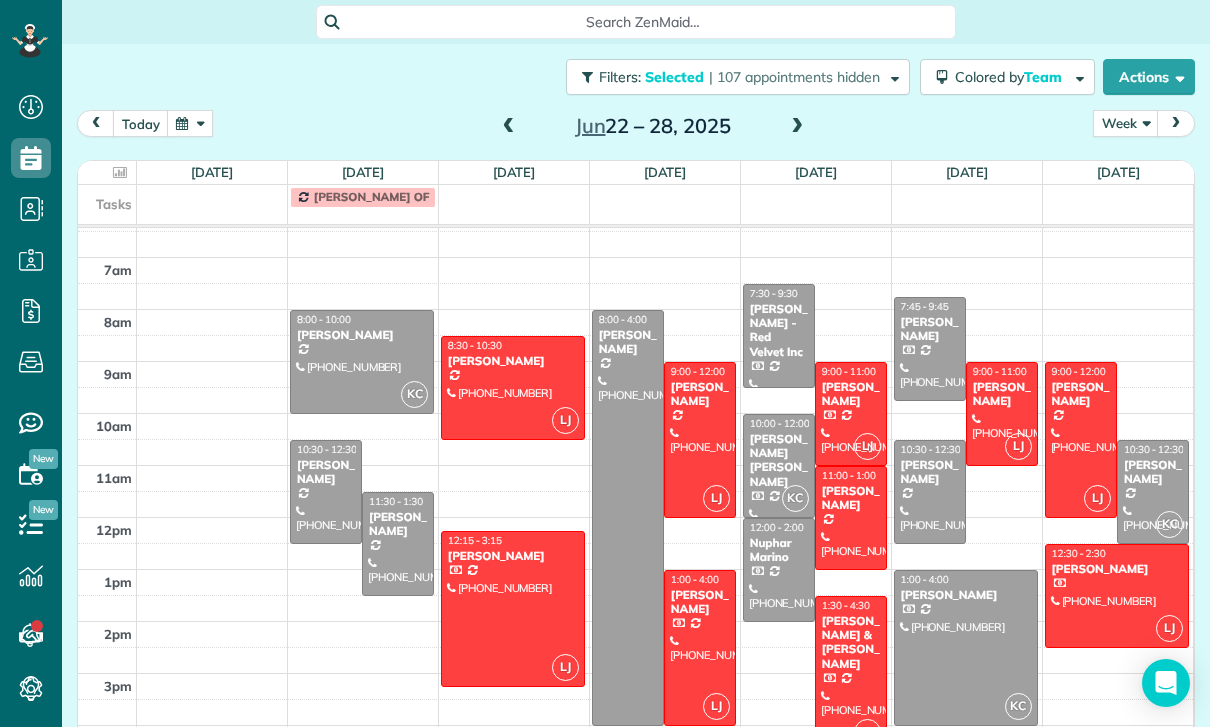 scroll, scrollTop: 477, scrollLeft: 0, axis: vertical 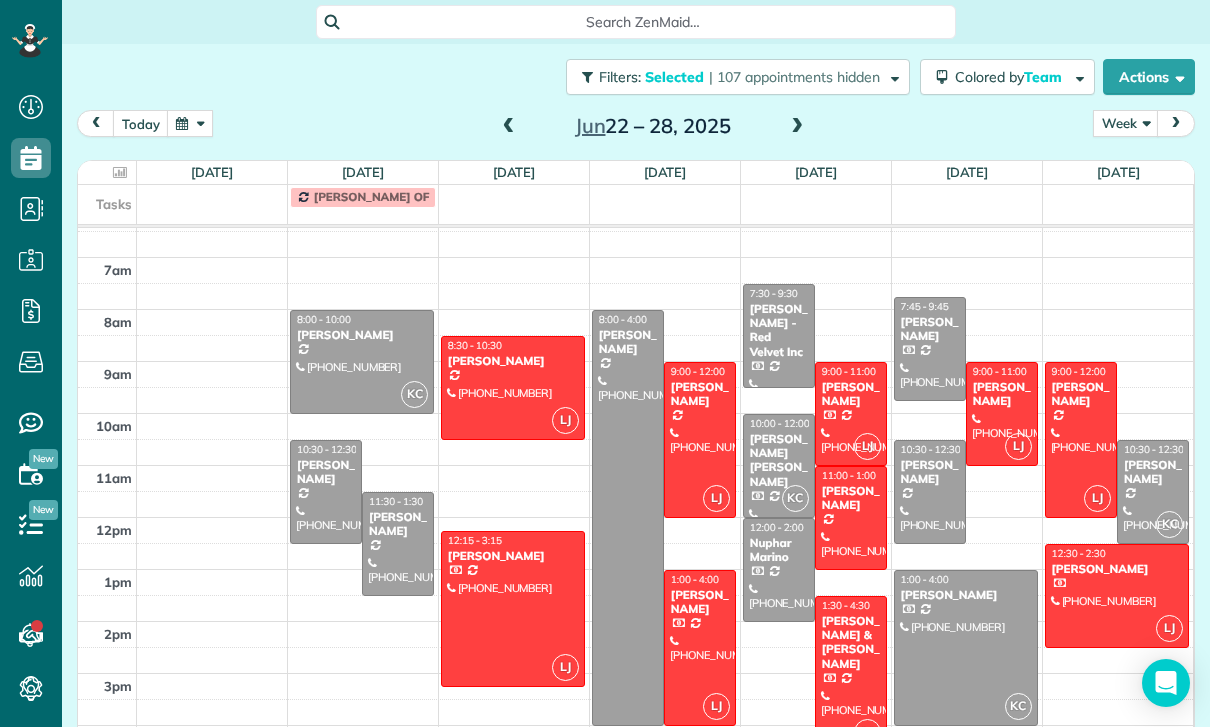 click at bounding box center (851, 674) 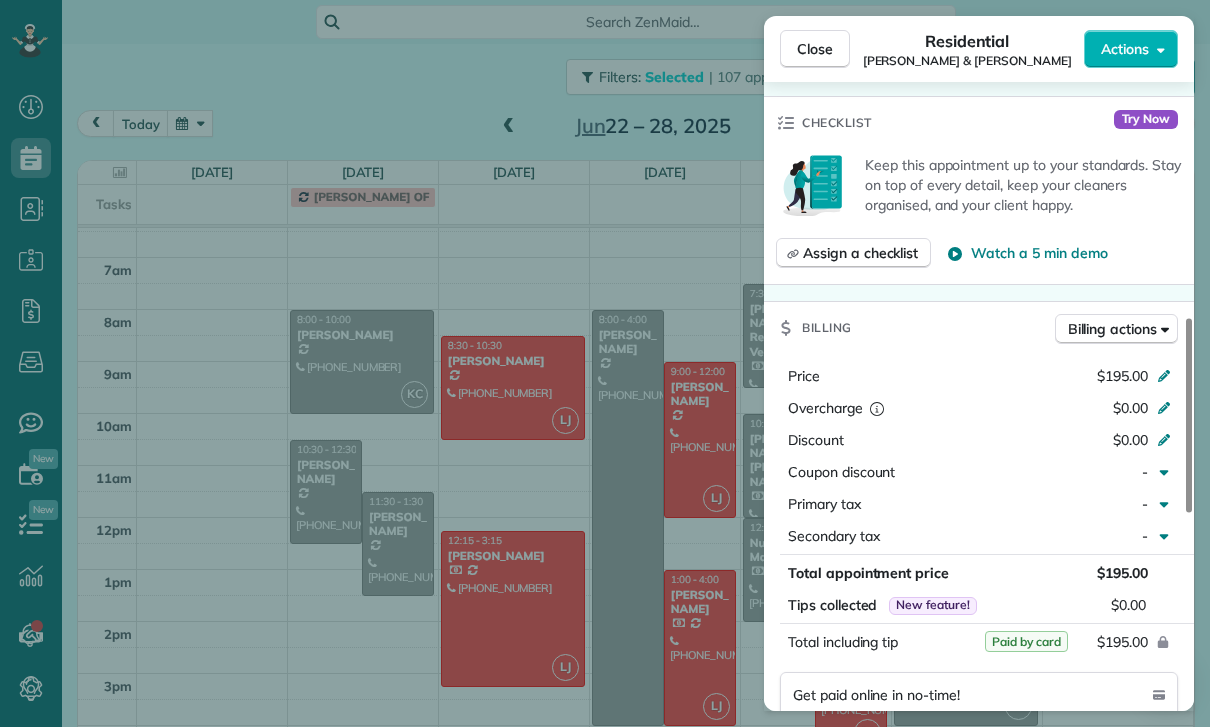 scroll, scrollTop: 915, scrollLeft: 0, axis: vertical 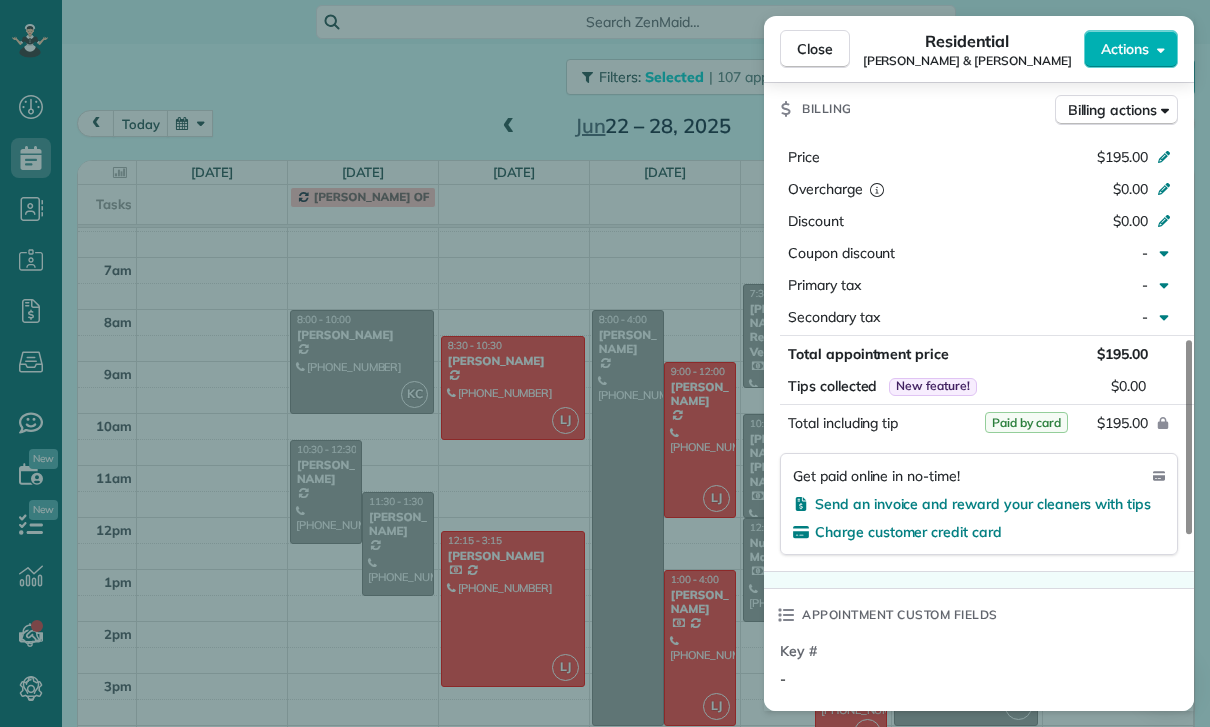 click on "Close Residential Brad & Shane Strickman Actions Status Yet to Confirm Brad & Shane Strickman · Open profile Spouse (480) 205-1323 Copy No email on record Add email View Details Residential Thursday, June 26, 2025 ( last week ) 1:30 PM 4:30 PM 3 hours and 0 minutes Repeats every 2 weeks Edit recurring service Previous (Jun 12) Next (Jul 10) 2364 Rockdell Street La Crescenta-Montrose CA 91214 Service was not rated yet Cleaners Time in and out Assign Invite Team Luisa Cleaners Luisa   Juarez 1:30 PM 4:30 PM Checklist Try Now Keep this appointment up to your standards. Stay on top of every detail, keep your cleaners organised, and your client happy. Assign a checklist Watch a 5 min demo Billing Billing actions Price $195.00 Overcharge $0.00 Discount $0.00 Coupon discount - Primary tax - Secondary tax - Total appointment price $195.00 Tips collected New feature! $0.00 Paid by card Total including tip $195.00 Get paid online in no-time! Send an invoice and reward your cleaners with tips Appointment custom fields" at bounding box center (605, 363) 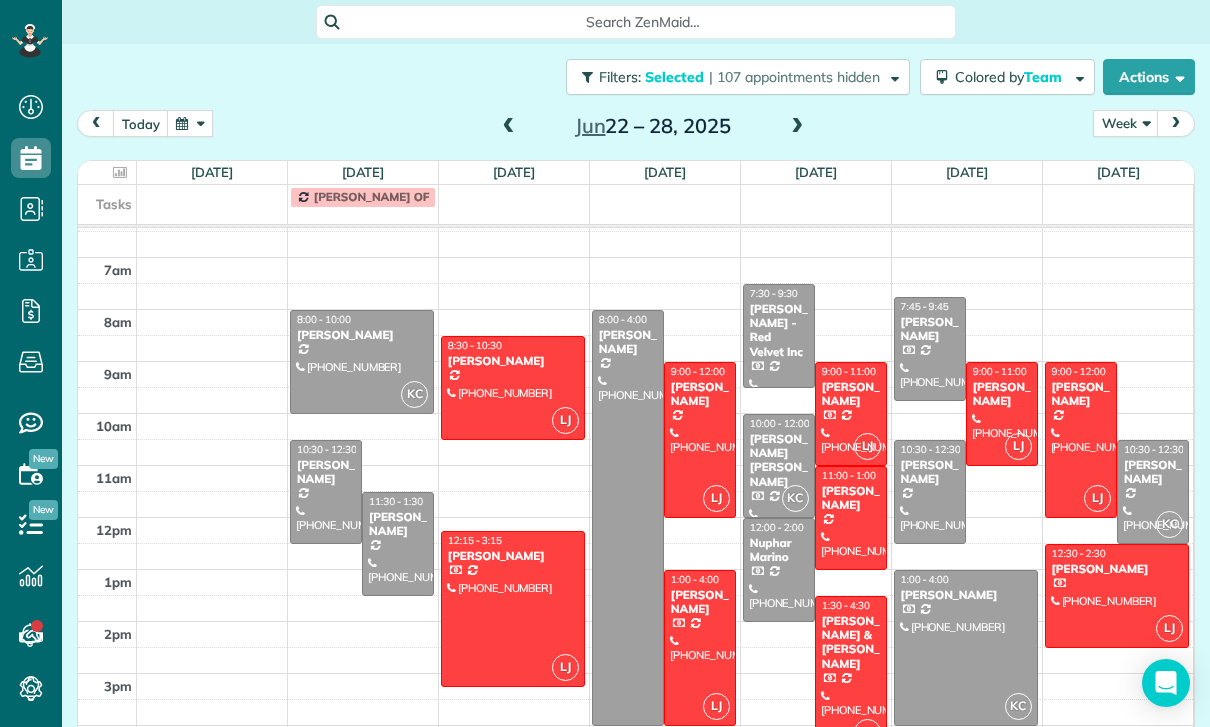 click on "Ryan Kendrick" at bounding box center (1002, 394) 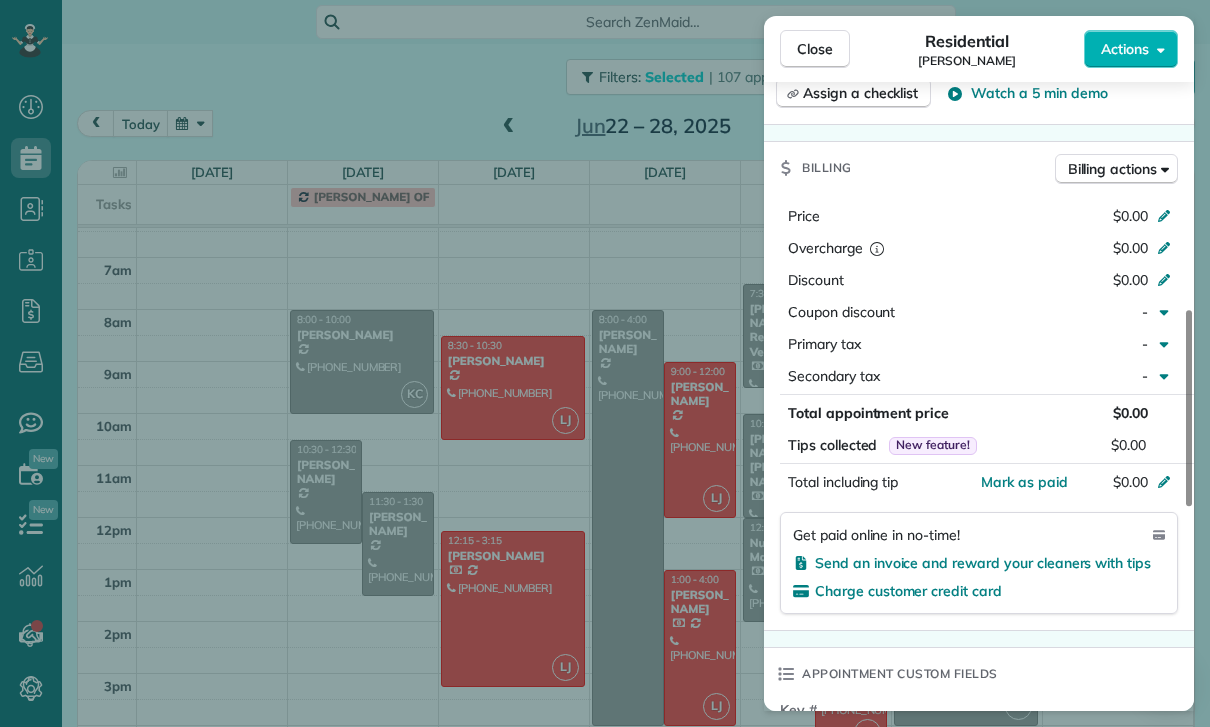 scroll, scrollTop: 862, scrollLeft: 0, axis: vertical 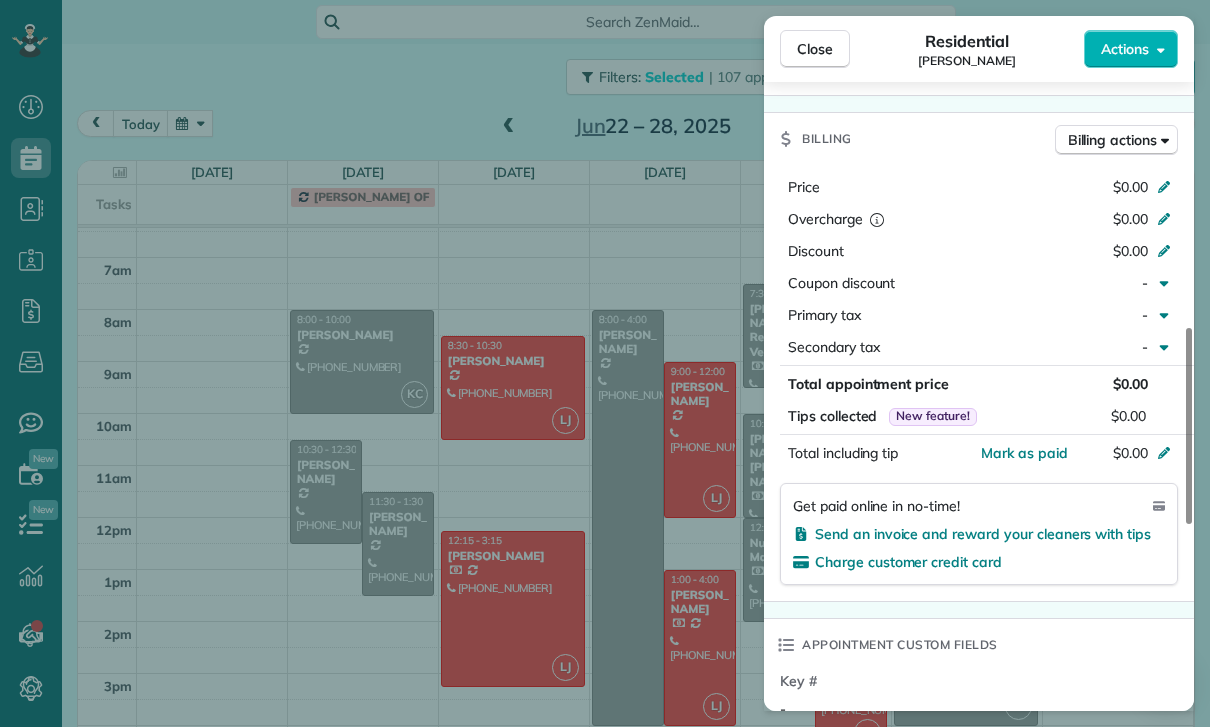 click on "Close Residential Ryan Kendrick Actions Status Confirmed Ryan Kendrick · Open profile Mobile (925) 918-1174 Copy No email on record Add email View Details Residential Friday, June 27, 2025 ( last week ) 9:00 AM 11:00 AM 2 hours and 0 minutes One time 11730 w. Sunset Blvd Apt 116 Los Angeles CA 90049 Service was not rated yet Cleaners Time in and out Assign Invite Team Luisa Cleaners Luisa   Juarez 9:00 AM 11:00 AM Checklist Try Now Keep this appointment up to your standards. Stay on top of every detail, keep your cleaners organised, and your client happy. Assign a checklist Watch a 5 min demo Billing Billing actions Price $0.00 Overcharge $0.00 Discount $0.00 Coupon discount - Primary tax - Secondary tax - Total appointment price $0.00 Tips collected New feature! $0.00 Mark as paid Total including tip $0.00 Get paid online in no-time! Send an invoice and reward your cleaners with tips Charge customer credit card Appointment custom fields Key # - Work items No work items to display Notes Appointment 0 2 ( ) (" at bounding box center (605, 363) 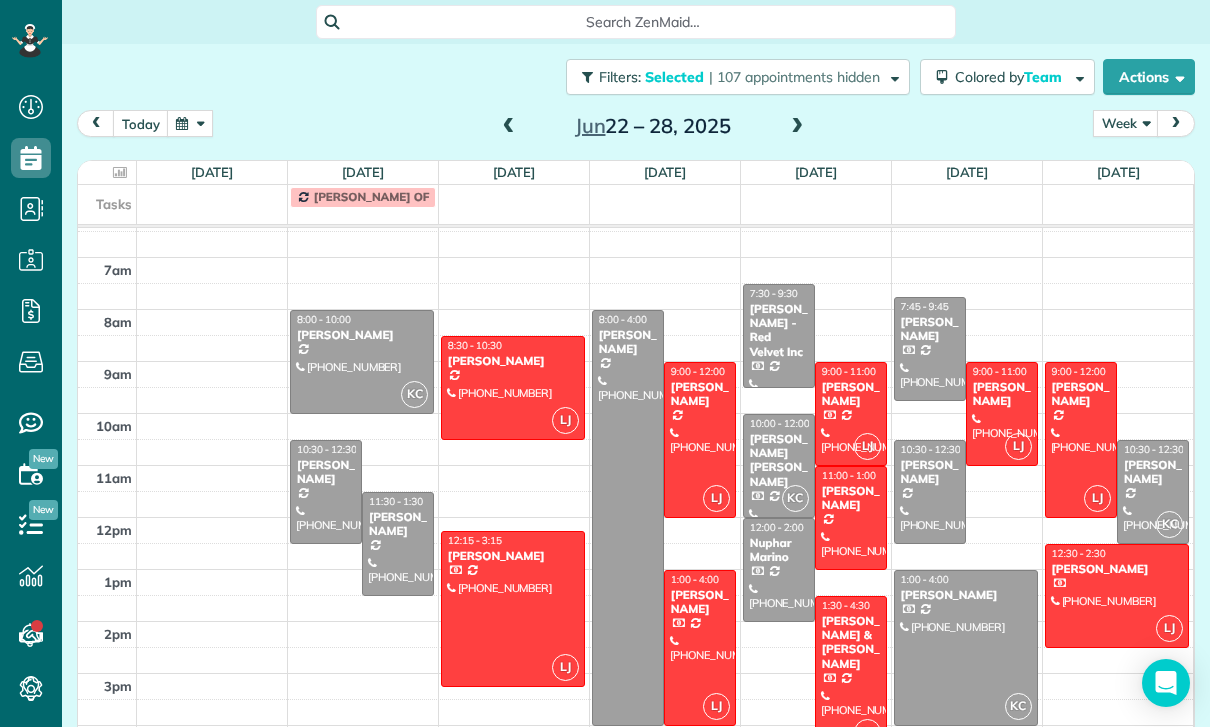 click at bounding box center [1081, 440] 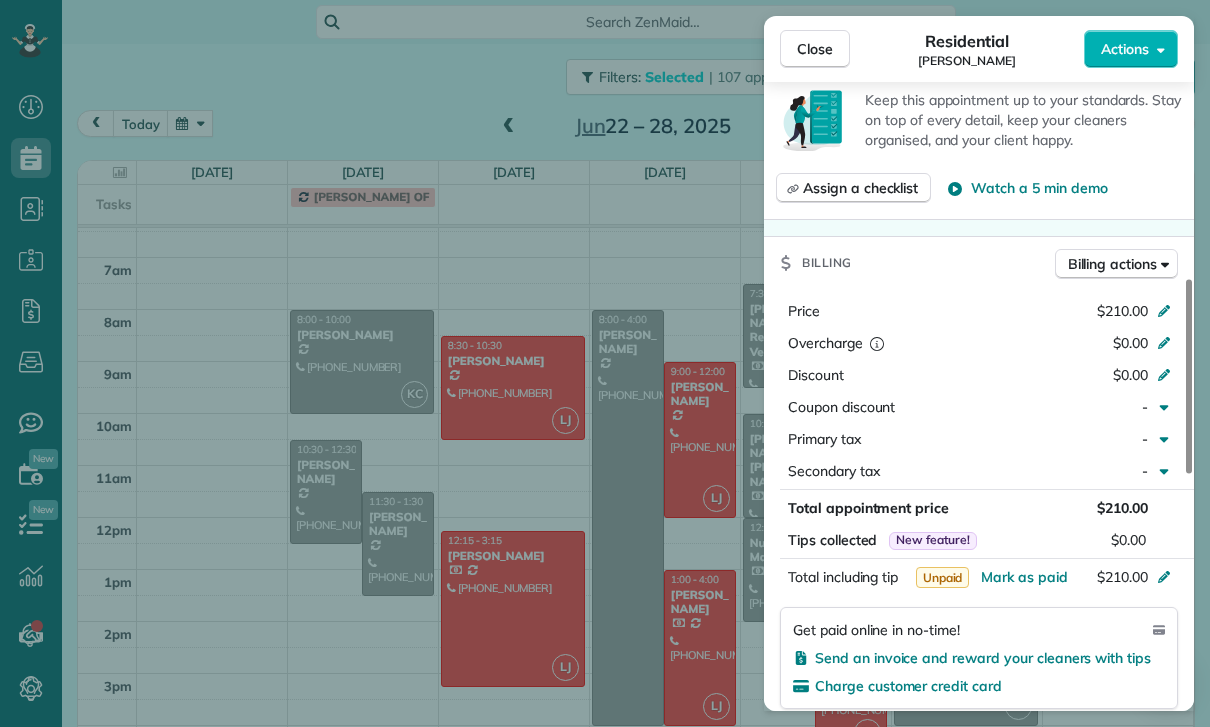 scroll, scrollTop: 848, scrollLeft: 0, axis: vertical 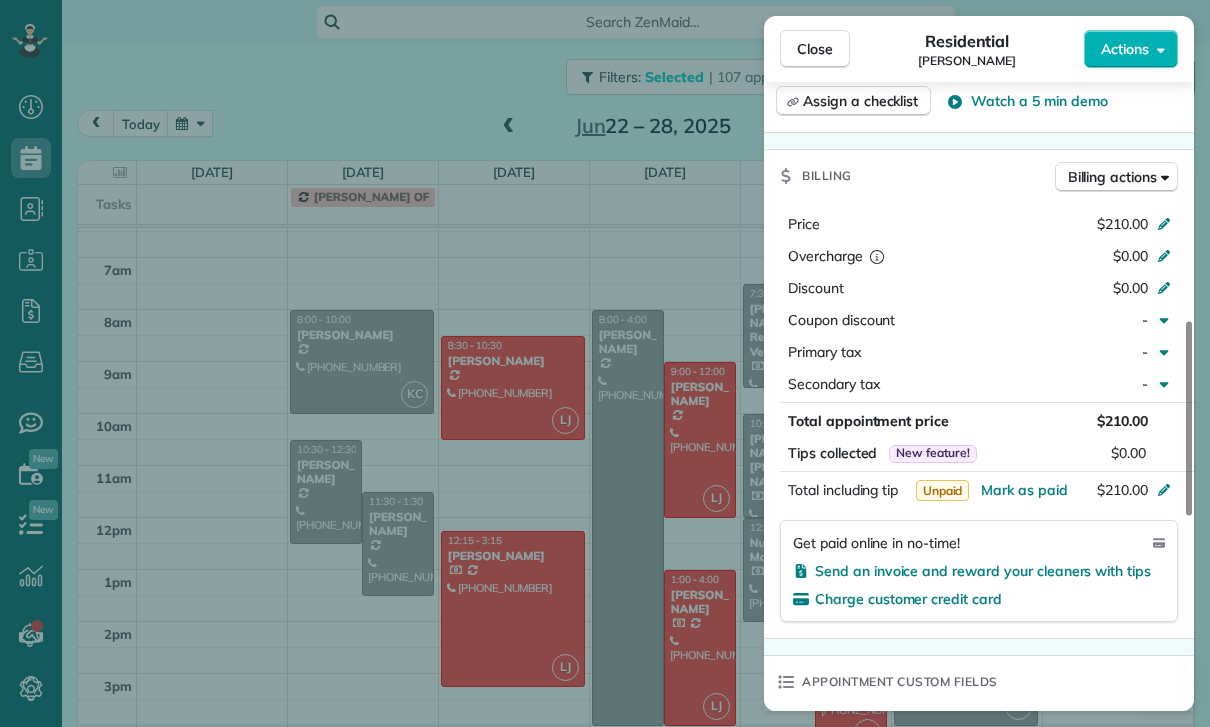 click on "Close Residential Karen Johnson Actions Status Yet to Confirm Karen Johnson · Open profile Home (657) 465-0249 Copy No email on record Add email View Details Residential Saturday, June 28, 2025 ( 5 days ago ) 9:00 AM 12:00 PM 3 hours and 0 minutes Repeats every 3 weeks Edit recurring service Previous (May 31) Next (Jul 19) 1325 South Orange Drive Los Angeles CA 90019 Service was not rated yet Cleaners Time in and out Assign Invite Team Luisa Cleaners Luisa   Juarez 9:00 AM 12:00 PM Checklist Try Now Keep this appointment up to your standards. Stay on top of every detail, keep your cleaners organised, and your client happy. Assign a checklist Watch a 5 min demo Billing Billing actions Price $210.00 Overcharge $0.00 Discount $0.00 Coupon discount - Primary tax - Secondary tax - Total appointment price $210.00 Tips collected New feature! $0.00 Unpaid Mark as paid Total including tip $210.00 Get paid online in no-time! Send an invoice and reward your cleaners with tips Charge customer credit card Key # - Notes 0" at bounding box center (605, 363) 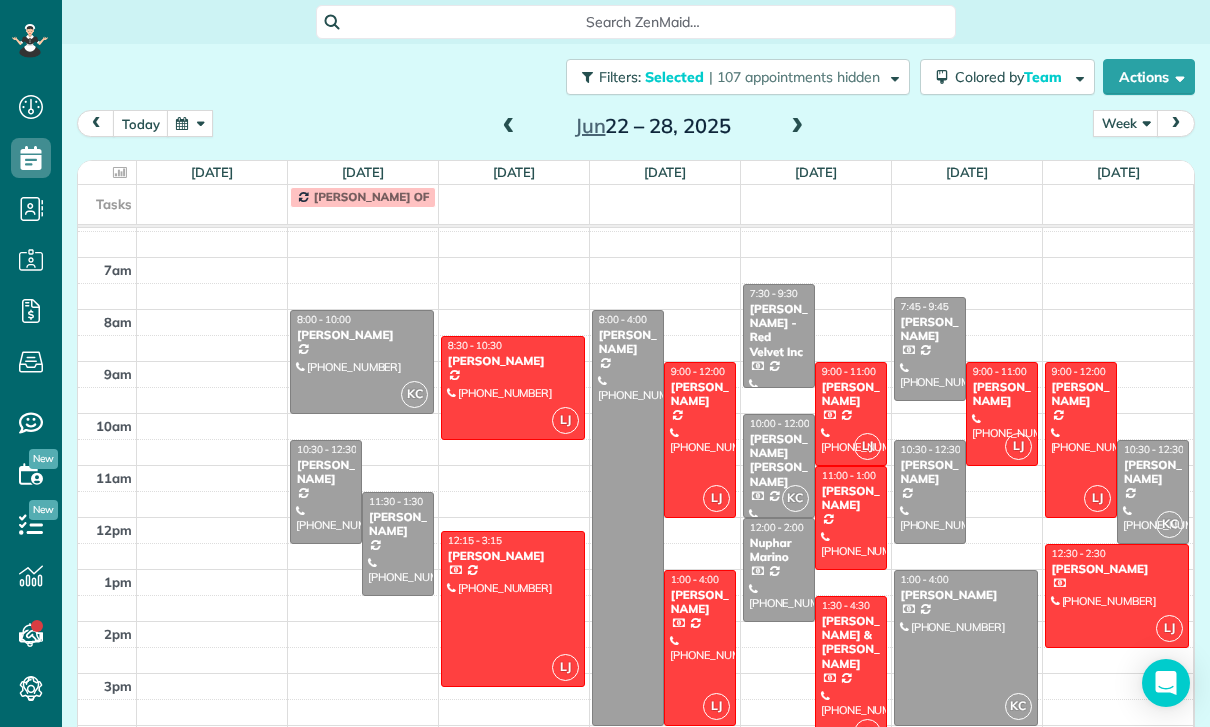 click at bounding box center (1117, 596) 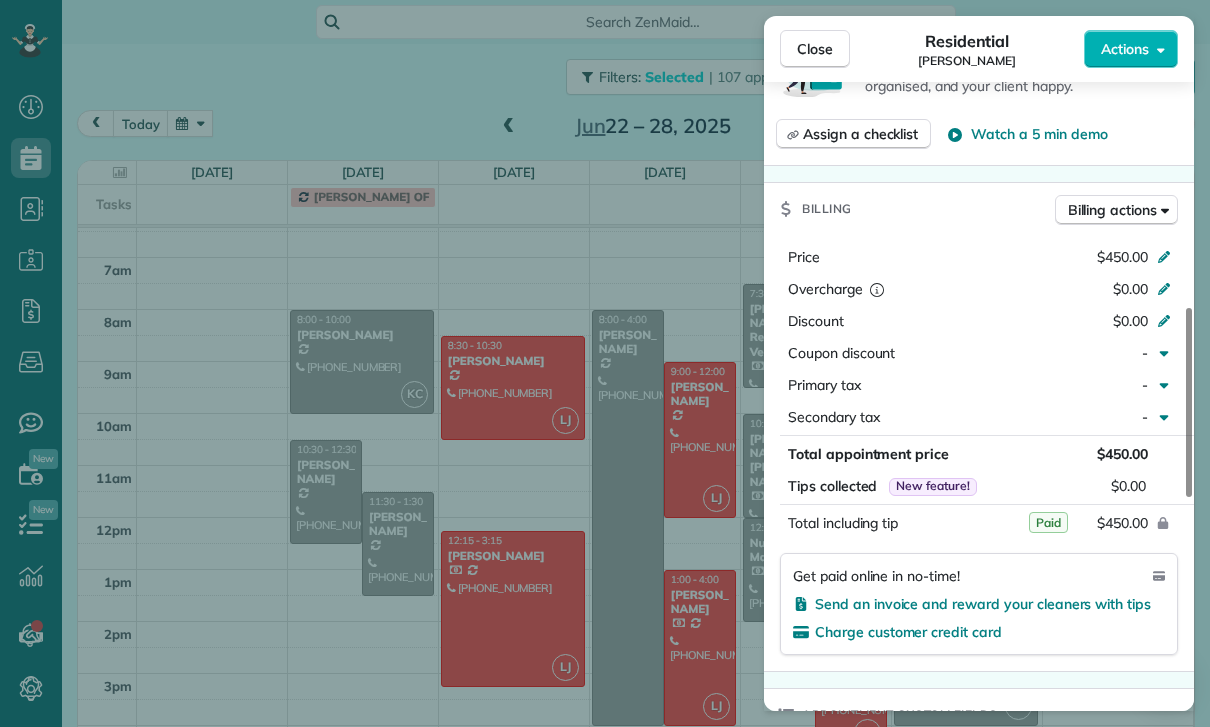 scroll, scrollTop: 833, scrollLeft: 0, axis: vertical 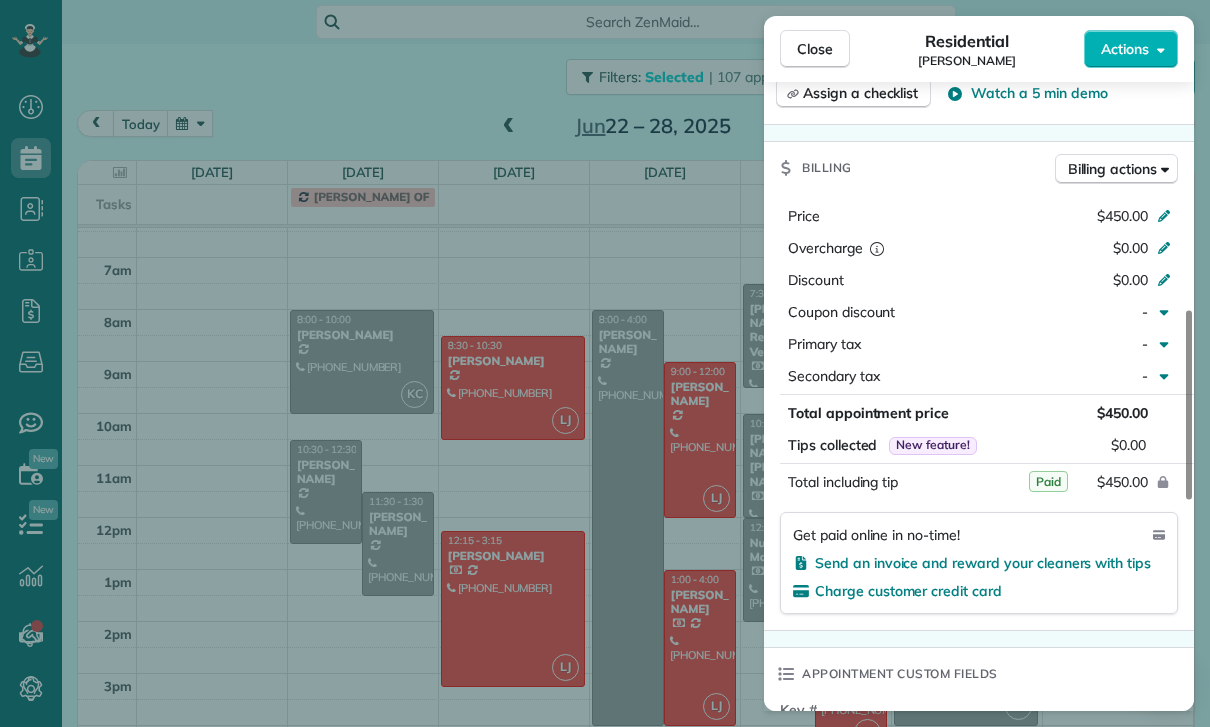 click on "Close Residential Yvette Barlowe Actions Status Confirmed Yvette Barlowe · Open profile Mobile (818) 321-9499 Copy No email on record Add email View Details Residential Saturday, June 28, 2025 ( 5 days ago ) 12:30 PM 2:30 PM 2 hours and 0 minutes One time 136 South Clark Drive West Hollywood CA 90048 Service was not rated yet Cleaners Time in and out Assign Invite Team Luisa Cleaners Luisa   Juarez 12:30 PM 2:30 PM Checklist Try Now Keep this appointment up to your standards. Stay on top of every detail, keep your cleaners organised, and your client happy. Assign a checklist Watch a 5 min demo Billing Billing actions Price $450.00 Overcharge $0.00 Discount $0.00 Coupon discount - Primary tax - Secondary tax - Total appointment price $450.00 Tips collected New feature! $0.00 Paid Total including tip $450.00 Get paid online in no-time! Send an invoice and reward your cleaners with tips Charge customer credit card Appointment custom fields Key # - Work items No work items to display Notes Appointment 1 Customer" at bounding box center [605, 363] 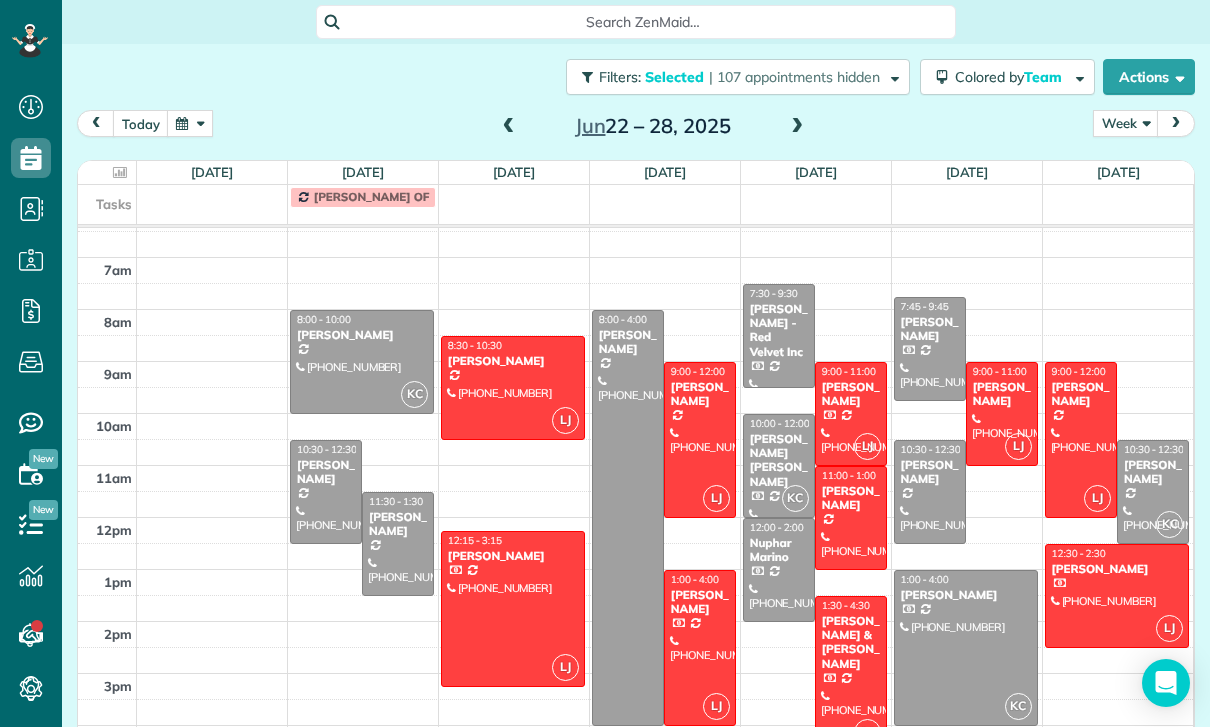 click at bounding box center [513, 609] 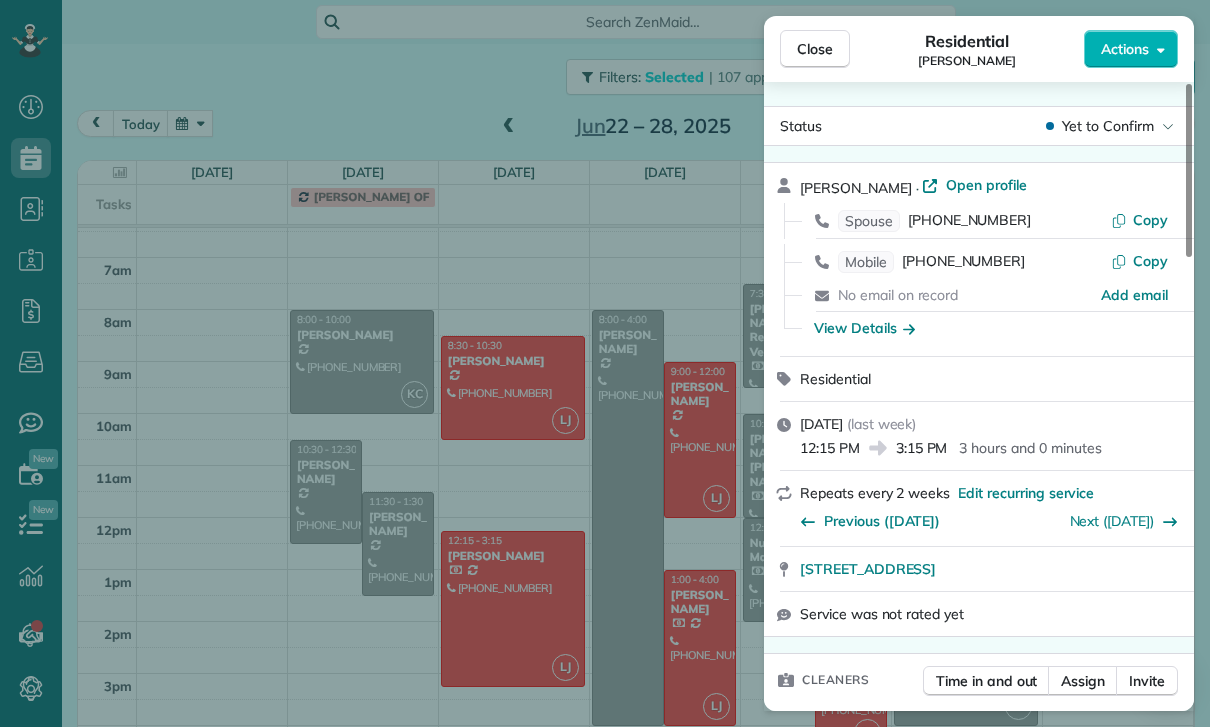 click on "Close Residential Ben Phan Actions Status Yet to Confirm Ben Phan · Open profile Spouse (818) 445-2630 Copy Mobile (818) 636-8524 Copy No email on record Add email View Details Residential Tuesday, June 24, 2025 ( last week ) 12:15 PM 3:15 PM 3 hours and 0 minutes Repeats every 2 weeks Edit recurring service Previous (May 22) Next (Jul 11) 1640 East Mountain Street Pasadena CA 91104 Service was not rated yet Cleaners Time in and out Assign Invite Team Luisa Cleaners Luisa   Juarez 12:15 PM 3:15 PM Checklist Try Now Keep this appointment up to your standards. Stay on top of every detail, keep your cleaners organised, and your client happy. Assign a checklist Watch a 5 min demo Billing Billing actions Price $240.00 Overcharge $0.00 Discount $0.00 Coupon discount - Primary tax - Secondary tax - Total appointment price $240.00 Tips collected New feature! $0.00 Paid Total including tip $240.00 Get paid online in no-time! Send an invoice and reward your cleaners with tips Charge customer credit card Key # - Notes" at bounding box center (605, 363) 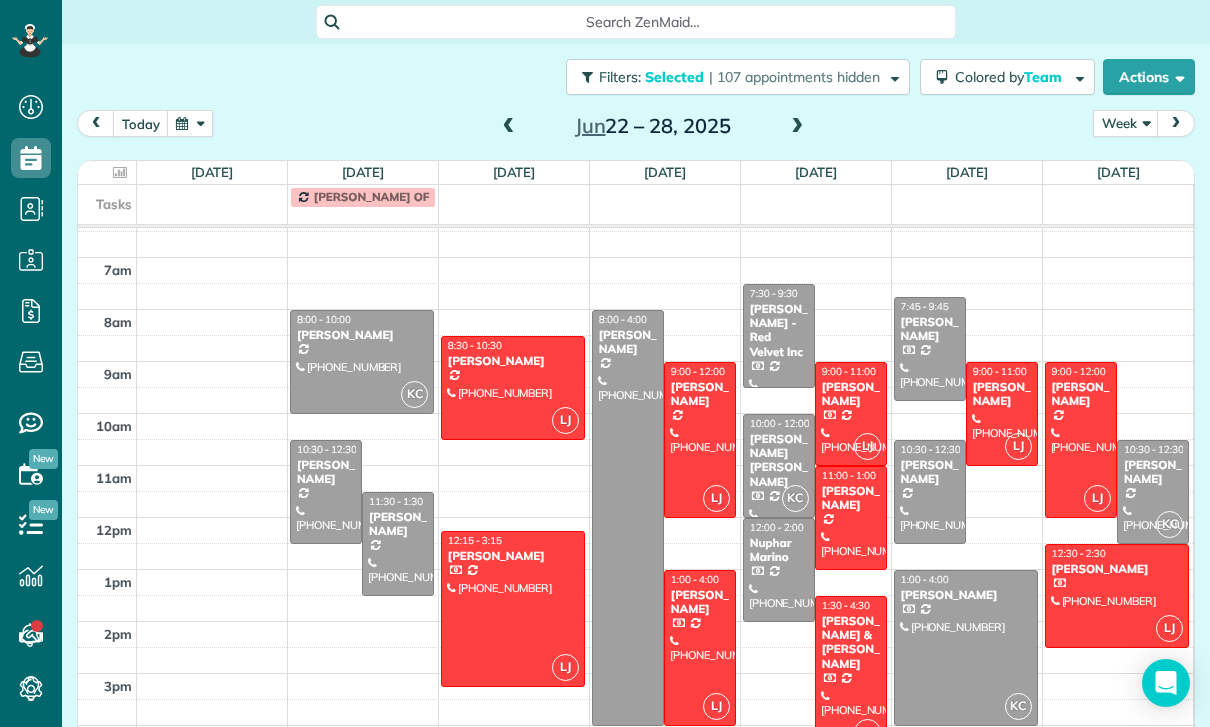 click at bounding box center [362, 362] 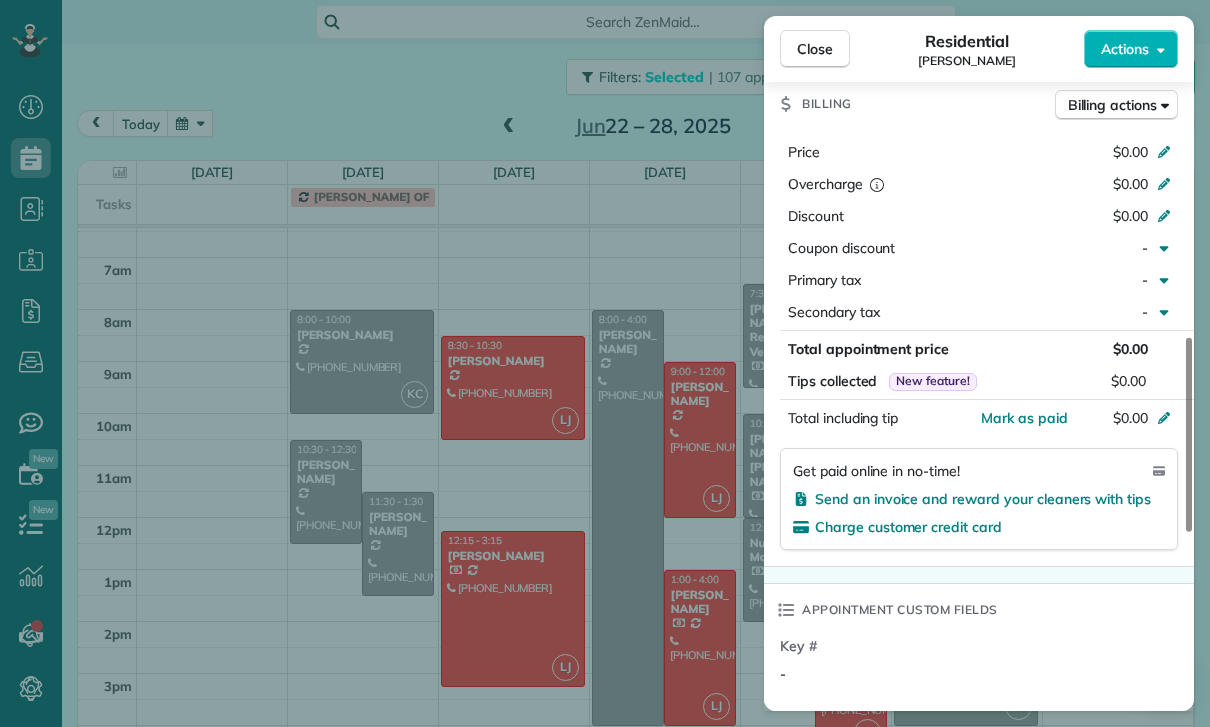 scroll, scrollTop: 947, scrollLeft: 0, axis: vertical 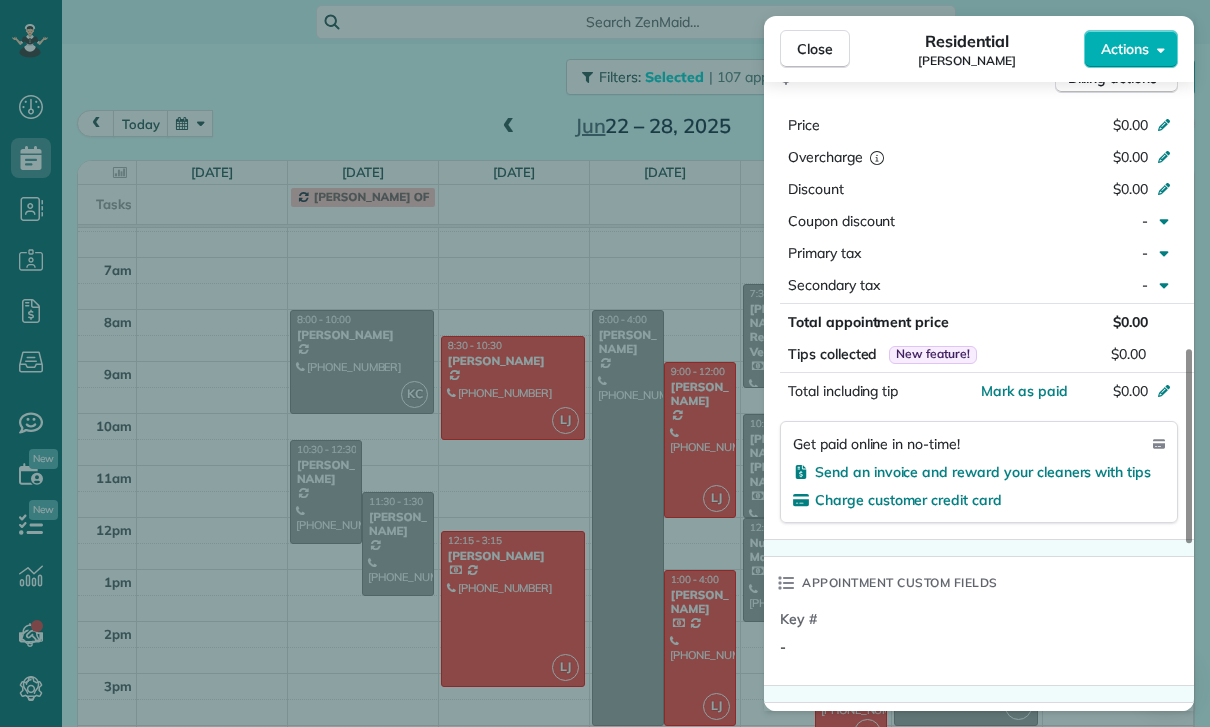 click on "Close Residential Mark Ransom Actions Status Confirmed Mark Ransom · Open profile Mobile (774) 259-1119 Copy No email on record Add email View Details Residential Monday, June 23, 2025 ( last week ) 8:00 AM 10:00 AM 2 hours and 0 minutes Repeats weekly Edit recurring service Previous (Jun 16) Next (Jun 30) 2208 Silver Lake Boulevard Los Angeles CA 90039 Service was not rated yet Cleaners Time in and out Assign Invite Team Karla/Karina Cleaners Karla   Castro 8:00 AM 10:00 AM Checklist Try Now Keep this appointment up to your standards. Stay on top of every detail, keep your cleaners organised, and your client happy. Assign a checklist Watch a 5 min demo Billing Billing actions Price $0.00 Overcharge $0.00 Discount $0.00 Coupon discount - Primary tax - Secondary tax - Total appointment price $0.00 Tips collected New feature! $0.00 Mark as paid Total including tip $0.00 Get paid online in no-time! Send an invoice and reward your cleaners with tips Charge customer credit card Appointment custom fields Key # - 0" at bounding box center (605, 363) 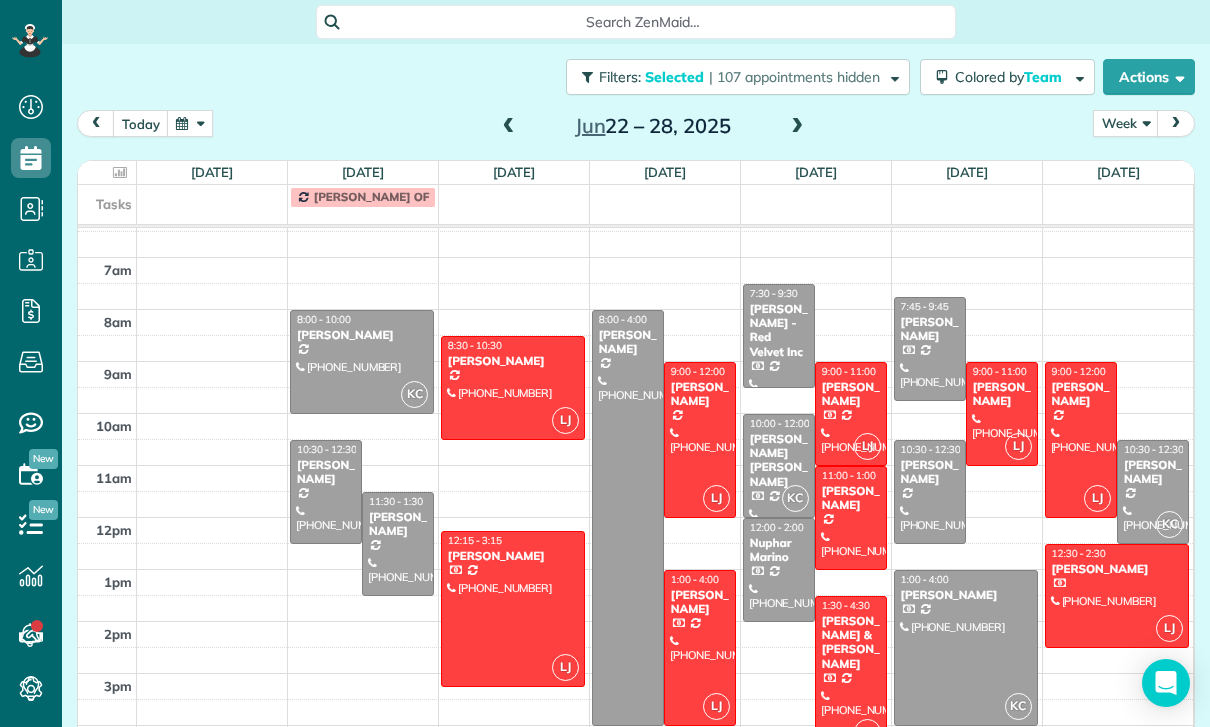 click at bounding box center (509, 127) 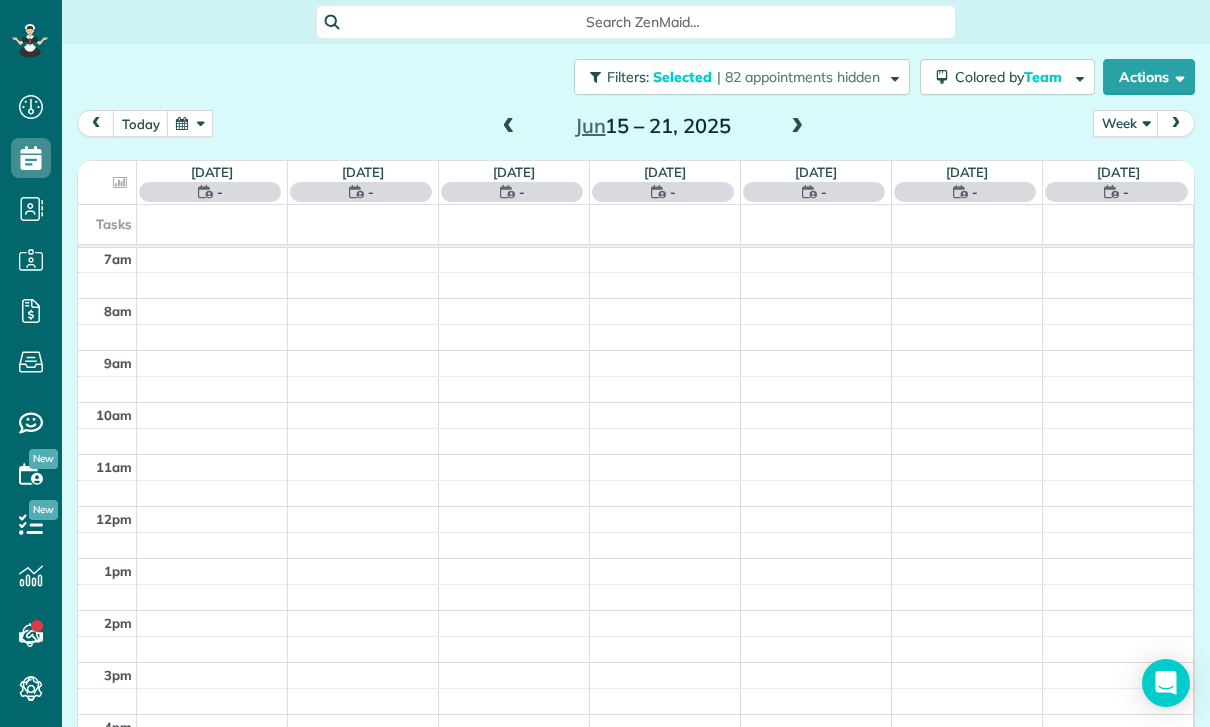 scroll, scrollTop: 157, scrollLeft: 0, axis: vertical 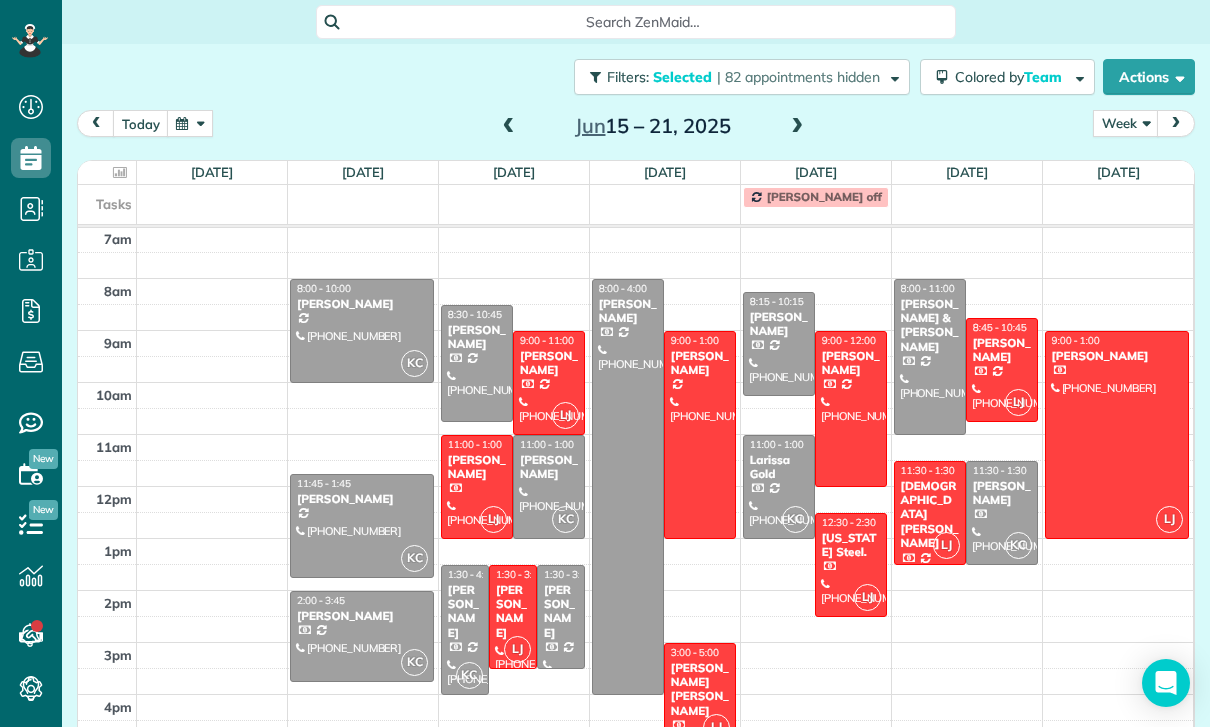 click at bounding box center (362, 331) 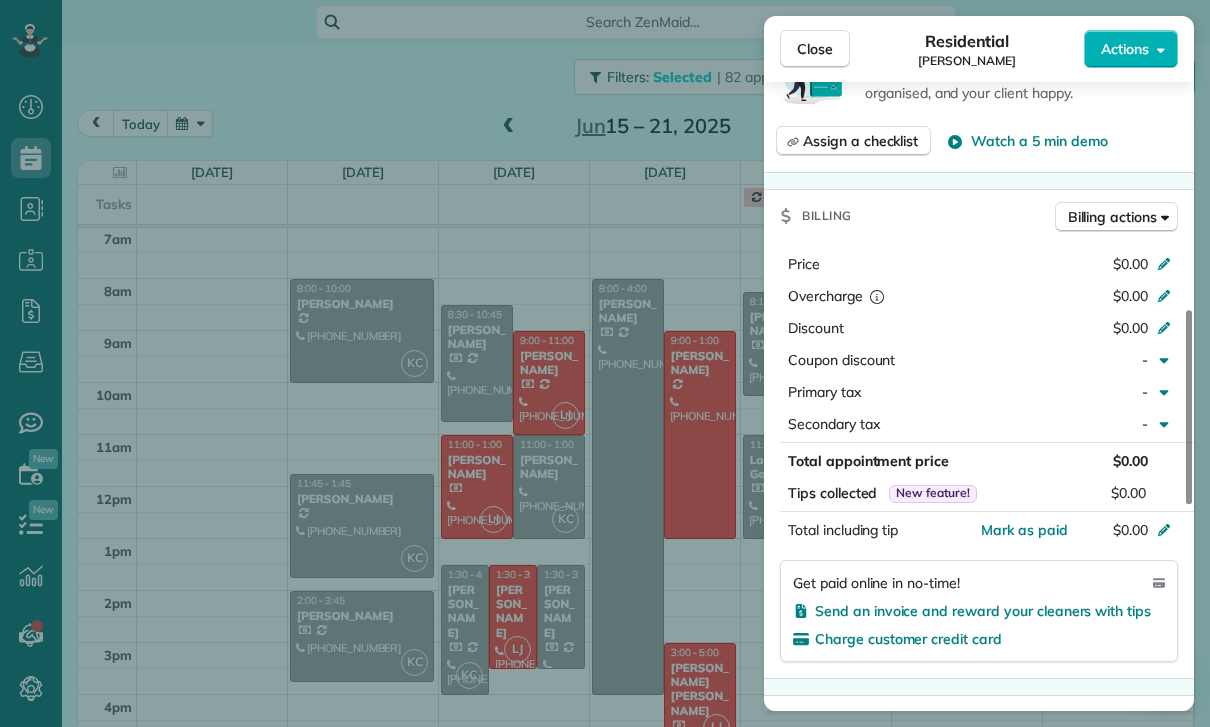 scroll, scrollTop: 809, scrollLeft: 0, axis: vertical 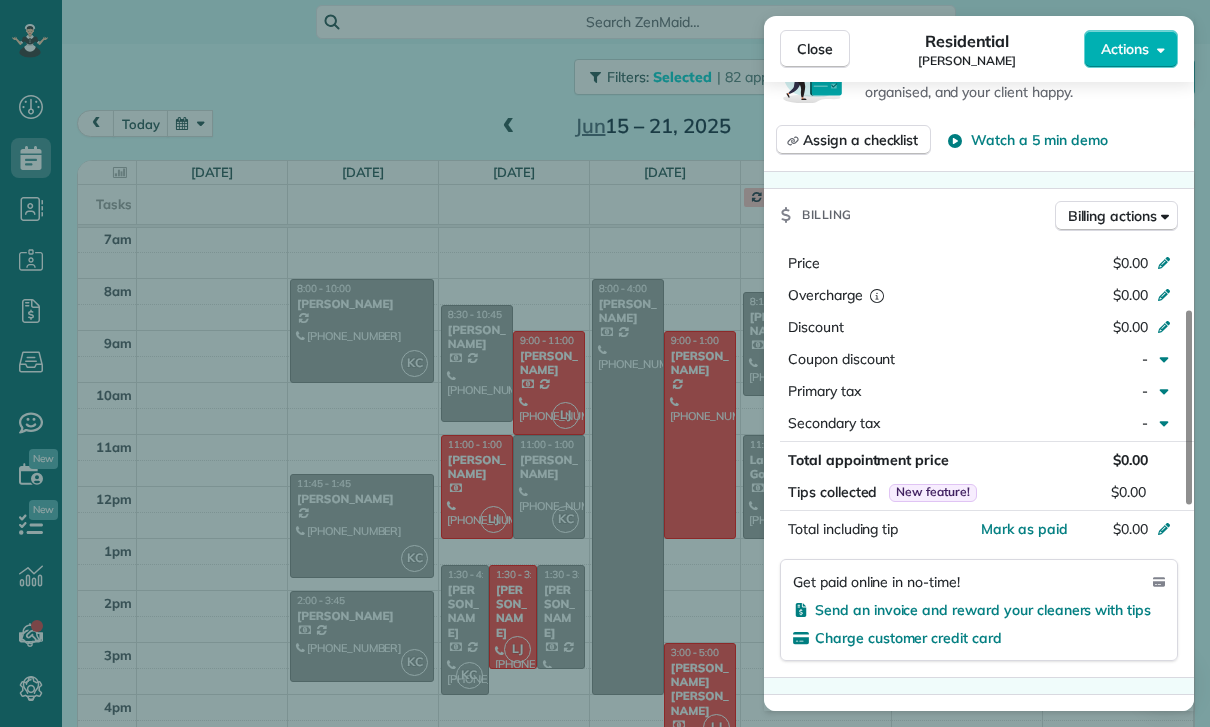 click on "Close Residential Mark Ransom Actions Status Confirmed Mark Ransom · Open profile Mobile (774) 259-1119 Copy No email on record Add email View Details Residential Monday, June 16, 2025 8:00 AM 10:00 AM 2 hours and 0 minutes Repeats weekly Edit recurring service Previous (Jun 09) Next (Jun 23) 2208 Silver Lake Boulevard Los Angeles CA 90039 Service was not rated yet Cleaners Time in and out Assign Invite Team Karla/Karina Cleaners Karla   Castro 8:00 AM 10:00 AM Checklist Try Now Keep this appointment up to your standards. Stay on top of every detail, keep your cleaners organised, and your client happy. Assign a checklist Watch a 5 min demo Billing Billing actions Price $0.00 Overcharge $0.00 Discount $0.00 Coupon discount - Primary tax - Secondary tax - Total appointment price $0.00 Tips collected New feature! $0.00 Mark as paid Total including tip $0.00 Get paid online in no-time! Send an invoice and reward your cleaners with tips Charge customer credit card Appointment custom fields Key # - Work items 0 0" at bounding box center [605, 363] 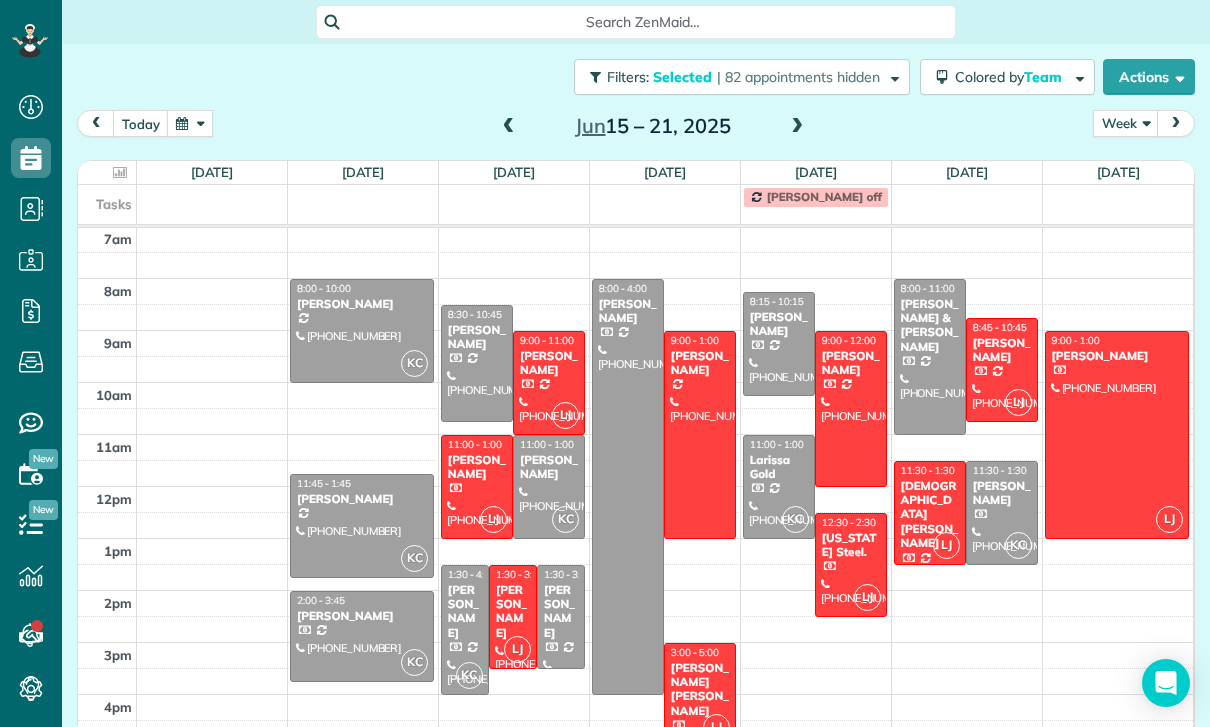 click at bounding box center (509, 127) 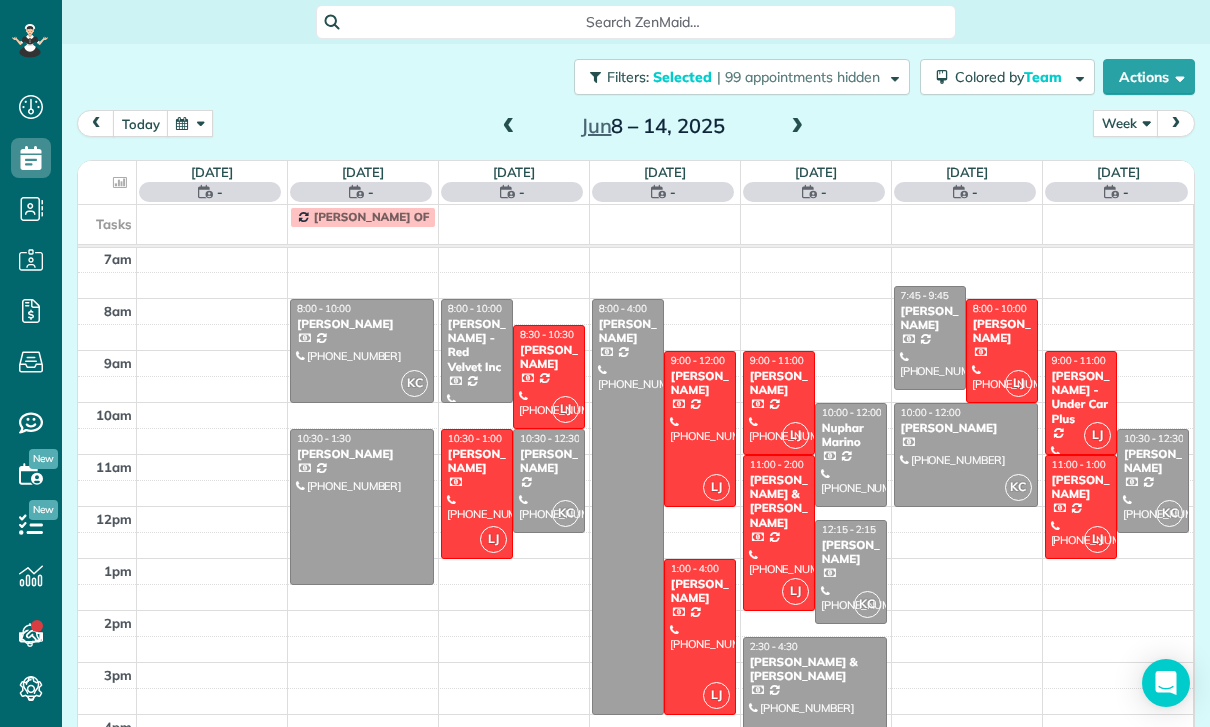 scroll, scrollTop: 157, scrollLeft: 0, axis: vertical 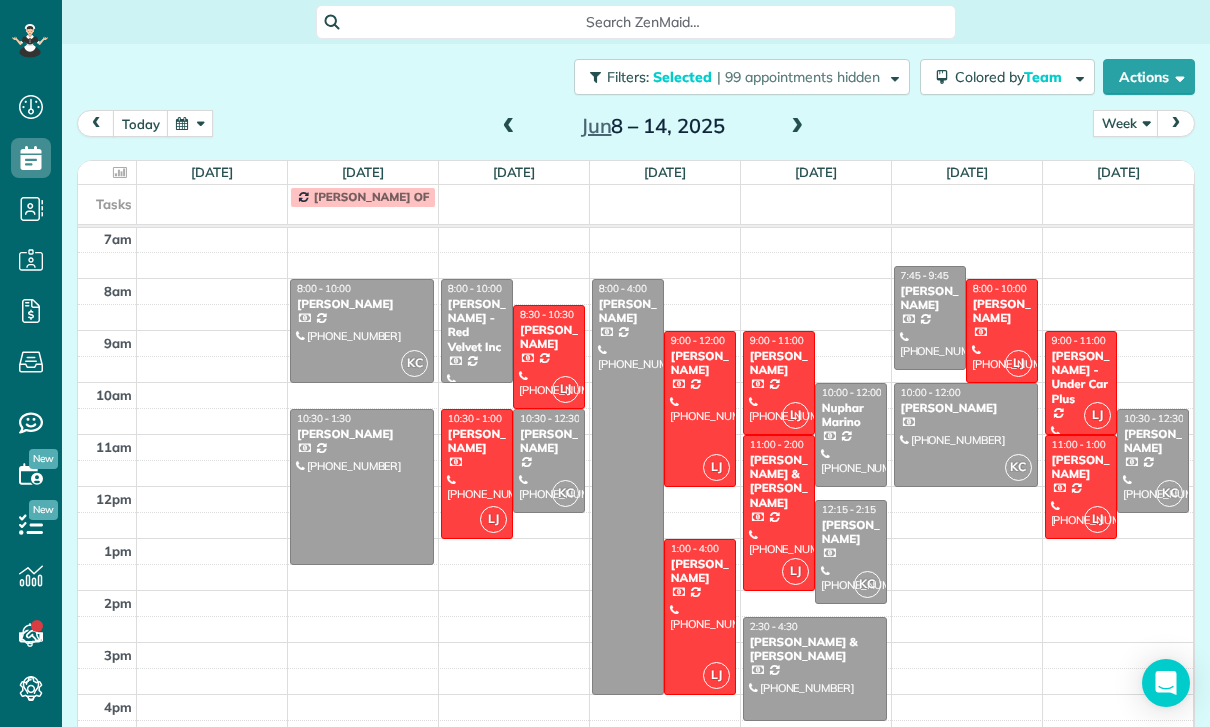 click at bounding box center (362, 331) 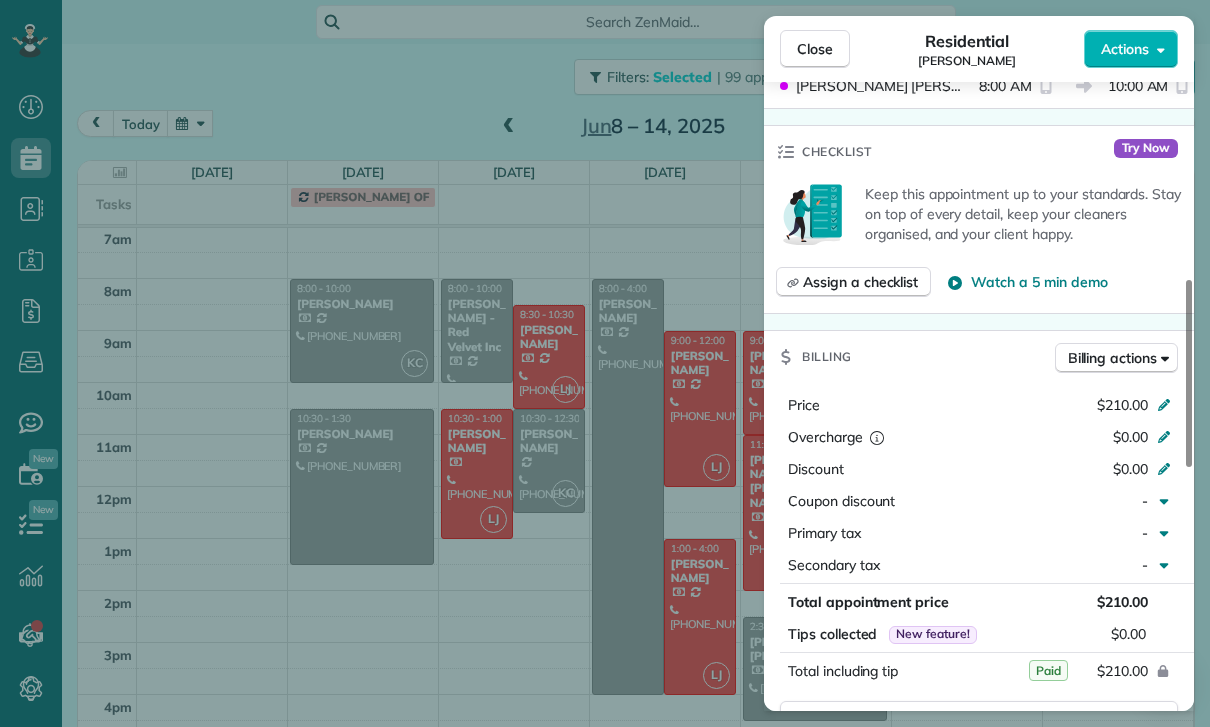scroll, scrollTop: 740, scrollLeft: 0, axis: vertical 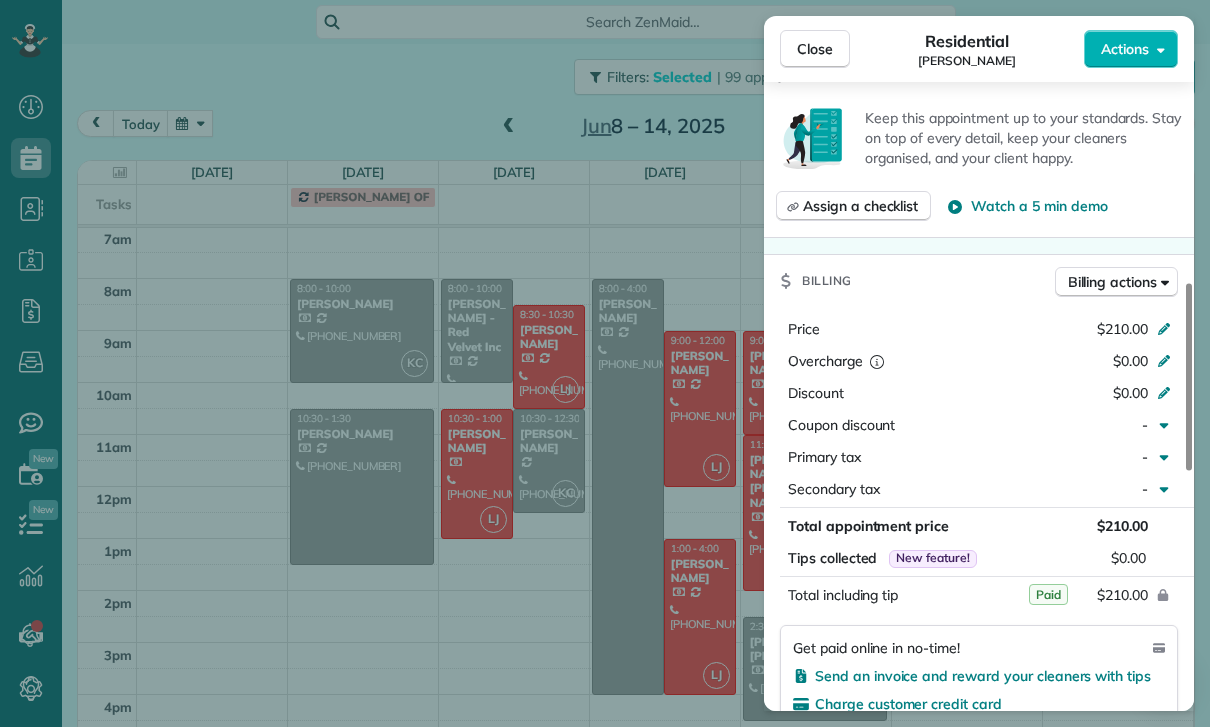 click on "Close Residential Mark Ransom Actions Status Confirmed Mark Ransom · Open profile Mobile (774) 259-1119 Copy No email on record Add email View Details Residential Monday, June 09, 2025 8:00 AM 10:00 AM 2 hours and 0 minutes Repeats weekly Edit recurring service Next (Jun 16) 2208 Silver Lake Boulevard Los Angeles CA 90039 Service was not rated yet Cleaners Time in and out Assign Invite Team Karla/Karina Cleaners Karla   Castro 8:00 AM 10:00 AM Checklist Try Now Keep this appointment up to your standards. Stay on top of every detail, keep your cleaners organised, and your client happy. Assign a checklist Watch a 5 min demo Billing Billing actions Price $210.00 Overcharge $0.00 Discount $0.00 Coupon discount - Primary tax - Secondary tax - Total appointment price $210.00 Tips collected New feature! $0.00 Paid Total including tip $210.00 Get paid online in no-time! Send an invoice and reward your cleaners with tips Charge customer credit card Appointment custom fields Key # - Work items No work items to display" at bounding box center (605, 363) 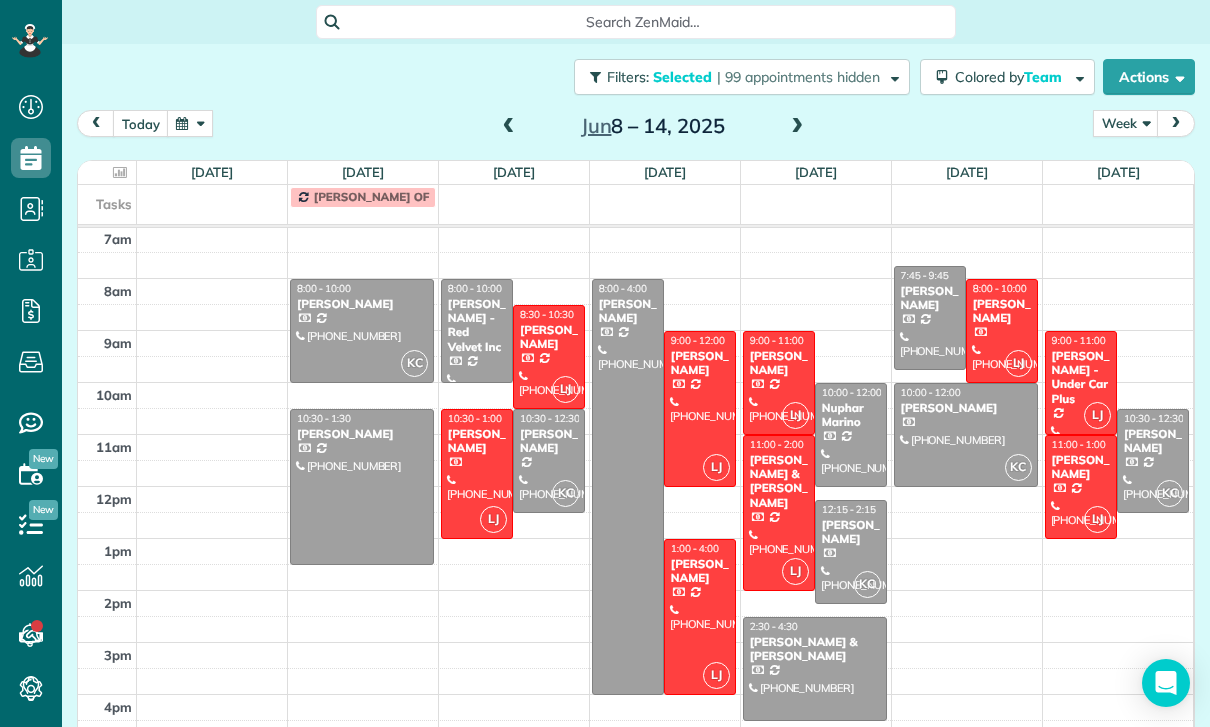 click at bounding box center (797, 127) 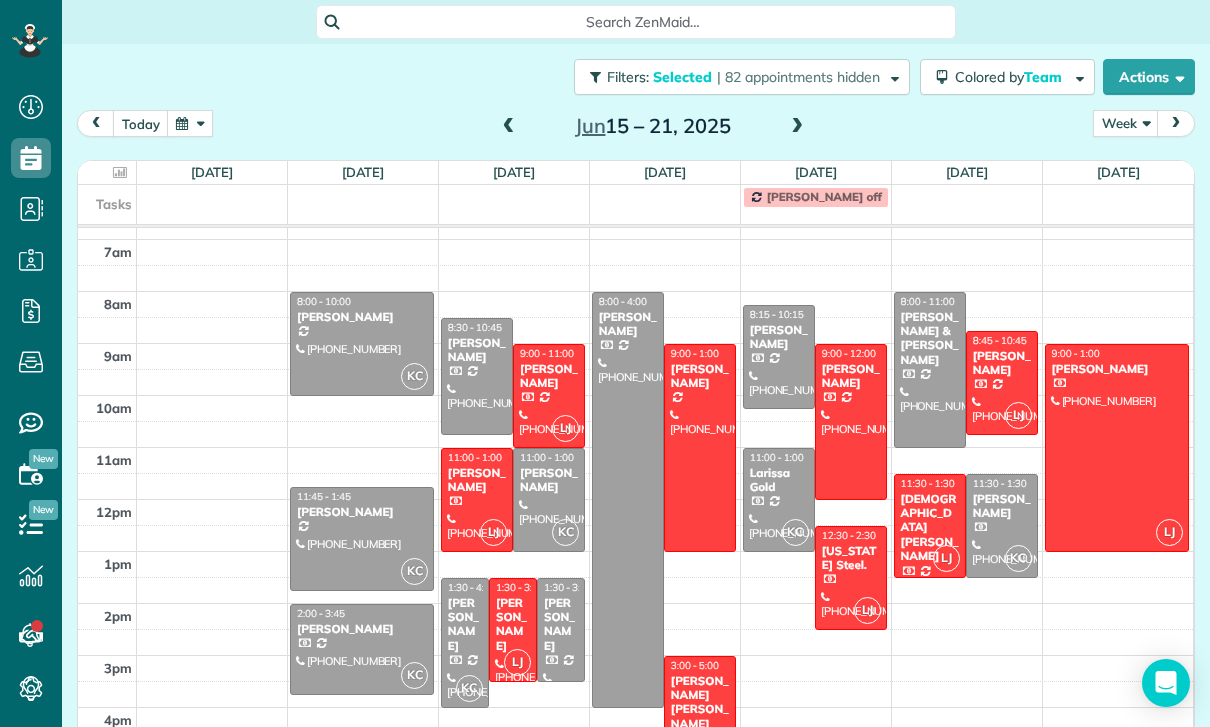 scroll, scrollTop: 157, scrollLeft: 0, axis: vertical 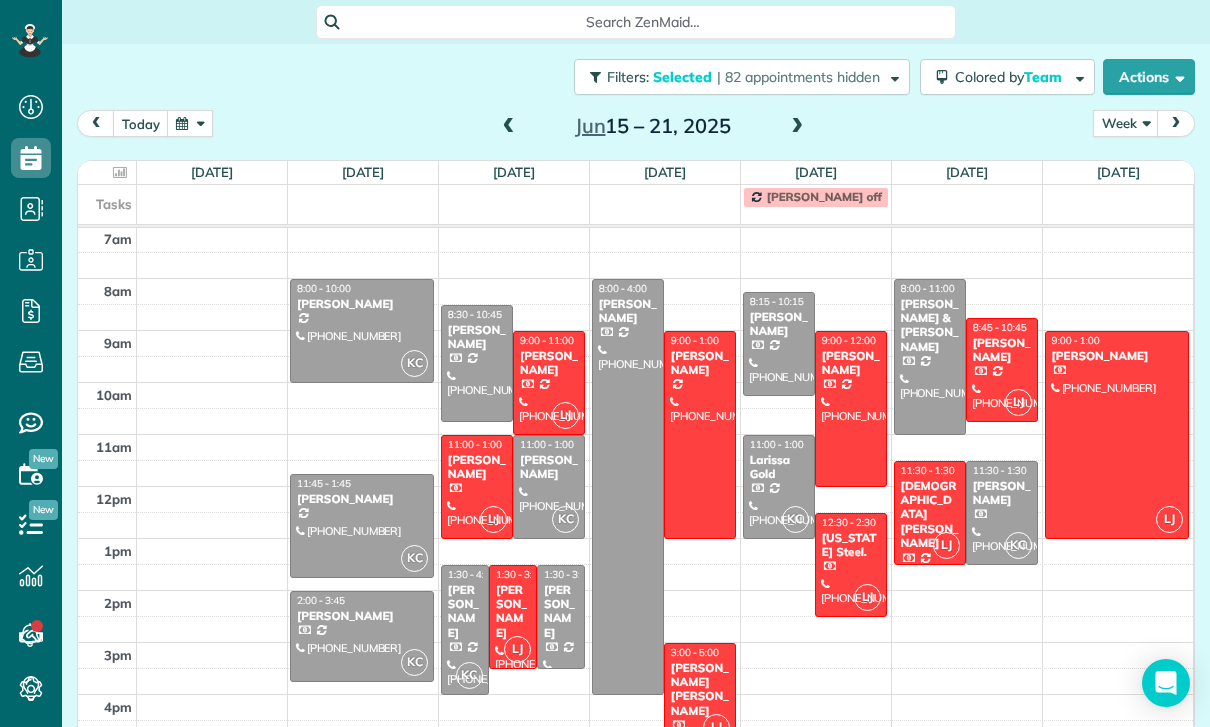 click at bounding box center [797, 127] 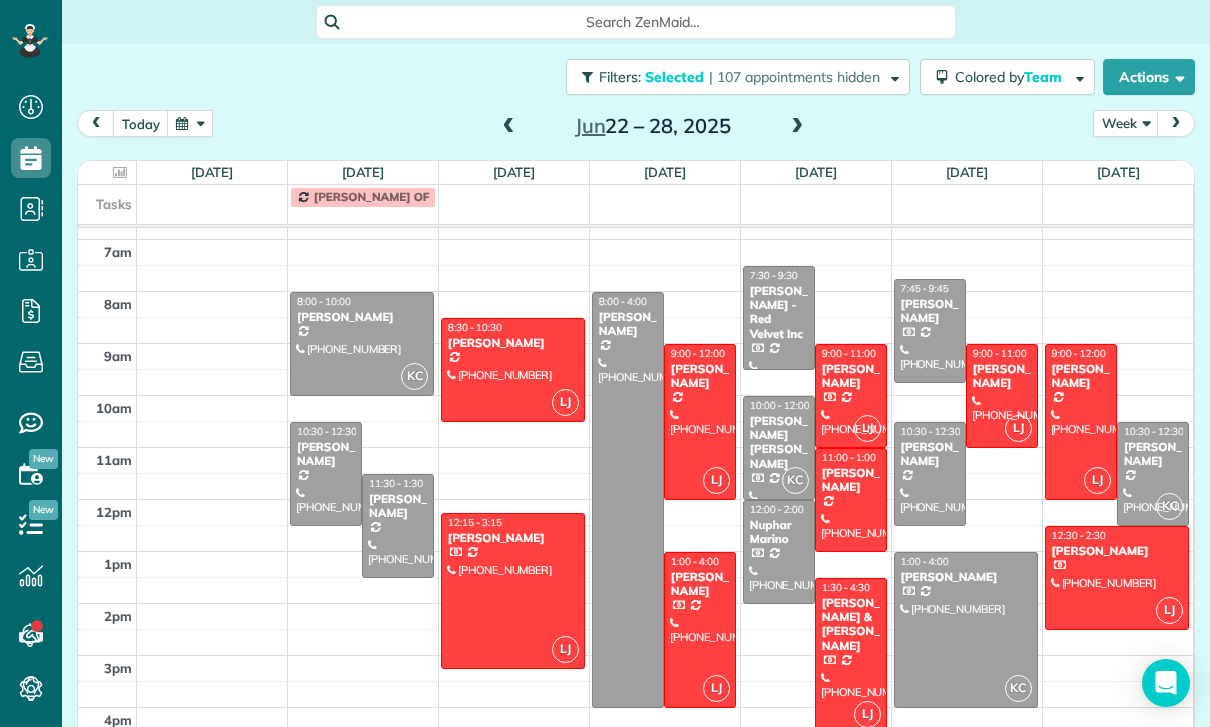 scroll, scrollTop: 157, scrollLeft: 0, axis: vertical 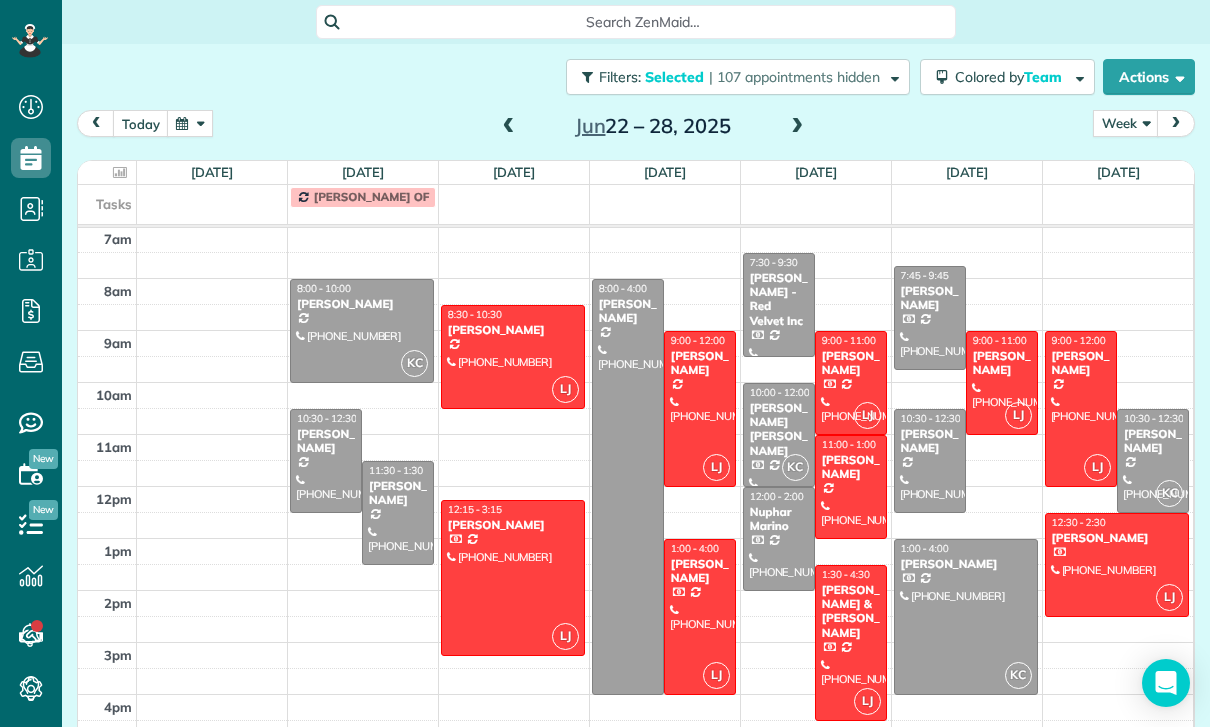click at bounding box center (362, 331) 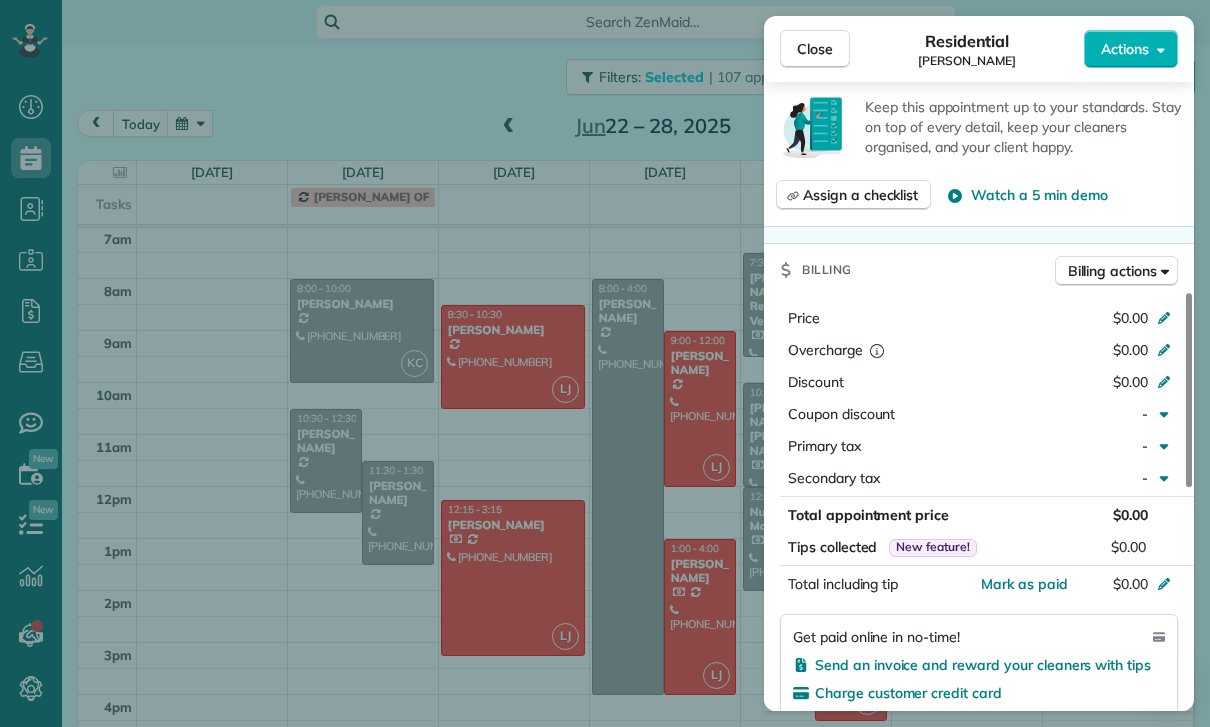 scroll, scrollTop: 845, scrollLeft: 0, axis: vertical 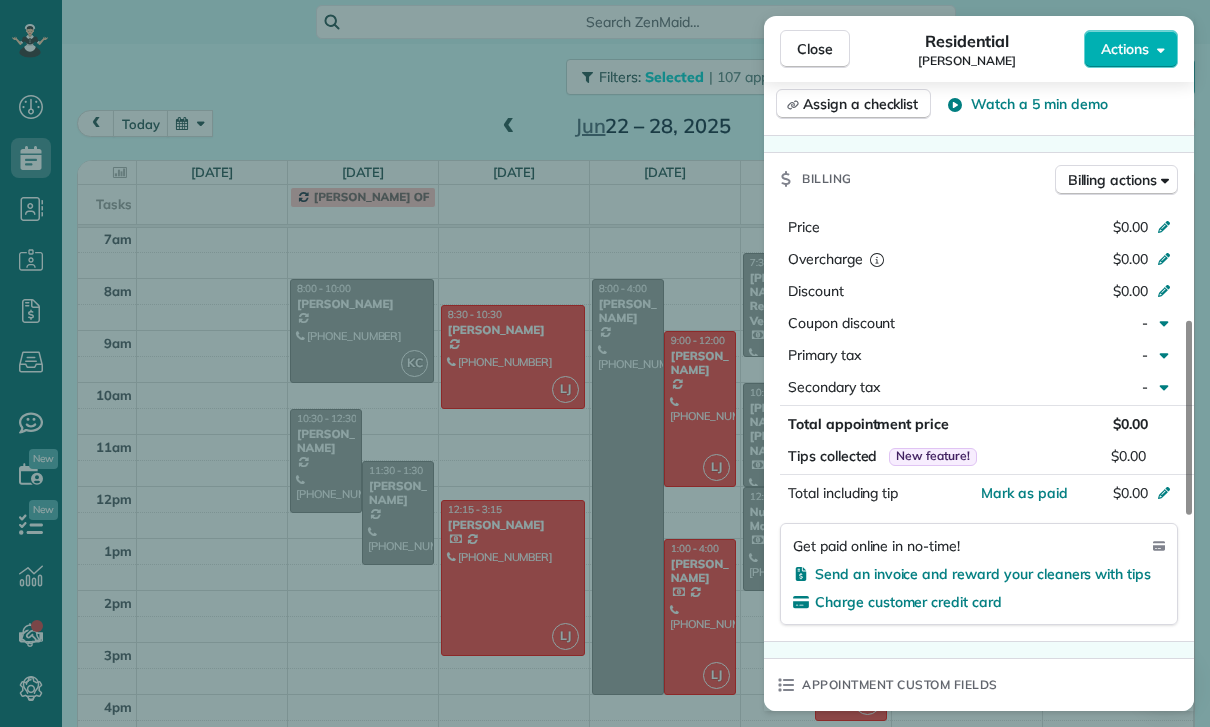 click on "Close Residential Mark Ransom Actions Status Confirmed Mark Ransom · Open profile Mobile (774) 259-1119 Copy No email on record Add email View Details Residential Monday, June 23, 2025 ( last week ) 8:00 AM 10:00 AM 2 hours and 0 minutes Repeats weekly Edit recurring service Previous (Jun 16) Next (Jun 30) 2208 Silver Lake Boulevard Los Angeles CA 90039 Service was not rated yet Cleaners Time in and out Assign Invite Team Karla/Karina Cleaners Karla   Castro 8:00 AM 10:00 AM Checklist Try Now Keep this appointment up to your standards. Stay on top of every detail, keep your cleaners organised, and your client happy. Assign a checklist Watch a 5 min demo Billing Billing actions Price $0.00 Overcharge $0.00 Discount $0.00 Coupon discount - Primary tax - Secondary tax - Total appointment price $0.00 Tips collected New feature! $0.00 Mark as paid Total including tip $0.00 Get paid online in no-time! Send an invoice and reward your cleaners with tips Charge customer credit card Appointment custom fields Key # - 0" at bounding box center [605, 363] 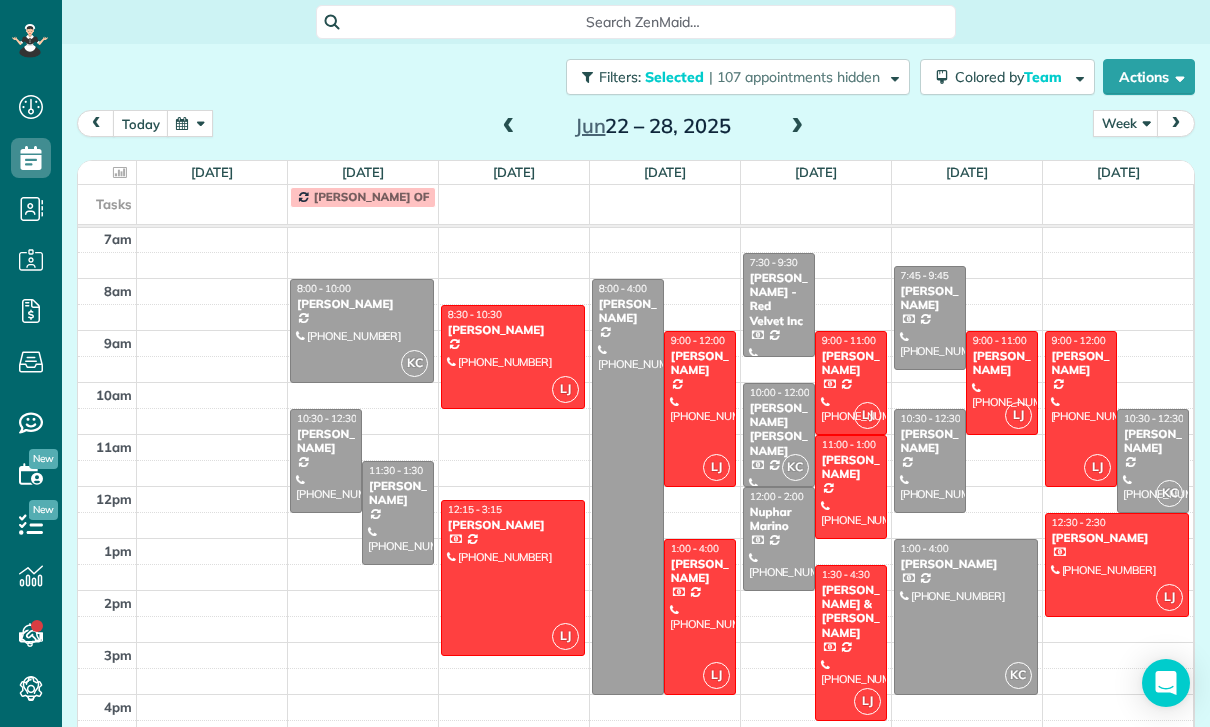 click at bounding box center (326, 461) 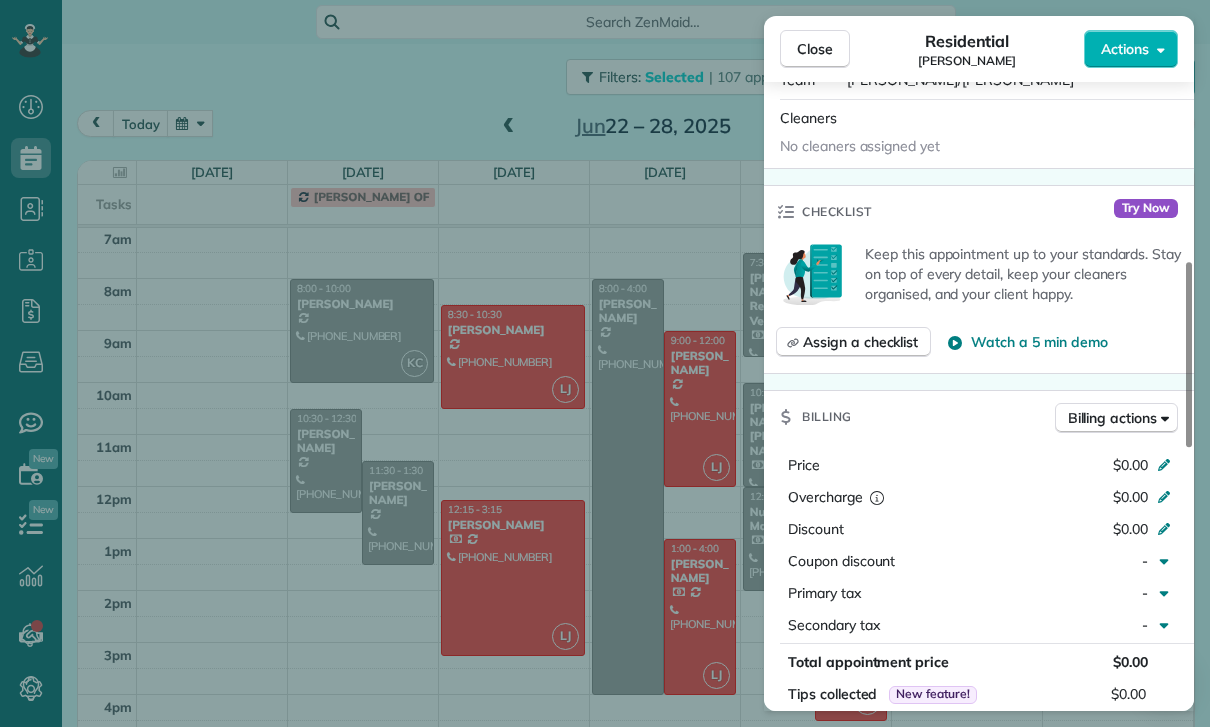 scroll, scrollTop: 770, scrollLeft: 0, axis: vertical 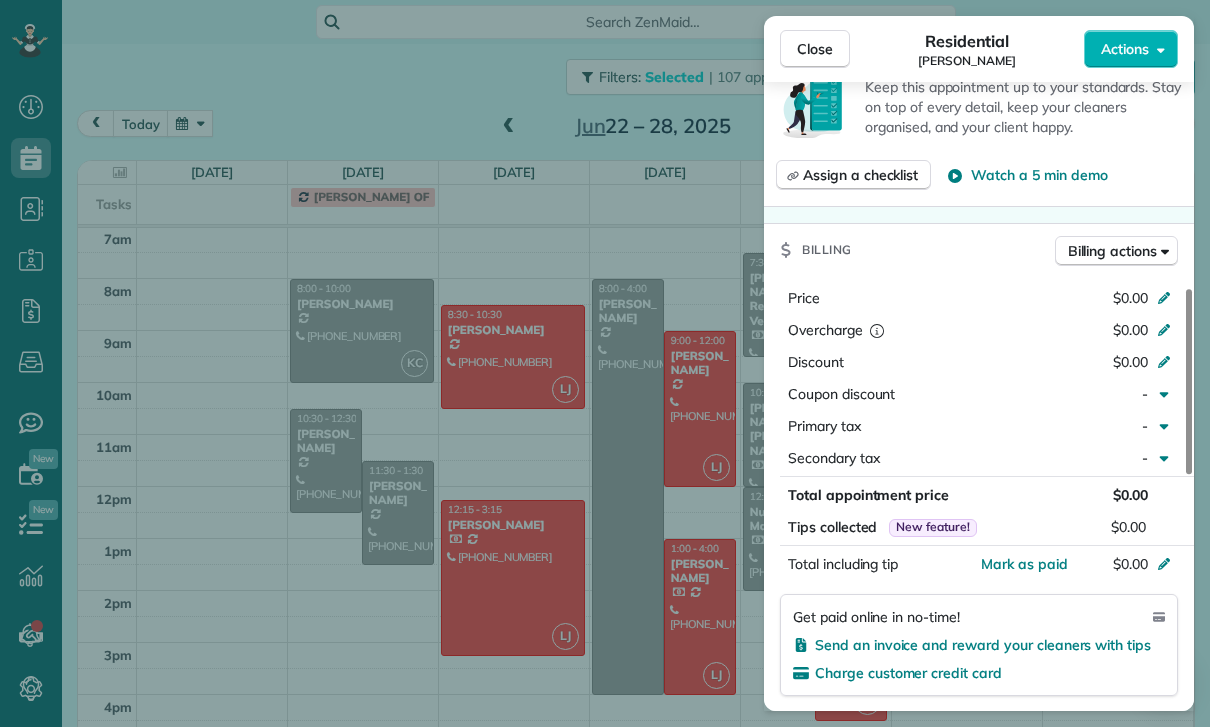 click on "Close Residential Aaron Hatch Actions Status Yet to Confirm Aaron Hatch · Open profile Mobile (213) 922-0019 Copy No email on record Add email View Details Residential Monday, June 23, 2025 ( last week ) 10:30 AM 12:30 PM 2 hours and 0 minutes Repeats every 4 weeks Edit recurring service Previous (May 27) Next (Jul 21) 600 North Mott Street Los Angeles CA 90033 Service was not rated yet Cleaners Time in and out Assign Invite Team Karla/Karina Cleaners No cleaners assigned yet Checklist Try Now Keep this appointment up to your standards. Stay on top of every detail, keep your cleaners organised, and your client happy. Assign a checklist Watch a 5 min demo Billing Billing actions Price $0.00 Overcharge $0.00 Discount $0.00 Coupon discount - Primary tax - Secondary tax - Total appointment price $0.00 Tips collected New feature! $0.00 Mark as paid Total including tip $0.00 Get paid online in no-time! Send an invoice and reward your cleaners with tips Charge customer credit card Appointment custom fields Key # -" at bounding box center (605, 363) 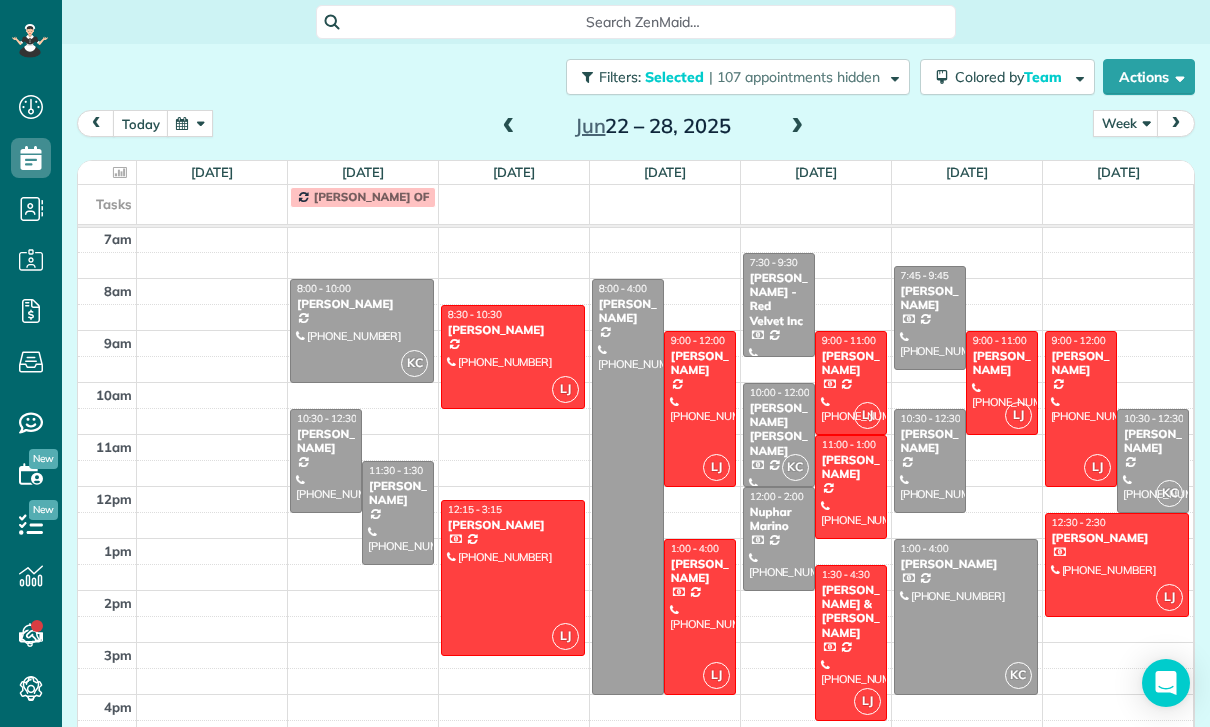 click on "Helen Krieger" at bounding box center [398, 493] 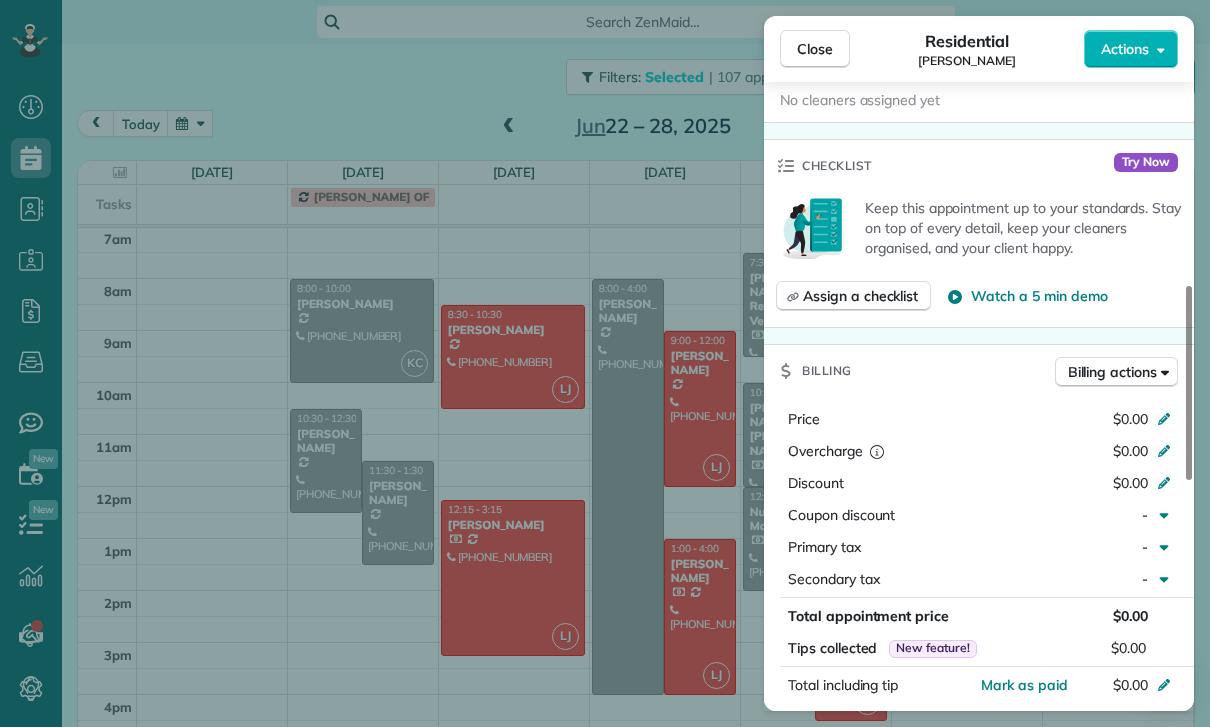 scroll, scrollTop: 720, scrollLeft: 0, axis: vertical 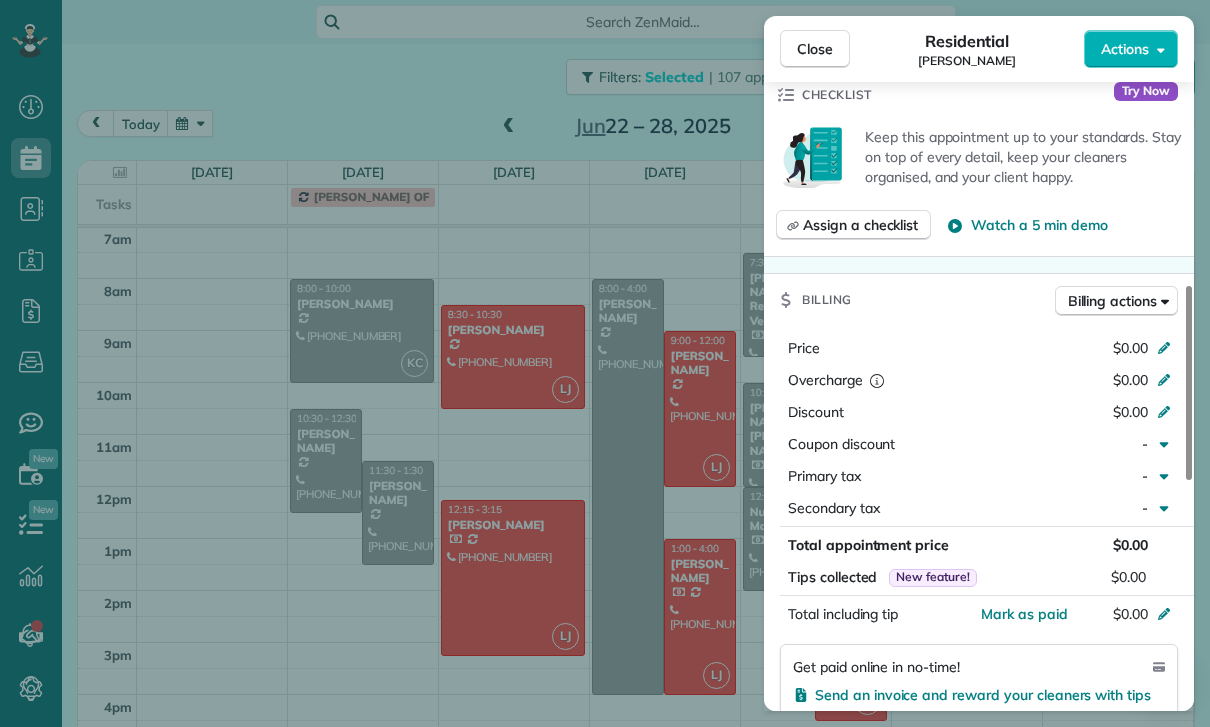 click on "Close Residential Helen Krieger Actions Status Confirmed Helen Krieger · Open profile Mobile (504) 975-7667 Copy No email on record Add email View Details Residential Monday, June 23, 2025 ( last week ) 11:30 AM 1:30 PM 2 hours and 0 minutes Repeats every 4 weeks Edit recurring service Previous (May 23) Next (Jul 21) 1300 North Laurel Avenue West Hollywood CA 90046 Service was not rated yet Cleaners Time in and out Assign Invite Team Karla/Karina Cleaners No cleaners assigned yet Checklist Try Now Keep this appointment up to your standards. Stay on top of every detail, keep your cleaners organised, and your client happy. Assign a checklist Watch a 5 min demo Billing Billing actions Price $0.00 Overcharge $0.00 Discount $0.00 Coupon discount - Primary tax - Secondary tax - Total appointment price $0.00 Tips collected New feature! $0.00 Mark as paid Total including tip $0.00 Get paid online in no-time! Send an invoice and reward your cleaners with tips Charge customer credit card Appointment custom fields - 0" at bounding box center (605, 363) 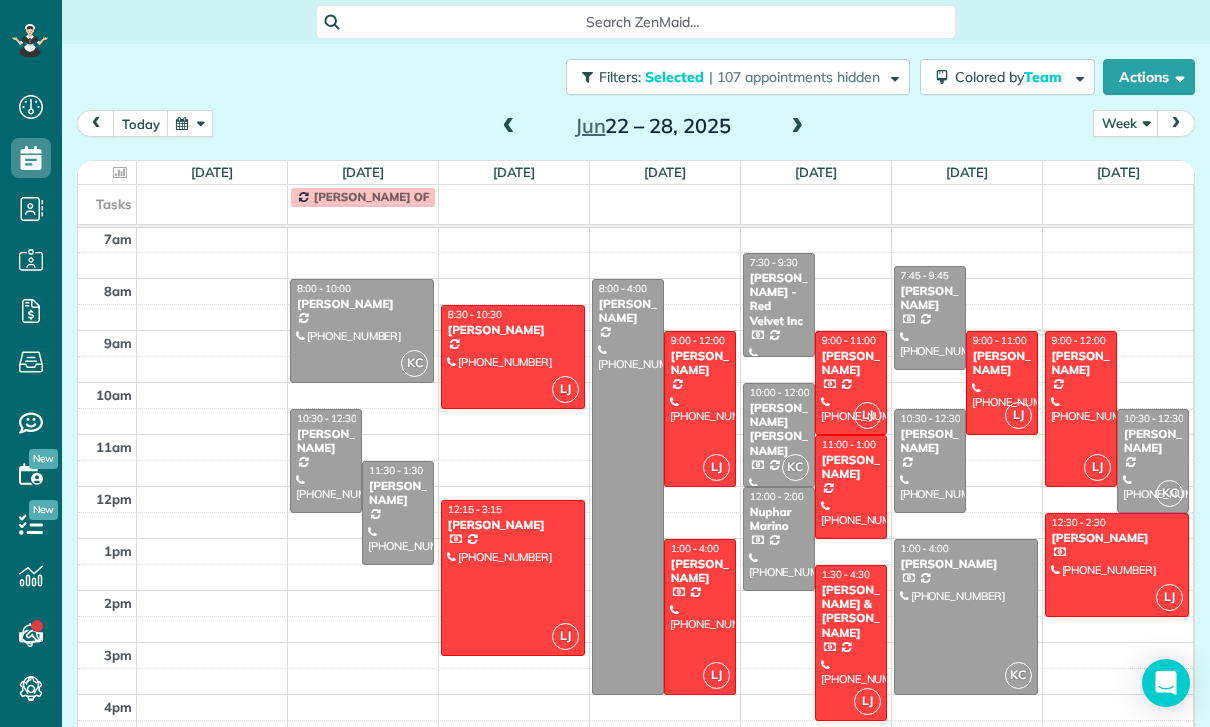 click on "Aaron Hatch" at bounding box center [326, 441] 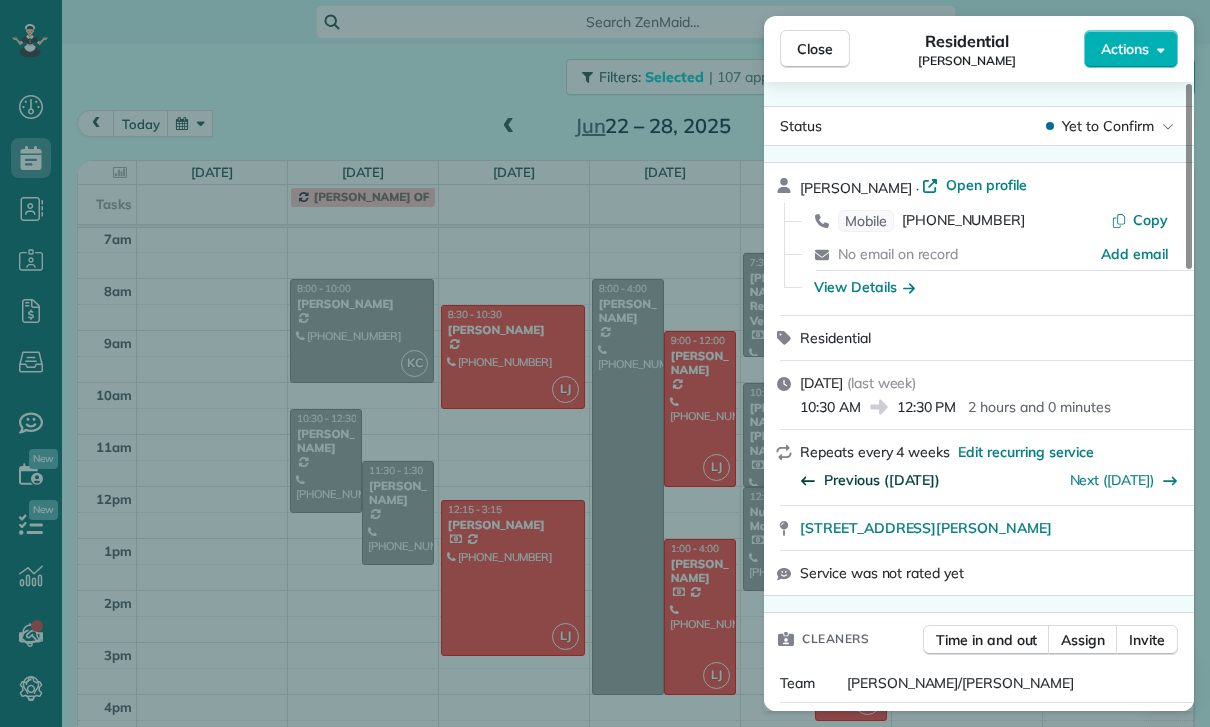 click on "Previous (May 27)" at bounding box center (882, 480) 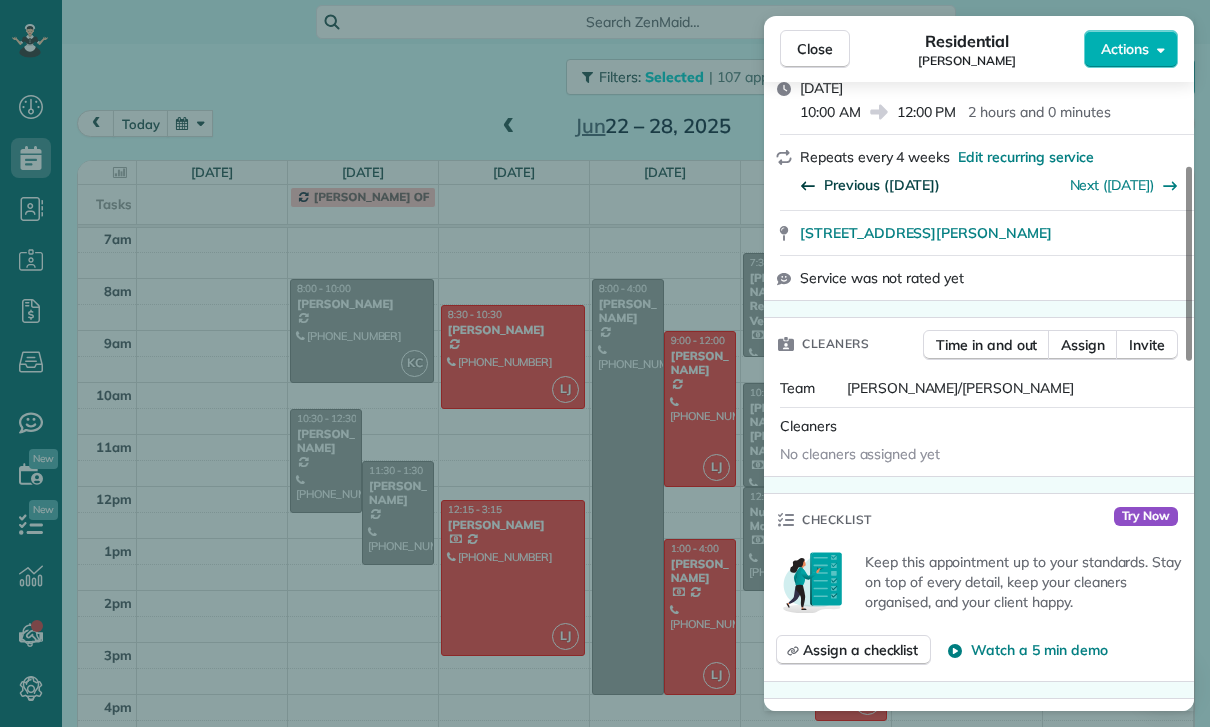 scroll, scrollTop: 179, scrollLeft: 0, axis: vertical 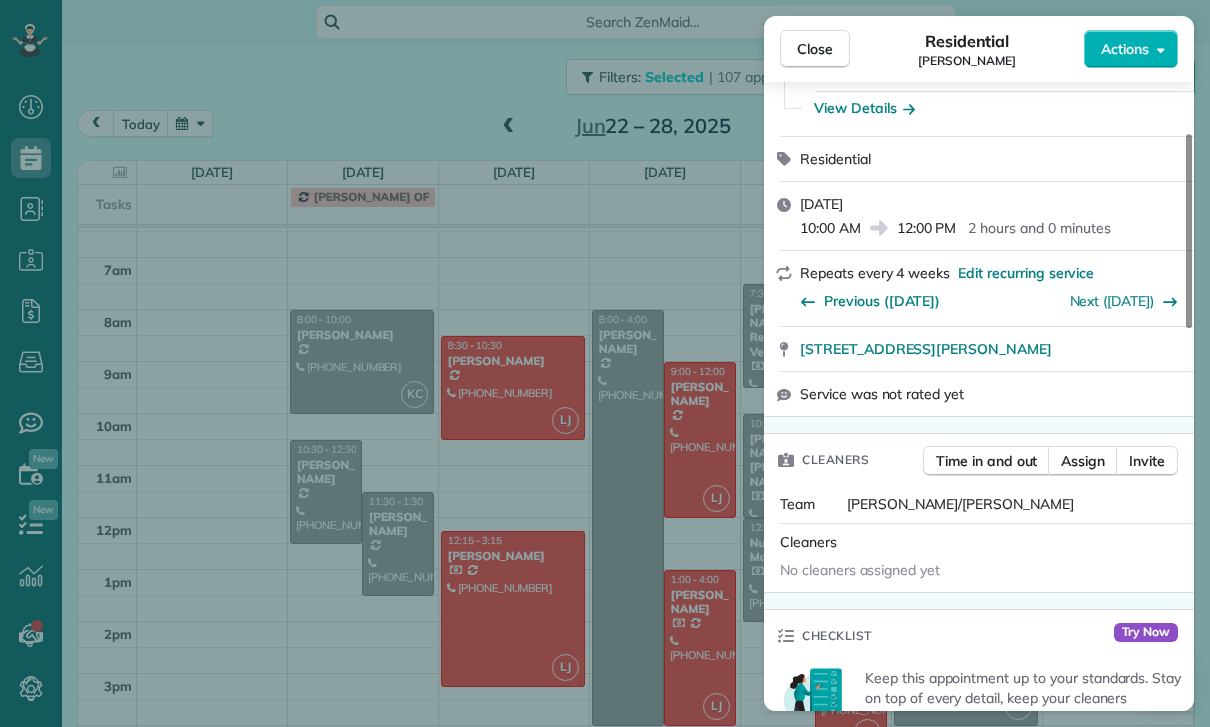 click on "Close Residential Aaron Hatch Actions Status Yet to Confirm Aaron Hatch · Open profile Mobile (213) 922-0019 Copy No email on record Add email View Details Residential Tuesday, May 27, 2025 10:00 AM 12:00 PM 2 hours and 0 minutes Repeats every 4 weeks Edit recurring service Previous (Apr 28) Next (Jun 23) 600 North Mott Street Los Angeles CA 90033 Service was not rated yet Cleaners Time in and out Assign Invite Team Karla/Karina Cleaners No cleaners assigned yet Checklist Try Now Keep this appointment up to your standards. Stay on top of every detail, keep your cleaners organised, and your client happy. Assign a checklist Watch a 5 min demo Billing Billing actions Price $0.00 Overcharge $0.00 Discount $0.00 Coupon discount - Primary tax - Secondary tax - Total appointment price $0.00 Tips collected New feature! $0.00 Mark as paid Total including tip $0.00 Get paid online in no-time! Send an invoice and reward your cleaners with tips Charge customer credit card Appointment custom fields Key # - Work items 0 0" at bounding box center [605, 363] 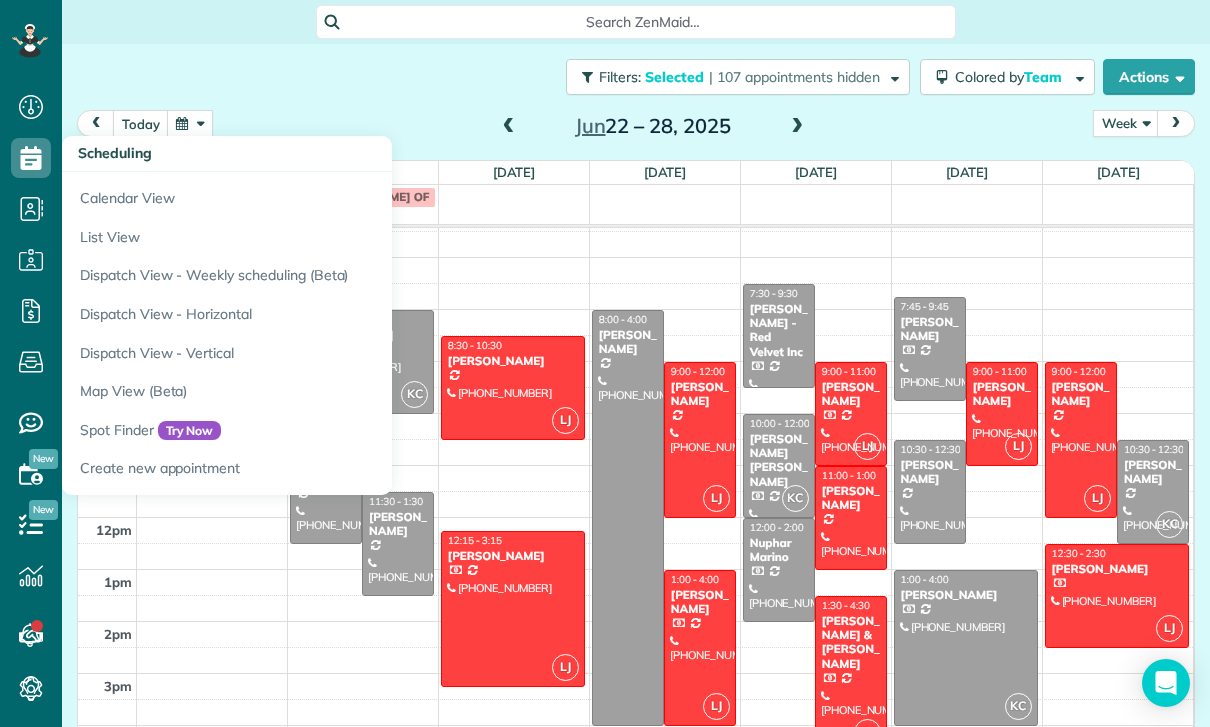 click at bounding box center (628, 518) 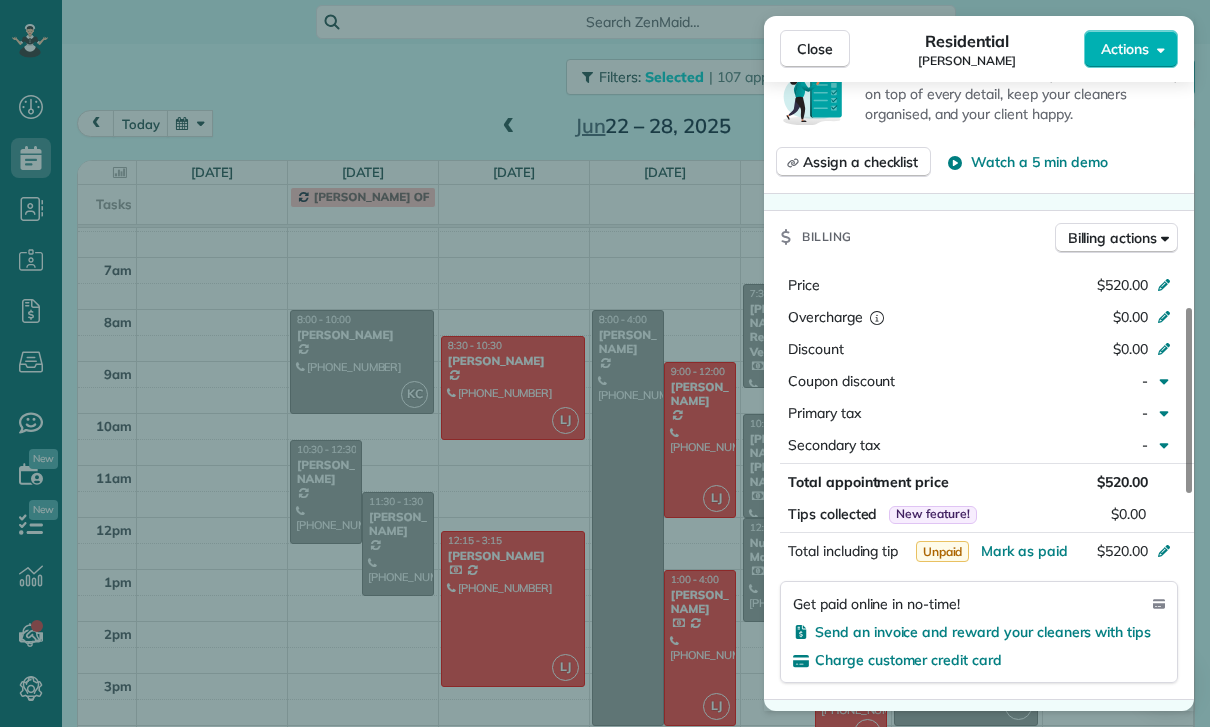 scroll, scrollTop: 841, scrollLeft: 0, axis: vertical 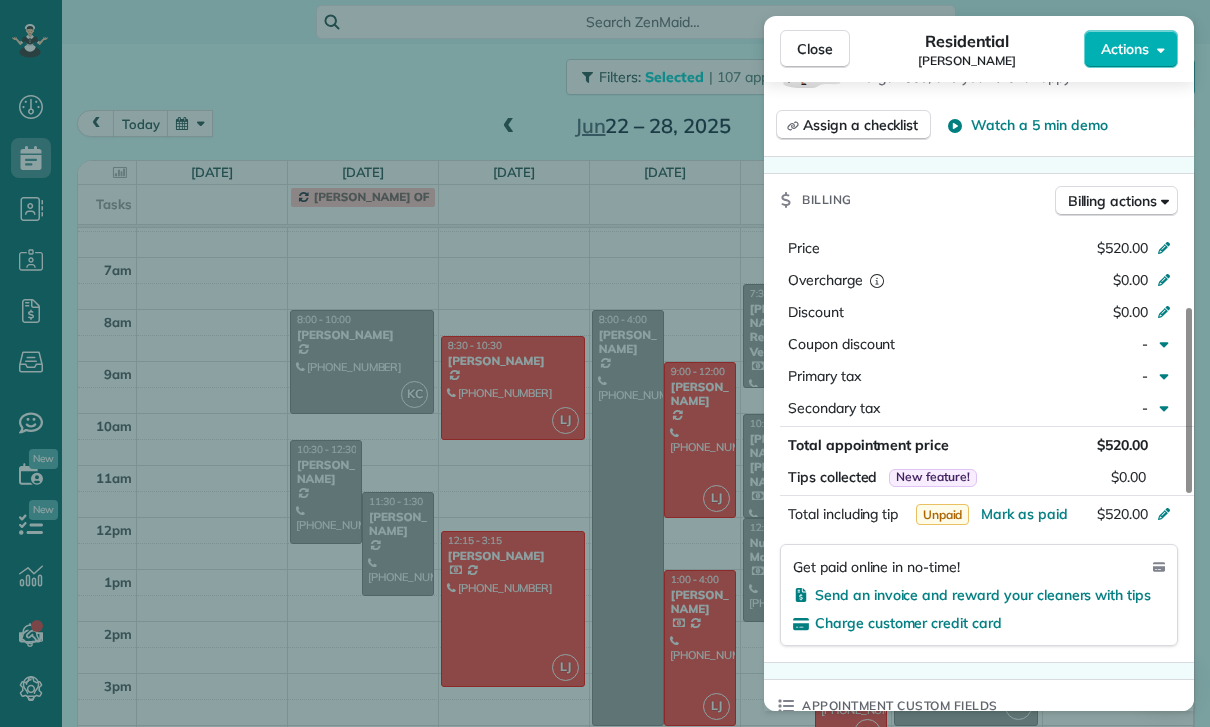 click on "Close Residential Yeami Kim Actions Status Yet to Confirm Yeami Kim · Open profile Mobile (818) 572-6743 Copy yeami.kim@gmail.com Copy View Details Residential Wednesday, June 25, 2025 ( last week ) 8:00 AM 4:00 PM 8 hours and 0 minutes Repeats weekly Edit recurring service Previous (Jun 18) Next (Jul 02) 1432 Harridge Dr. Berverly Hills CA 90210 Service was not rated yet Cleaners Time in and out Assign Invite Team Karla/Karina Cleaners No cleaners assigned yet Checklist Try Now Keep this appointment up to your standards. Stay on top of every detail, keep your cleaners organised, and your client happy. Assign a checklist Watch a 5 min demo Billing Billing actions Price $520.00 Overcharge $0.00 Discount $0.00 Coupon discount - Primary tax - Secondary tax - Total appointment price $520.00 Tips collected New feature! $0.00 Unpaid Mark as paid Total including tip $520.00 Get paid online in no-time! Send an invoice and reward your cleaners with tips Charge customer credit card Appointment custom fields Key # - 0" at bounding box center [605, 363] 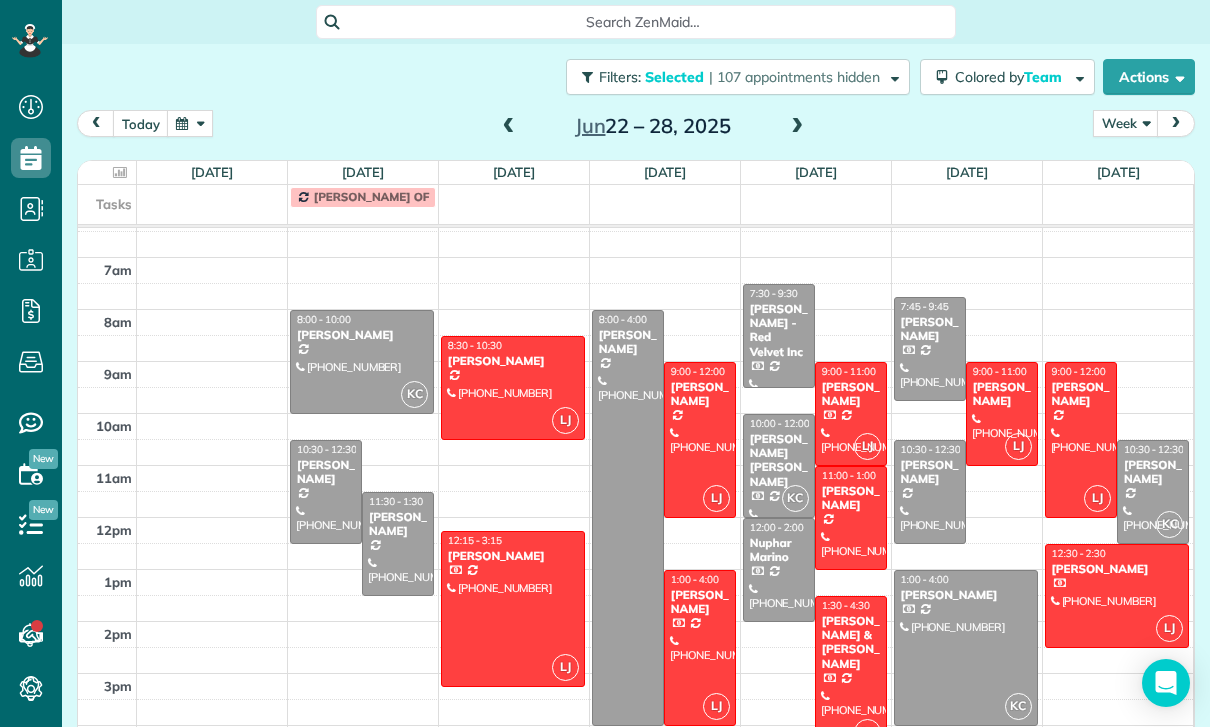 click at bounding box center (509, 127) 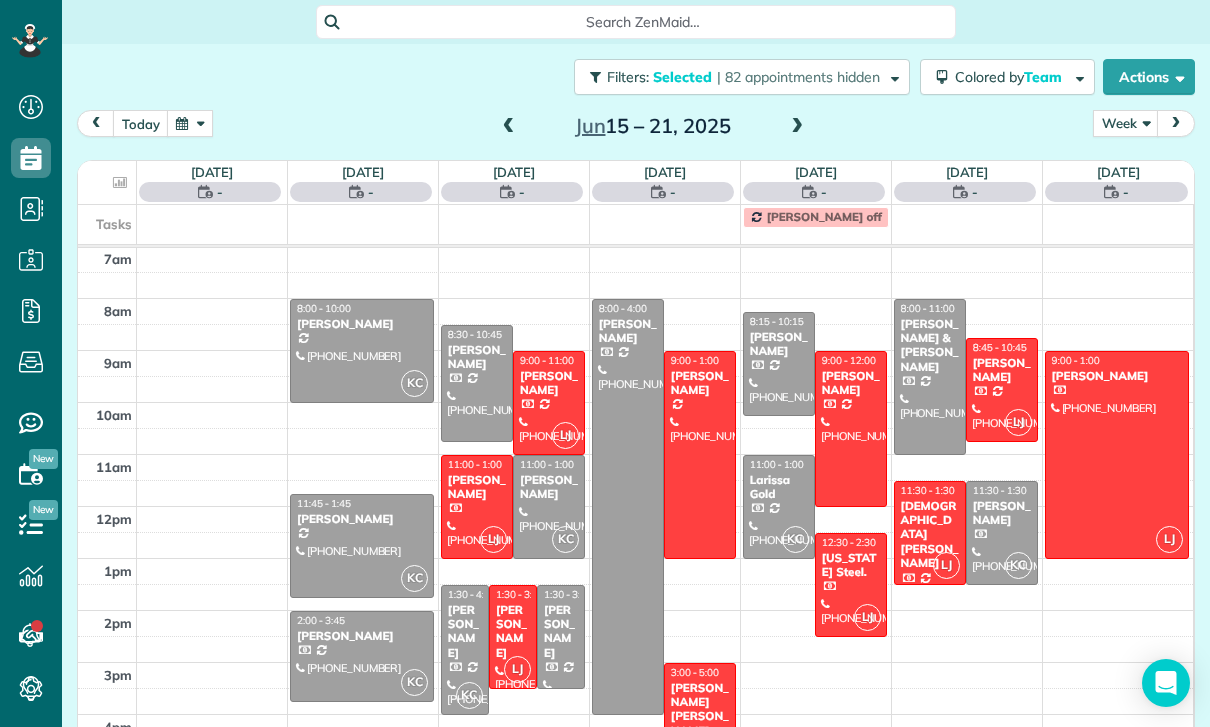 scroll, scrollTop: 157, scrollLeft: 0, axis: vertical 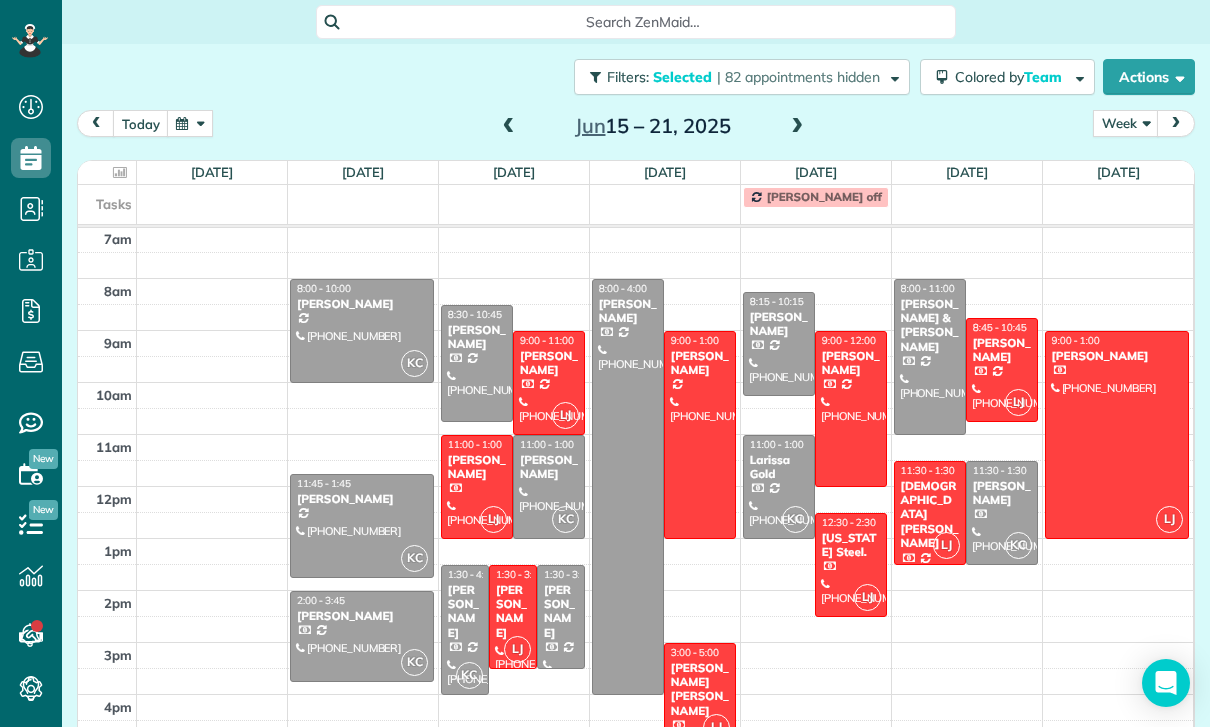 click at bounding box center [628, 487] 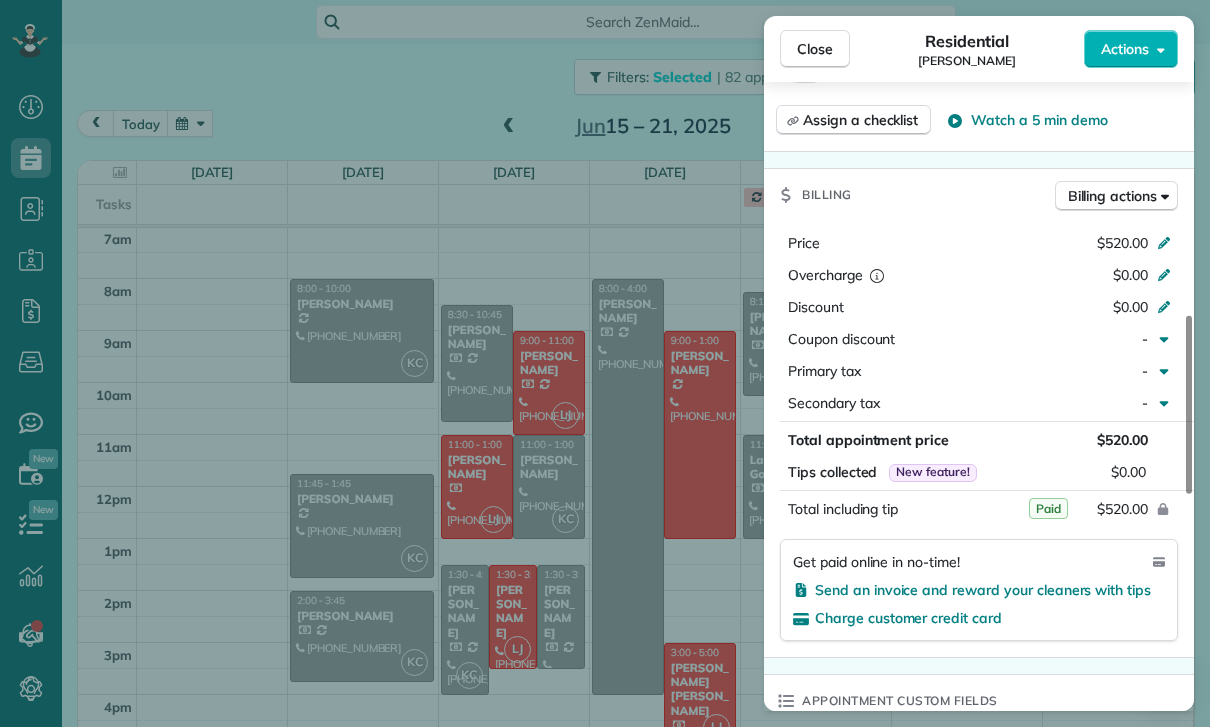 scroll, scrollTop: 903, scrollLeft: 0, axis: vertical 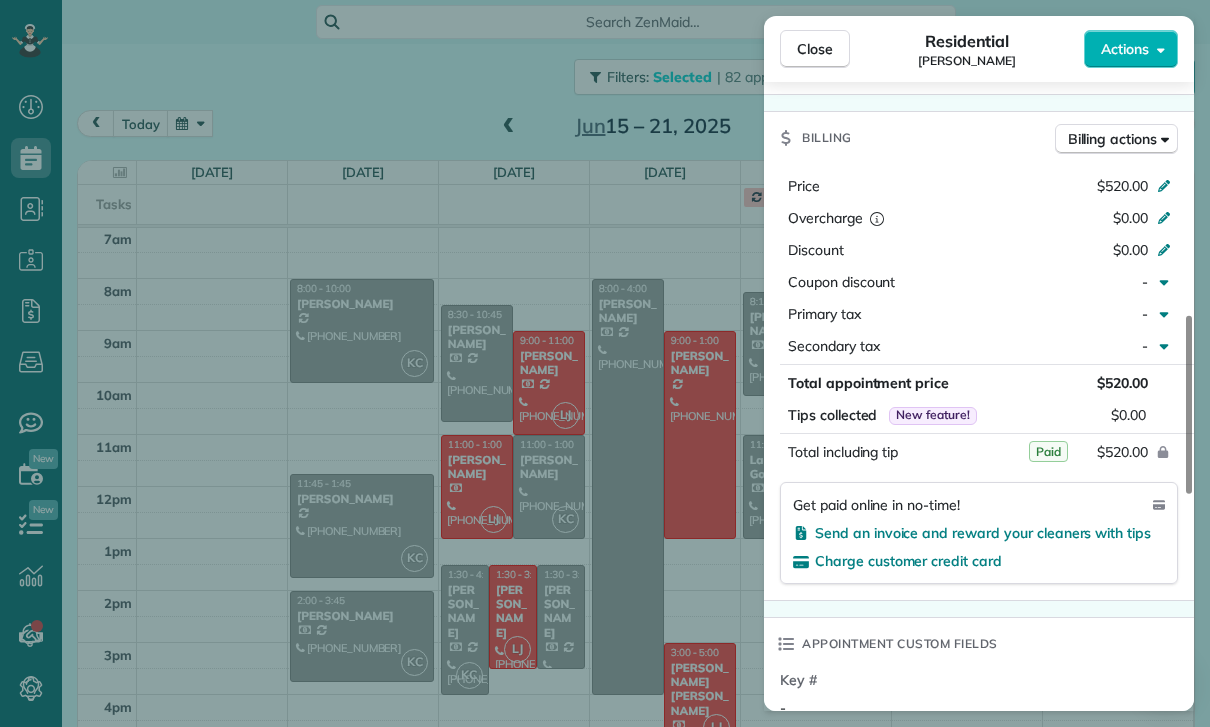 click on "Close Residential Yeami Kim Actions Status Yet to Confirm Yeami Kim · Open profile Mobile (818) 572-6743 Copy yeami.kim@gmail.com Copy View Details Residential Wednesday, June 18, 2025 8:00 AM 4:00 PM 8 hours and 0 minutes Repeats weekly Edit recurring service Previous (Jun 11) Next (Jun 25) 1432 Harridge Dr. Berverly Hills CA 90210 Service was not rated yet Cleaners Time in and out Assign Invite Team Karla/Karina Cleaners No cleaners assigned yet Checklist Try Now Keep this appointment up to your standards. Stay on top of every detail, keep your cleaners organised, and your client happy. Assign a checklist Watch a 5 min demo Billing Billing actions Price $520.00 Overcharge $0.00 Discount $0.00 Coupon discount - Primary tax - Secondary tax - Total appointment price $520.00 Tips collected New feature! $0.00 Paid Total including tip $520.00 Get paid online in no-time! Send an invoice and reward your cleaners with tips Charge customer credit card Appointment custom fields Key # - Work items Notes Appointment 1" at bounding box center [605, 363] 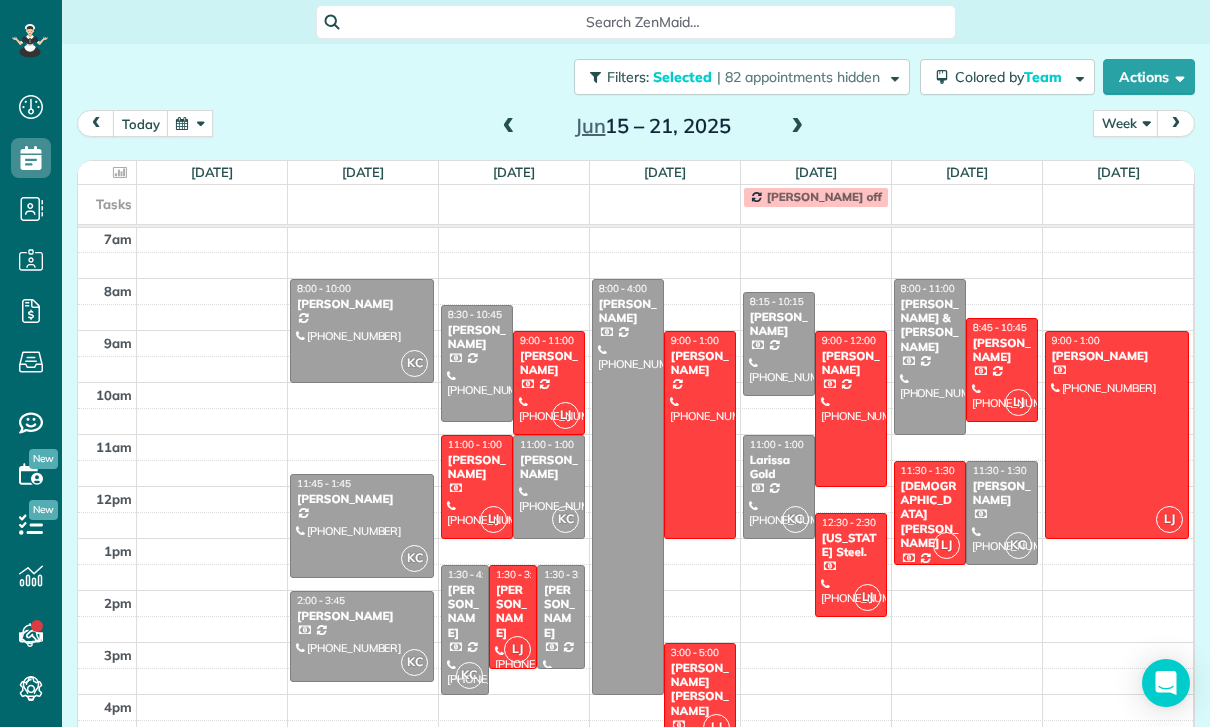 click at bounding box center [797, 127] 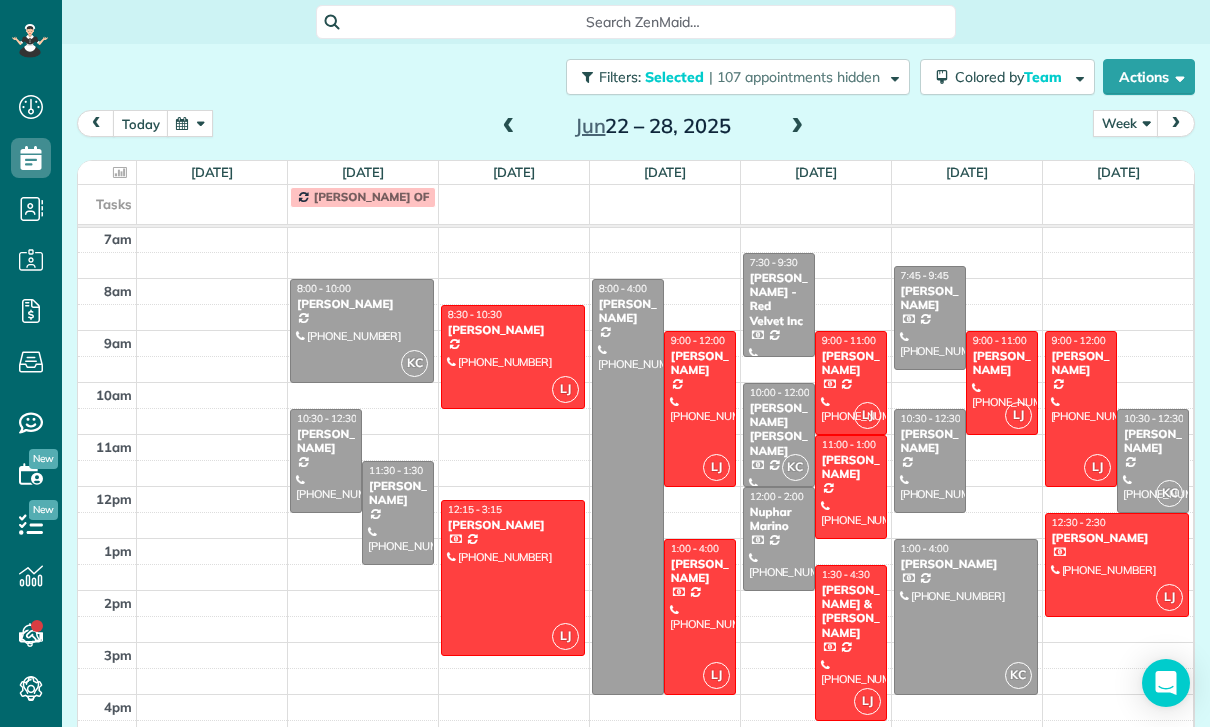 scroll, scrollTop: 157, scrollLeft: 0, axis: vertical 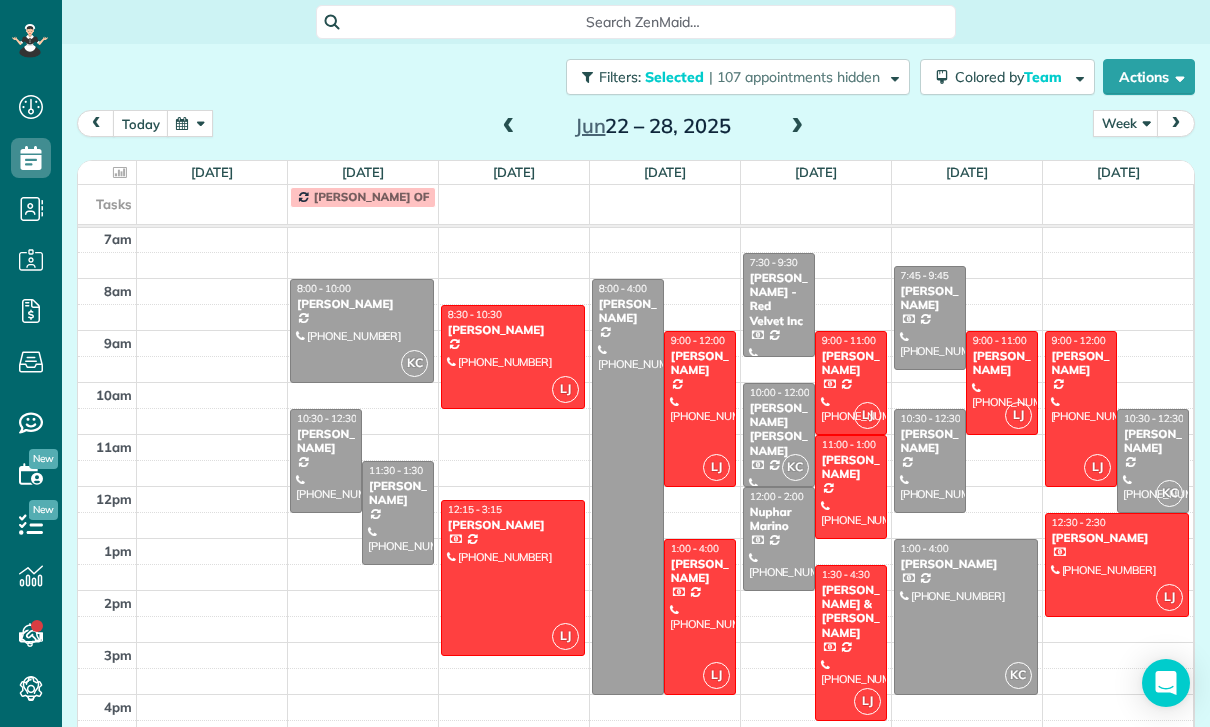 click on "Alfred Manerson - Red Velvet Inc" at bounding box center (779, 300) 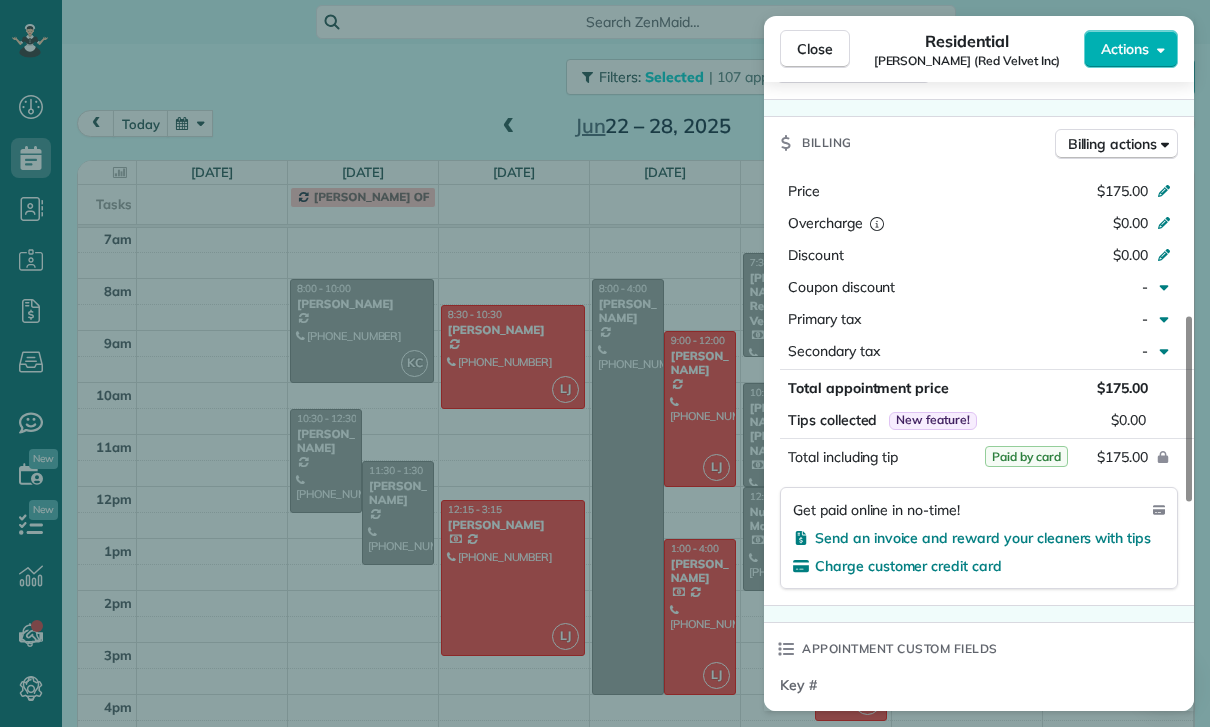 scroll, scrollTop: 872, scrollLeft: 0, axis: vertical 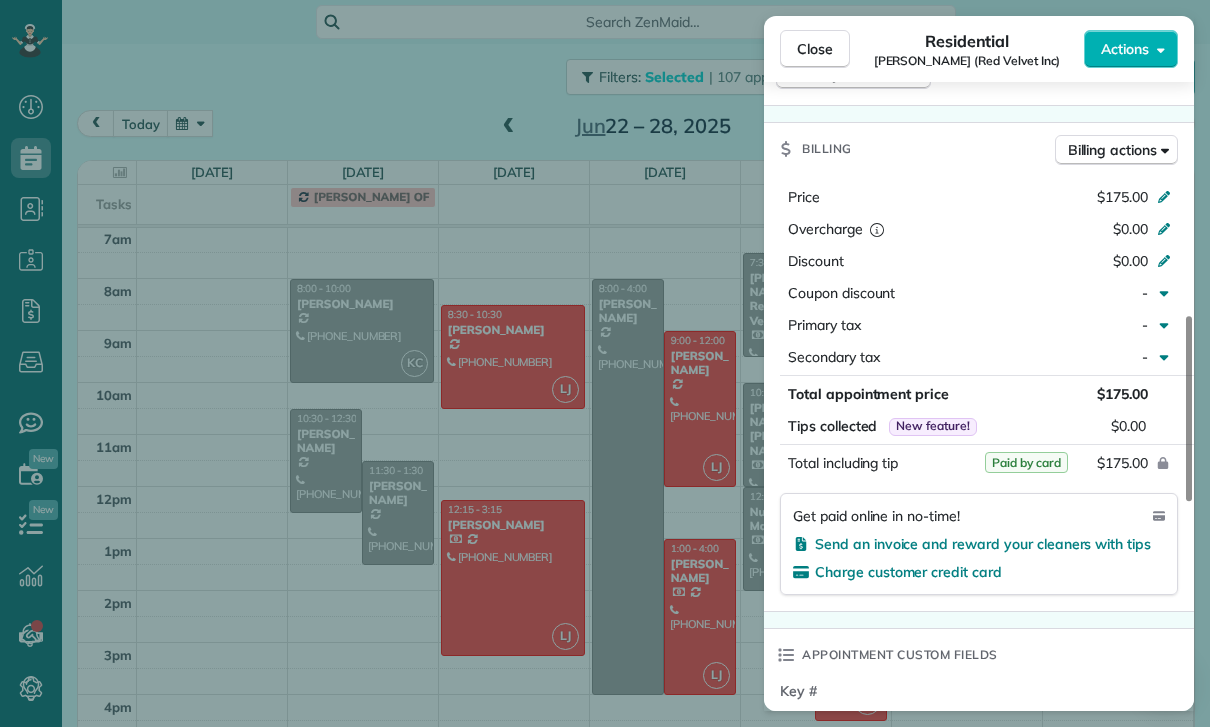 click on "Close Residential Alfred Manerson (Red Velvet Inc) Actions Status Yet to Confirm Alfred Manerson (Red Velvet Inc) · Open profile Mobile (818) 471-9055 Copy lifealphee@gmail.com Copy View Details Residential Thursday, June 26, 2025 ( last week ) 7:30 AM 9:30 AM 2 hours and 0 minutes Repeats every 2 weeks Edit recurring service Previous (Jun 10) Next (Jul 10) 17730 Burbank Blvd. # 204e Encino CA 91316 Service was not rated yet Cleaners Time in and out Assign Invite Team Karla/Karina Cleaners No cleaners assigned yet Checklist Try Now Keep this appointment up to your standards. Stay on top of every detail, keep your cleaners organised, and your client happy. Assign a checklist Watch a 5 min demo Billing Billing actions Price $175.00 Overcharge $0.00 Discount $0.00 Coupon discount - Primary tax - Secondary tax - Total appointment price $175.00 Tips collected New feature! $0.00 Paid by card Total including tip $175.00 Get paid online in no-time! Send an invoice and reward your cleaners with tips Key # - Notes 0 0" at bounding box center (605, 363) 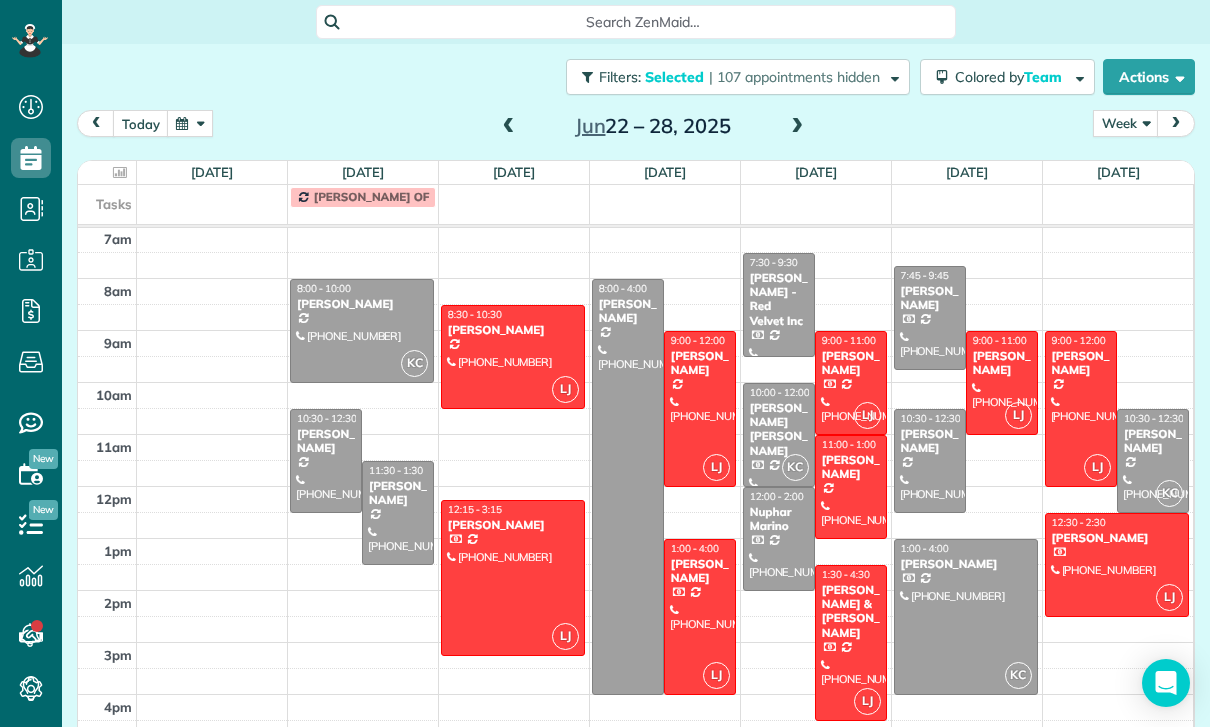click on "Rebecca Simon Smith" at bounding box center [779, 430] 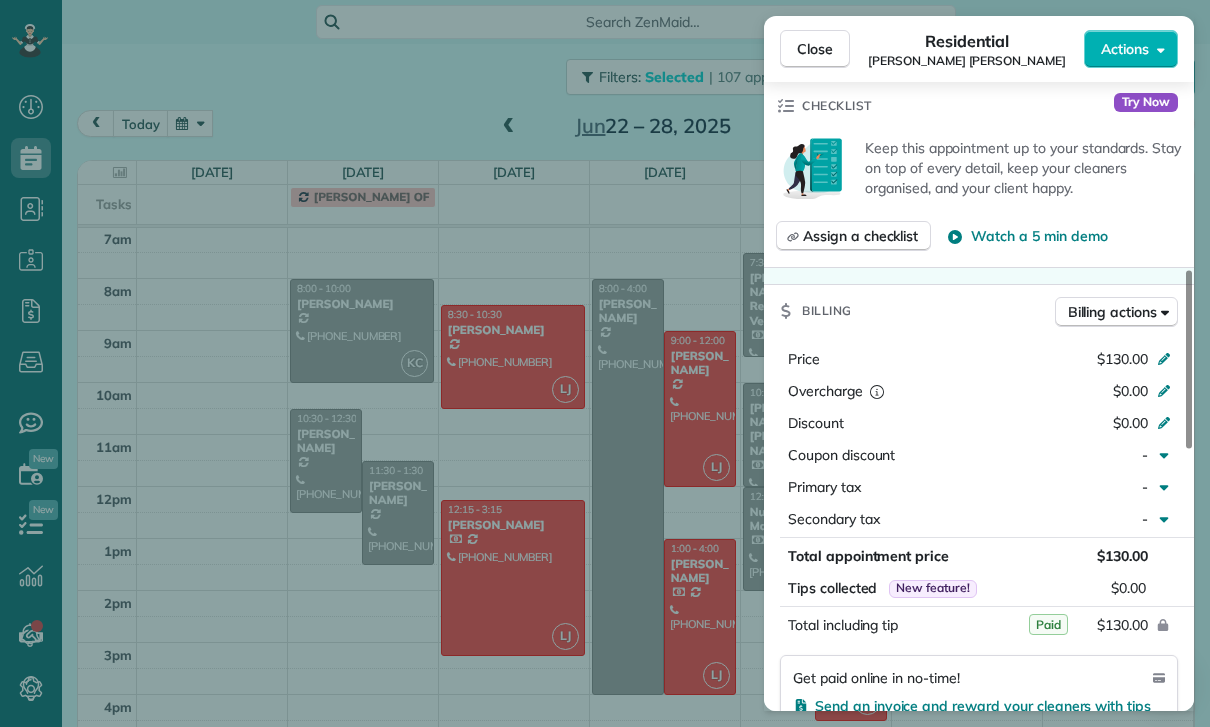 scroll, scrollTop: 836, scrollLeft: 0, axis: vertical 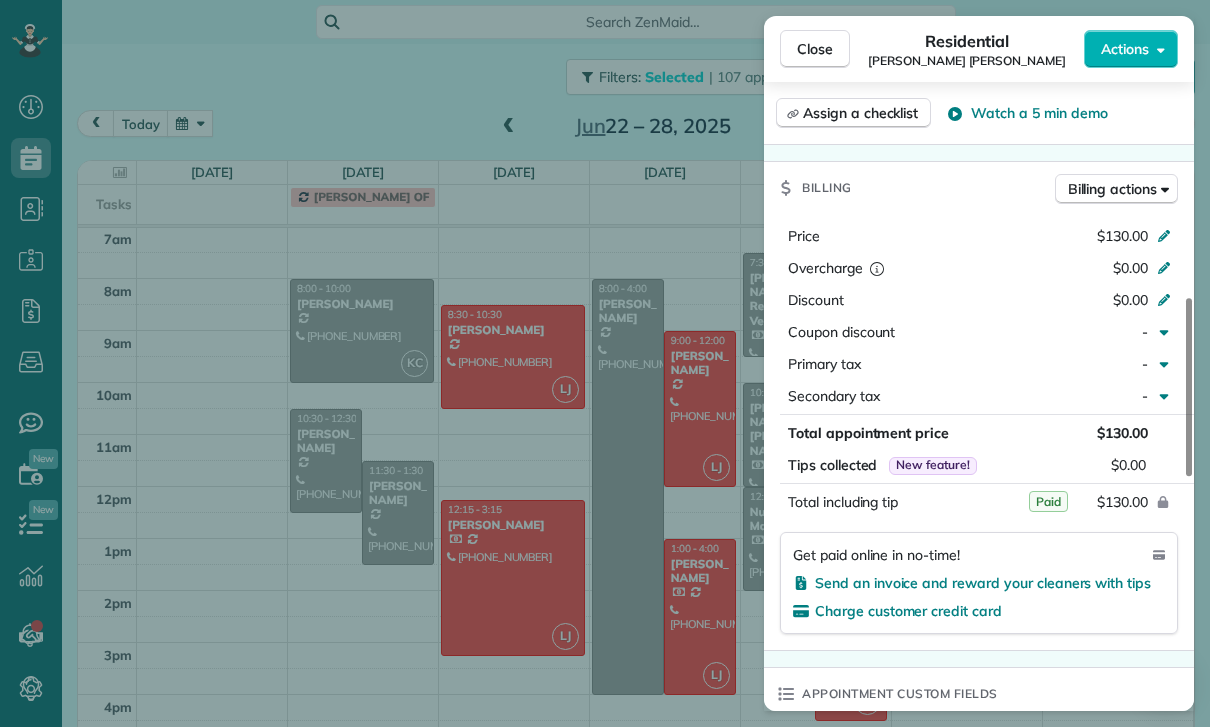 click on "Close Residential Rebecca Simon Smith Actions Status Yet to Confirm Rebecca Simon Smith · Open profile Mobile (323) 806-5386 Copy No email on record Add email View Details Residential Thursday, June 26, 2025 ( last week ) 10:00 AM 12:00 PM 2 hours and 0 minutes Repeats every 2 weeks Edit recurring service Previous (May 29) Next (Jul 10) 14532 Otsego Sherman Oaks CA 91242 Service was not rated yet Cleaners Time in and out Assign Invite Team Karla/Karina Cleaners Karla   Castro 10:00 AM 12:00 PM Checklist Try Now Keep this appointment up to your standards. Stay on top of every detail, keep your cleaners organised, and your client happy. Assign a checklist Watch a 5 min demo Billing Billing actions Price $130.00 Overcharge $0.00 Discount $0.00 Coupon discount - Primary tax - Secondary tax - Total appointment price $130.00 Tips collected New feature! $0.00 Paid Total including tip $130.00 Get paid online in no-time! Send an invoice and reward your cleaners with tips Charge customer credit card Key # - Work items" at bounding box center [605, 363] 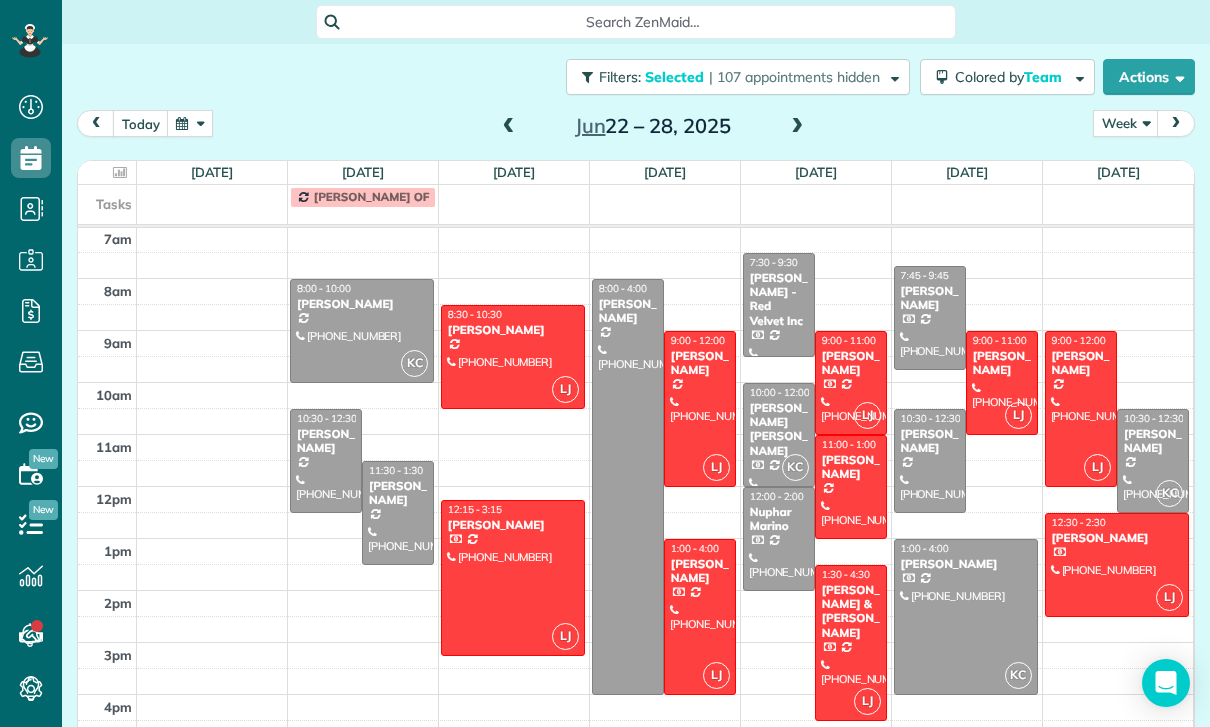 click at bounding box center (779, 539) 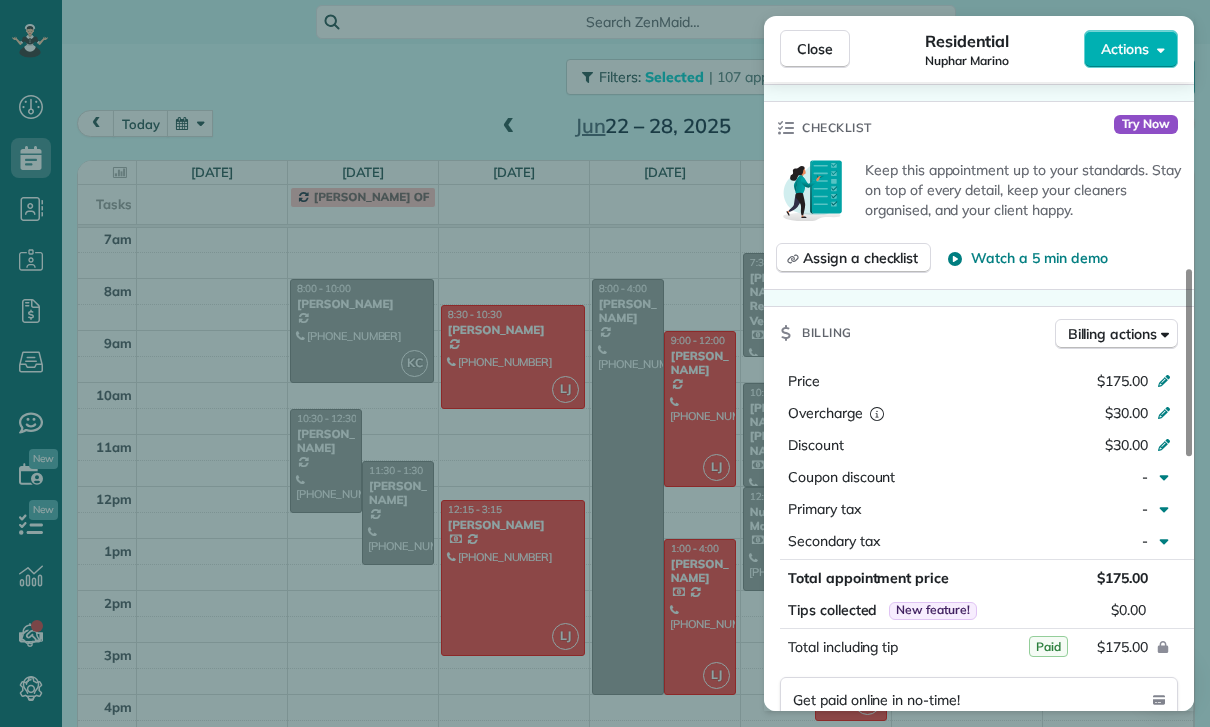 scroll, scrollTop: 829, scrollLeft: 0, axis: vertical 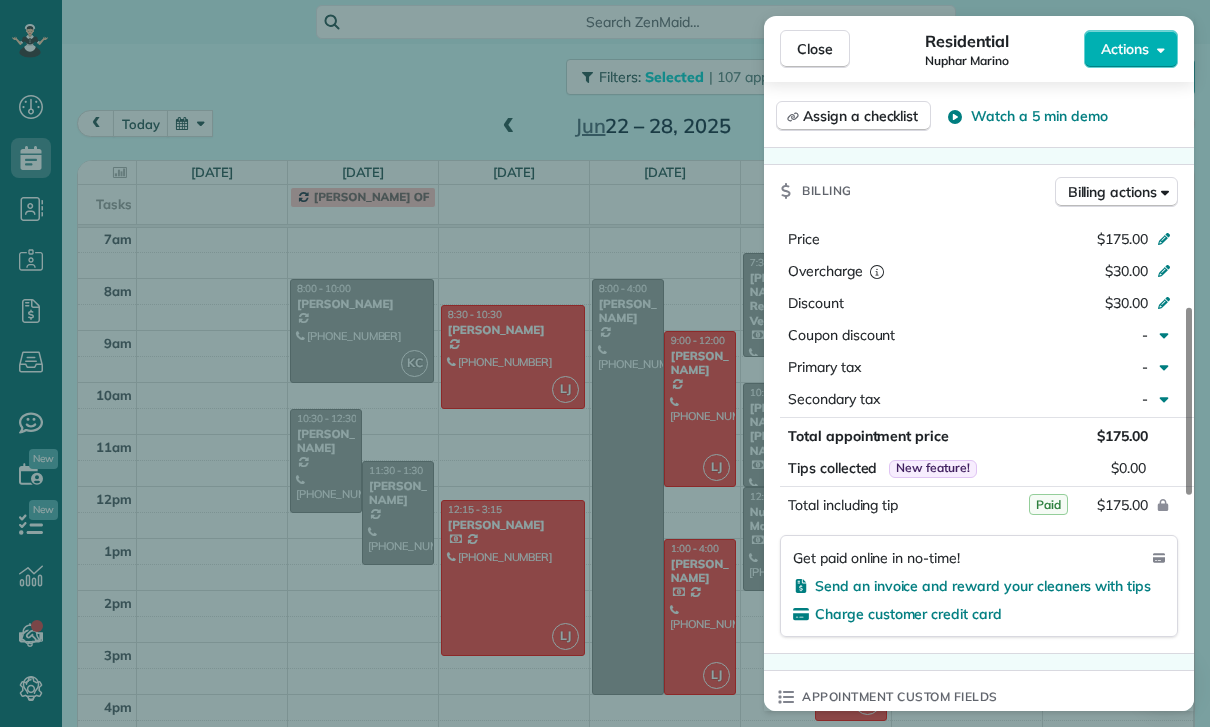 click on "Close Residential Nuphar Marino Actions Status Confirmed Nuphar Marino · Open profile Mobile (818) 770-9047 Copy No email on record Add email View Details Residential Thursday, June 26, 2025 ( last week ) 12:00 PM 2:00 PM 2 hours and 0 minutes Repeats every 2 weeks Edit recurring service Previous (Jun 12) Next (Jul 10) 9650 Gothic Ave North Hills CA 91343 Service was not rated yet Cleaners Time in and out Assign Invite Team Karla/Karina Cleaners No cleaners assigned yet Checklist Try Now Keep this appointment up to your standards. Stay on top of every detail, keep your cleaners organised, and your client happy. Assign a checklist Watch a 5 min demo Billing Billing actions Price $175.00 Overcharge $30.00 Discount $30.00 Coupon discount - Primary tax - Secondary tax - Total appointment price $175.00 Tips collected New feature! $0.00 Paid Total including tip $175.00 Get paid online in no-time! Send an invoice and reward your cleaners with tips Charge customer credit card Appointment custom fields Key # Cash 1 0" at bounding box center (605, 363) 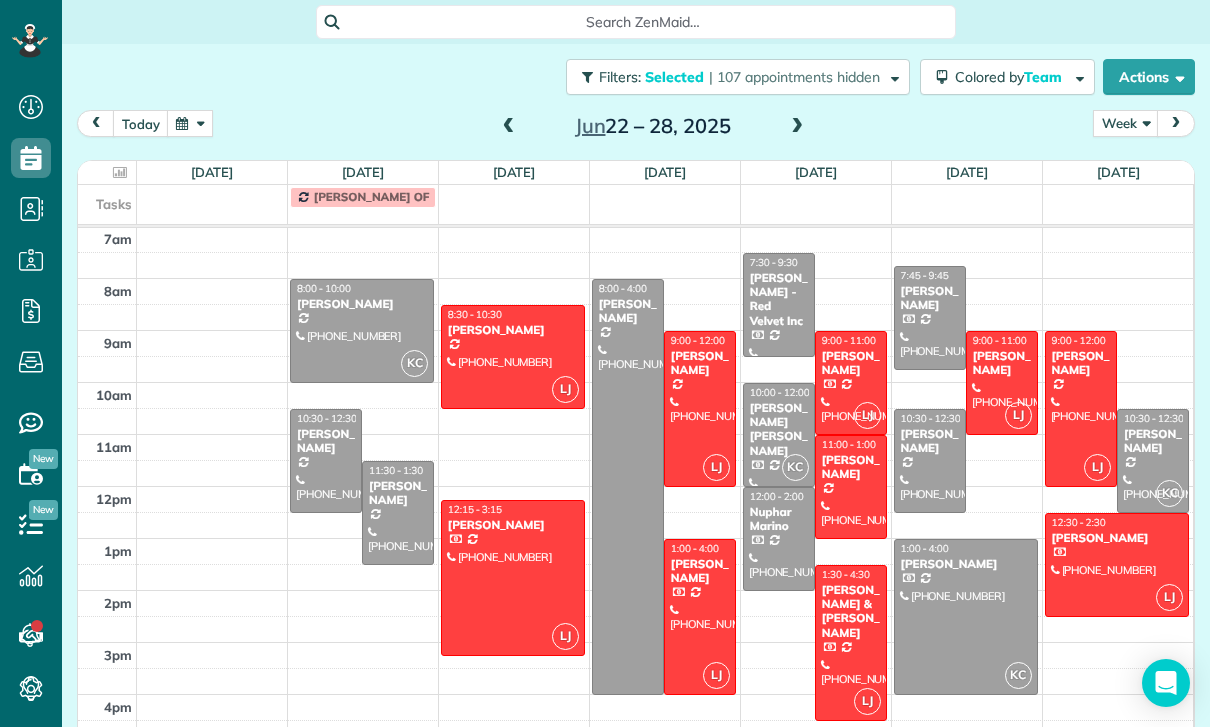 click on "Varsha Uthappa" at bounding box center [930, 298] 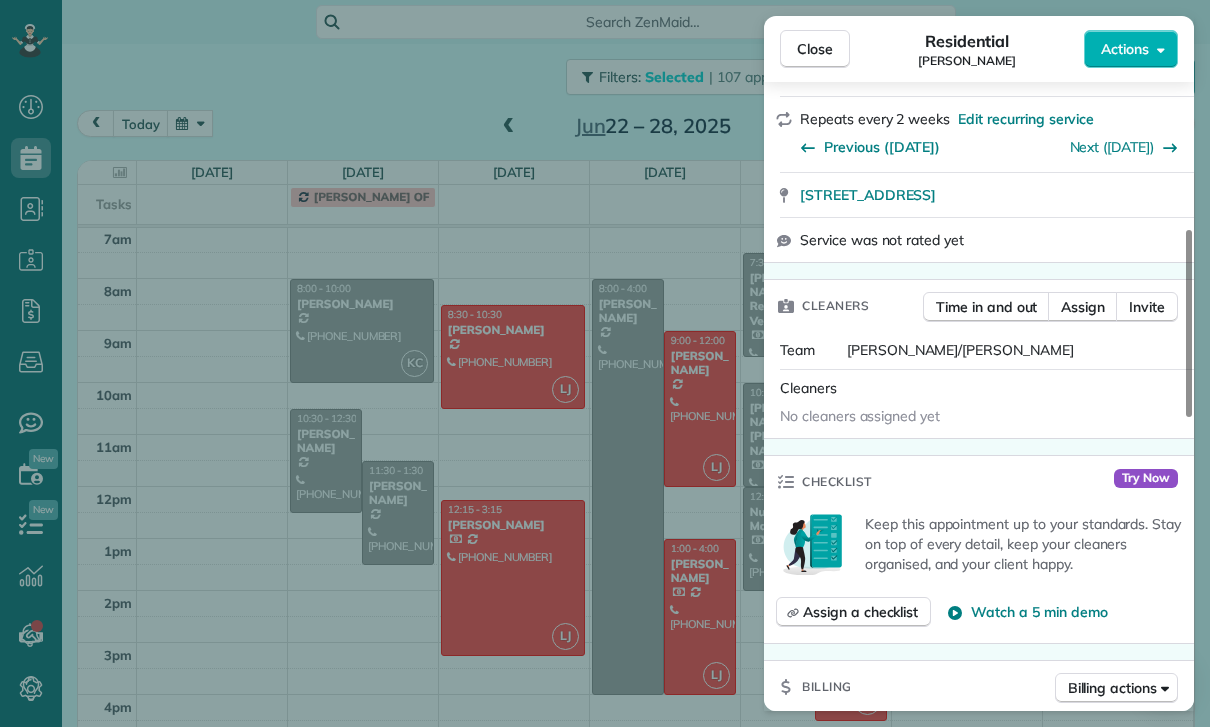 scroll, scrollTop: 824, scrollLeft: 0, axis: vertical 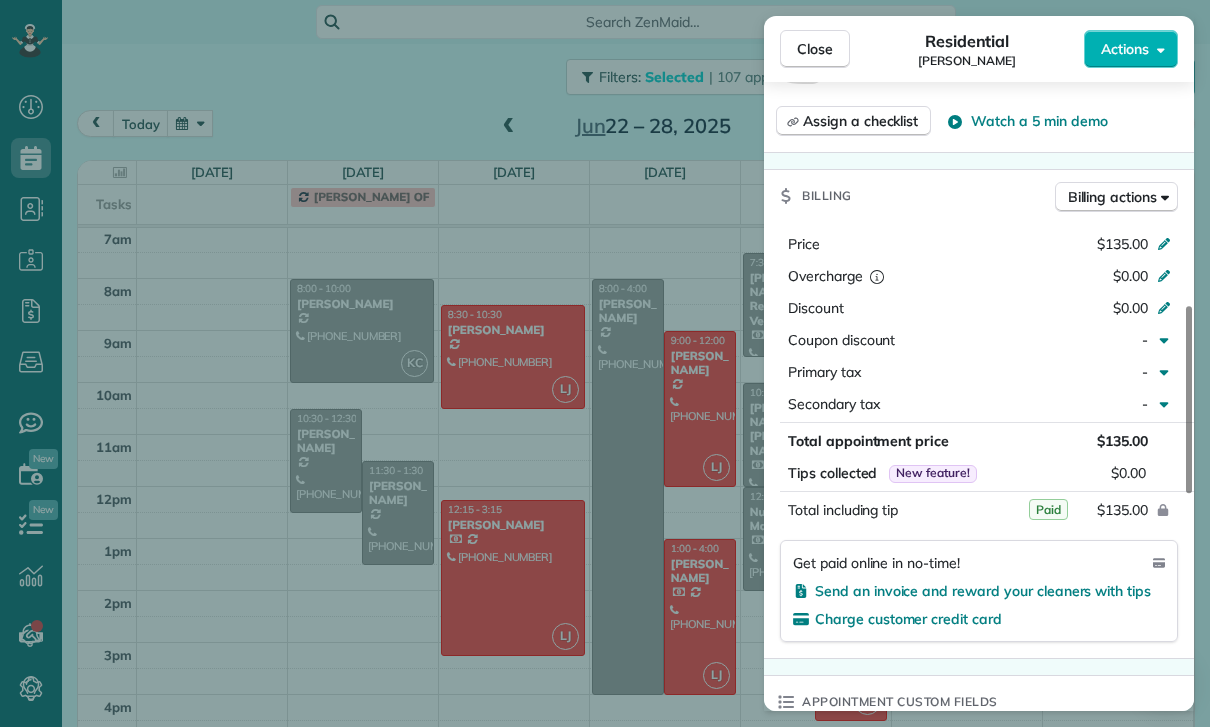 click on "Close Residential Varsha Uthappa Actions Status Confirmed Varsha Uthappa · Open profile Mobile (747) 333-7253 Copy No email on record Add email View Details Residential Friday, June 27, 2025 ( last week ) 7:45 AM 9:45 AM 2 hours and 0 minutes Repeats every 2 weeks Edit recurring service Previous (Jun 13) Next (Jul 11) 4745 Farmdale Avenue North Hollywood CA 91602 Service was not rated yet Cleaners Time in and out Assign Invite Team Karla/Karina Cleaners No cleaners assigned yet Checklist Try Now Keep this appointment up to your standards. Stay on top of every detail, keep your cleaners organised, and your client happy. Assign a checklist Watch a 5 min demo Billing Billing actions Price $135.00 Overcharge $0.00 Discount $0.00 Coupon discount - Primary tax - Secondary tax - Total appointment price $135.00 Tips collected New feature! $0.00 Paid Total including tip $135.00 Get paid online in no-time! Send an invoice and reward your cleaners with tips Charge customer credit card Appointment custom fields Key # -" at bounding box center [605, 363] 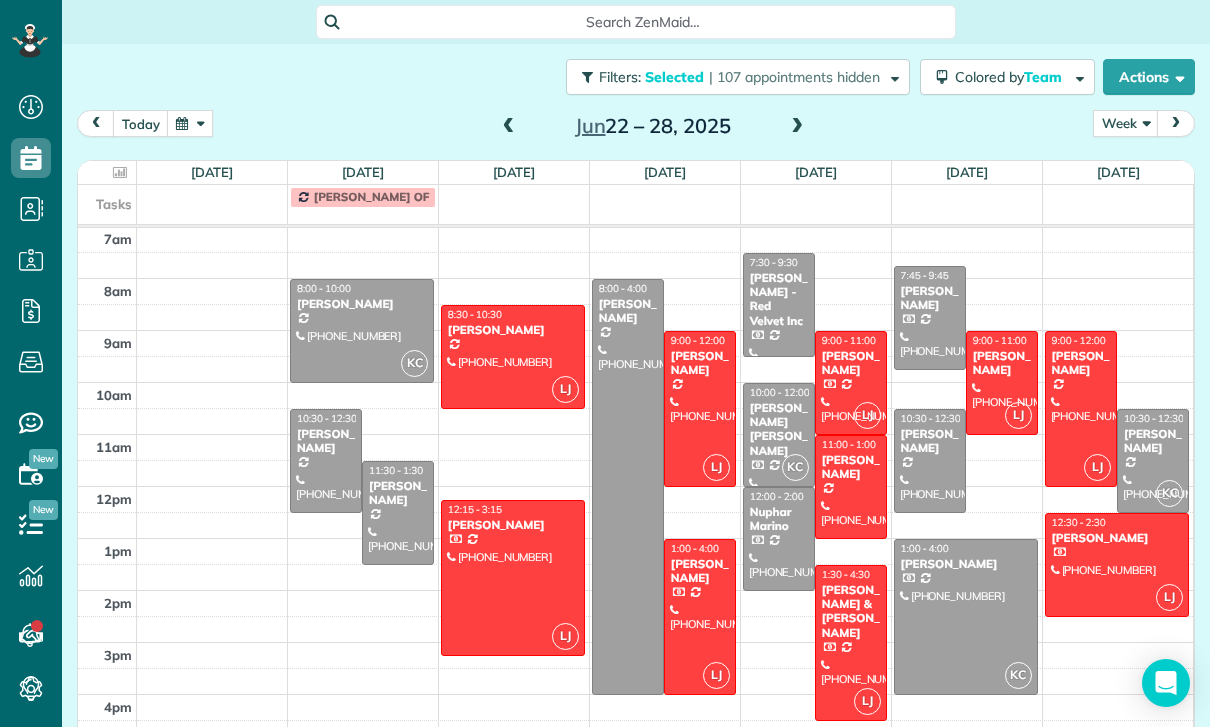 click at bounding box center (930, 461) 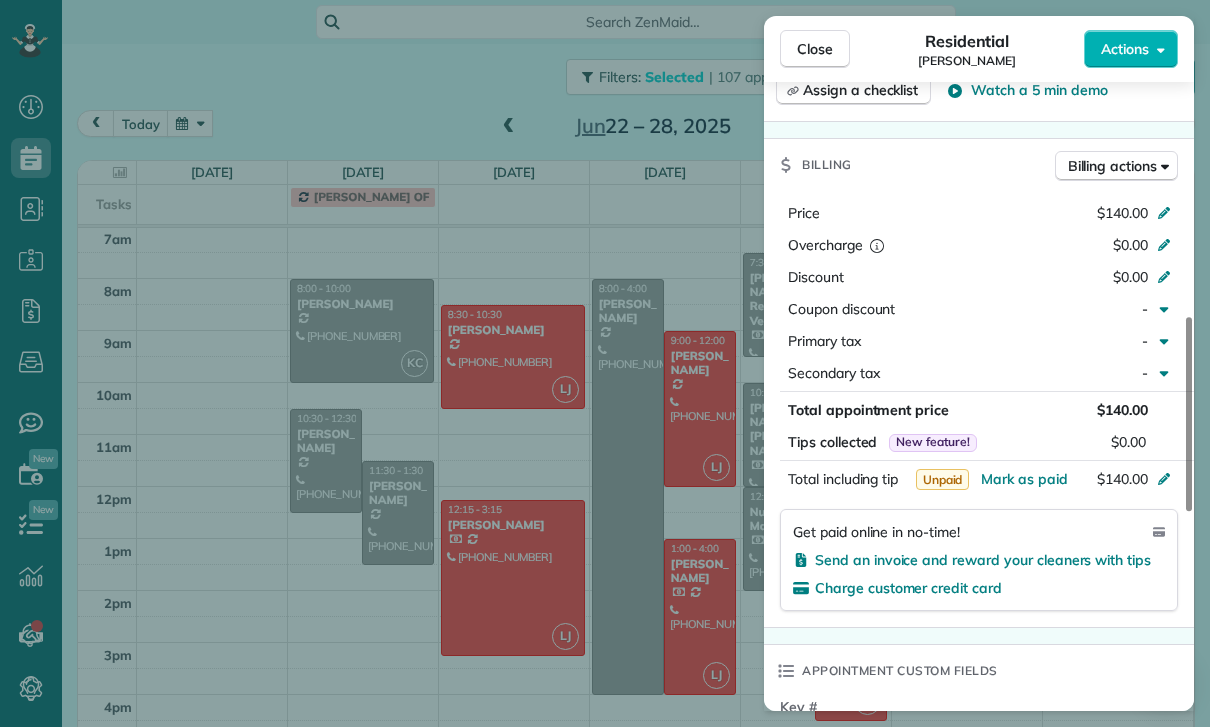 scroll, scrollTop: 907, scrollLeft: 0, axis: vertical 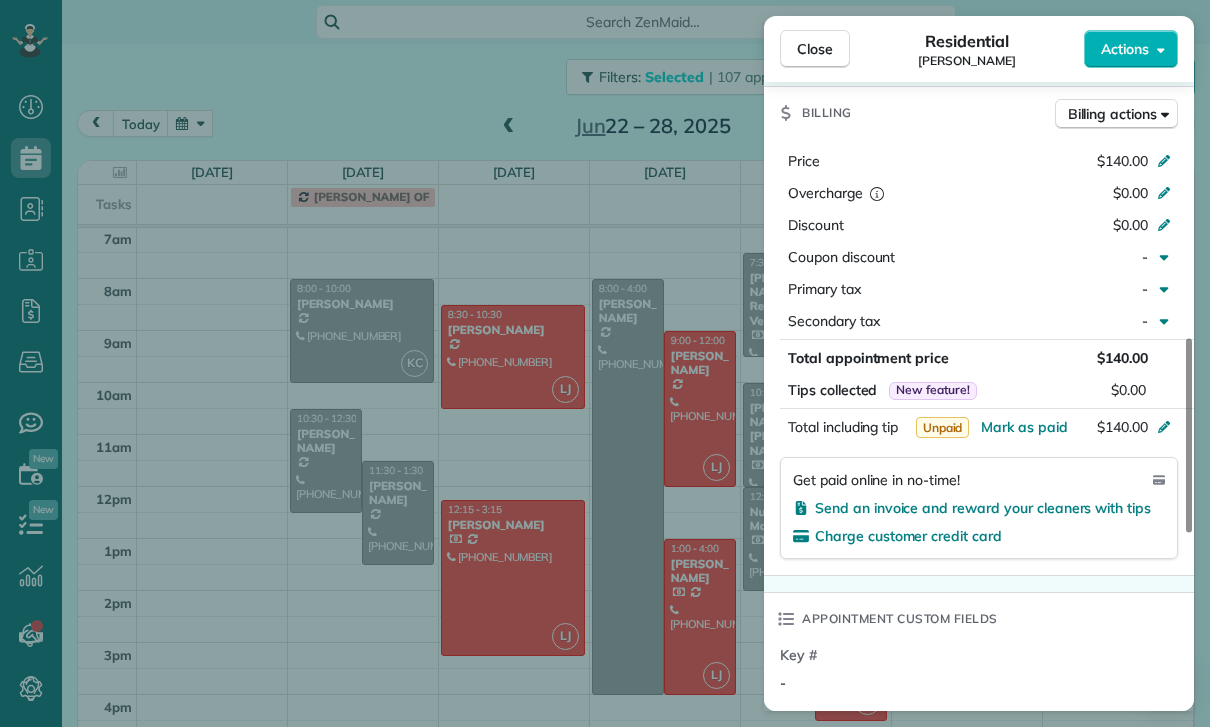 click on "Close Residential Max Frieser Actions Status Confirmed Max Frieser · Open profile Mobile (312) 404-4176 Copy No email on record Add email View Details Residential Friday, June 27, 2025 ( last week ) 10:30 AM 12:30 PM 2 hours and 0 minutes Repeats every 4 weeks Edit recurring service Previous (May 29) Next (Jul 24) 215 South Santa Fe Avenue #1 Los Angeles CA 90012 Service was not rated yet Cleaners Time in and out Assign Invite Team Karla/Karina Cleaners No cleaners assigned yet Checklist Try Now Keep this appointment up to your standards. Stay on top of every detail, keep your cleaners organised, and your client happy. Assign a checklist Watch a 5 min demo Billing Billing actions Price $140.00 Overcharge $0.00 Discount $0.00 Coupon discount - Primary tax - Secondary tax - Total appointment price $140.00 Tips collected New feature! $0.00 Unpaid Mark as paid Total including tip $140.00 Get paid online in no-time! Send an invoice and reward your cleaners with tips Charge customer credit card Key # - Work items" at bounding box center [605, 363] 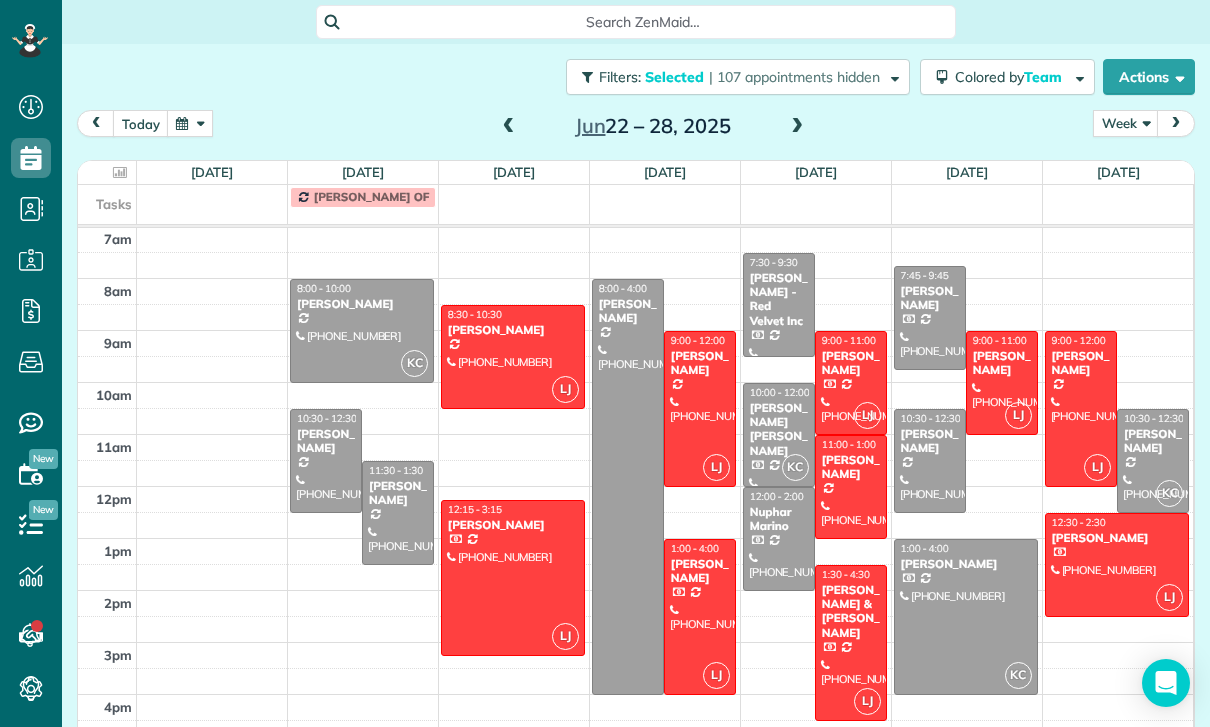 click at bounding box center (966, 617) 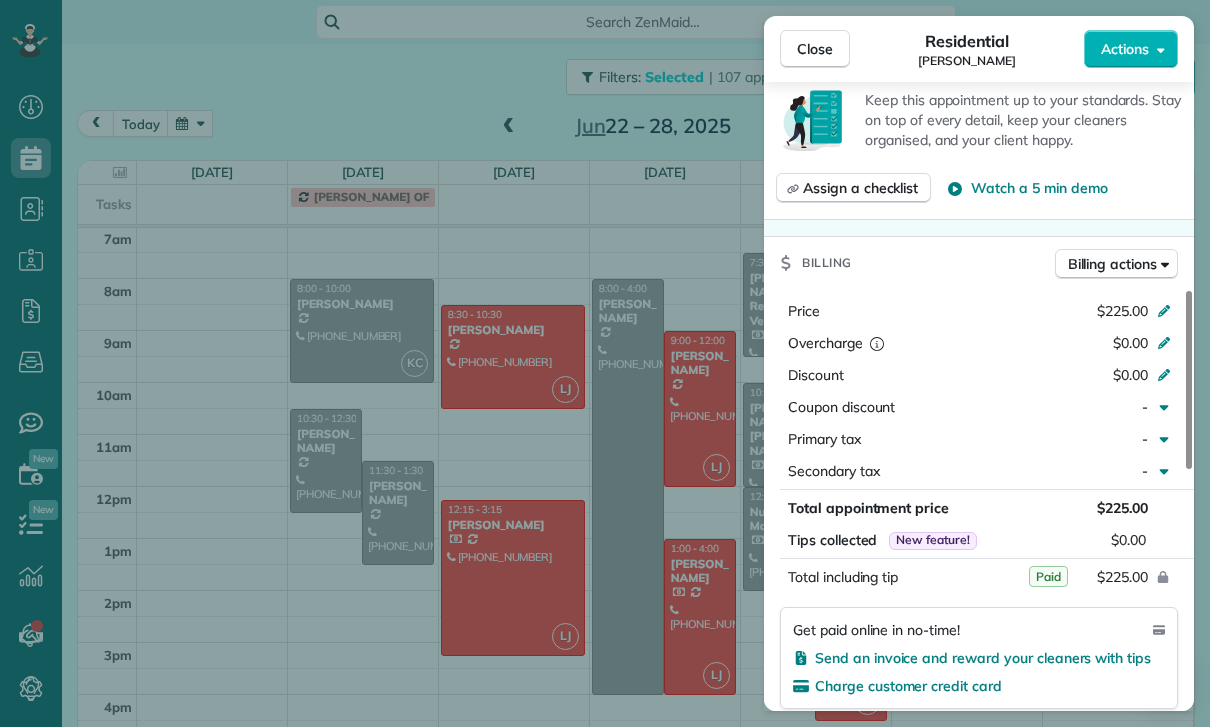 scroll, scrollTop: 807, scrollLeft: 0, axis: vertical 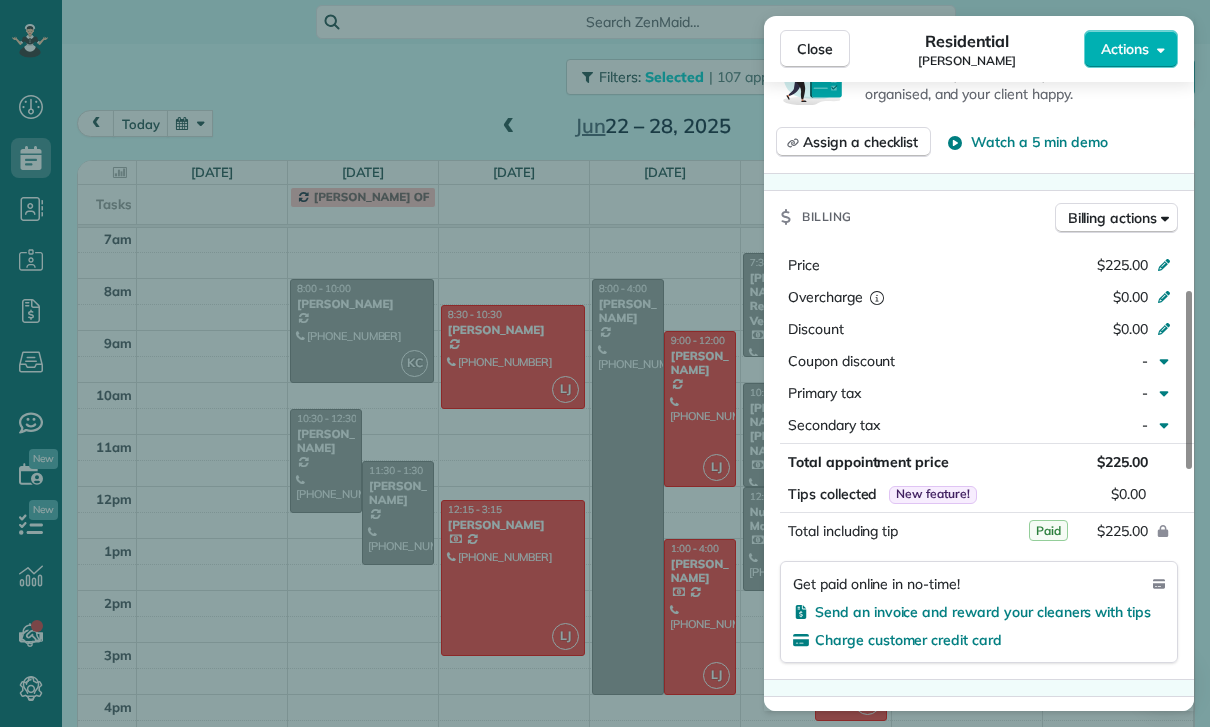 click on "Close Residential Heather Boren Actions Status Yet to Confirm Heather Boren · Open profile Mobile (818) 437-1266 Copy No email on record Add email View Details Residential Friday, June 27, 2025 ( last week ) 1:00 PM 4:00 PM 3 hours and 0 minutes Repeats every 3 weeks Edit recurring service Previous (Jun 06) Next (Jul 18) 22257 Del Valle St. Woodland Hills CA 91364 Service was not rated yet Cleaners Time in and out Assign Invite Team Karla/Karina Cleaners Karla   Castro 1:00 PM 4:00 PM Checklist Try Now Keep this appointment up to your standards. Stay on top of every detail, keep your cleaners organised, and your client happy. Assign a checklist Watch a 5 min demo Billing Billing actions Price $225.00 Overcharge $0.00 Discount $0.00 Coupon discount - Primary tax - Secondary tax - Total appointment price $225.00 Tips collected New feature! $0.00 Paid Total including tip $225.00 Get paid online in no-time! Send an invoice and reward your cleaners with tips Charge customer credit card Appointment custom fields -" at bounding box center (605, 363) 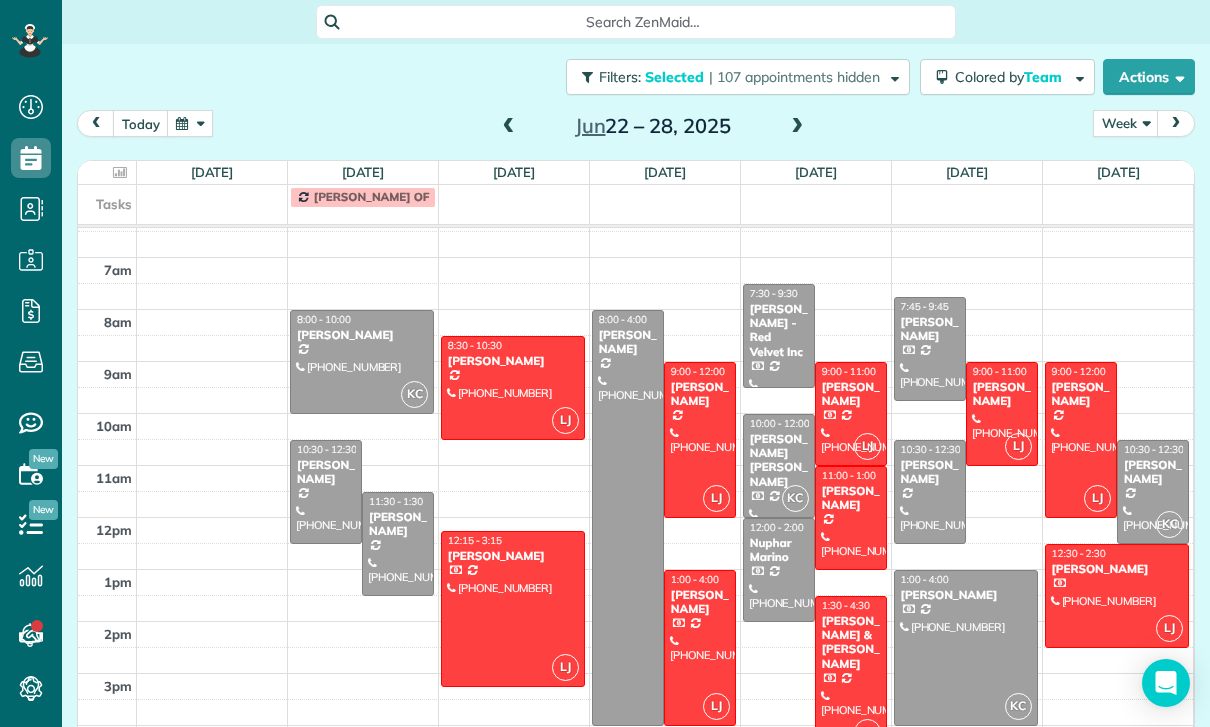 scroll, scrollTop: 157, scrollLeft: 0, axis: vertical 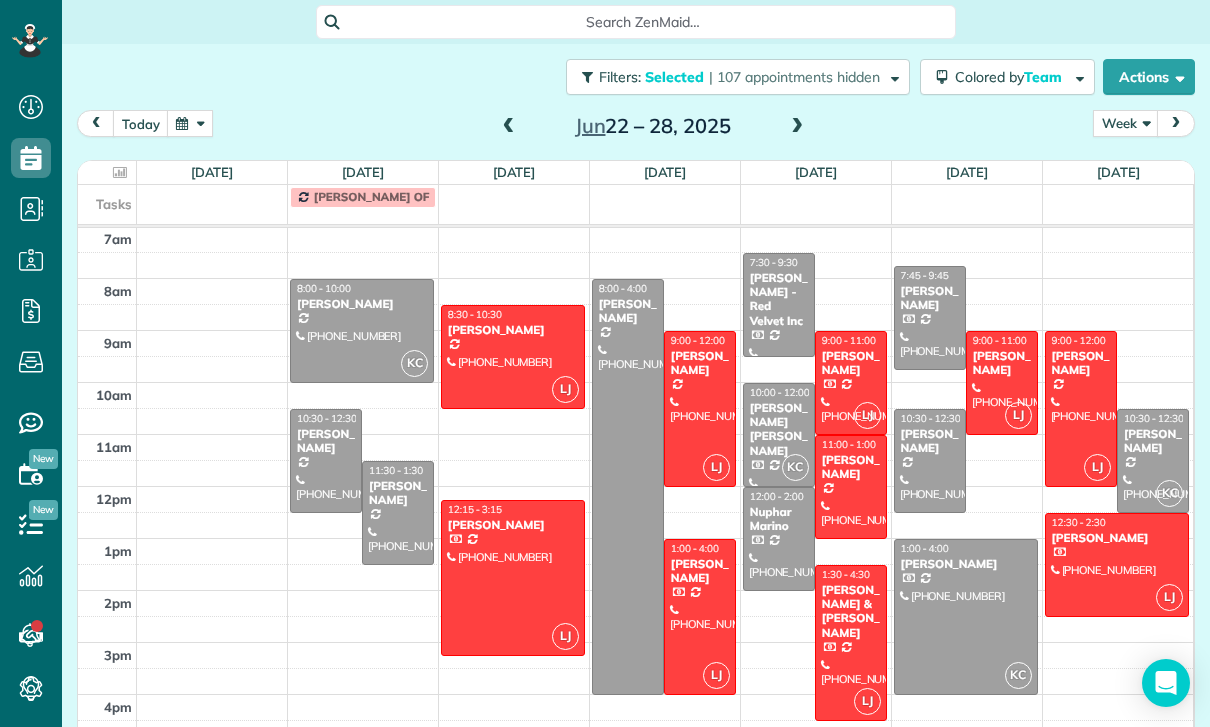 click on "Rich Green" at bounding box center (1153, 441) 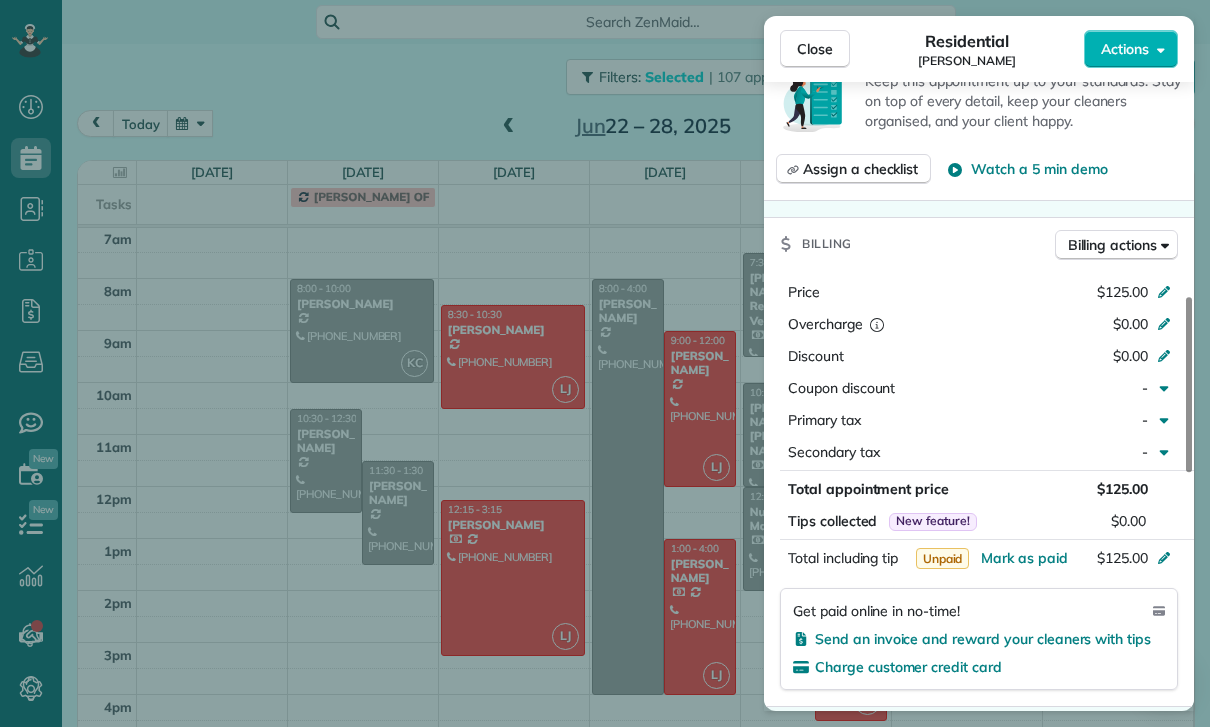scroll, scrollTop: 866, scrollLeft: 0, axis: vertical 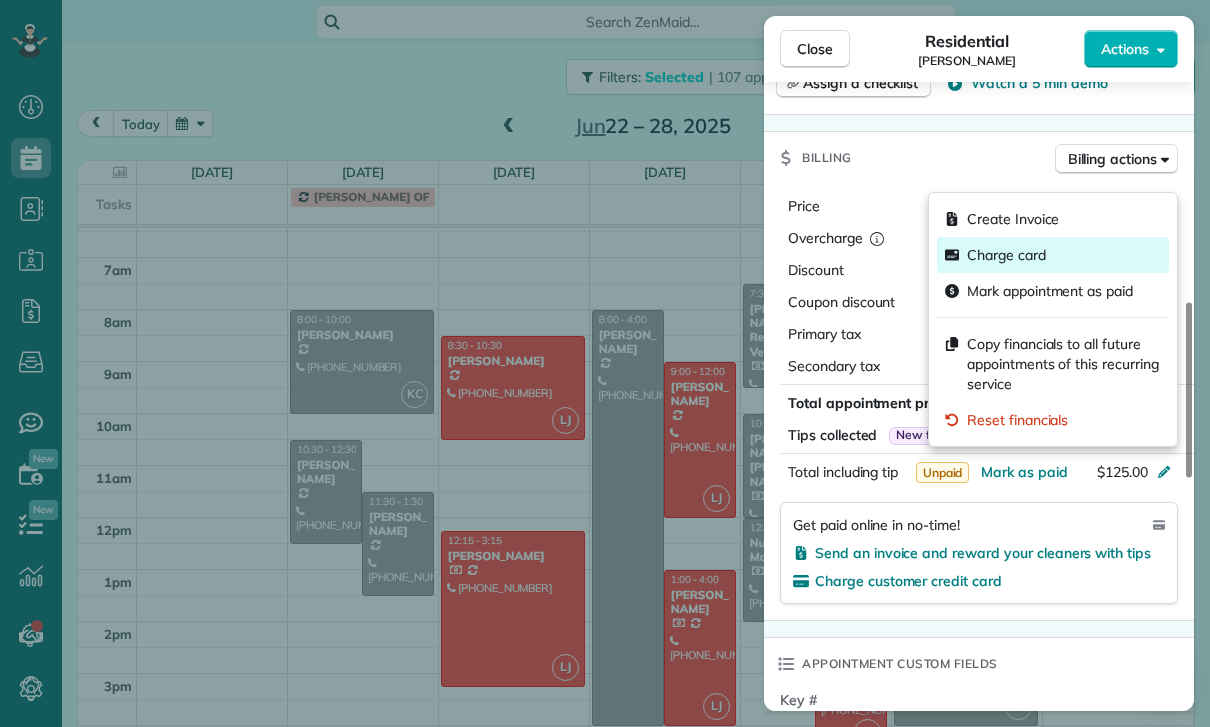 click on "Charge card" at bounding box center (1006, 255) 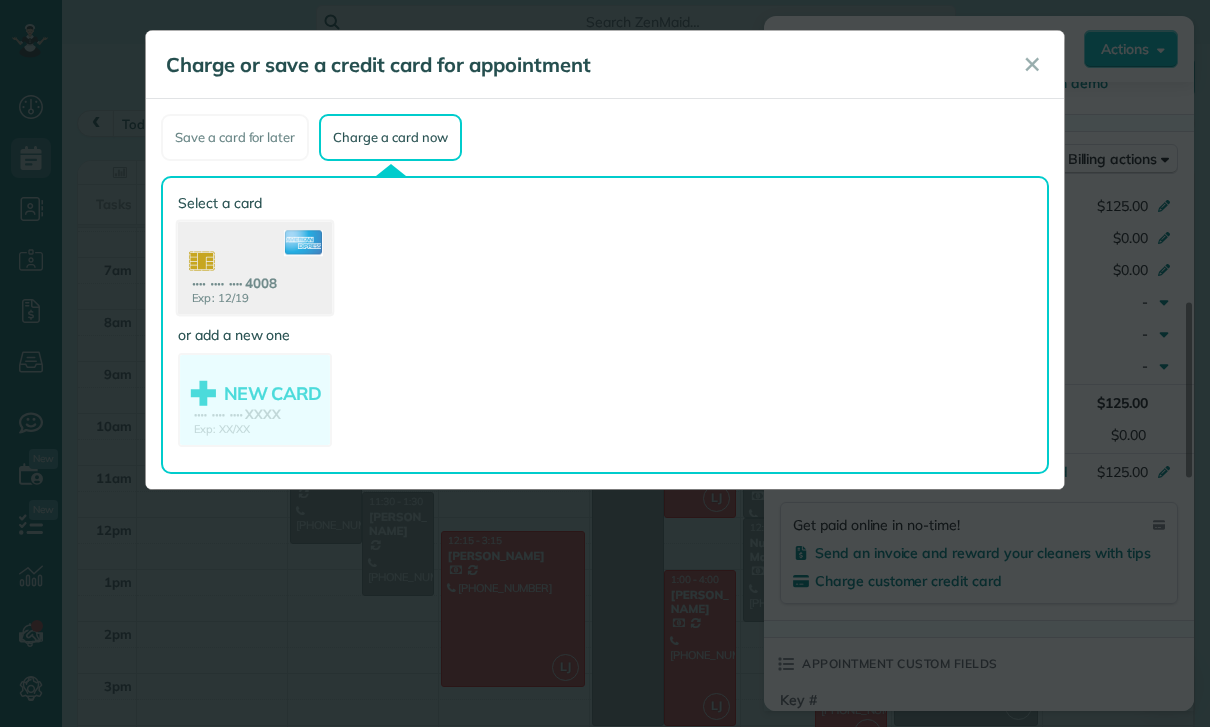 click 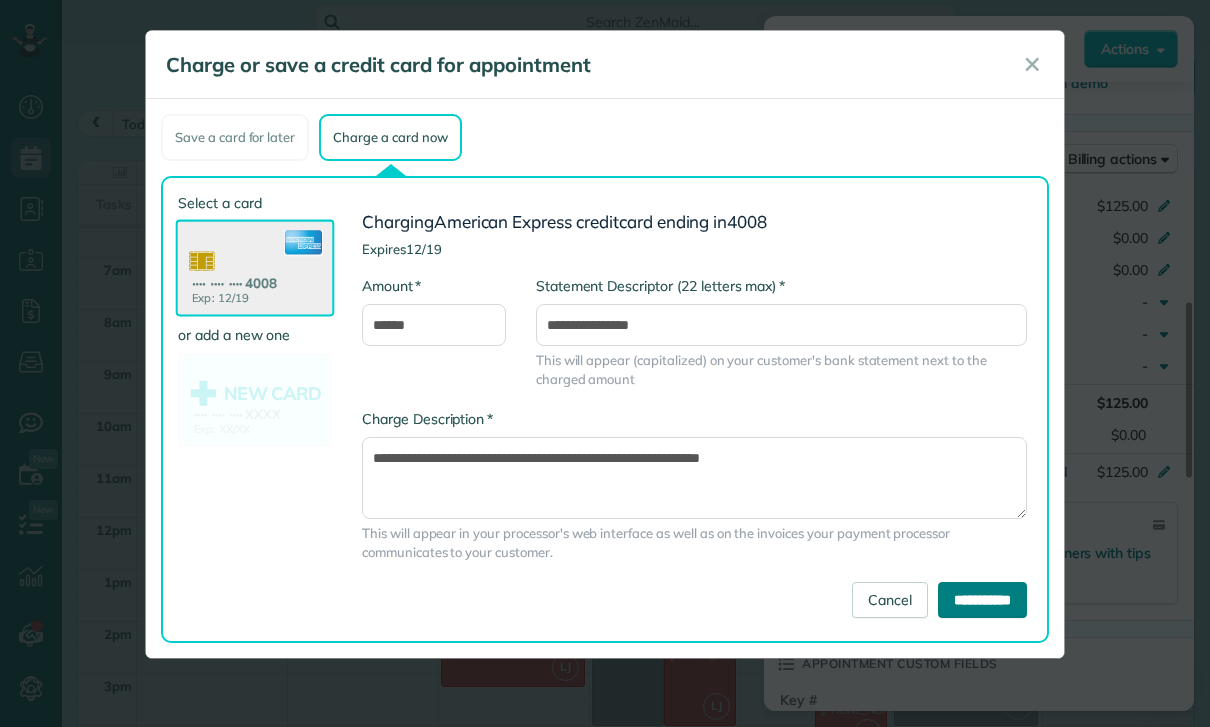 click on "**********" at bounding box center (982, 600) 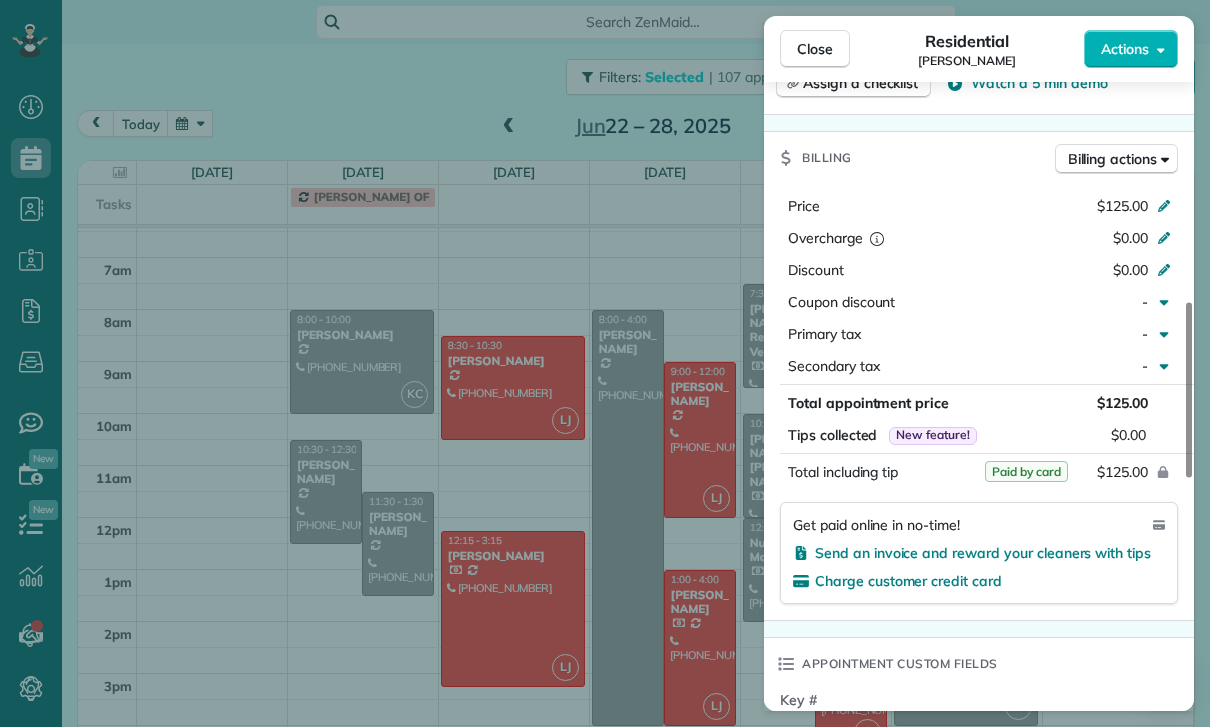 click on "Close Residential Rich Green Actions Status Yet to Confirm Rich Green · Open profile Mobile (818) 419-4568 Copy No email on record Add email View Details Residential Saturday, June 28, 2025 ( 5 days ago ) 10:30 AM 12:30 PM 2 hours and 0 minutes Repeats every 2 weeks Edit recurring service Previous (Jun 14) Next (Jul 12) 14637 West Magnolia Boulevard #15 Sherman Oaks CA 91403 Service was not rated yet Cleaners Time in and out Assign Invite Team Karla/Karina Cleaners Karla   Castro 10:30 AM 12:30 PM Checklist Try Now Keep this appointment up to your standards. Stay on top of every detail, keep your cleaners organised, and your client happy. Assign a checklist Watch a 5 min demo Billing Billing actions Price $125.00 Overcharge $0.00 Discount $0.00 Coupon discount - Primary tax - Secondary tax - Total appointment price $125.00 Tips collected New feature! $0.00 Paid by card Total including tip $125.00 Get paid online in no-time! Send an invoice and reward your cleaners with tips Charge customer credit card Key #" at bounding box center [605, 363] 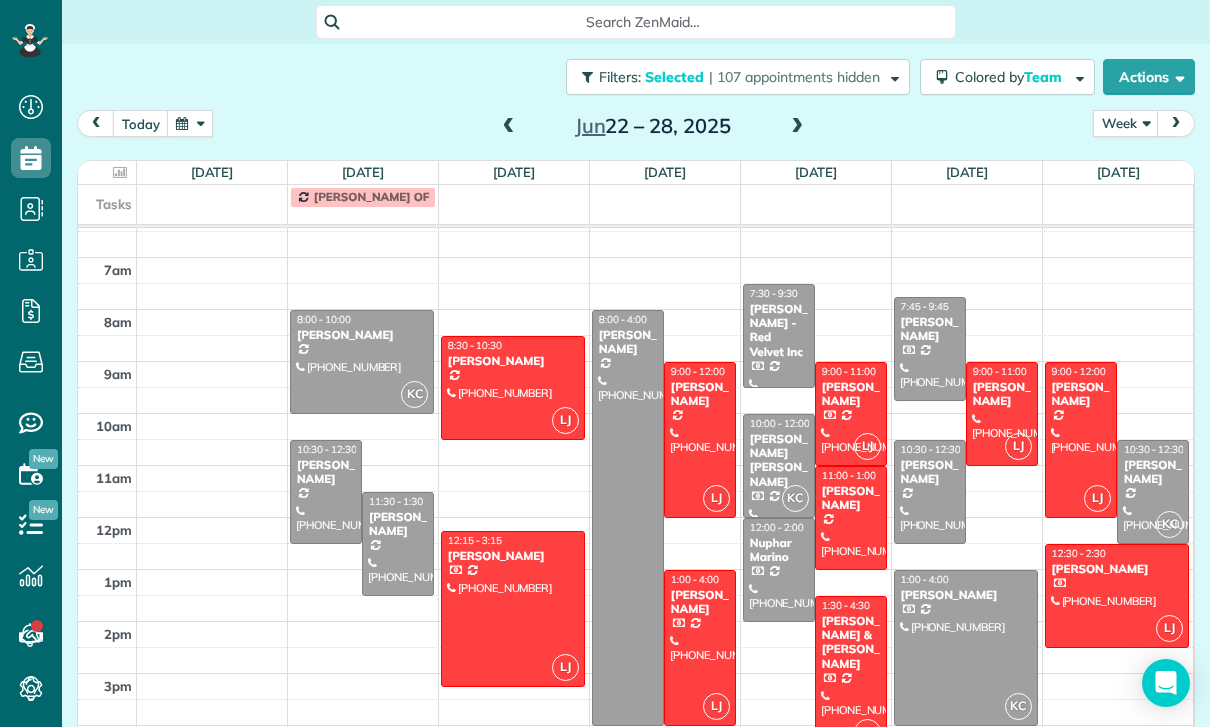 click at bounding box center [509, 127] 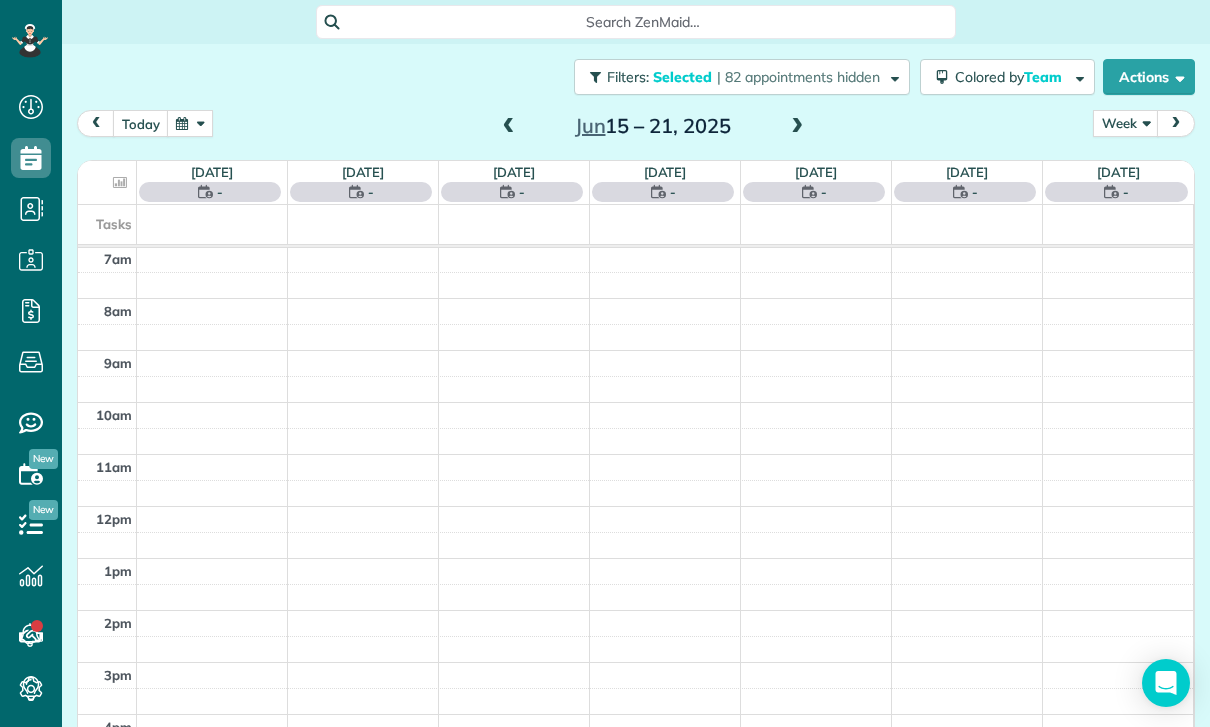 scroll, scrollTop: 157, scrollLeft: 0, axis: vertical 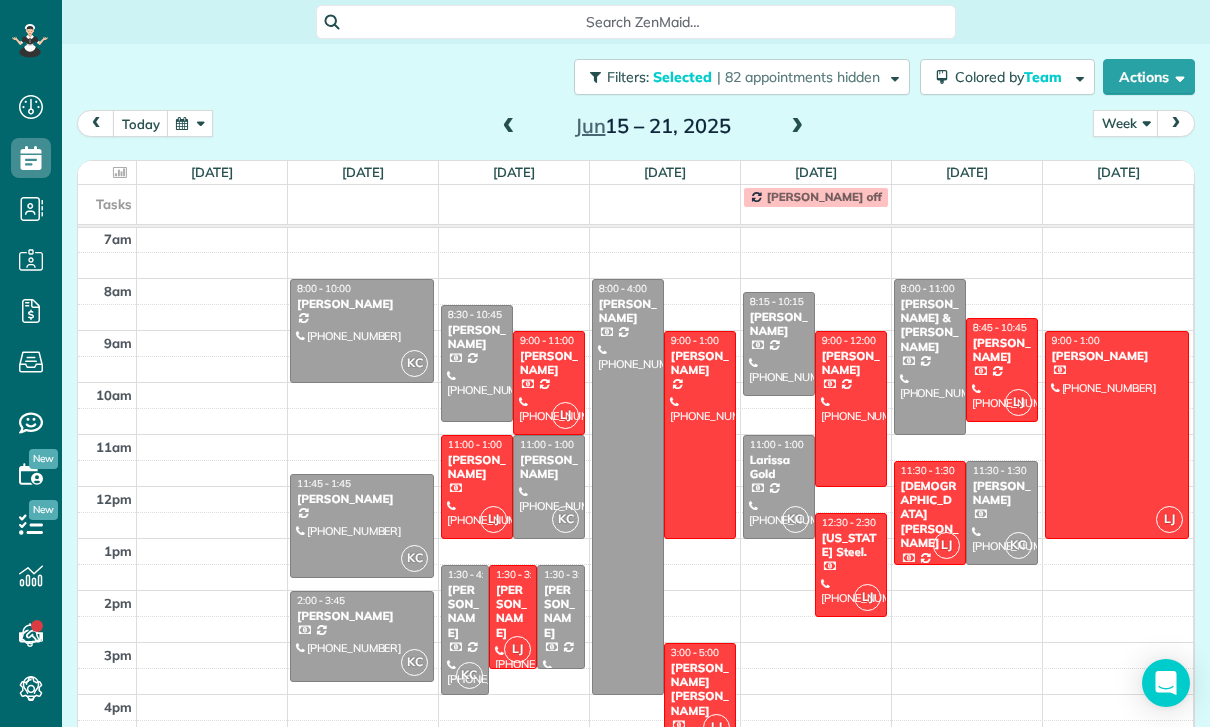 click on "Travis Widerholm Gerlach" at bounding box center (700, 690) 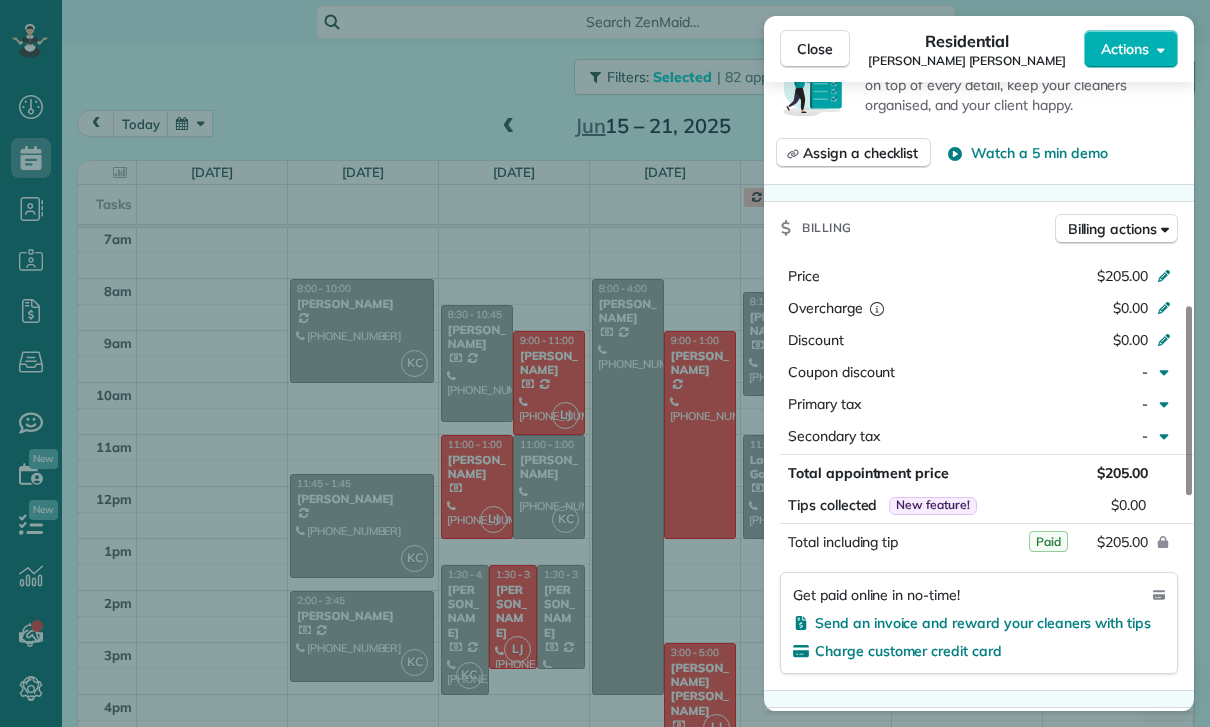 scroll, scrollTop: 817, scrollLeft: 0, axis: vertical 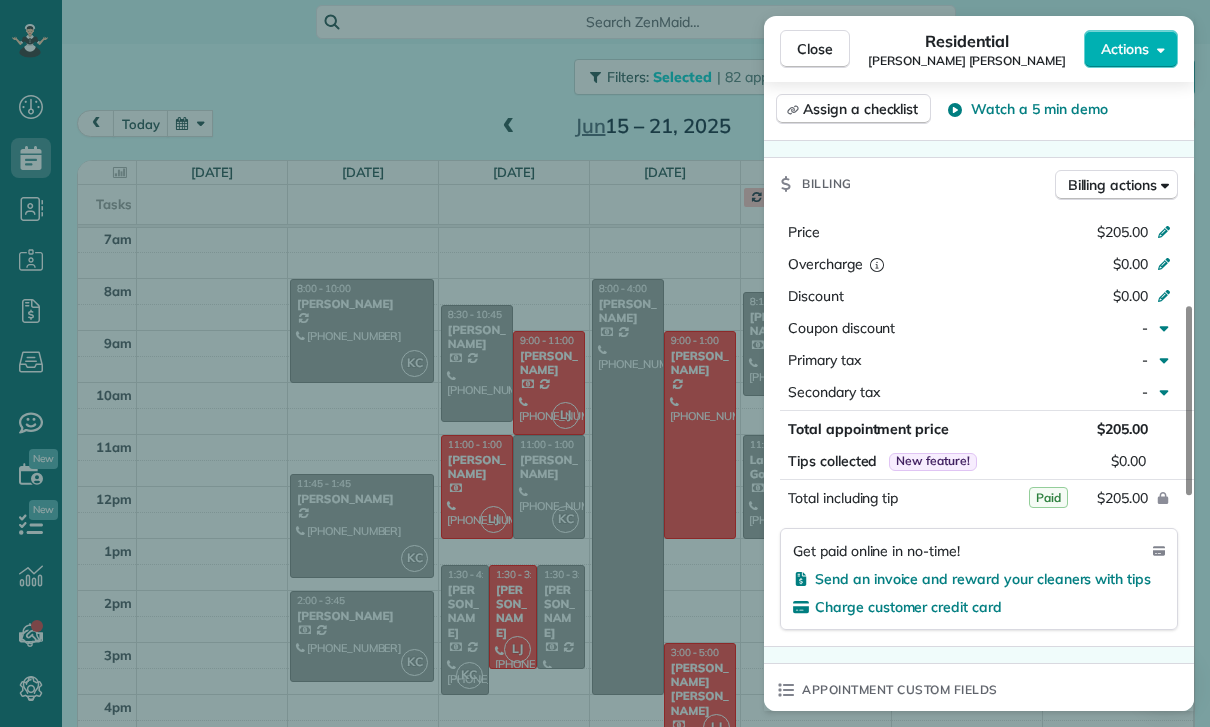 click on "Close Residential Travis Widerholm Gerlach Actions Status Confirmed Travis Widerholm Gerlach · Open profile Mobile (805) 813-1999 Copy No email on record Add email View Details Residential Wednesday, June 18, 2025 3:00 PM 5:00 PM 2 hours and 0 minutes One time 5955 Saturn Street apt 402 Los Angeles CA 90035 Service was not rated yet Cleaners Time in and out Assign Invite Team Luisa Cleaners Luisa   Juarez 3:00 PM 5:00 PM Checklist Try Now Keep this appointment up to your standards. Stay on top of every detail, keep your cleaners organised, and your client happy. Assign a checklist Watch a 5 min demo Billing Billing actions Price $205.00 Overcharge $0.00 Discount $0.00 Coupon discount - Primary tax - Secondary tax - Total appointment price $205.00 Tips collected New feature! $0.00 Paid Total including tip $205.00 Get paid online in no-time! Send an invoice and reward your cleaners with tips Charge customer credit card Appointment custom fields Key # - Work items No work items to display Notes Appointment 1 0" at bounding box center [605, 363] 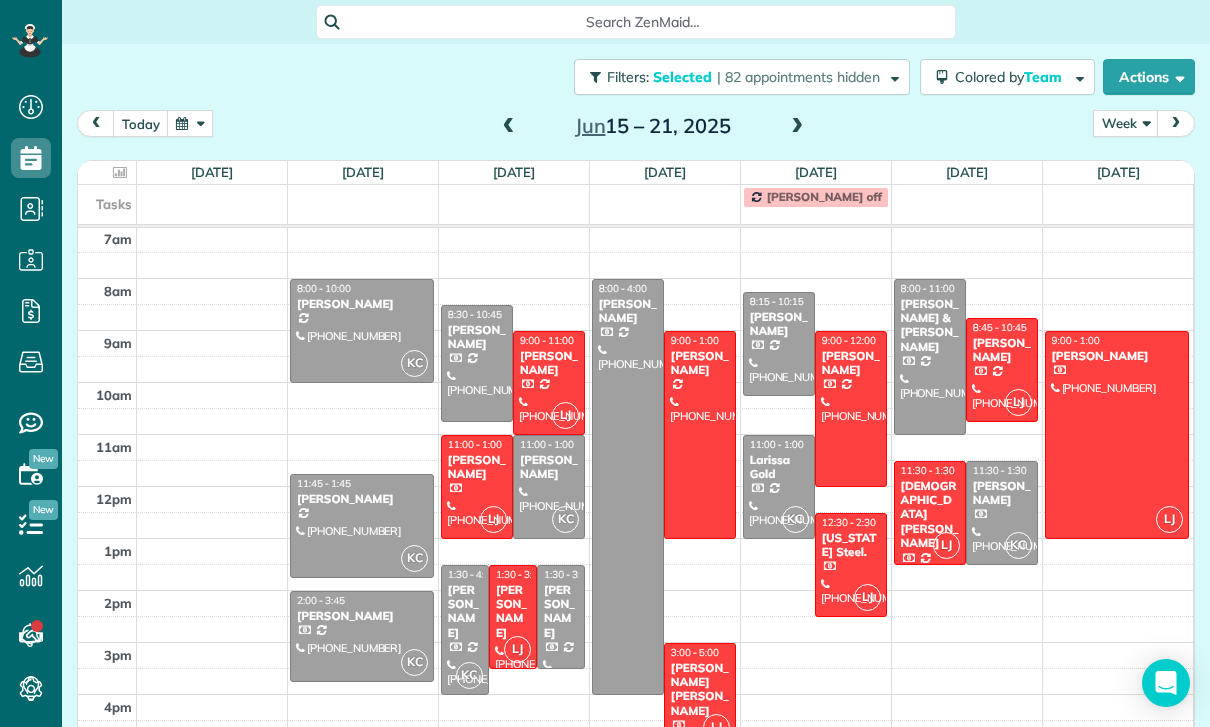 click on "Kristen Larson" at bounding box center [930, 515] 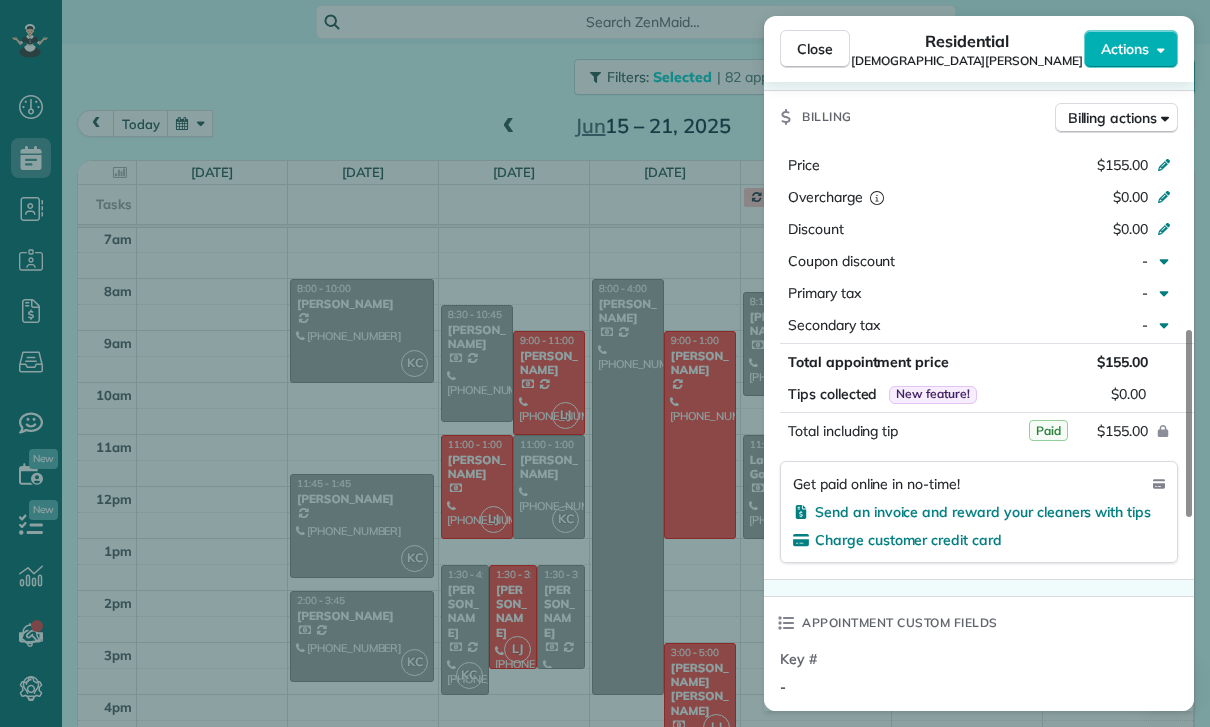 scroll, scrollTop: 936, scrollLeft: 0, axis: vertical 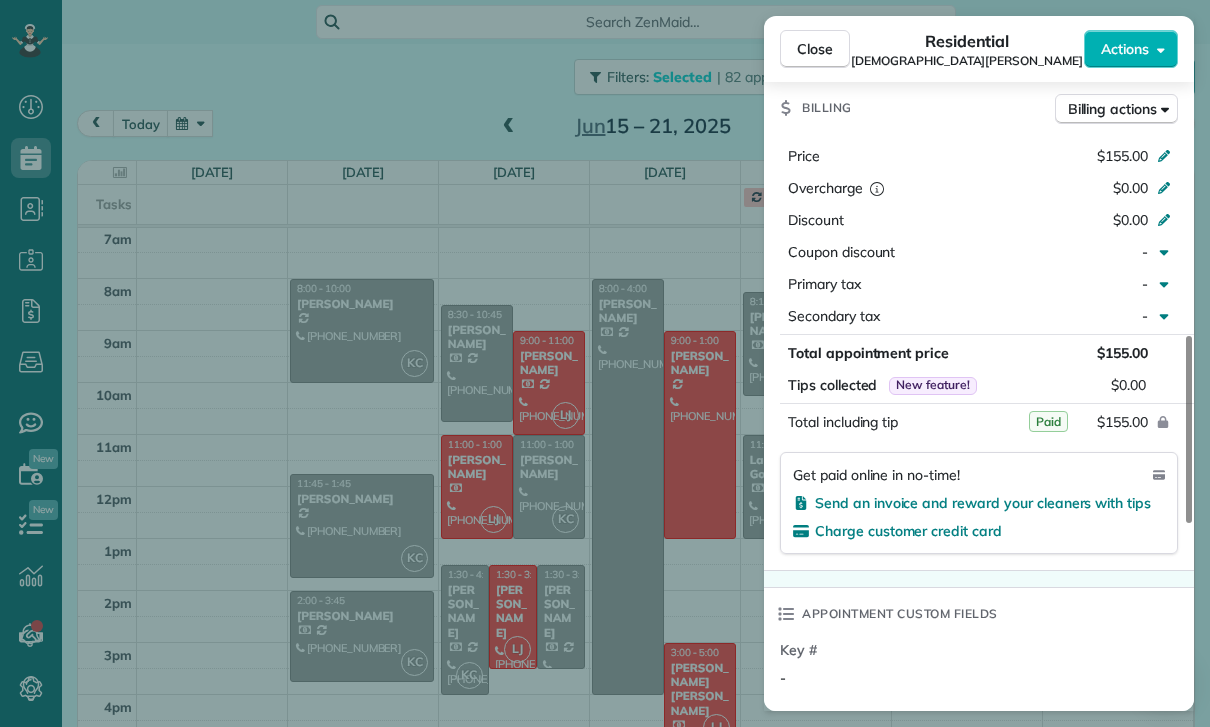 click on "Close Residential Kristen Larson Actions Status Confirmed Kristen Larson · Open profile Home (818) 317-6406 Copy No email on record Add email View Details Residential Friday, June 20, 2025 11:30 AM 1:30 PM 2 hours and 0 minutes Repeats every 2 weeks Edit recurring service Previous (Jun 07) Next (Jul 03) 11461 Cassara Ave Sylmar ? 91342 Service was not rated yet Cleaners Time in and out Assign Invite Team Luisa Cleaners Luisa   Juarez 11:30 AM 1:30 PM Checklist Try Now Keep this appointment up to your standards. Stay on top of every detail, keep your cleaners organised, and your client happy. Assign a checklist Watch a 5 min demo Billing Billing actions Price $155.00 Overcharge $0.00 Discount $0.00 Coupon discount - Primary tax - Secondary tax - Total appointment price $155.00 Tips collected New feature! $0.00 Paid Total including tip $155.00 Get paid online in no-time! Send an invoice and reward your cleaners with tips Charge customer credit card Appointment custom fields Key # - Work items Notes Appointment" at bounding box center [605, 363] 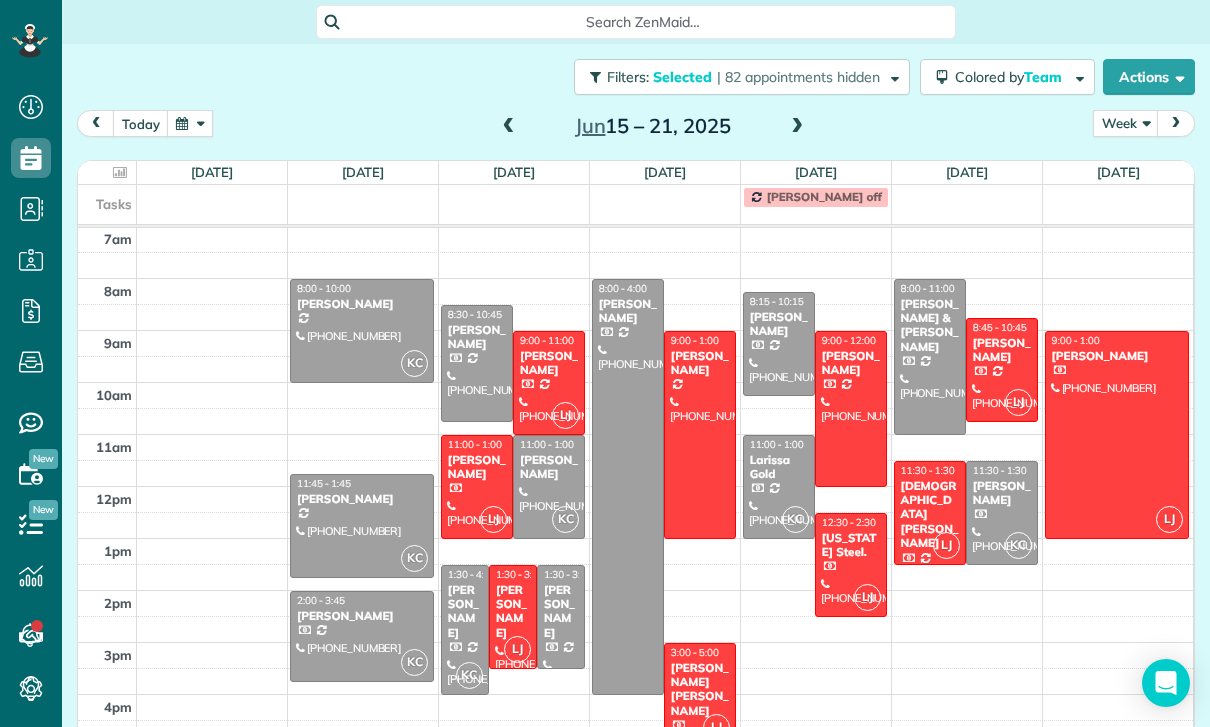 click on "[PERSON_NAME]" at bounding box center [362, 304] 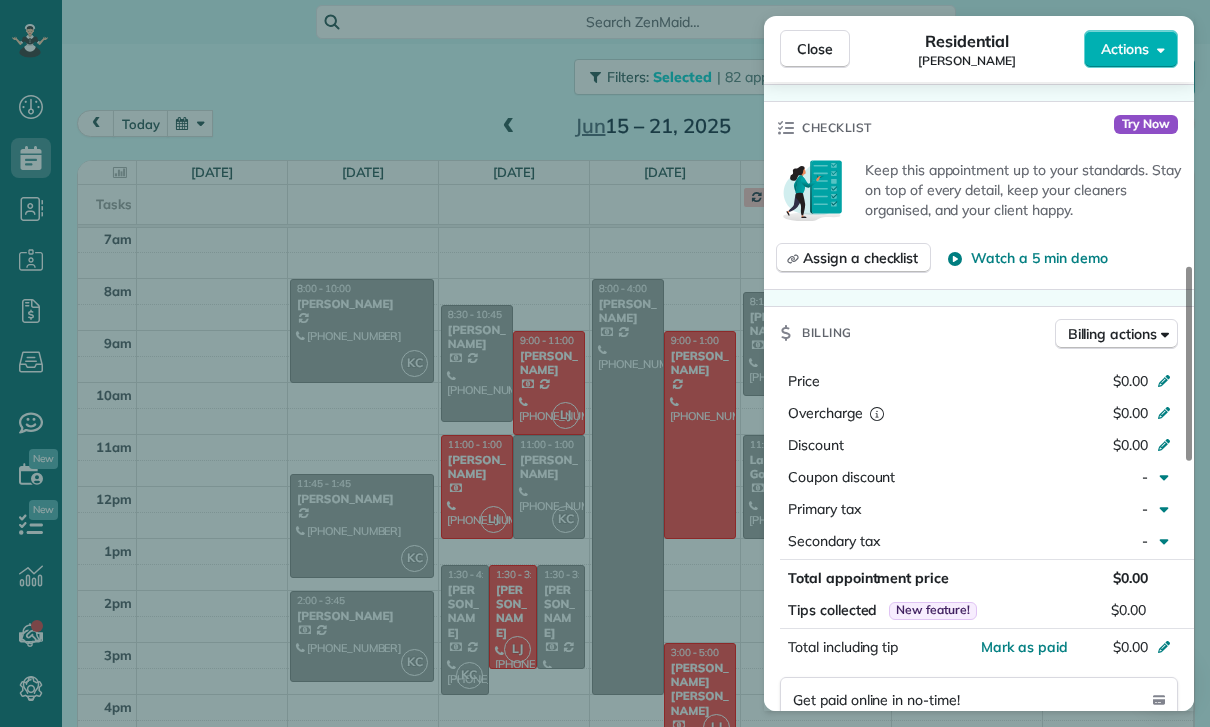 scroll, scrollTop: 791, scrollLeft: 0, axis: vertical 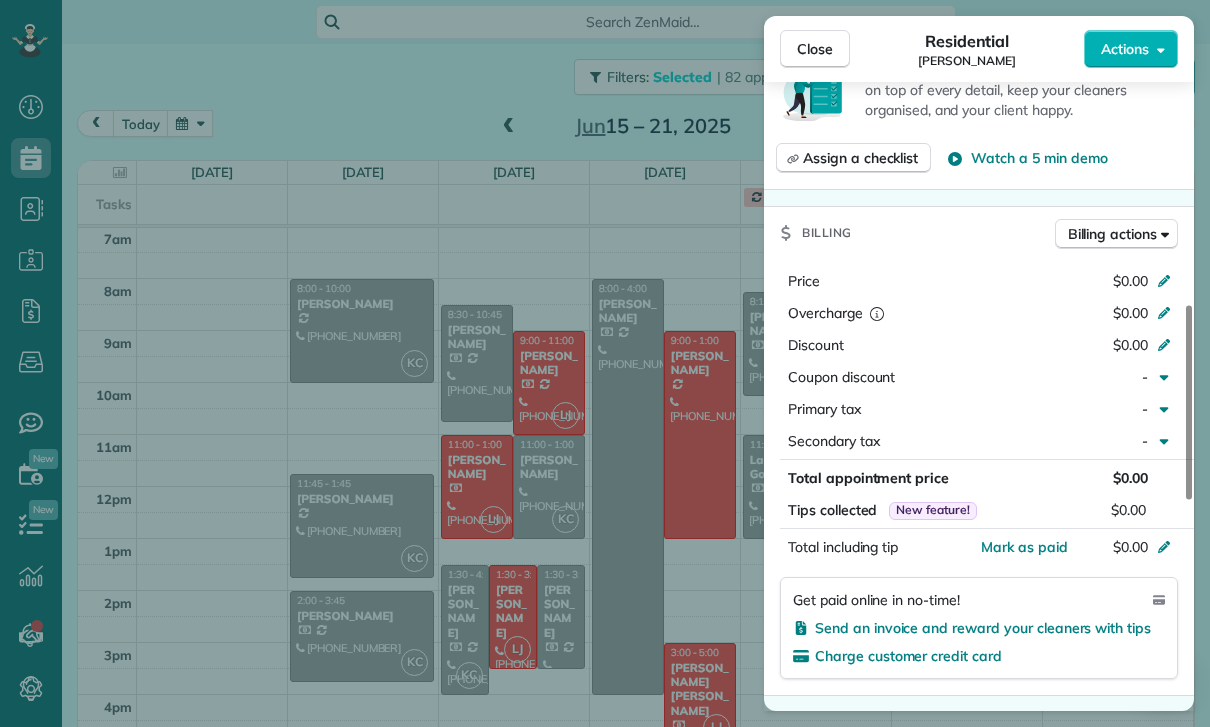 click on "Close Residential Mark Ransom Actions Status Confirmed Mark Ransom · Open profile Mobile (774) 259-1119 Copy No email on record Add email View Details Residential Monday, June 16, 2025 8:00 AM 10:00 AM 2 hours and 0 minutes Repeats weekly Edit recurring service Previous (Jun 09) Next (Jun 23) 2208 Silver Lake Boulevard Los Angeles CA 90039 Service was not rated yet Cleaners Time in and out Assign Invite Team Karla/Karina Cleaners Karla   Castro 8:00 AM 10:00 AM Checklist Try Now Keep this appointment up to your standards. Stay on top of every detail, keep your cleaners organised, and your client happy. Assign a checklist Watch a 5 min demo Billing Billing actions Price $0.00 Overcharge $0.00 Discount $0.00 Coupon discount - Primary tax - Secondary tax - Total appointment price $0.00 Tips collected New feature! $0.00 Mark as paid Total including tip $0.00 Get paid online in no-time! Send an invoice and reward your cleaners with tips Charge customer credit card Appointment custom fields Key # - Work items 0 0" at bounding box center (605, 363) 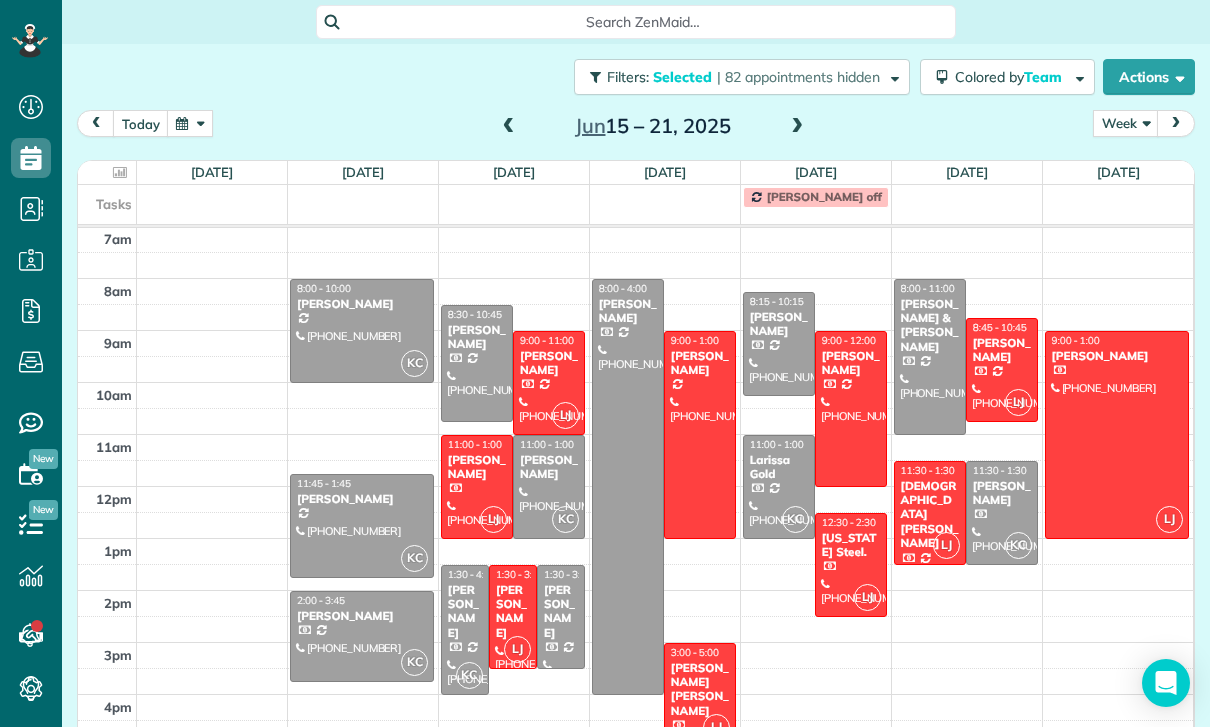 click on "Amanda Hall" at bounding box center [561, 612] 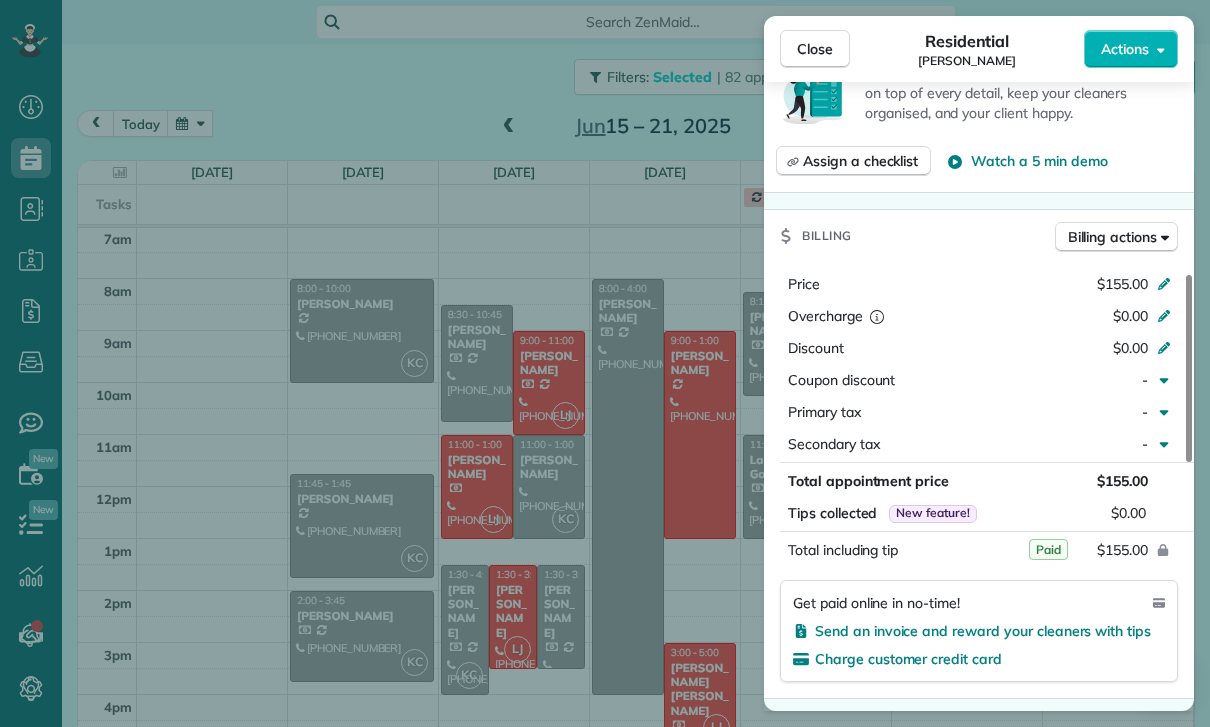 scroll, scrollTop: 795, scrollLeft: 0, axis: vertical 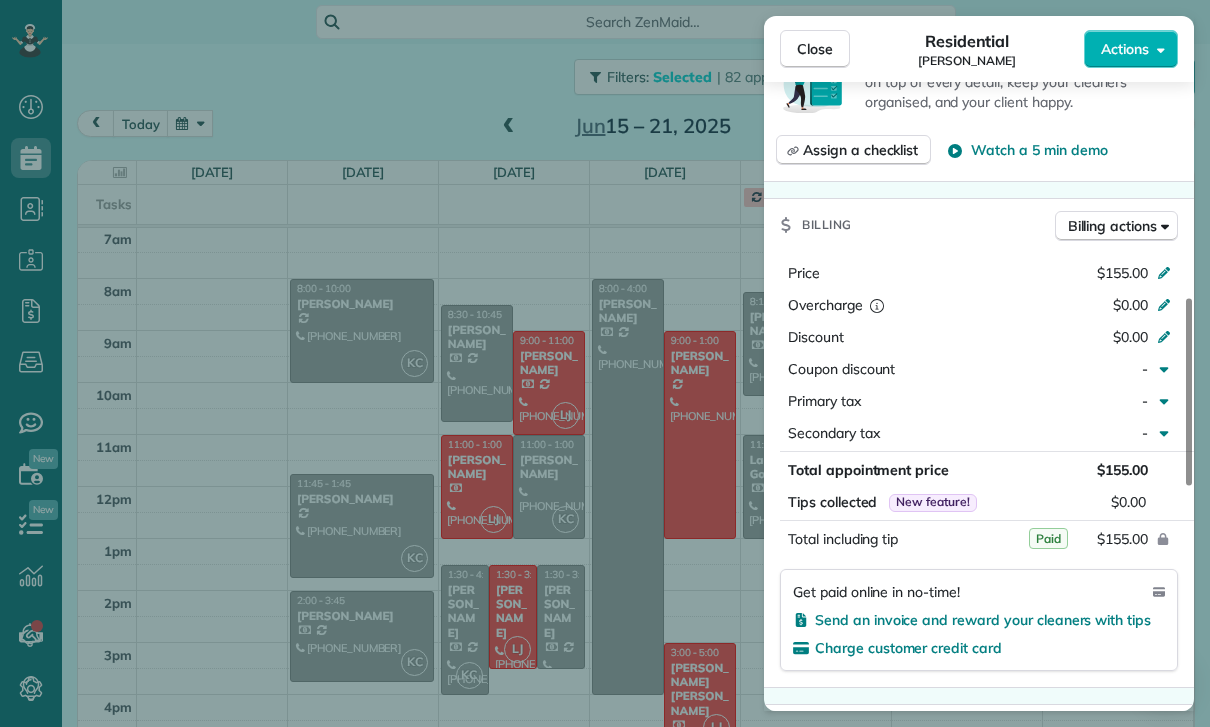 click on "Close Residential Amanda Hall Actions Status Confirmed Amanda Hall · Open profile Mobile (213) 590-6464 Copy No email on record Add email View Details Residential Tuesday, June 17, 2025 1:30 PM 3:30 PM 2 hours and 0 minutes Repeats every 2 weeks Edit recurring service Previous (Jun 02) Next (Jun 30) 648 Isabel Street Los Angeles CA 90065 Service was not rated yet Cleaners Time in and out Assign Invite Team Karla/Karina Cleaners No cleaners assigned yet Checklist Try Now Keep this appointment up to your standards. Stay on top of every detail, keep your cleaners organised, and your client happy. Assign a checklist Watch a 5 min demo Billing Billing actions Price $155.00 Overcharge $0.00 Discount $0.00 Coupon discount - Primary tax - Secondary tax - Total appointment price $155.00 Tips collected New feature! $0.00 Paid Total including tip $155.00 Get paid online in no-time! Send an invoice and reward your cleaners with tips Charge customer credit card Appointment custom fields Key # - Work items Notes 1 0 ( )" at bounding box center (605, 363) 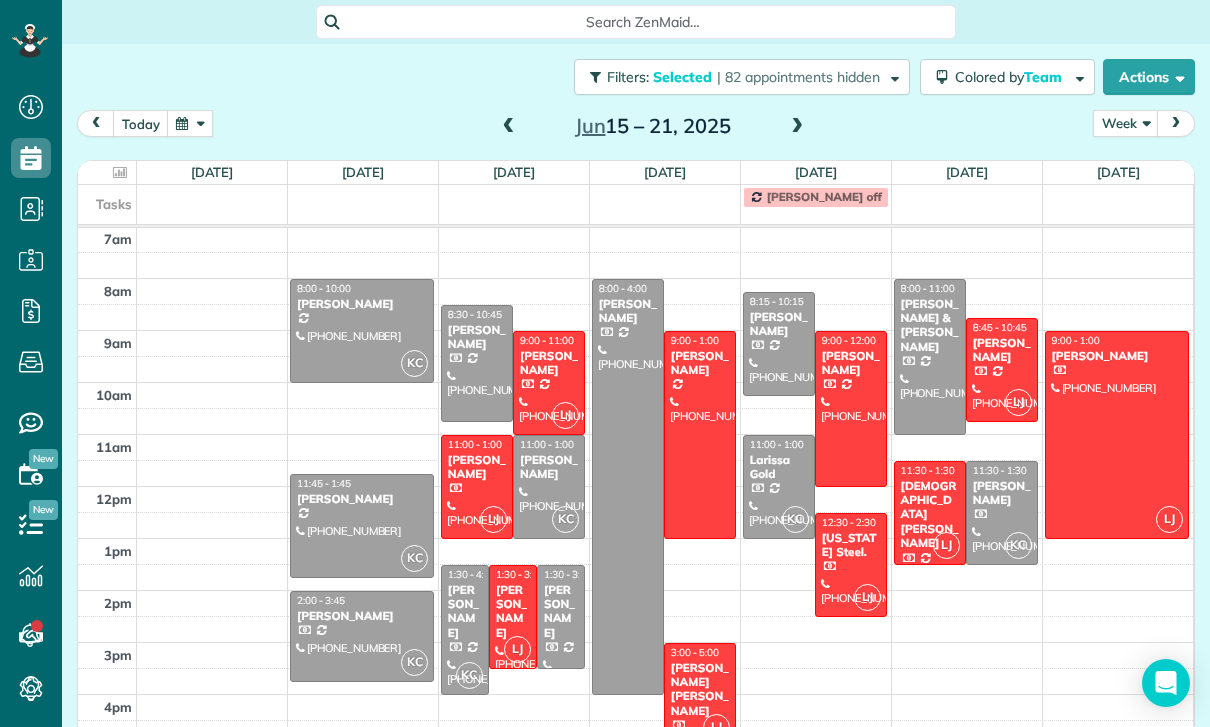click at bounding box center [509, 127] 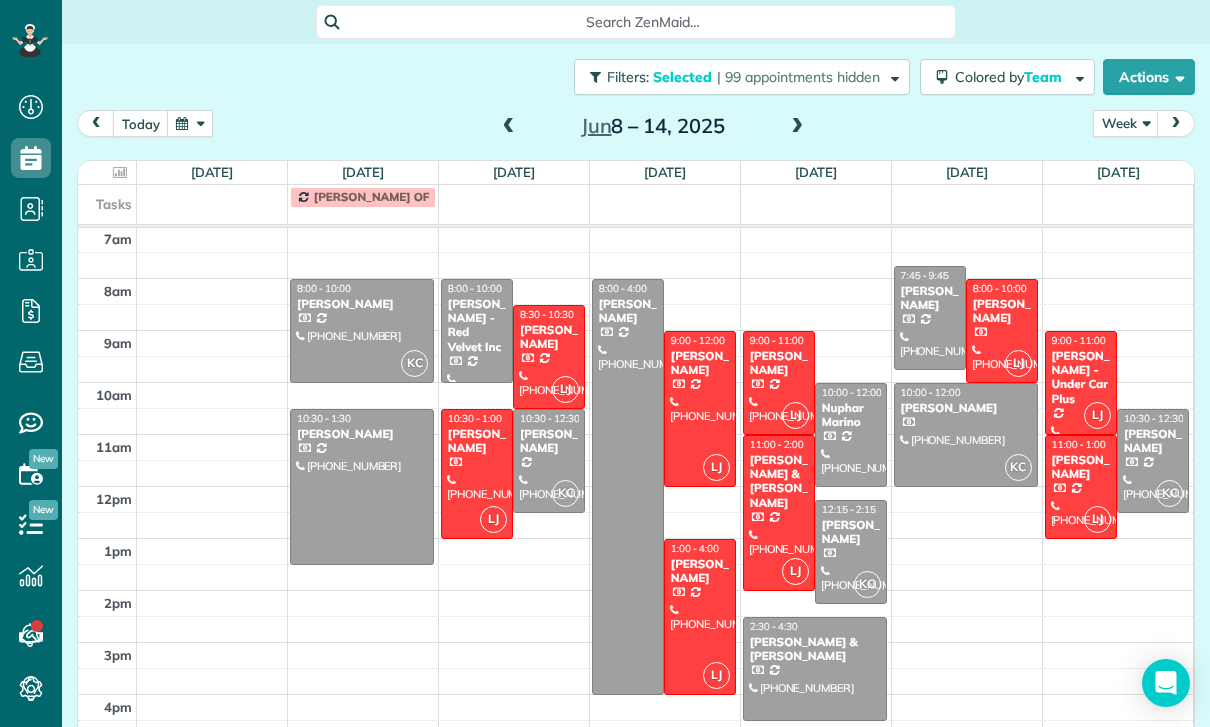 click at bounding box center (509, 127) 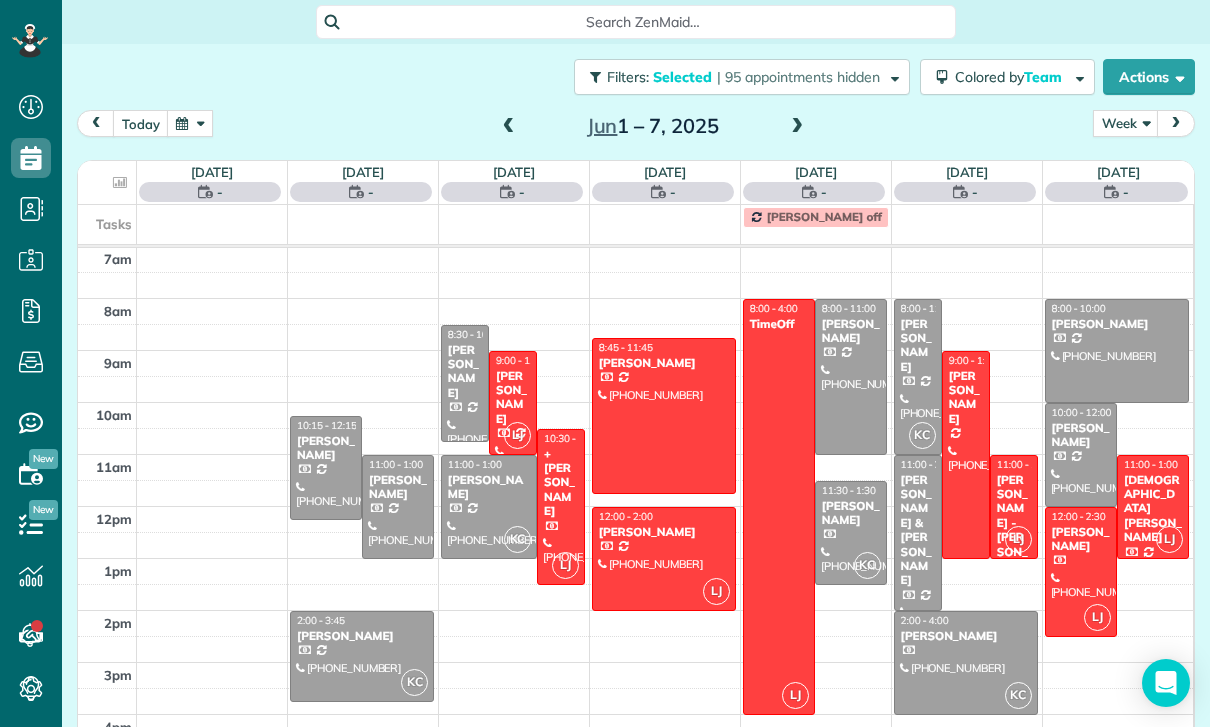 scroll, scrollTop: 157, scrollLeft: 0, axis: vertical 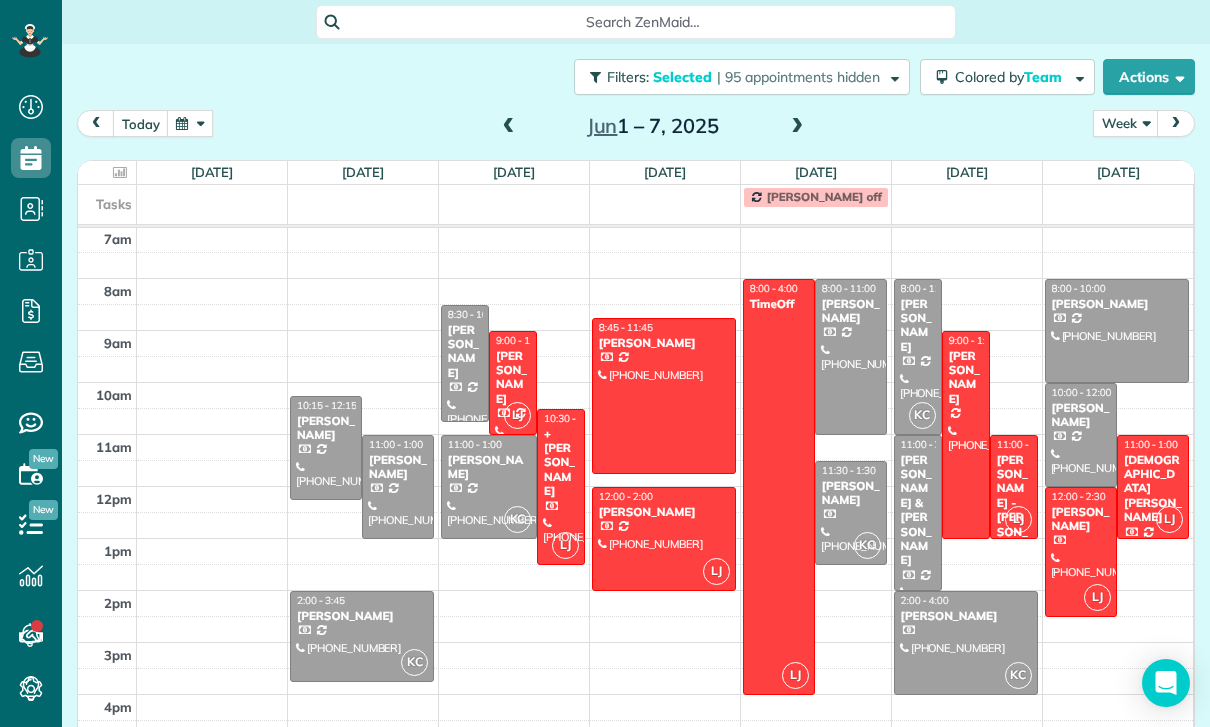 click at bounding box center [1081, 552] 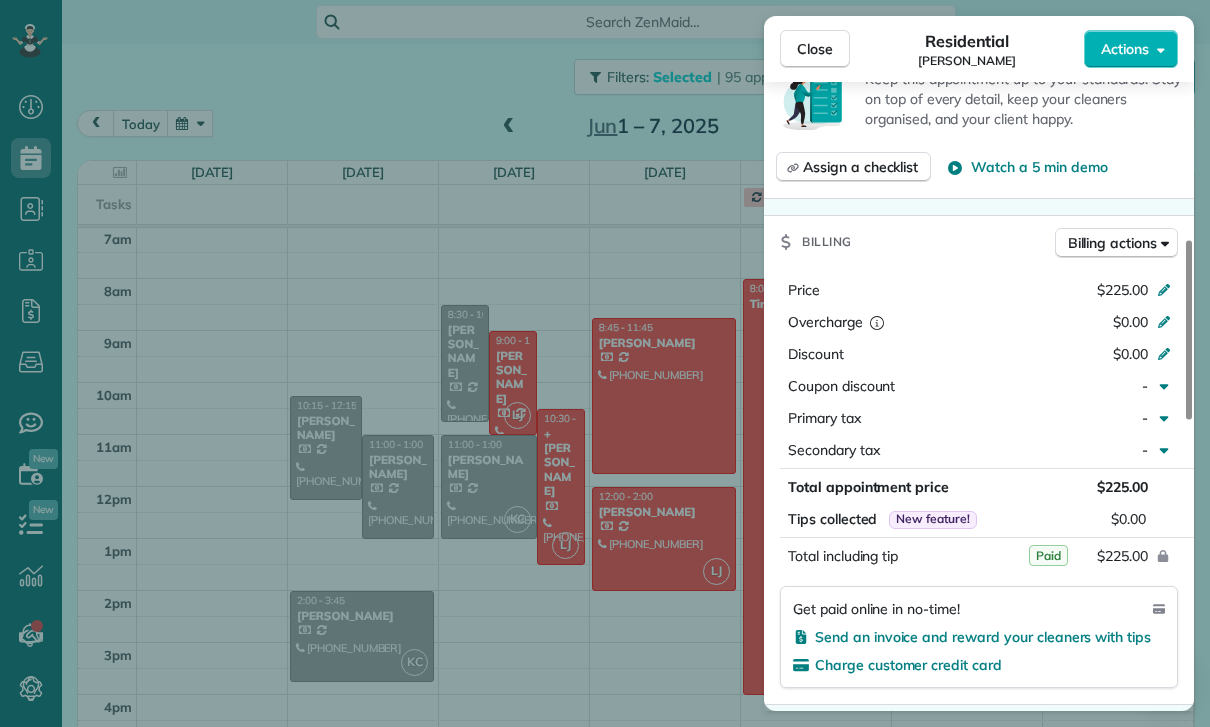 scroll, scrollTop: 831, scrollLeft: 0, axis: vertical 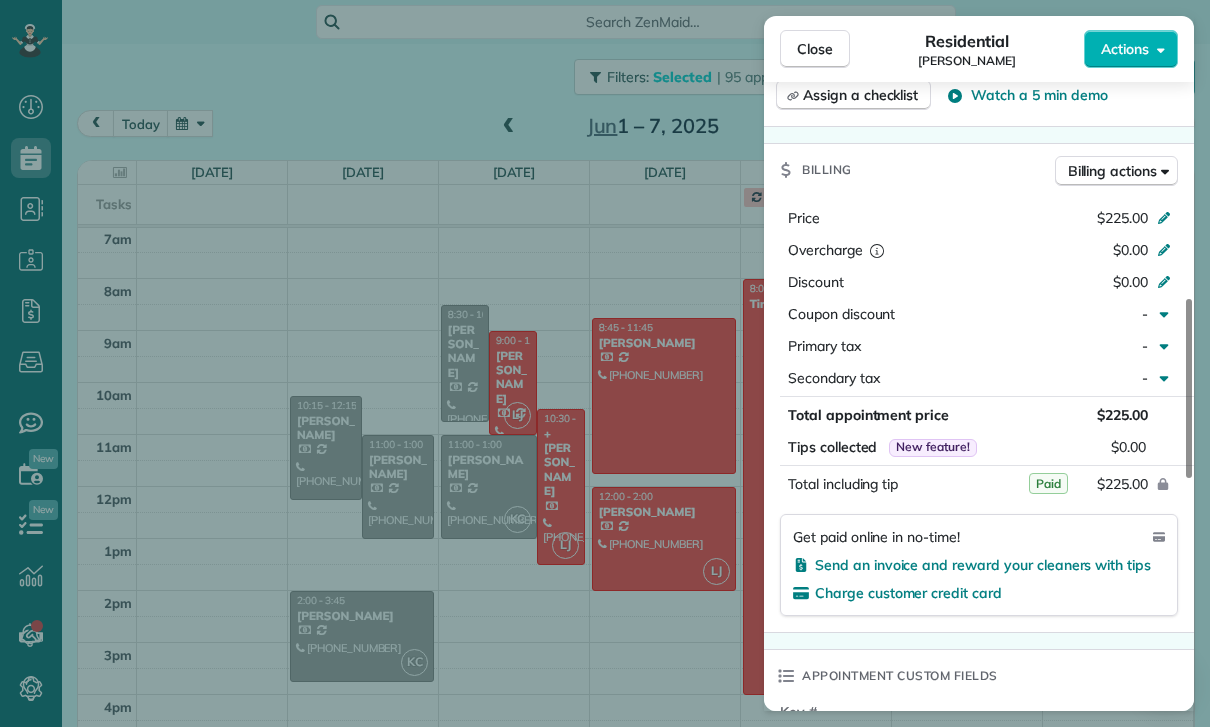 click on "Close Residential Ariel Oakley Actions Status Confirmed Ariel Oakley · Open profile Mobile (510) 325-2642 Copy No email on record Add email View Details Residential Saturday, June 07, 2025 12:00 PM 2:30 PM 2 hours and 30 minutes One time 5190 Ithaca Avenue Los Angeles CA 90032 Service was not rated yet Cleaners Time in and out Assign Invite Team Luisa Cleaners Luisa   Juarez 12:00 PM 2:30 PM Checklist Try Now Keep this appointment up to your standards. Stay on top of every detail, keep your cleaners organised, and your client happy. Assign a checklist Watch a 5 min demo Billing Billing actions Price $225.00 Overcharge $0.00 Discount $0.00 Coupon discount - Primary tax - Secondary tax - Total appointment price $225.00 Tips collected New feature! $0.00 Paid Total including tip $225.00 Get paid online in no-time! Send an invoice and reward your cleaners with tips Charge customer credit card Appointment custom fields Key # - Work items No work items to display Notes Appointment 1 Customer 0 New note Public ( )" at bounding box center (605, 363) 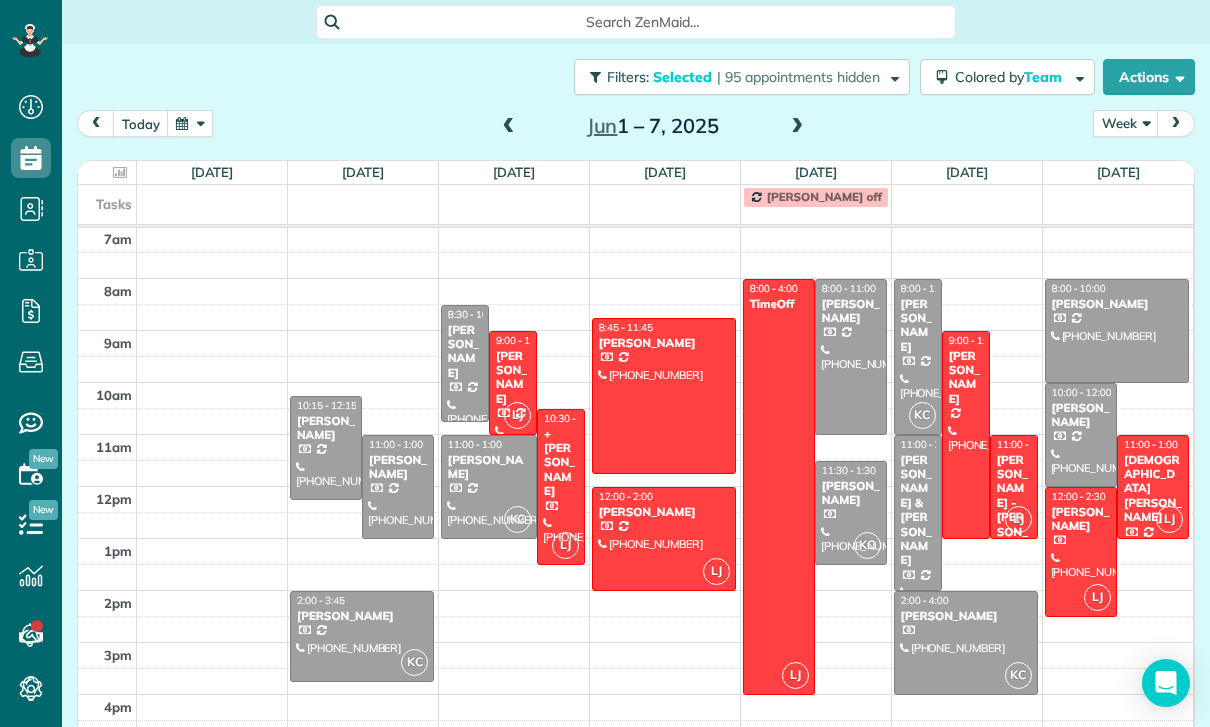 click at bounding box center (509, 127) 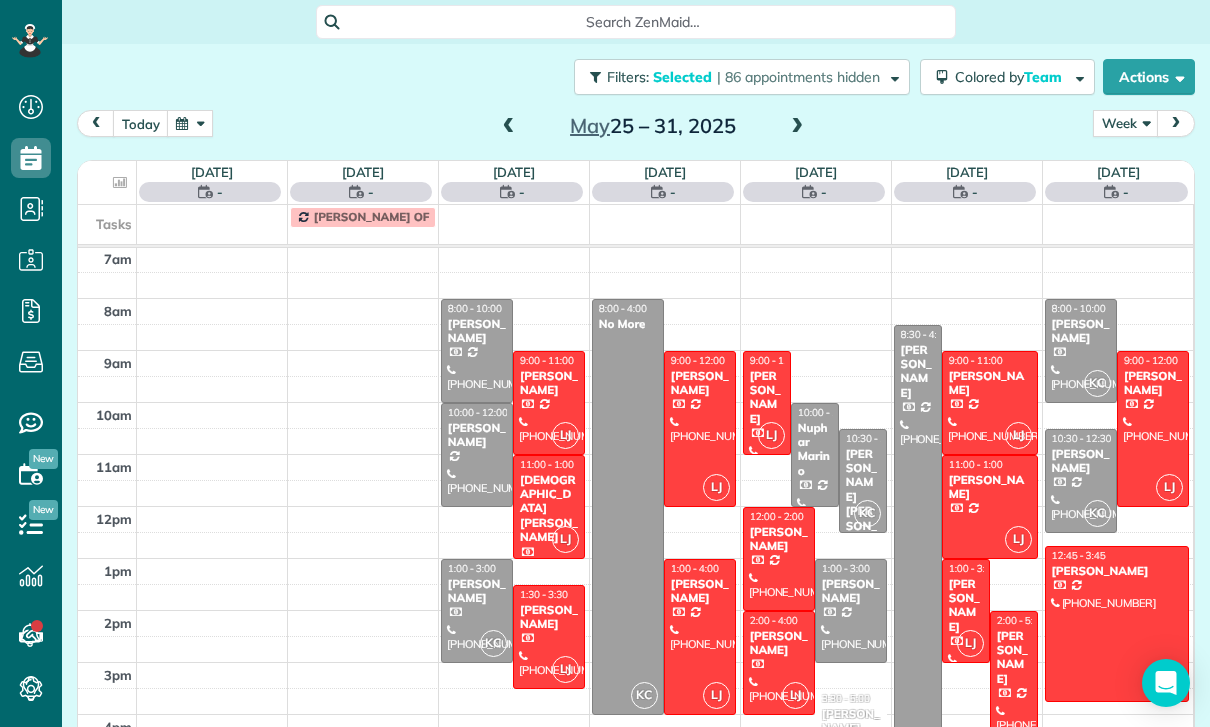 scroll, scrollTop: 157, scrollLeft: 0, axis: vertical 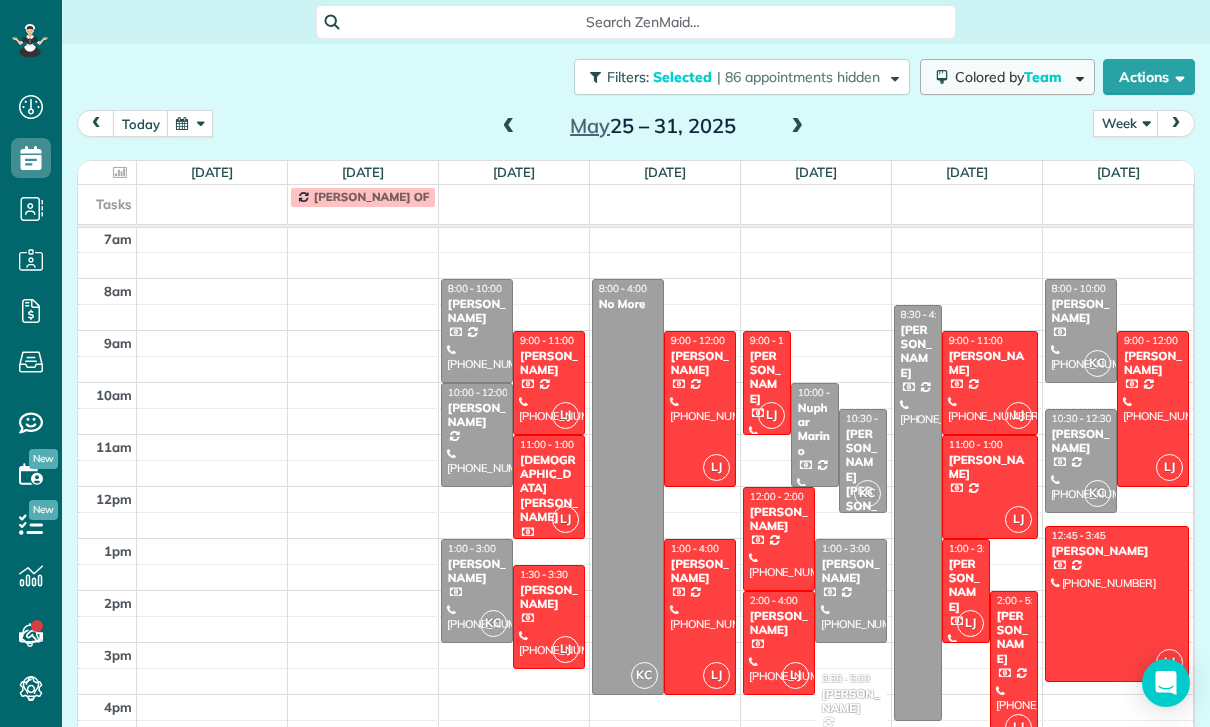 click on "Colored by  Team" at bounding box center (1012, 77) 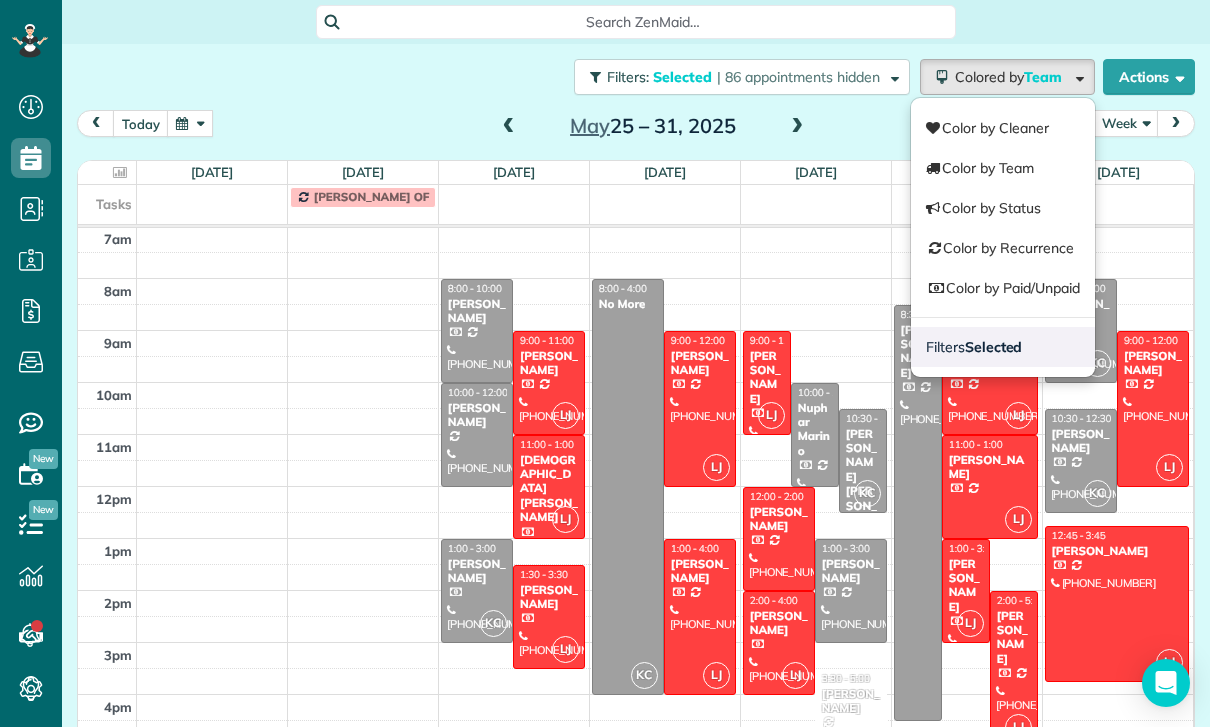 click on "Selected" at bounding box center (994, 347) 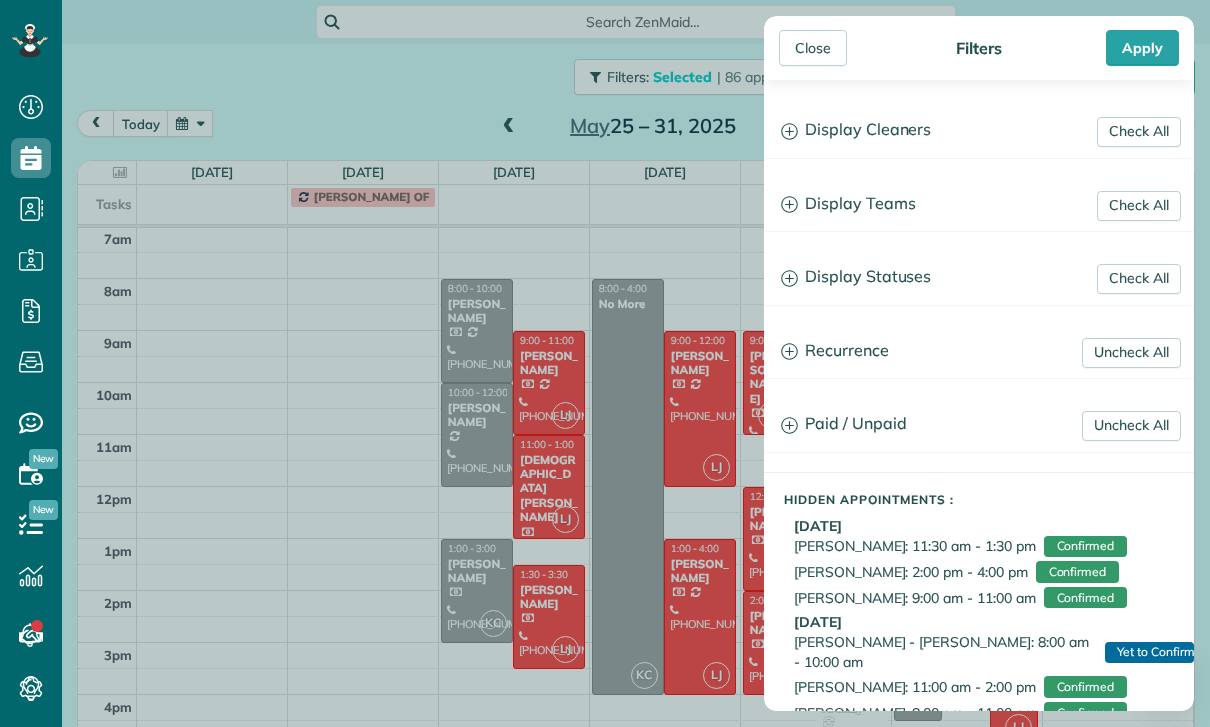 click on "Display Teams" at bounding box center [979, 204] 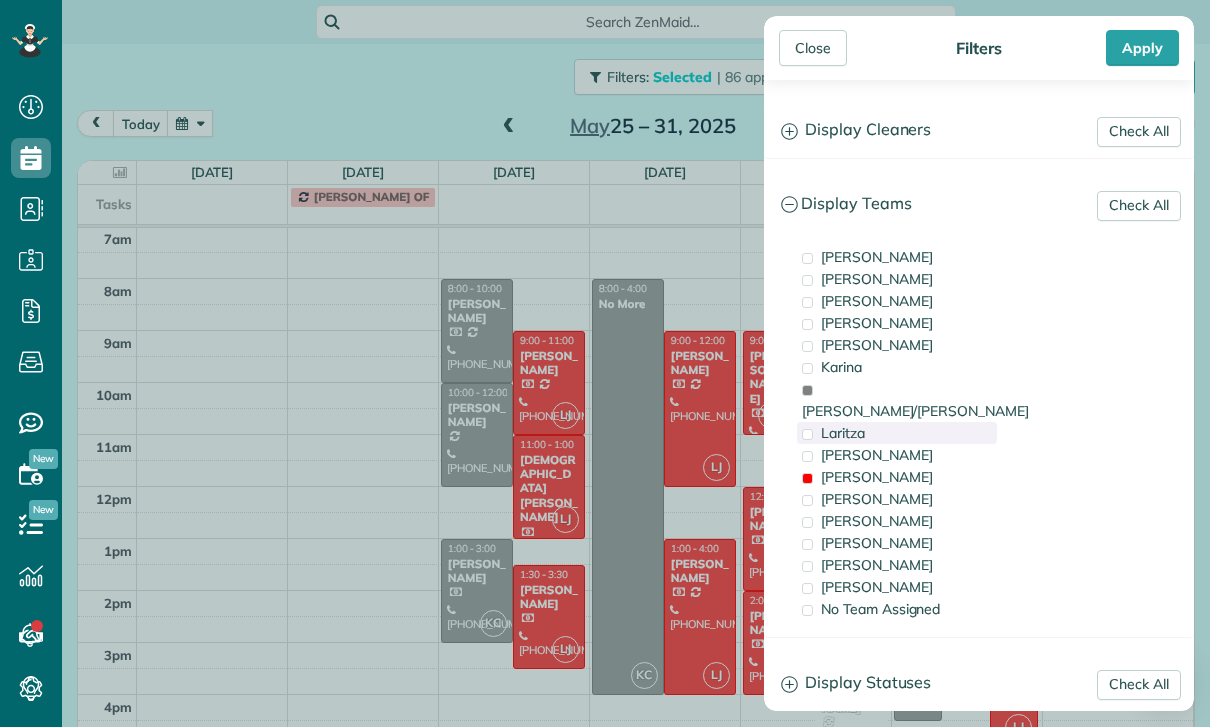 click on "Laritza" at bounding box center [897, 433] 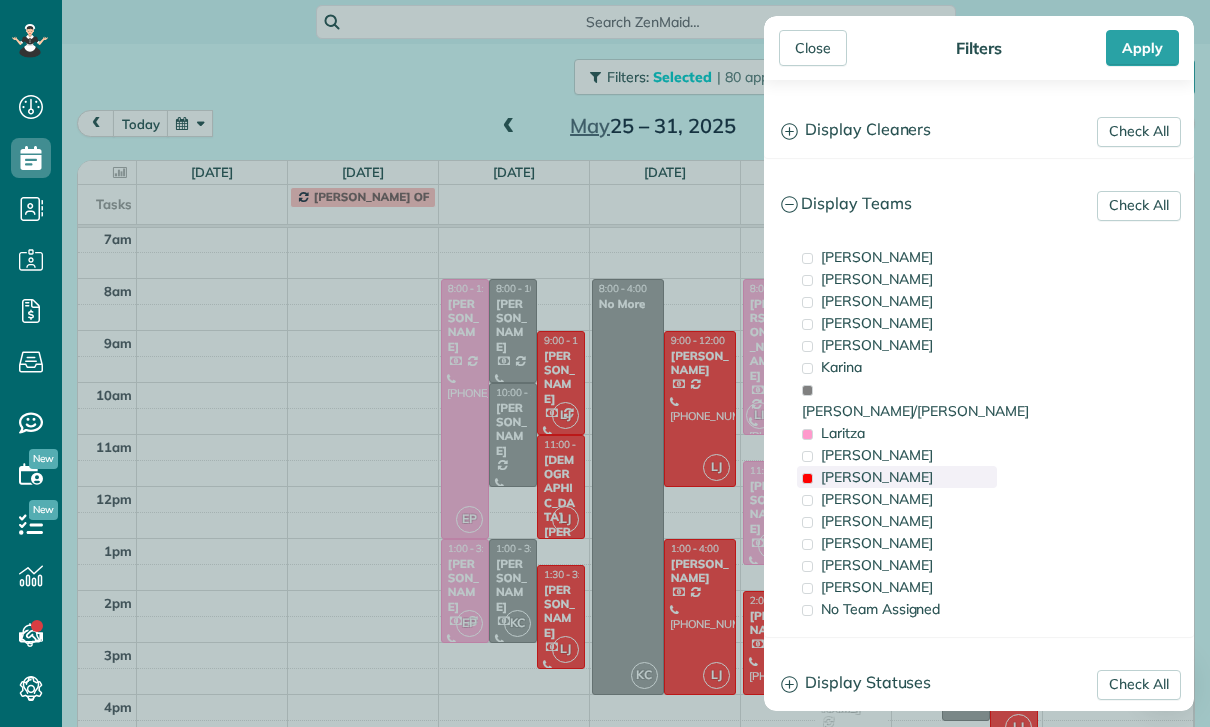 click on "[PERSON_NAME]" at bounding box center [897, 477] 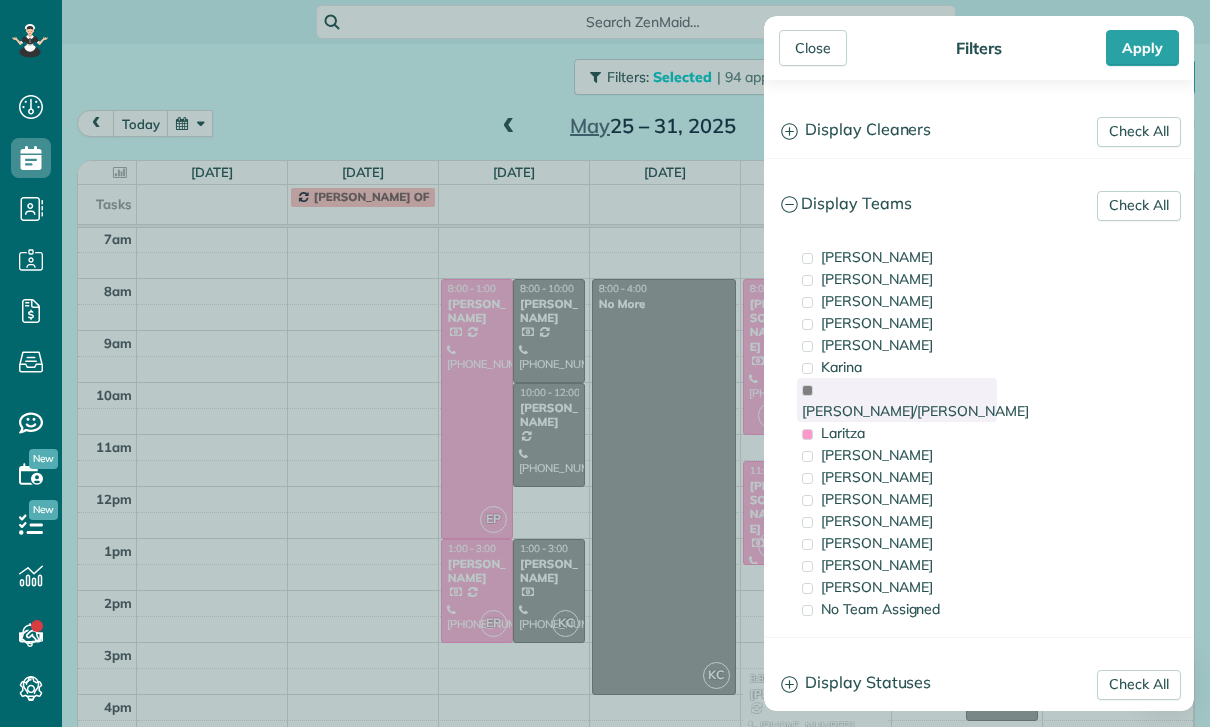 click on "[PERSON_NAME]/[PERSON_NAME]" at bounding box center [915, 411] 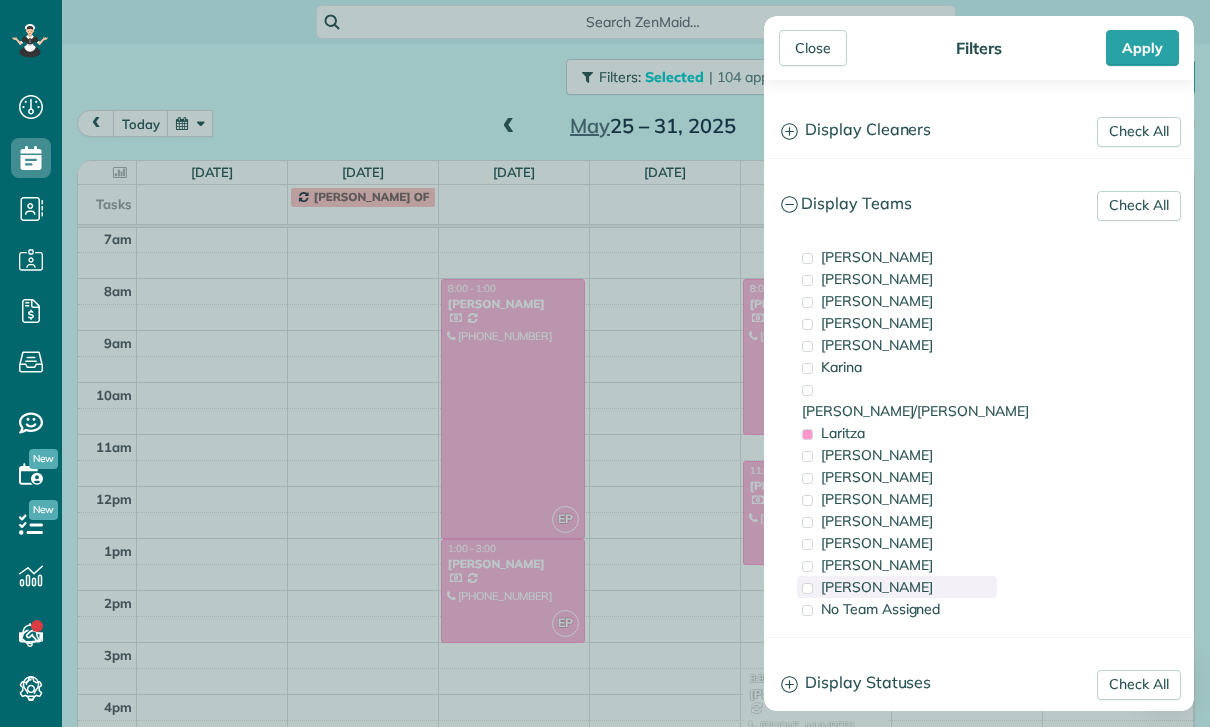 click on "[PERSON_NAME]" at bounding box center (897, 587) 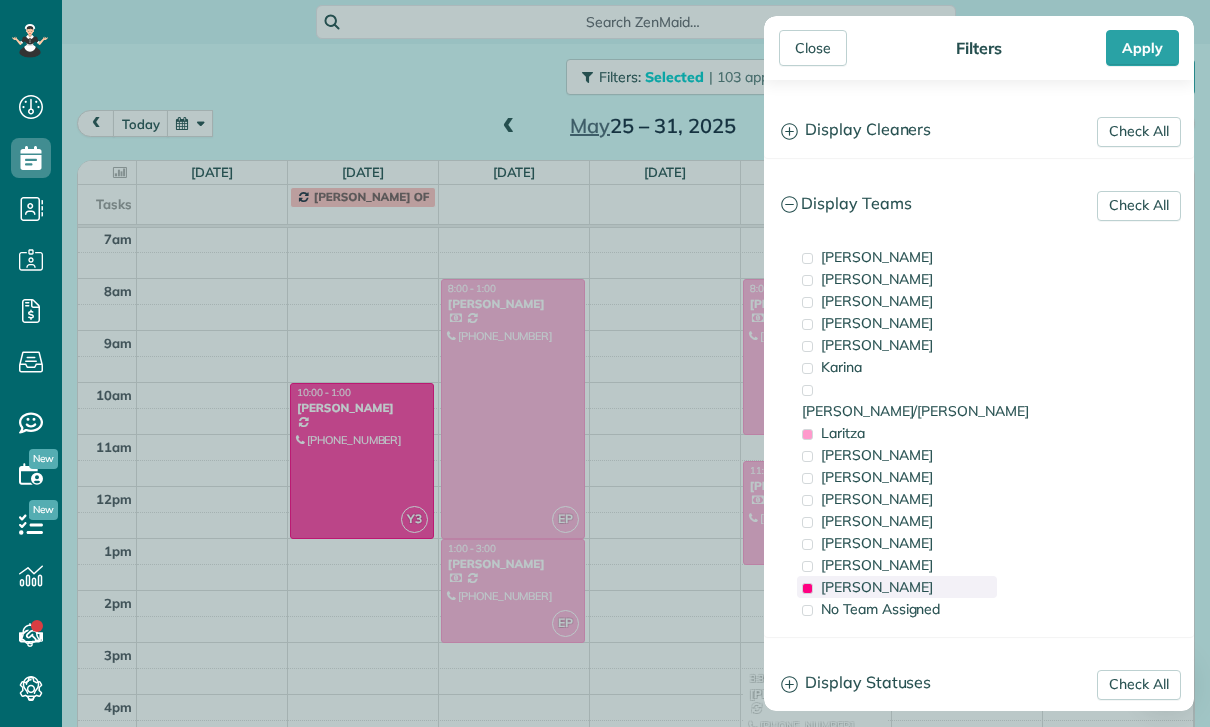 scroll, scrollTop: 157, scrollLeft: 0, axis: vertical 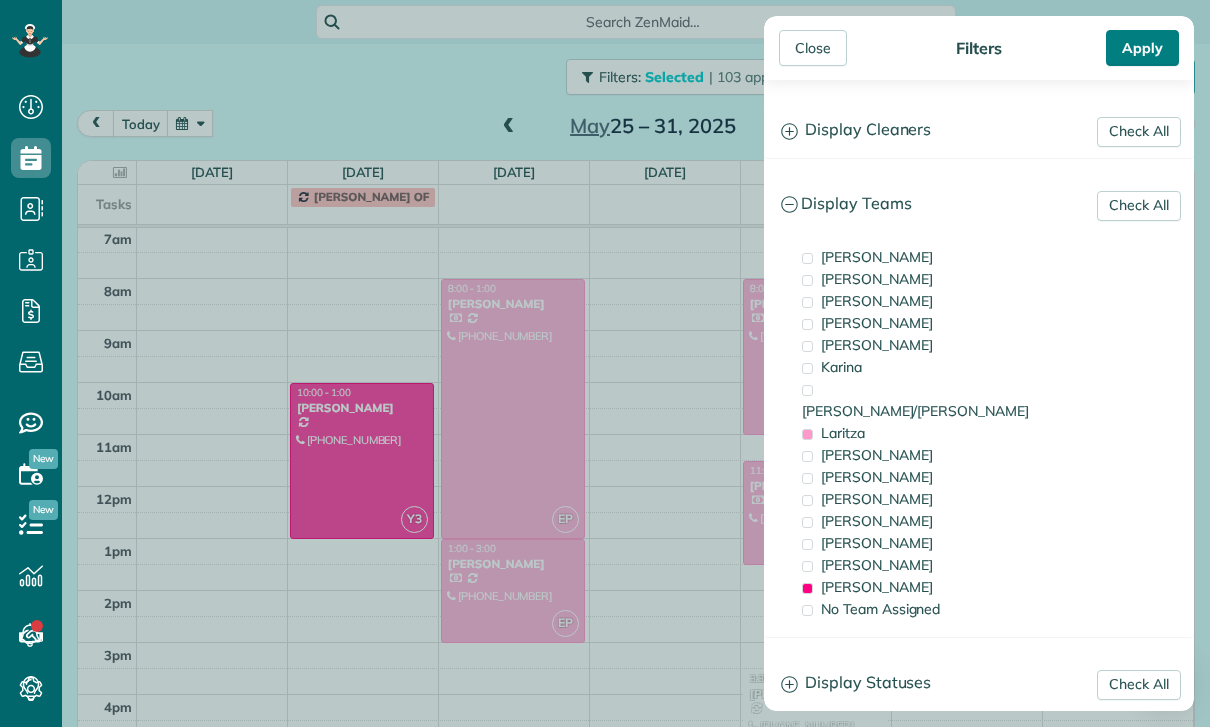 click on "Apply" at bounding box center [1142, 48] 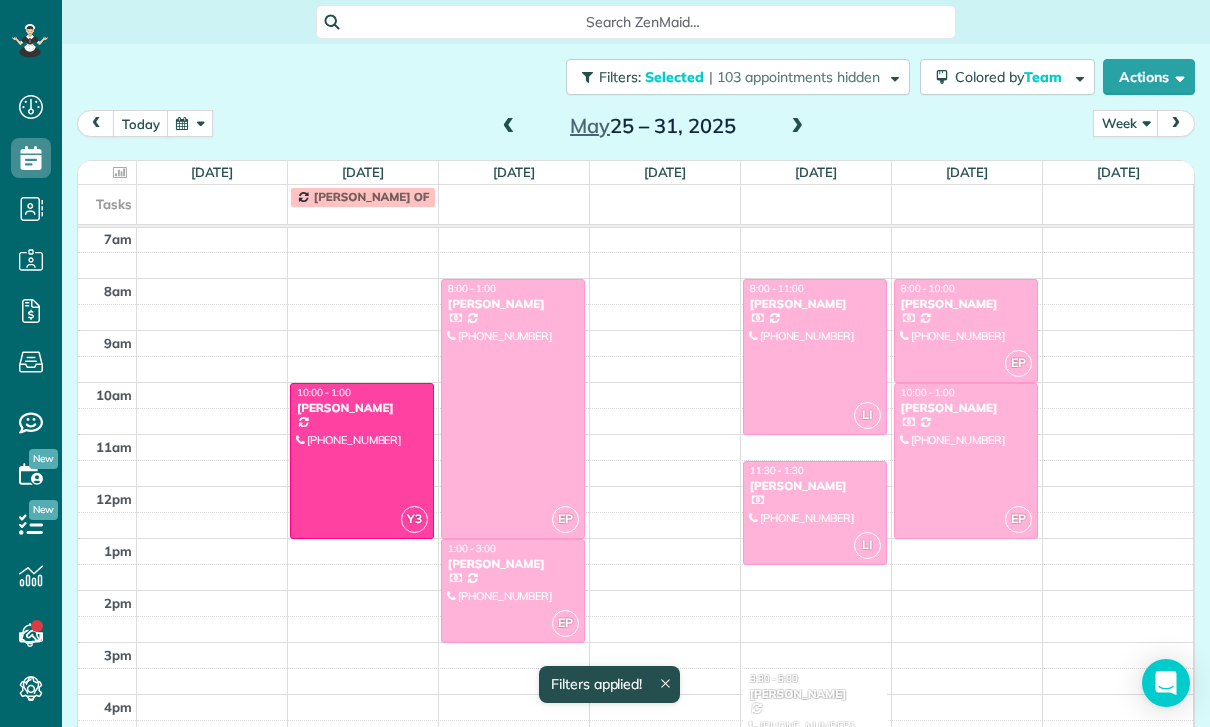 click at bounding box center [190, 123] 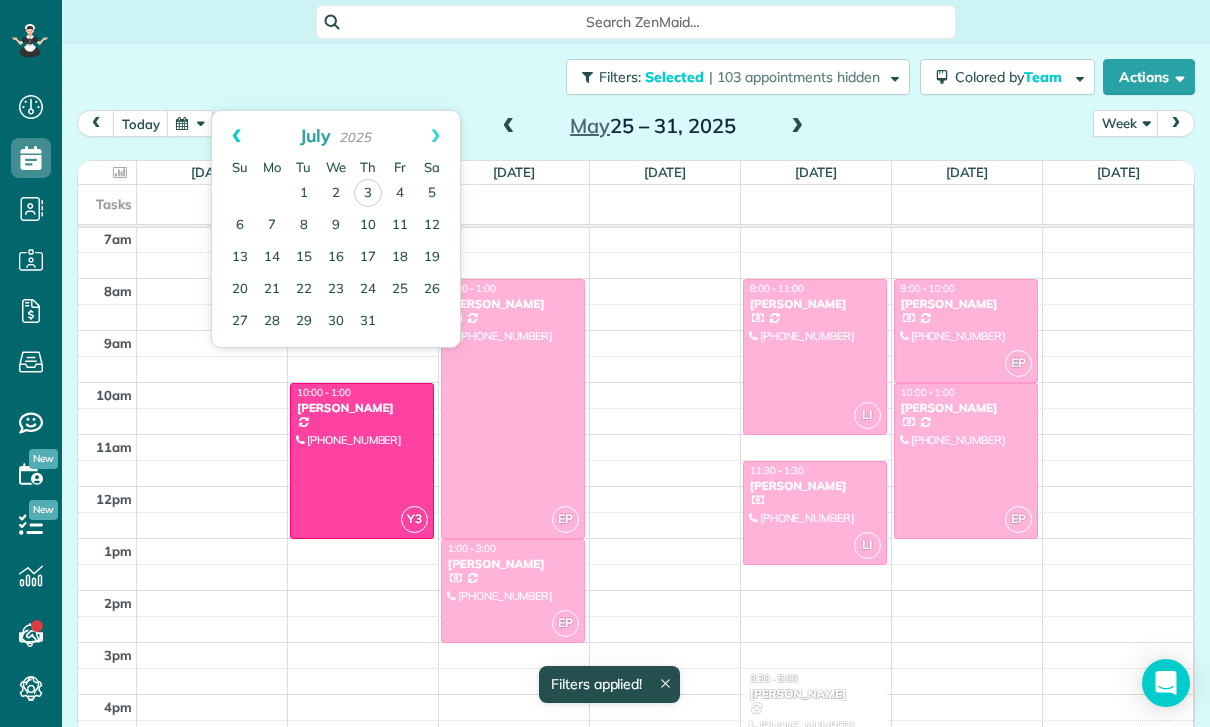 click on "Prev" at bounding box center (236, 136) 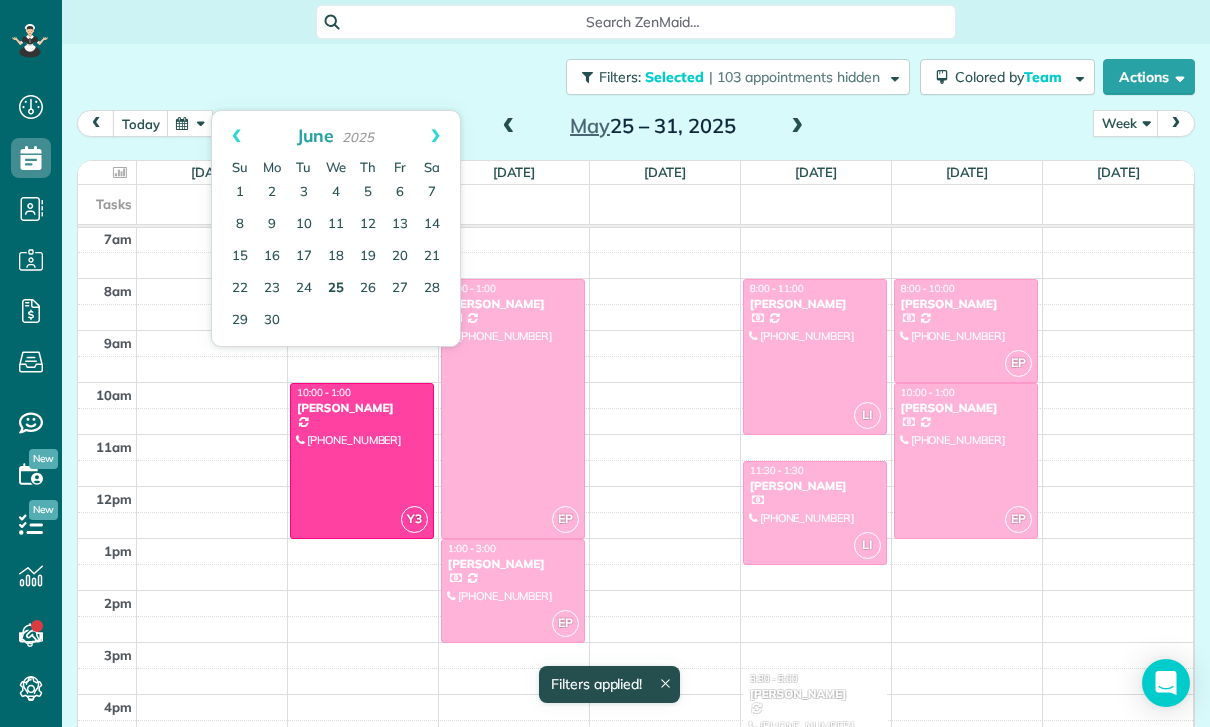 click on "25" at bounding box center [336, 289] 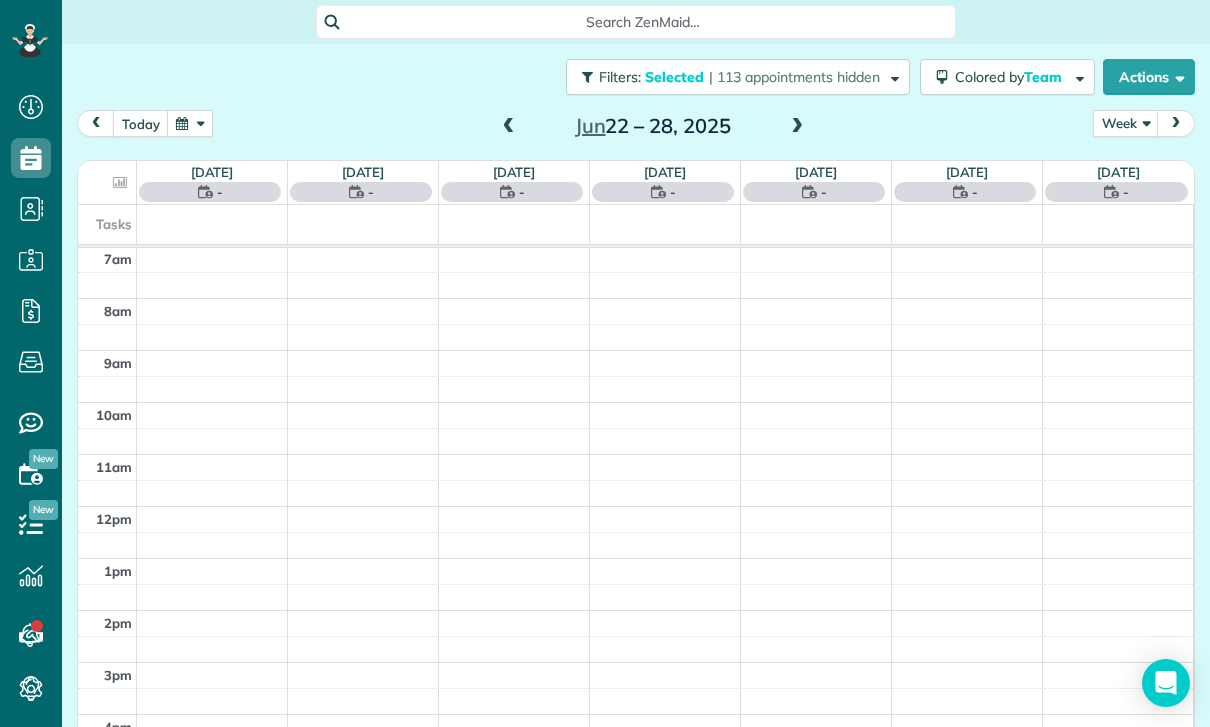 scroll, scrollTop: 157, scrollLeft: 0, axis: vertical 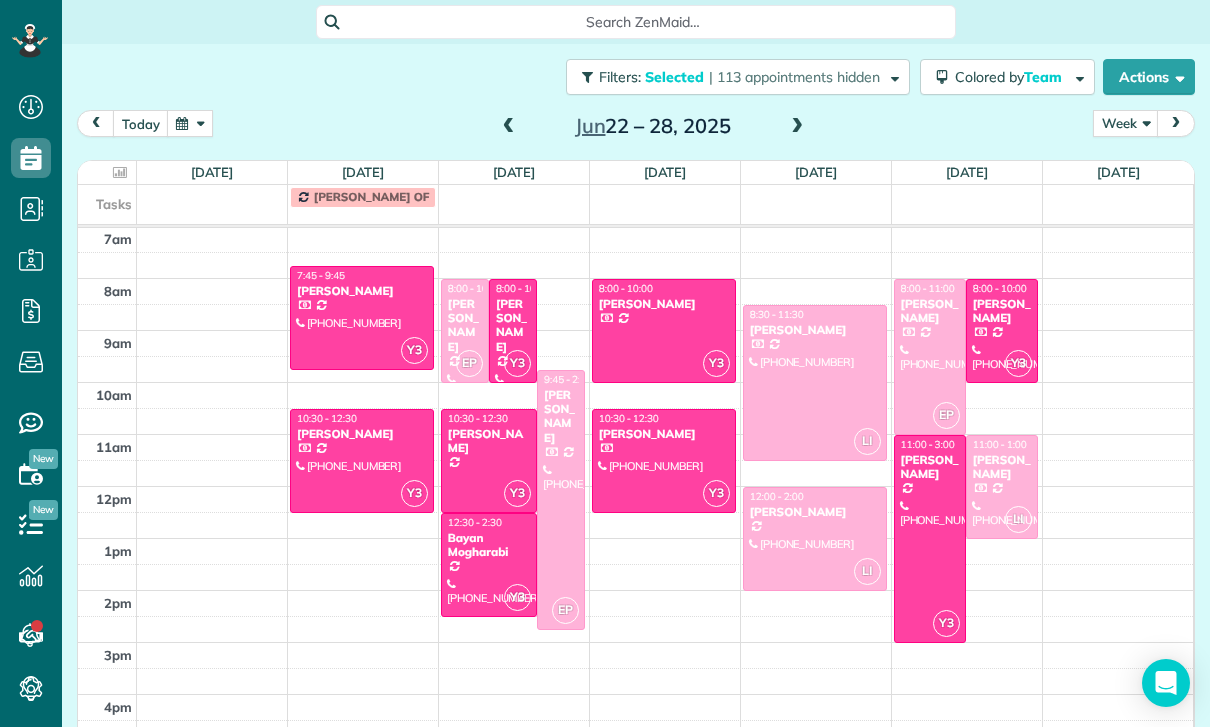 click on "[PERSON_NAME]" at bounding box center (465, 326) 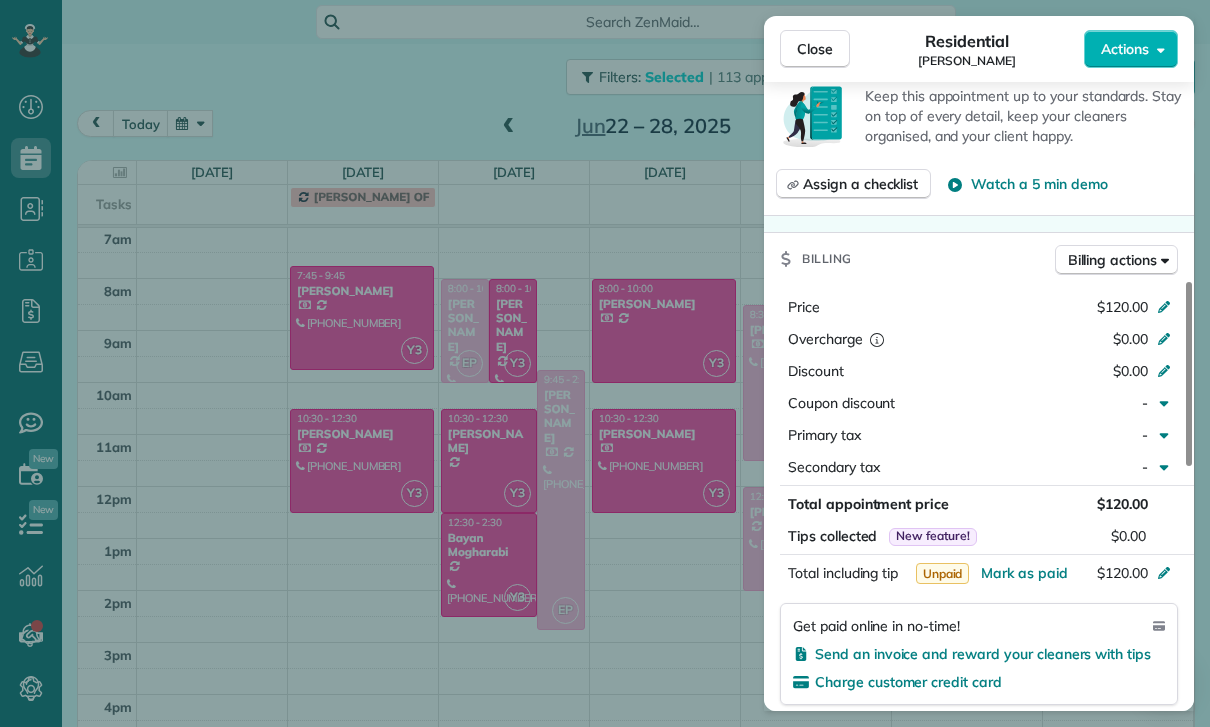 scroll, scrollTop: 810, scrollLeft: 0, axis: vertical 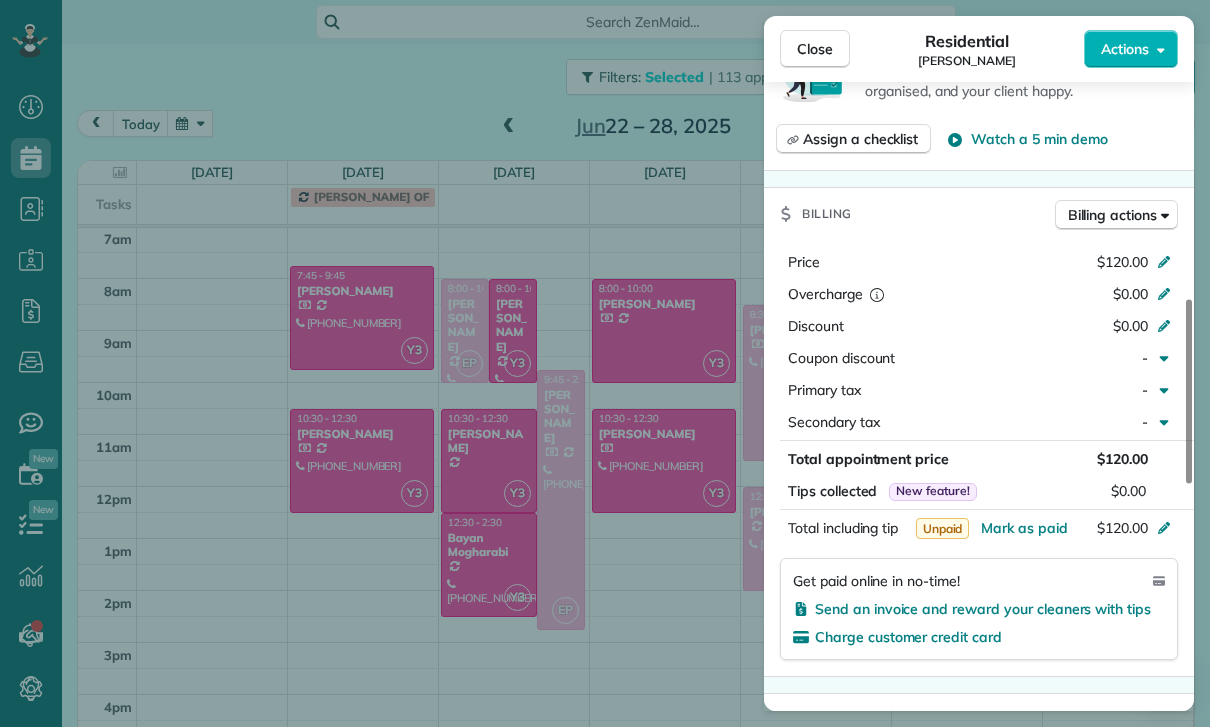 click on "Close Residential Anne Stevenson Actions Status Yet to Confirm Anne Stevenson · Open profile Mobile (314) 629-5811 Copy No email on record Add email View Details Residential Tuesday, June 24, 2025 ( last week ) 8:00 AM 10:00 AM 2 hours and 0 minutes Repeats weekly Edit recurring service Previous (Jun 17) Next (Jul 01) 14718 Tustin Street Sherman Oaks CA 91403 Service was not rated yet Cleaners Time in and out Assign Invite Team Laritza Cleaners Esmeralda   Parra 8:00 AM 10:00 AM Checklist Try Now Keep this appointment up to your standards. Stay on top of every detail, keep your cleaners organised, and your client happy. Assign a checklist Watch a 5 min demo Billing Billing actions Price $120.00 Overcharge $0.00 Discount $0.00 Coupon discount - Primary tax - Secondary tax - Total appointment price $120.00 Tips collected New feature! $0.00 Unpaid Mark as paid Total including tip $120.00 Get paid online in no-time! Send an invoice and reward your cleaners with tips Charge customer credit card Key # - Work items" at bounding box center (605, 363) 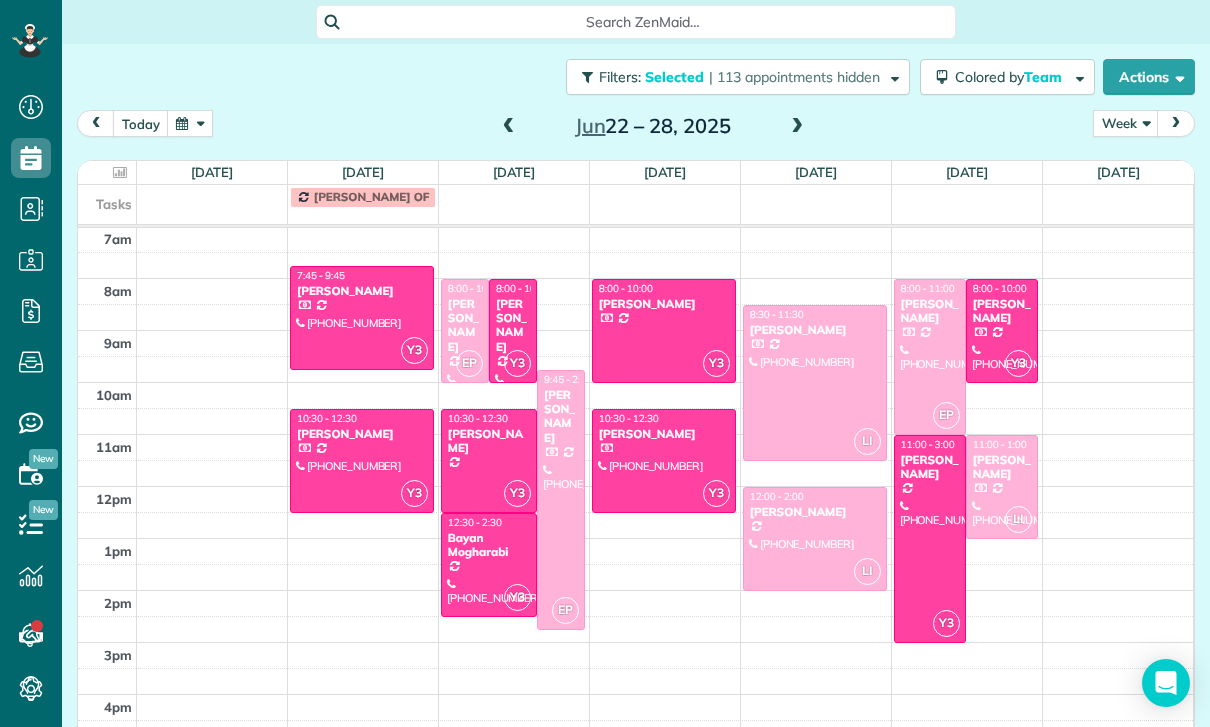 click at bounding box center [561, 500] 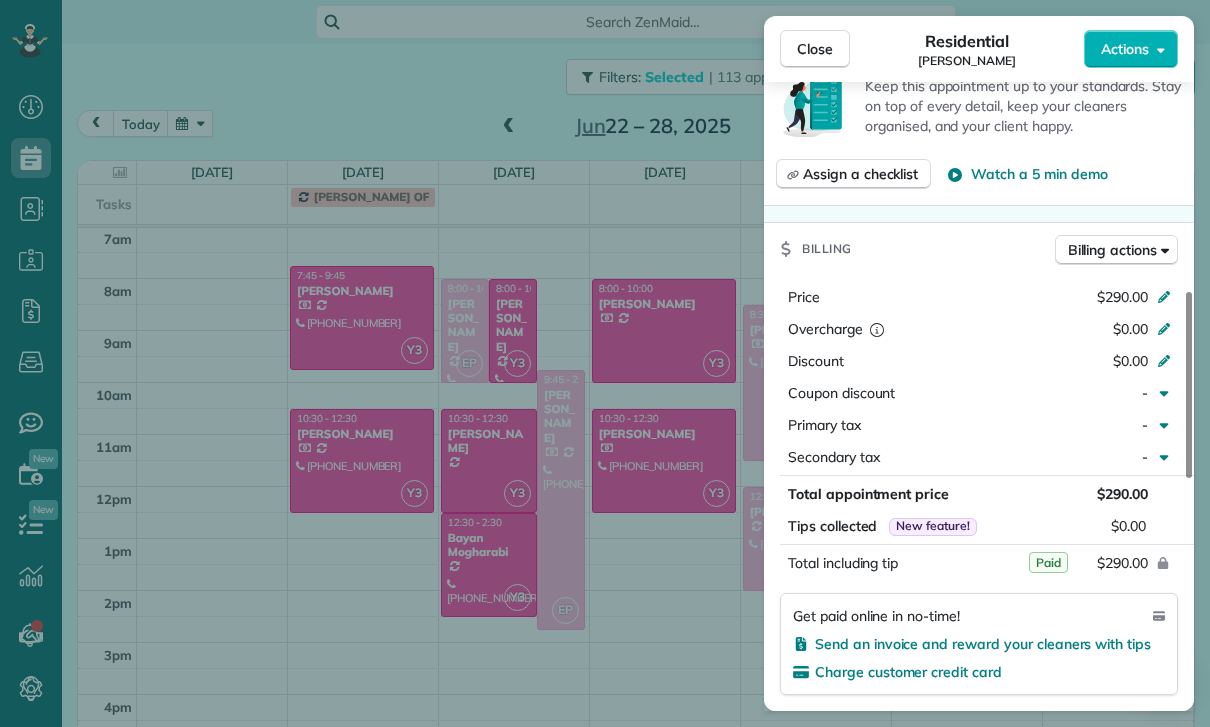 scroll, scrollTop: 775, scrollLeft: 0, axis: vertical 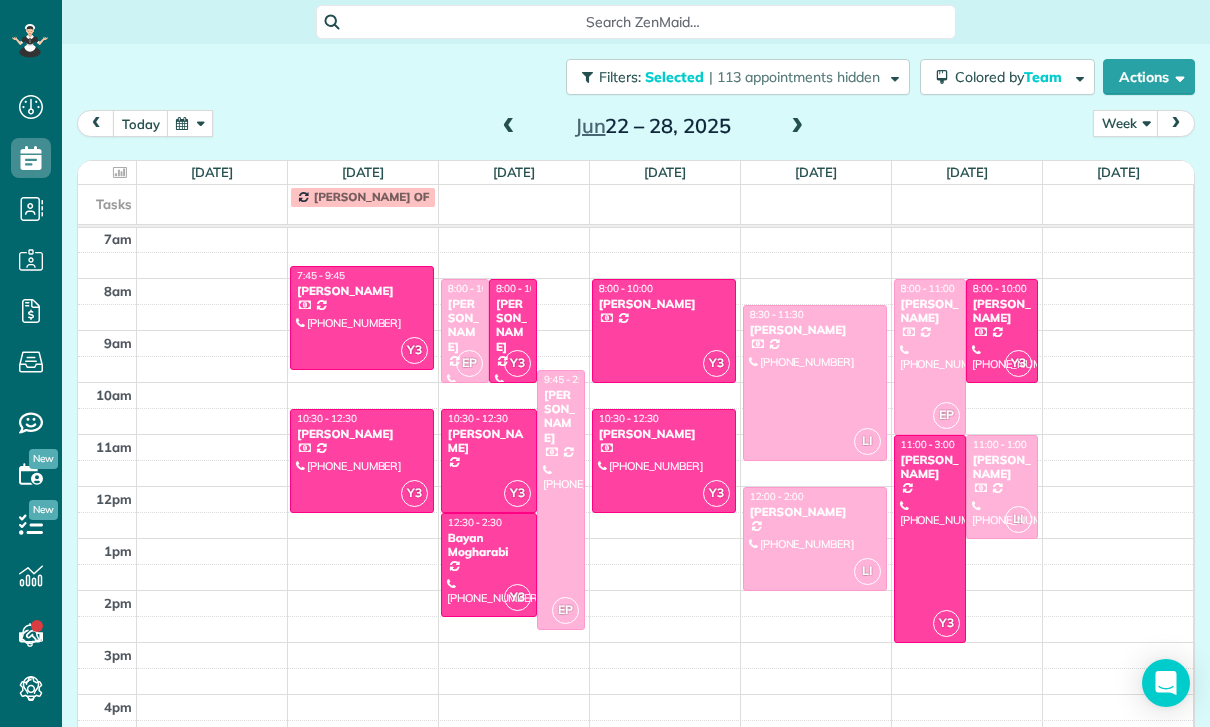 click at bounding box center [815, 383] 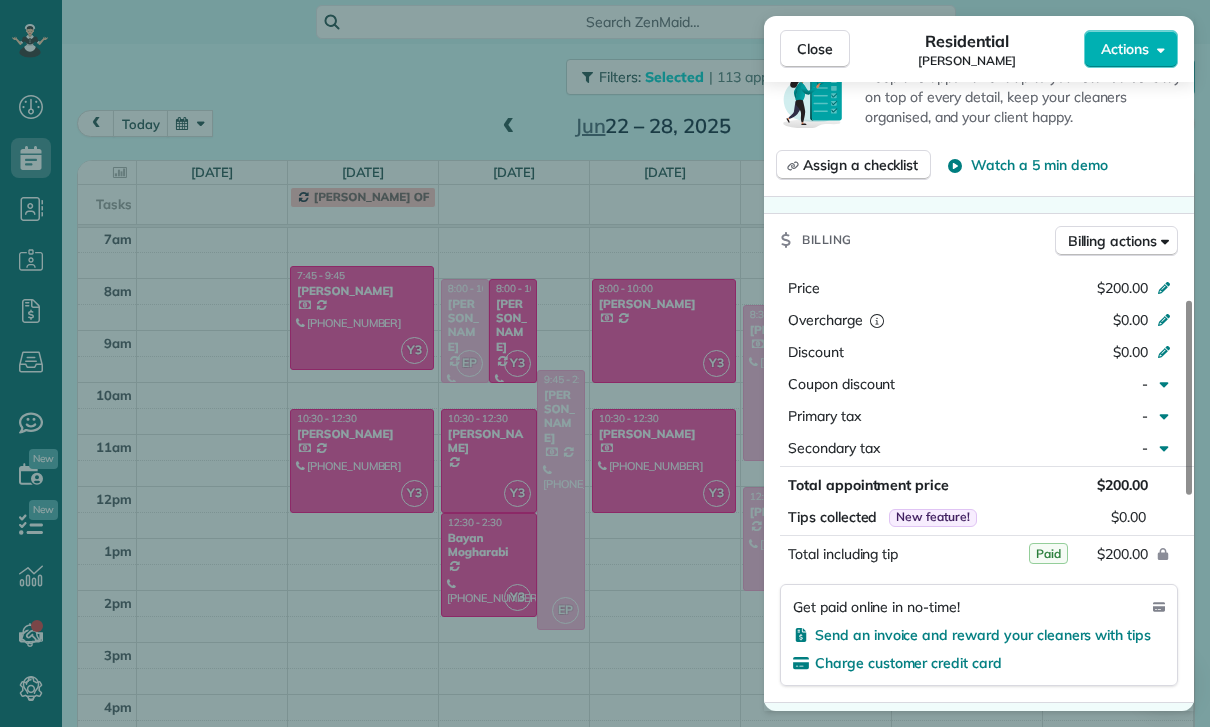 click on "Close Residential Hera Akay Actions Status Confirmed Hera Akay · Open profile Mobile (818) 934-5524 Copy No email on record Add email View Details Residential Thursday, June 26, 2025 ( last week ) 8:30 AM 11:30 AM 3 hours and 0 minutes Repeats every 2 weeks Edit recurring service Previous (Jun 12) Next (Jul 10) 1605 Valley View Road Glendale CA 91202 Service was not rated yet Cleaners Time in and out Assign Invite Team Laritza Cleaners Lariza   Isabel 8:30 AM 11:30 AM Checklist Try Now Keep this appointment up to your standards. Stay on top of every detail, keep your cleaners organised, and your client happy. Assign a checklist Watch a 5 min demo Billing Billing actions Price $200.00 Overcharge $0.00 Discount $0.00 Coupon discount - Primary tax - Secondary tax - Total appointment price $200.00 Tips collected New feature! $0.00 Paid Total including tip $200.00 Get paid online in no-time! Send an invoice and reward your cleaners with tips Charge customer credit card Appointment custom fields Key # Cash Notes 0" at bounding box center [605, 363] 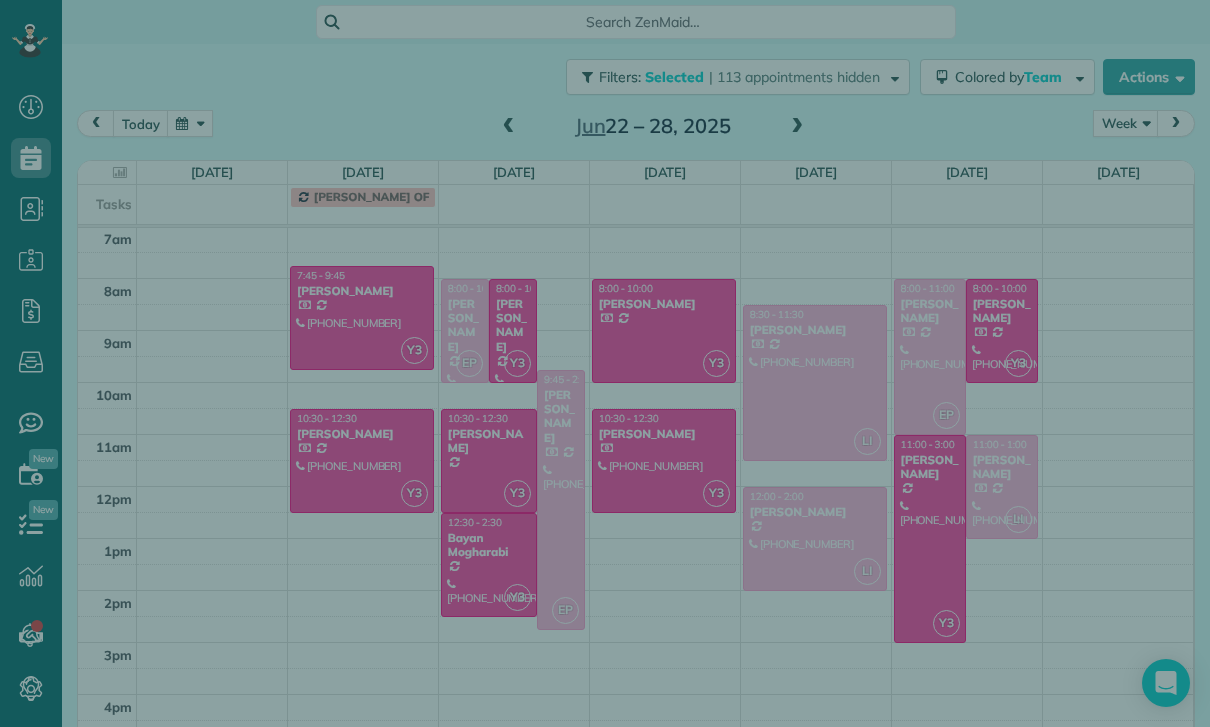 scroll, scrollTop: 798, scrollLeft: 0, axis: vertical 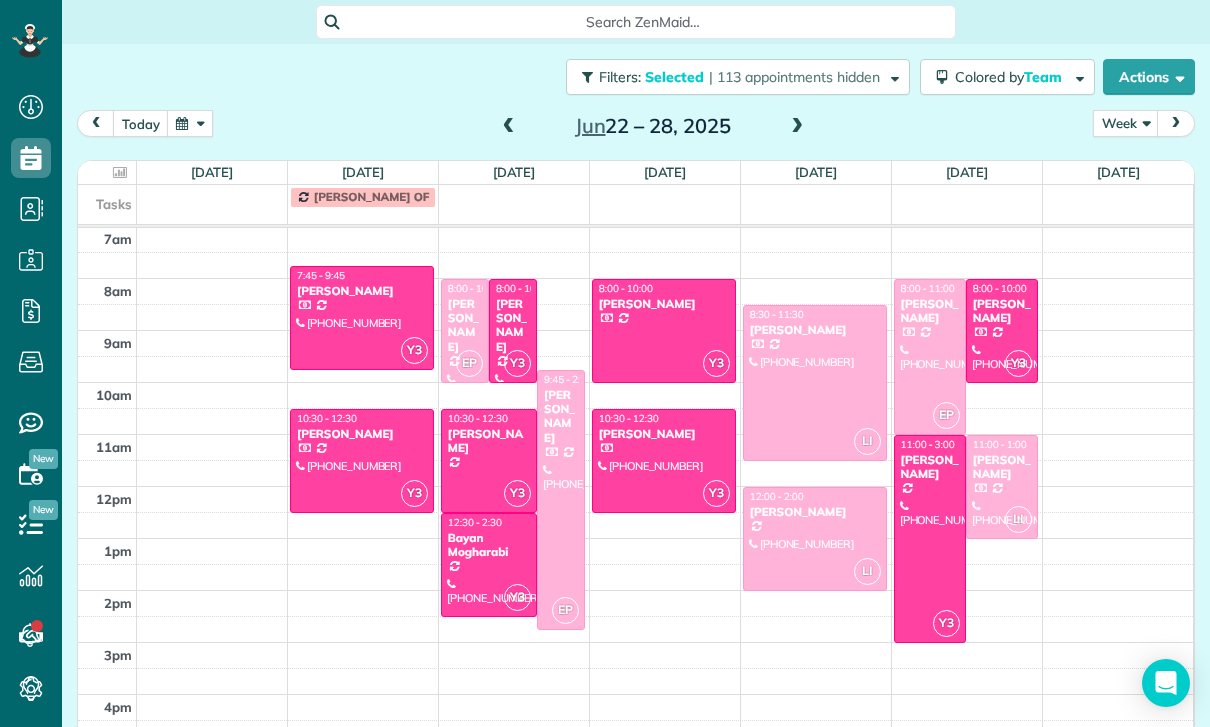 click at bounding box center [815, 539] 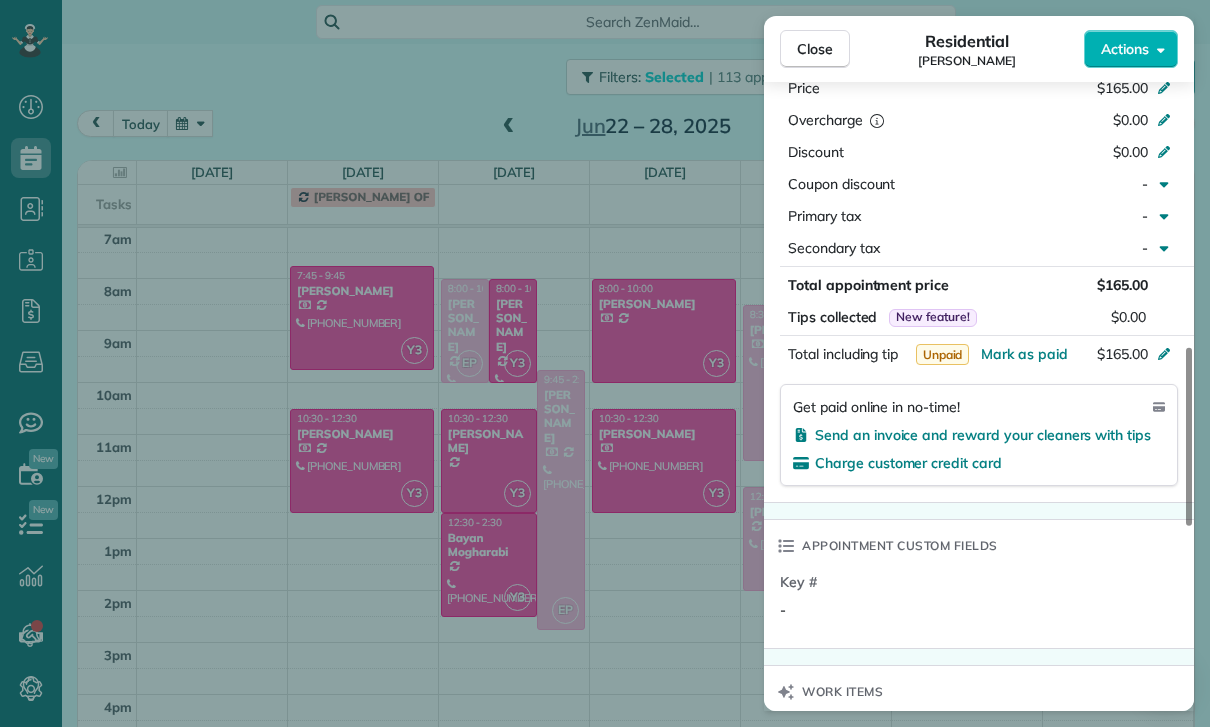 click on "Close Residential Chris Carter Actions Status Yet to Confirm Chris Carter · Open profile Spouse (818) 823-9176 Copy Mobile (818) 486-4663 Copy No email on record Add email View Details Residential Thursday, June 26, 2025 ( last week ) 12:00 PM 2:00 PM 2 hours and 0 minutes Repeats every 4 weeks Edit recurring service Previous (Apr 17) Next (Jul 24) 4615 Ventura Canyon Avenue Sherman Oaks CA 91423 Service was not rated yet Cleaners Time in and out Assign Invite Team Laritza Cleaners Lariza   Isabel 12:00 PM 2:00 PM Checklist Try Now Keep this appointment up to your standards. Stay on top of every detail, keep your cleaners organised, and your client happy. Assign a checklist Watch a 5 min demo Billing Billing actions Price $165.00 Overcharge $0.00 Discount $0.00 Coupon discount - Primary tax - Secondary tax - Total appointment price $165.00 Tips collected New feature! $0.00 Unpaid Mark as paid Total including tip $165.00 Get paid online in no-time! Send an invoice and reward your cleaners with tips Key # - 0" at bounding box center [605, 363] 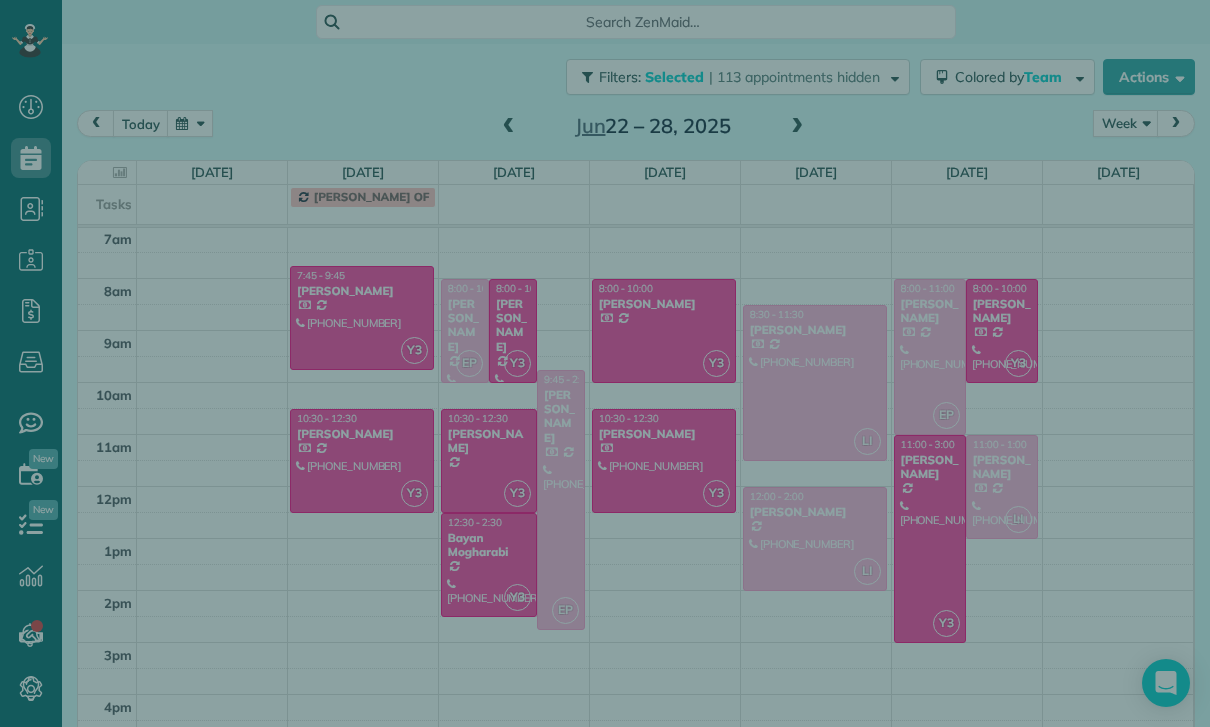 scroll, scrollTop: 1082, scrollLeft: 0, axis: vertical 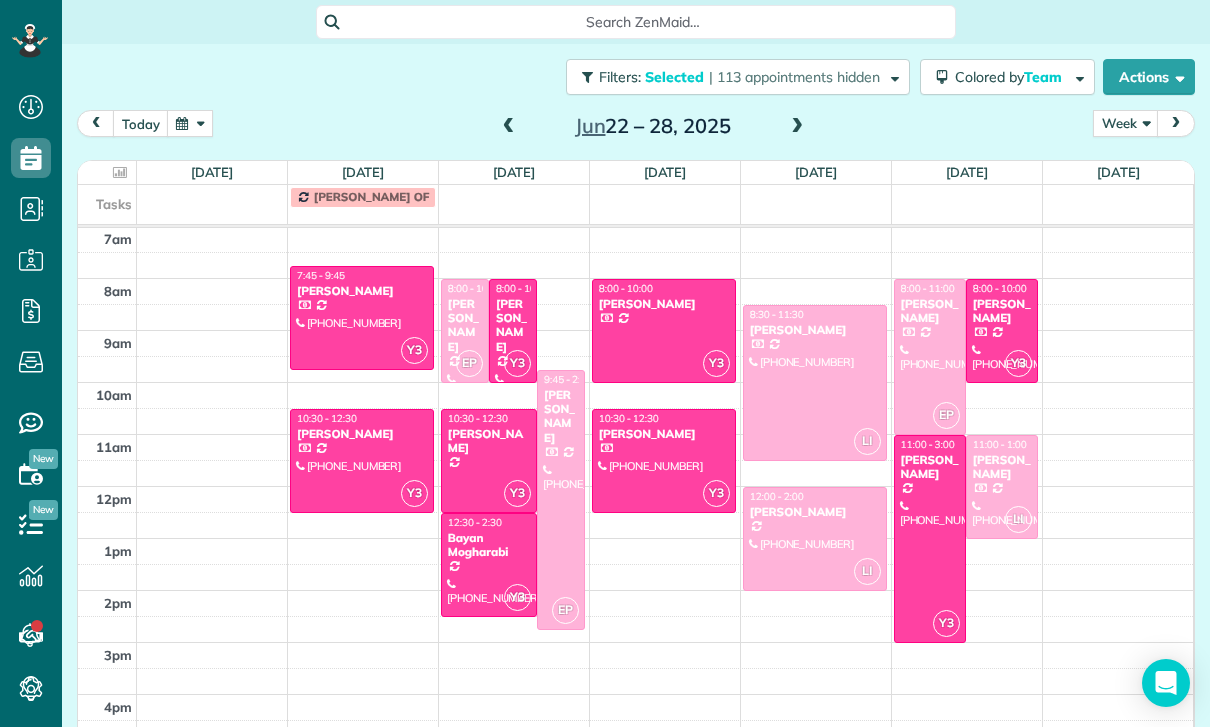 click on "[PERSON_NAME]" at bounding box center [1002, 467] 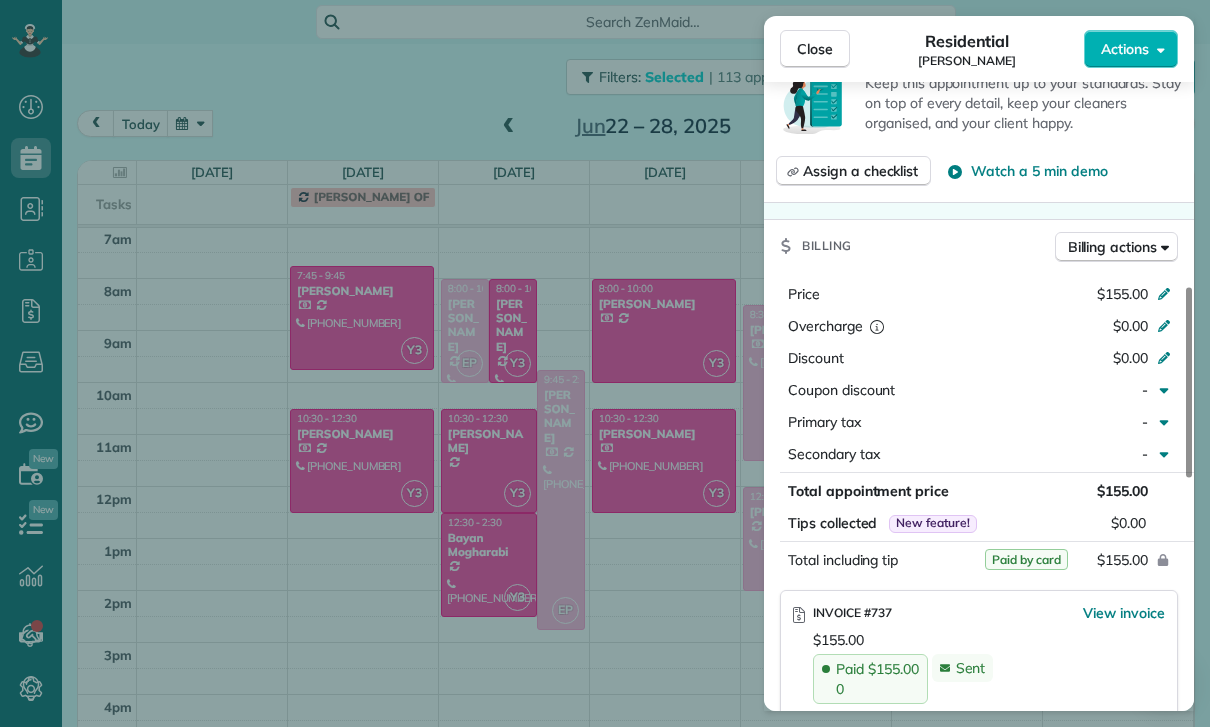 scroll, scrollTop: 837, scrollLeft: 0, axis: vertical 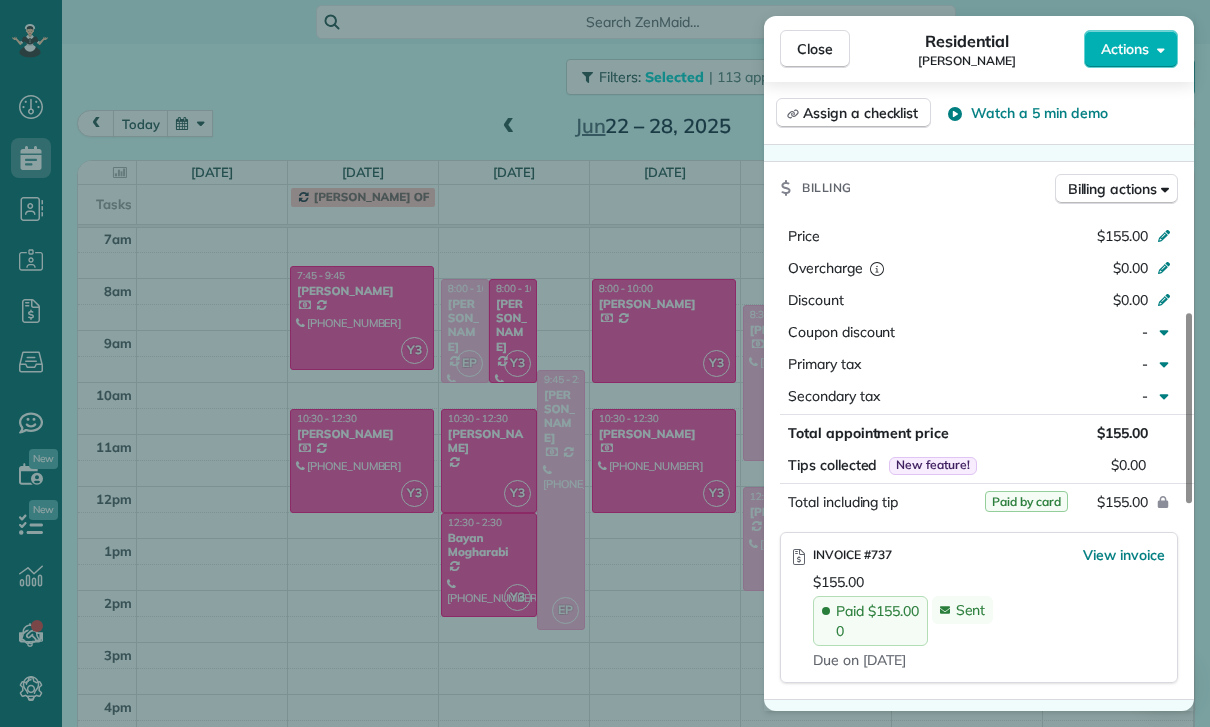 click on "Close Residential Nicolette Gevorkian Actions Status Confirmed Nicolette Gevorkian · Open profile Mobile (818) 641-8744 Copy nicolettelgevorkian@gmail.com Copy View Details Residential Friday, June 27, 2025 ( last week ) 11:00 AM 1:00 PM 2 hours and 0 minutes Repeats every 3 weeks Edit recurring service Previous (Jun 09) Next (Jul 11) 520 North Maryland Avenue Apt 5 Glendale CA 91206 Service was not rated yet Cleaners Time in and out Assign Invite Team Laritza Cleaners Lariza   Isabel 11:00 AM 1:00 PM Checklist Try Now Keep this appointment up to your standards. Stay on top of every detail, keep your cleaners organised, and your client happy. Assign a checklist Watch a 5 min demo Billing Billing actions Price $155.00 Overcharge $0.00 Discount $0.00 Coupon discount - Primary tax - Secondary tax - Total appointment price $155.00 Tips collected New feature! $0.00 Paid by card Total including tip $155.00 INVOICE #737 View invoice $155.00 Paid $155.00 0 Sent Due on Jul 25 Appointment custom fields Key # - Notes 0" at bounding box center (605, 363) 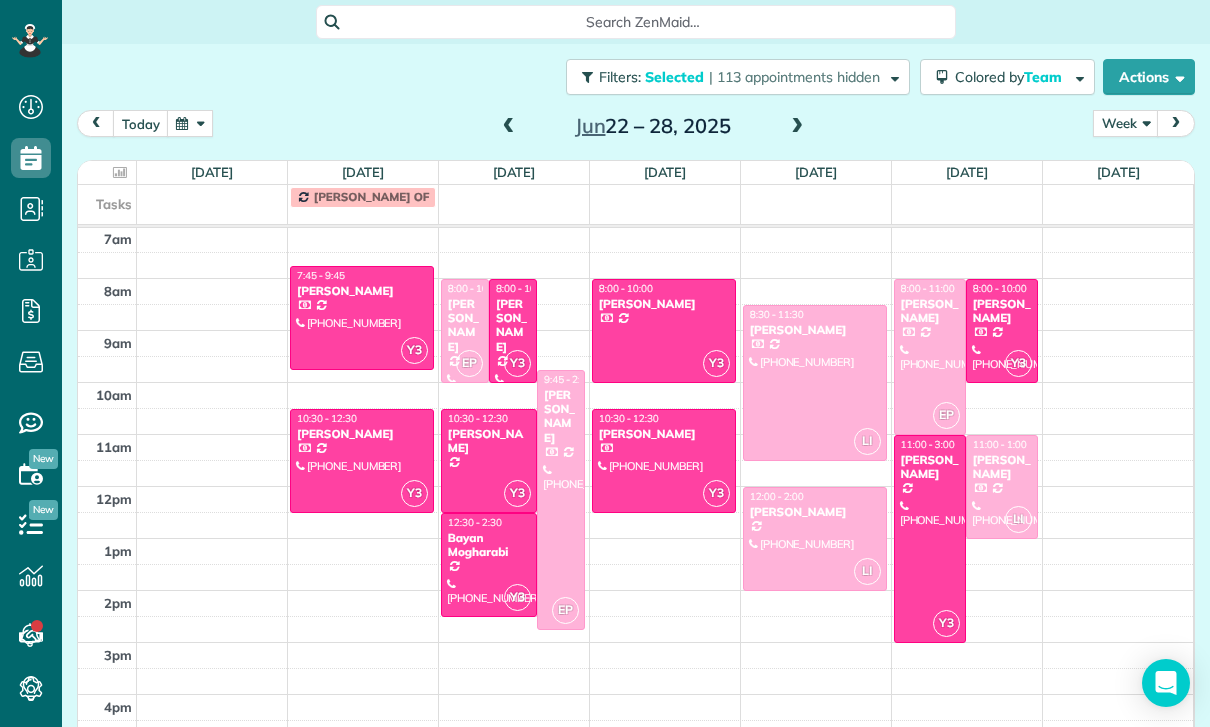 click at bounding box center (930, 357) 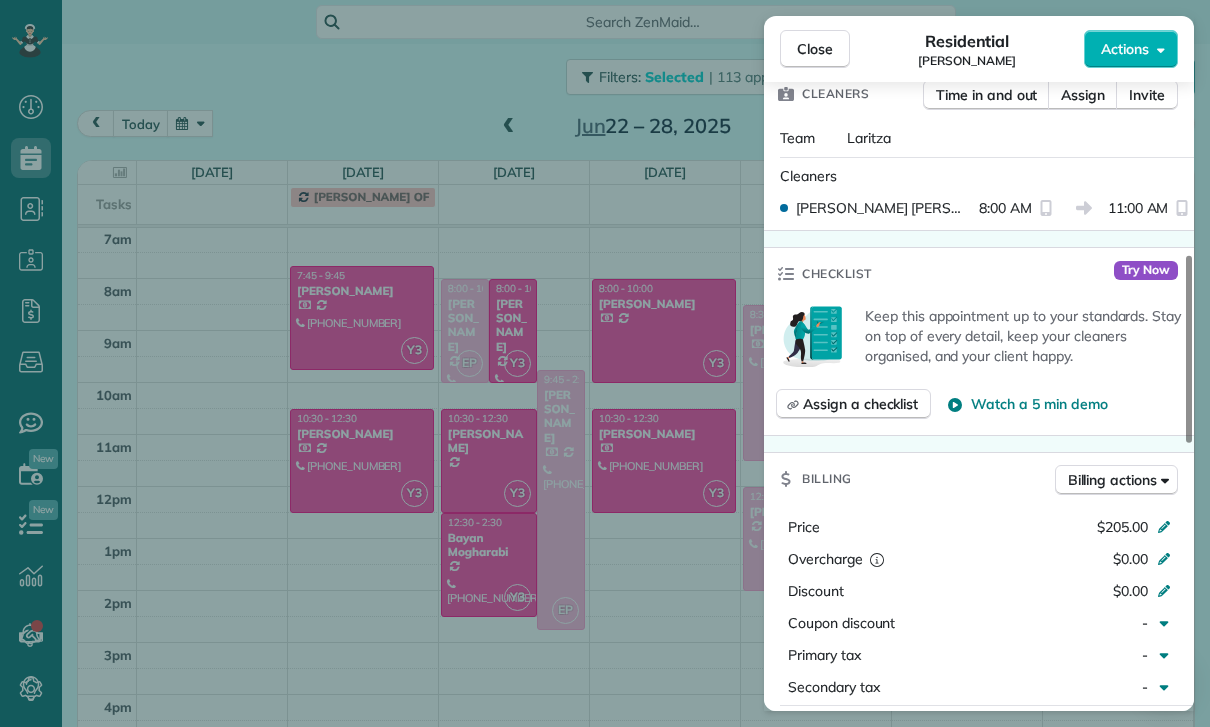scroll, scrollTop: 684, scrollLeft: 0, axis: vertical 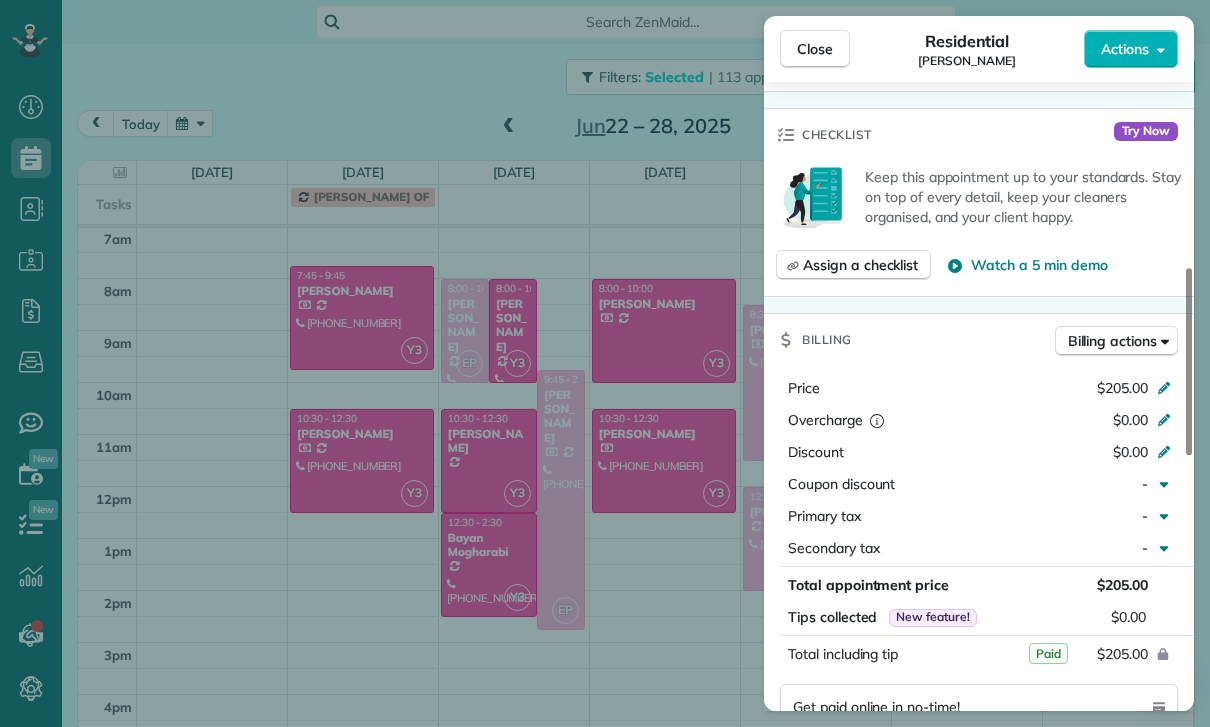 click on "Close Residential Marie Kuehne Actions Status Confirmed Marie Kuehne · Open profile Mobile (646) 467-4268 Copy No email on record Add email View Details Residential Friday, June 27, 2025 ( last week ) 8:00 AM 11:00 AM 3 hours and 0 minutes Repeats weekly Edit recurring service Previous (Jun 20) Next (Jul 04) 4257 Beeman Avenue Studio City CA 91604 Service was not rated yet Cleaners Time in and out Assign Invite Team Laritza Cleaners Esmeralda   Parra 8:00 AM 11:00 AM Checklist Try Now Keep this appointment up to your standards. Stay on top of every detail, keep your cleaners organised, and your client happy. Assign a checklist Watch a 5 min demo Billing Billing actions Price $205.00 Overcharge $0.00 Discount $0.00 Coupon discount - Primary tax - Secondary tax - Total appointment price $205.00 Tips collected New feature! $0.00 Paid Total including tip $205.00 Get paid online in no-time! Send an invoice and reward your cleaners with tips Charge customer credit card Appointment custom fields Key # - Work items" at bounding box center (605, 363) 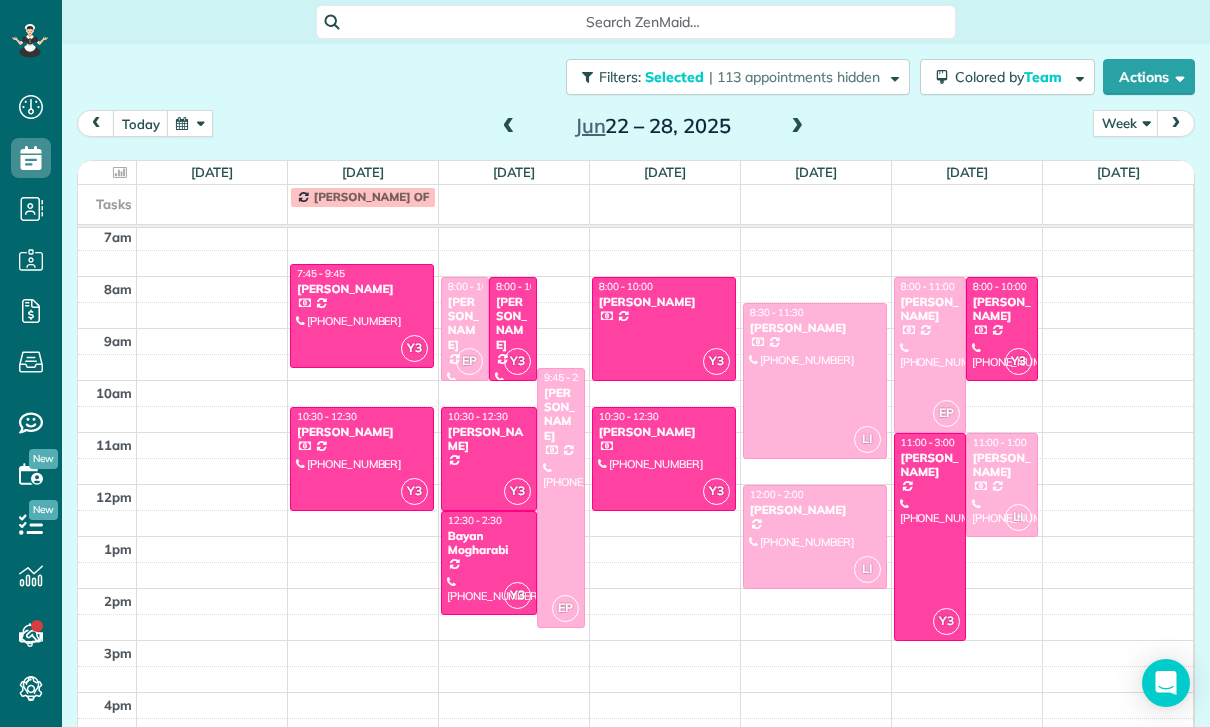scroll, scrollTop: 159, scrollLeft: 0, axis: vertical 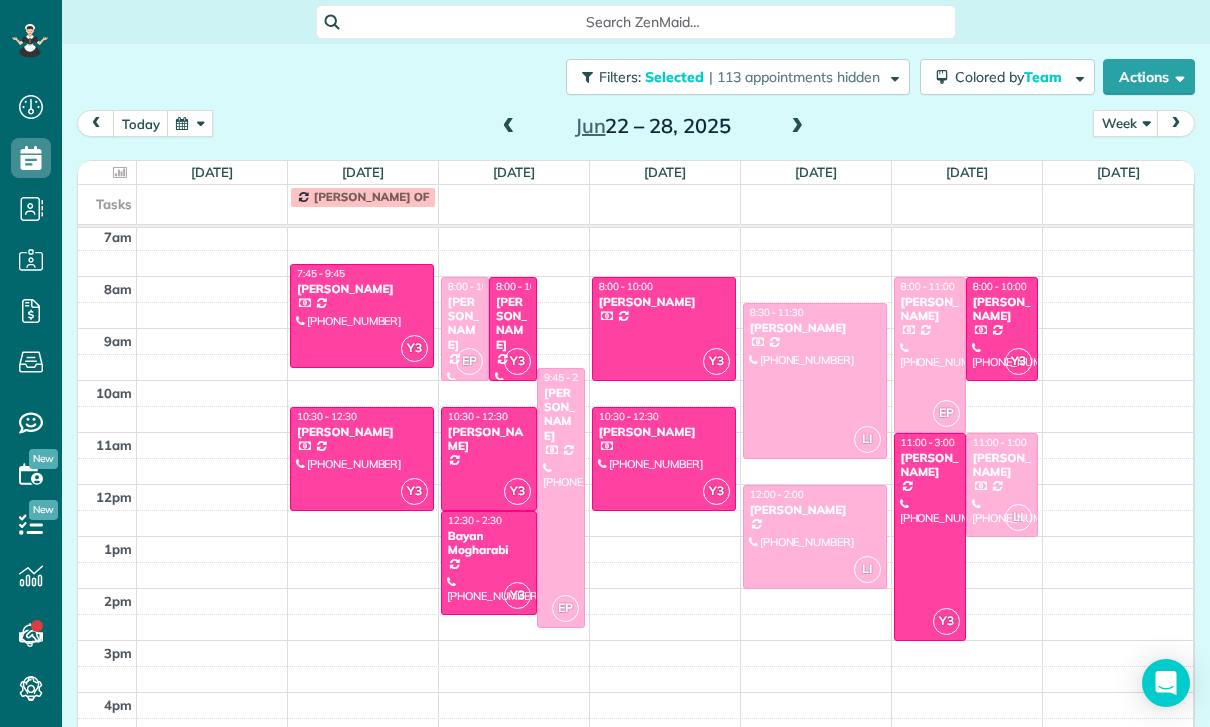click at bounding box center [362, 316] 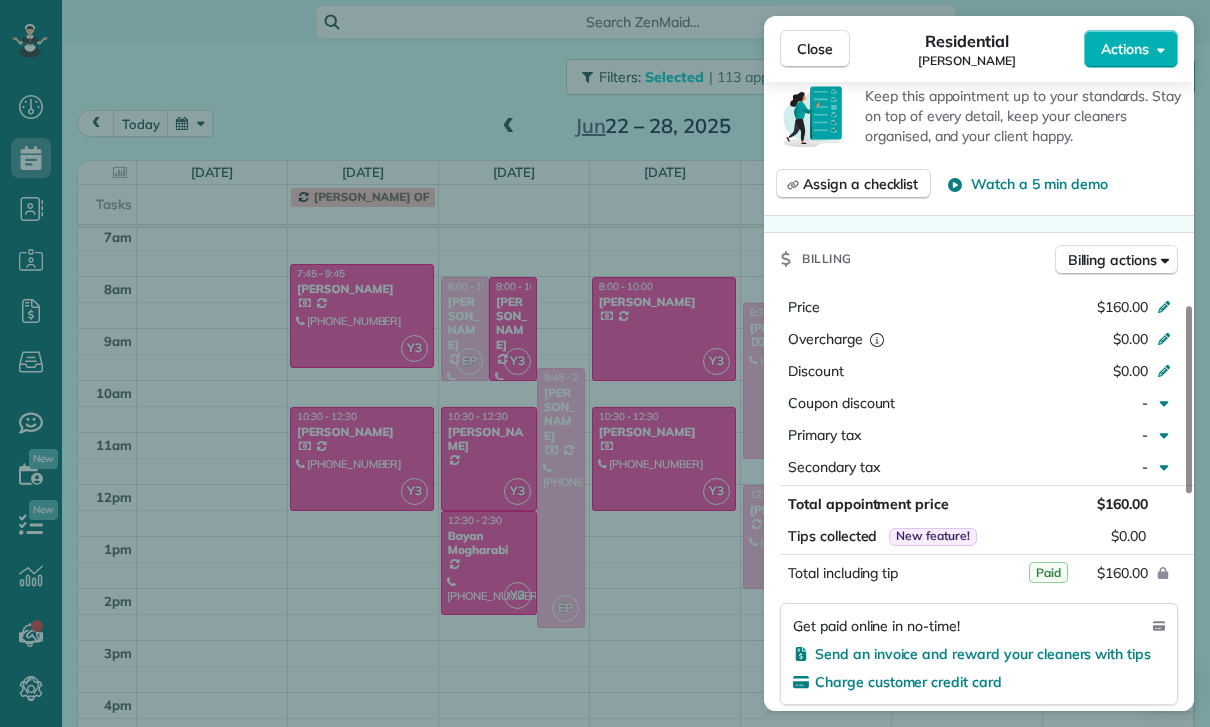 scroll, scrollTop: 882, scrollLeft: 0, axis: vertical 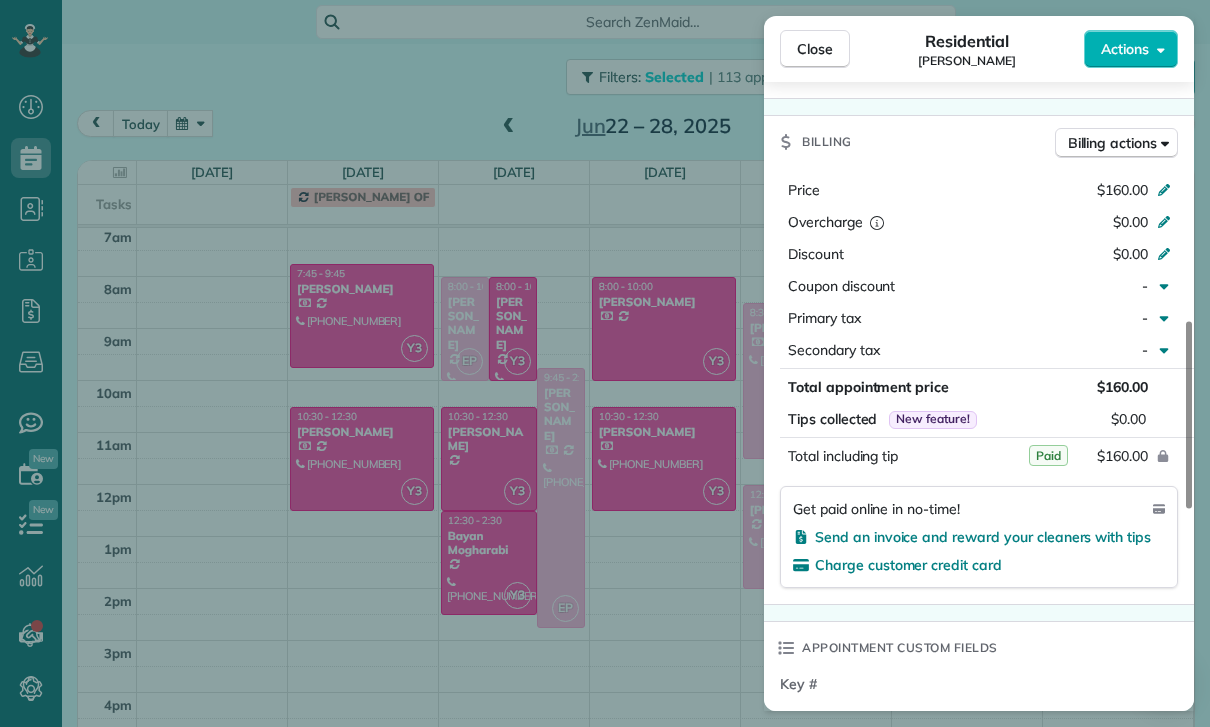 click on "Close Residential Kathy Oborn Actions Status Confirmed Kathy Oborn · Open profile Mobile (818) 620-4039 Copy No email on record Add email View Details Residential Monday, June 23, 2025 ( last week ) 7:45 AM 9:45 AM 2 hours and 0 minutes Repeats every 4 weeks Edit recurring service Previous (May 29) Next (Jul 21) 23021 Blythe Street West Hills CA 91304 Service was not rated yet Cleaners Time in and out Assign Invite Team Yuri Cleaners Yuri   7:45 AM 9:45 AM Checklist Try Now Keep this appointment up to your standards. Stay on top of every detail, keep your cleaners organised, and your client happy. Assign a checklist Watch a 5 min demo Billing Billing actions Price $160.00 Overcharge $0.00 Discount $0.00 Coupon discount - Primary tax - Secondary tax - Total appointment price $160.00 Tips collected New feature! $0.00 Paid Total including tip $160.00 Get paid online in no-time! Send an invoice and reward your cleaners with tips Charge customer credit card Appointment custom fields Key # - Work items Notes 1 0 (" at bounding box center [605, 363] 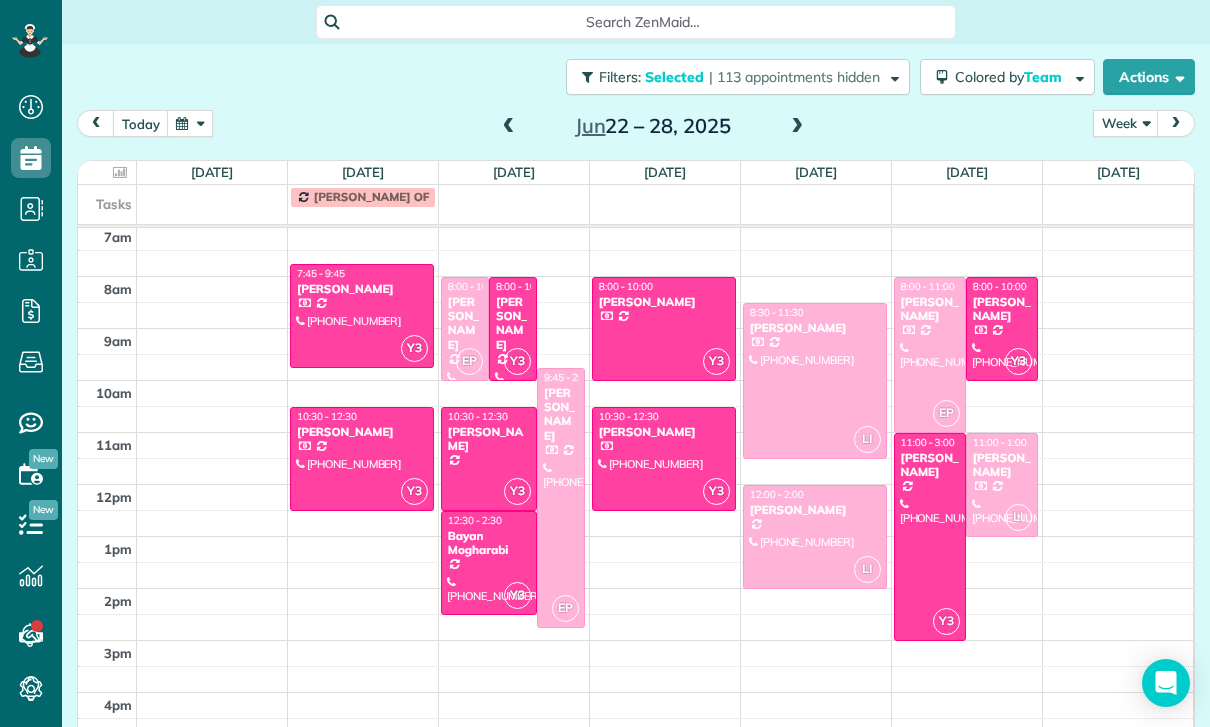 click at bounding box center (362, 459) 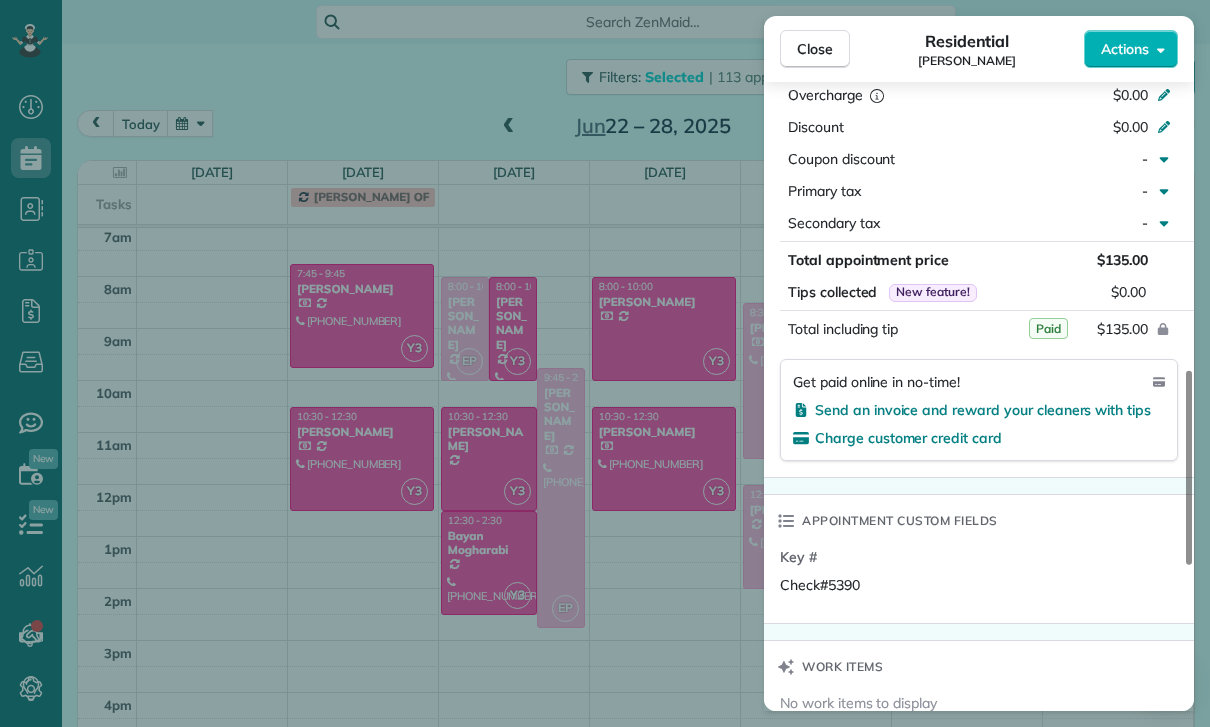 scroll, scrollTop: 1005, scrollLeft: 0, axis: vertical 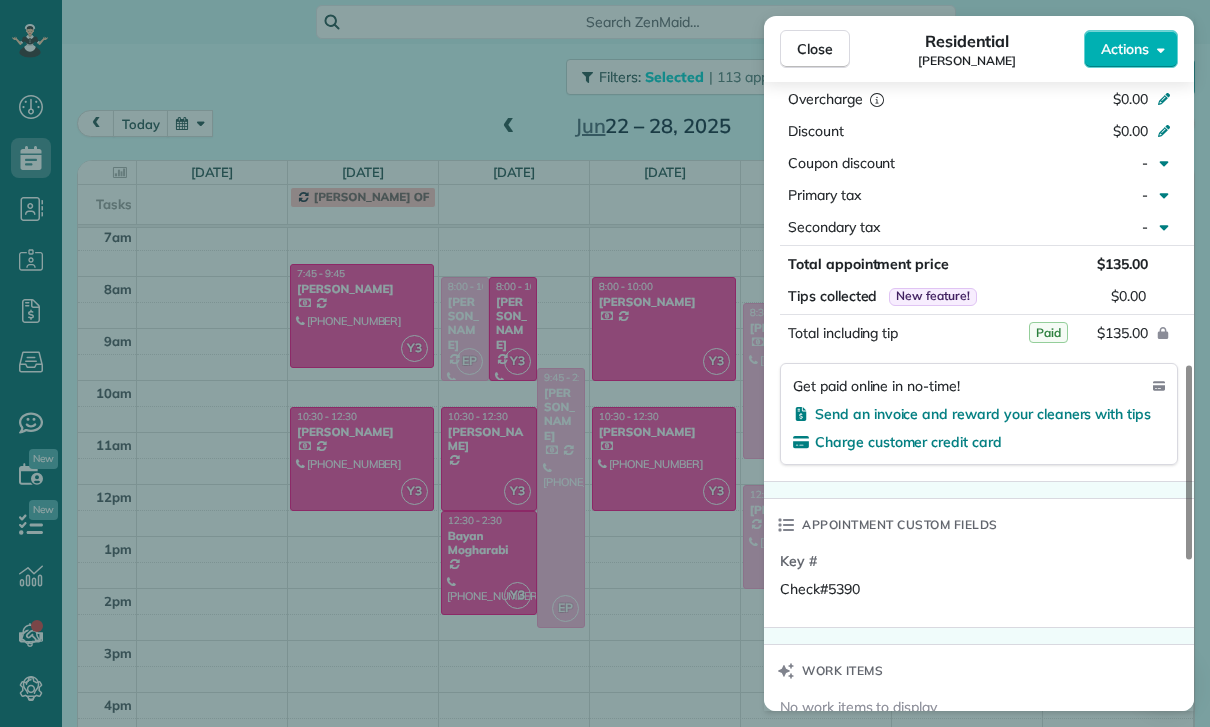 click on "Close Residential Cathy Morfopoulos Actions Status Confirmed Cathy Morfopoulos · Open profile Home (818) 359-4562 Copy No email on record Add email View Details Residential Monday, June 23, 2025 ( last week ) 10:30 AM 12:30 PM 2 hours and 0 minutes Repeats every 2 weeks Edit recurring service Previous (May 05) Next (Jul 07) 1836 Crestmont Court Glendale CA 91208 Service was not rated yet Cleaners Time in and out Assign Invite Team Yuri Cleaners Yuri   10:30 AM 12:30 PM Checklist Try Now Keep this appointment up to your standards. Stay on top of every detail, keep your cleaners organised, and your client happy. Assign a checklist Watch a 5 min demo Billing Billing actions Price $135.00 Overcharge $0.00 Discount $0.00 Coupon discount - Primary tax - Secondary tax - Total appointment price $135.00 Tips collected New feature! $0.00 Paid Total including tip $135.00 Get paid online in no-time! Send an invoice and reward your cleaners with tips Charge customer credit card Appointment custom fields Key # Check#5390" at bounding box center (605, 363) 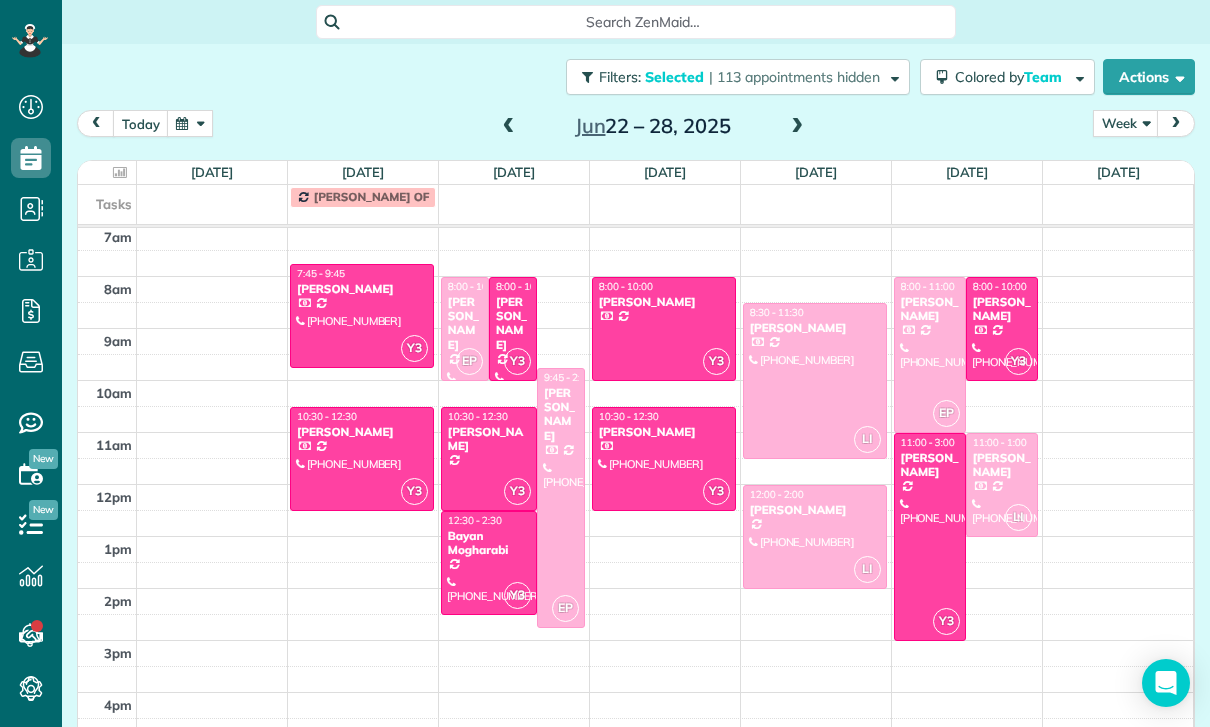 click at bounding box center (362, 459) 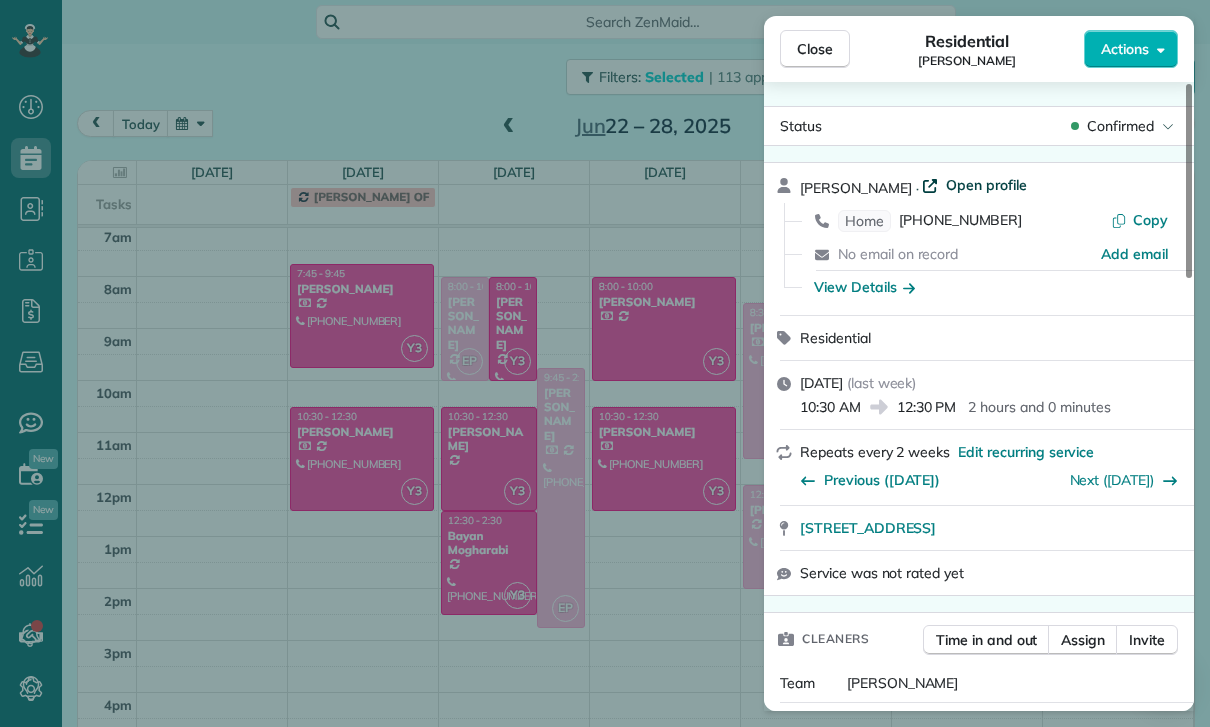 click on "Open profile" at bounding box center (986, 185) 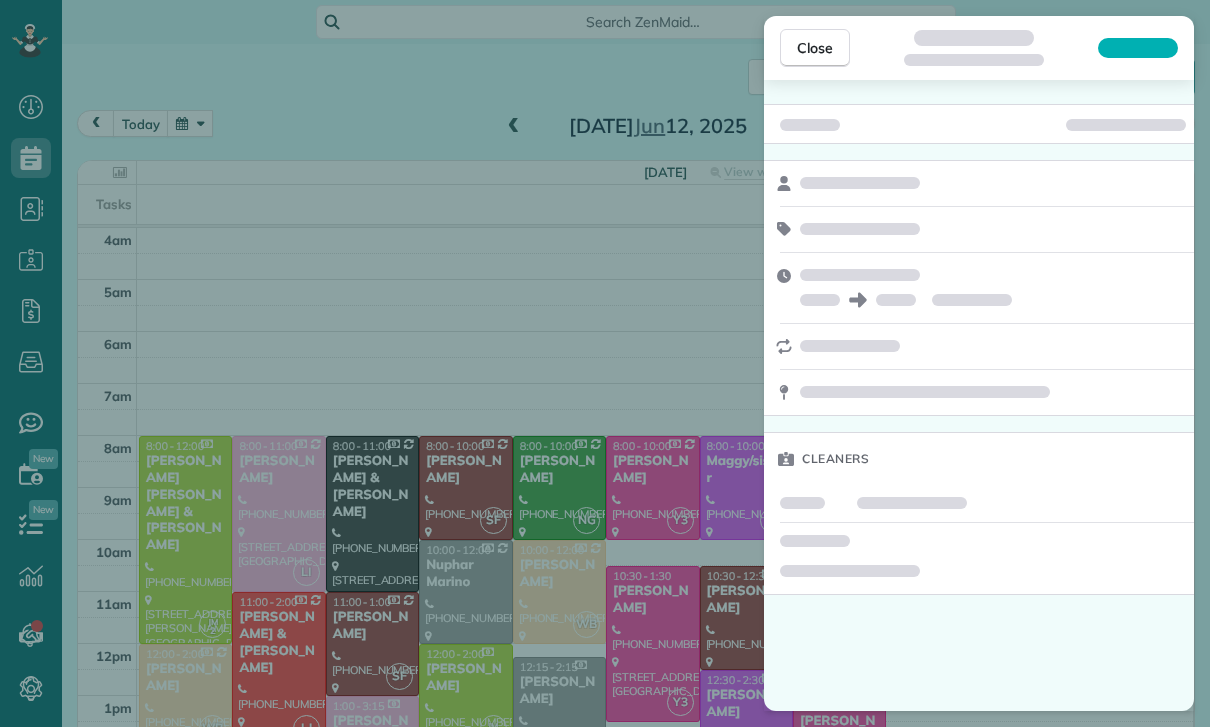 scroll, scrollTop: 0, scrollLeft: 0, axis: both 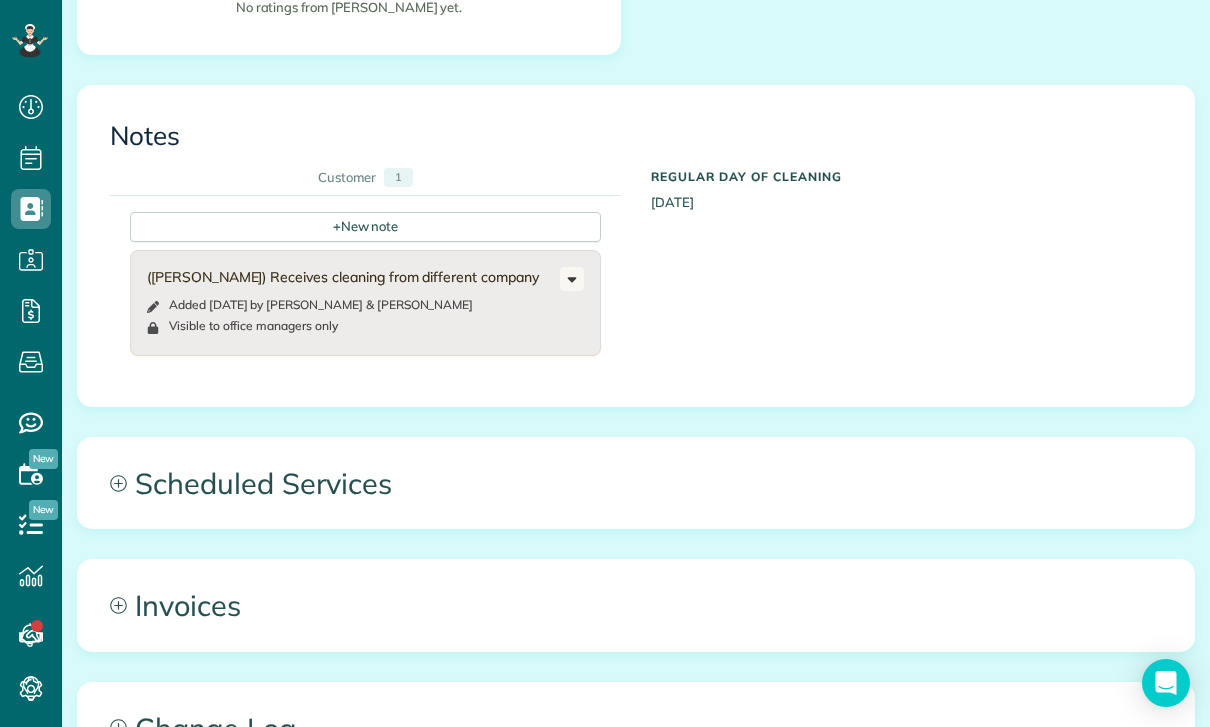 click on "Scheduled Services" at bounding box center (636, 483) 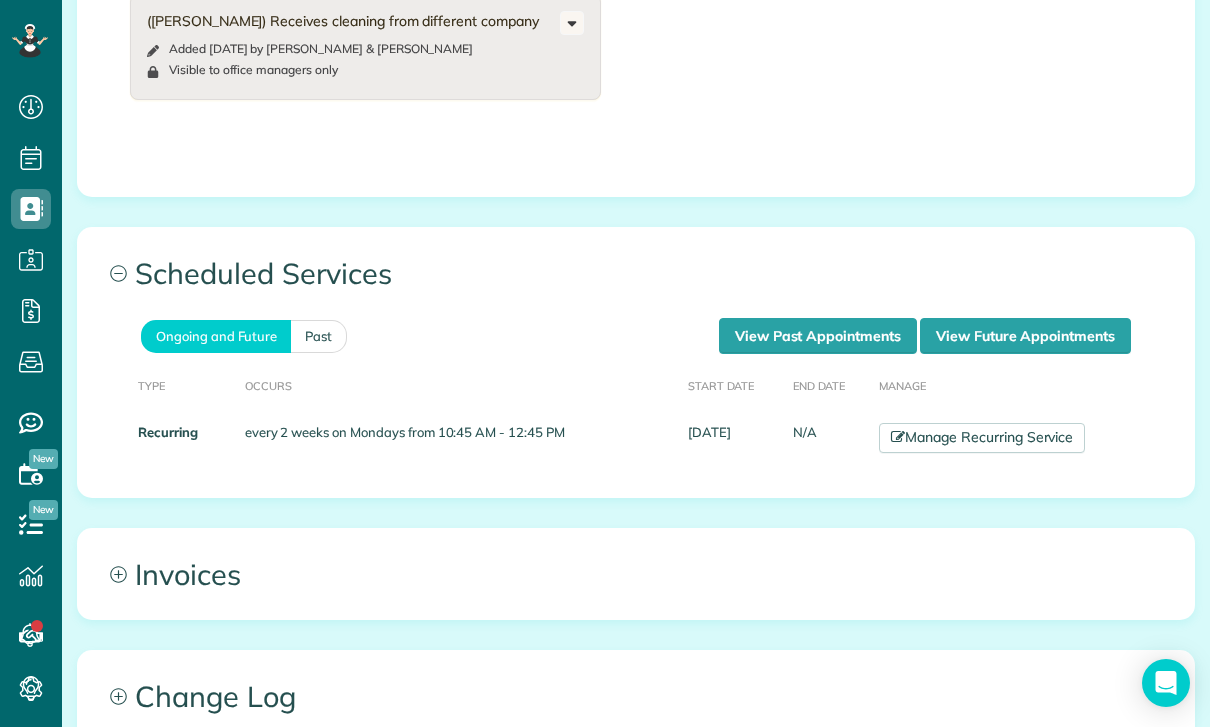 scroll, scrollTop: 975, scrollLeft: 0, axis: vertical 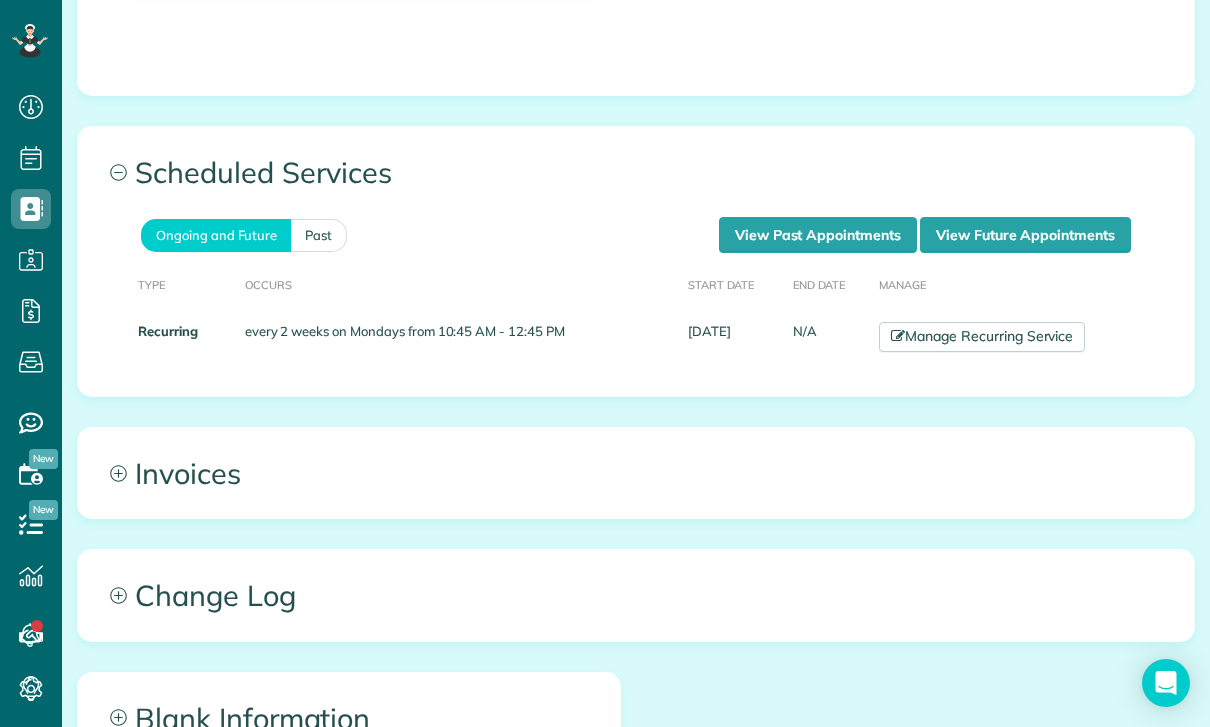 click on "Occurs" at bounding box center [458, 283] 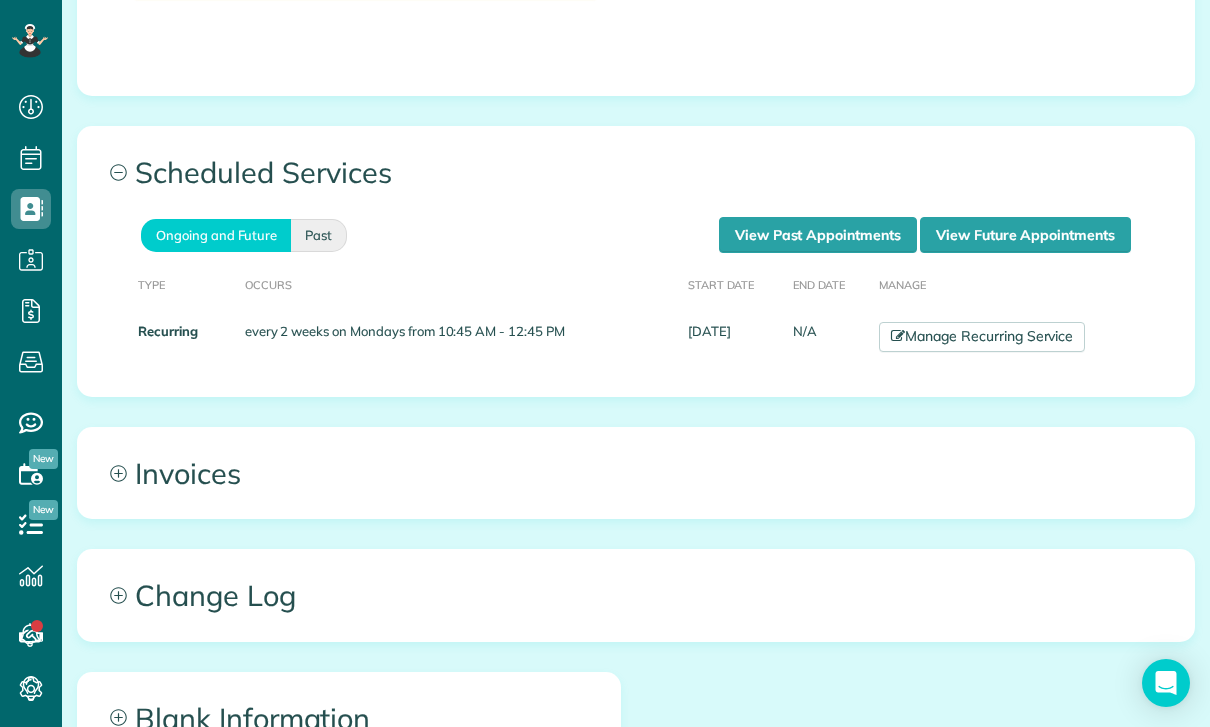 click on "Past" at bounding box center (319, 235) 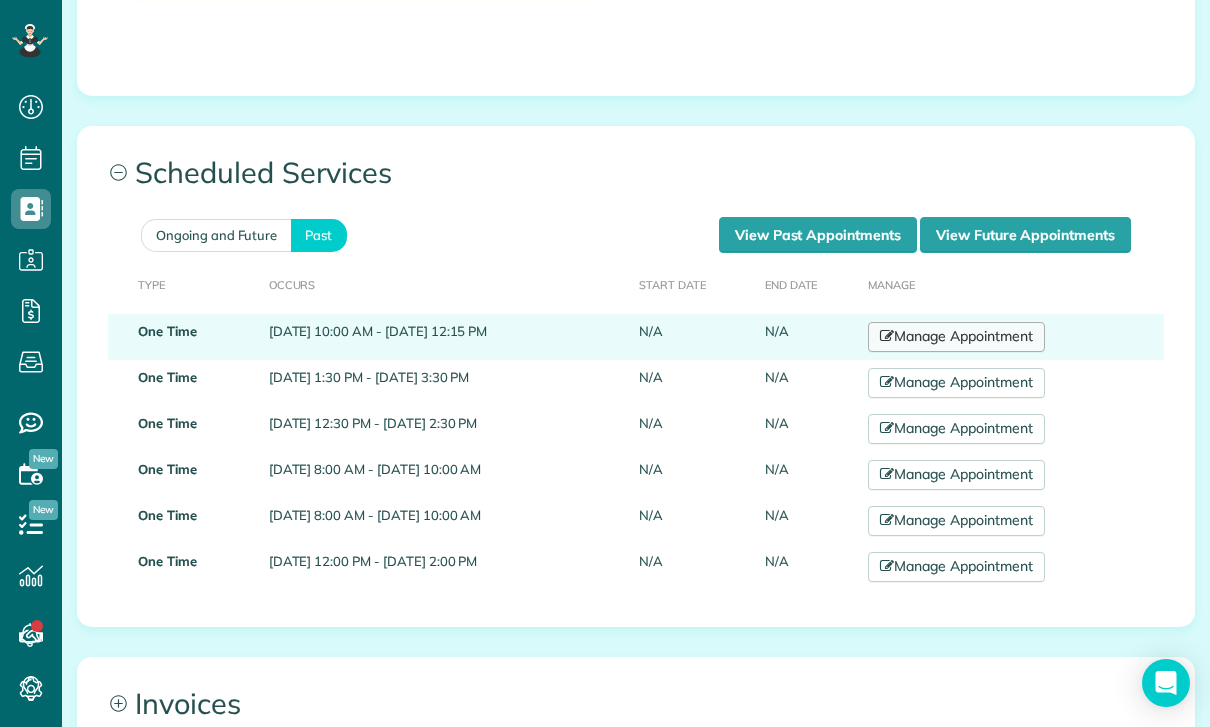 click on "Manage Appointment" at bounding box center (956, 337) 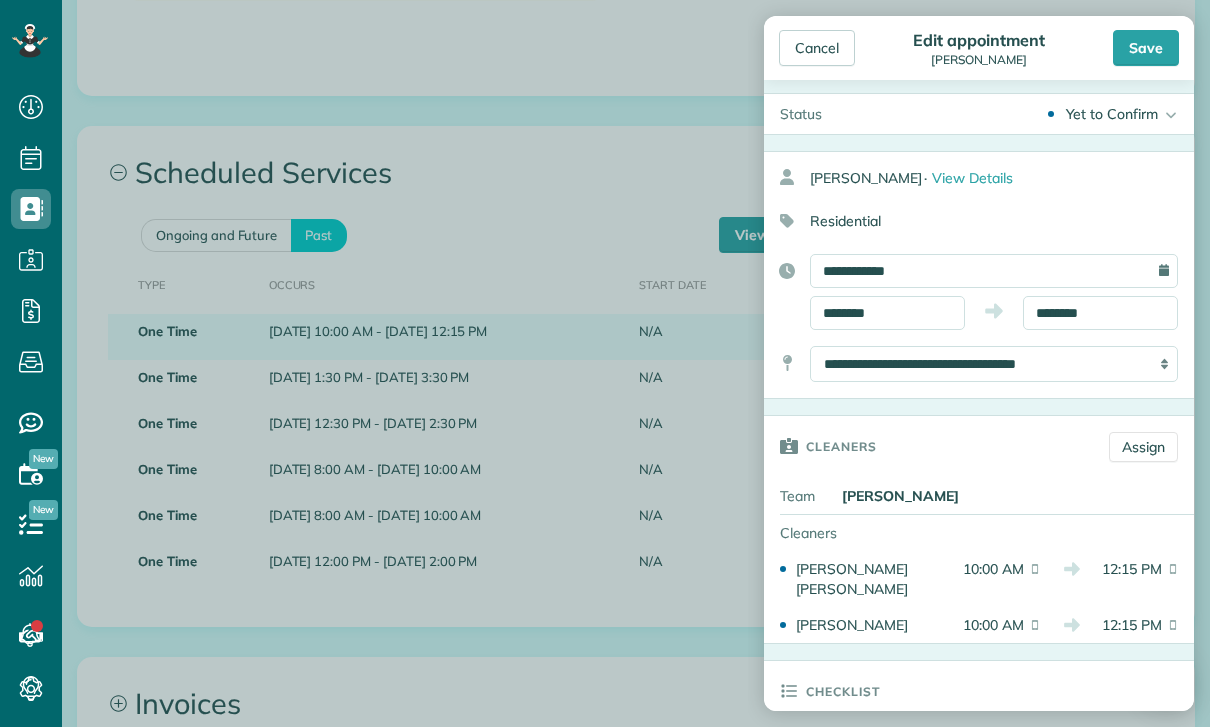 scroll, scrollTop: 8, scrollLeft: 0, axis: vertical 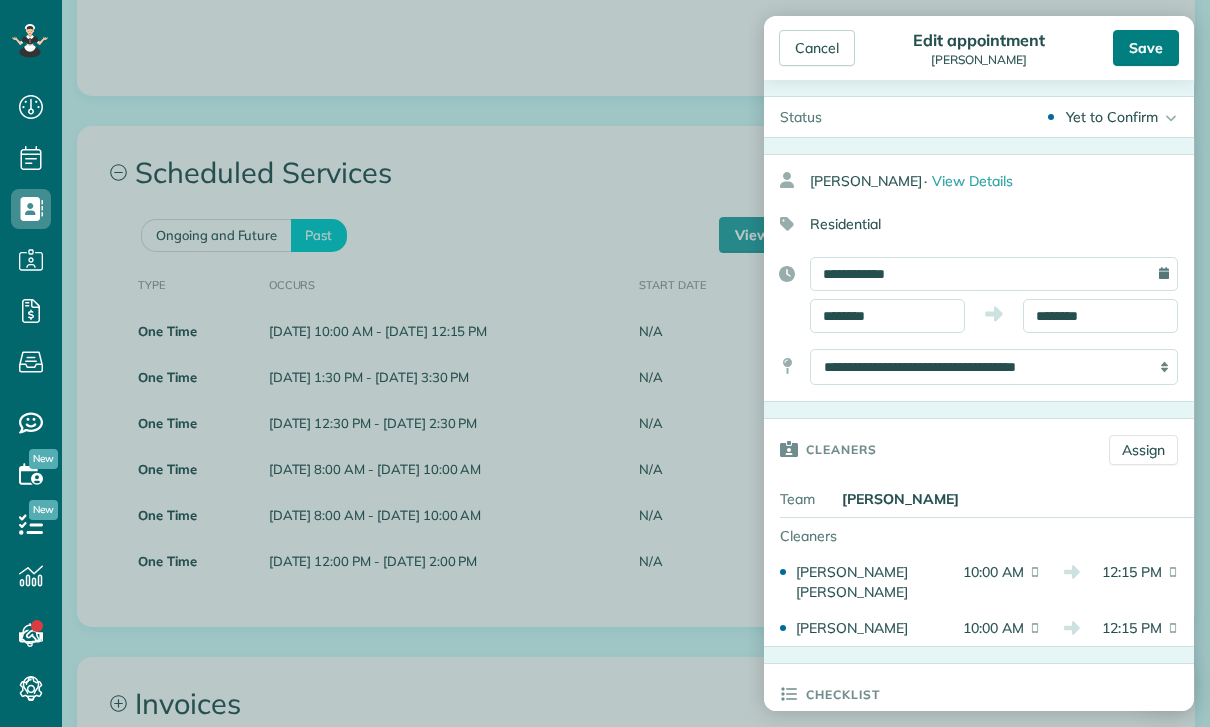 click on "Save" at bounding box center (1146, 48) 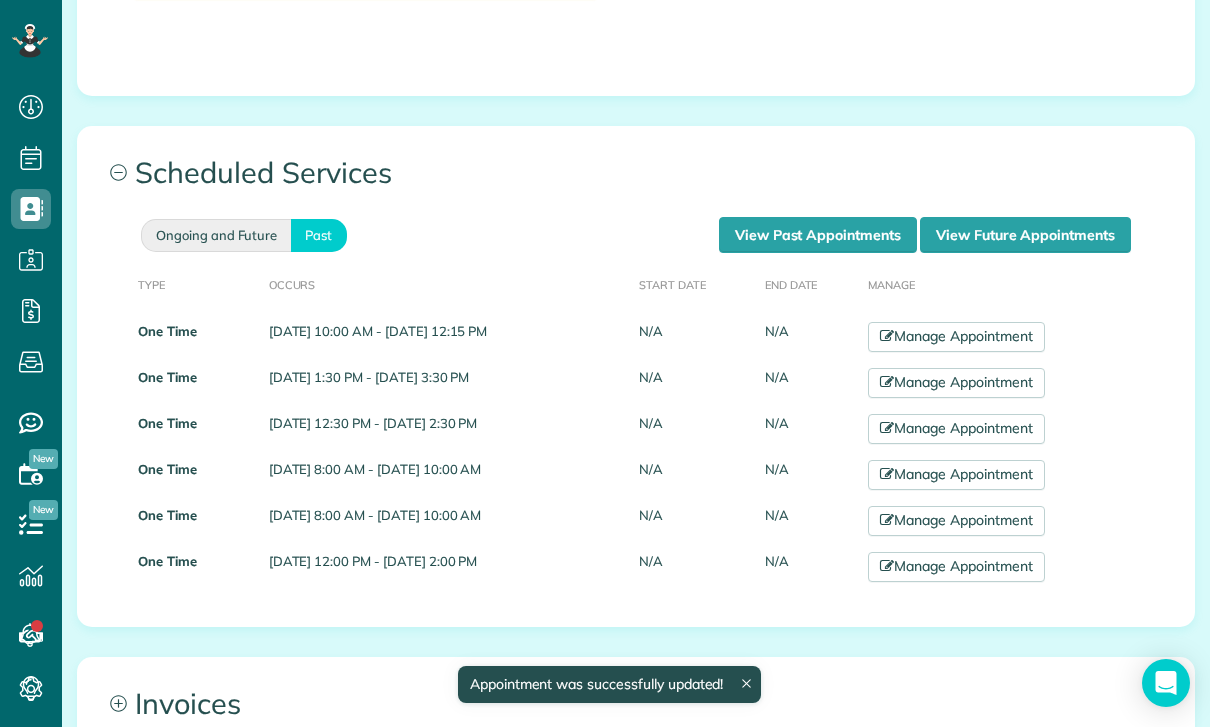 click on "Ongoing and Future" at bounding box center (216, 235) 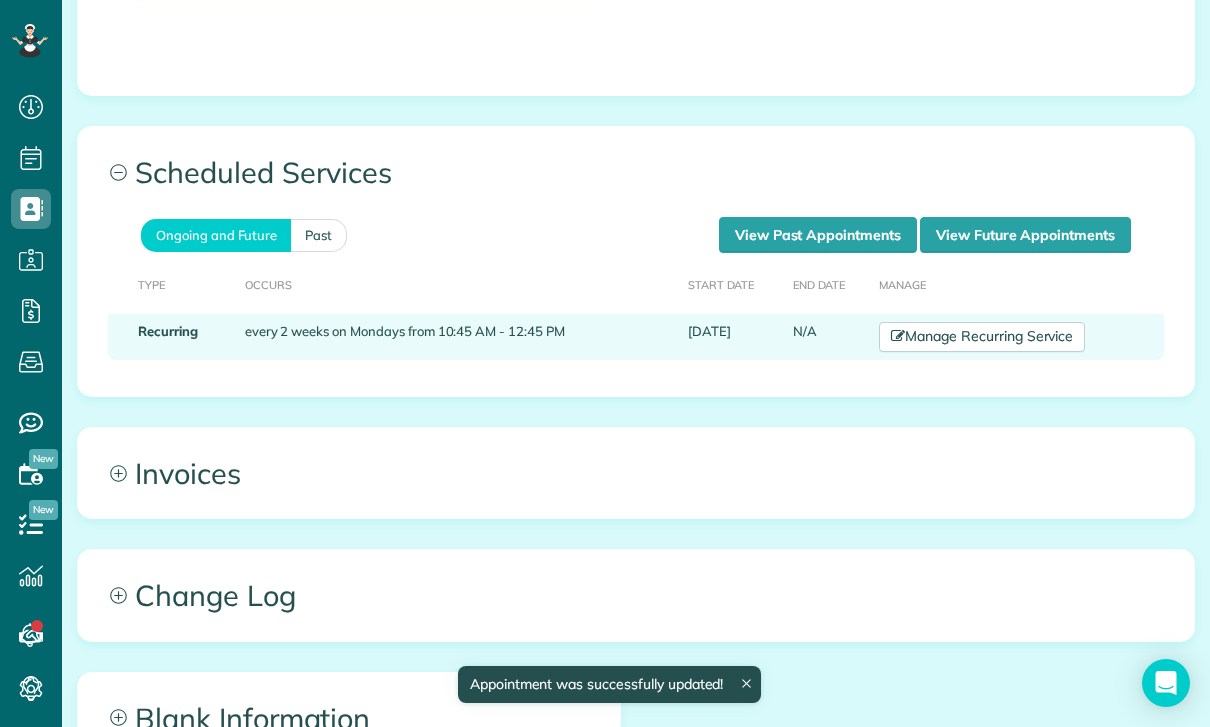 click on "Manage Recurring Service" at bounding box center [1017, 337] 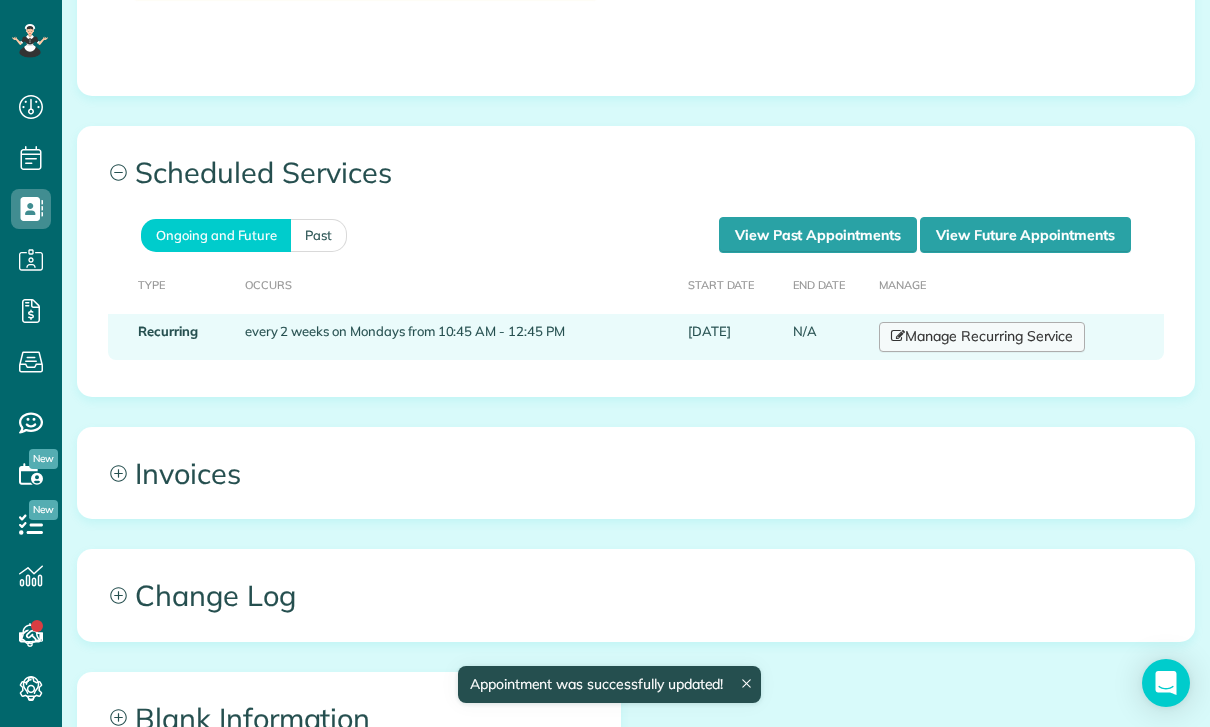 click on "Manage Recurring Service" at bounding box center [982, 337] 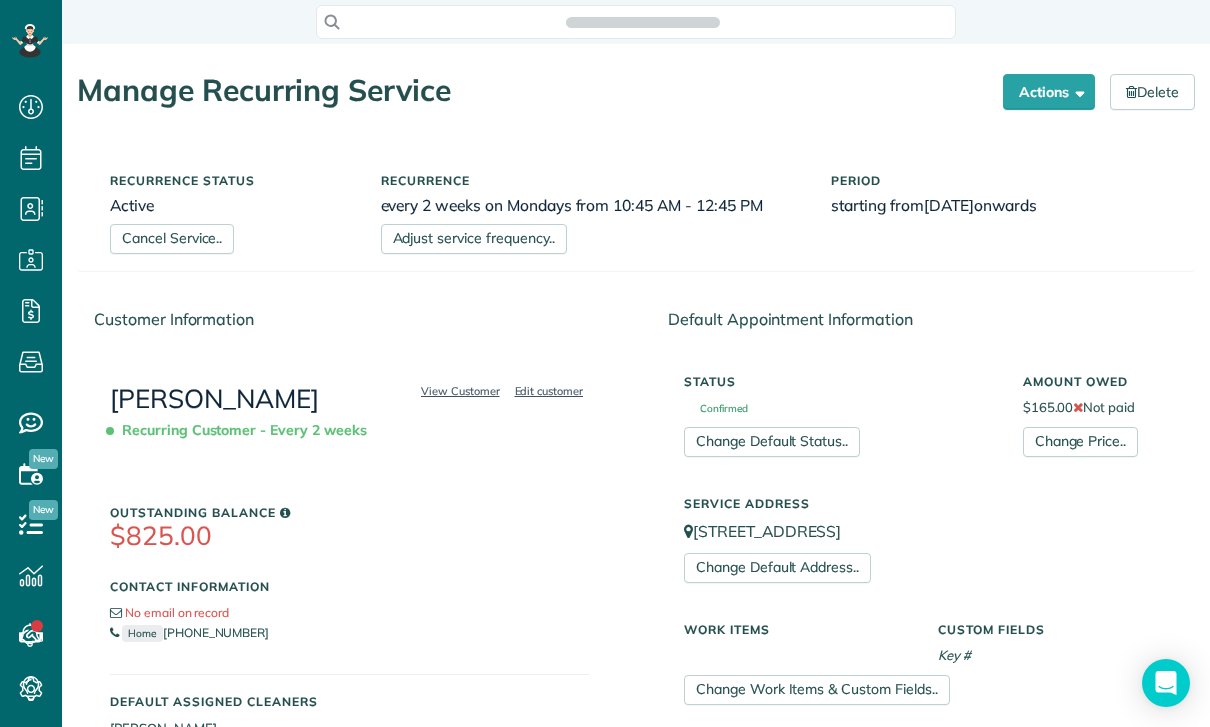 scroll, scrollTop: 0, scrollLeft: 0, axis: both 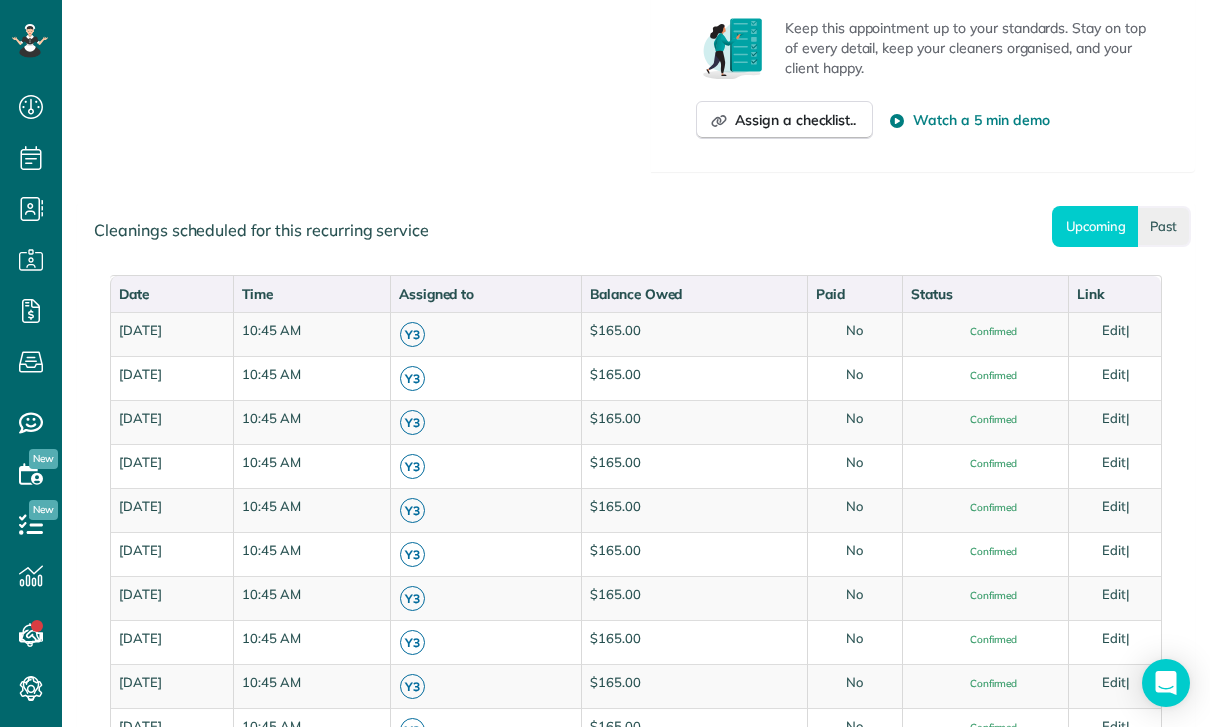click on "Past" at bounding box center (1164, 226) 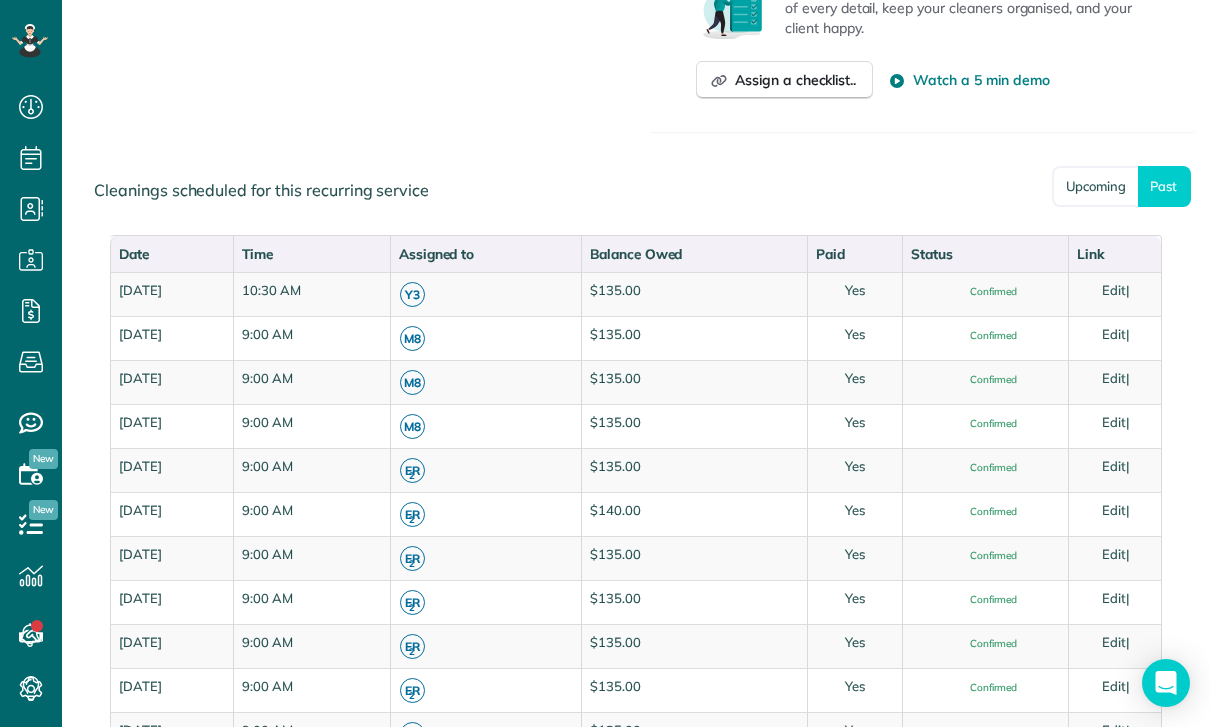 scroll, scrollTop: 906, scrollLeft: 0, axis: vertical 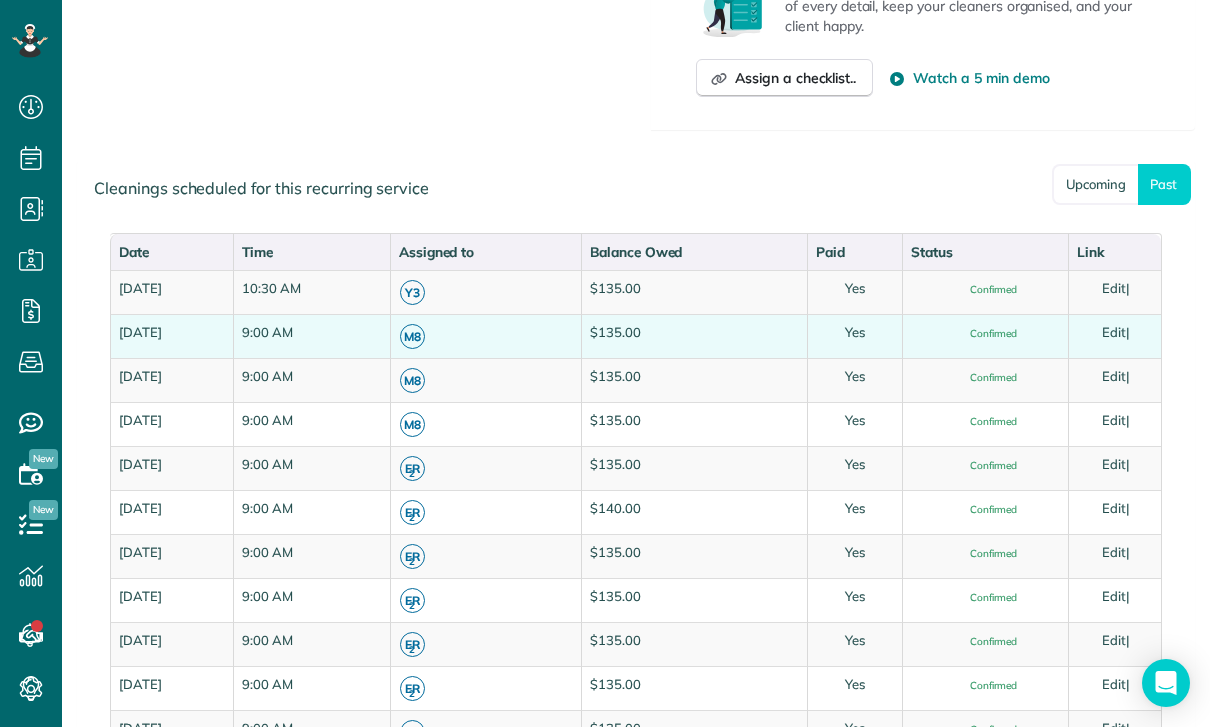 click on "Edit" at bounding box center (1114, 332) 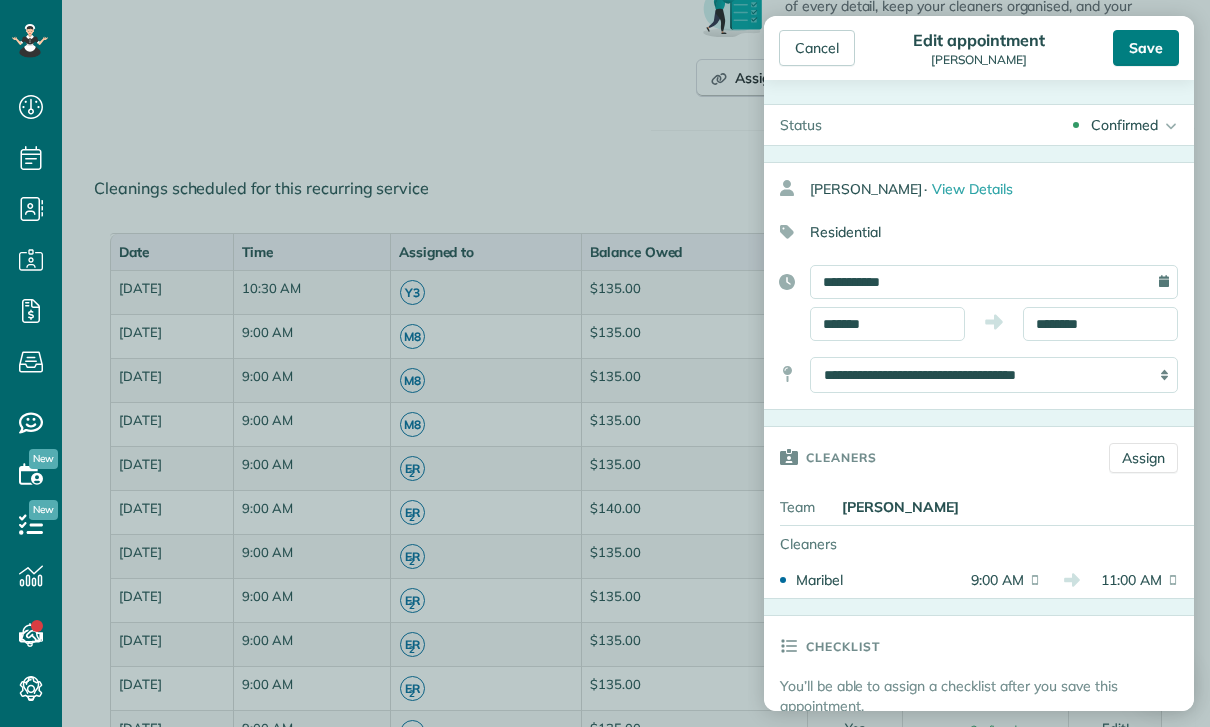 click on "Save" at bounding box center (1146, 48) 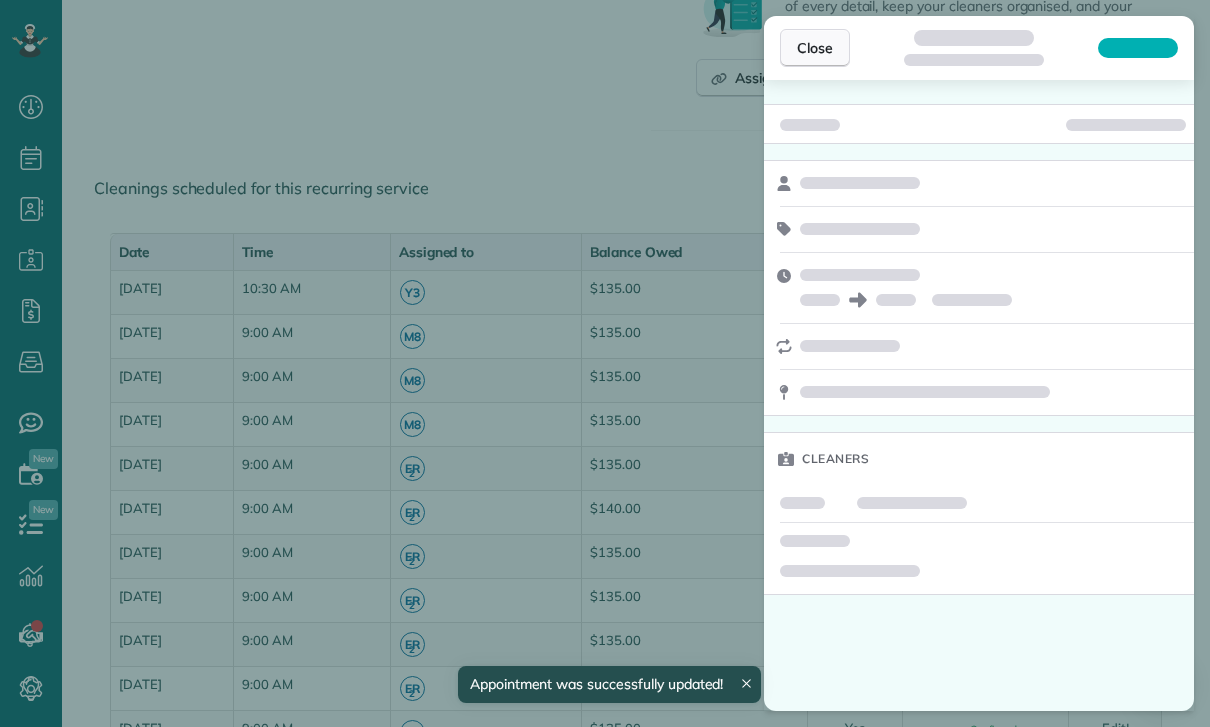 click on "Close" at bounding box center [815, 48] 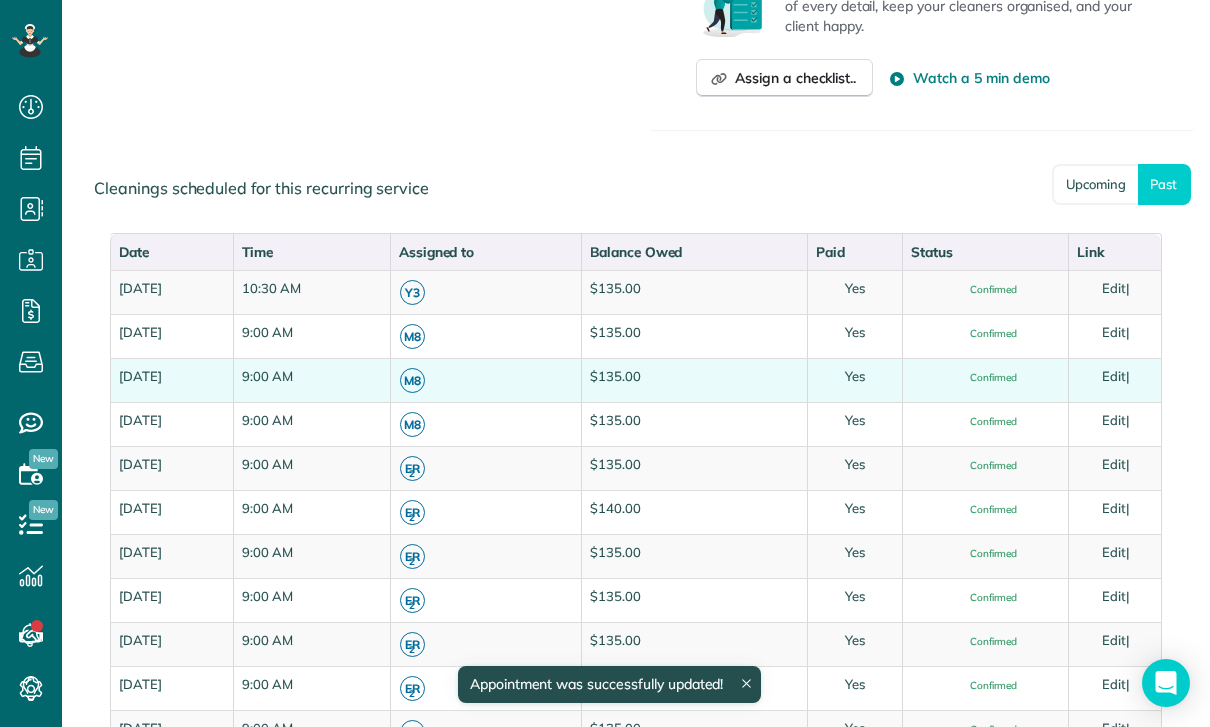 click on "Edit" at bounding box center [1114, 376] 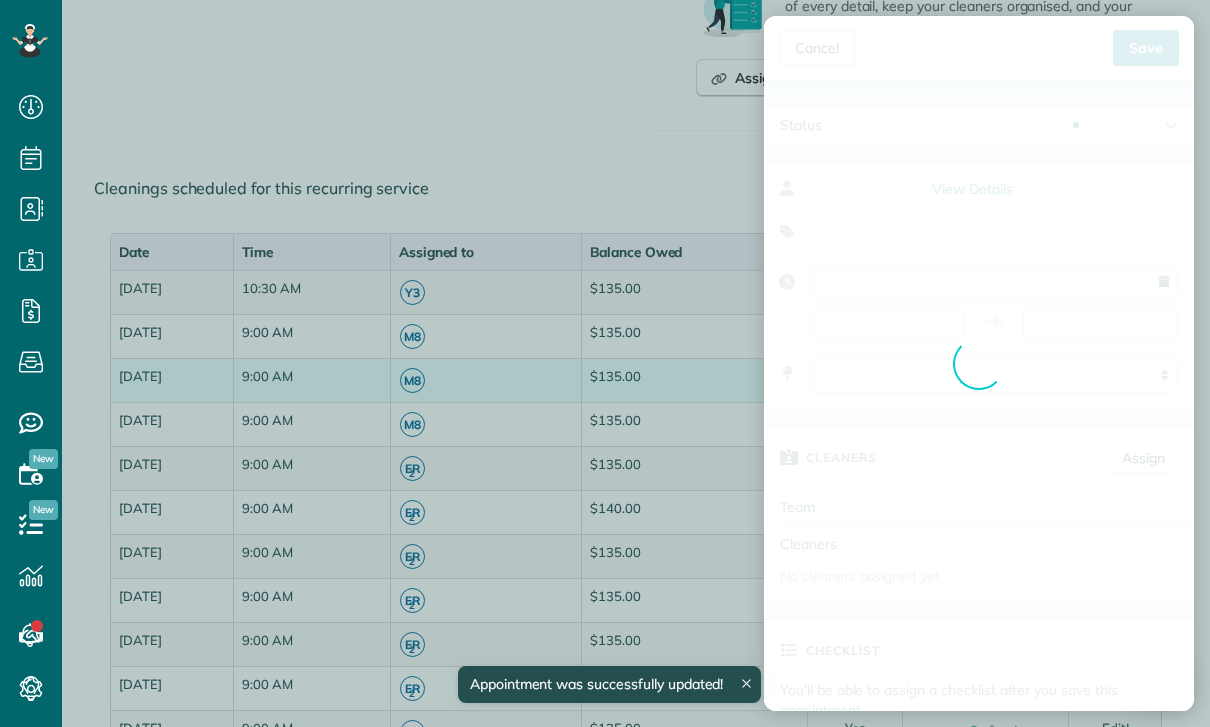 type on "**********" 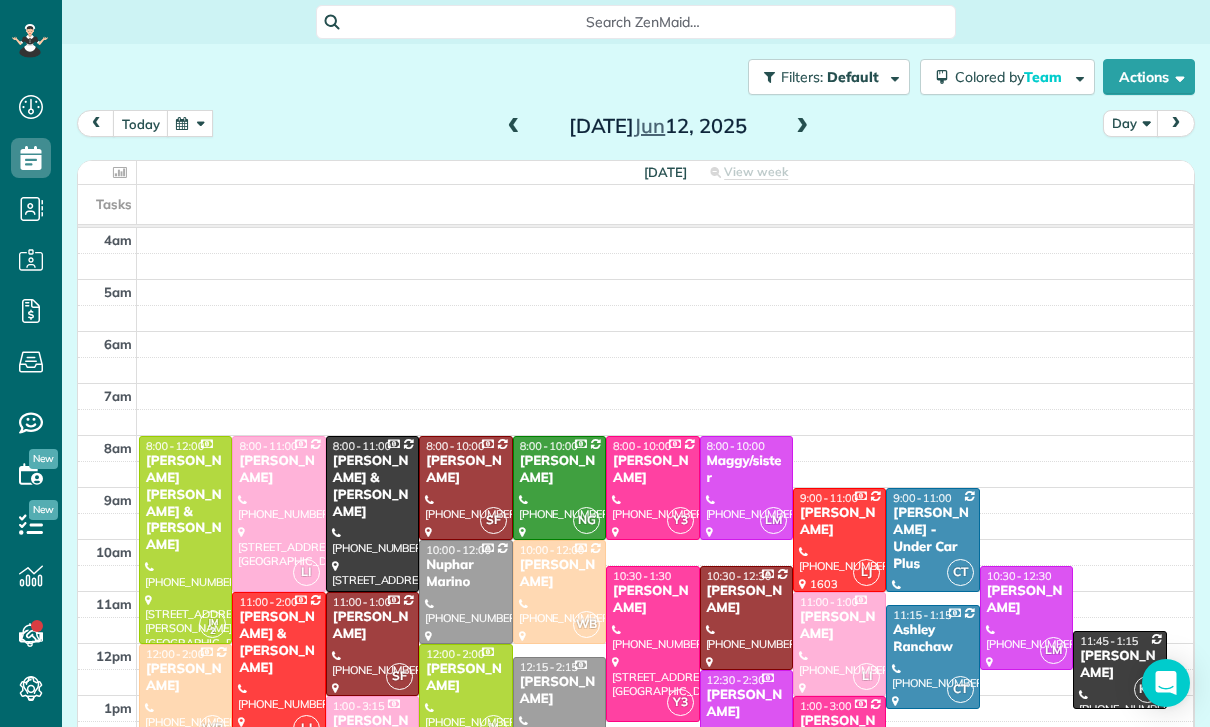 scroll, scrollTop: 0, scrollLeft: 0, axis: both 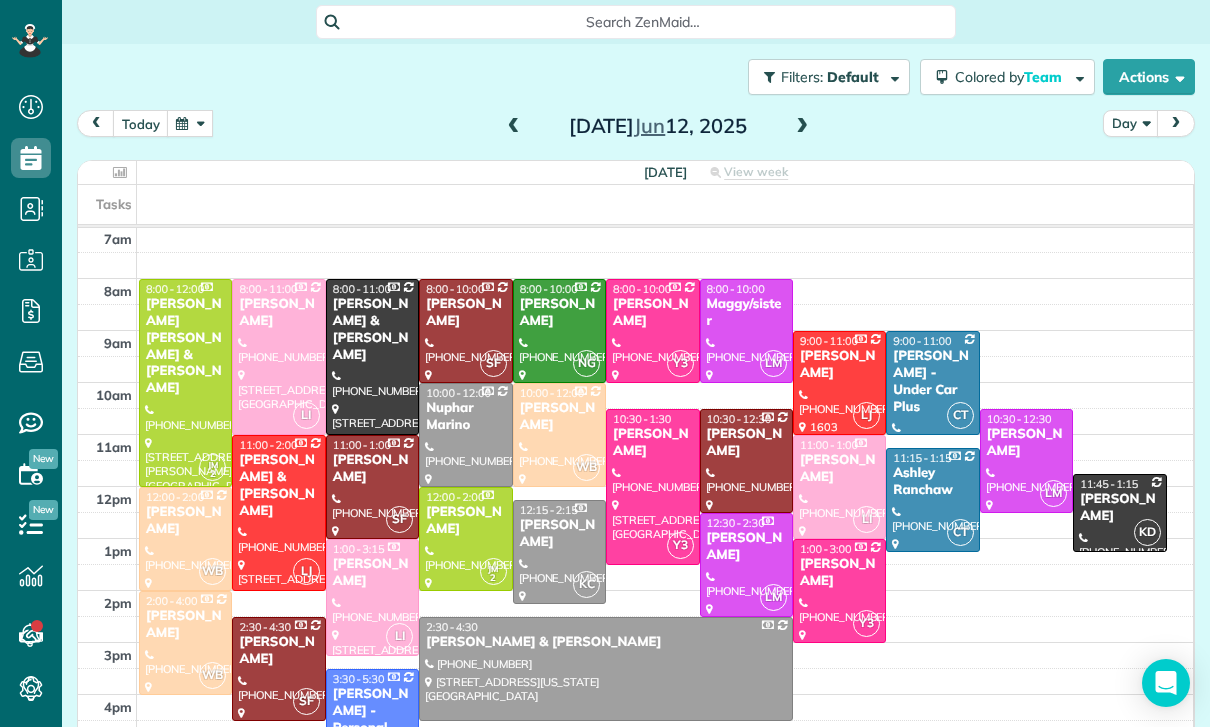click on "[DATE]   Day [DATE]" at bounding box center [636, 128] 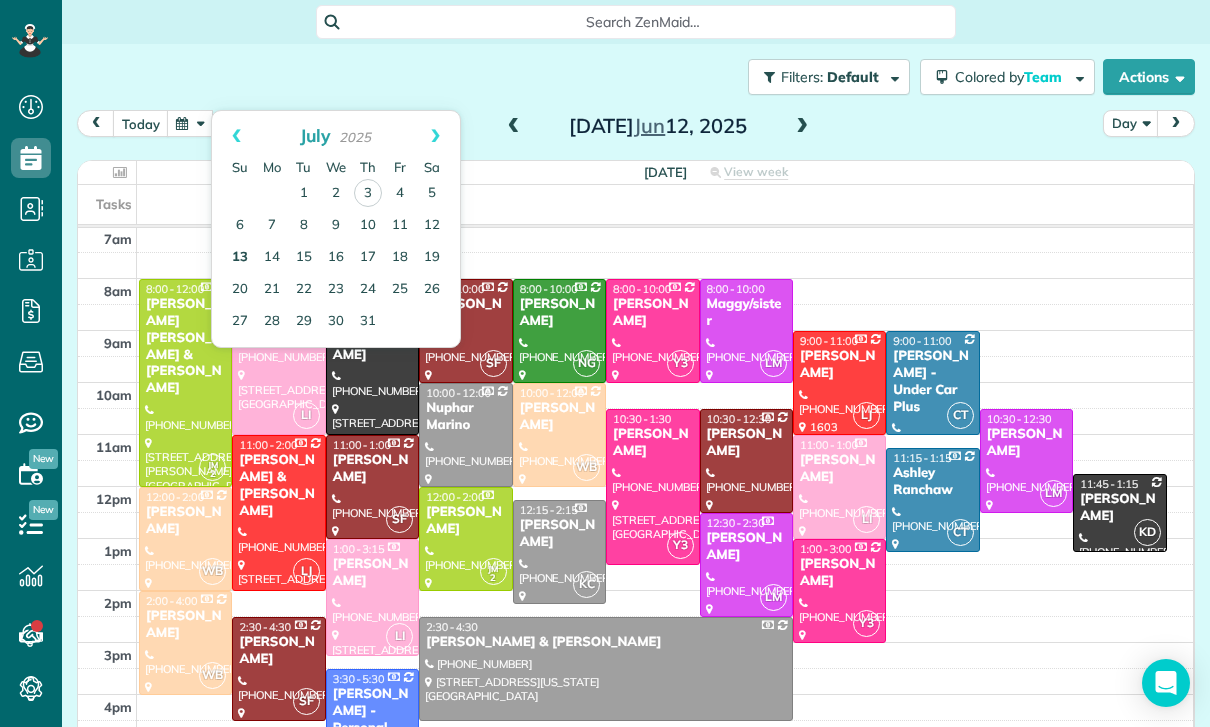 click on "13" at bounding box center (240, 258) 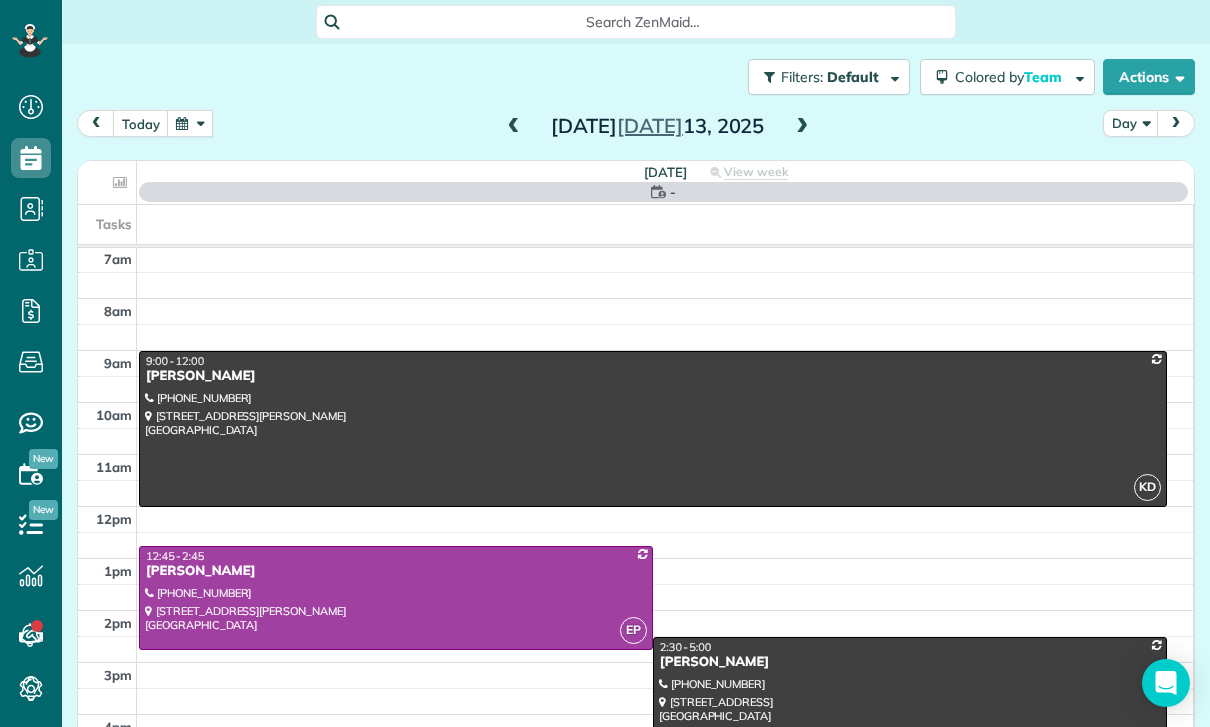 scroll, scrollTop: 157, scrollLeft: 0, axis: vertical 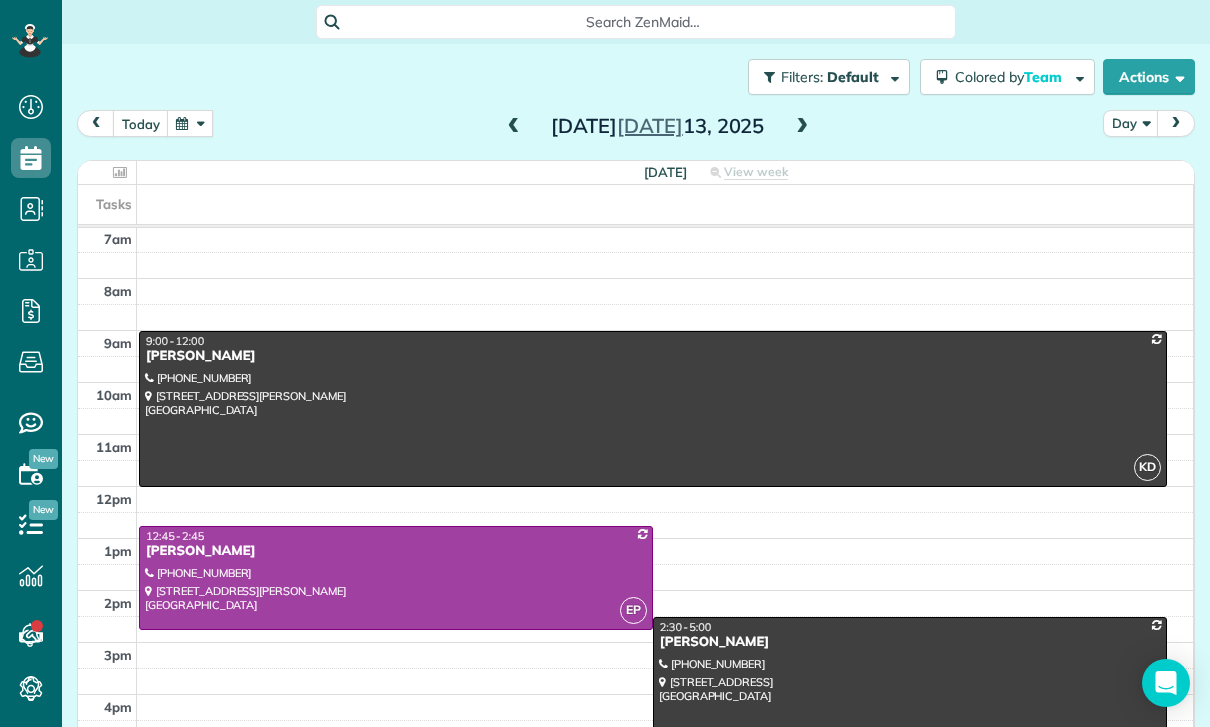 click at bounding box center (190, 123) 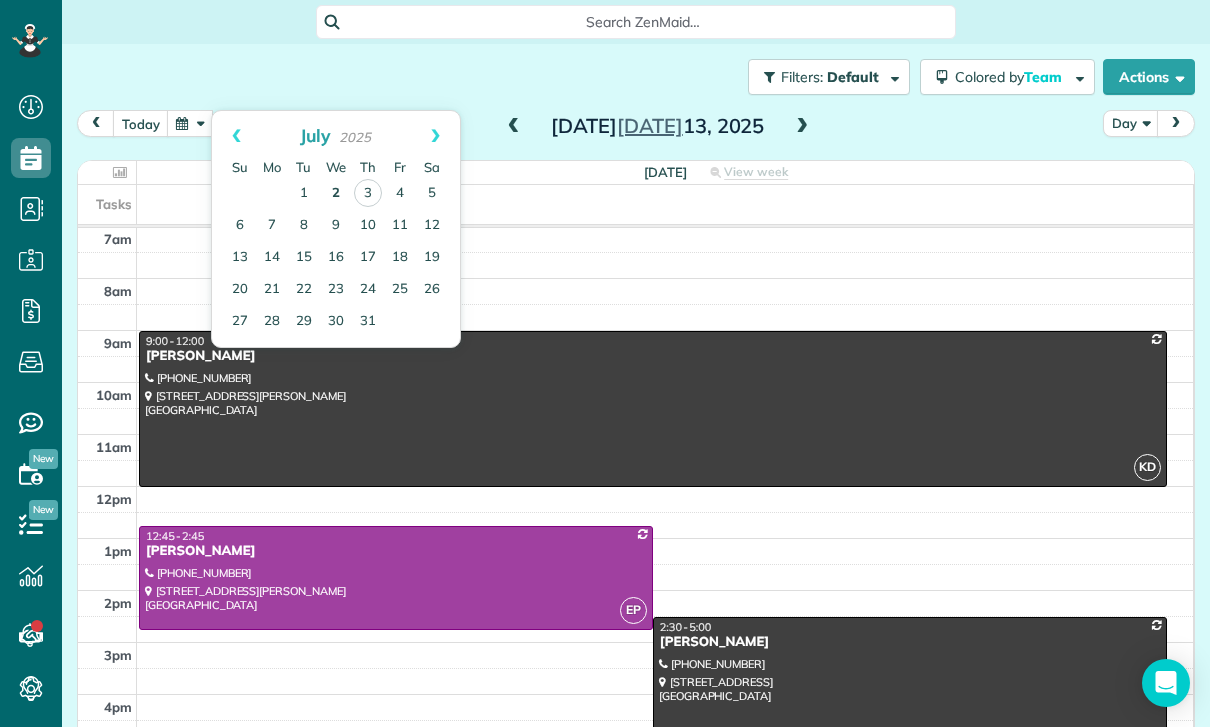 click on "2" at bounding box center [336, 194] 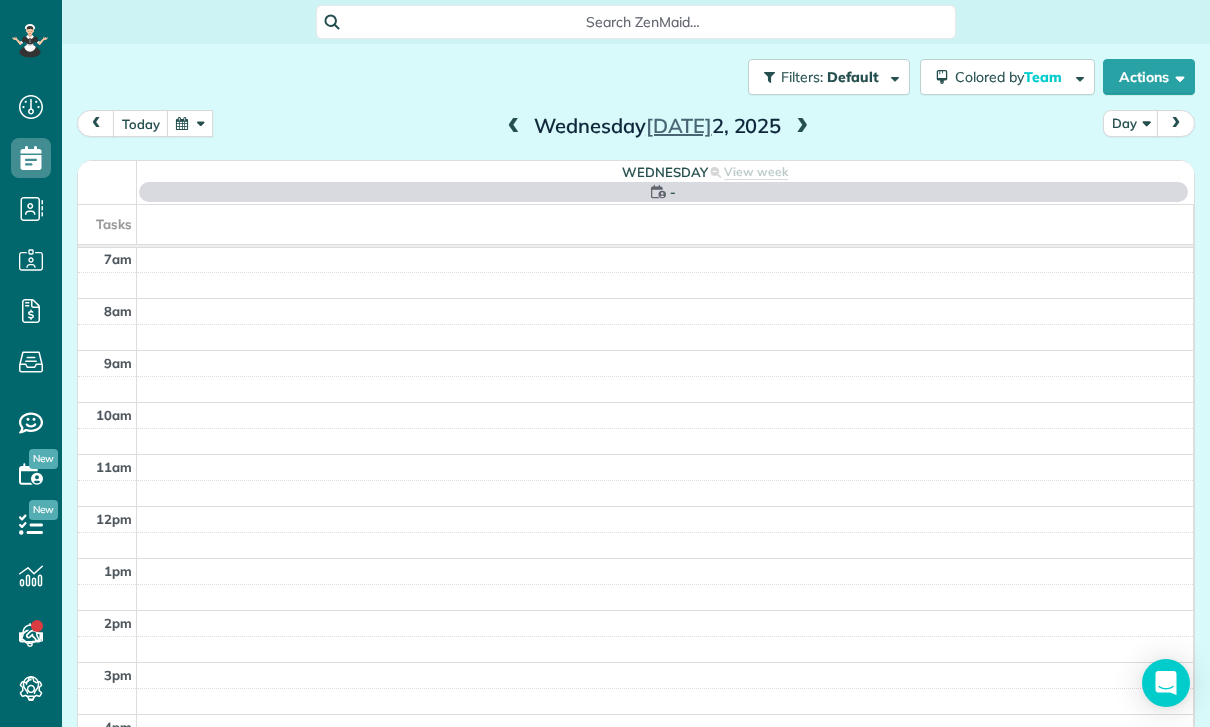 scroll, scrollTop: 157, scrollLeft: 0, axis: vertical 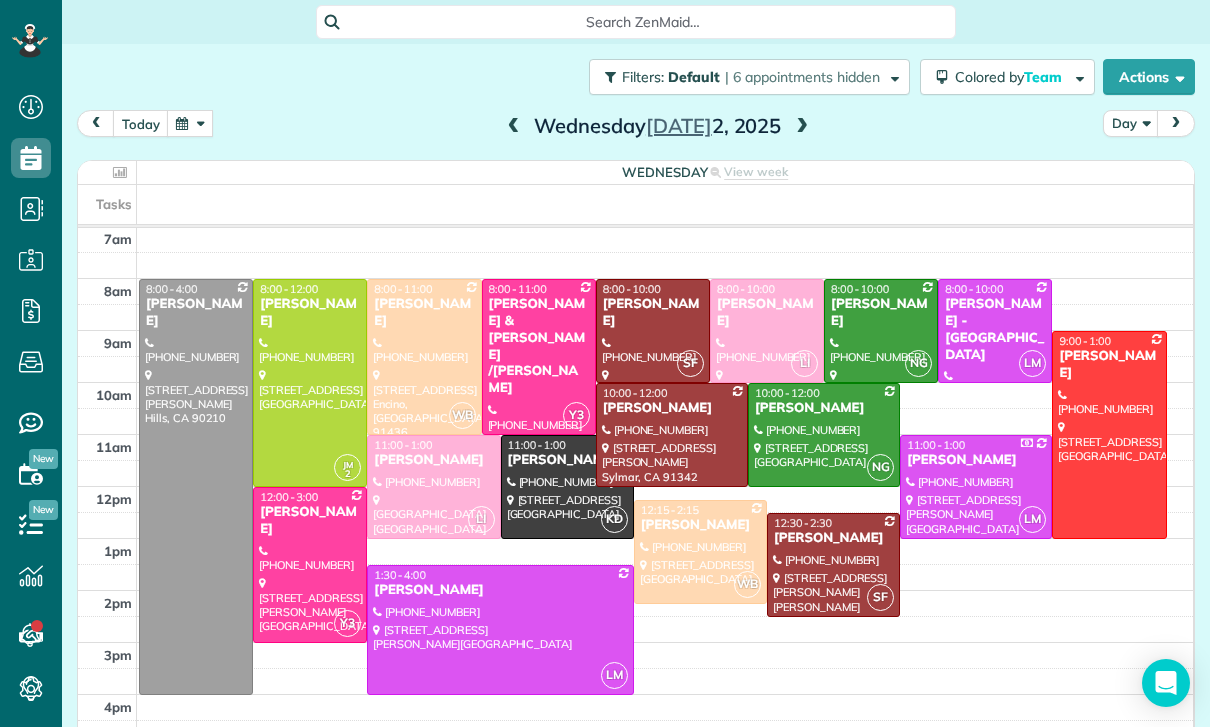 click at bounding box center (802, 127) 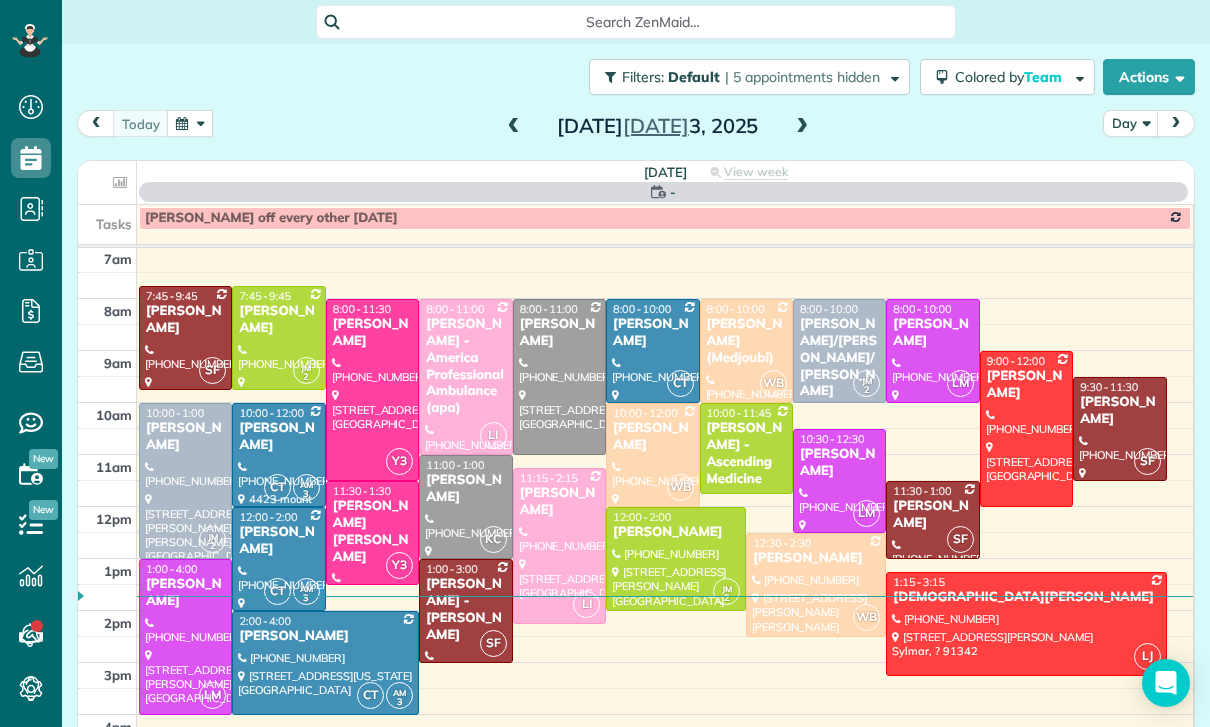 scroll, scrollTop: 157, scrollLeft: 0, axis: vertical 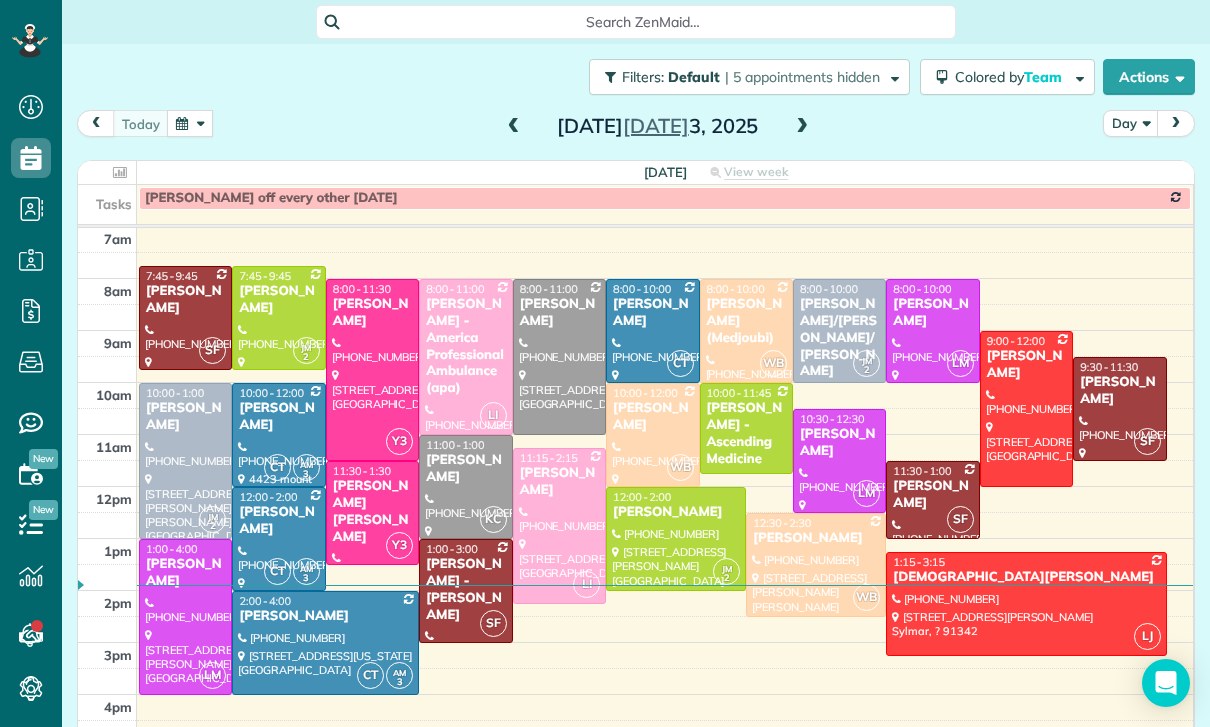click at bounding box center [190, 123] 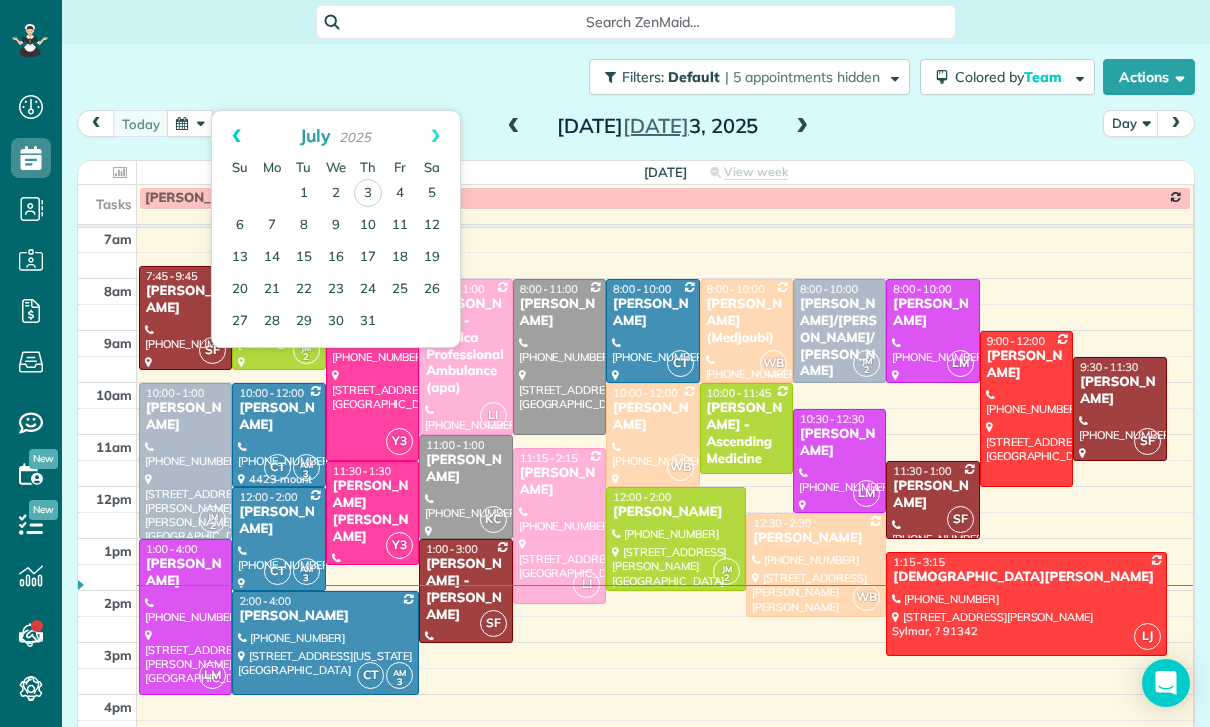 click on "Prev" at bounding box center (236, 136) 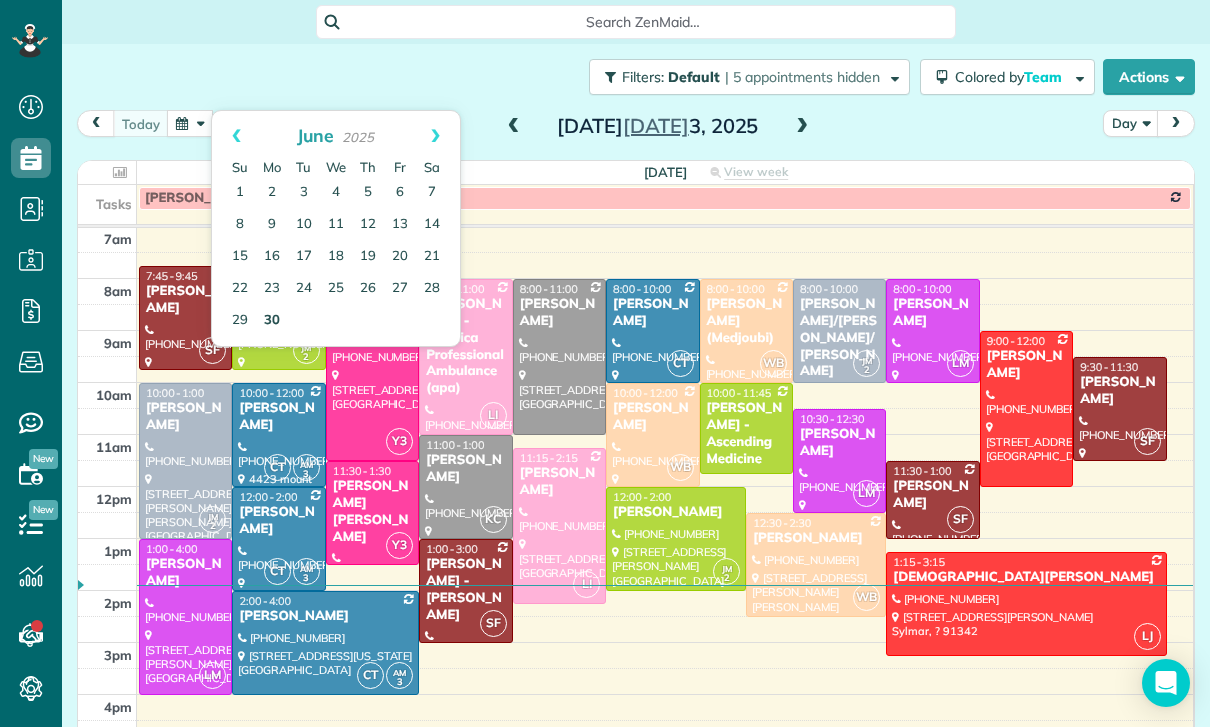 click on "30" at bounding box center (272, 321) 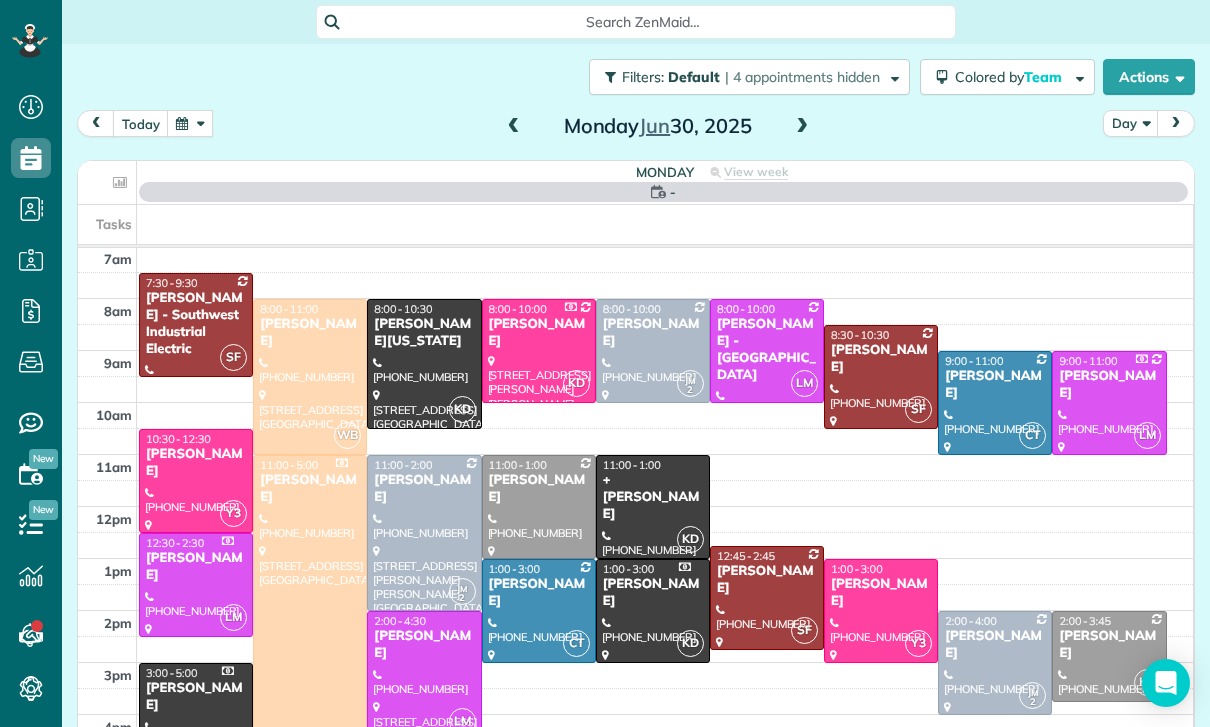 scroll, scrollTop: 157, scrollLeft: 0, axis: vertical 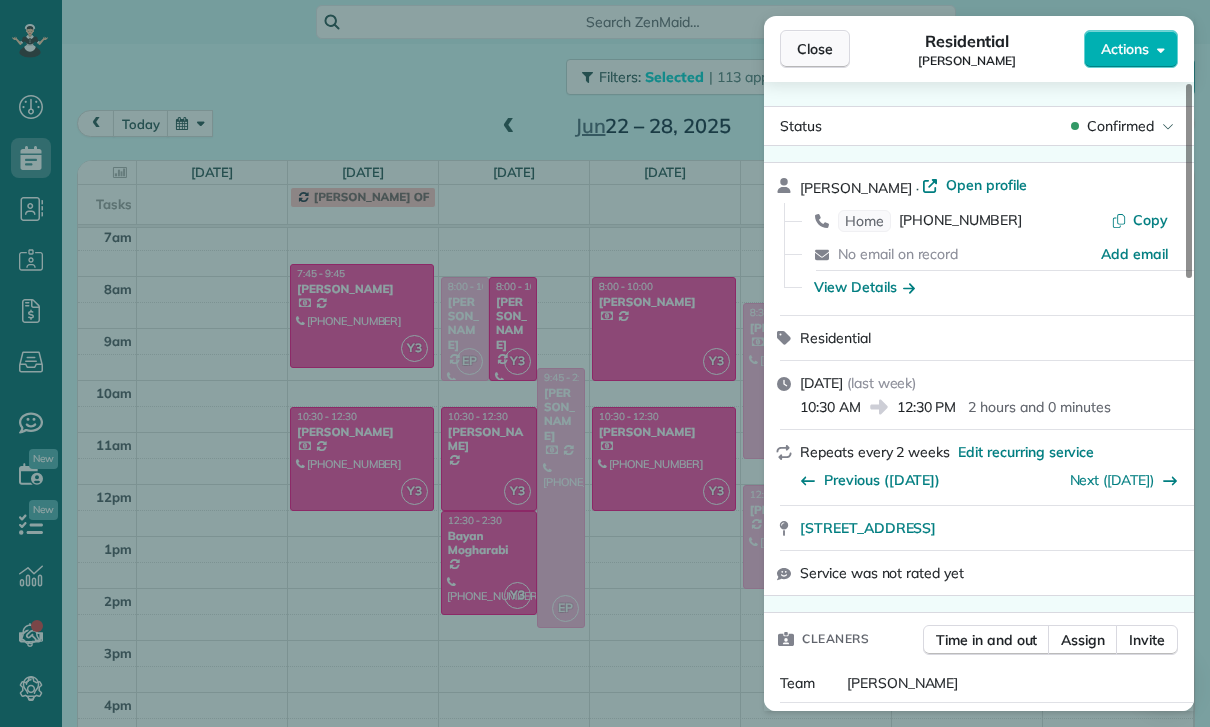 click on "Close" at bounding box center [815, 49] 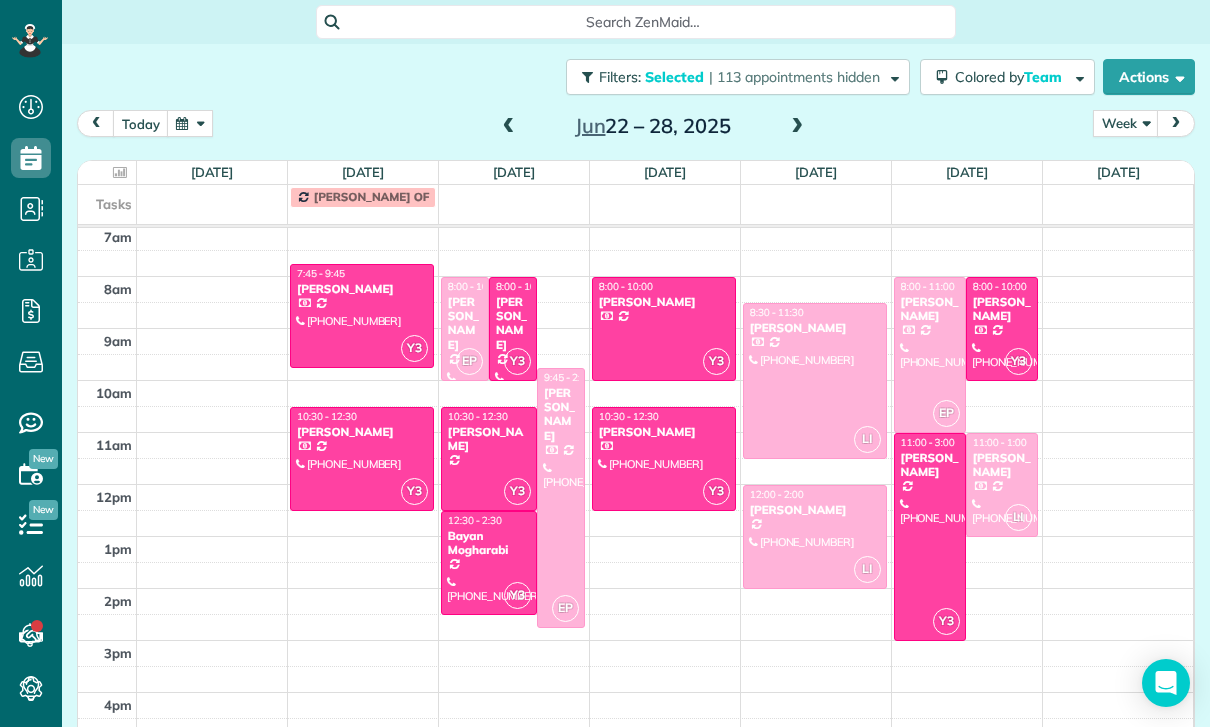 click on "[PERSON_NAME]" at bounding box center (513, 324) 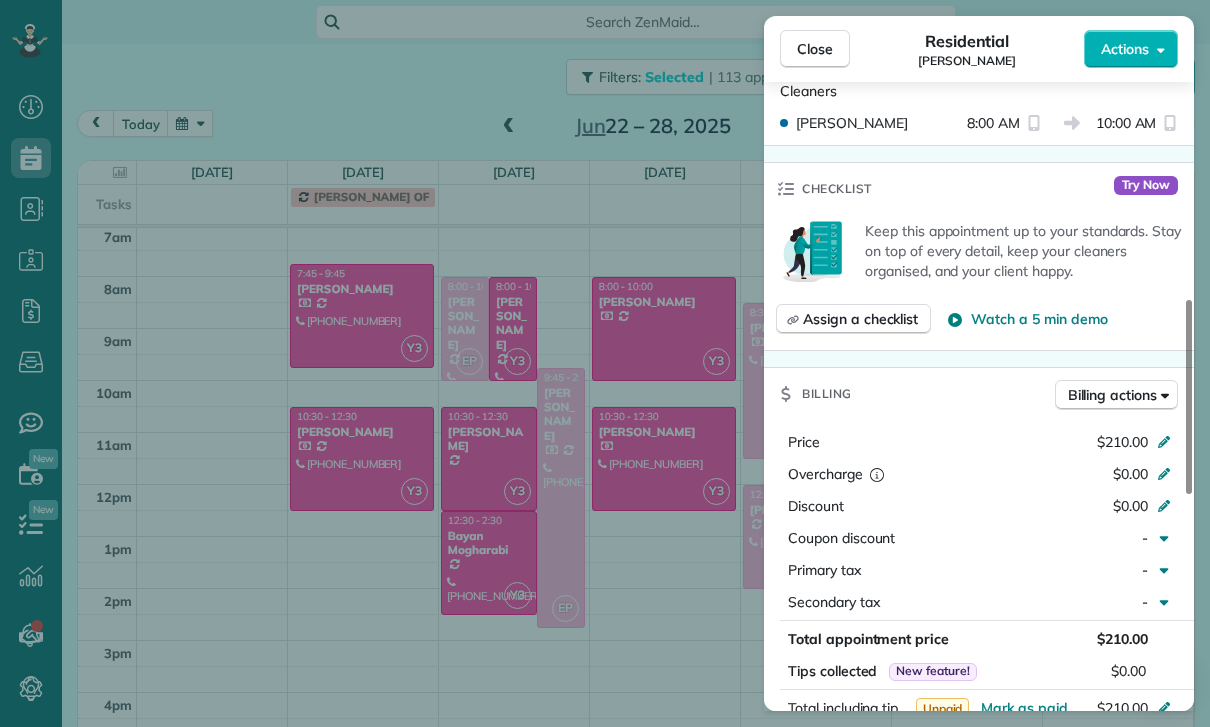 scroll, scrollTop: 772, scrollLeft: 0, axis: vertical 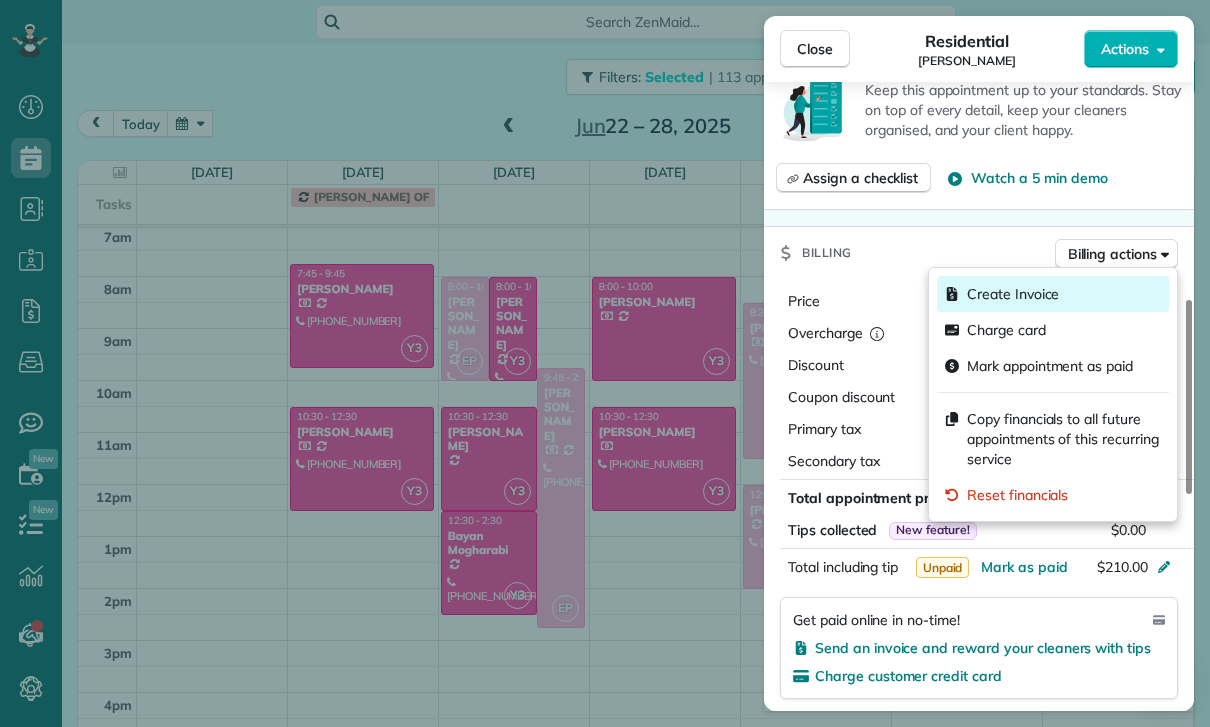 click on "Create Invoice" at bounding box center (1013, 294) 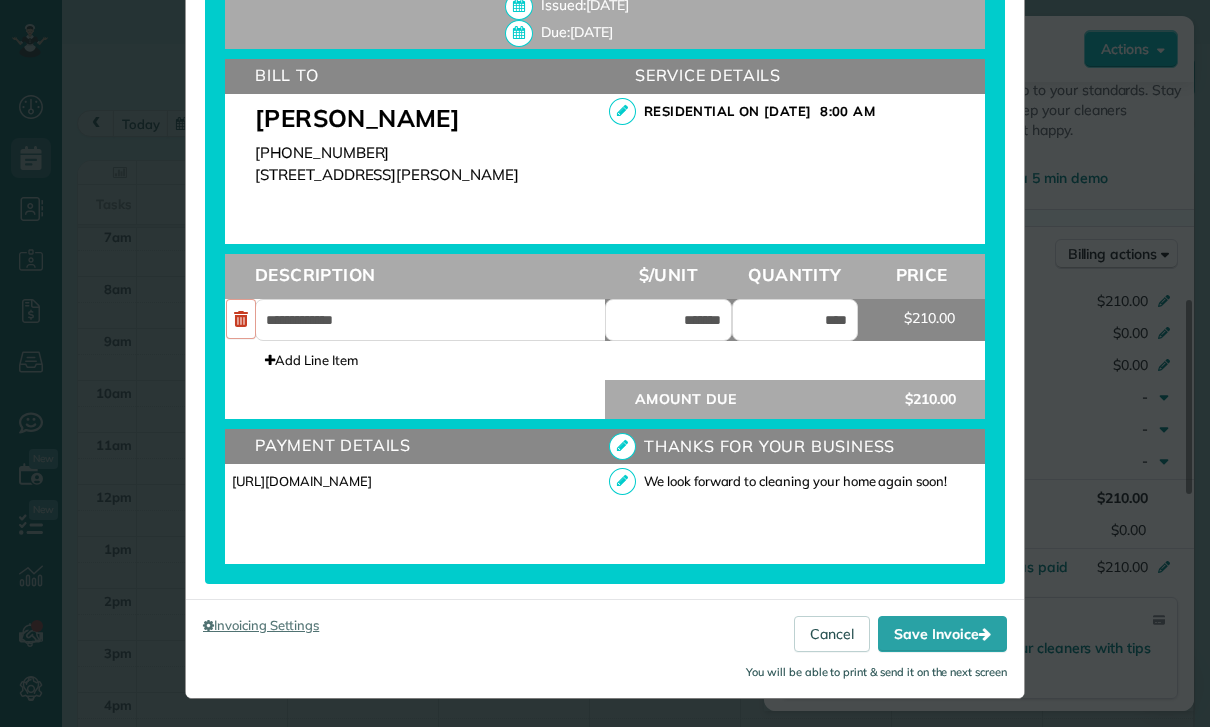 scroll, scrollTop: 583, scrollLeft: 0, axis: vertical 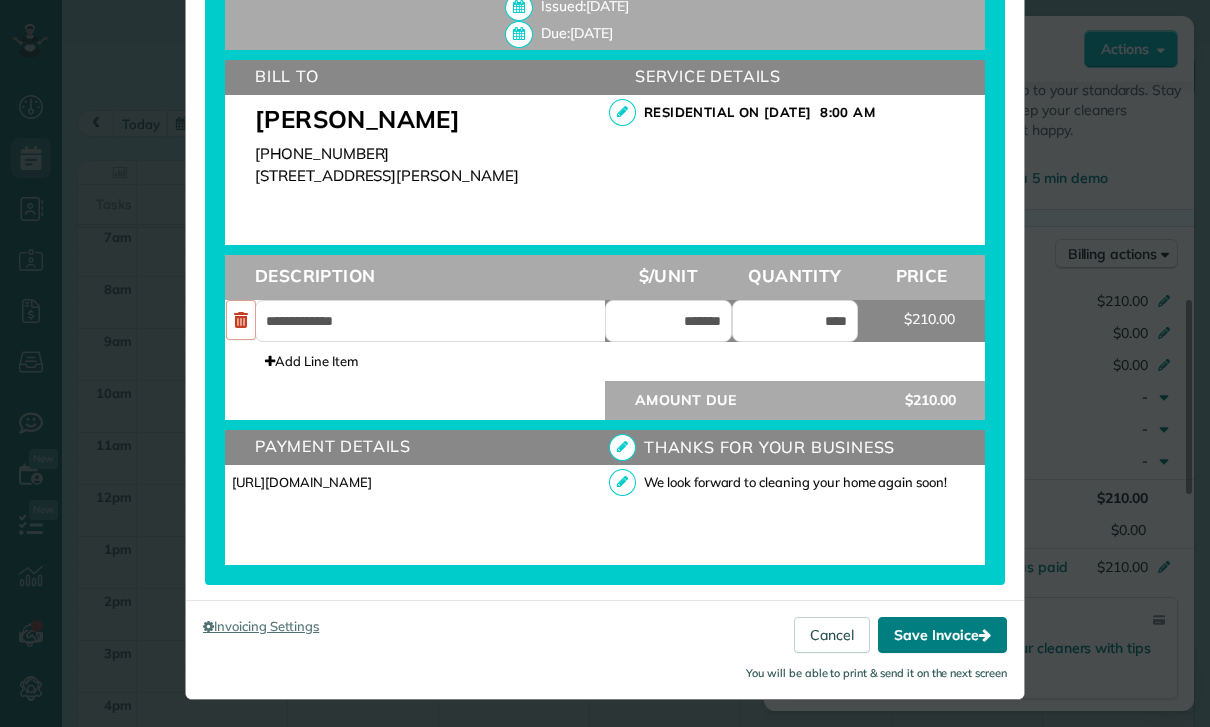 click on "Save Invoice" at bounding box center [942, 635] 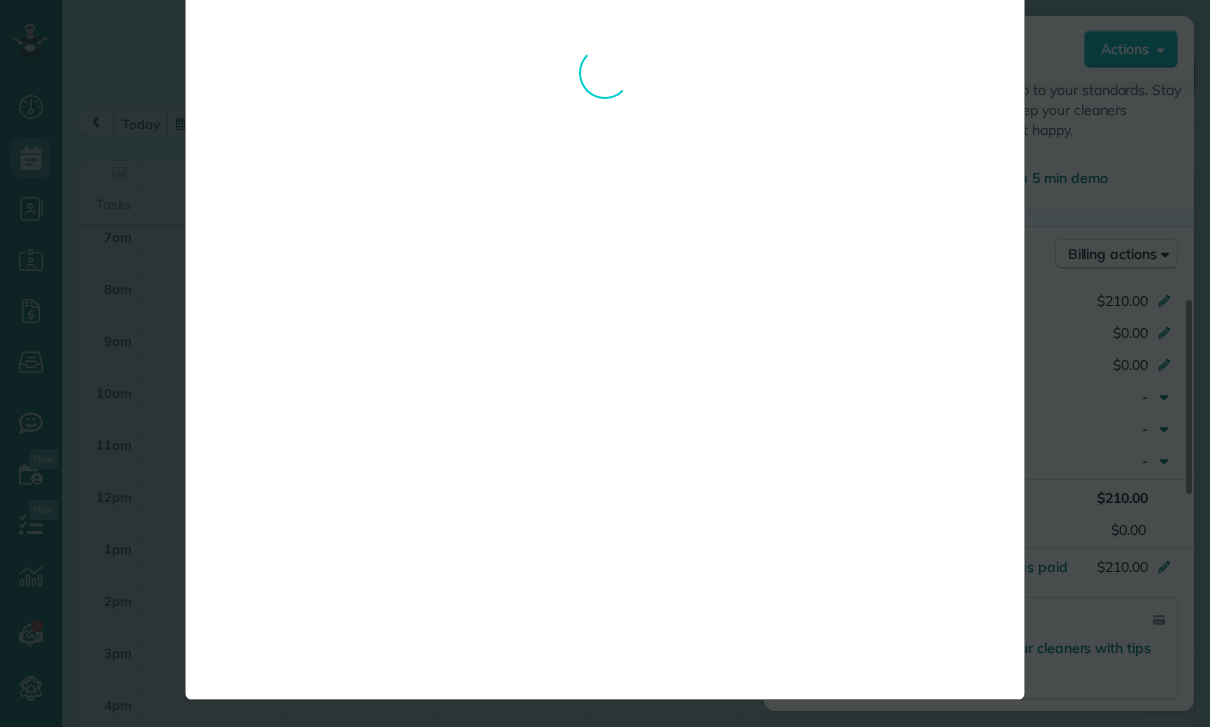 scroll, scrollTop: 82, scrollLeft: 0, axis: vertical 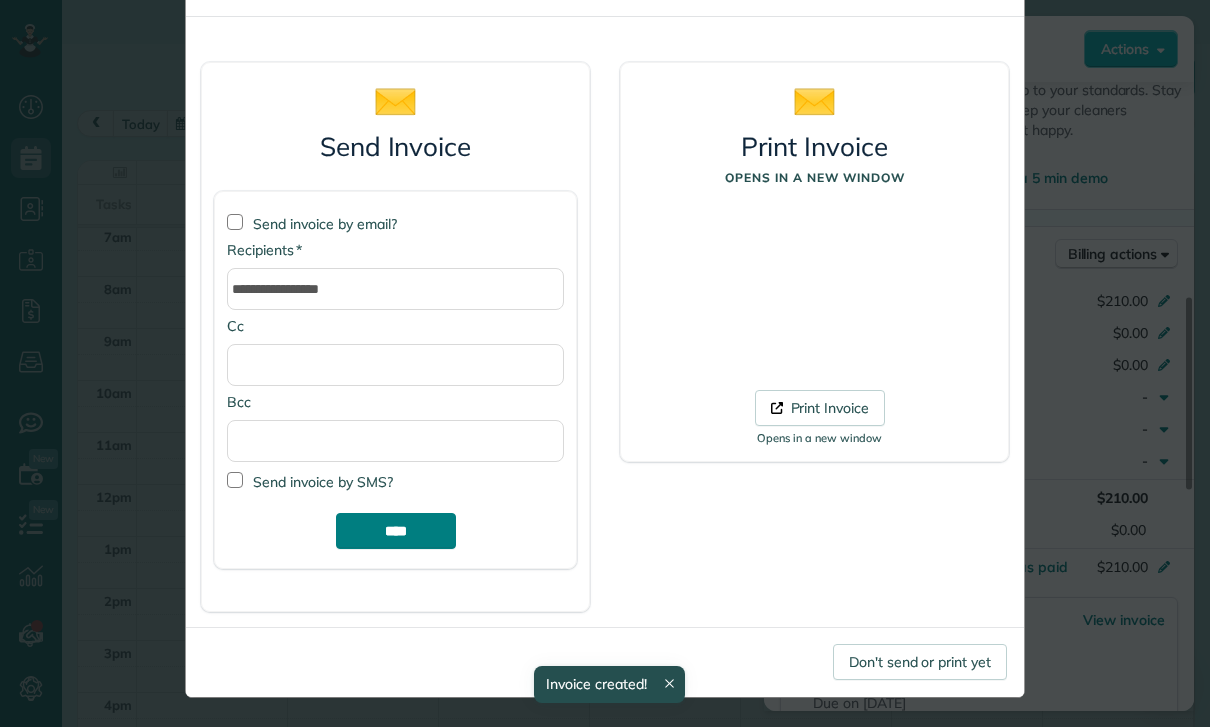 click on "****" at bounding box center [396, 531] 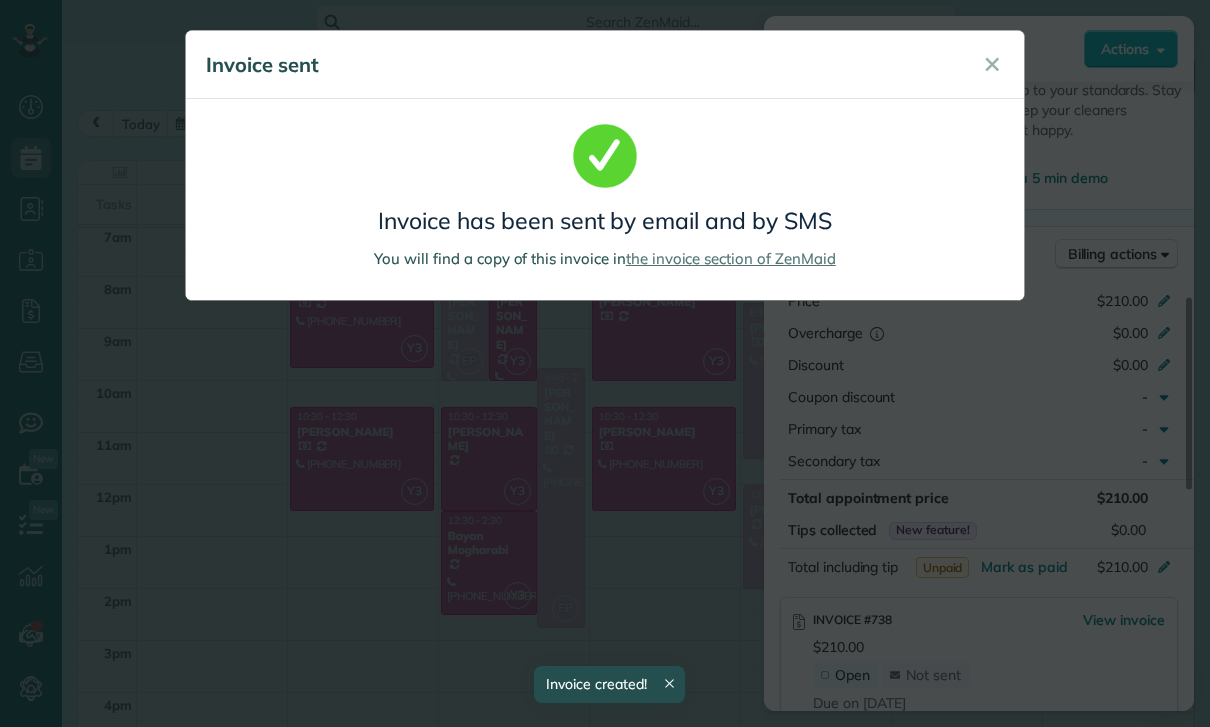 scroll, scrollTop: 0, scrollLeft: 0, axis: both 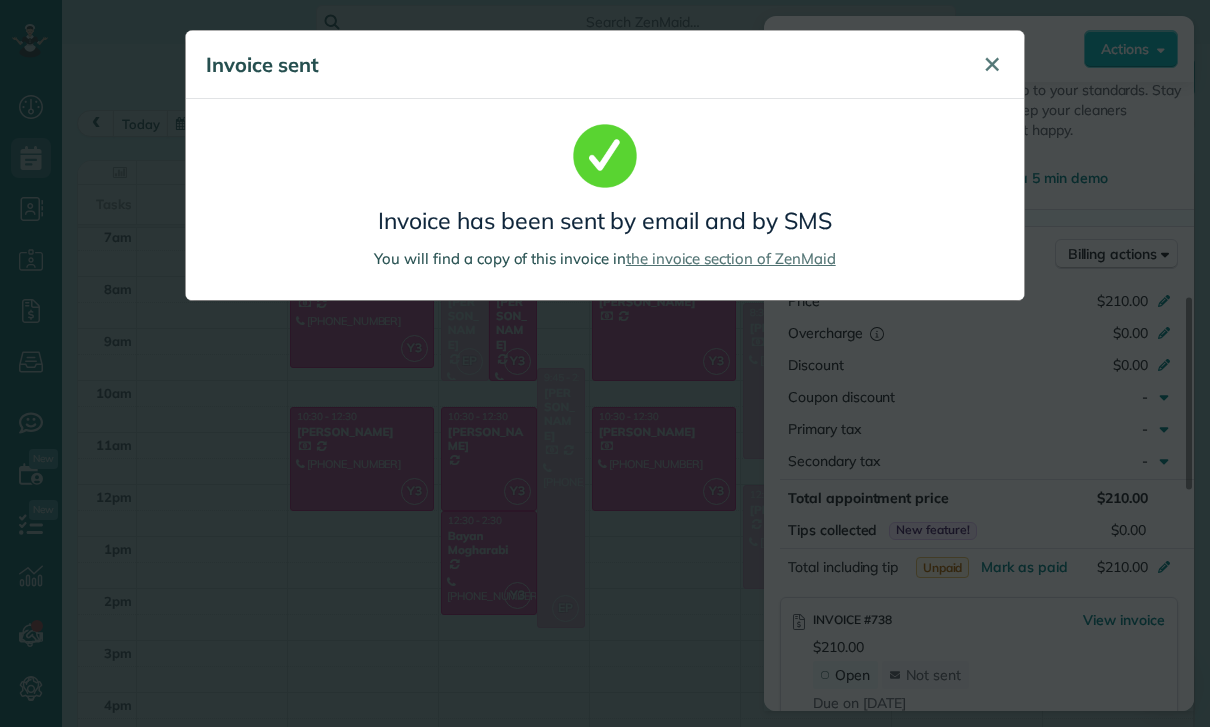 click on "✕" at bounding box center (992, 64) 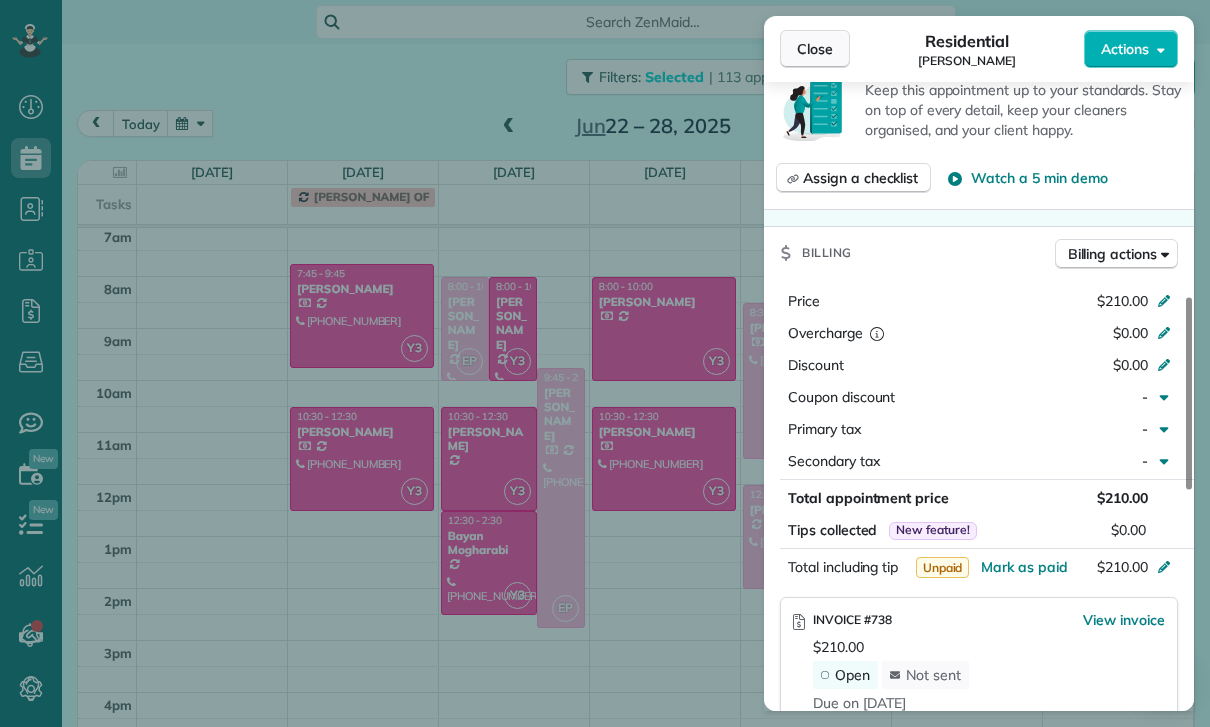 click on "Close" at bounding box center [815, 49] 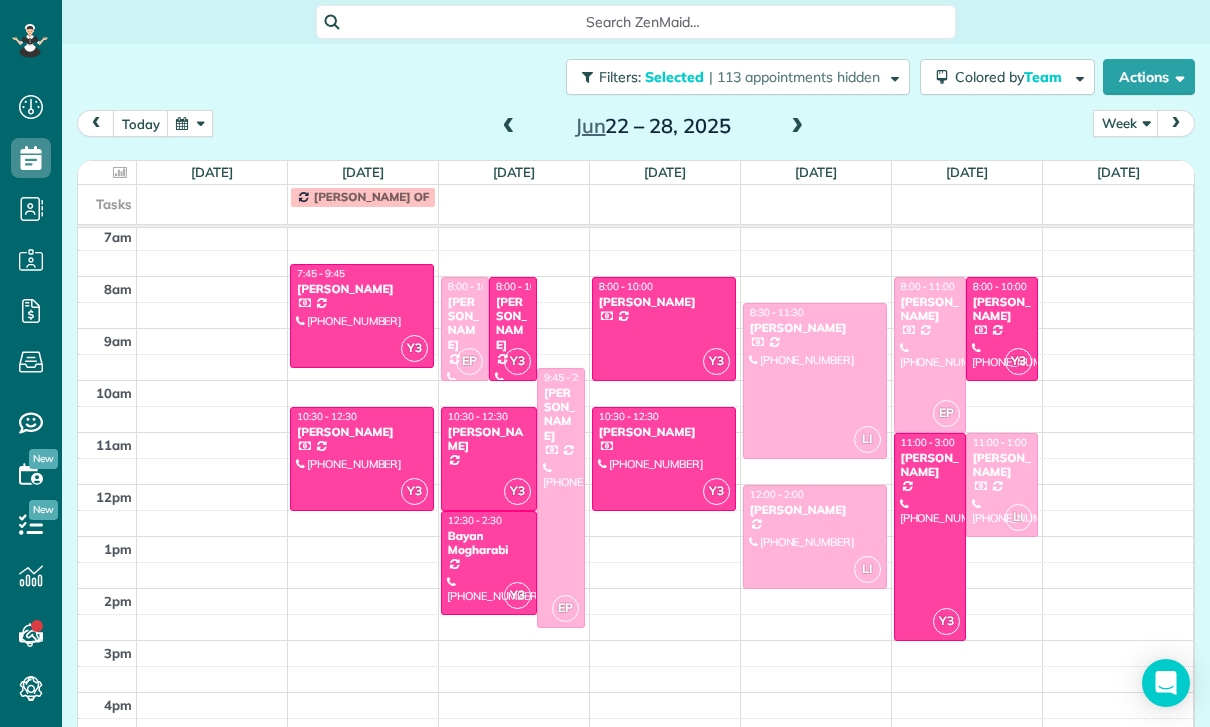 click on "[PERSON_NAME]" at bounding box center (489, 439) 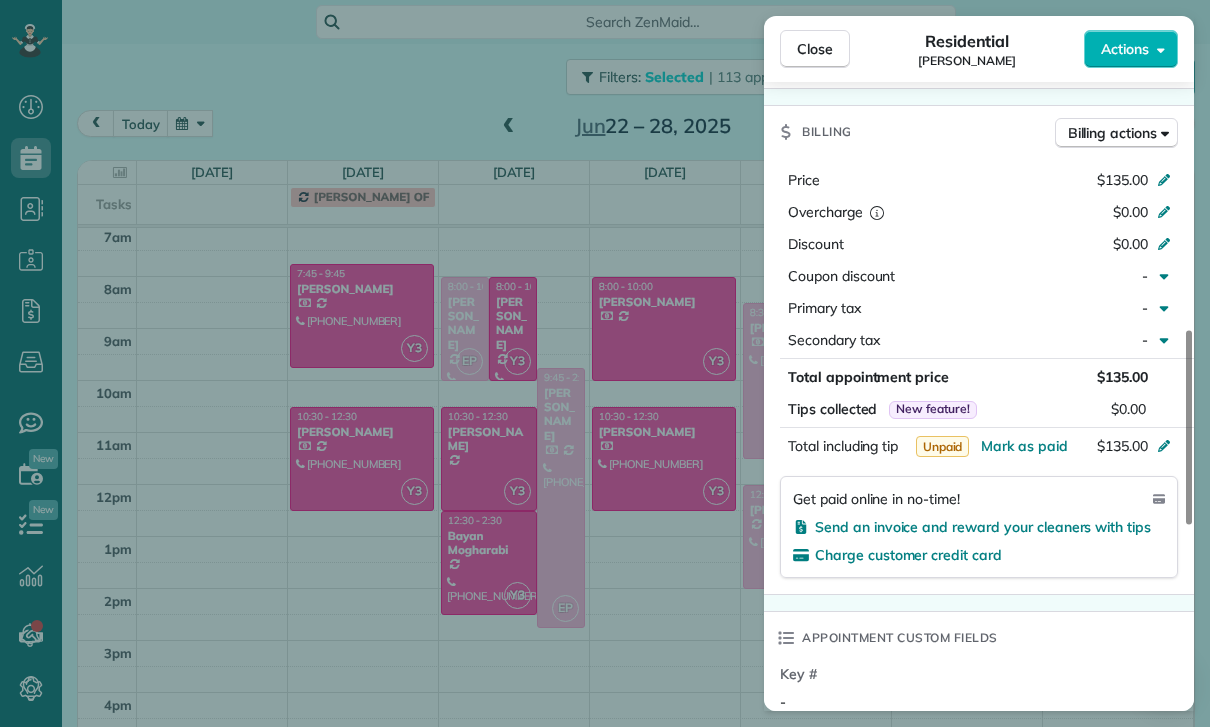 scroll, scrollTop: 897, scrollLeft: 0, axis: vertical 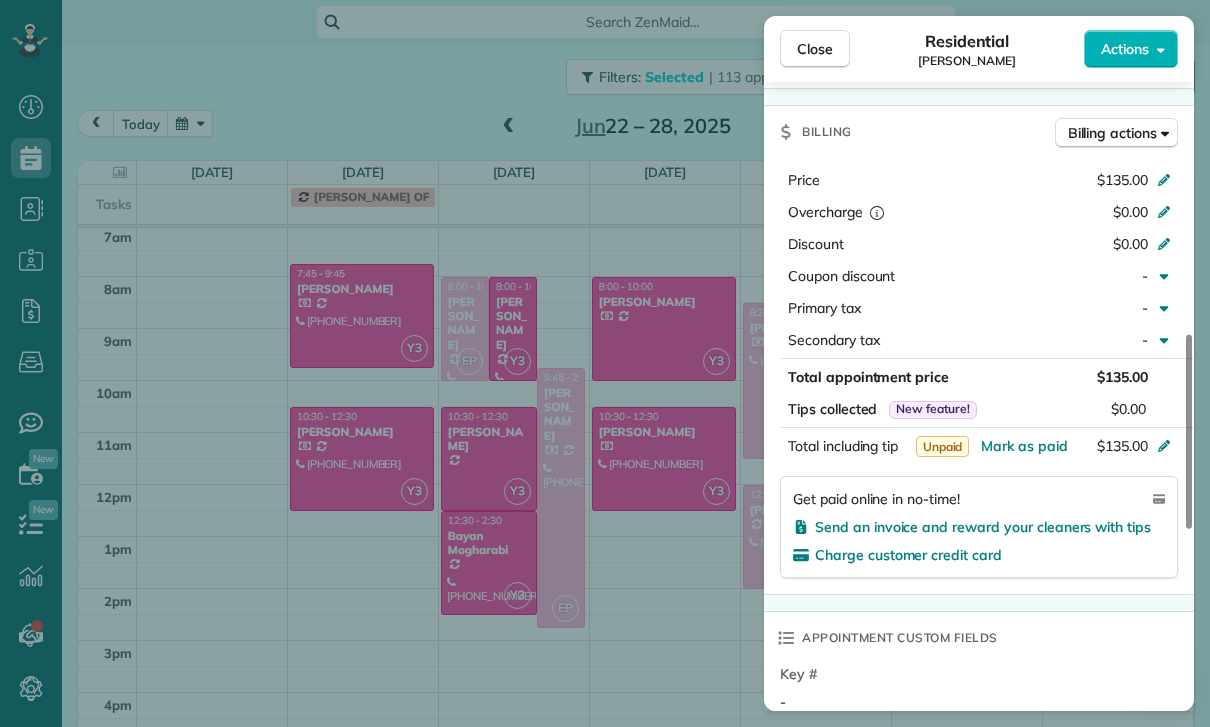 click on "Close Residential [PERSON_NAME] Actions Status Confirmed [PERSON_NAME] · Open profile No phone number on record Add phone number No email on record Add email View Details Residential [DATE] ( last week ) 10:30 AM 12:30 PM 2 hours and 0 minutes Repeats every 4 weeks Edit recurring service Previous ([DATE]) Next ([DATE]) [STREET_ADDRESS] Service was not rated yet Cleaners Time in and out Assign Invite Team Yuri Cleaners [PERSON_NAME]   10:30 AM 12:30 PM Checklist Try Now Keep this appointment up to your standards. Stay on top of every detail, keep your cleaners organised, and your client happy. Assign a checklist Watch a 5 min demo Billing Billing actions Price $135.00 Overcharge $0.00 Discount $0.00 Coupon discount - Primary tax - Secondary tax - Total appointment price $135.00 Tips collected New feature! $0.00 Unpaid Mark as paid Total including tip $135.00 Get paid online in no-time! Send an invoice and reward your cleaners with tips Charge customer credit card Key # - Notes 0" at bounding box center (605, 363) 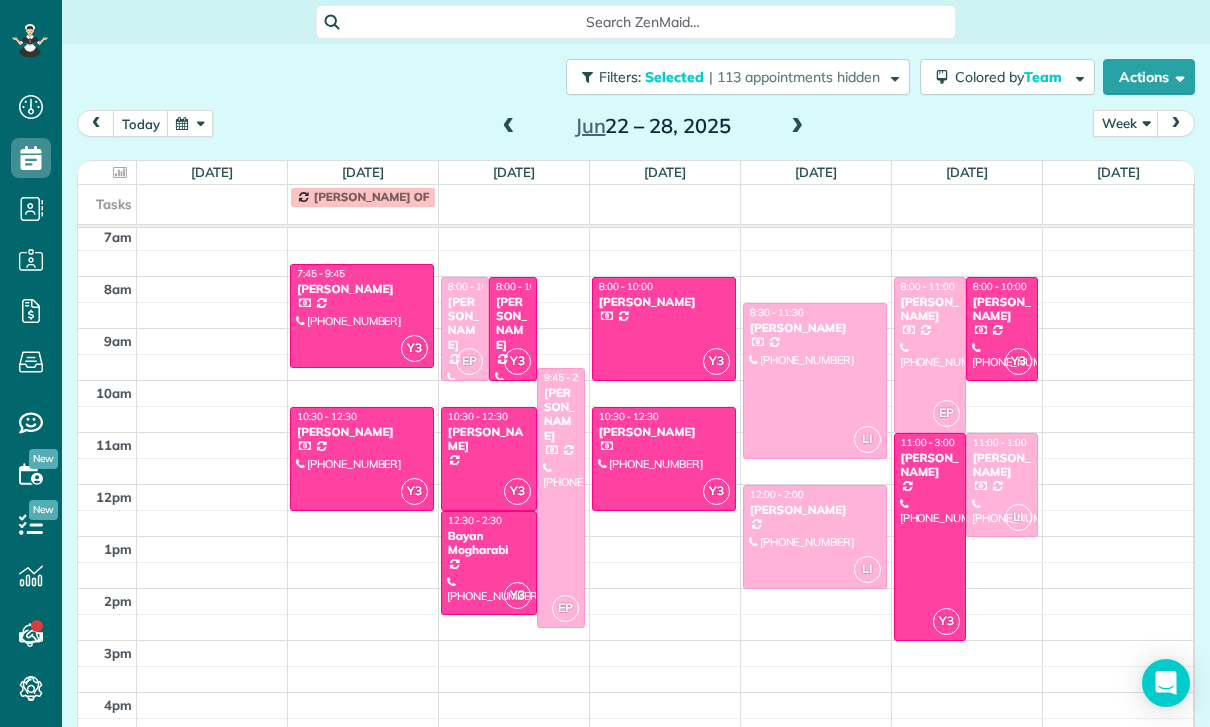 click on "Bayan Mogharabi" at bounding box center [489, 543] 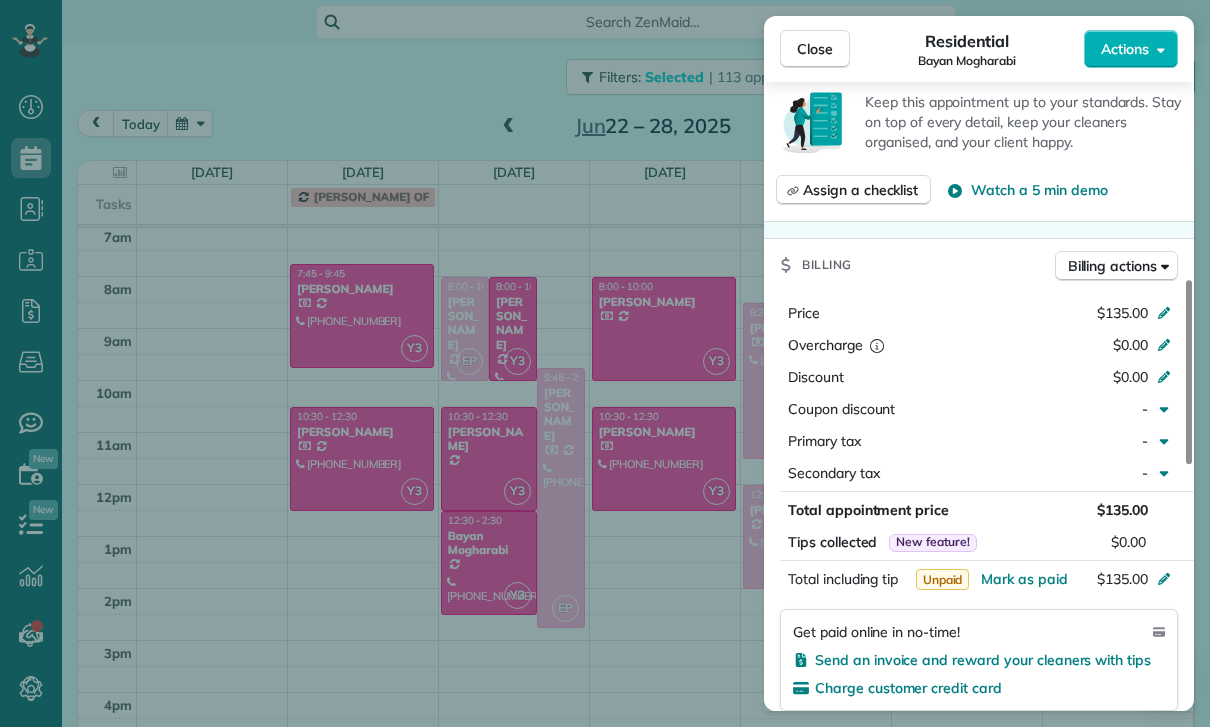 scroll, scrollTop: 763, scrollLeft: 0, axis: vertical 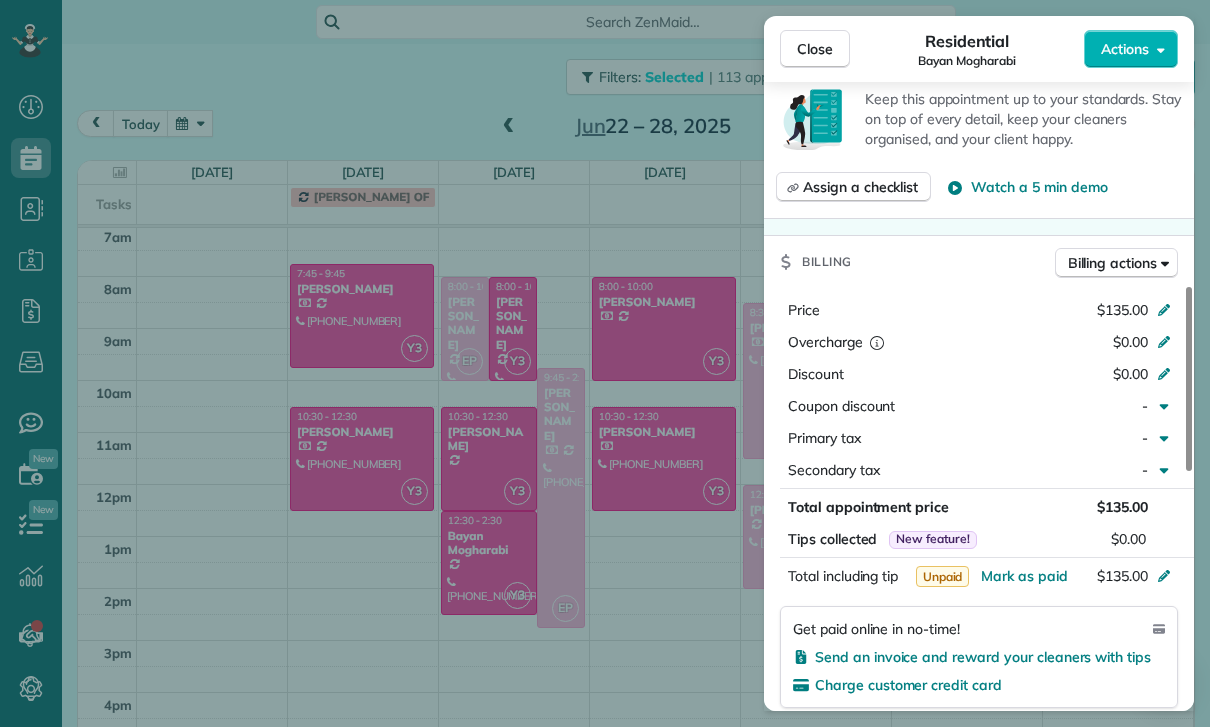 click on "Close Residential Bayan Mogharabi Actions Status Yet to Confirm [GEOGRAPHIC_DATA] · Open profile Mobile [PHONE_NUMBER] Copy [EMAIL_ADDRESS][DOMAIN_NAME] Copy View Details Residential [DATE] ( last week ) 12:30 PM 2:30 PM 2 hours and 0 minutes Repeats every 2 weeks Edit recurring service Previous ([DATE]) Next ([DATE]) [STREET_ADDRESS] Service was not rated yet Cleaners Time in and out Assign Invite Team Yuri Cleaners [PERSON_NAME]   12:30 PM 2:30 PM Checklist Try Now Keep this appointment up to your standards. Stay on top of every detail, keep your cleaners organised, and your client happy. Assign a checklist Watch a 5 min demo Billing Billing actions Price $135.00 Overcharge $0.00 Discount $0.00 Coupon discount - Primary tax - Secondary tax - Total appointment price $135.00 Tips collected New feature! $0.00 Unpaid Mark as paid Total including tip $135.00 Get paid online in no-time! Send an invoice and reward your cleaners with tips Charge customer credit card Appointment custom fields Key #" at bounding box center (605, 363) 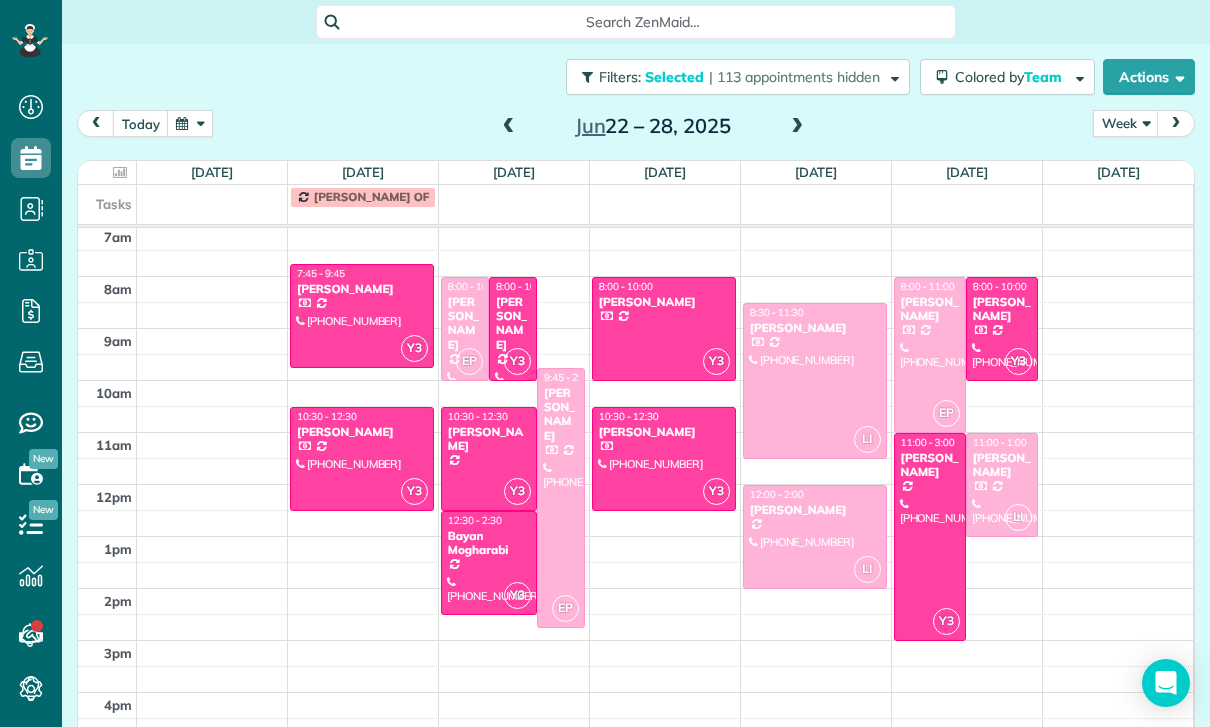 scroll, scrollTop: 126, scrollLeft: 0, axis: vertical 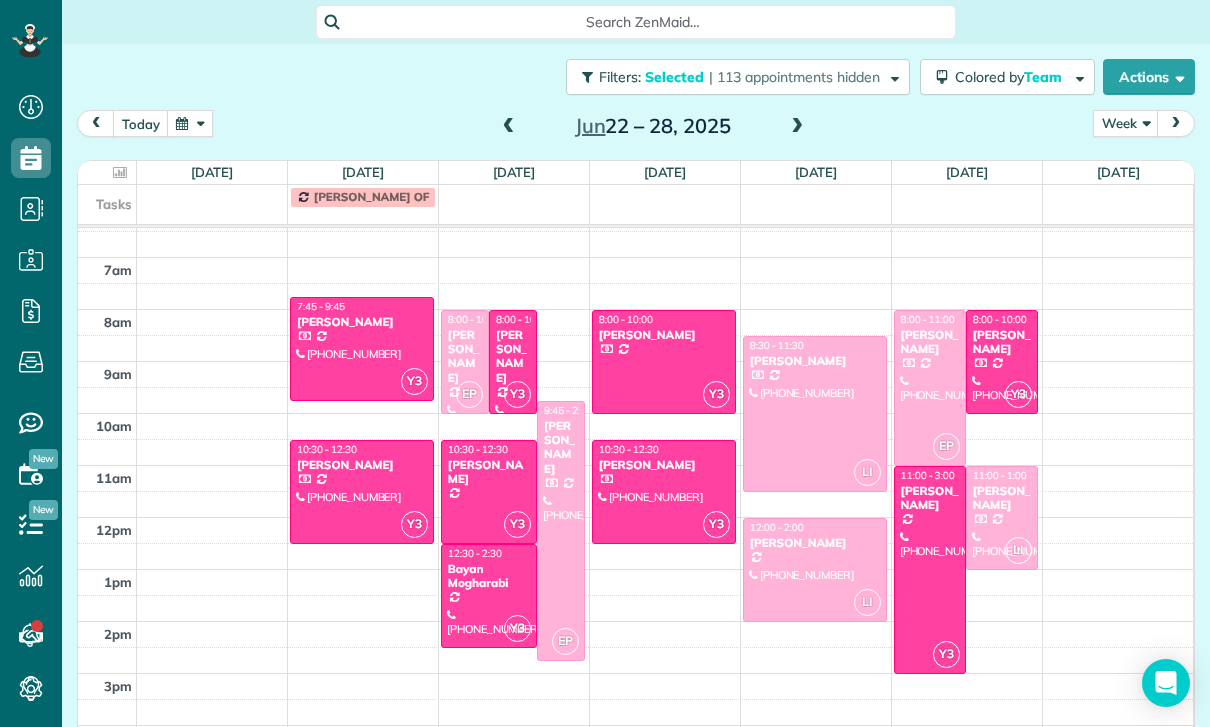 click at bounding box center (665, 297) 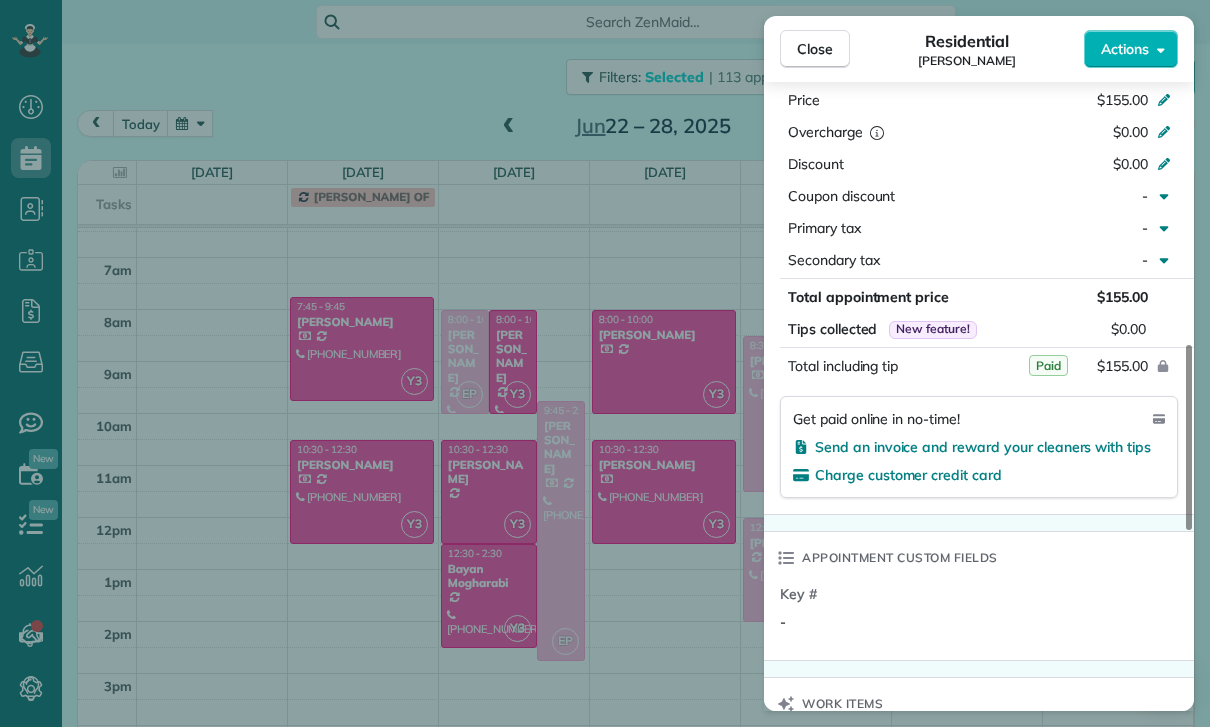 scroll, scrollTop: 980, scrollLeft: 0, axis: vertical 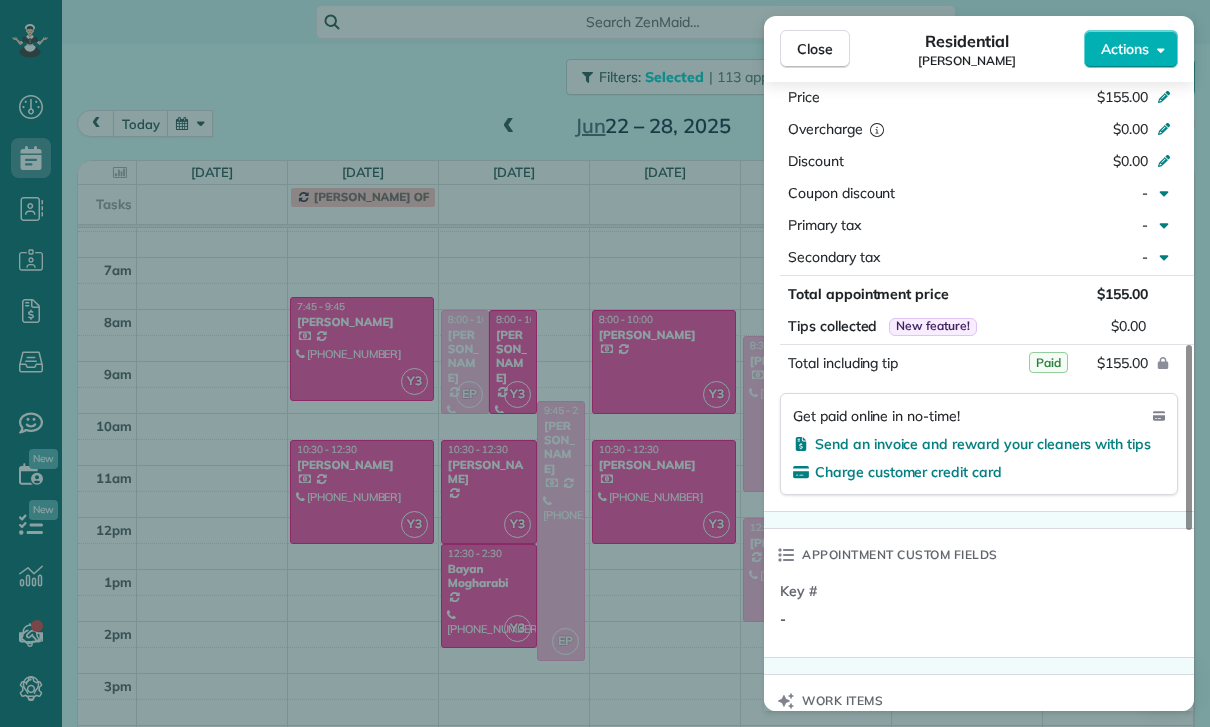click on "Close Residential [PERSON_NAME] Actions Status Confirmed [PERSON_NAME] · Open profile No phone number on record Add phone number No email on record Add email View Details Residential [DATE] ( last week ) 8:00 AM 10:00 AM 2 hours and 0 minutes Repeats every 2 weeks Edit recurring service Previous ([DATE]) Next ([DATE]) [GEOGRAPHIC_DATA] ([STREET_ADDRESS] Service was not rated yet Cleaners Time in and out Assign Invite Team Yuri Cleaners [PERSON_NAME]   8:00 AM 10:00 AM Checklist Try Now Keep this appointment up to your standards. Stay on top of every detail, keep your cleaners organised, and your client happy. Assign a checklist Watch a 5 min demo Billing Billing actions Price $155.00 Overcharge $0.00 Discount $0.00 Coupon discount - Primary tax - Secondary tax - Total appointment price $155.00 Tips collected New feature! $0.00 Paid Total including tip $155.00 Get paid online in no-time! Send an invoice and reward your cleaners with tips Charge customer credit card" at bounding box center [605, 363] 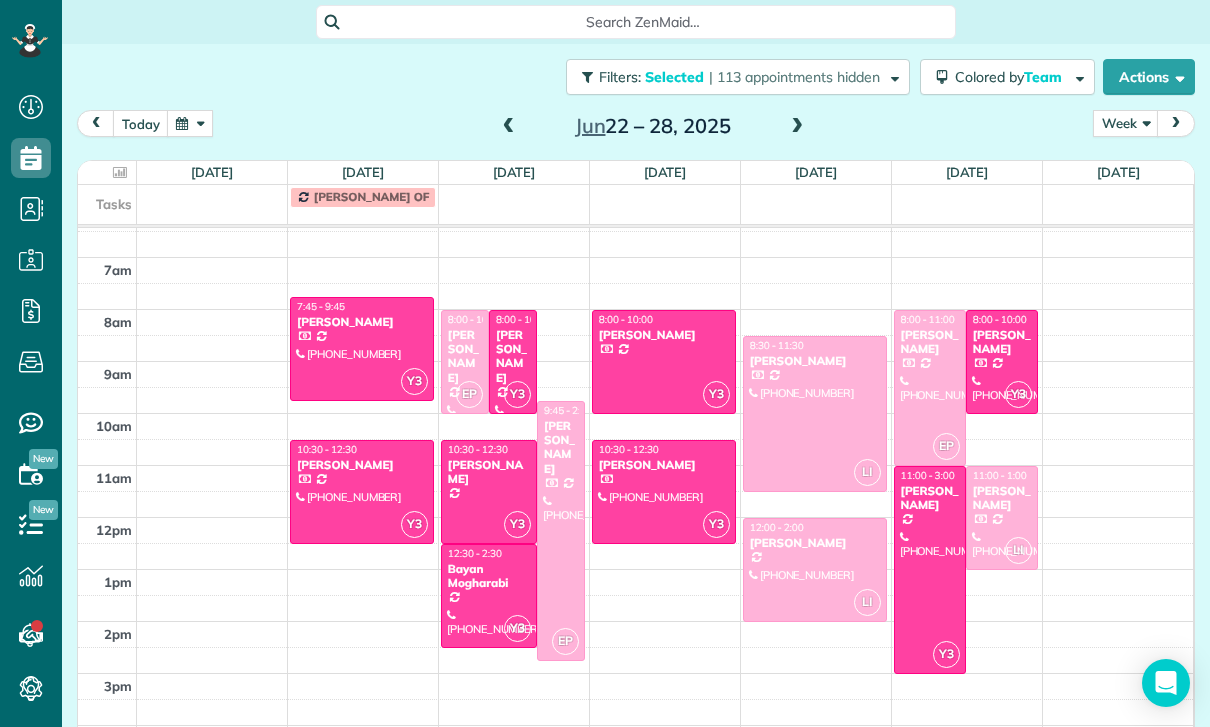 click on "[PERSON_NAME]" at bounding box center (664, 465) 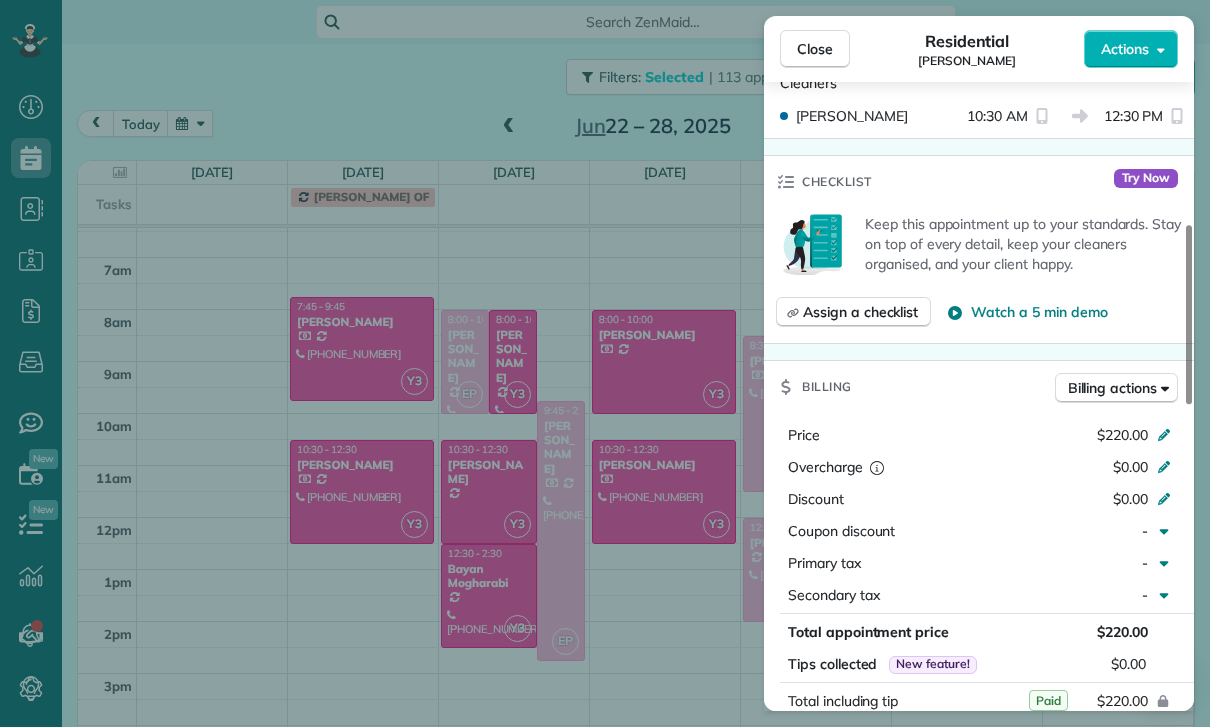 scroll, scrollTop: 782, scrollLeft: 0, axis: vertical 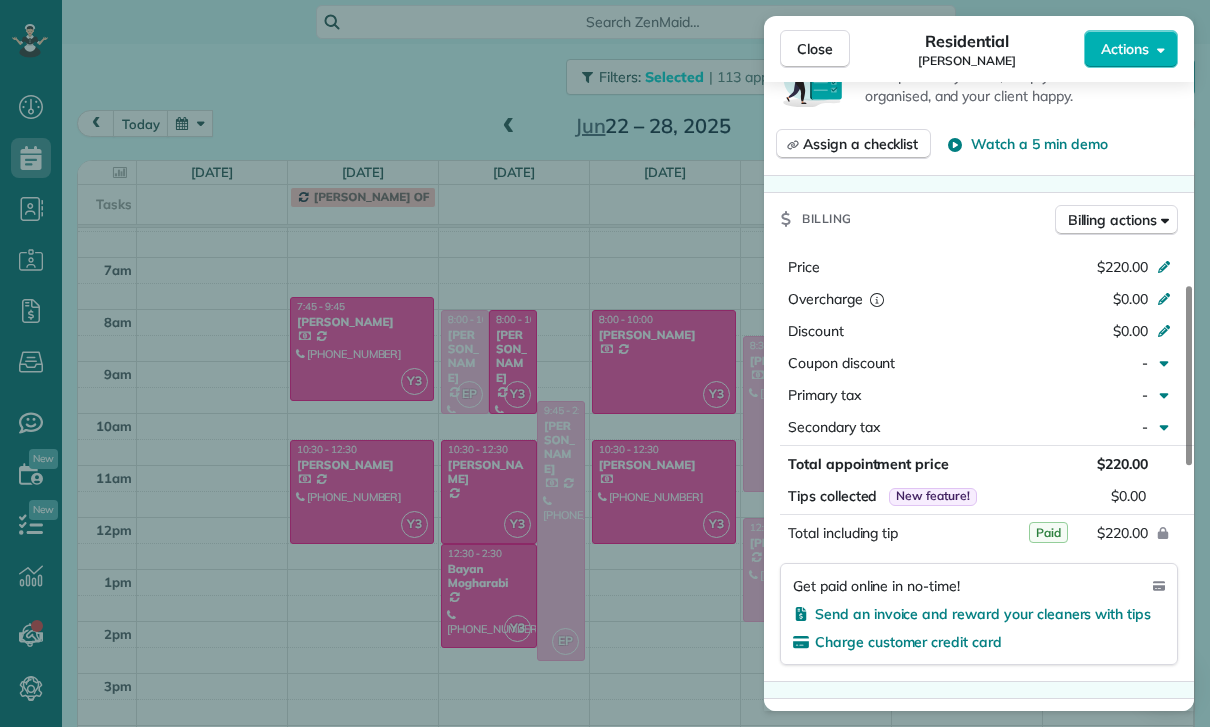 click on "Close Residential [PERSON_NAME] Actions Status Confirmed [PERSON_NAME] · Open profile Mobile [PHONE_NUMBER] Copy No email on record Add email View Details Residential [DATE] ( last week ) 10:30 AM 12:30 PM 2 hours and 0 minutes One time [STREET_ADDRESS] Service was not rated yet Cleaners Time in and out Assign Invite Team Yuri Cleaners [PERSON_NAME]   10:30 AM 12:30 PM Checklist Try Now Keep this appointment up to your standards. Stay on top of every detail, keep your cleaners organised, and your client happy. Assign a checklist Watch a 5 min demo Billing Billing actions Price $220.00 Overcharge $0.00 Discount $0.00 Coupon discount - Primary tax - Secondary tax - Total appointment price $220.00 Tips collected New feature! $0.00 Paid Total including tip $220.00 Get paid online in no-time! Send an invoice and reward your cleaners with tips Charge customer credit card Appointment custom fields Key # - Work items No work items to display Notes Appointment 1 Customer 0 ( )" at bounding box center [605, 363] 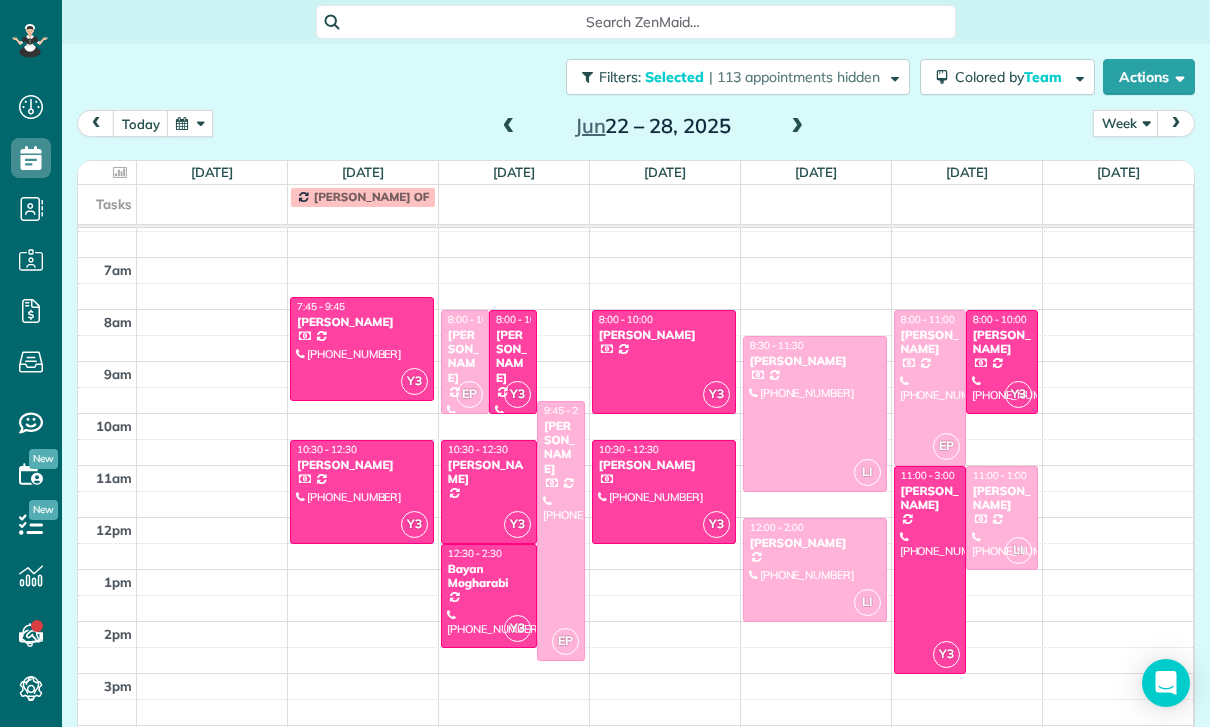 click on "8:00 - 10:00" at bounding box center [1000, 319] 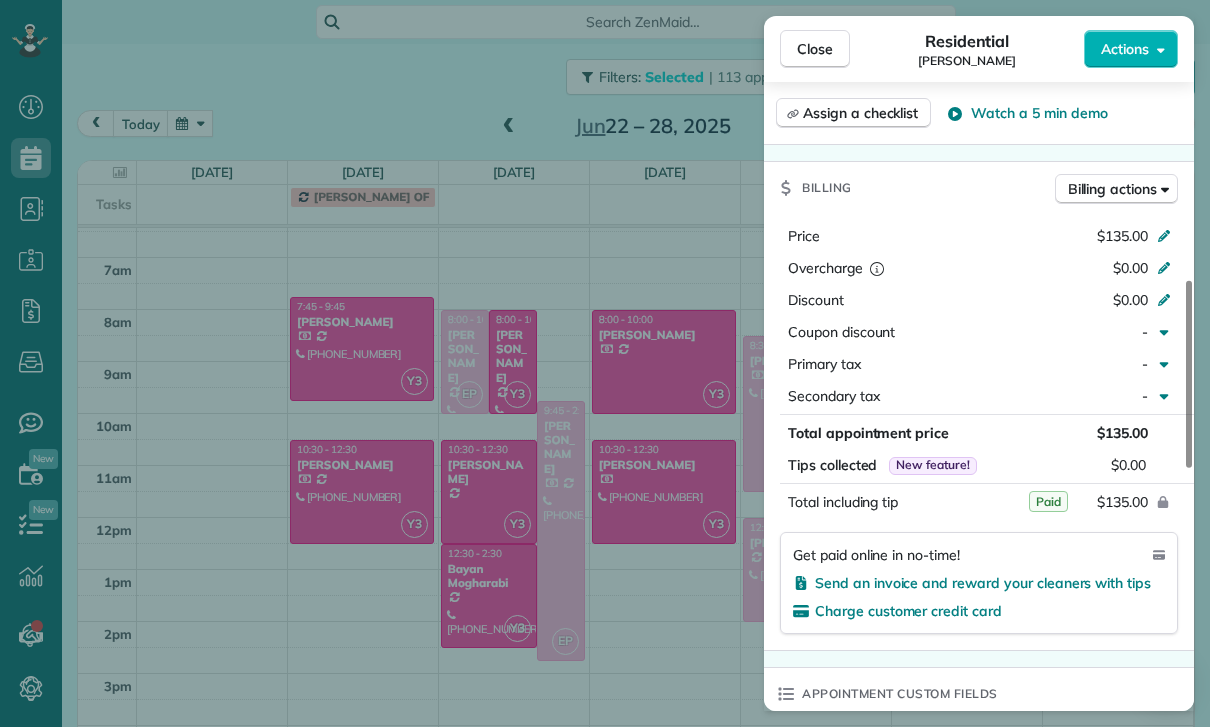 scroll, scrollTop: 908, scrollLeft: 0, axis: vertical 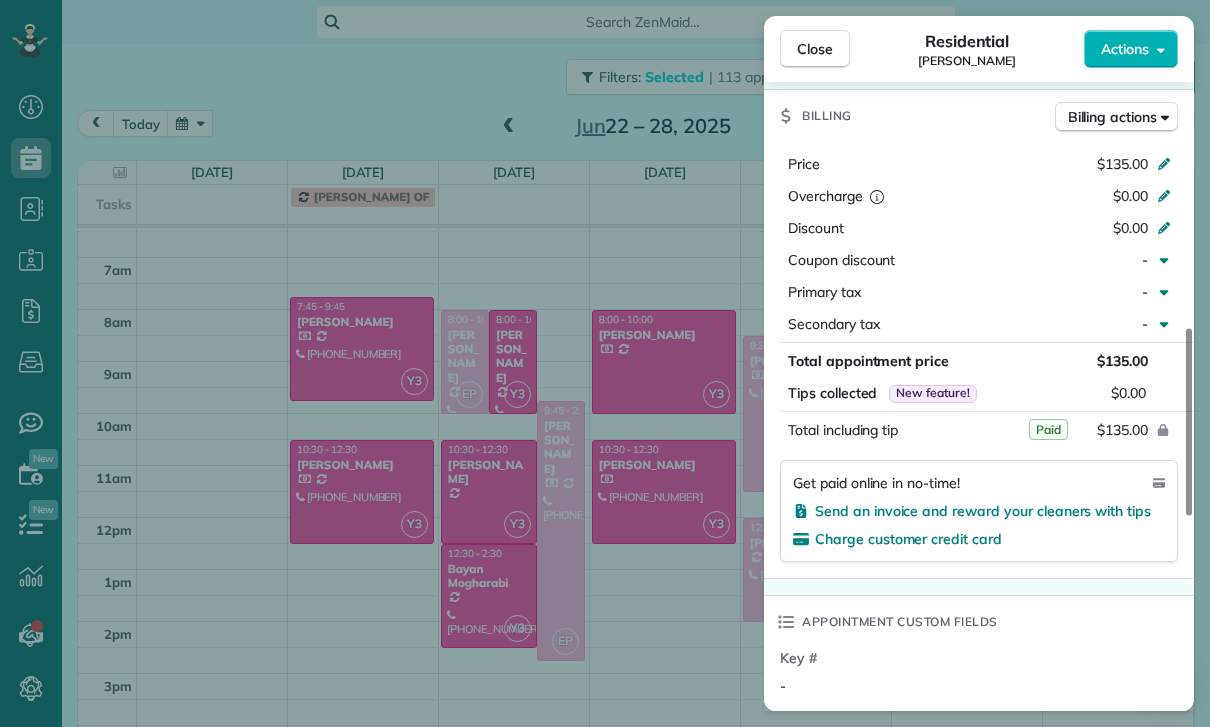 click on "Close Residential [PERSON_NAME] Actions Status Confirmed [PERSON_NAME] · Open profile Home [PHONE_NUMBER] Copy No email on record Add email View Details Residential [DATE] ( last week ) 8:00 AM 10:00 AM 2 hours and 0 minutes Repeats every 2 weeks Edit recurring service Previous ([DATE]) Next ([DATE]) [STREET_ADDRESS][PERSON_NAME] ? ? Service was not rated yet Cleaners Time in and out Assign Invite Team Yuri Cleaners [PERSON_NAME]   8:00 AM 10:00 AM Checklist Try Now Keep this appointment up to your standards. Stay on top of every detail, keep your cleaners organised, and your client happy. Assign a checklist Watch a 5 min demo Billing Billing actions Price $135.00 Overcharge $0.00 Discount $0.00 Coupon discount - Primary tax - Secondary tax - Total appointment price $135.00 Tips collected New feature! $0.00 Paid Total including tip $135.00 Get paid online in no-time! Send an invoice and reward your cleaners with tips Charge customer credit card Appointment custom fields Key # - Notes 1" at bounding box center [605, 363] 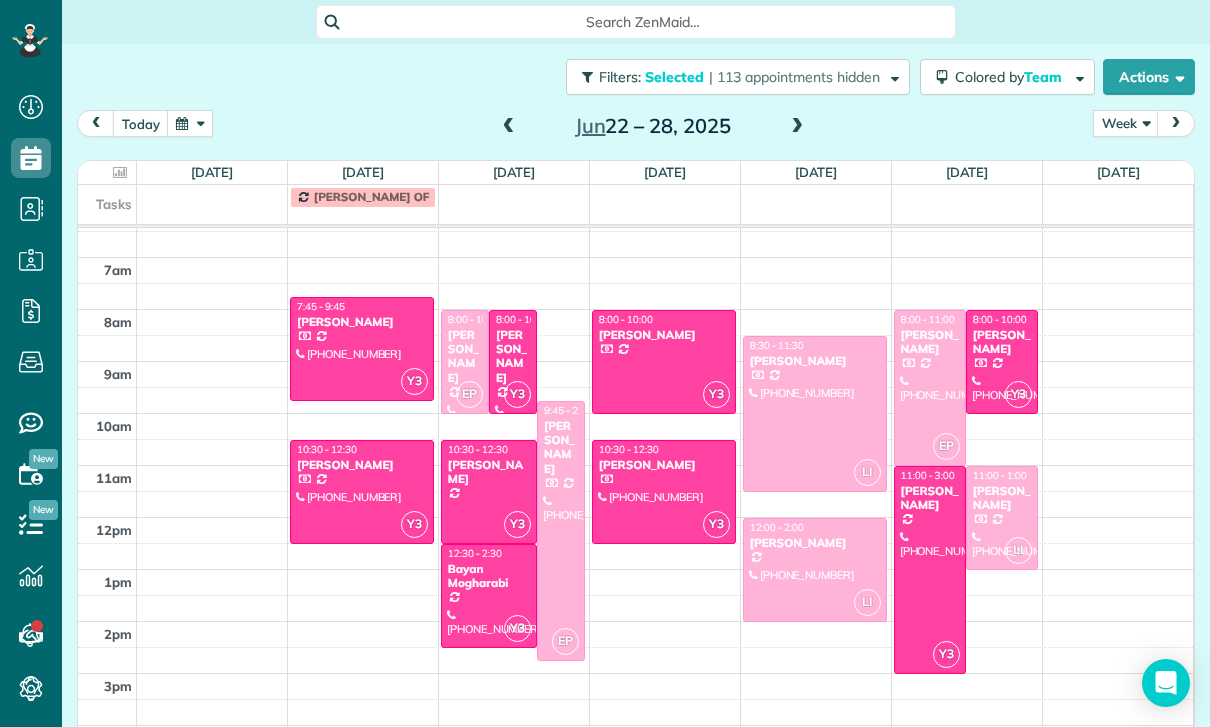 click on "[DATE] – [DATE]" at bounding box center [653, 126] 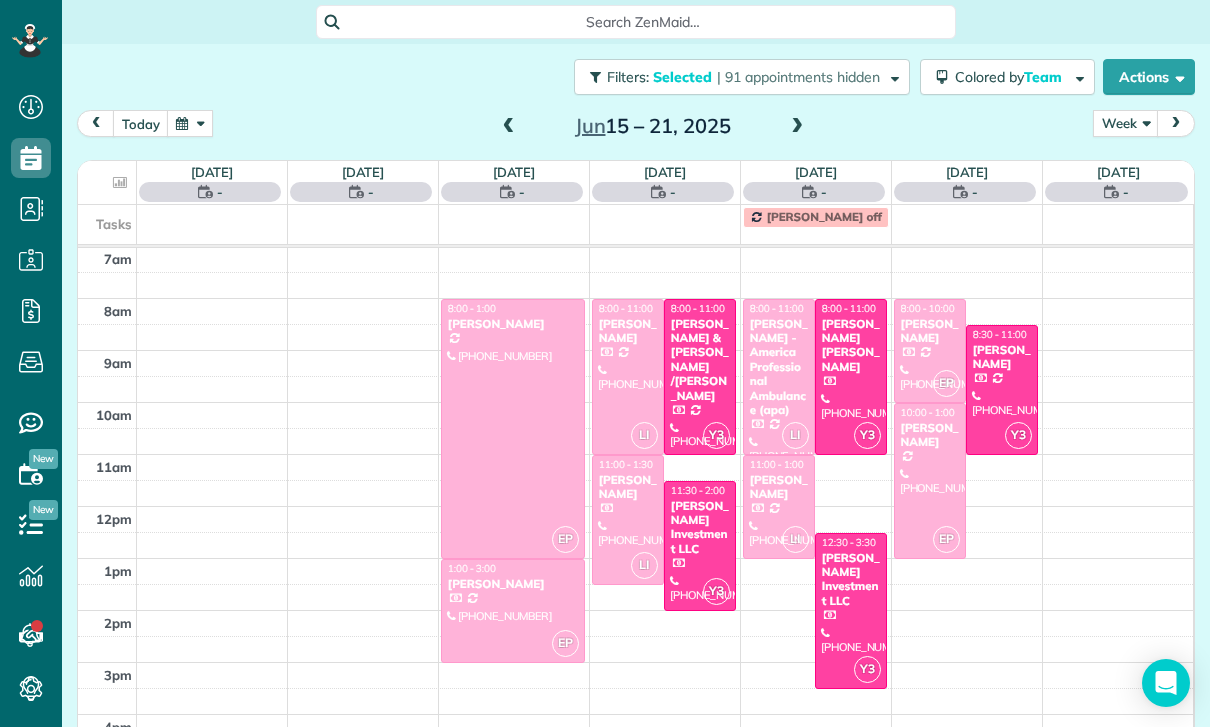 scroll, scrollTop: 157, scrollLeft: 0, axis: vertical 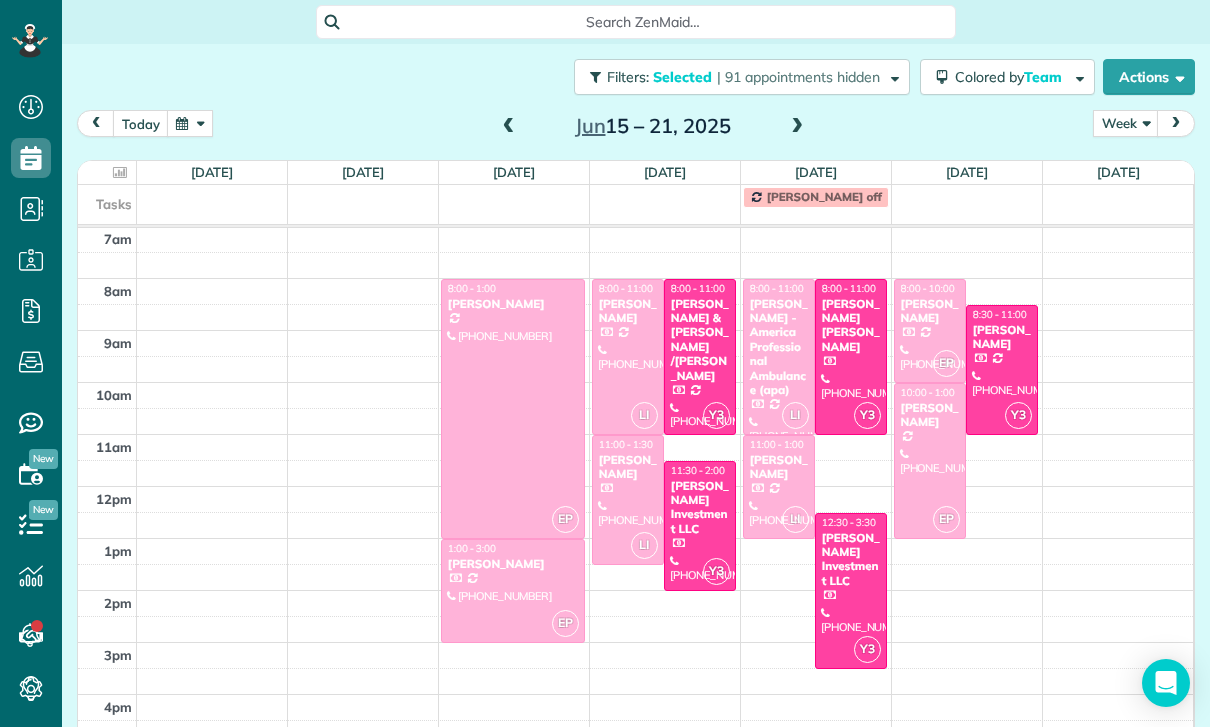 click at bounding box center [513, 409] 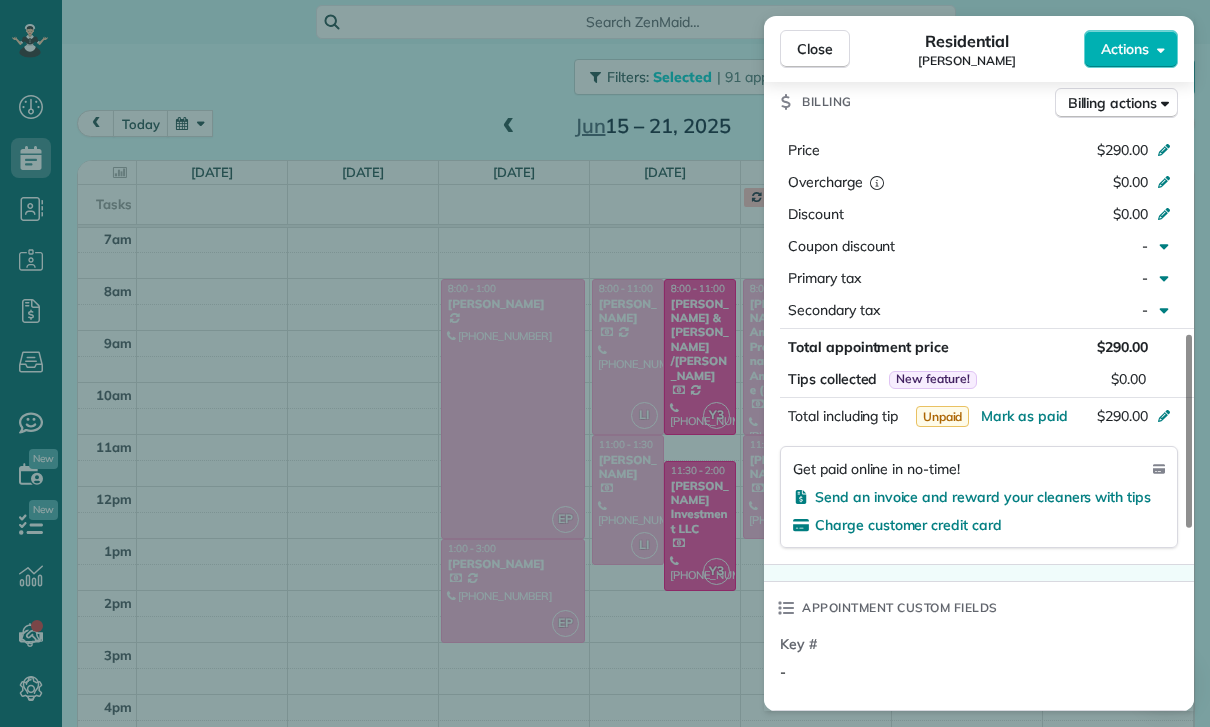 scroll, scrollTop: 936, scrollLeft: 0, axis: vertical 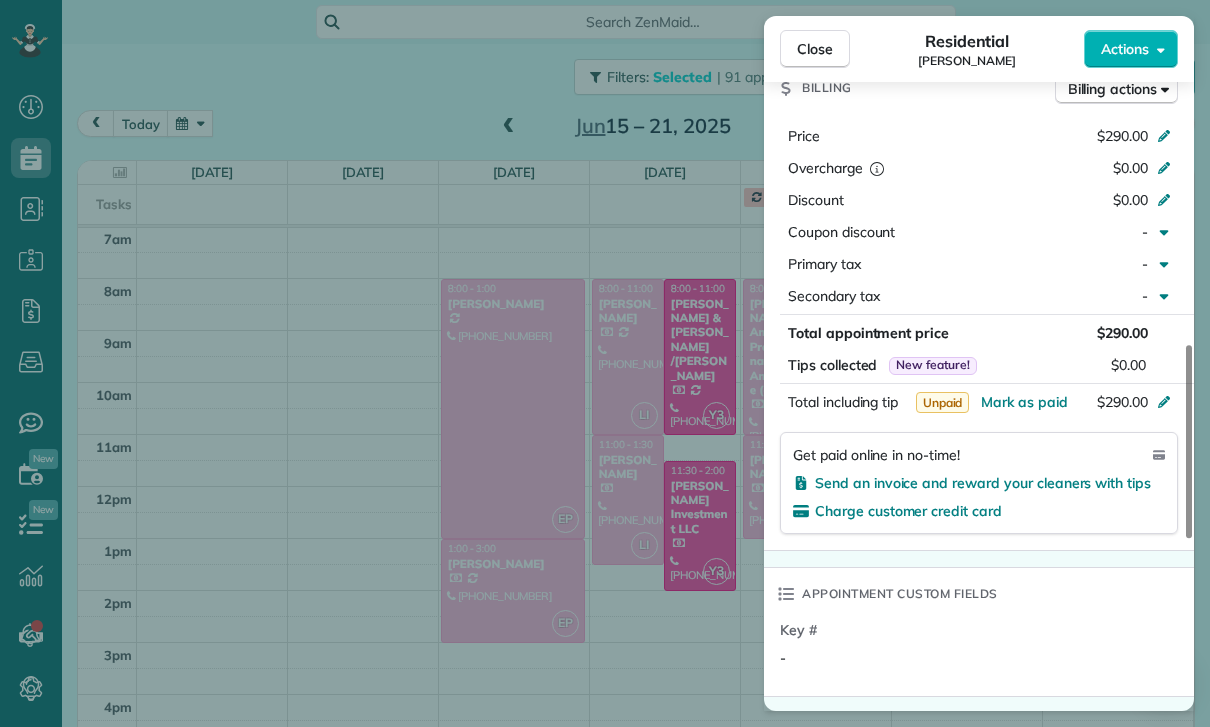 click on "Close Residential [PERSON_NAME] Actions Status Confirmed [PERSON_NAME] · Open profile Mobile [PHONE_NUMBER] Copy No email on record Add email View Details Residential [DATE] 8:00 AM 1:00 PM 5 hours and 0 minutes Repeats weekly Edit recurring service Previous ([DATE]) Next ([DATE]) [STREET_ADDRESS][PERSON_NAME] Service was not rated yet Cleaners Time in and out Assign Invite Team Laritza Cleaners [PERSON_NAME] 8:00 AM 1:00 PM Checklist Try Now Keep this appointment up to your standards. Stay on top of every detail, keep your cleaners organised, and your client happy. Assign a checklist Watch a 5 min demo Billing Billing actions Price $290.00 Overcharge $0.00 Discount $0.00 Coupon discount - Primary tax - Secondary tax - Total appointment price $290.00 Tips collected New feature! $0.00 Unpaid Mark as paid Total including tip $290.00 Get paid online in no-time! Send an invoice and reward your cleaners with tips Charge customer credit card Appointment custom fields Key # - Work items" at bounding box center (605, 363) 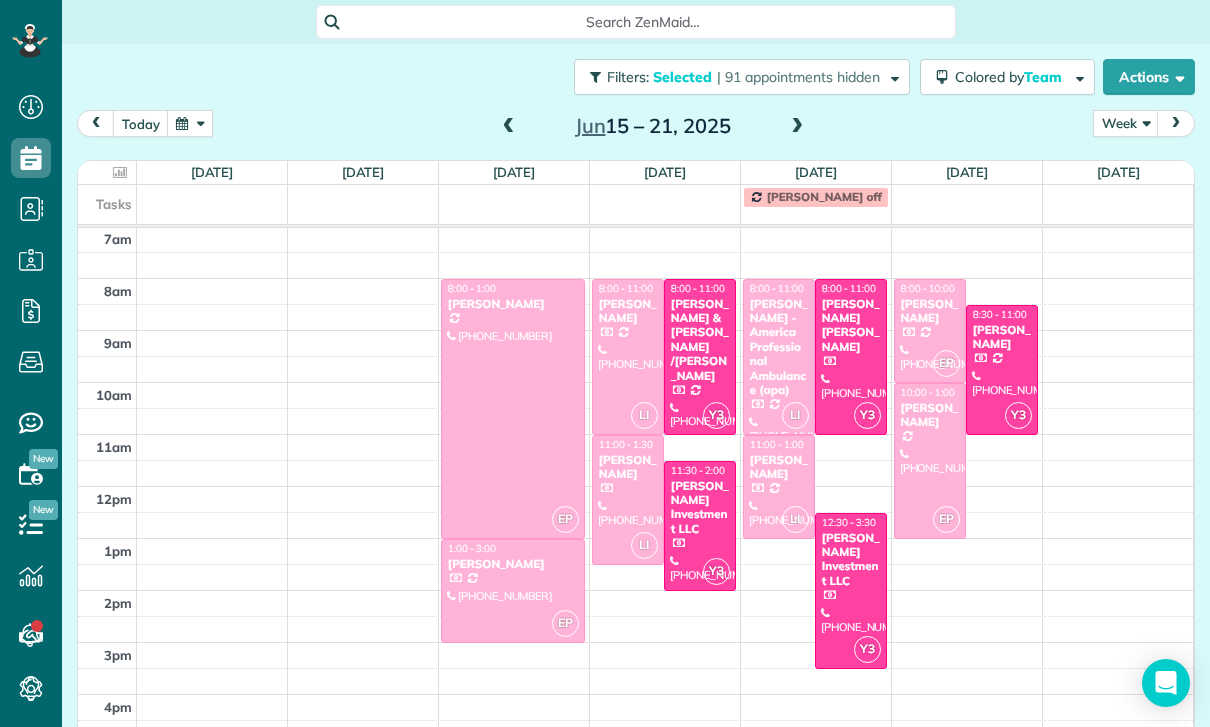 click at bounding box center (509, 127) 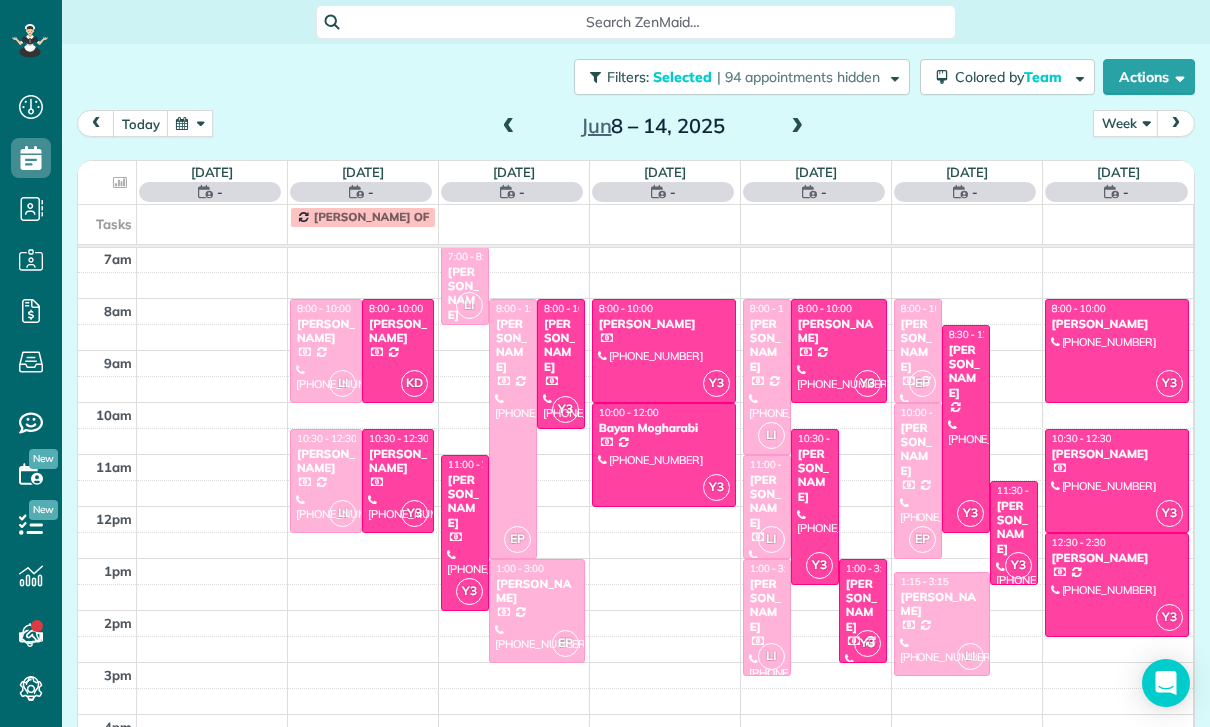 scroll, scrollTop: 157, scrollLeft: 0, axis: vertical 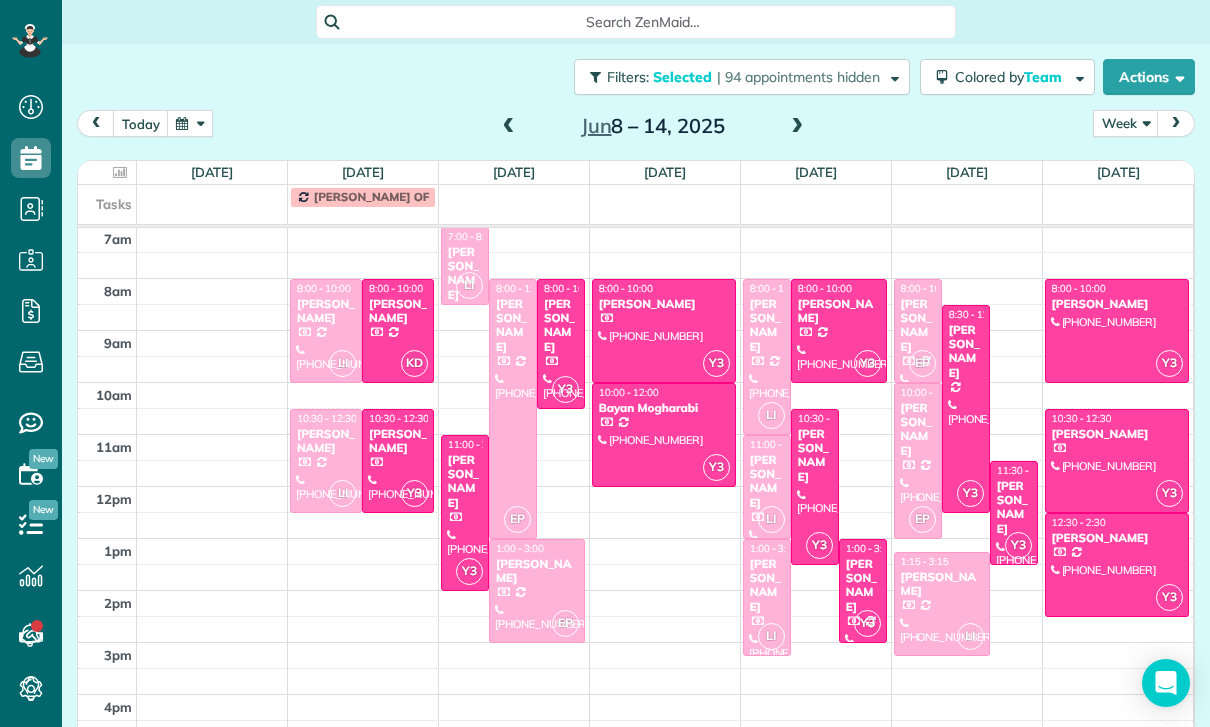 click at bounding box center [513, 409] 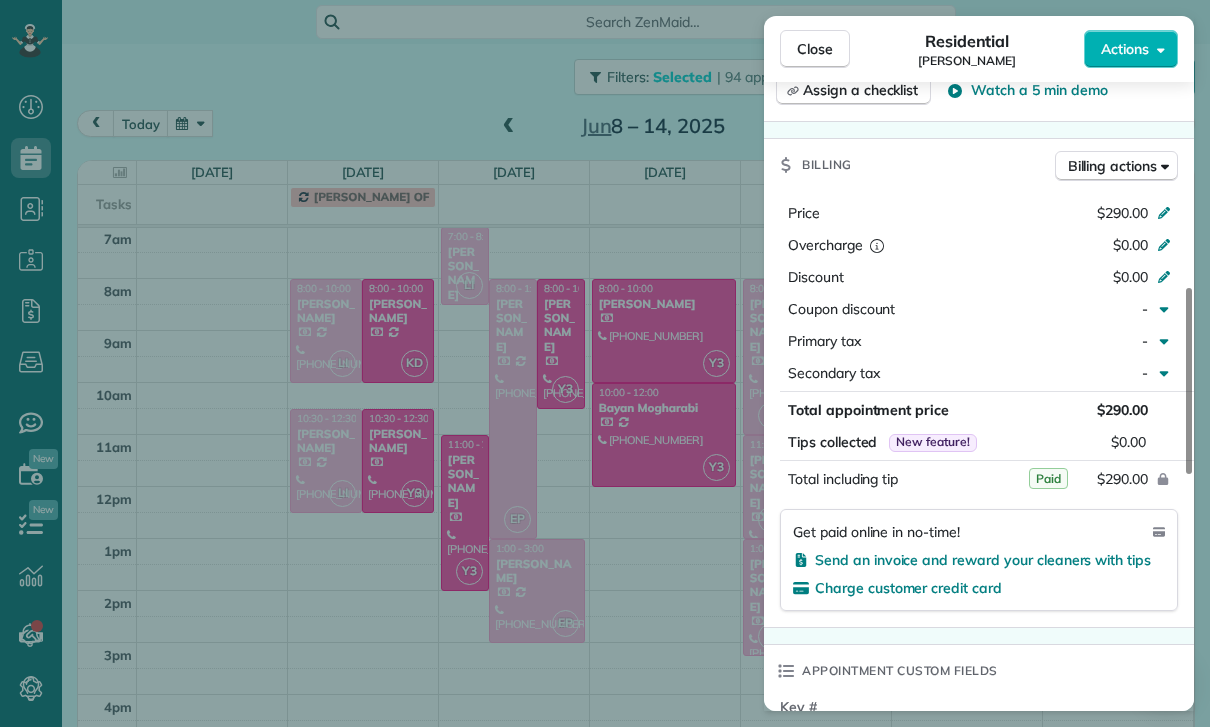 scroll, scrollTop: 859, scrollLeft: 0, axis: vertical 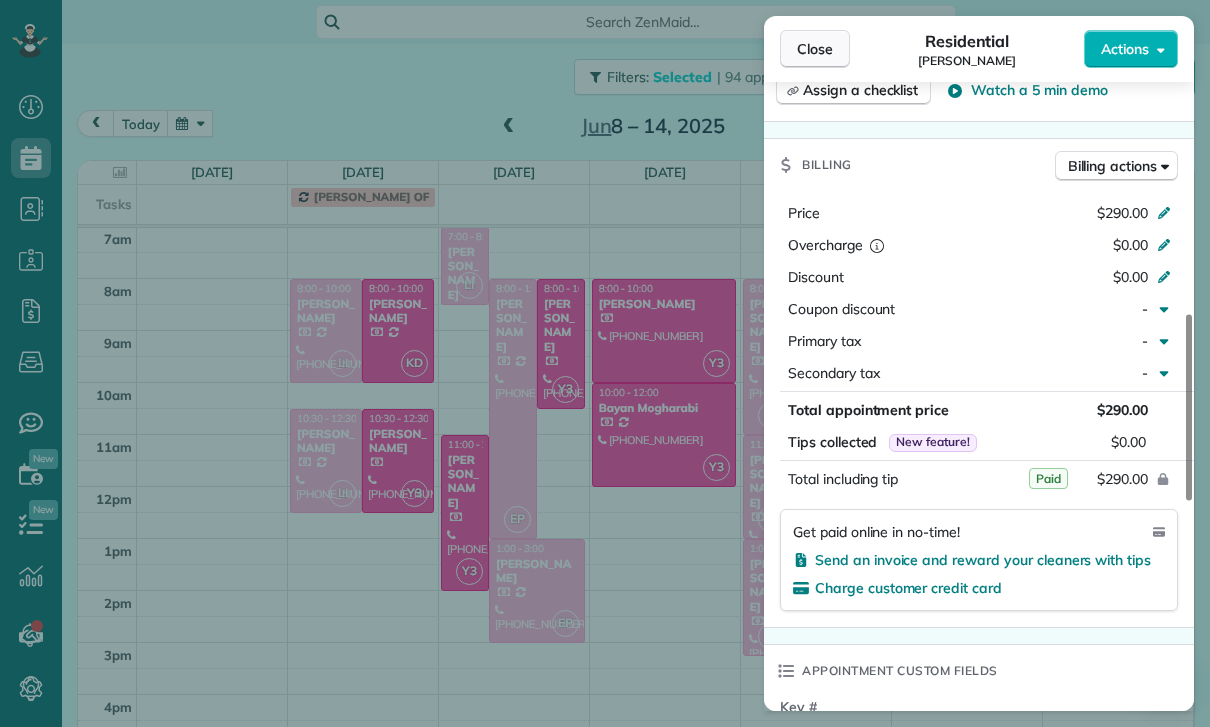 click on "Close" at bounding box center (815, 49) 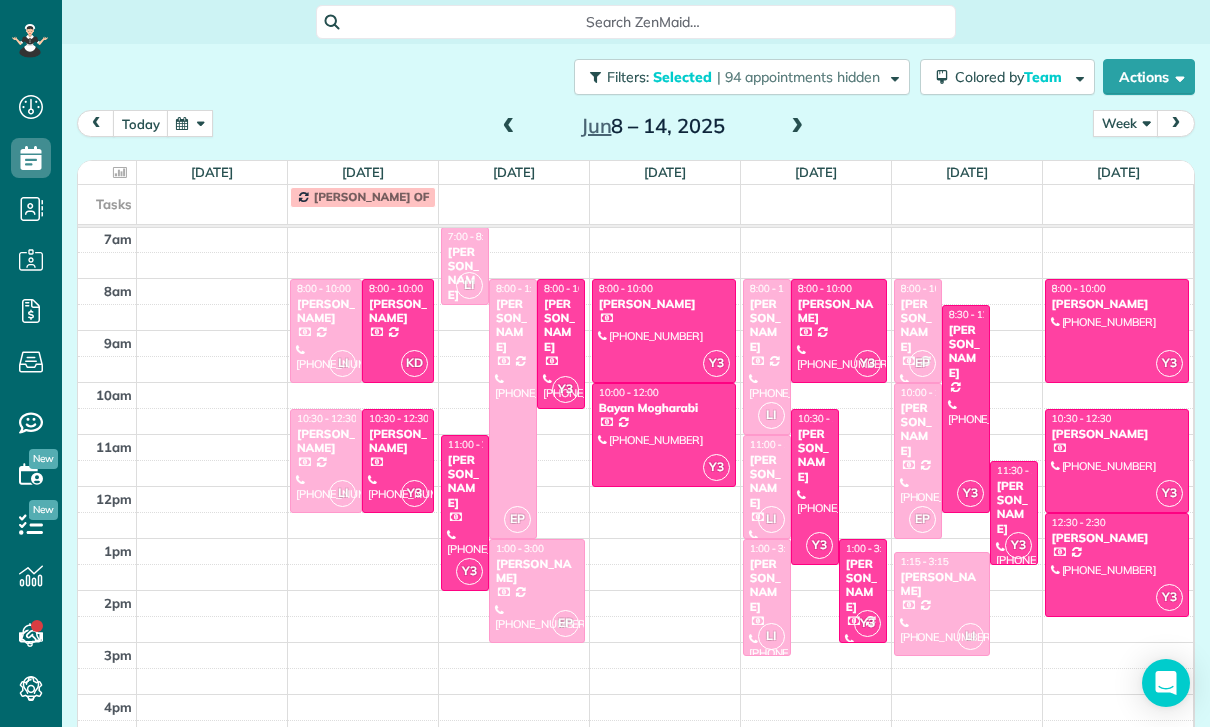 scroll, scrollTop: 157, scrollLeft: 0, axis: vertical 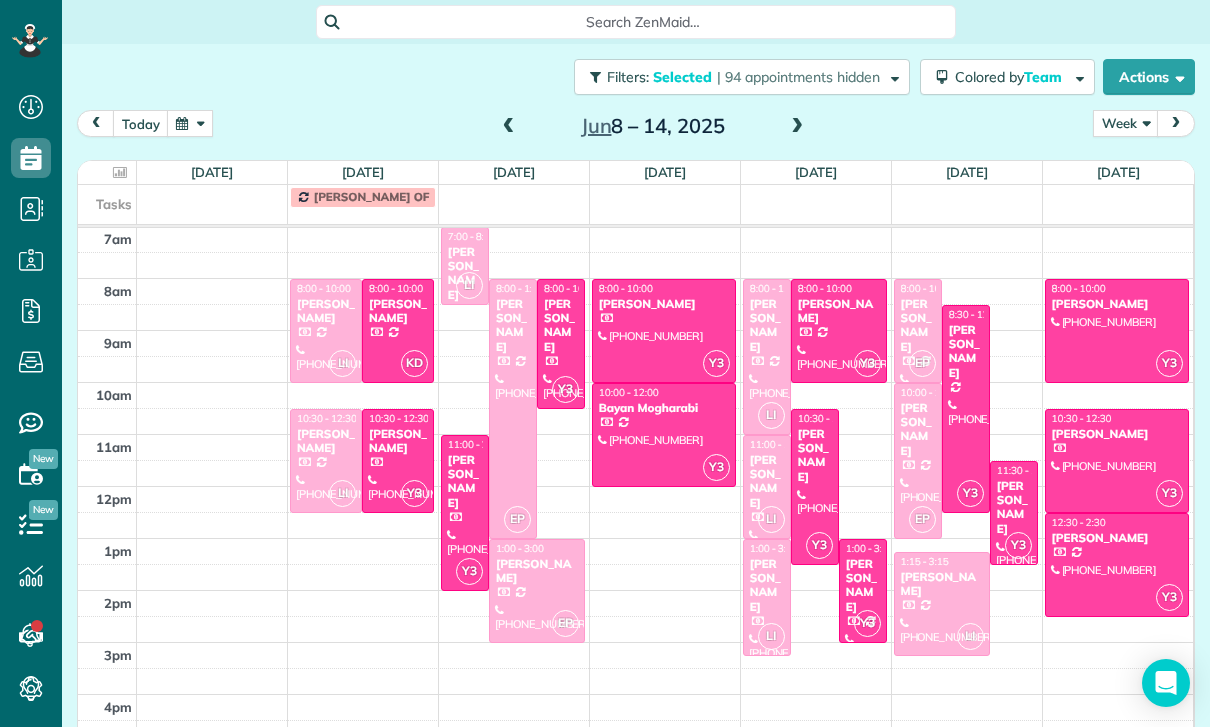 click at bounding box center [797, 127] 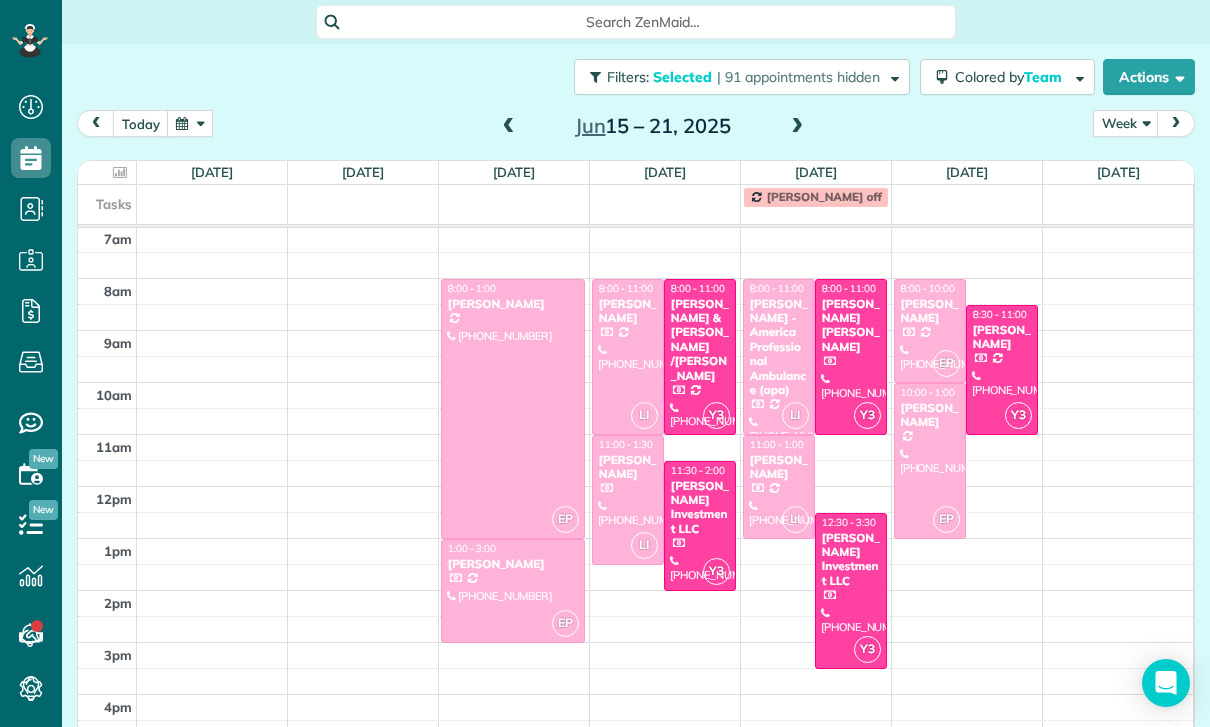 scroll, scrollTop: 157, scrollLeft: 0, axis: vertical 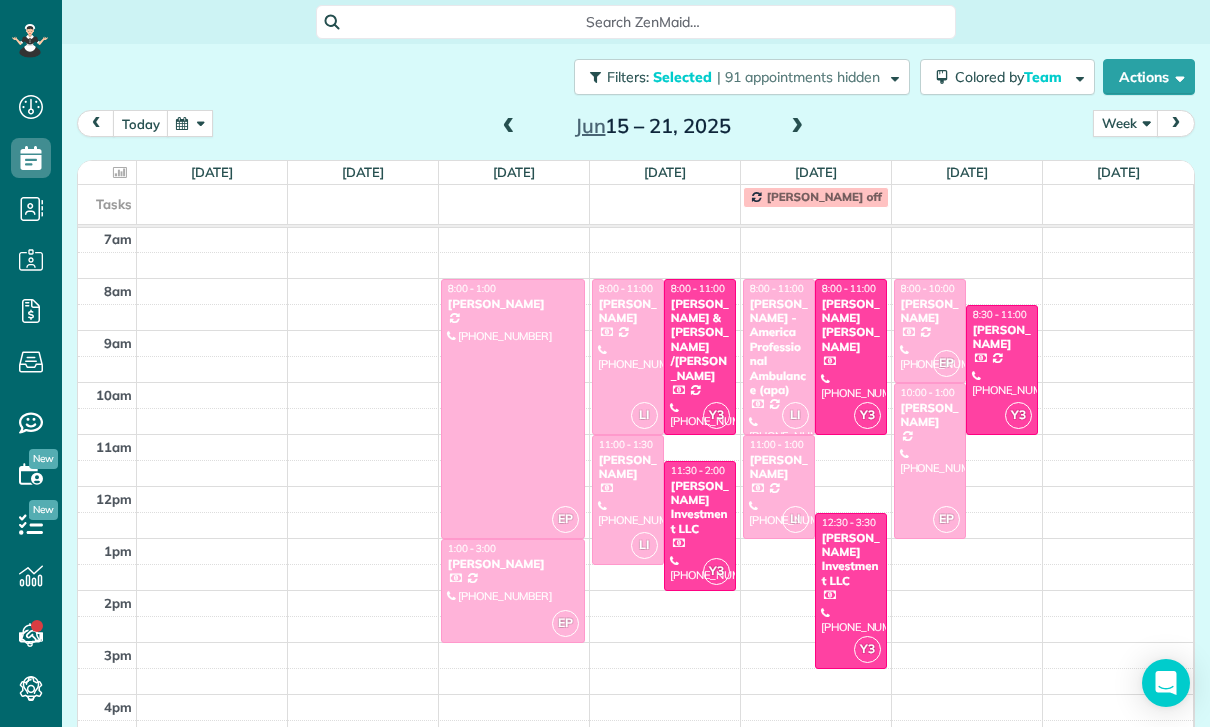 click at bounding box center (509, 127) 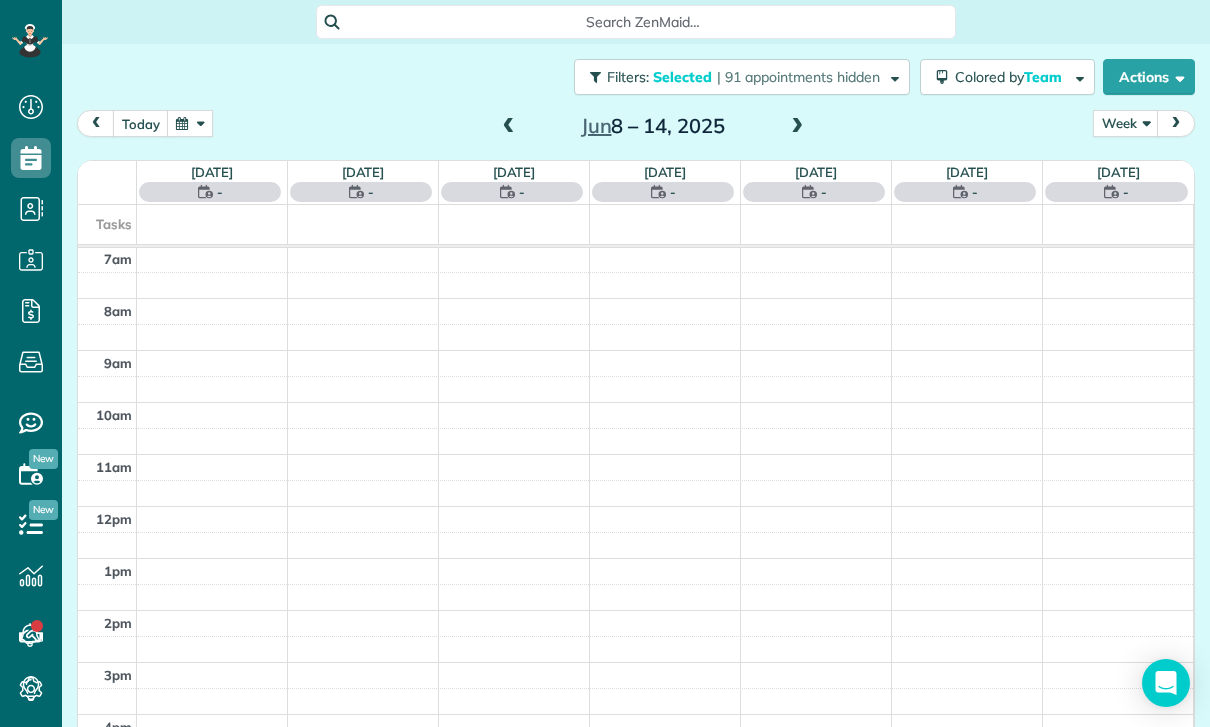 scroll, scrollTop: 157, scrollLeft: 0, axis: vertical 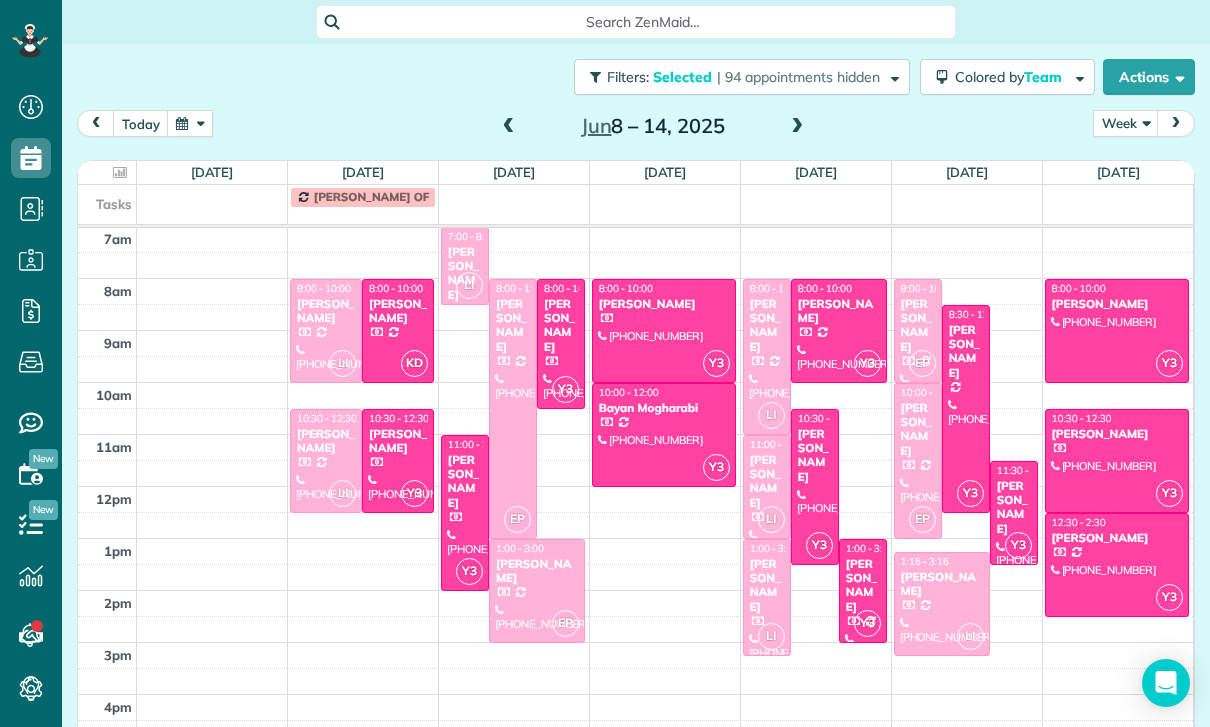 click at bounding box center (664, 331) 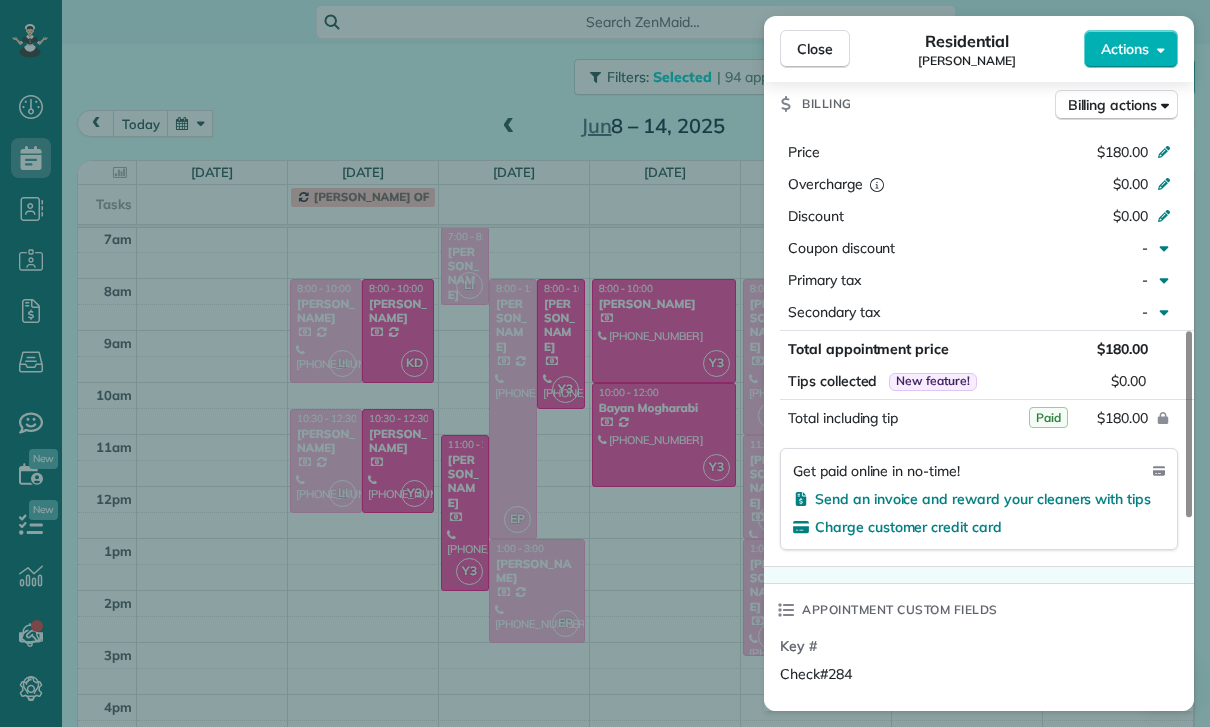 scroll, scrollTop: 894, scrollLeft: 0, axis: vertical 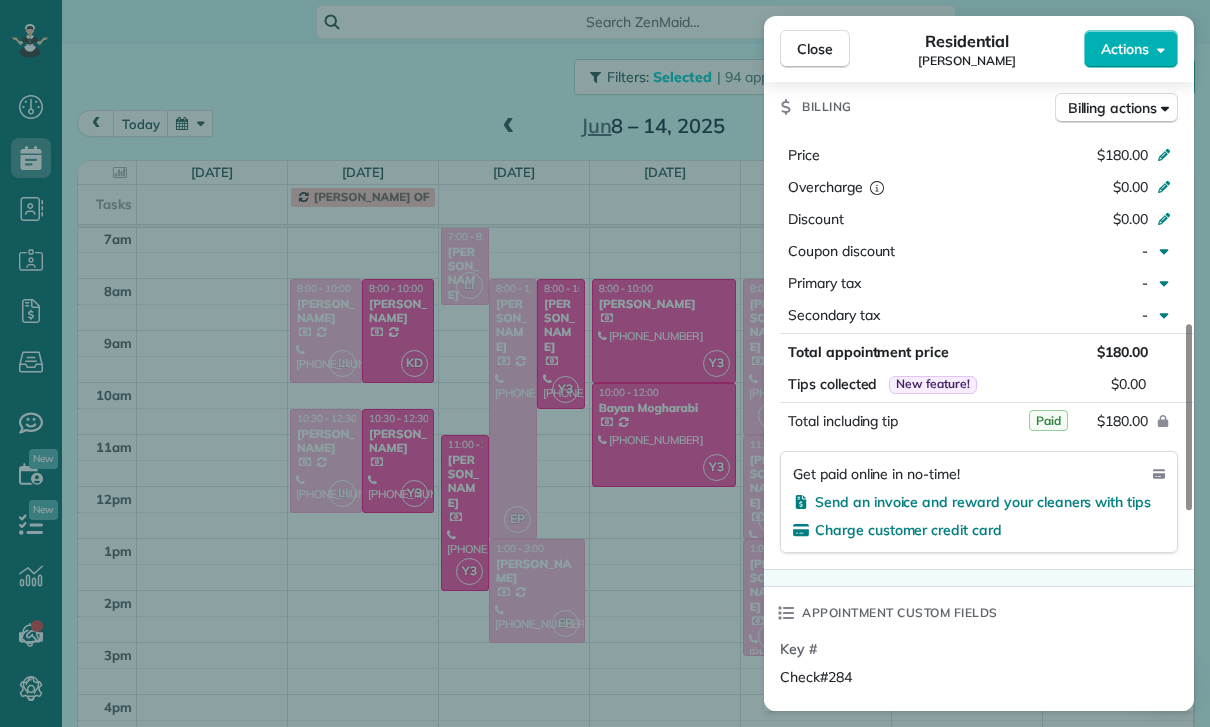 click on "Close Residential [PERSON_NAME] Actions Status Confirmed [PERSON_NAME] · Open profile Mobile [PHONE_NUMBER] Copy No email on record Add email View Details Residential [DATE] 8:00 AM 10:00 AM 2 hours and 0 minutes One time [STREET_ADDRESS] Service was not rated yet Cleaners Time in and out Assign Invite Team Yuri Cleaners Yuri   8:00 AM 10:00 AM Checklist Try Now Keep this appointment up to your standards. Stay on top of every detail, keep your cleaners organised, and your client happy. Assign a checklist Watch a 5 min demo Billing Billing actions Price $180.00 Overcharge $0.00 Discount $0.00 Coupon discount - Primary tax - Secondary tax - Total appointment price $180.00 Tips collected New feature! $0.00 Paid Total including tip $180.00 Get paid online in no-time! Send an invoice and reward your cleaners with tips Charge customer credit card Appointment custom fields Key # Check#284 Work items No work items to display Notes Appointment 0 Customer 0" at bounding box center (605, 363) 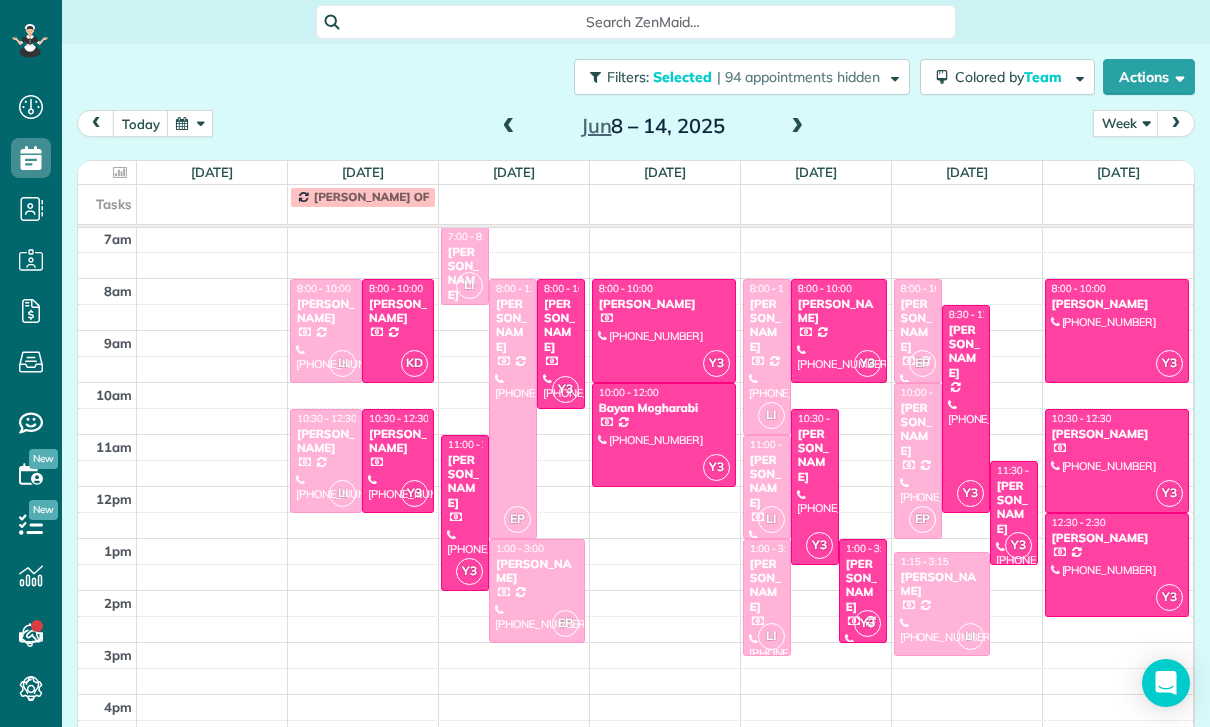 click on "[PERSON_NAME]" at bounding box center [839, 311] 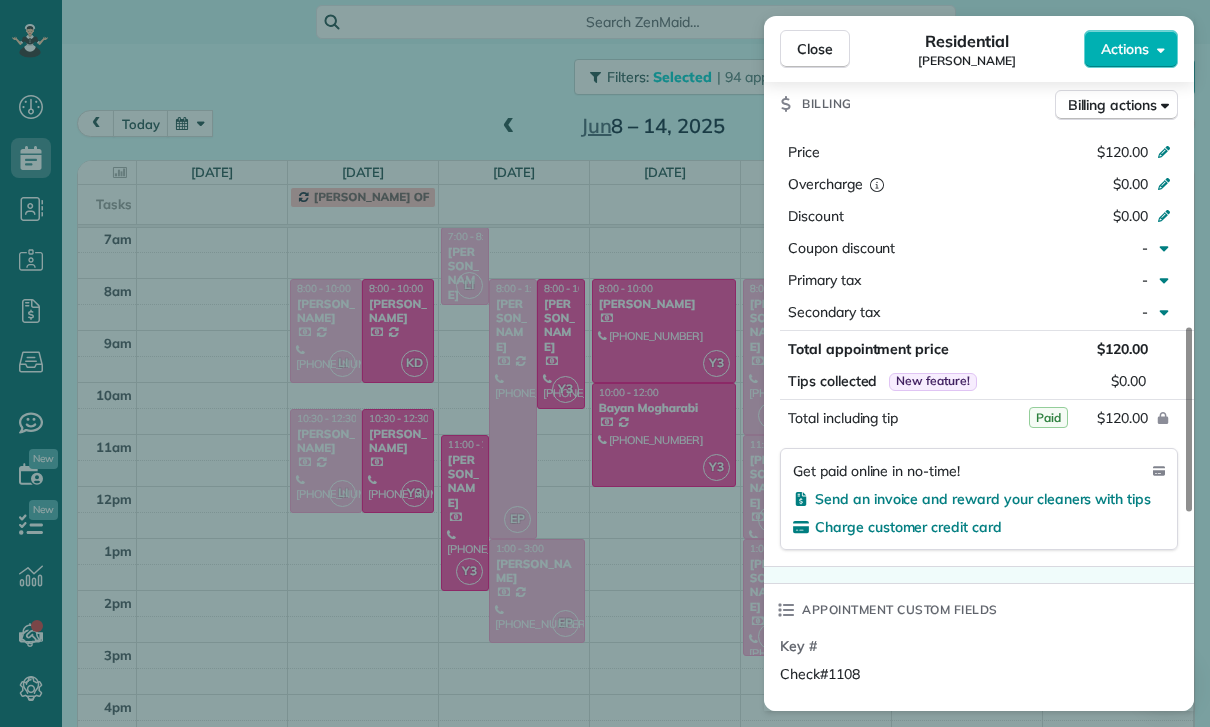 scroll, scrollTop: 934, scrollLeft: 0, axis: vertical 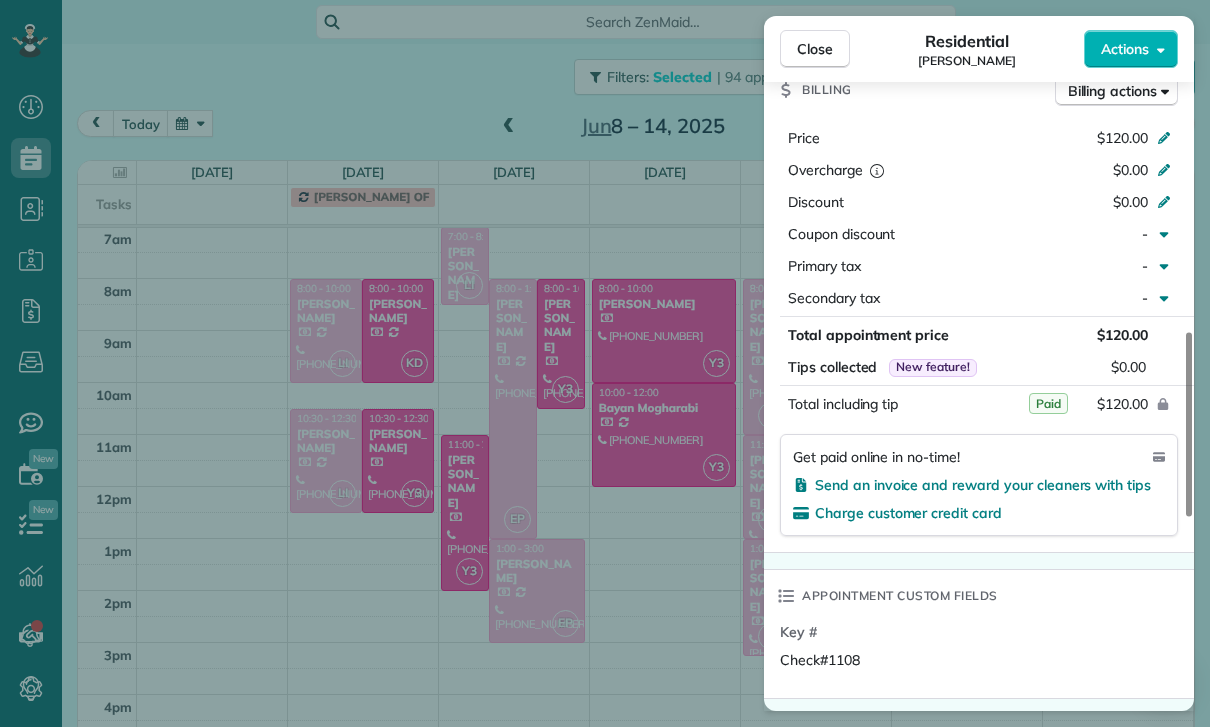 click on "Close Residential [PERSON_NAME] Actions Status Yet to Confirm [PERSON_NAME] · Open profile Mobile [PHONE_NUMBER] Copy No email on record Add email View Details Residential [DATE] 8:00 AM 10:00 AM 2 hours and 0 minutes Repeats every 2 weeks Edit recurring service Previous ([DATE]) Next ([DATE]) [STREET_ADDRESS][PERSON_NAME] Service was not rated yet Cleaners Time in and out Assign Invite Team Yuri Cleaners [PERSON_NAME]   8:00 AM 10:00 AM Checklist Try Now Keep this appointment up to your standards. Stay on top of every detail, keep your cleaners organised, and your client happy. Assign a checklist Watch a 5 min demo Billing Billing actions Price $120.00 Overcharge $0.00 Discount $0.00 Coupon discount - Primary tax - Secondary tax - Total appointment price $120.00 Tips collected New feature! $0.00 Paid Total including tip $120.00 Get paid online in no-time! Send an invoice and reward your cleaners with tips Charge customer credit card Appointment custom fields Key # Check#1108" at bounding box center (605, 363) 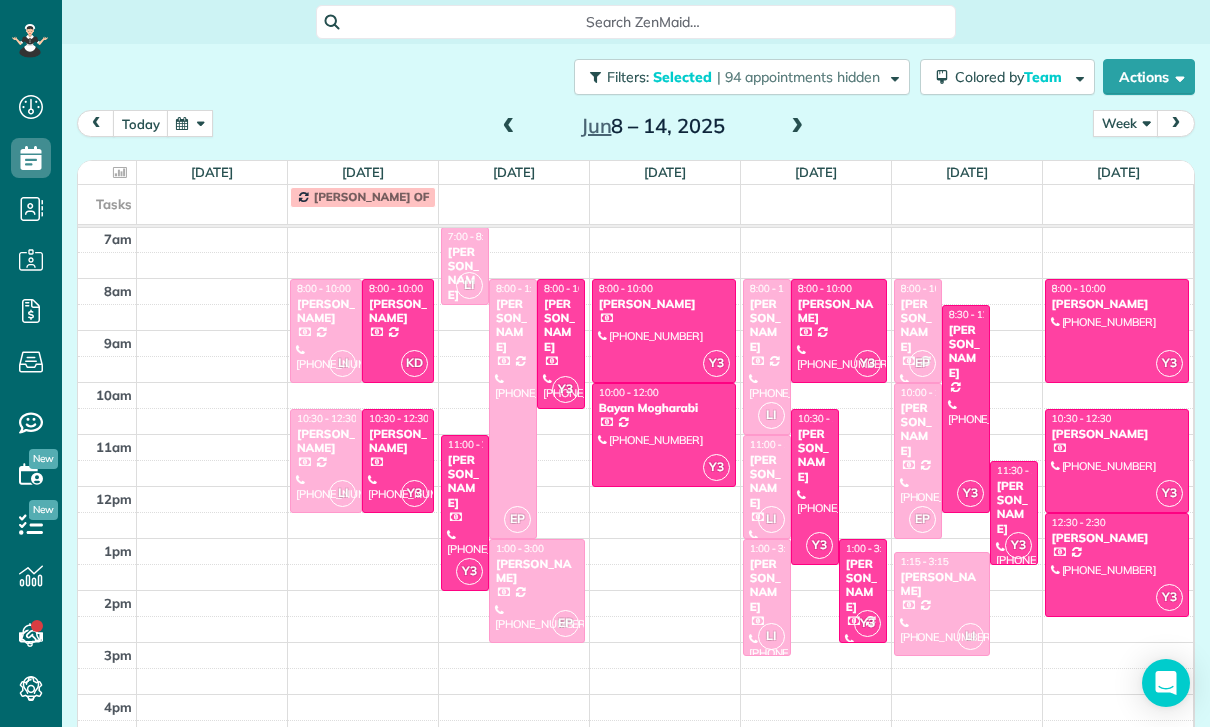 click on "[PERSON_NAME]" at bounding box center (815, 456) 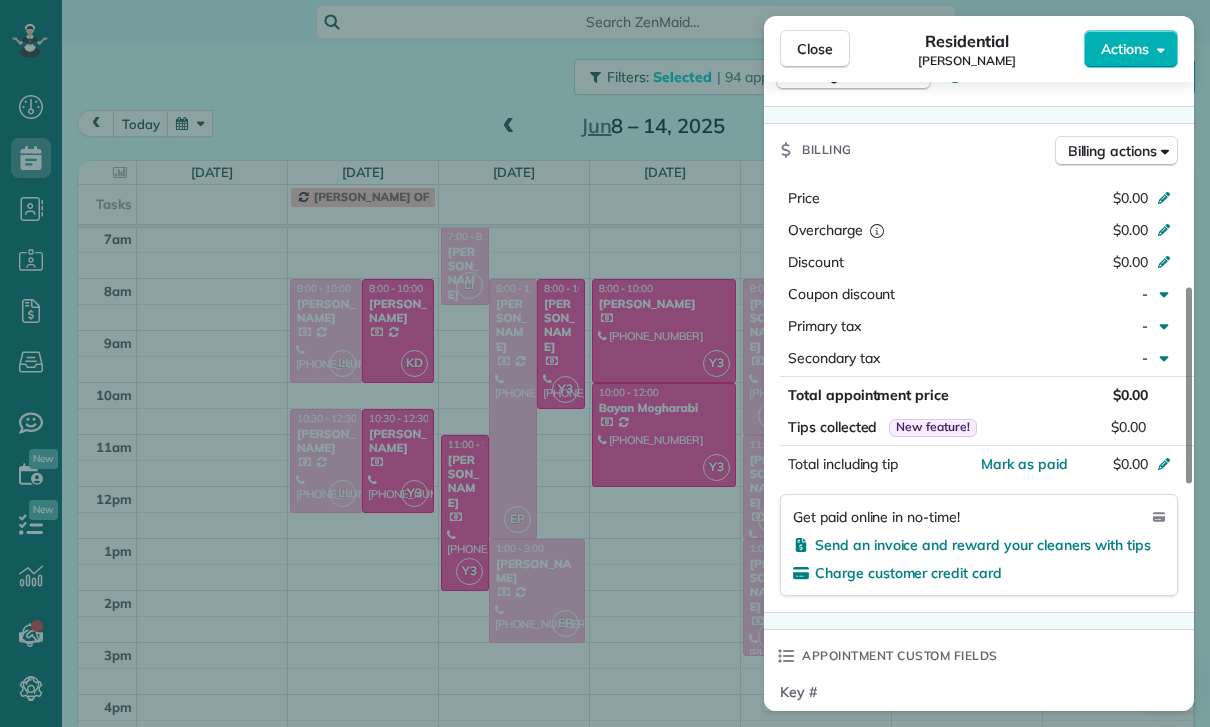 scroll, scrollTop: 928, scrollLeft: 0, axis: vertical 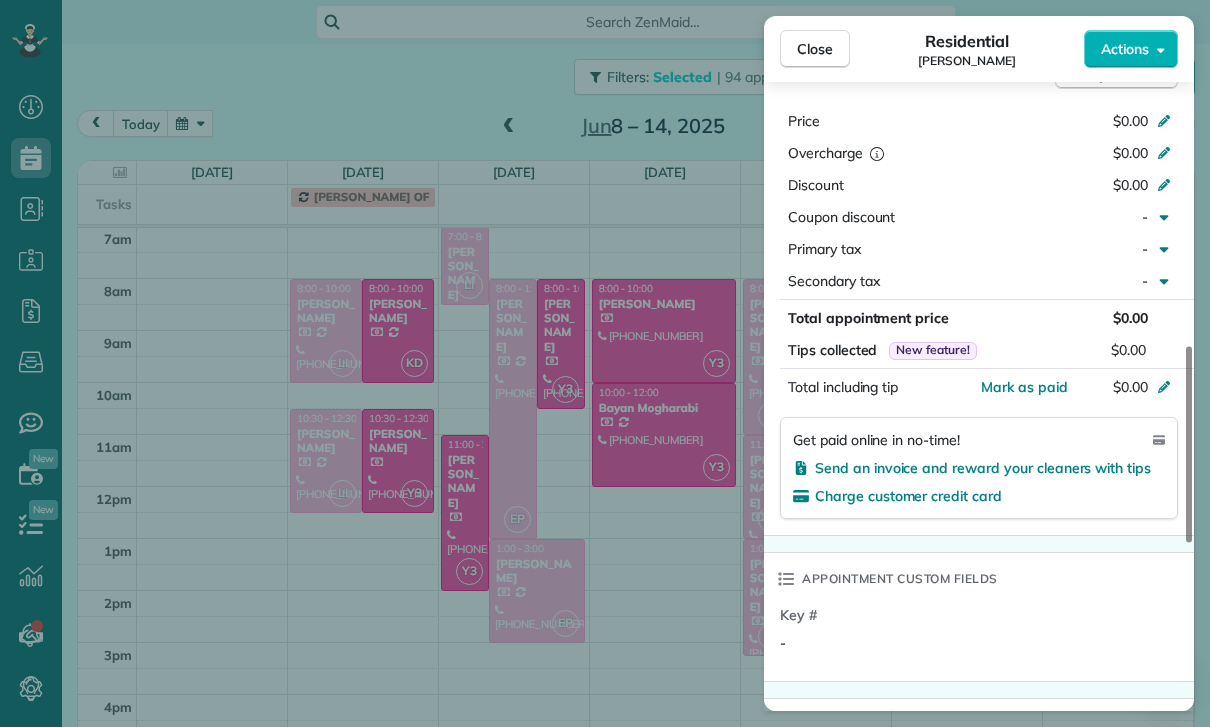 click on "Close Residential [PERSON_NAME] Actions Status Confirmed [PERSON_NAME] · Open profile Mobile [PHONE_NUMBER] Copy No email on record Add email View Details Residential [DATE] 10:30 AM 1:30 PM 3 hours and 0 minutes One time [STREET_ADDRESS] Service was not rated yet Cleaners Time in and out Assign Invite Team Yuri Cleaners [PERSON_NAME]   10:30 AM 1:30 PM Checklist Try Now Keep this appointment up to your standards. Stay on top of every detail, keep your cleaners organised, and your client happy. Assign a checklist Watch a 5 min demo Billing Billing actions Price $0.00 Overcharge $0.00 Discount $0.00 Coupon discount - Primary tax - Secondary tax - Total appointment price $0.00 Tips collected New feature! $0.00 [PERSON_NAME] as paid Total including tip $0.00 Get paid online in no-time! Send an invoice and reward your cleaners with tips Charge customer credit card Appointment custom fields Key # - Work items No work items to display Notes Appointment 0 Customer 0 New note No notes to display" at bounding box center (605, 363) 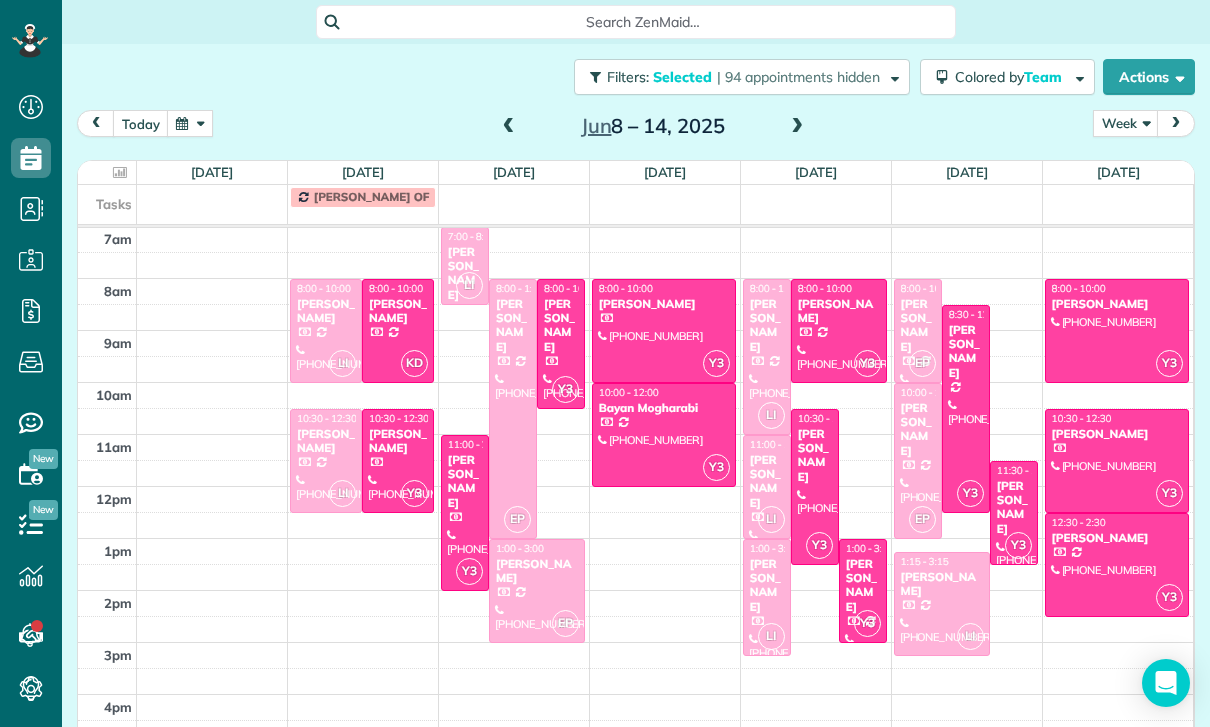 click at bounding box center (1117, 331) 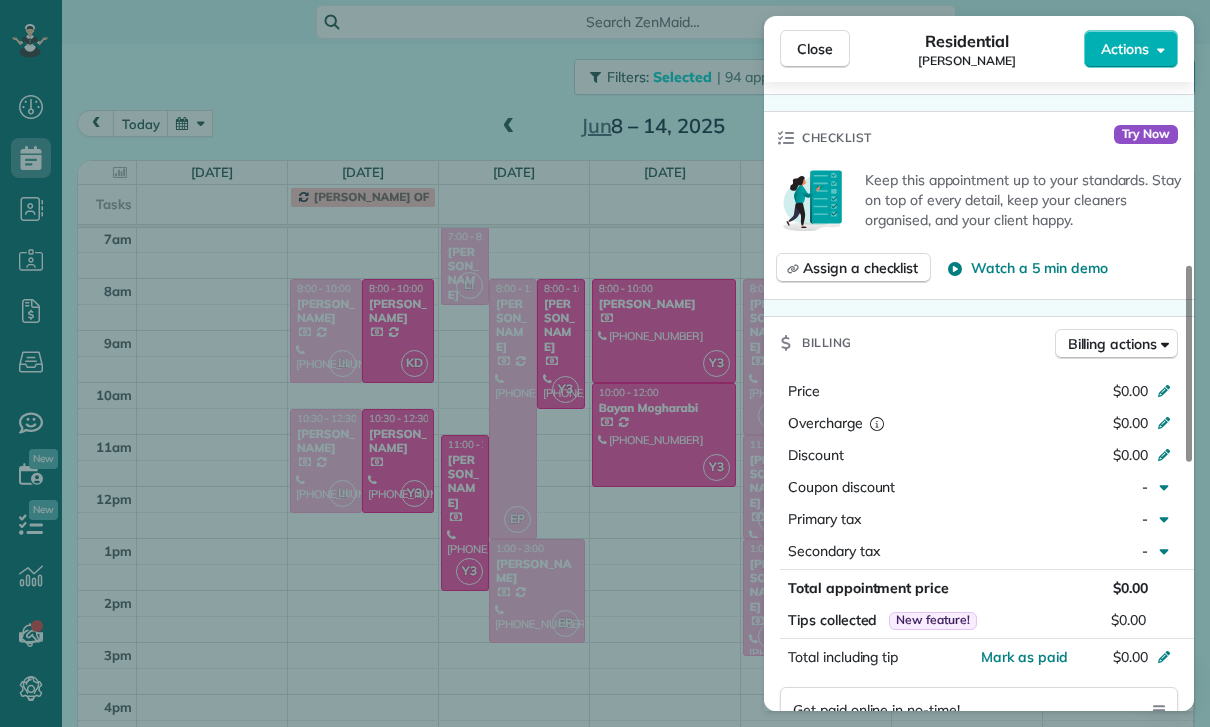 scroll, scrollTop: 631, scrollLeft: 0, axis: vertical 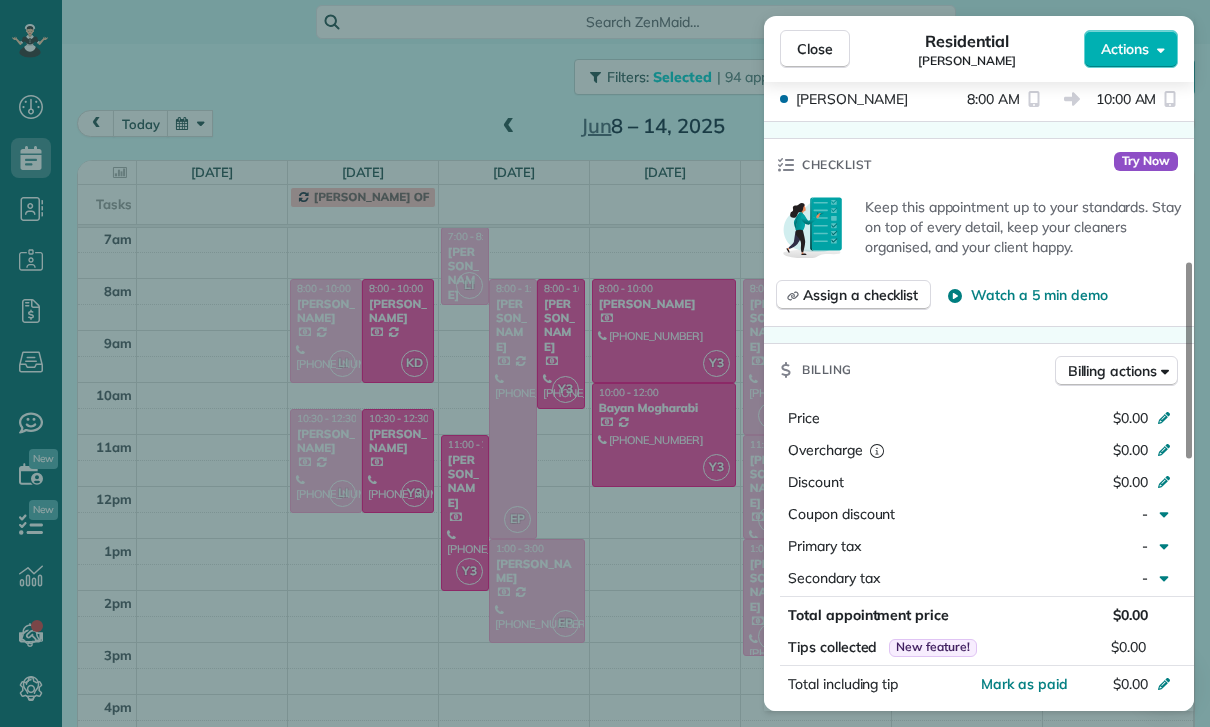 click on "Close Residential [PERSON_NAME] Actions Status Confirmed [PERSON_NAME] · Open profile Mobile [PHONE_NUMBER] Copy No email on record Add email View Details Residential [DATE] 8:00 AM 10:00 AM 2 hours and 0 minutes One time [STREET_ADDRESS] Service was not rated yet Cleaners Time in and out Assign Invite Team Yuri Cleaners [PERSON_NAME]   8:00 AM 10:00 AM Checklist Try Now Keep this appointment up to your standards. Stay on top of every detail, keep your cleaners organised, and your client happy. Assign a checklist Watch a 5 min demo Billing Billing actions Price $0.00 Overcharge $0.00 Discount $0.00 Coupon discount - Primary tax - Secondary tax - Total appointment price $0.00 Tips collected New feature! $0.00 [PERSON_NAME] as paid Total including tip $0.00 Get paid online in no-time! Send an invoice and reward your cleaners with tips Charge customer credit card Appointment custom fields Key # - Work items No work items to display Notes Appointment 0 Customer 0 New note No notes to display" at bounding box center (605, 363) 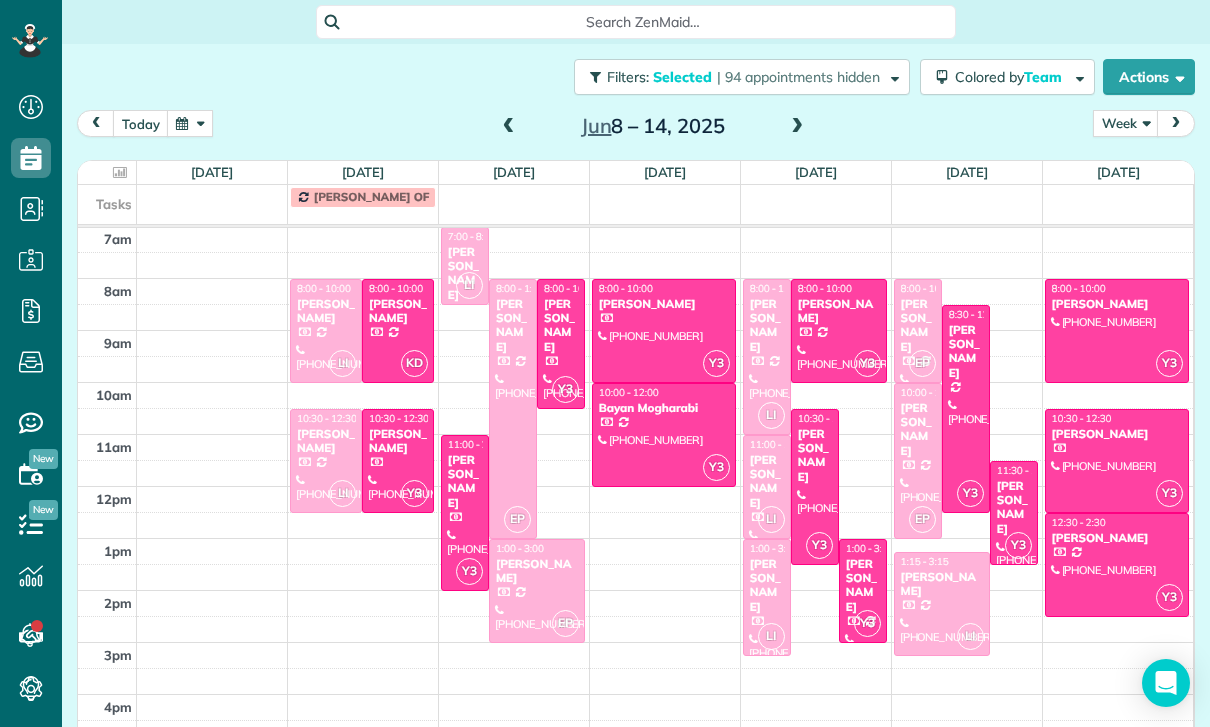 click at bounding box center (509, 127) 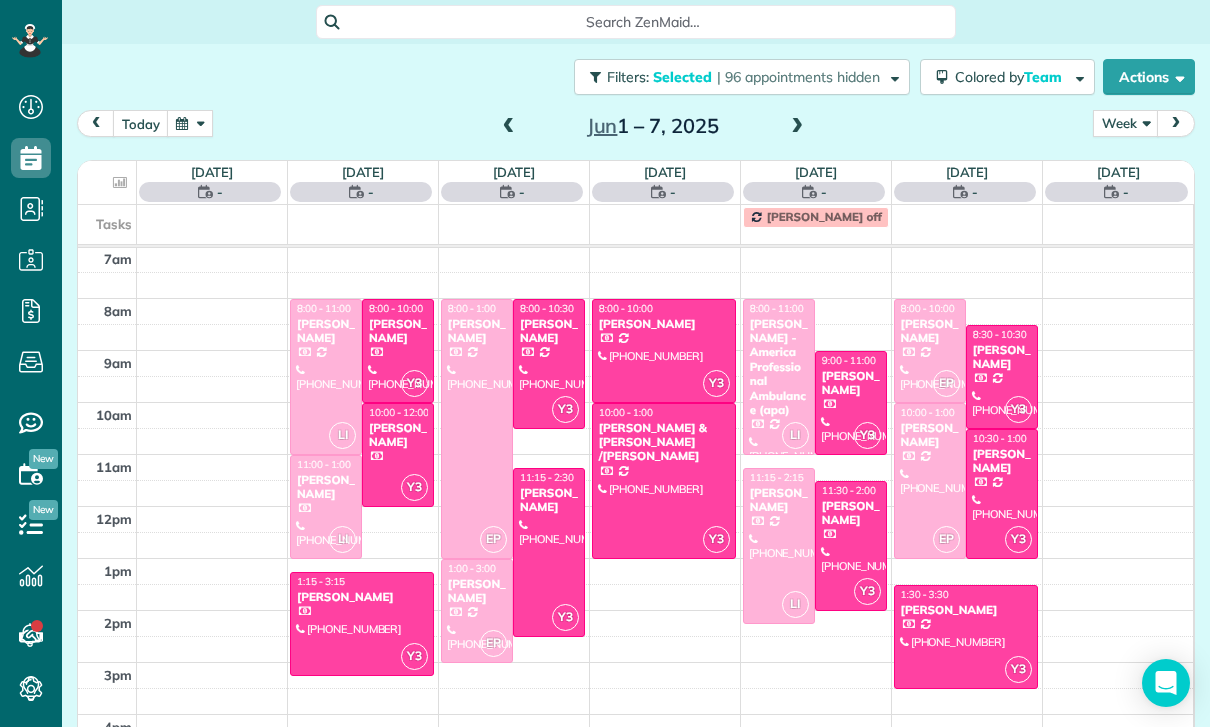 scroll, scrollTop: 157, scrollLeft: 0, axis: vertical 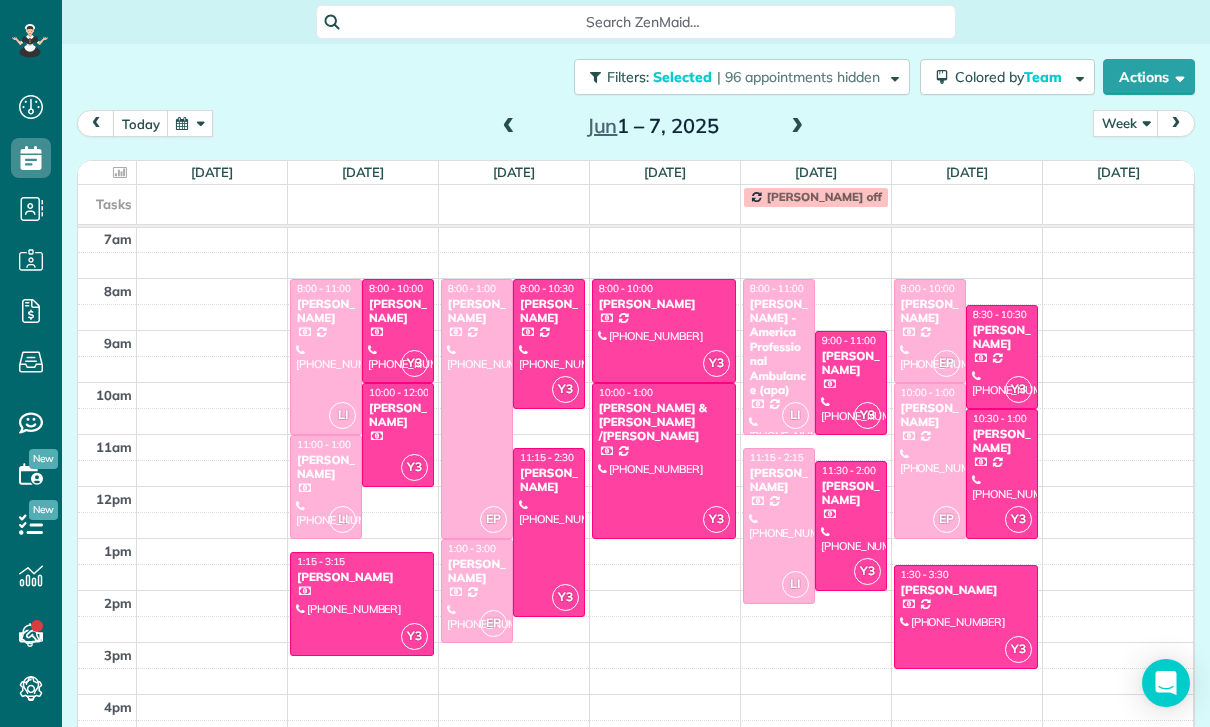 click at bounding box center [549, 532] 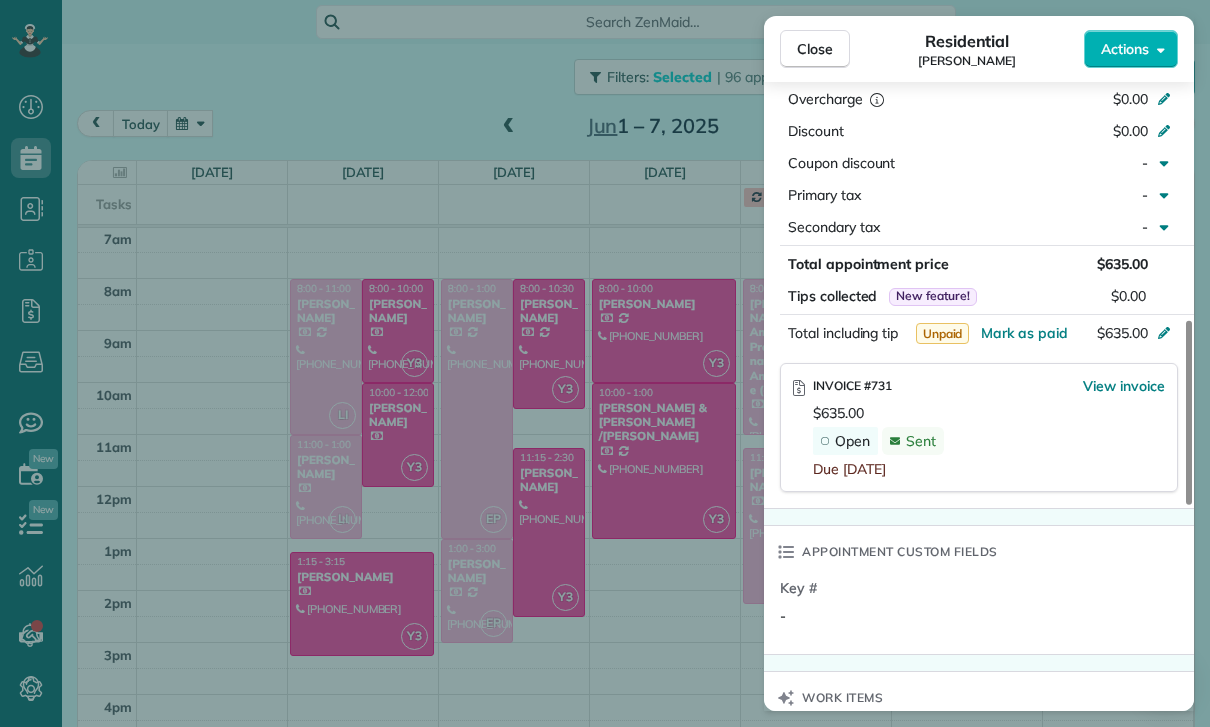 scroll, scrollTop: 993, scrollLeft: 0, axis: vertical 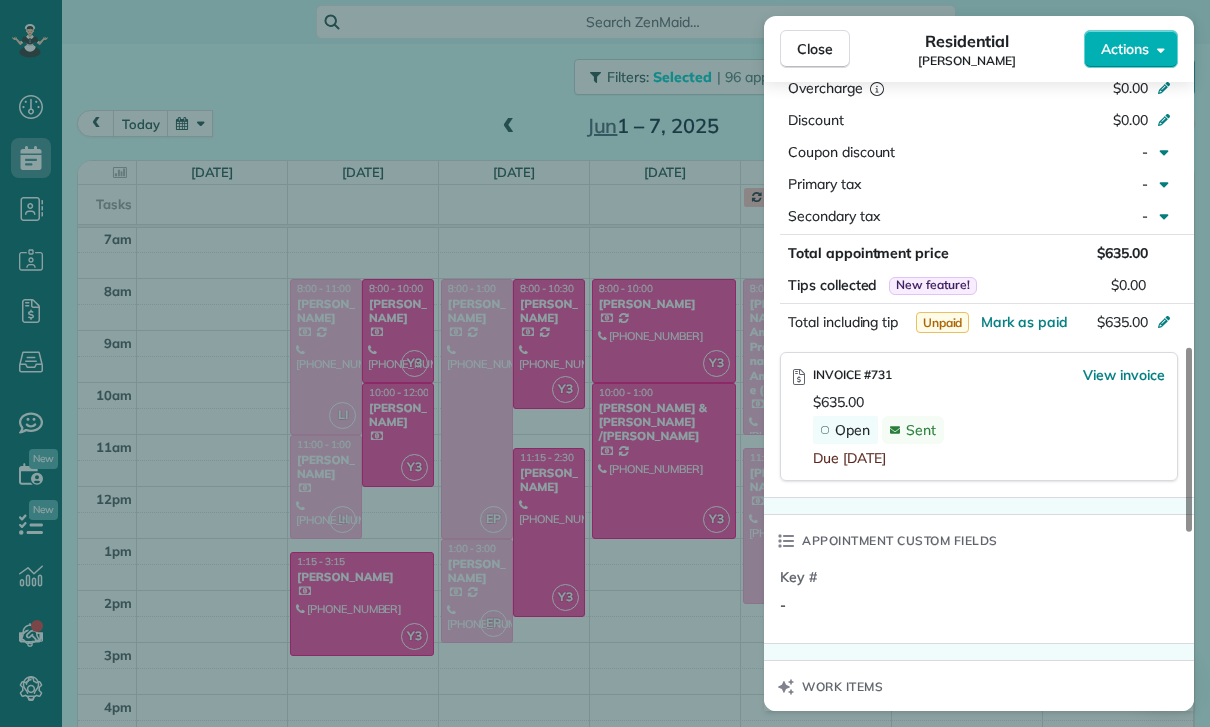 click on "Close Residential [PERSON_NAME] Actions Status Confirmed [PERSON_NAME] · Open profile Mobile [PHONE_NUMBER] Copy No email on record Add email View Details Residential [DATE] 11:15 AM 2:30 PM 3 hours and 15 minutes One time [STREET_ADDRESS][PERSON_NAME] Service was not rated yet Cleaners Time in and out Assign Invite Team Yuri Cleaners Yuri   11:15 AM 2:30 PM Checklist Try Now Keep this appointment up to your standards. Stay on top of every detail, keep your cleaners organised, and your client happy. Assign a checklist Watch a 5 min demo Billing Billing actions Price $635.00 Overcharge $0.00 Discount $0.00 Coupon discount - Primary tax - Secondary tax - Total appointment price $635.00 Tips collected New feature! $0.00 Unpaid Mark as paid Total including tip $635.00 INVOICE #731 View invoice $635.00 Open Sent Due [DATE] Appointment custom fields Key # - Work items No work items to display Notes Appointment 0 Customer 1 New note No notes to display New note Private ( ) Send Text" at bounding box center [605, 363] 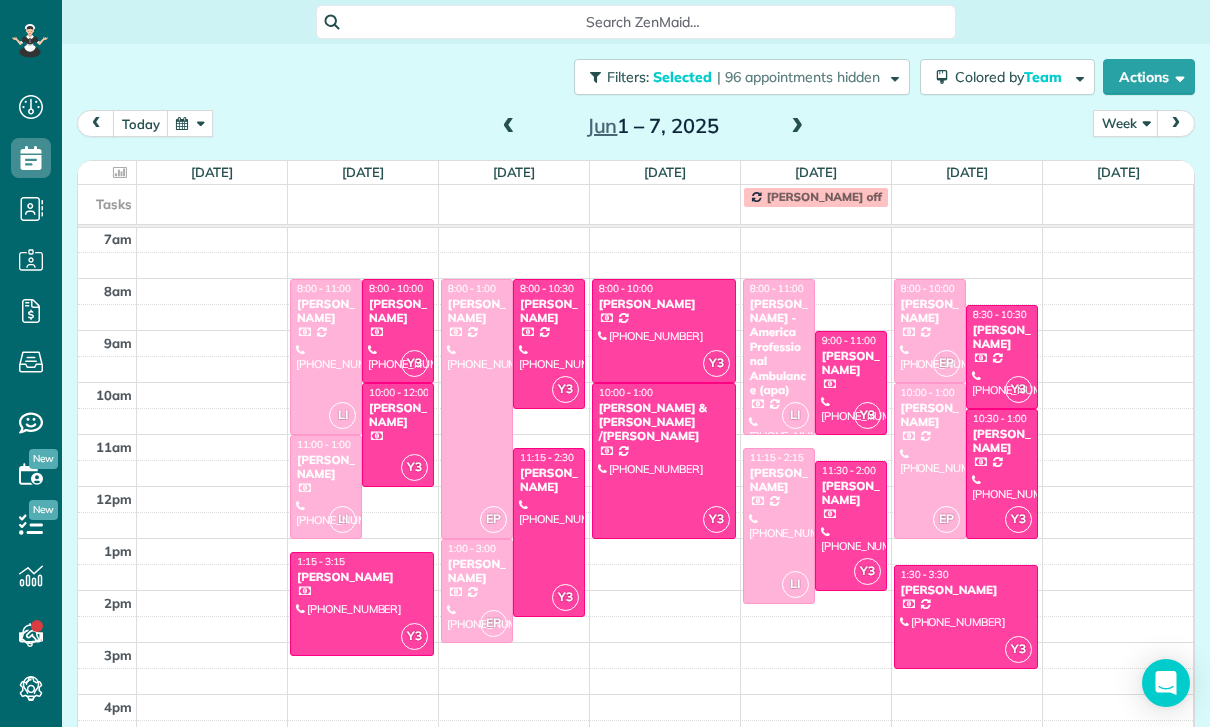 scroll, scrollTop: 157, scrollLeft: 0, axis: vertical 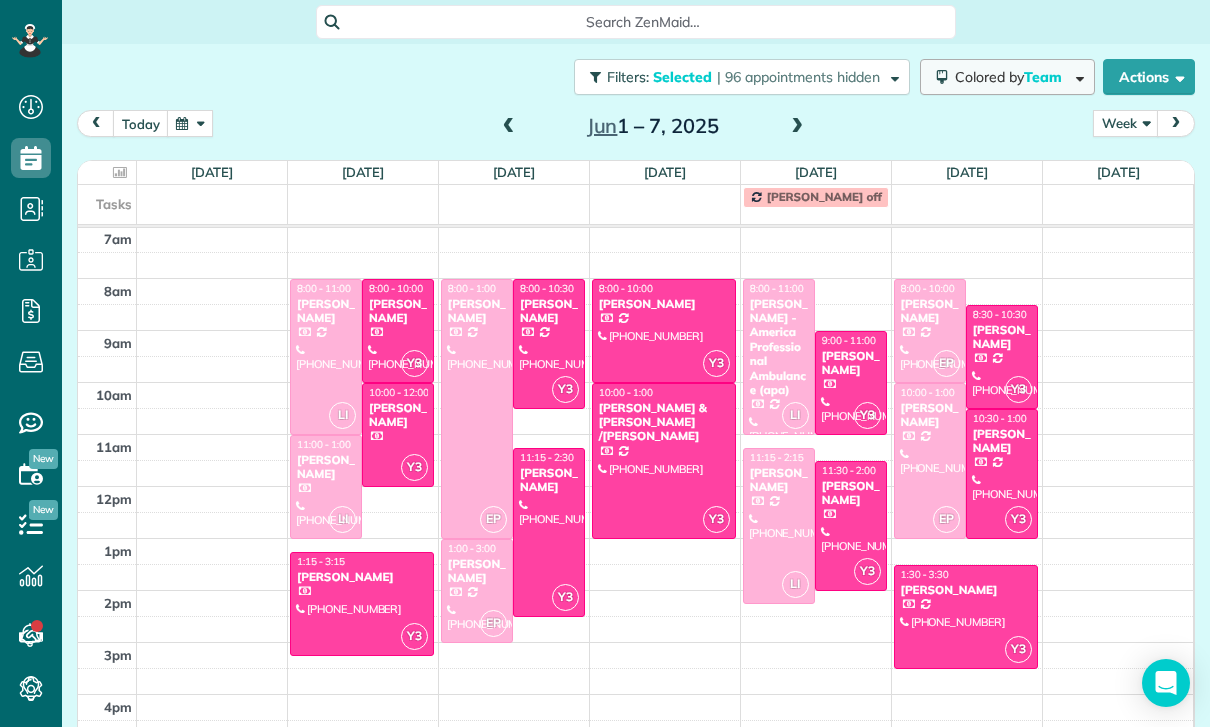 click on "Colored by  Team" at bounding box center [1007, 77] 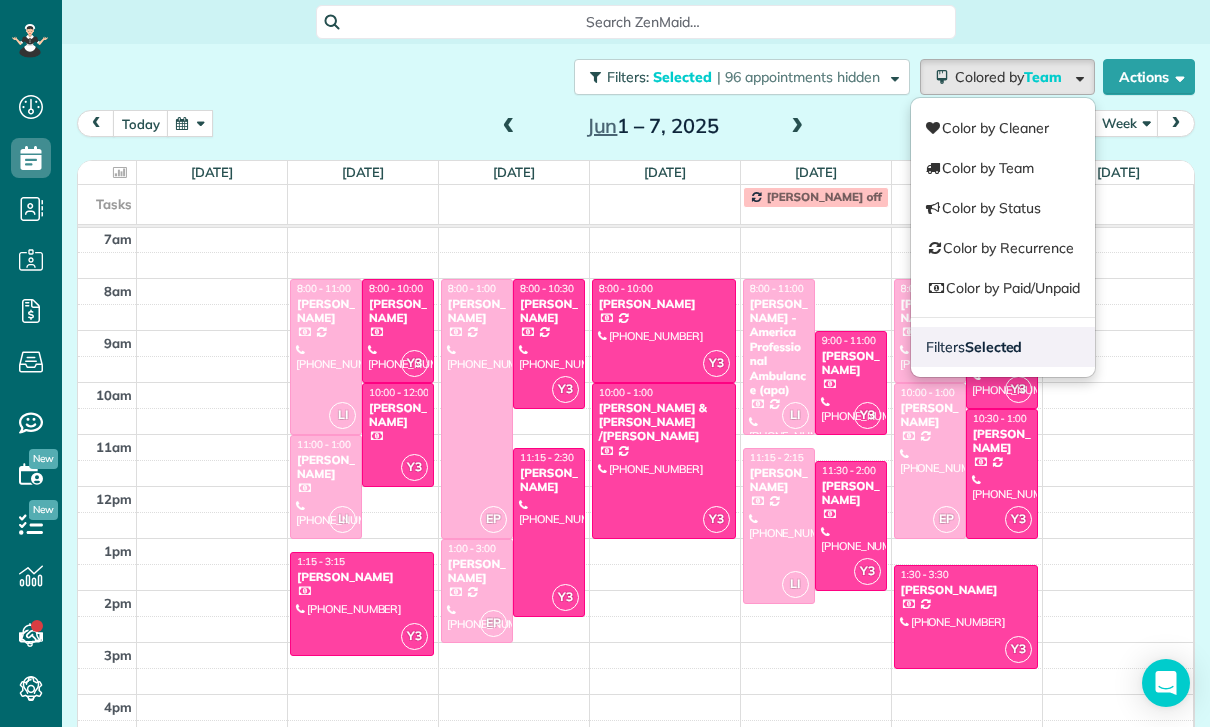 click on "Filters  Selected" at bounding box center (1003, 347) 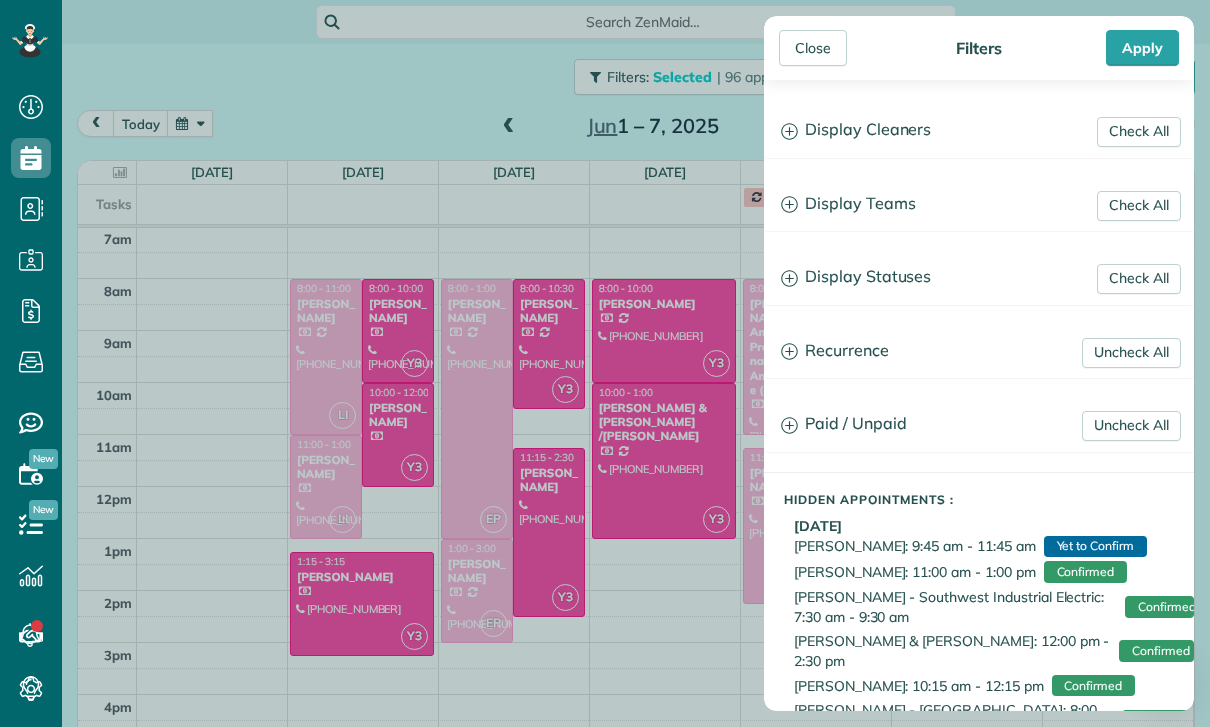 click on "Display Teams" at bounding box center [979, 204] 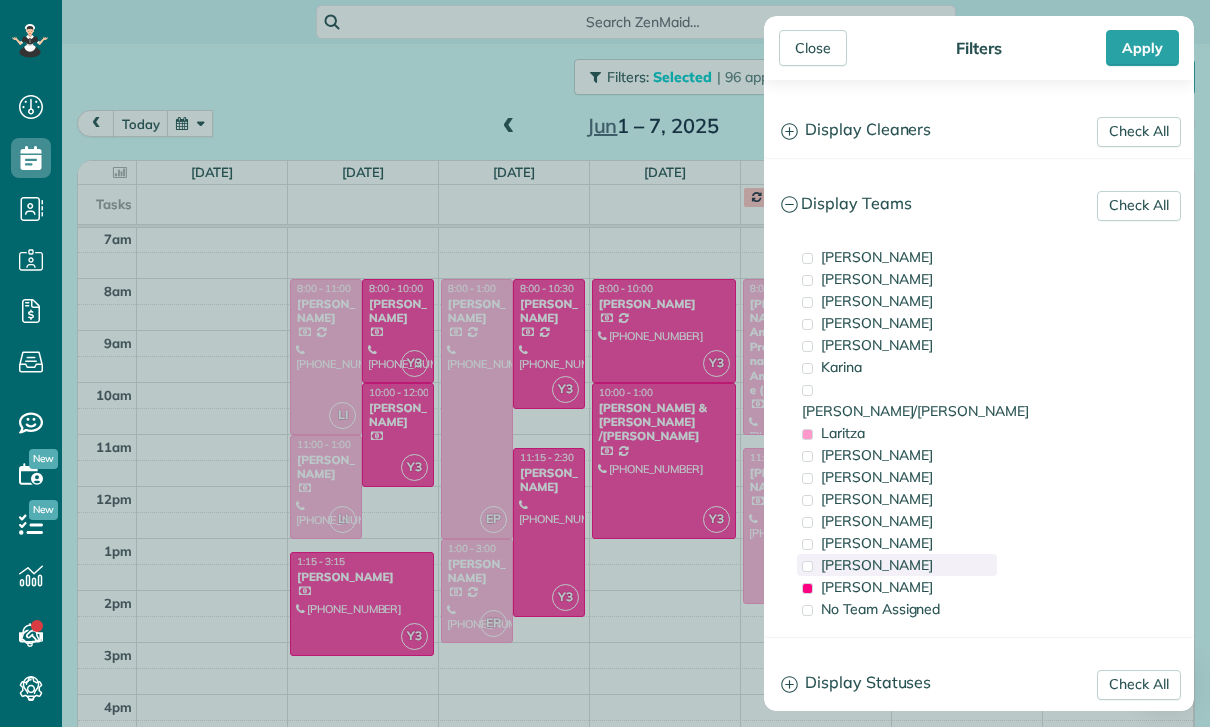 click on "[PERSON_NAME]" at bounding box center (897, 565) 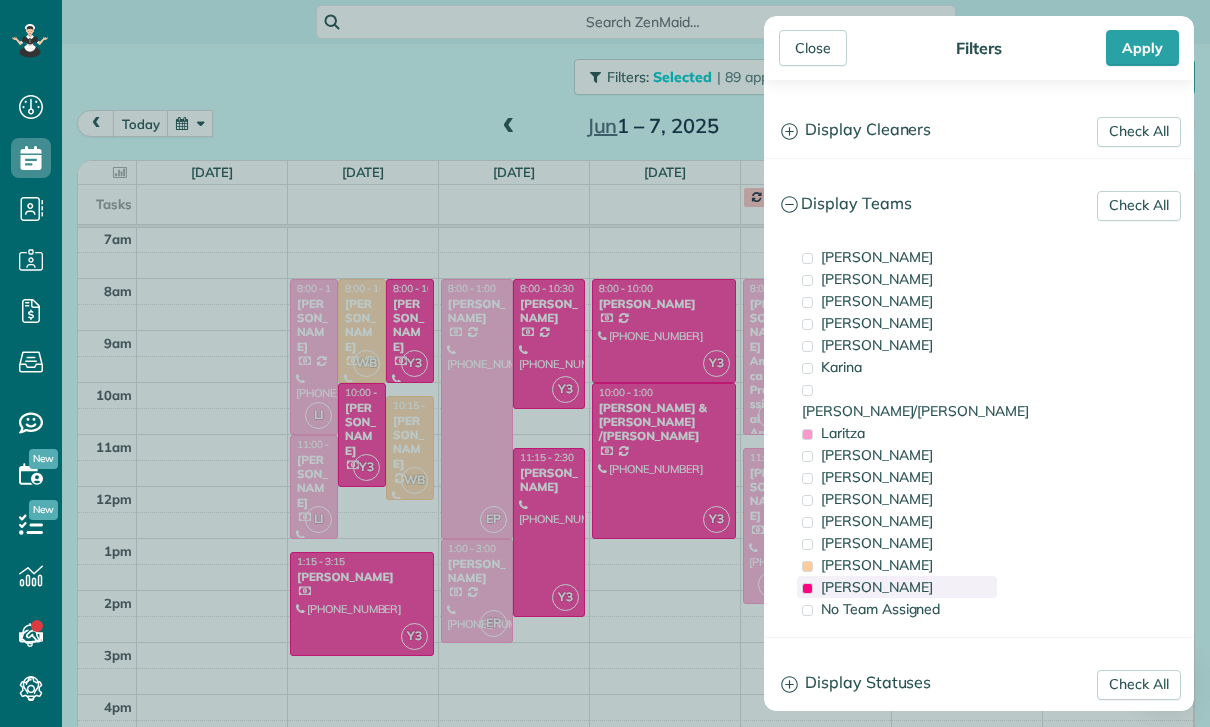 click on "[PERSON_NAME]" at bounding box center (897, 587) 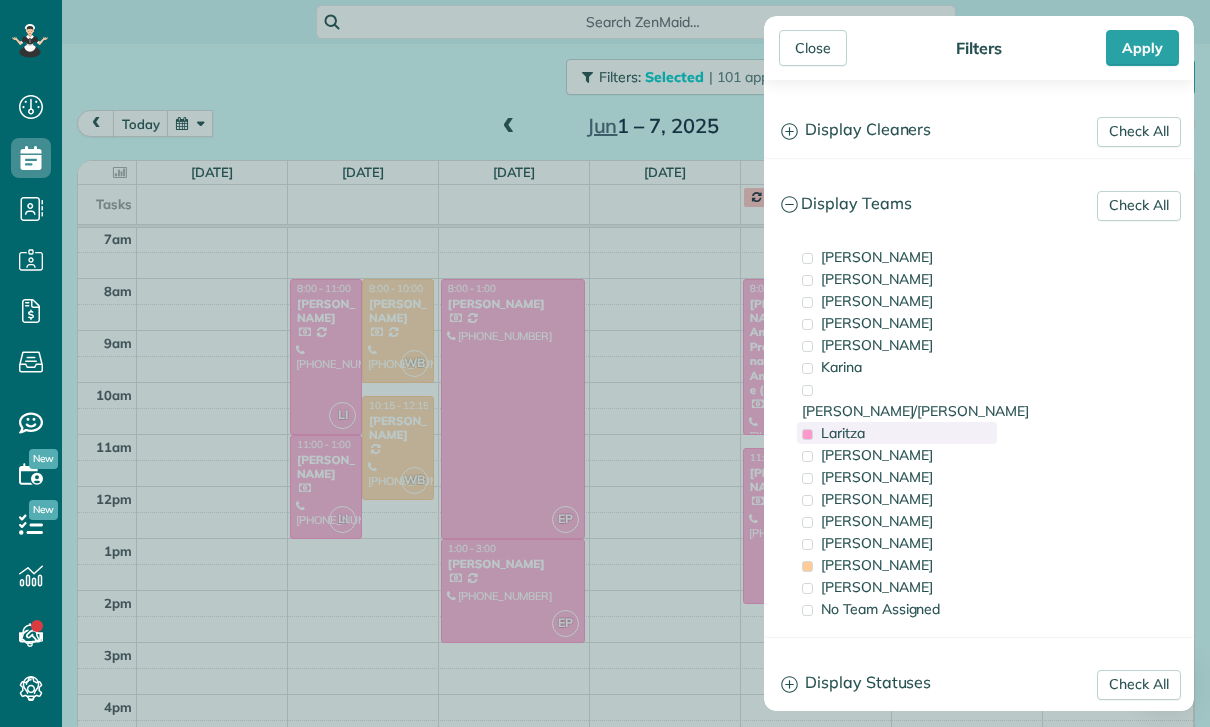 click on "Laritza" at bounding box center [843, 433] 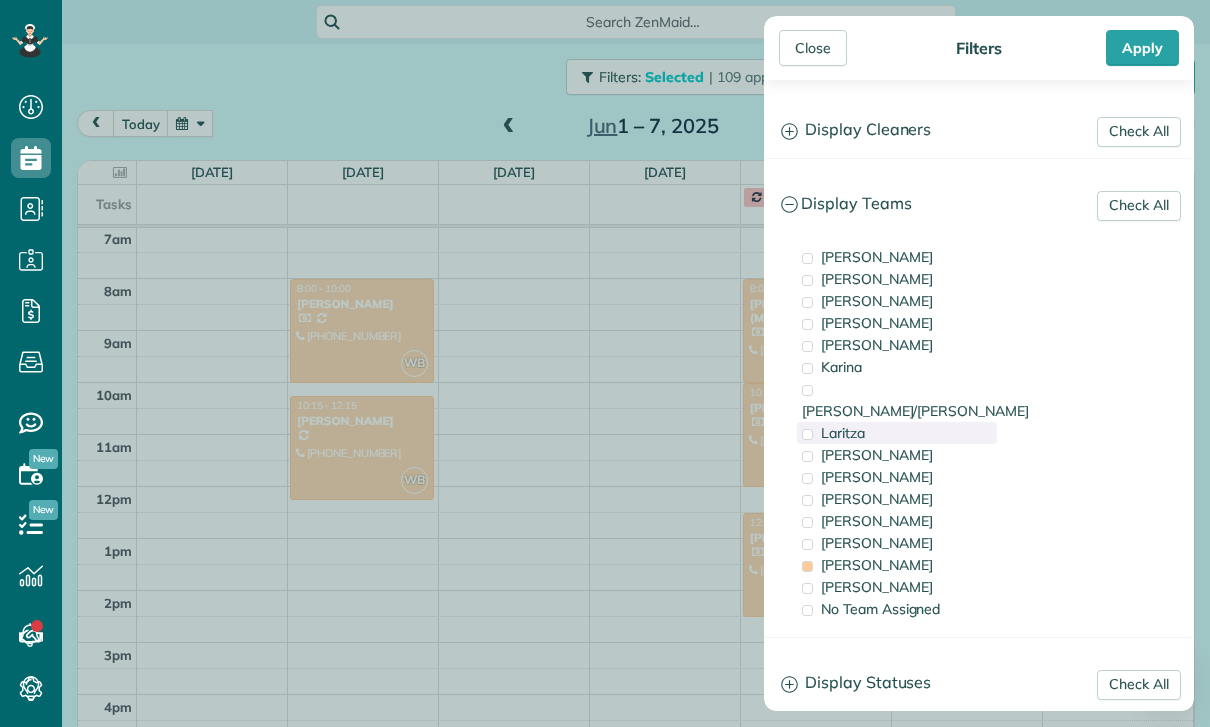 scroll, scrollTop: 157, scrollLeft: 0, axis: vertical 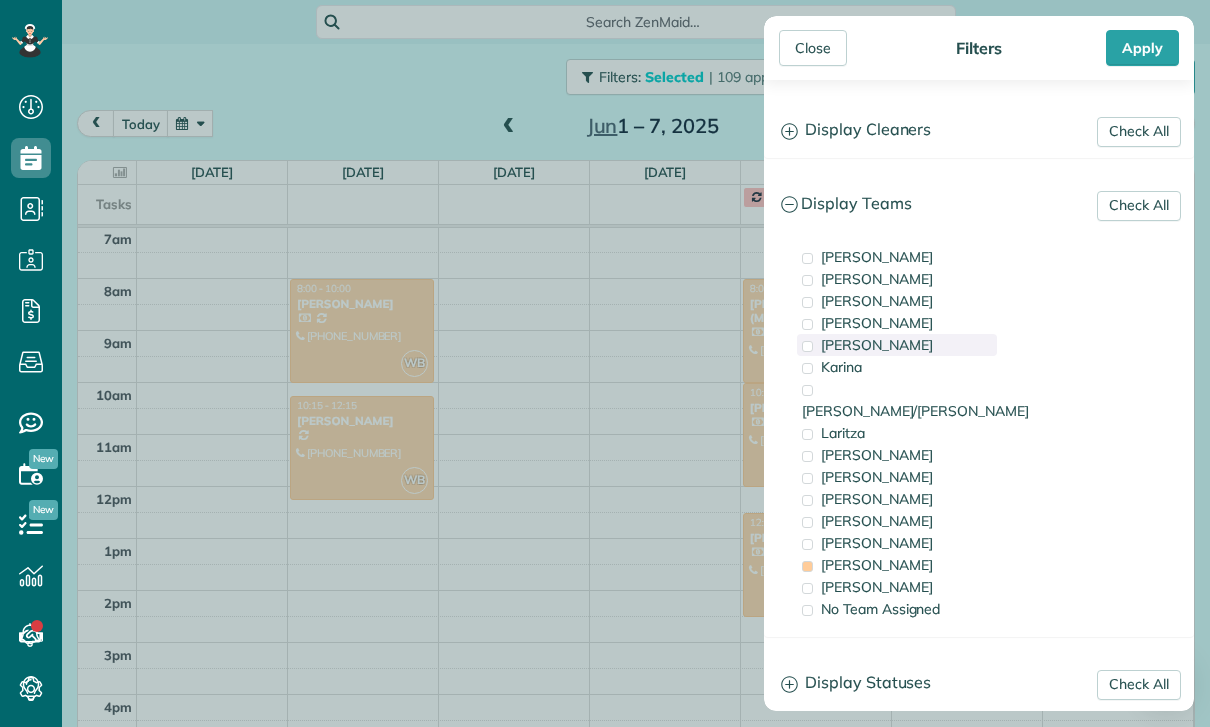 click on "[PERSON_NAME]" at bounding box center [897, 345] 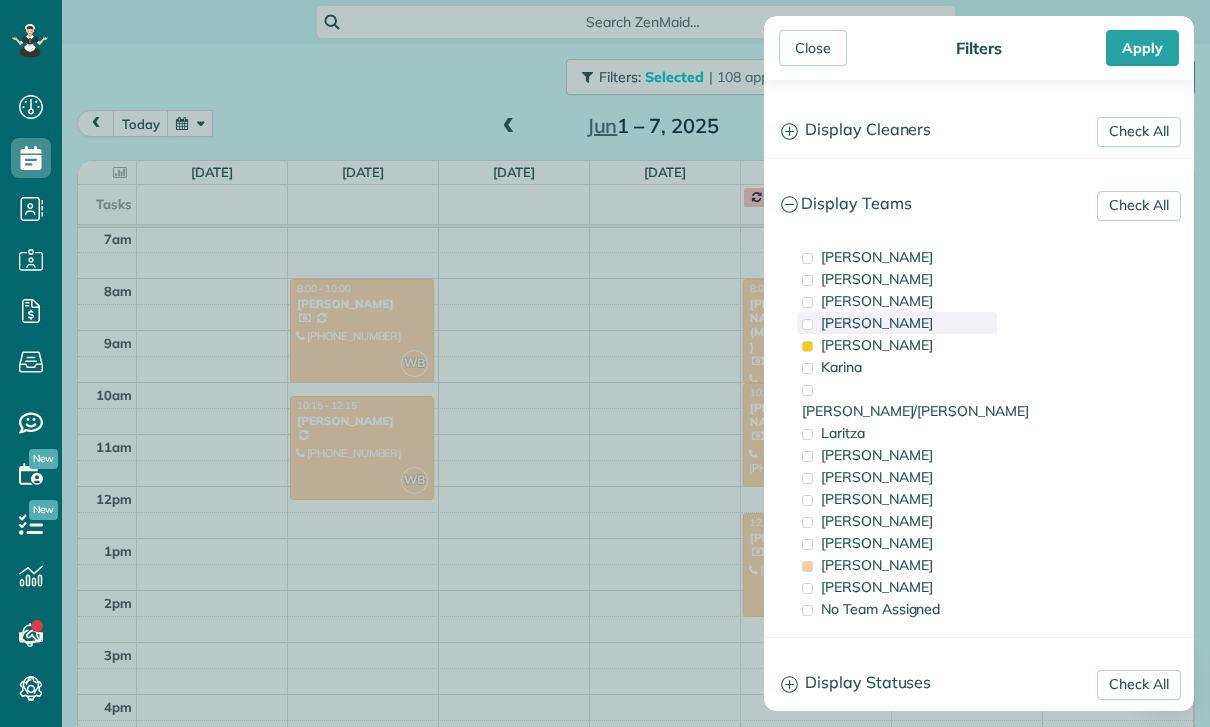 click on "[PERSON_NAME]" at bounding box center [897, 323] 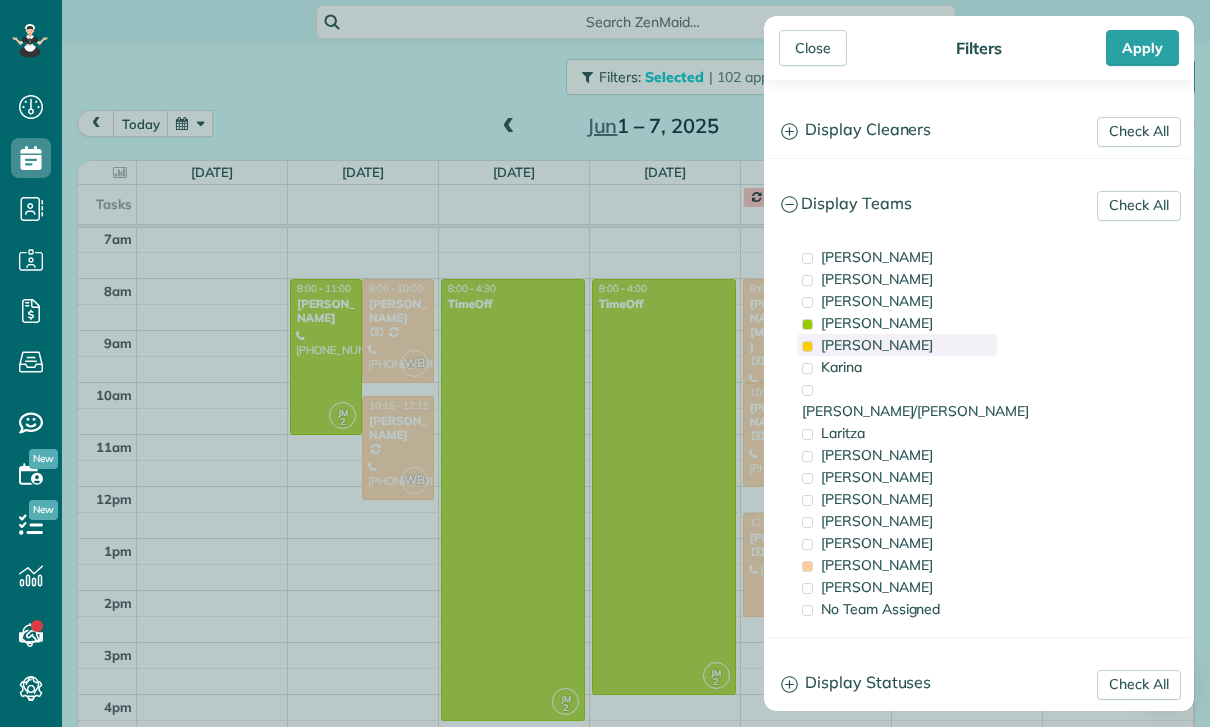 click on "[PERSON_NAME]" at bounding box center [897, 345] 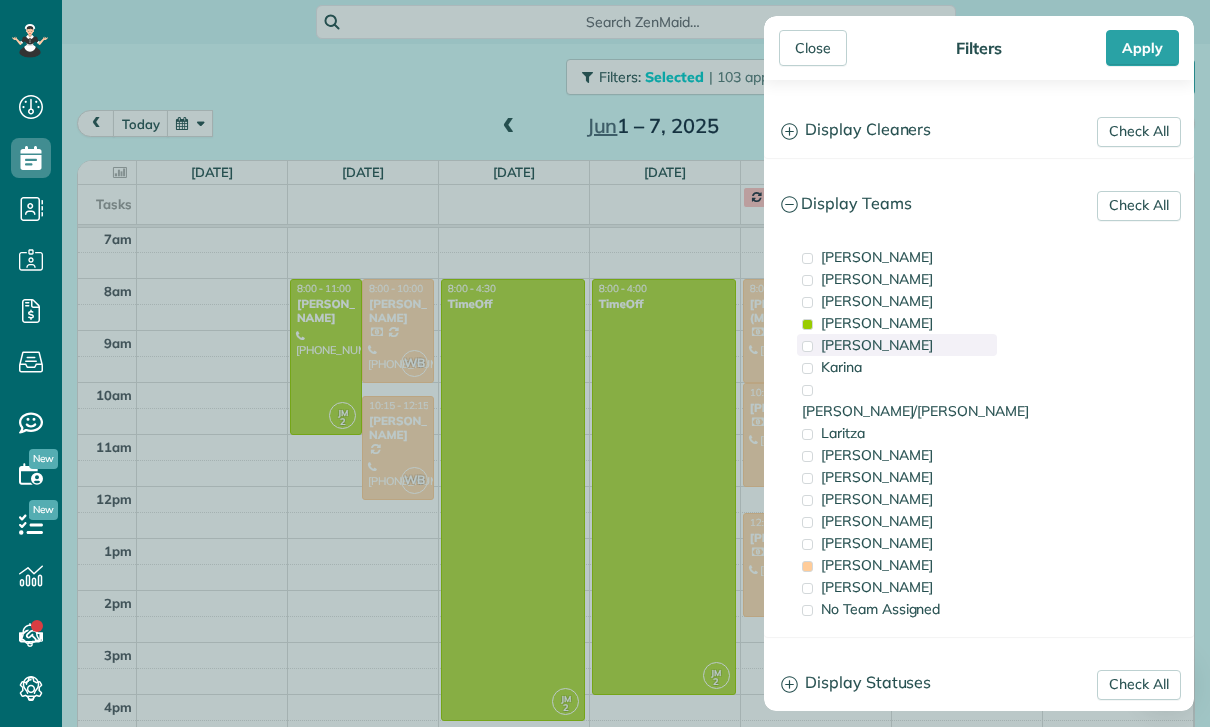 scroll, scrollTop: 157, scrollLeft: 0, axis: vertical 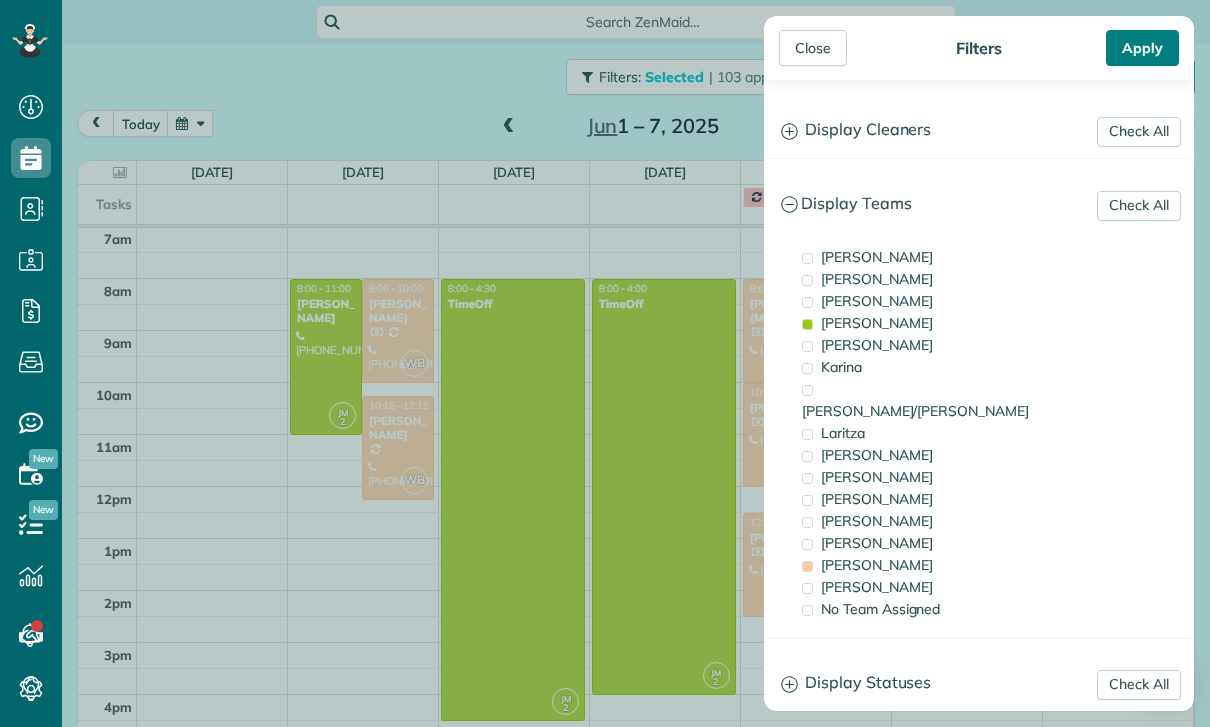 click on "Apply" at bounding box center (1142, 48) 